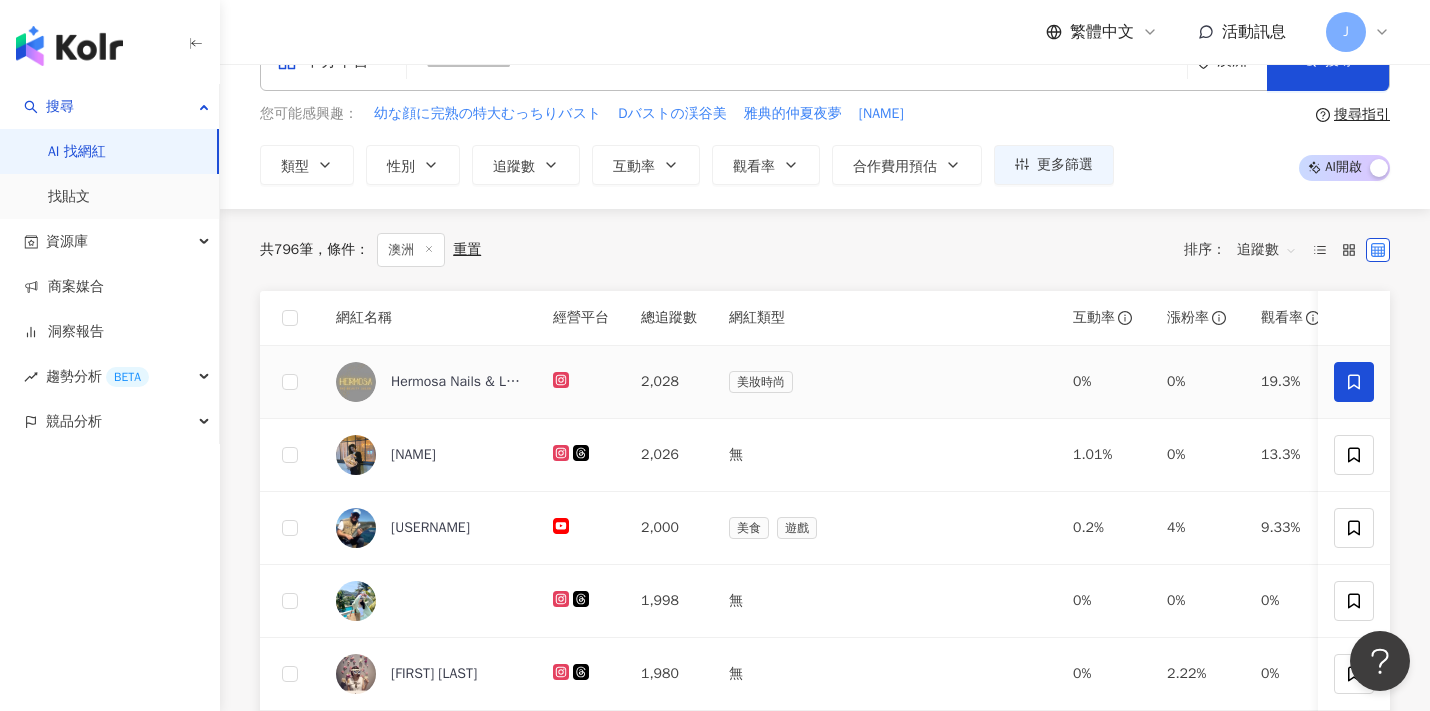 scroll, scrollTop: 0, scrollLeft: 0, axis: both 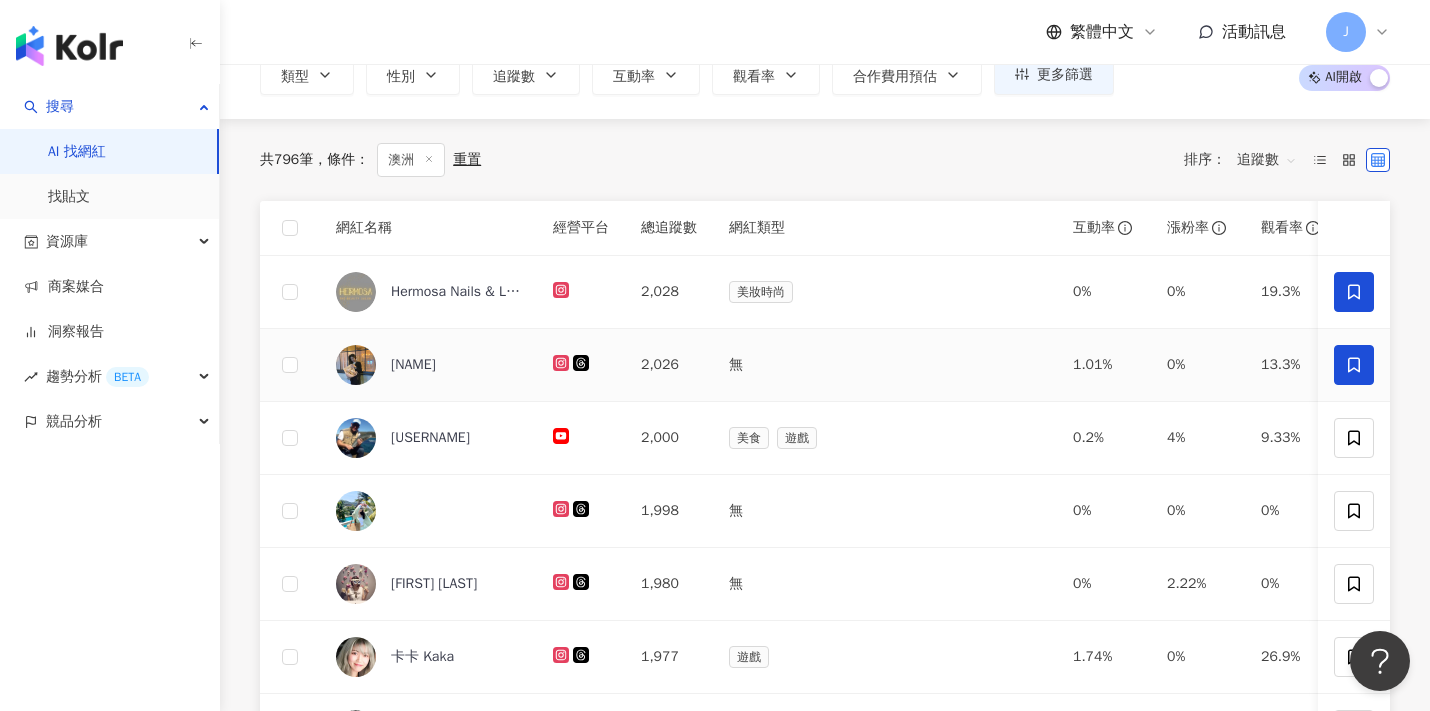 click 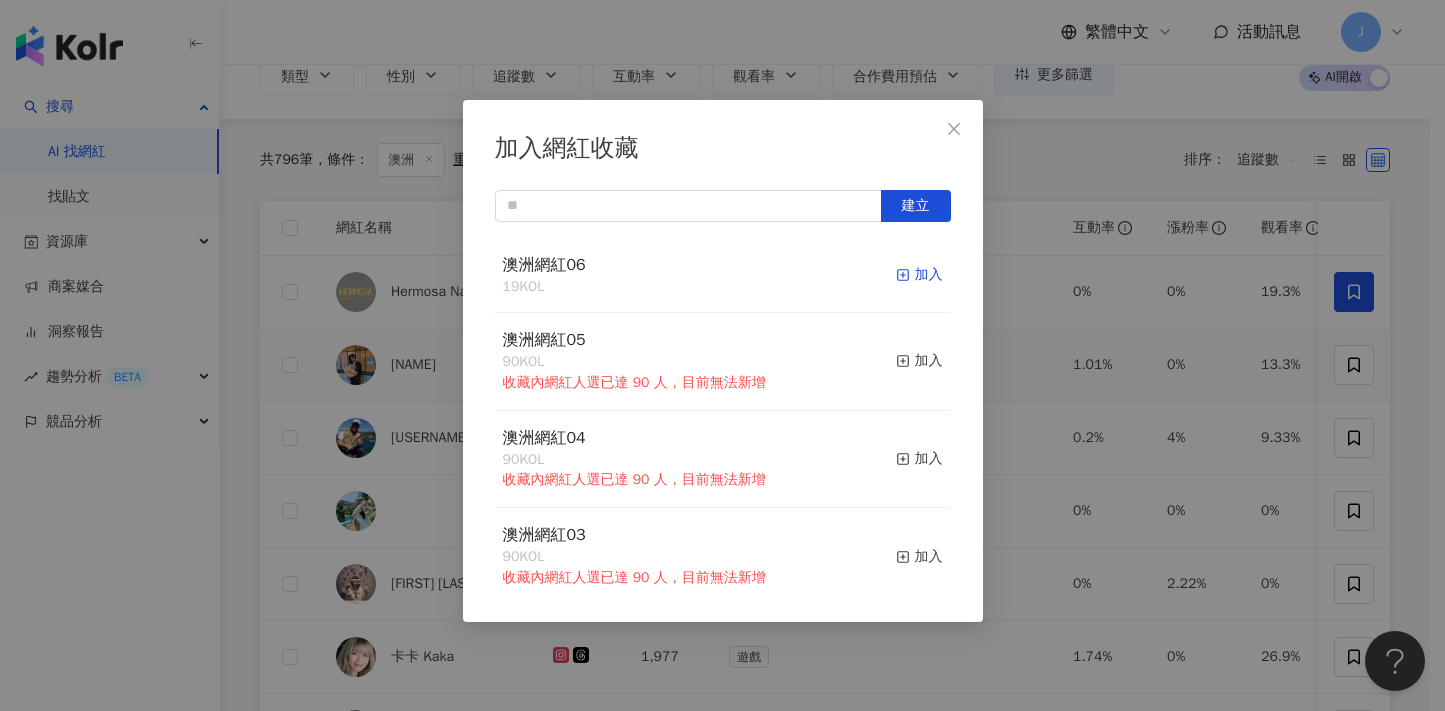click 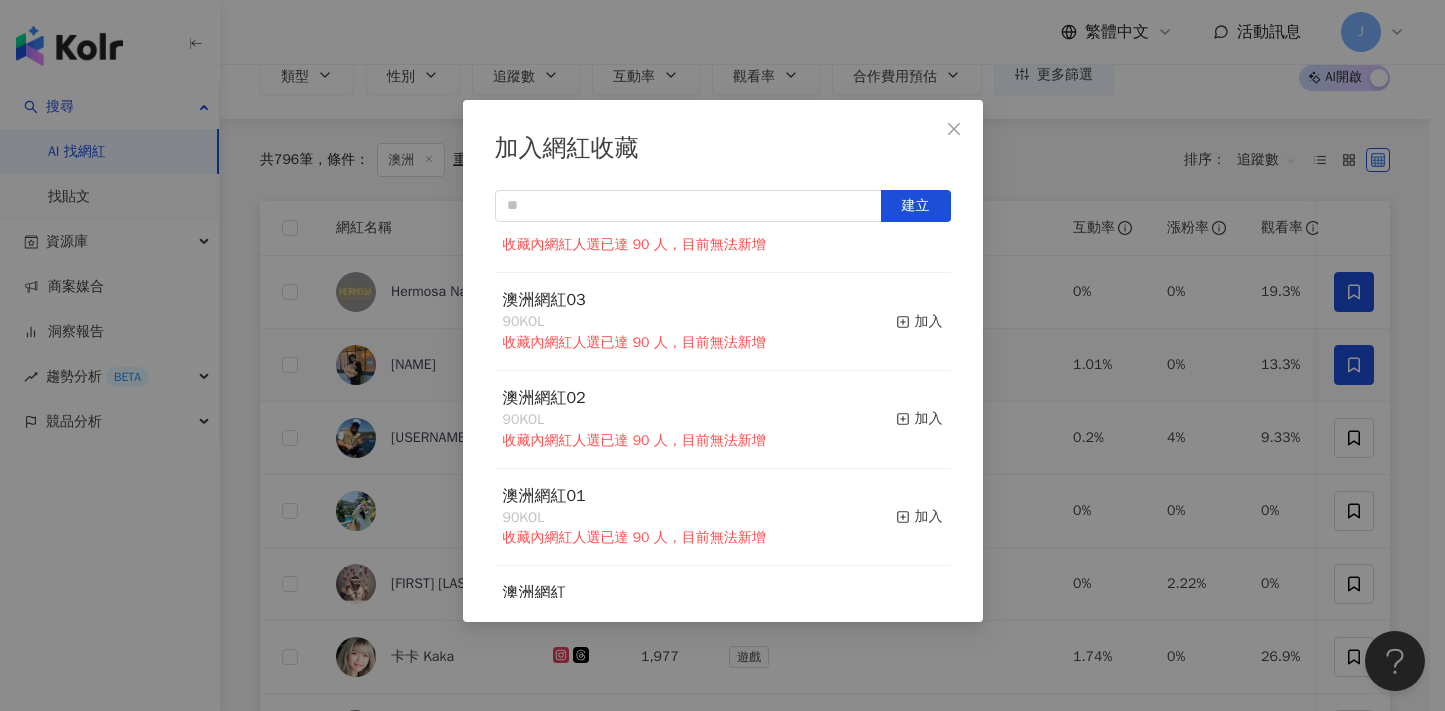 scroll, scrollTop: 394, scrollLeft: 0, axis: vertical 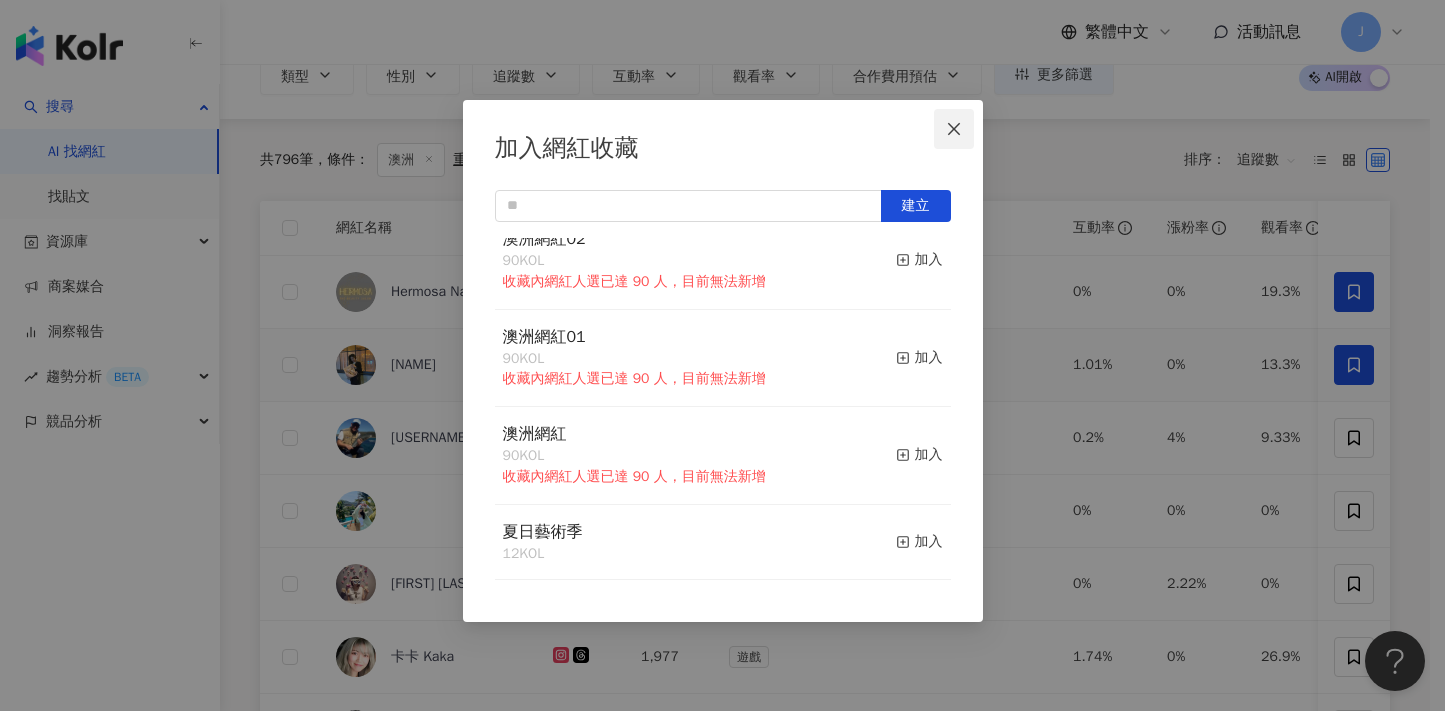 click 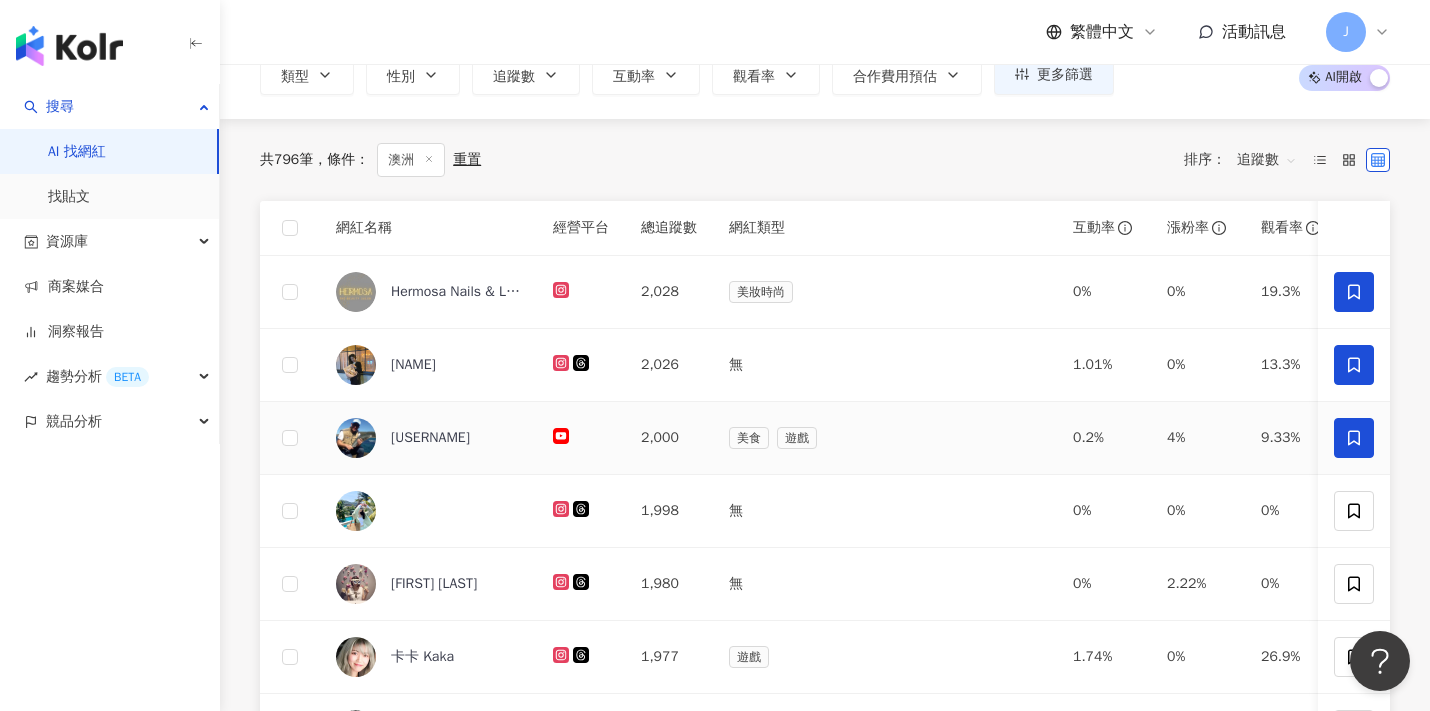 click at bounding box center (1354, 438) 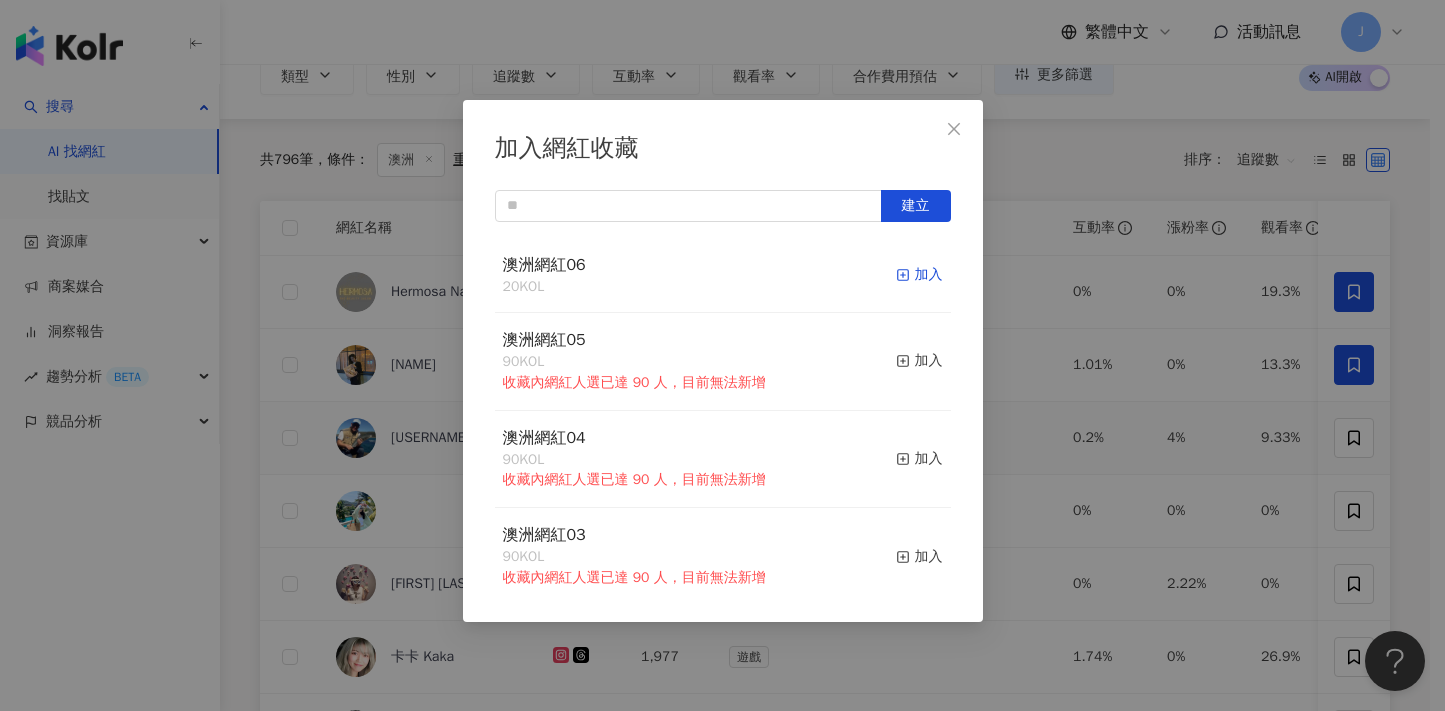 click on "加入" at bounding box center [919, 275] 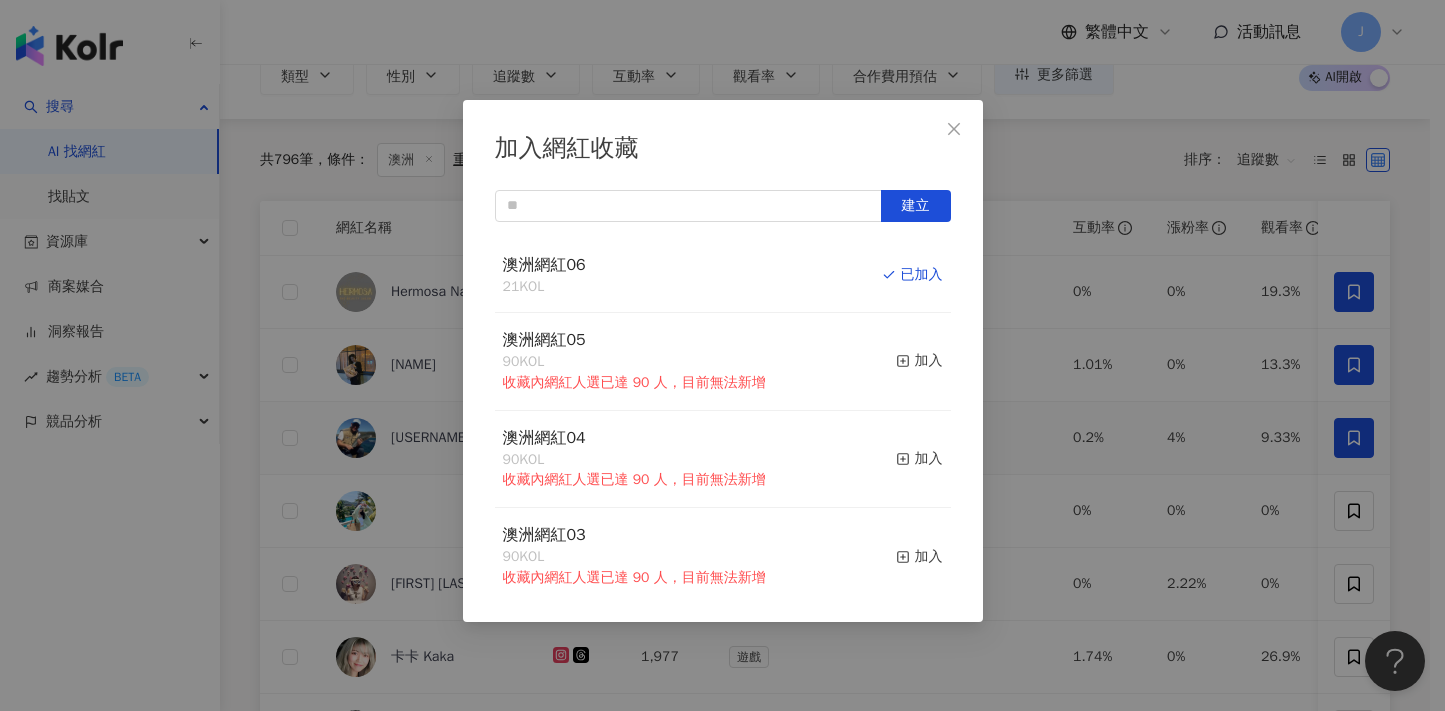 click 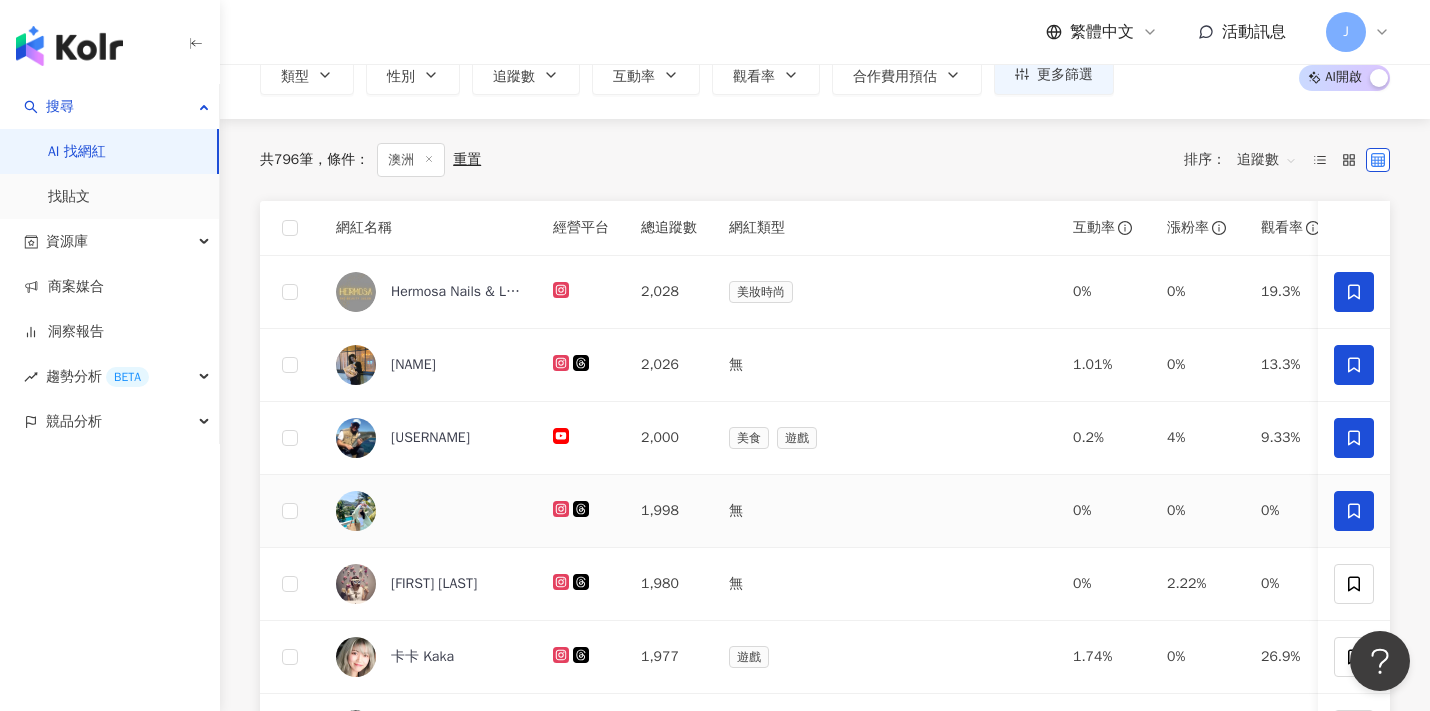 click at bounding box center [1354, 511] 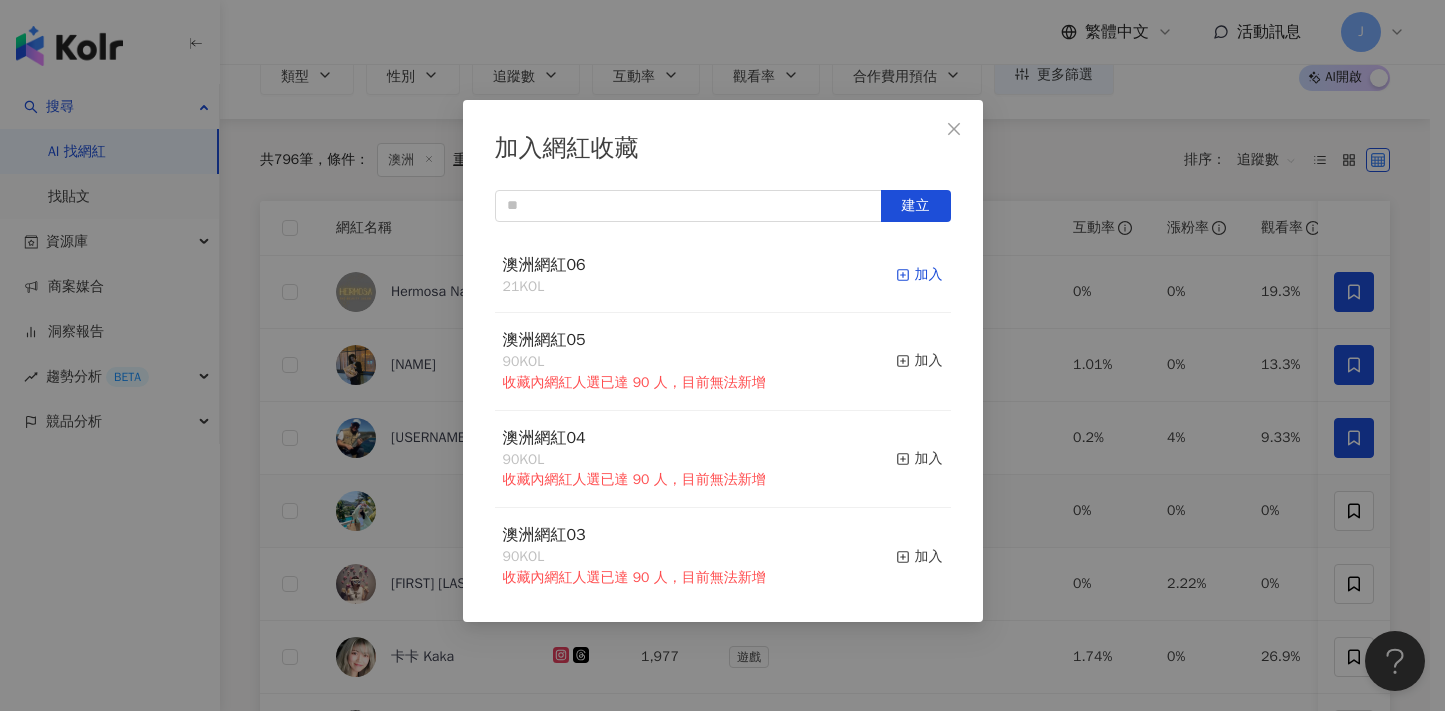 click on "加入" at bounding box center (919, 275) 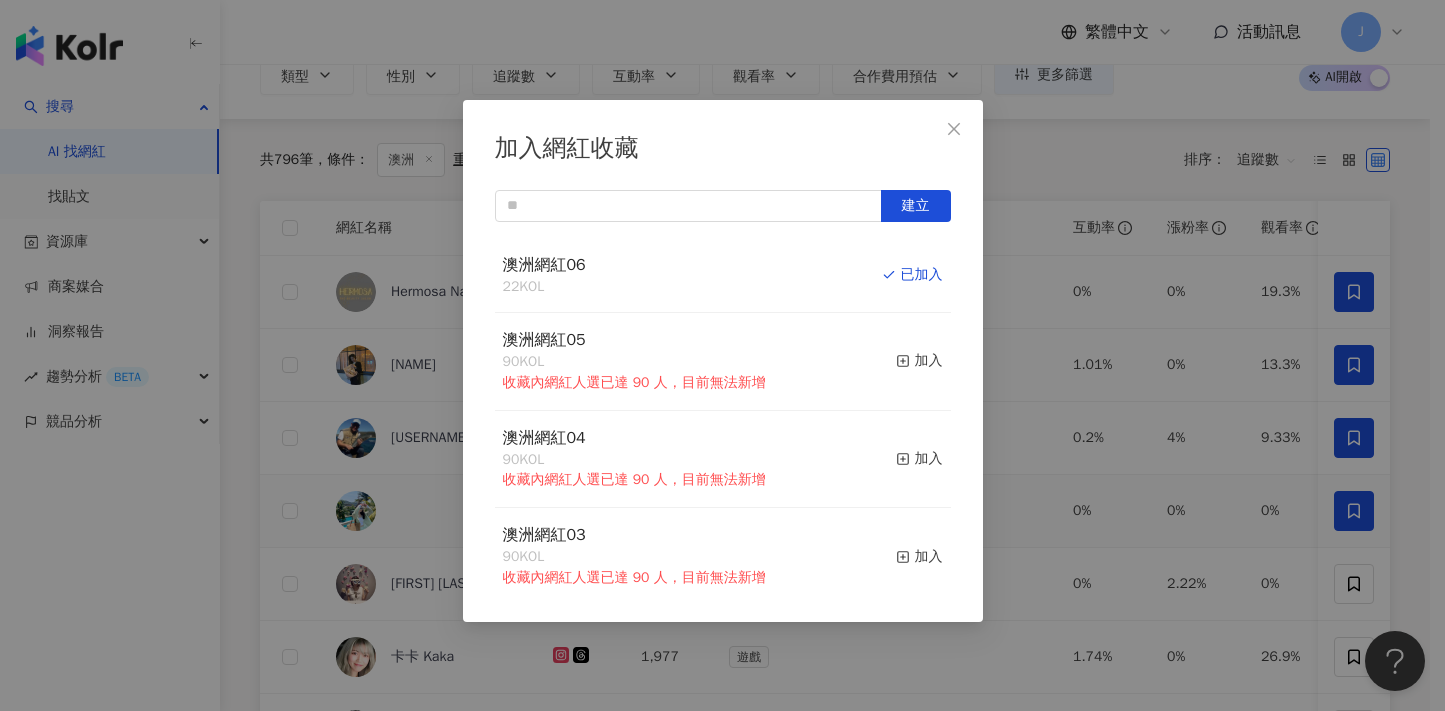 drag, startPoint x: 946, startPoint y: 129, endPoint x: 983, endPoint y: 207, distance: 86.33076 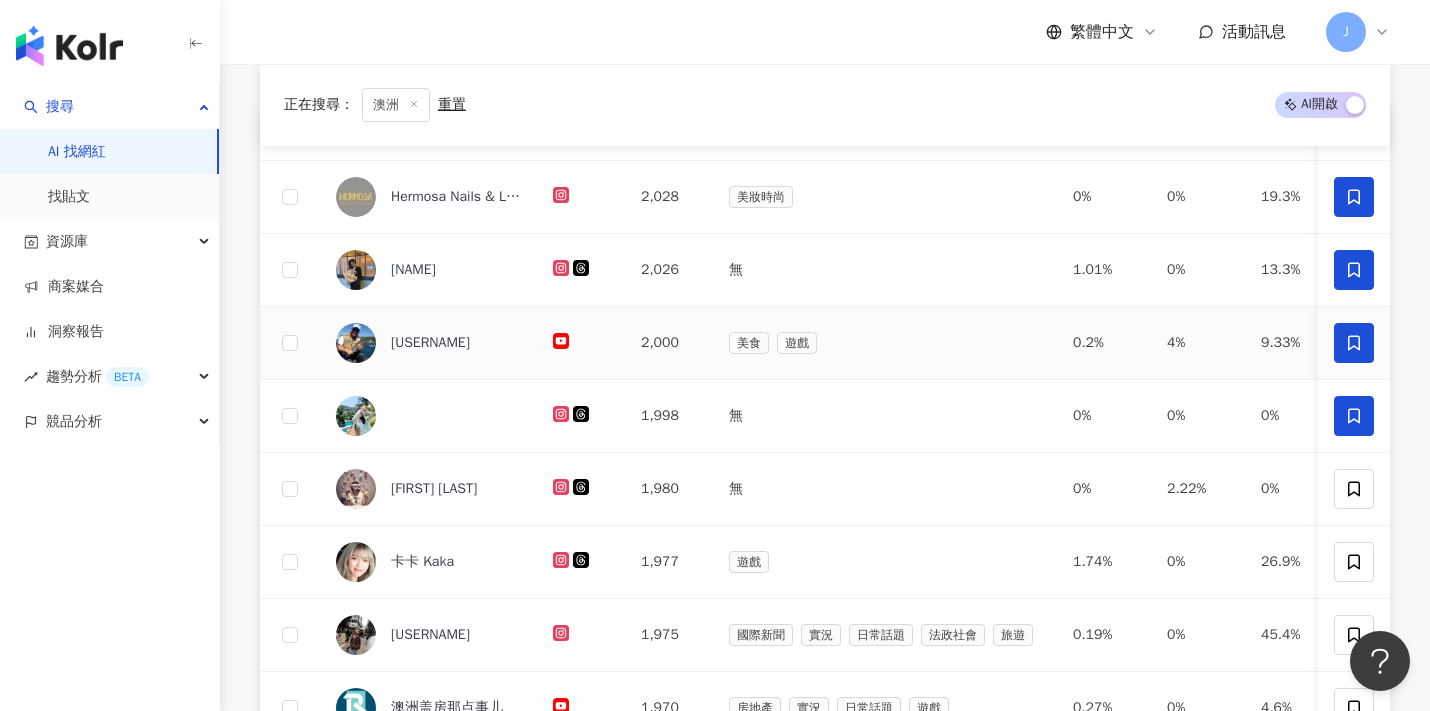 scroll, scrollTop: 299, scrollLeft: 0, axis: vertical 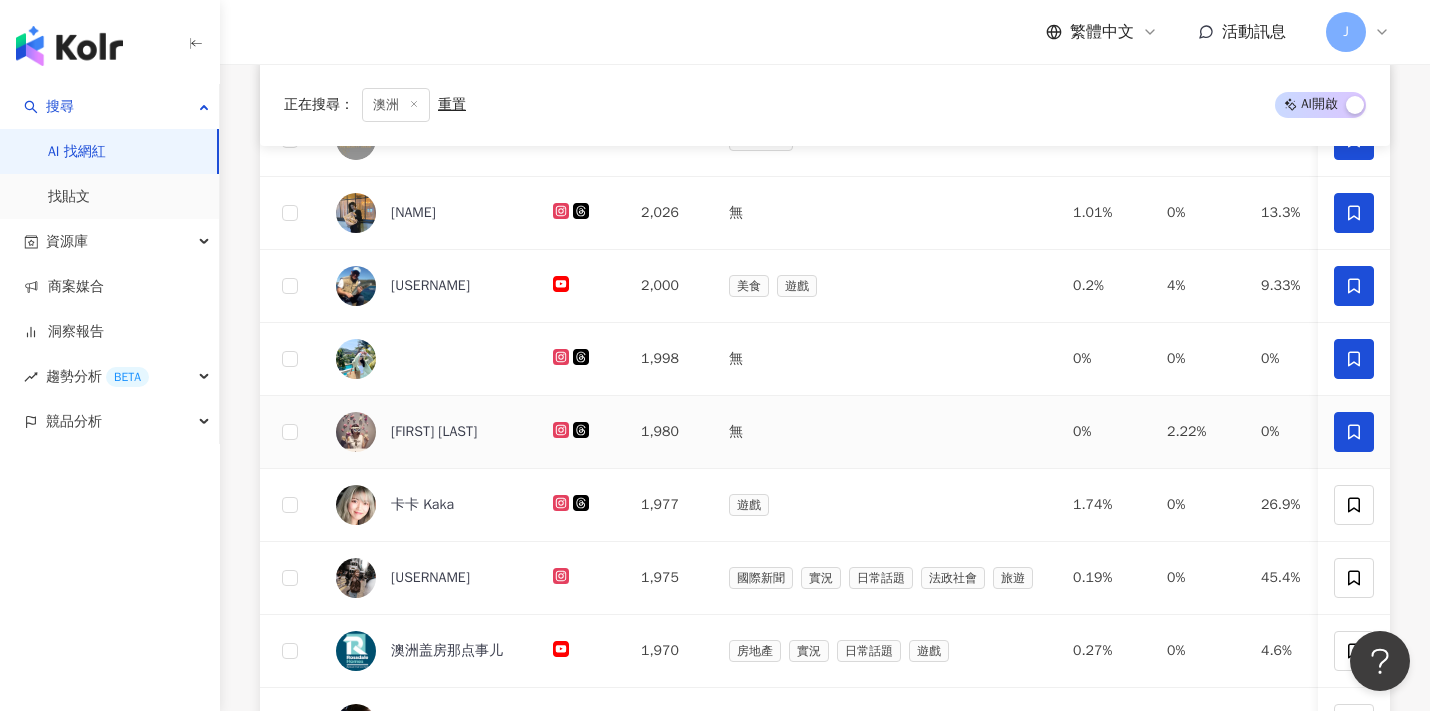 click 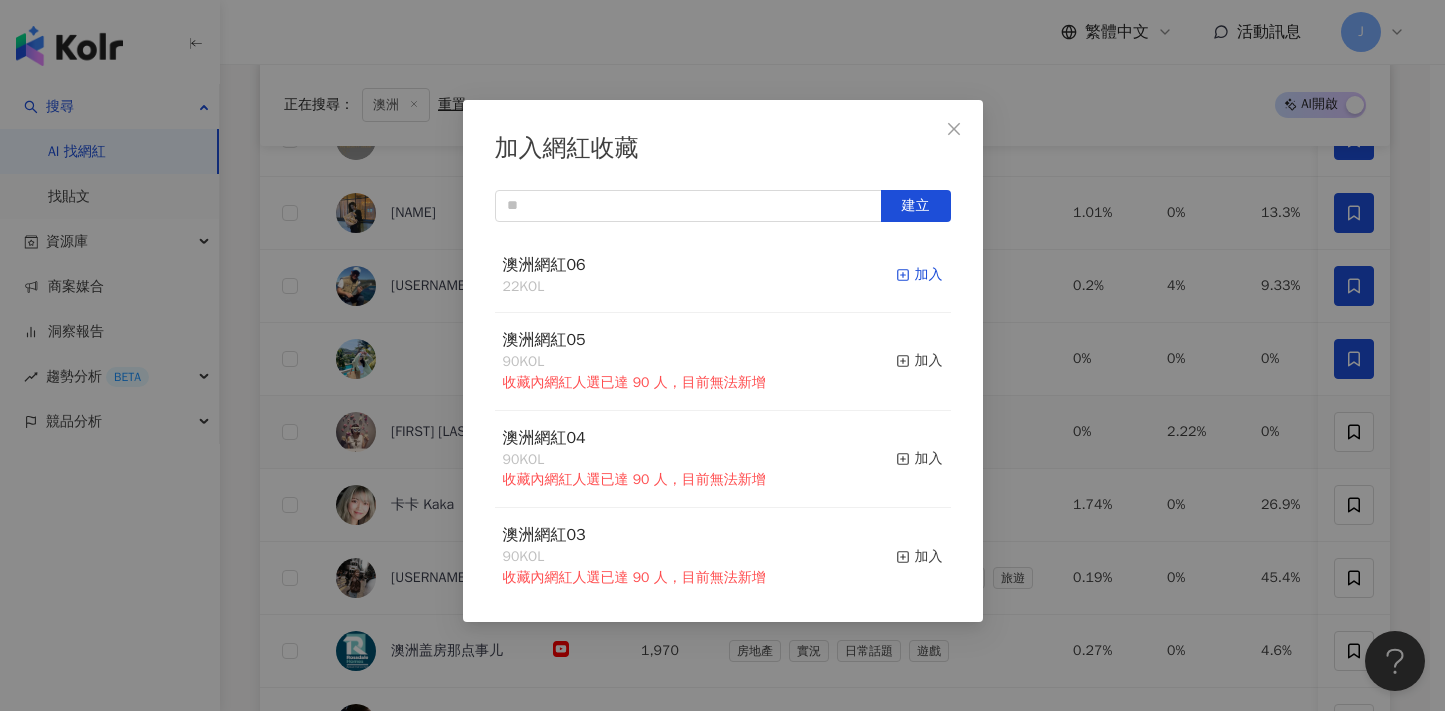 click on "加入" at bounding box center (919, 275) 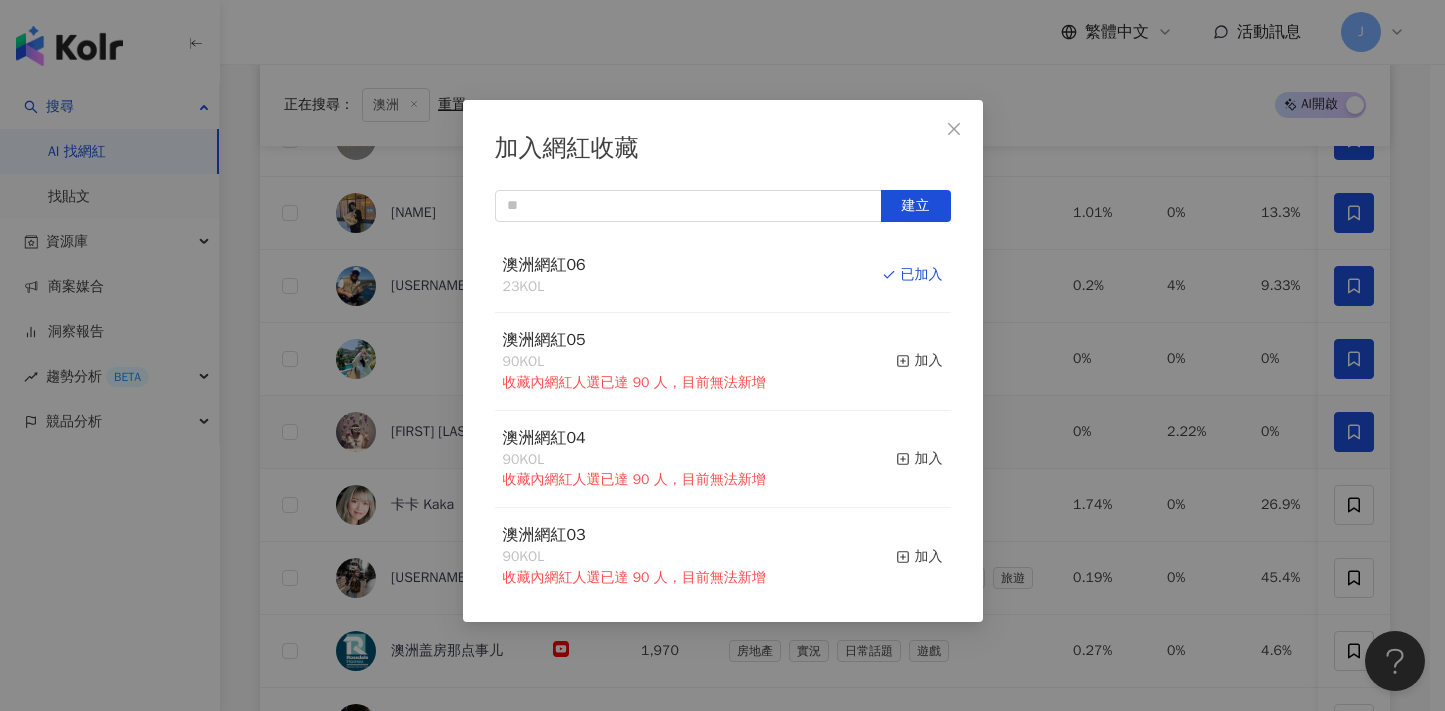 click at bounding box center (954, 129) 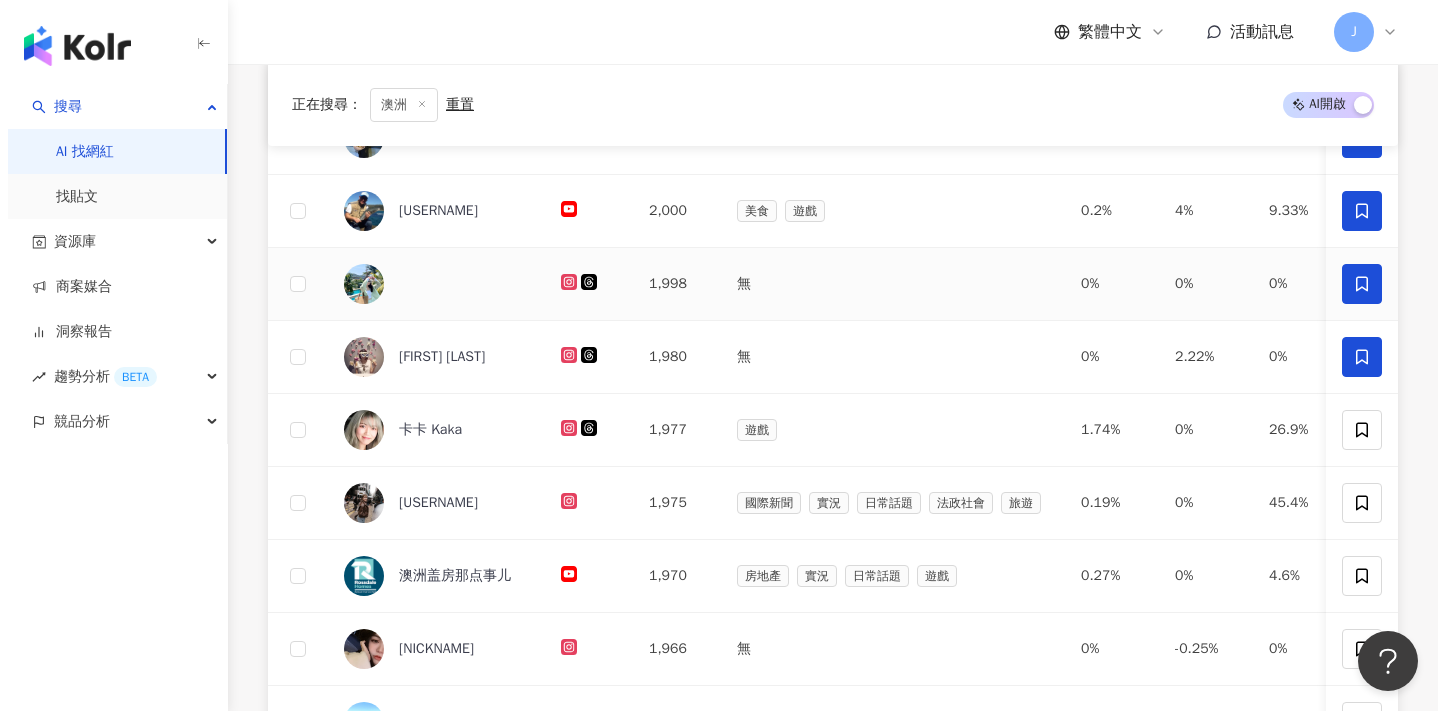 scroll, scrollTop: 486, scrollLeft: 0, axis: vertical 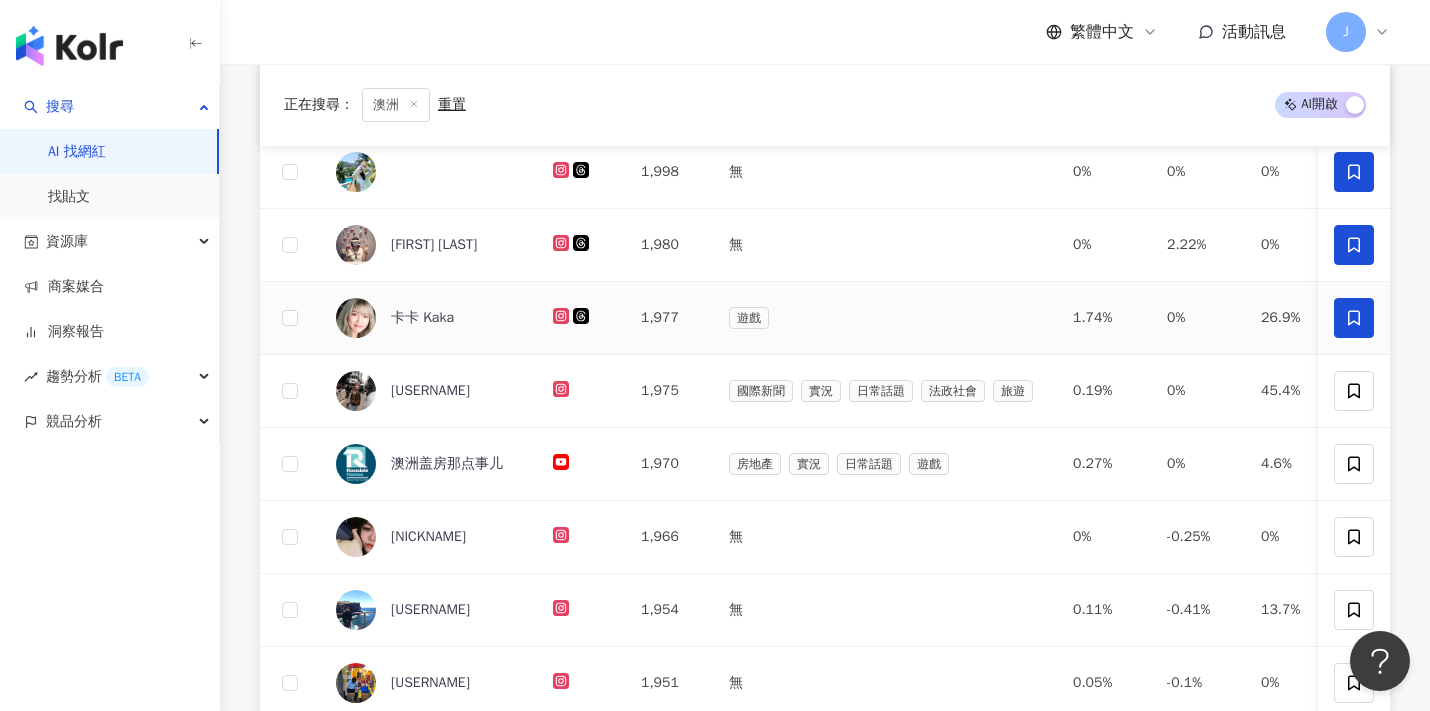 click 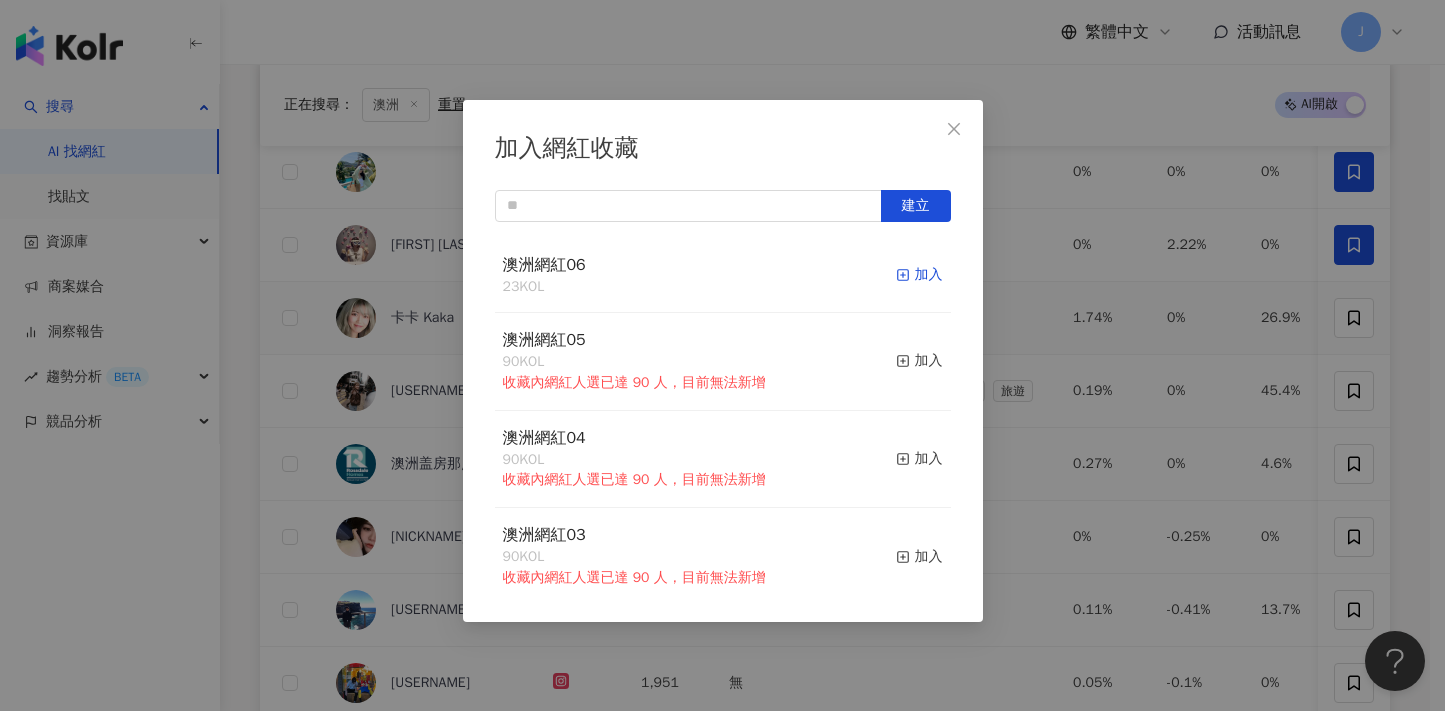 click 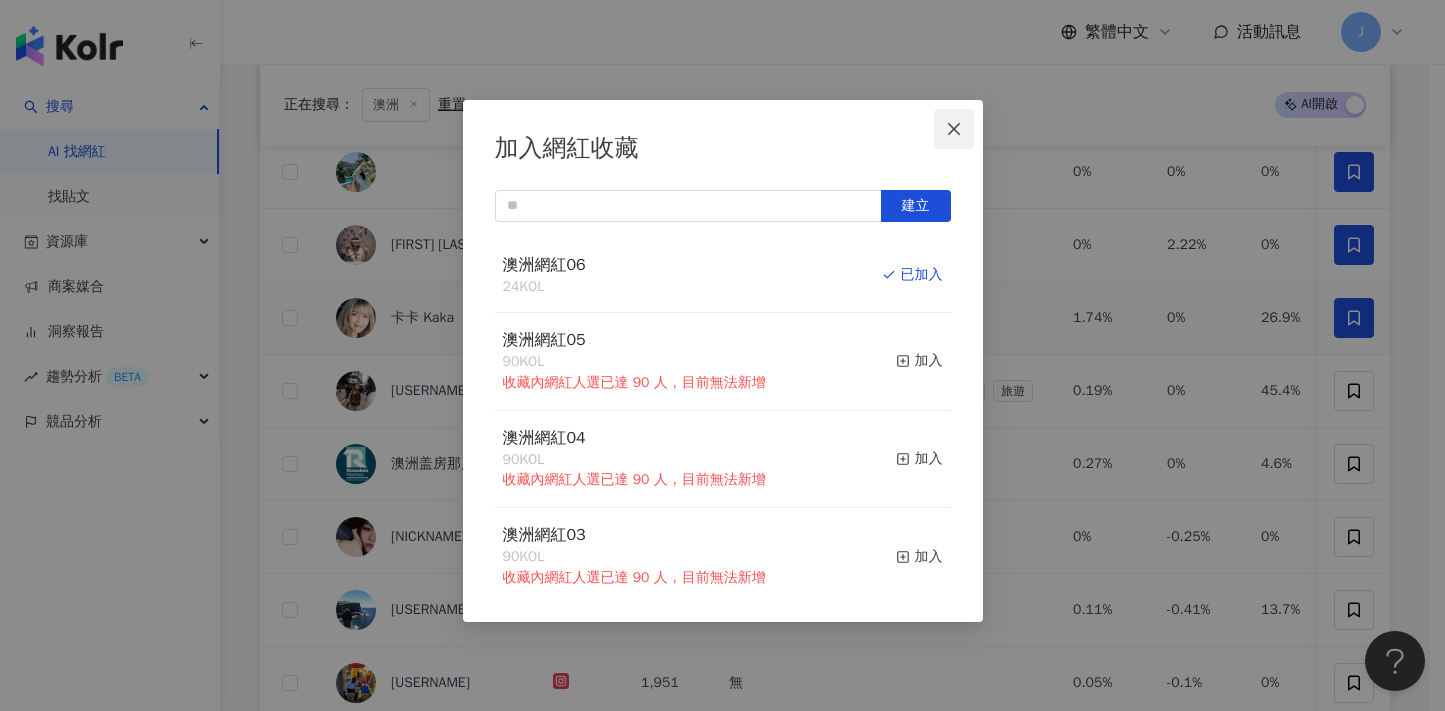 click at bounding box center (954, 129) 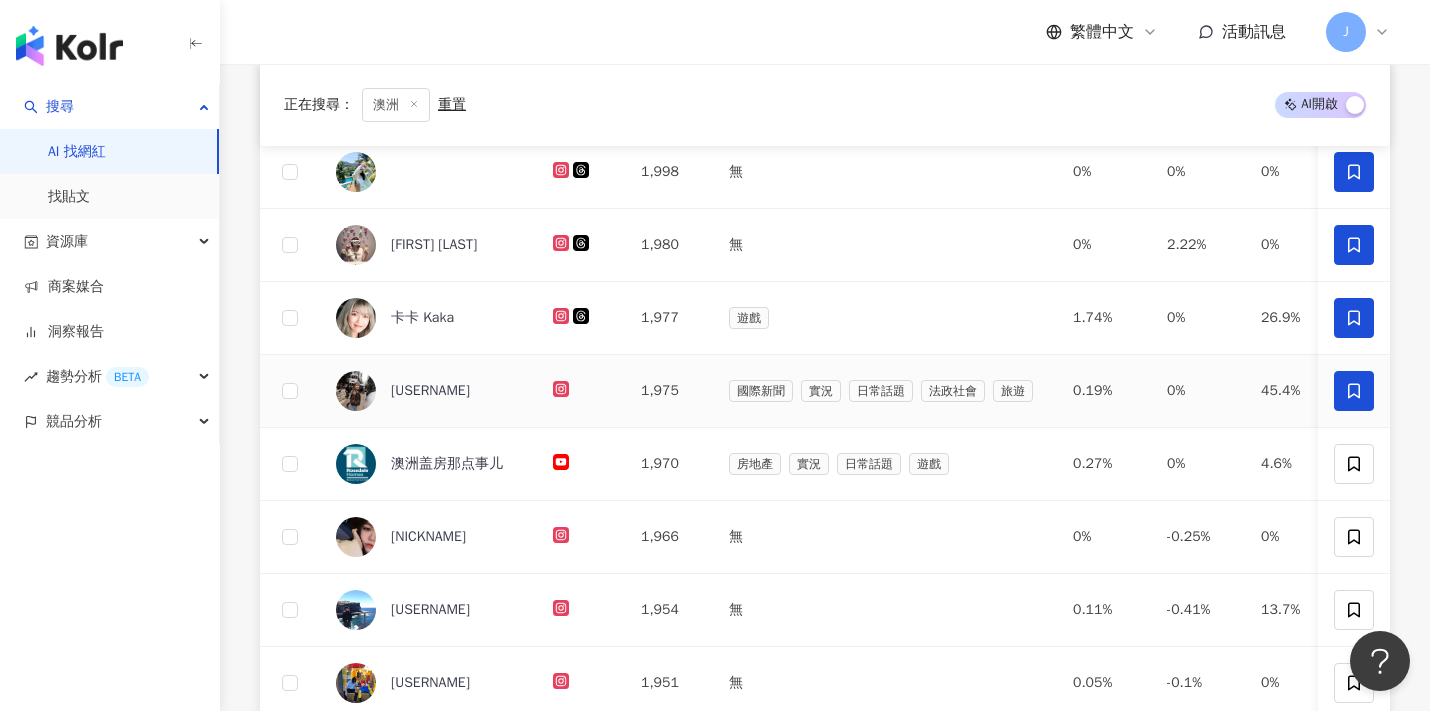 click 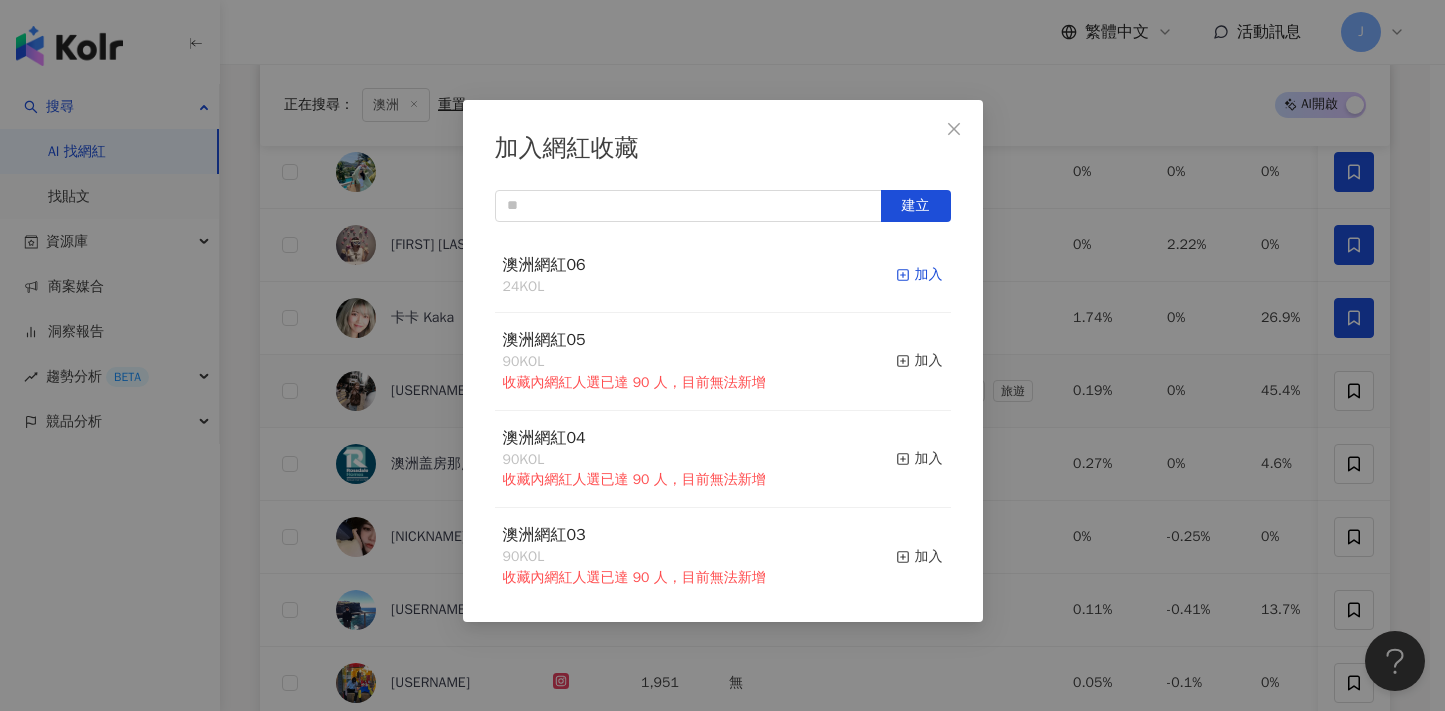 click 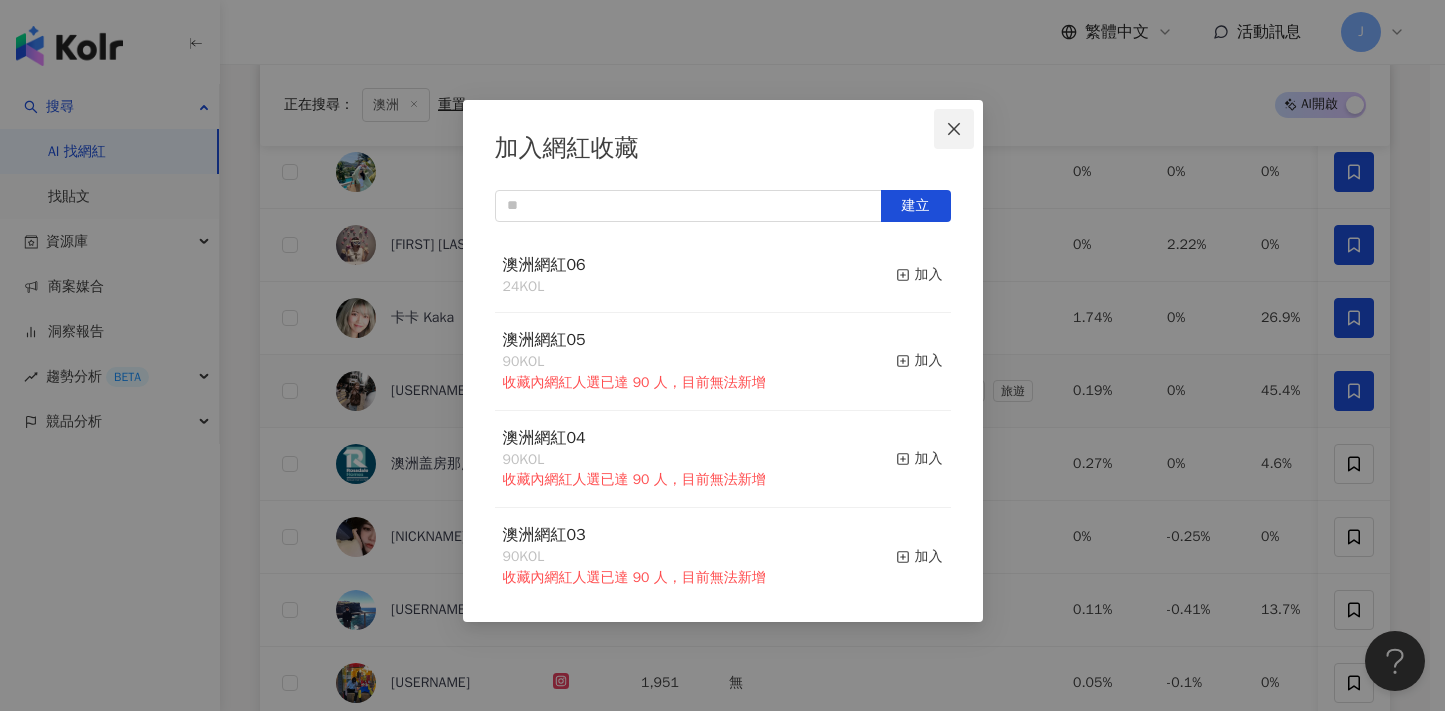 click 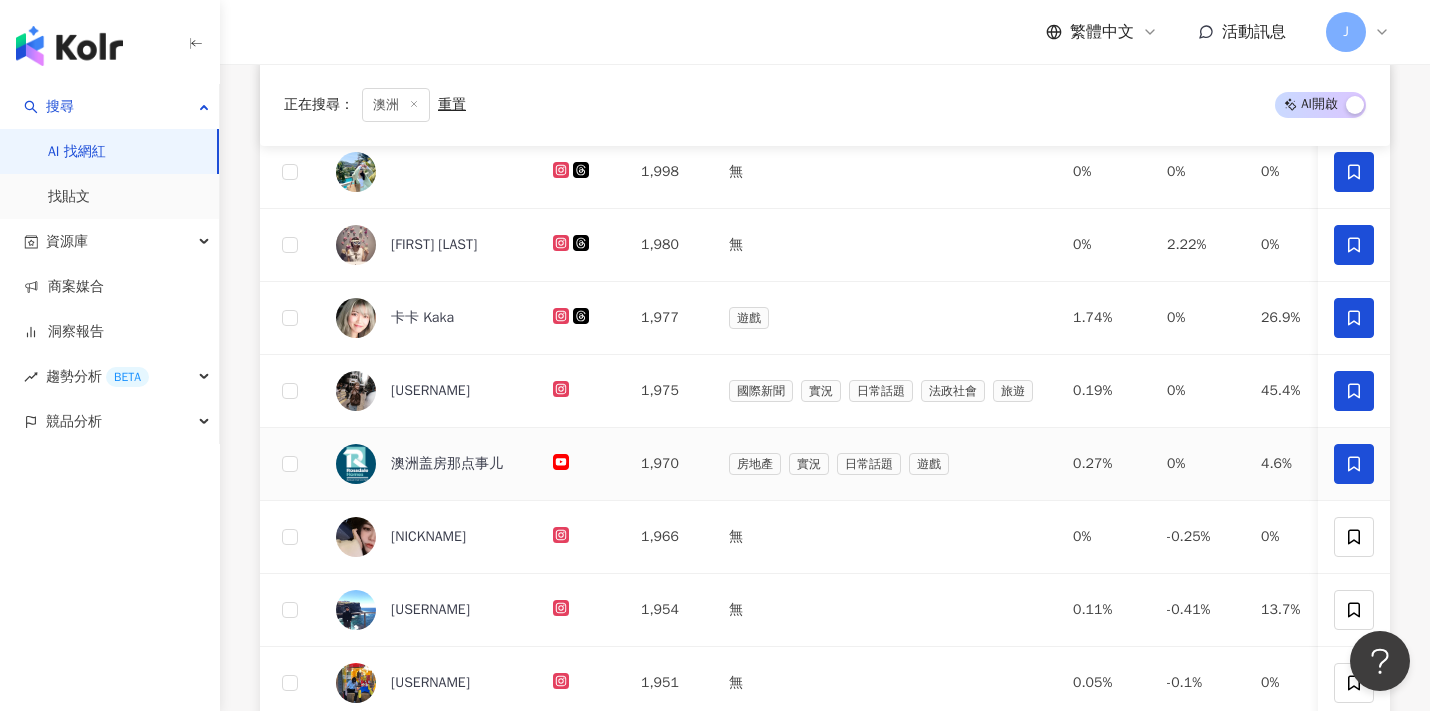 click at bounding box center (1354, 464) 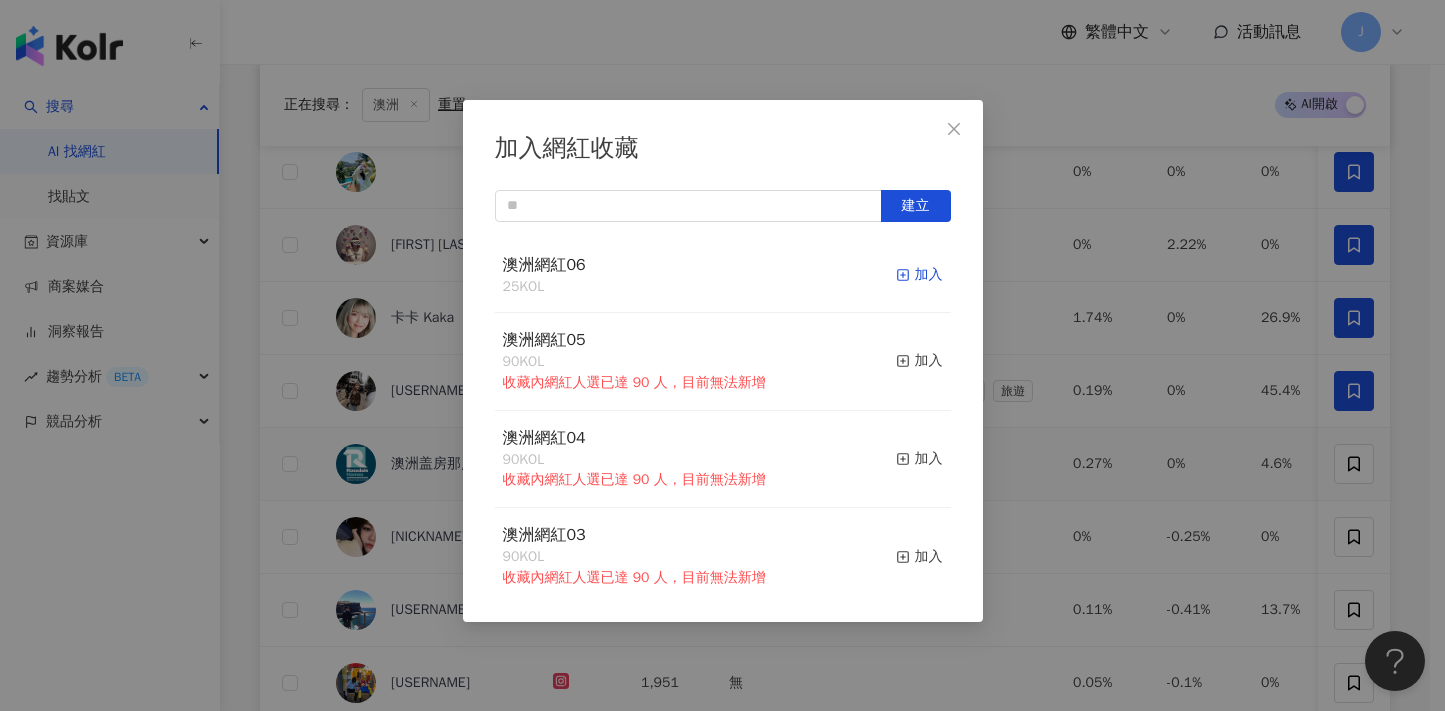 click on "加入" at bounding box center (919, 275) 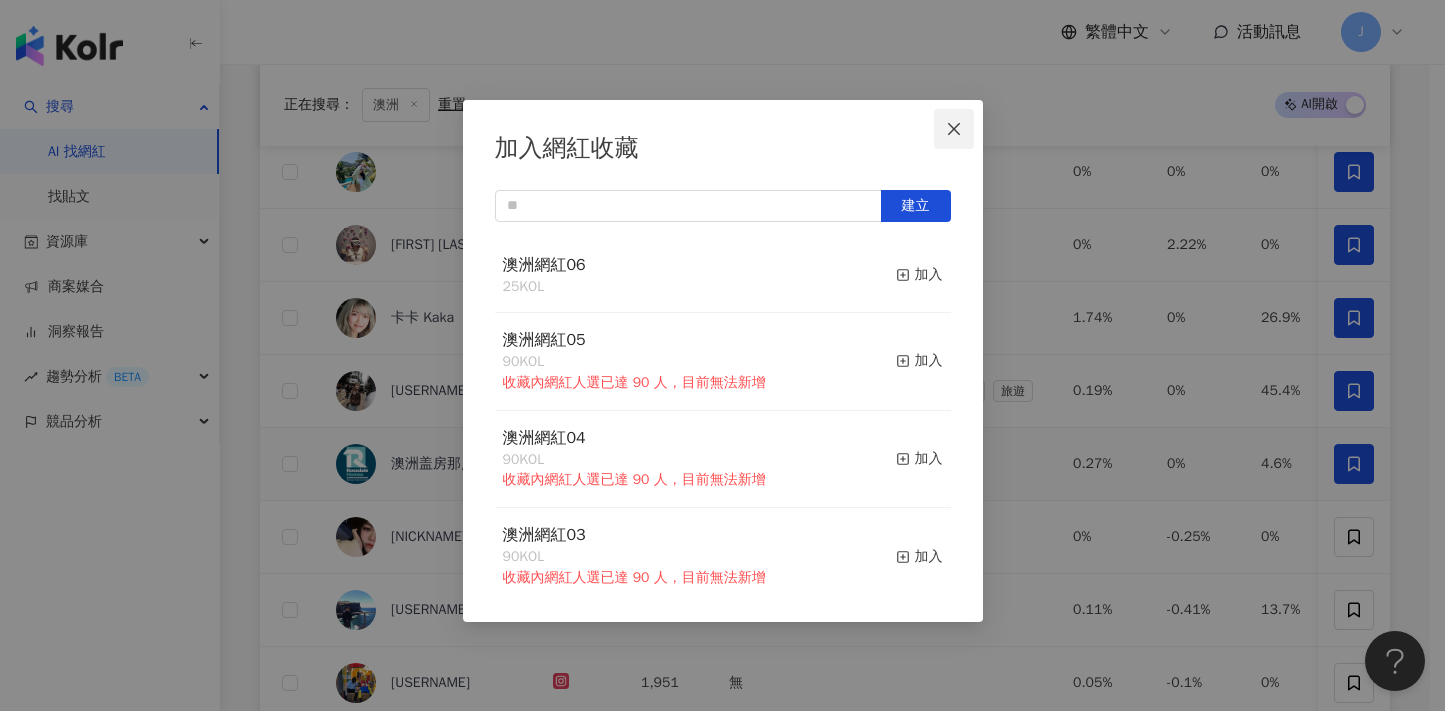 click at bounding box center [954, 129] 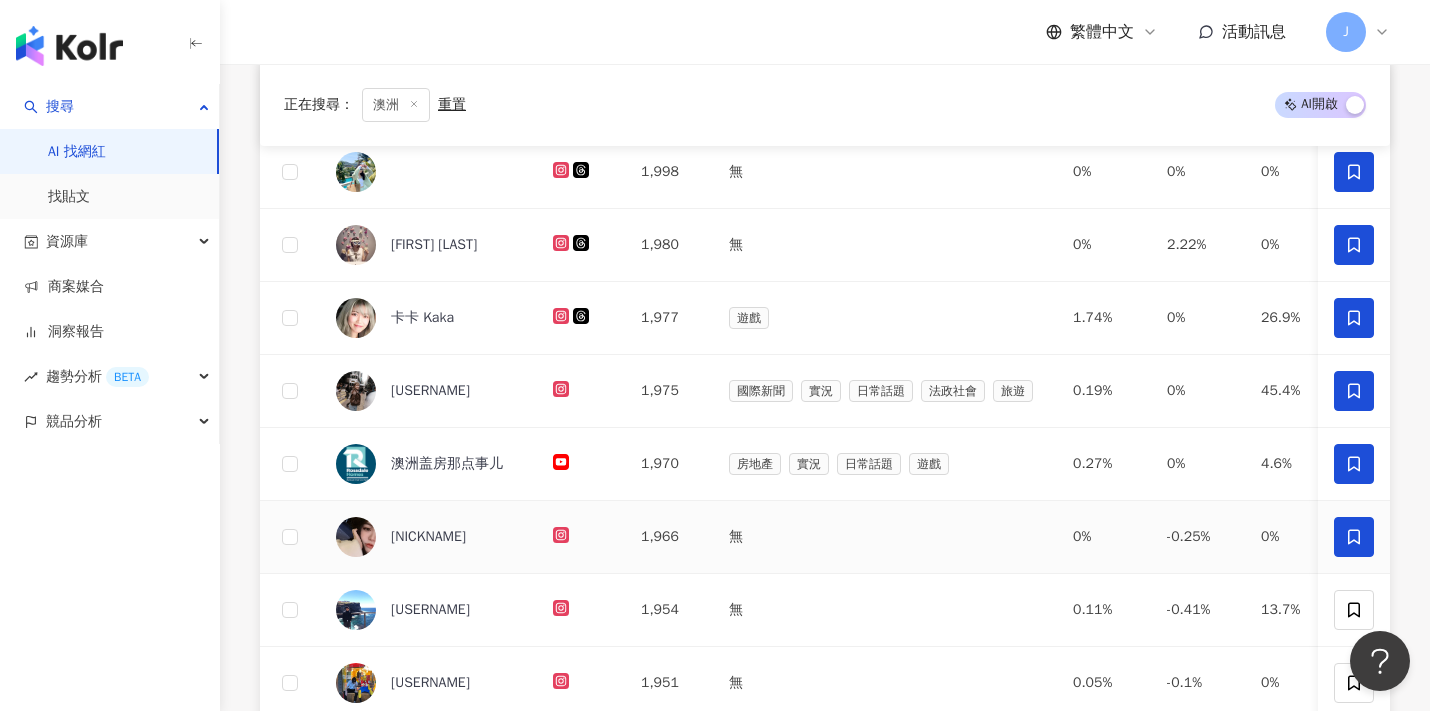 click at bounding box center (1354, 537) 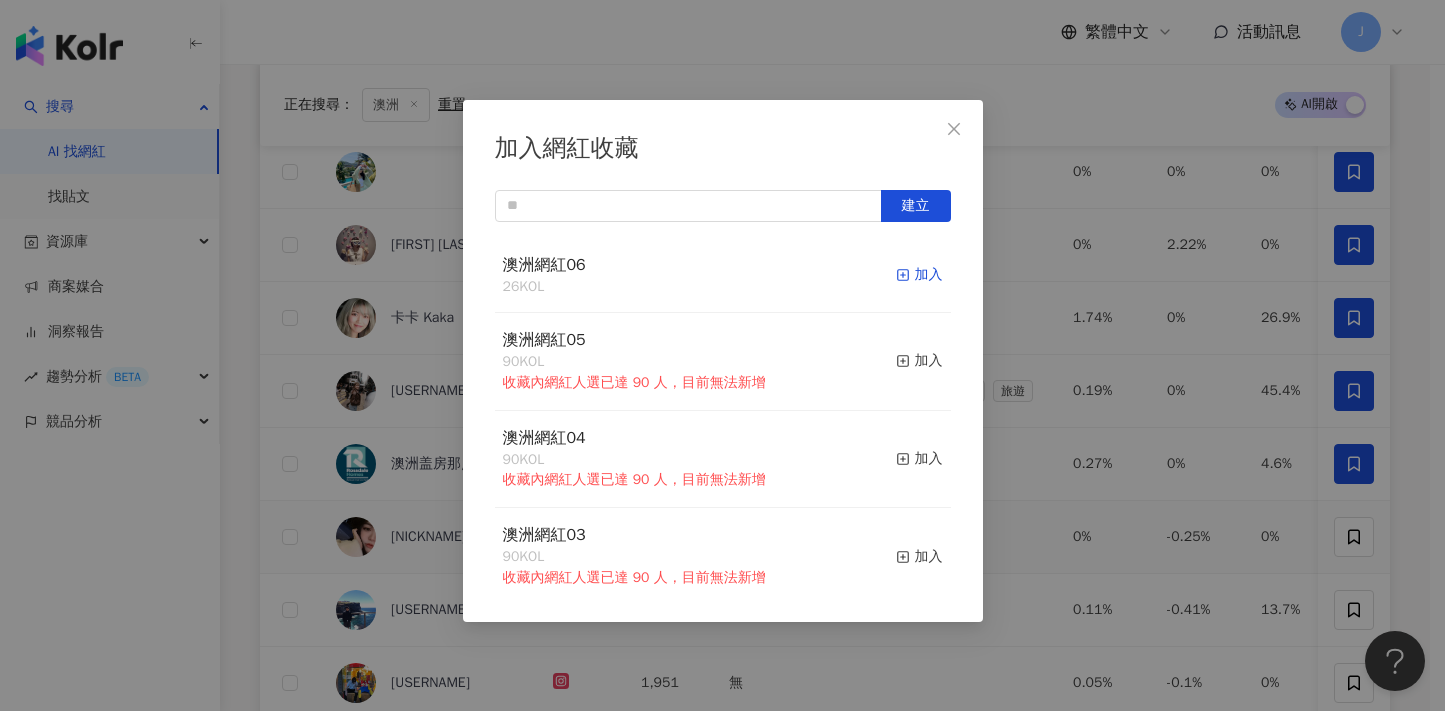 click on "加入" at bounding box center (919, 275) 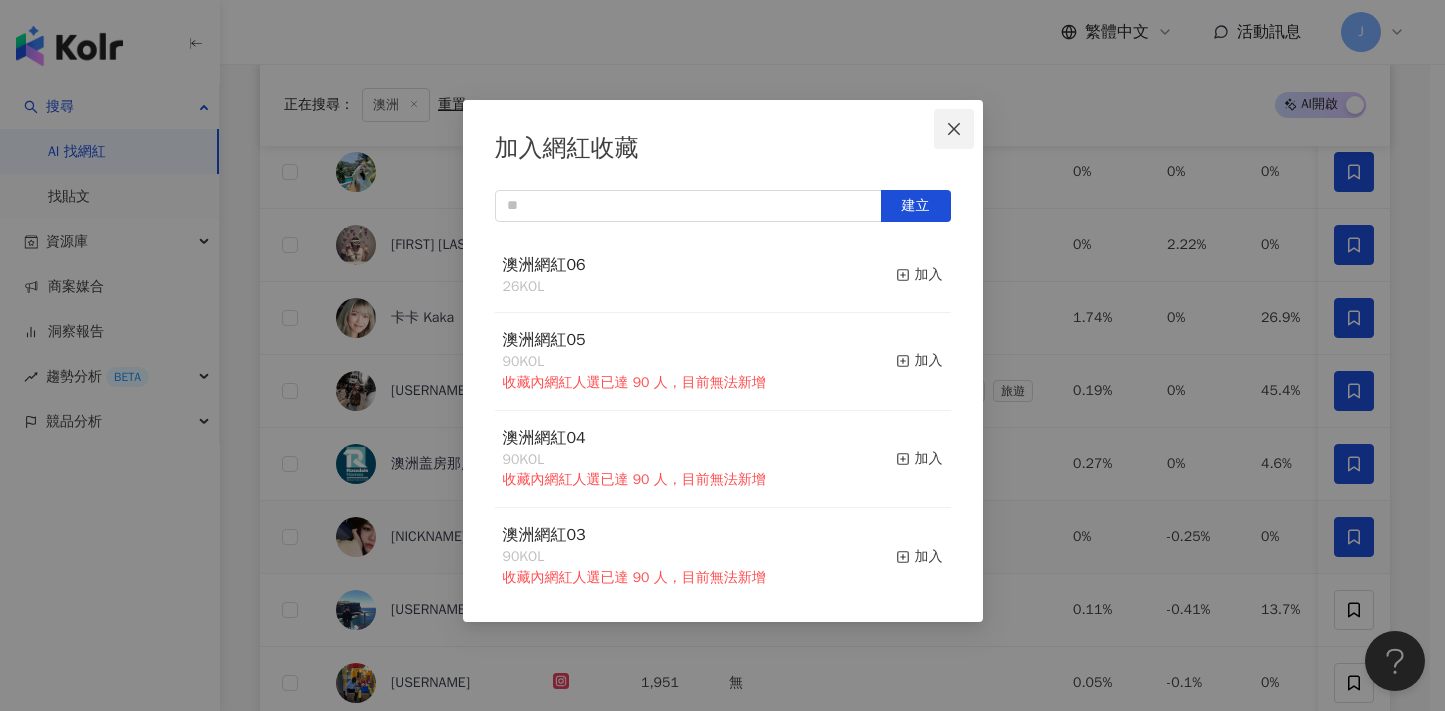 click at bounding box center [954, 129] 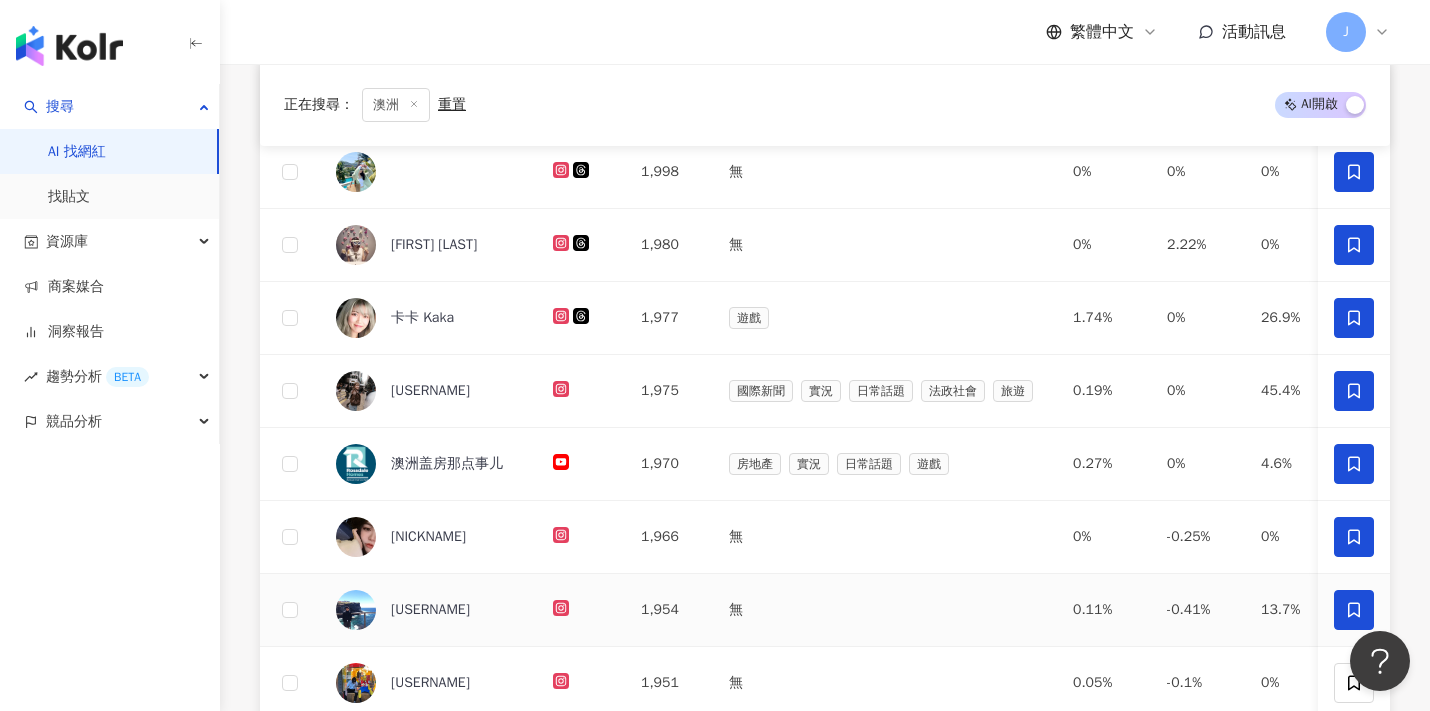 click at bounding box center [1354, 610] 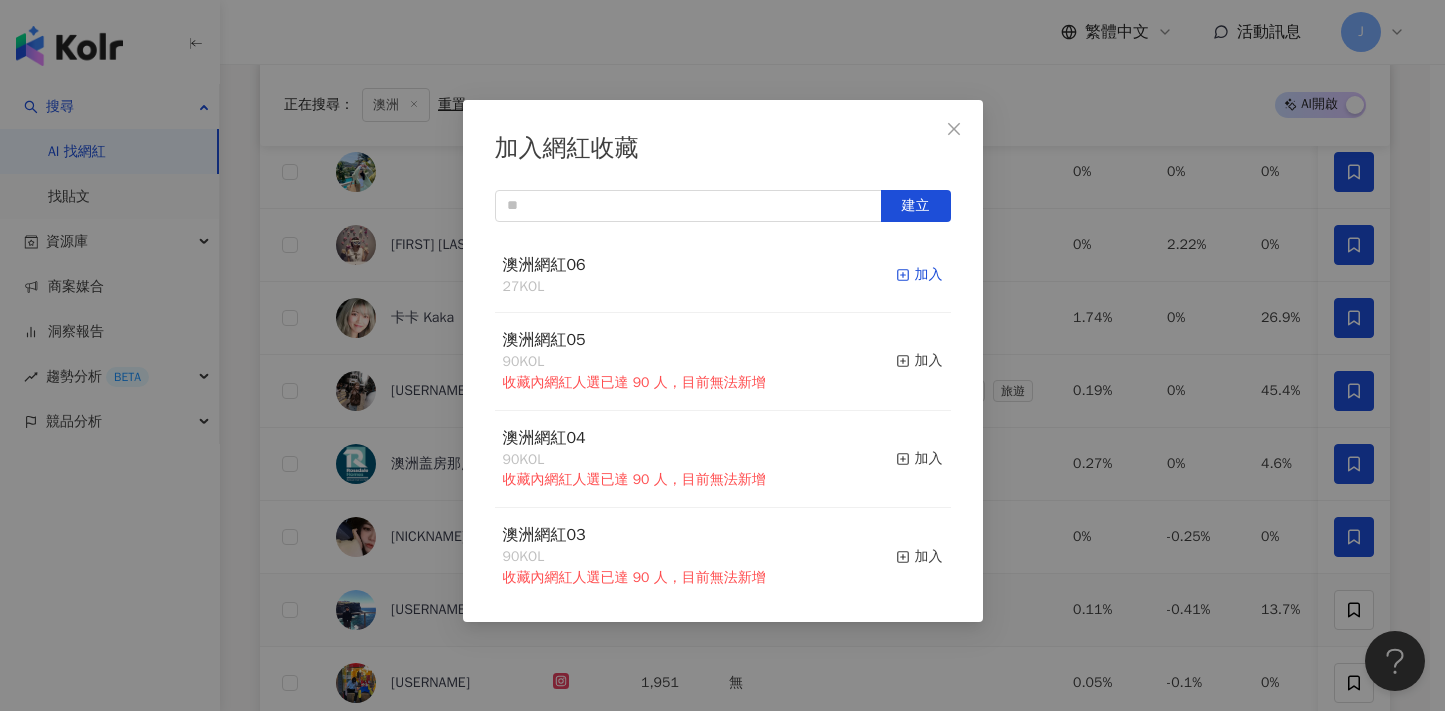 click on "加入" at bounding box center (919, 275) 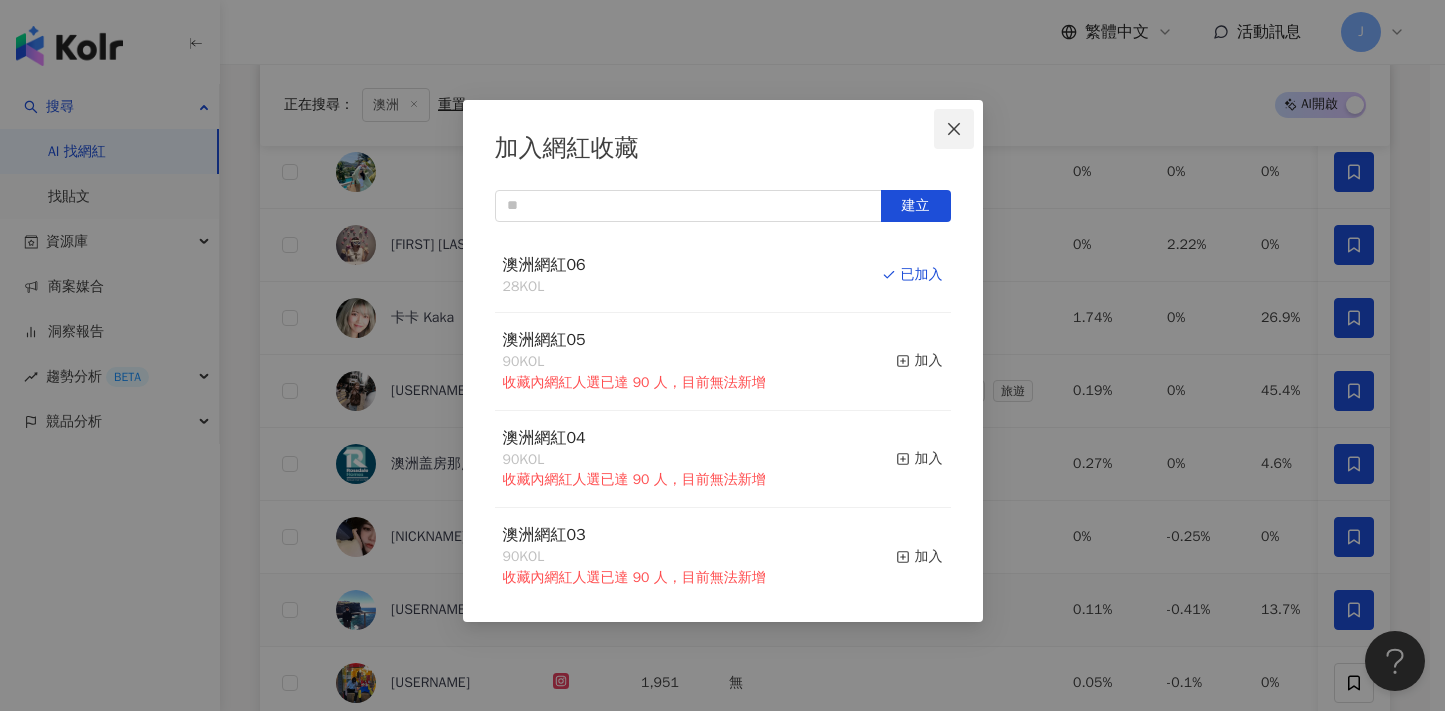 click at bounding box center (954, 129) 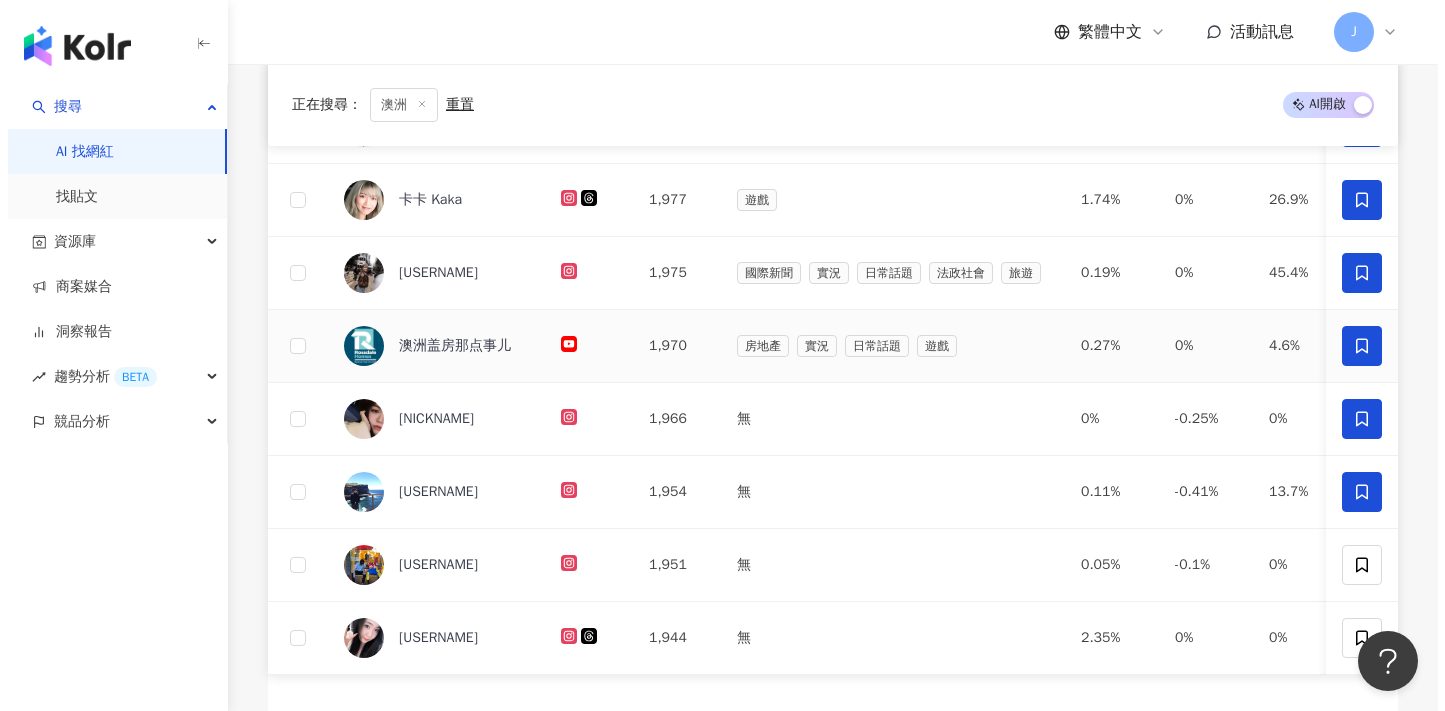 scroll, scrollTop: 640, scrollLeft: 0, axis: vertical 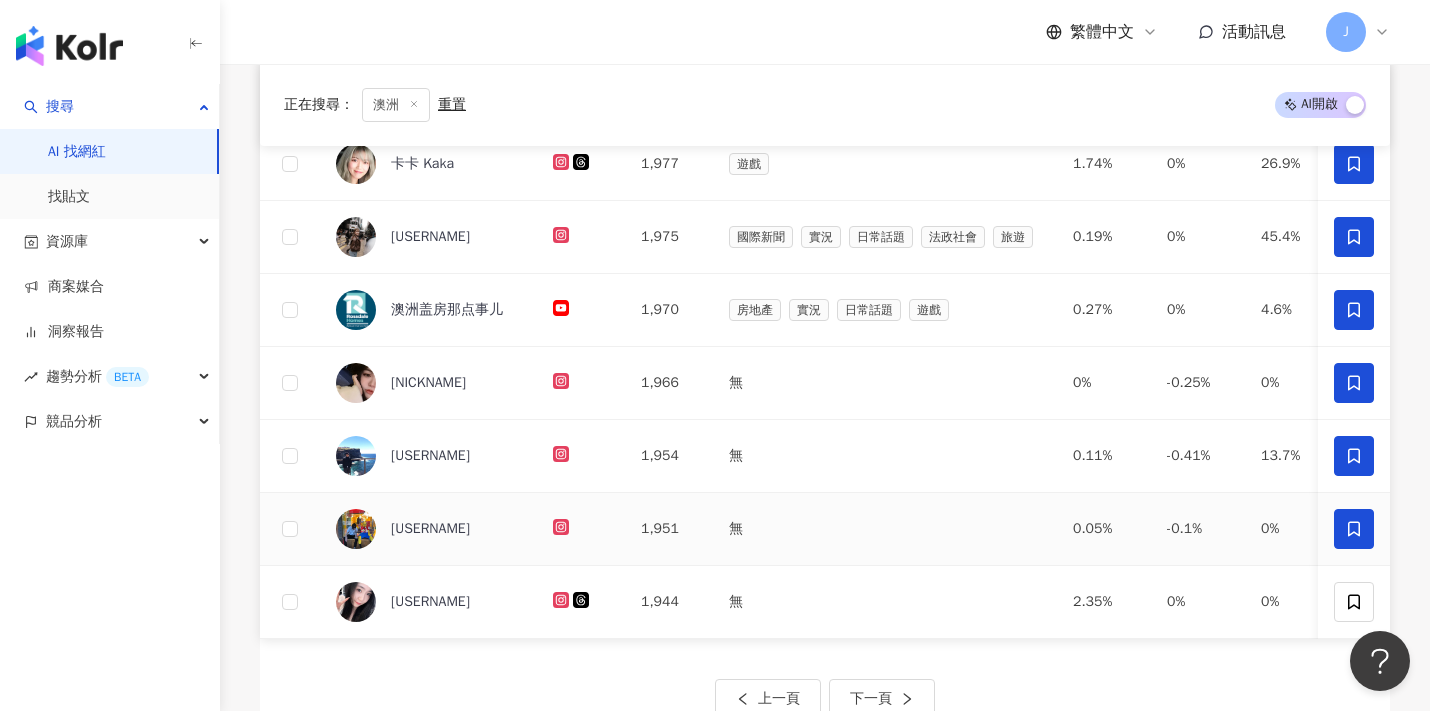 click at bounding box center [1354, 529] 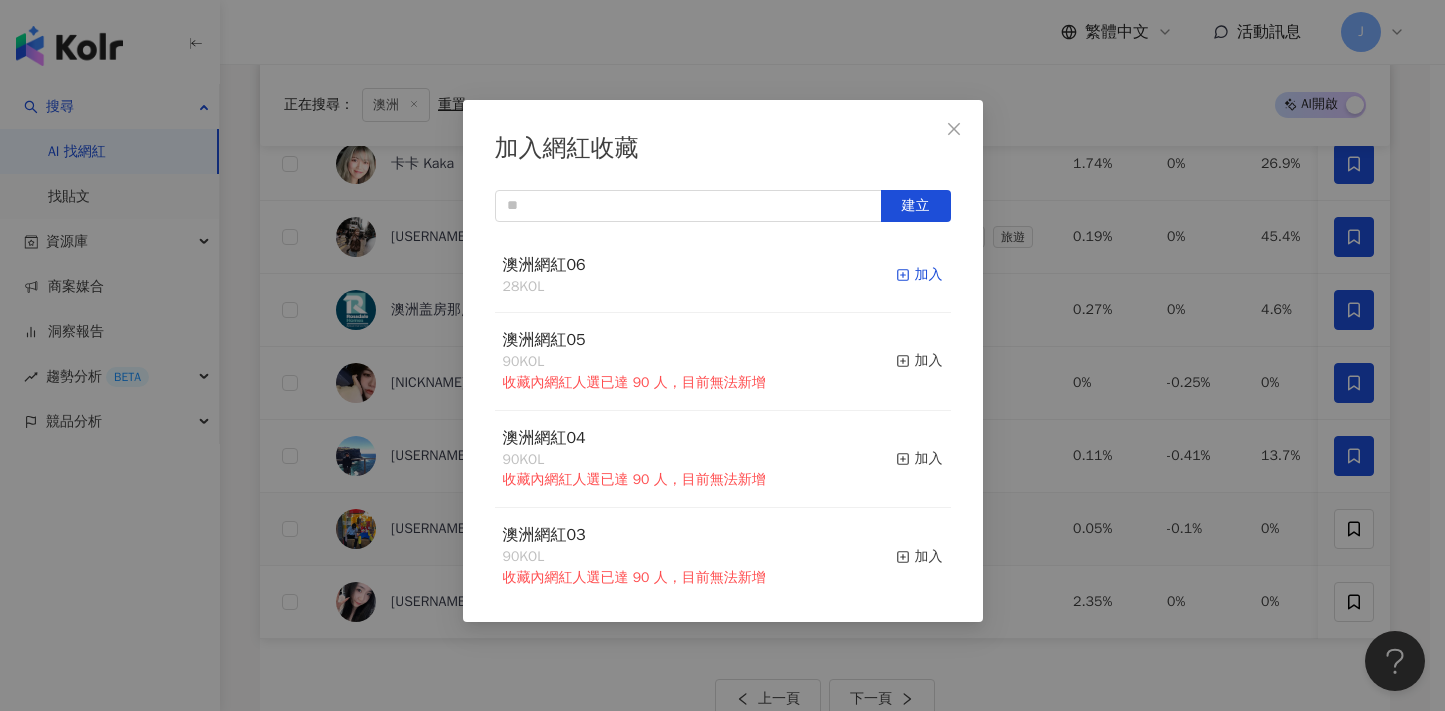 click on "加入" at bounding box center (919, 275) 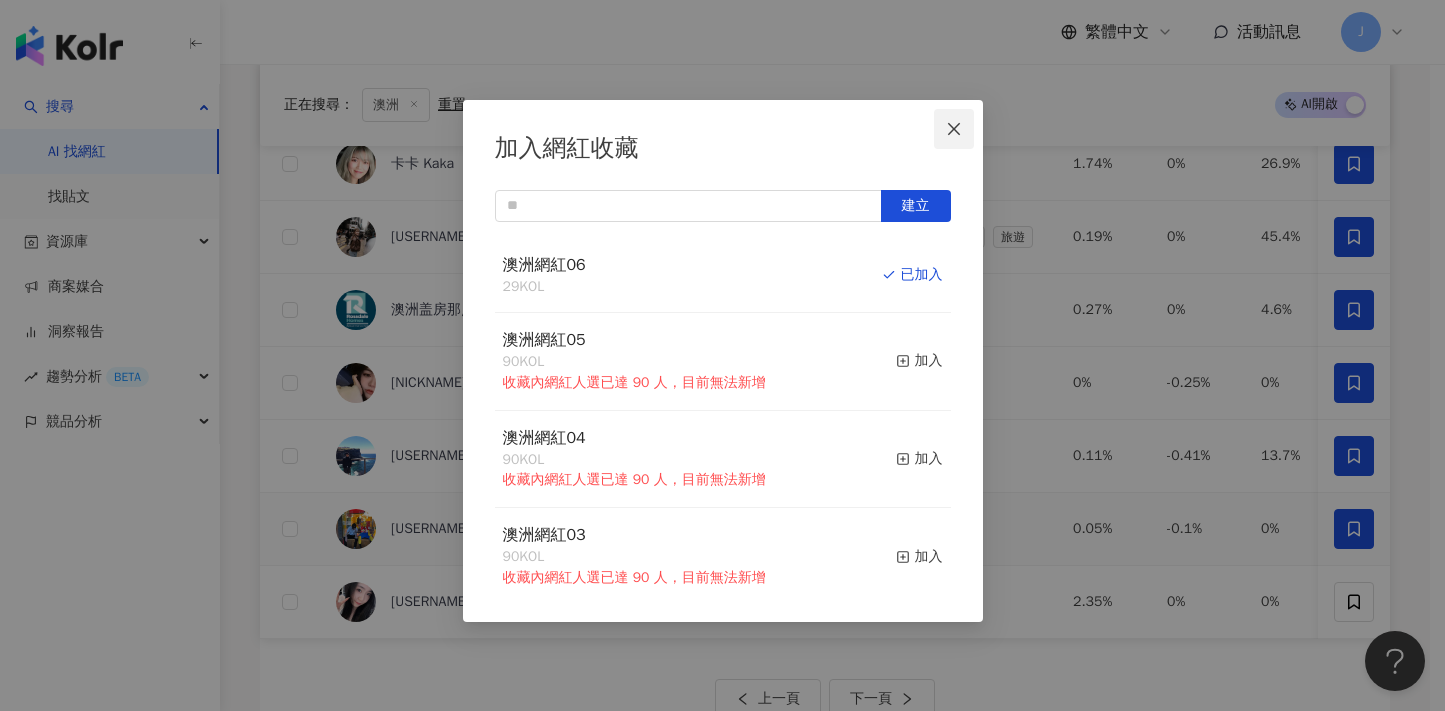 click at bounding box center [954, 129] 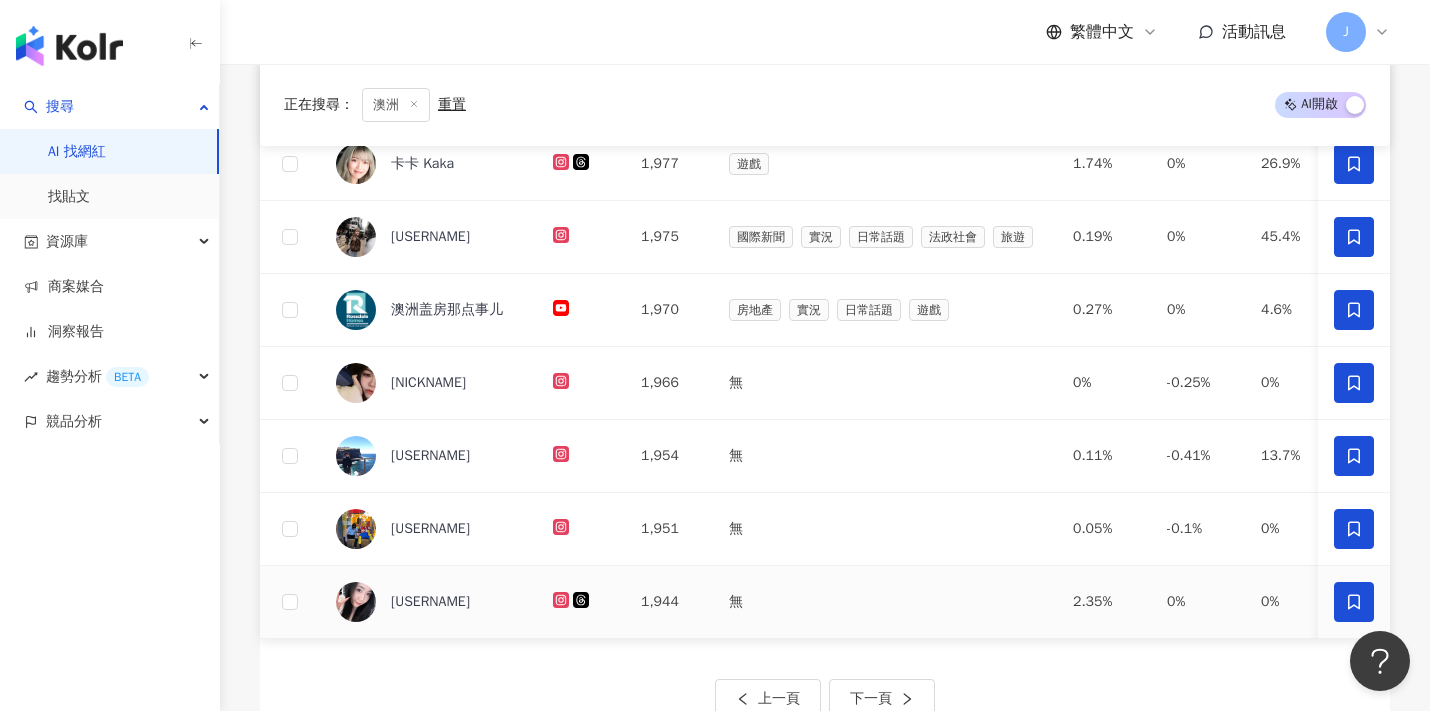 click at bounding box center [1354, 602] 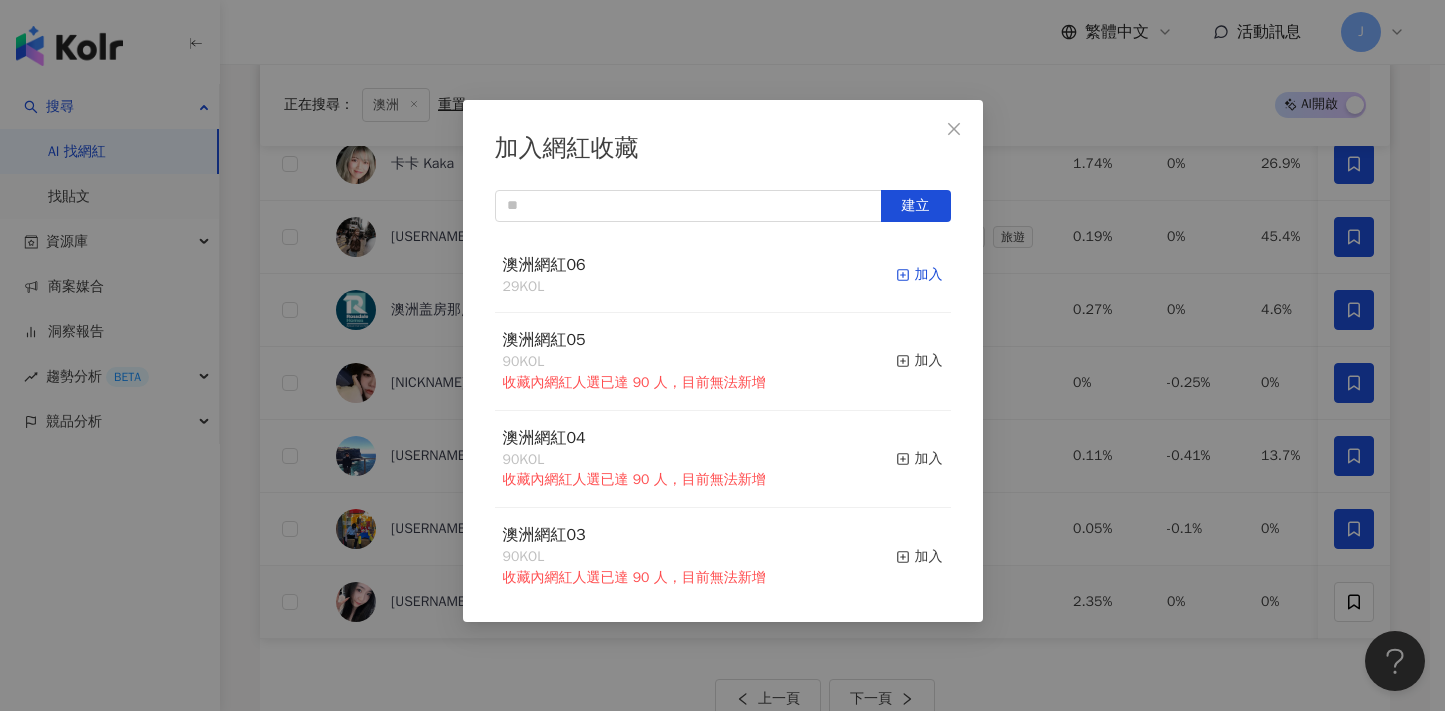 click on "加入" at bounding box center [919, 275] 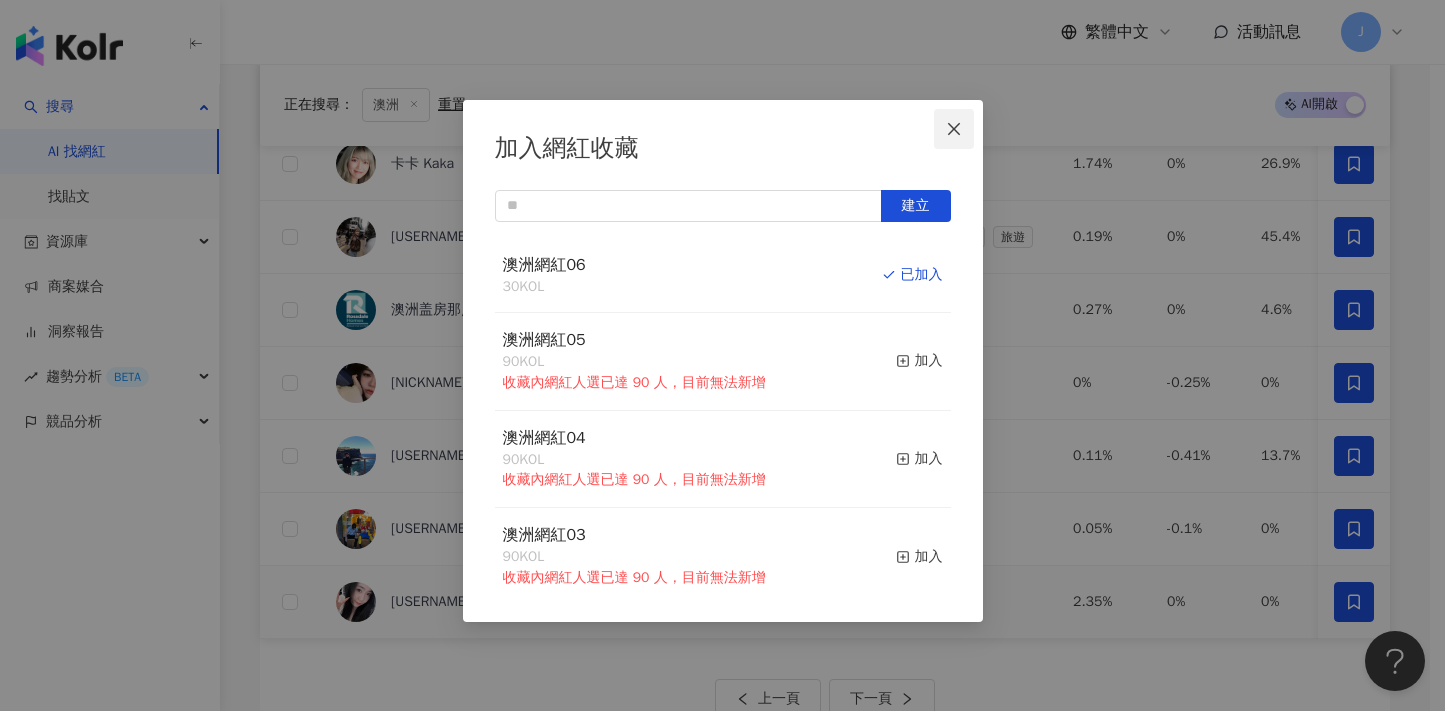 click at bounding box center [954, 129] 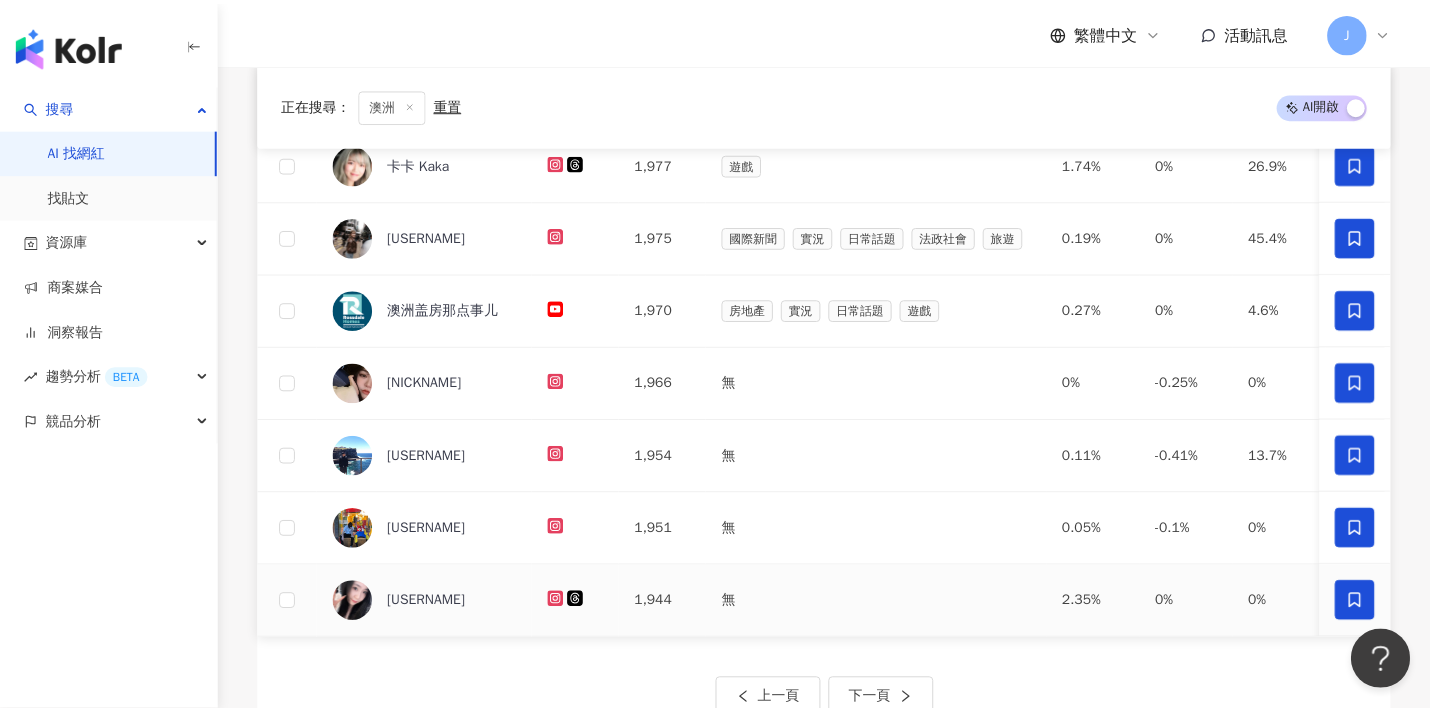 scroll, scrollTop: 718, scrollLeft: 0, axis: vertical 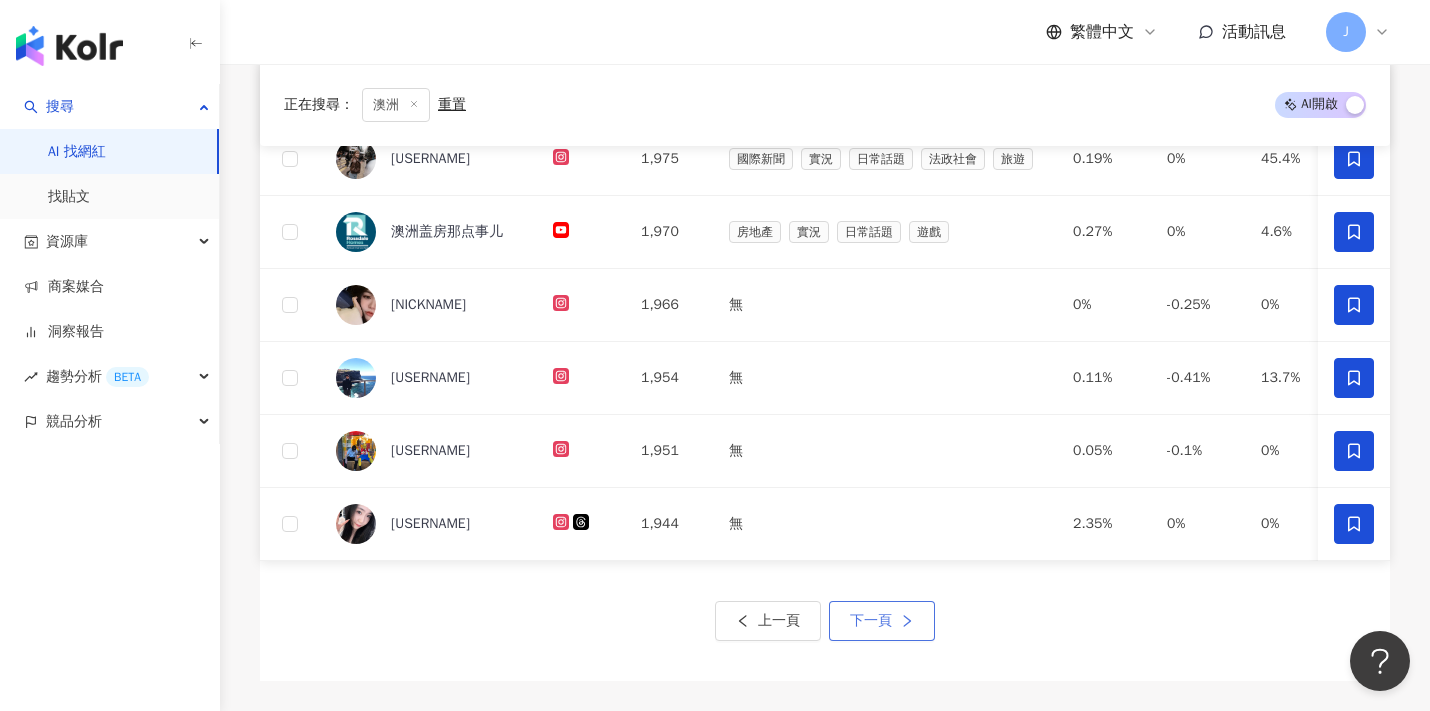 click on "下一頁" at bounding box center (882, 621) 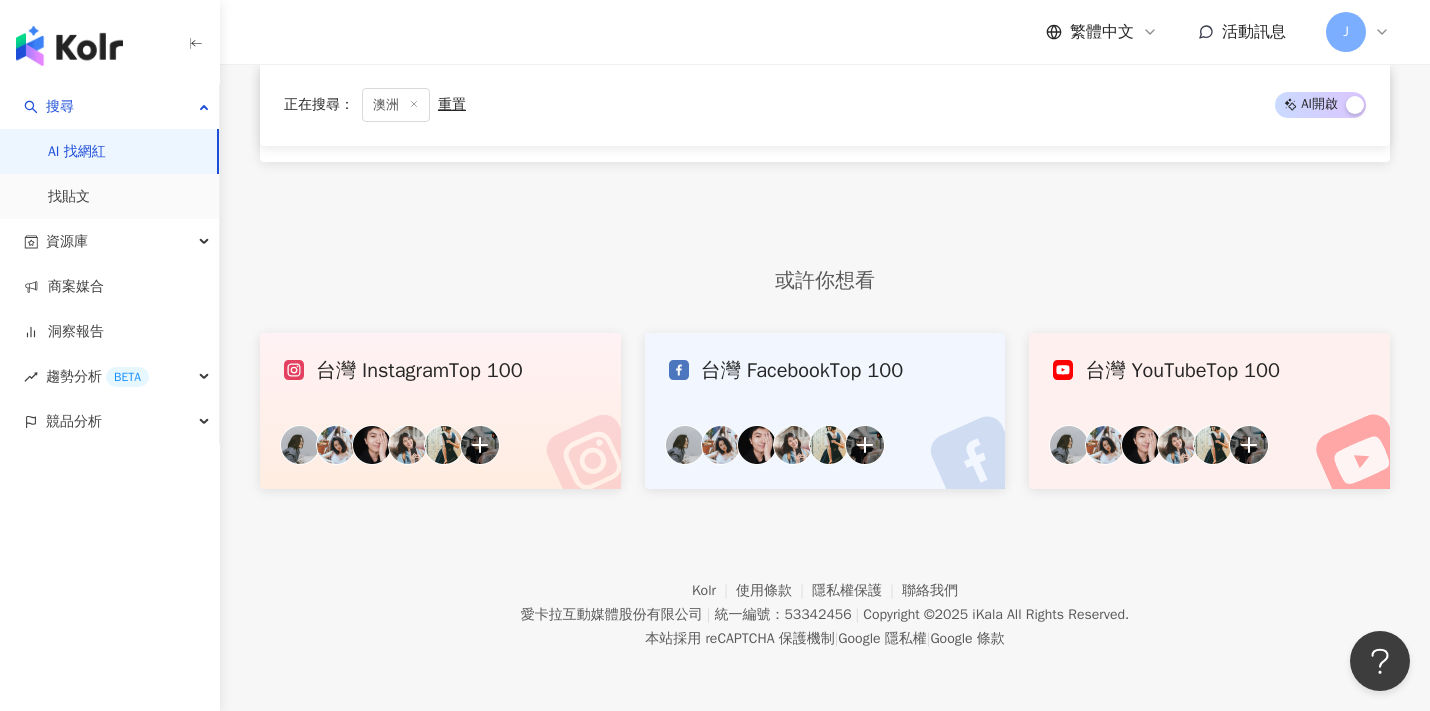 scroll, scrollTop: 560, scrollLeft: 0, axis: vertical 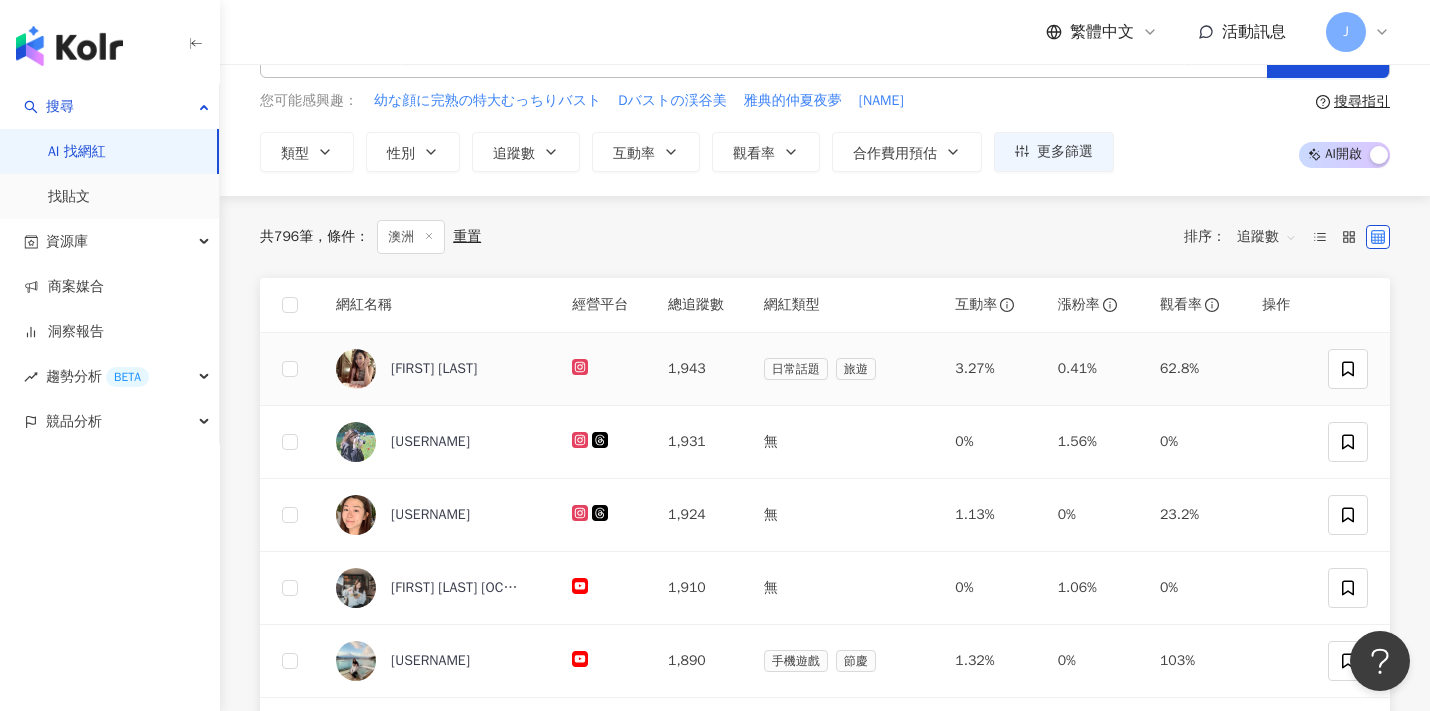click at bounding box center [1351, 369] 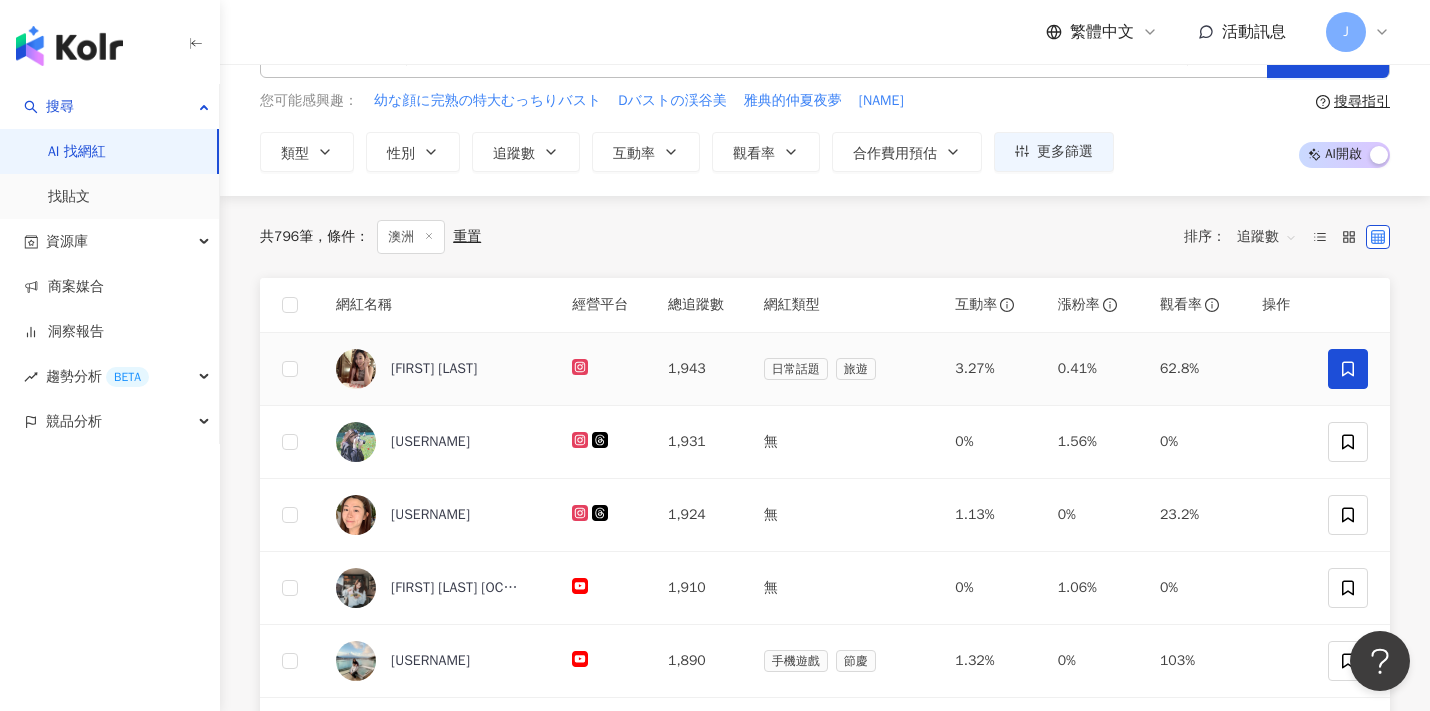 click at bounding box center (1348, 369) 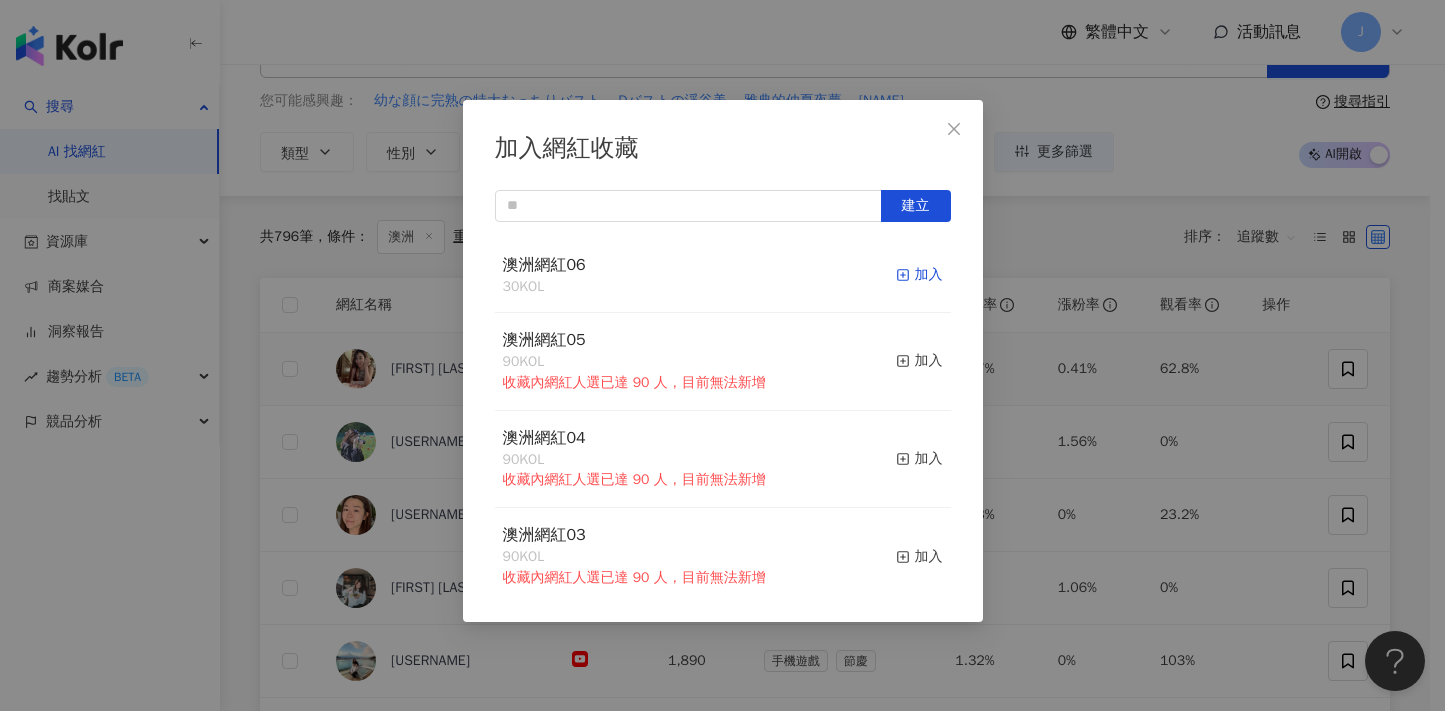 click on "加入" at bounding box center [919, 275] 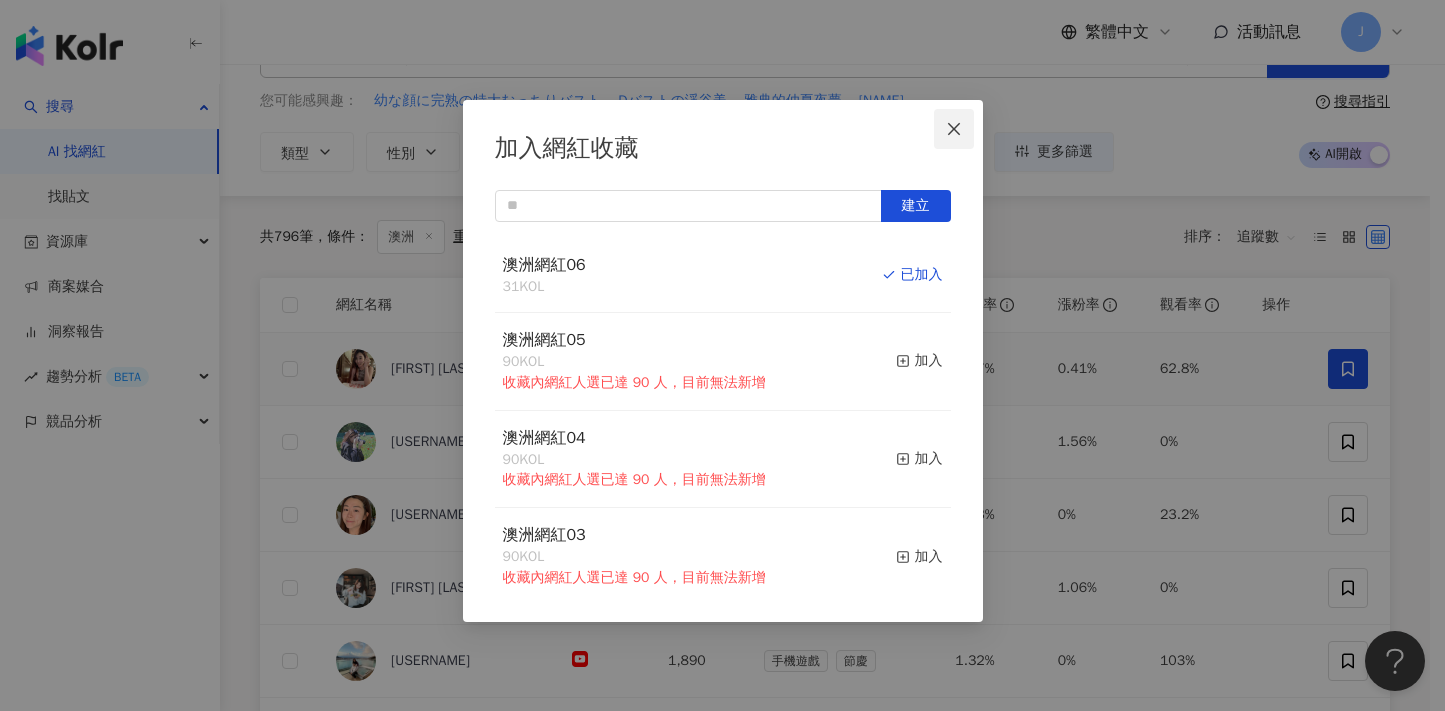 click at bounding box center [954, 129] 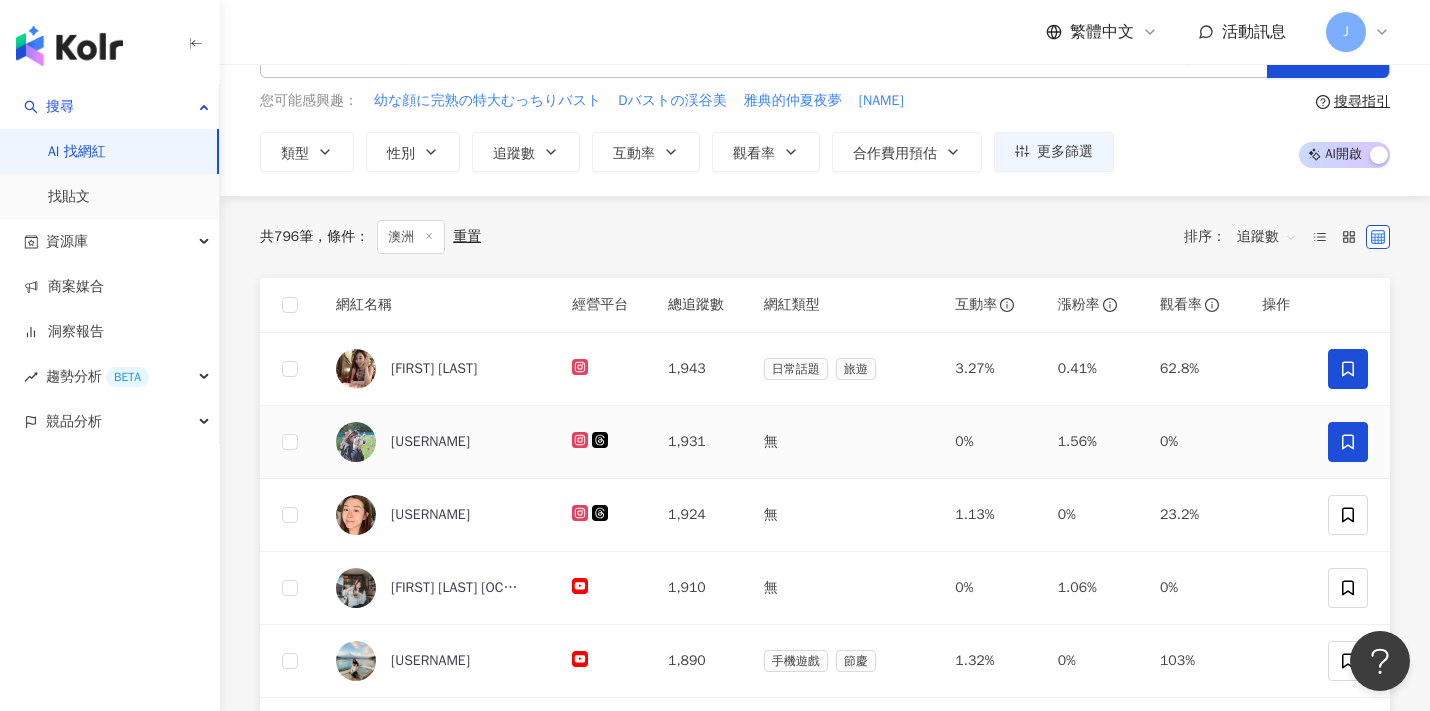 click at bounding box center [1348, 442] 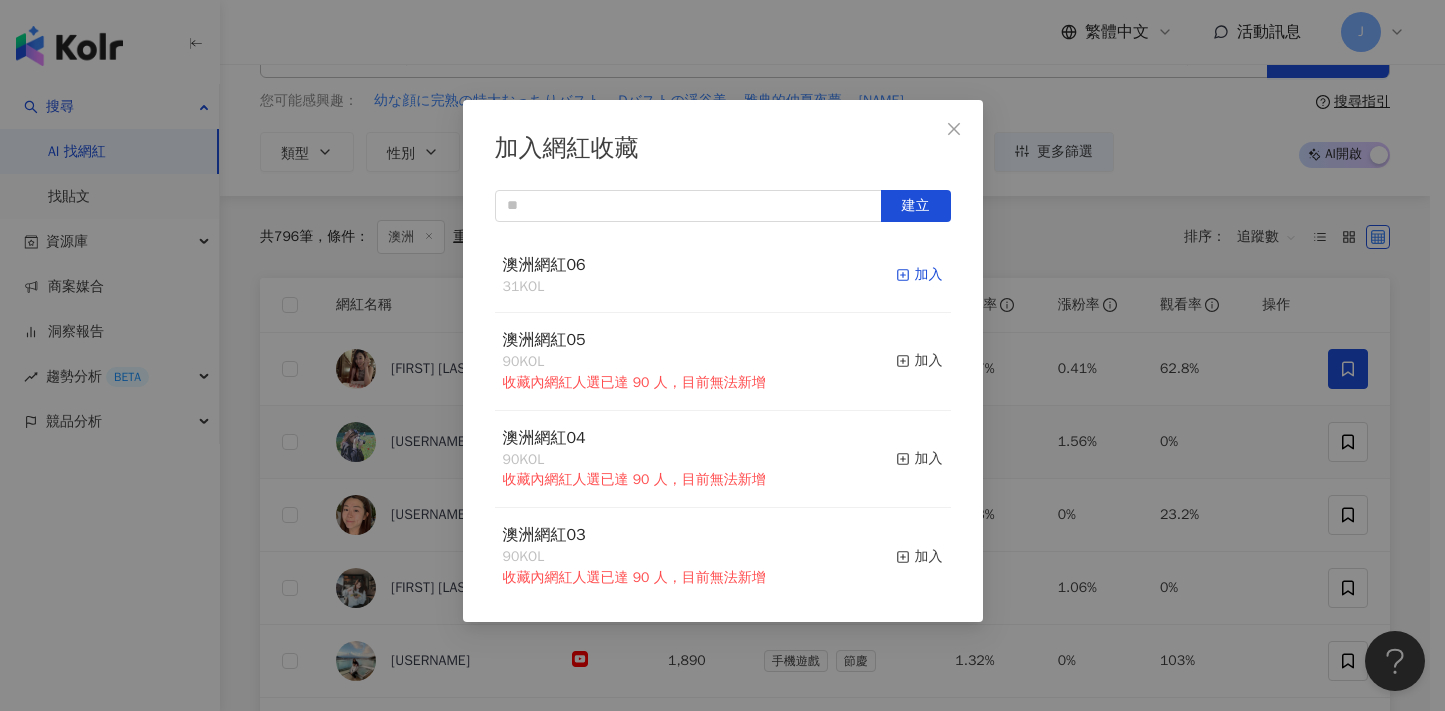 click on "加入" at bounding box center (919, 275) 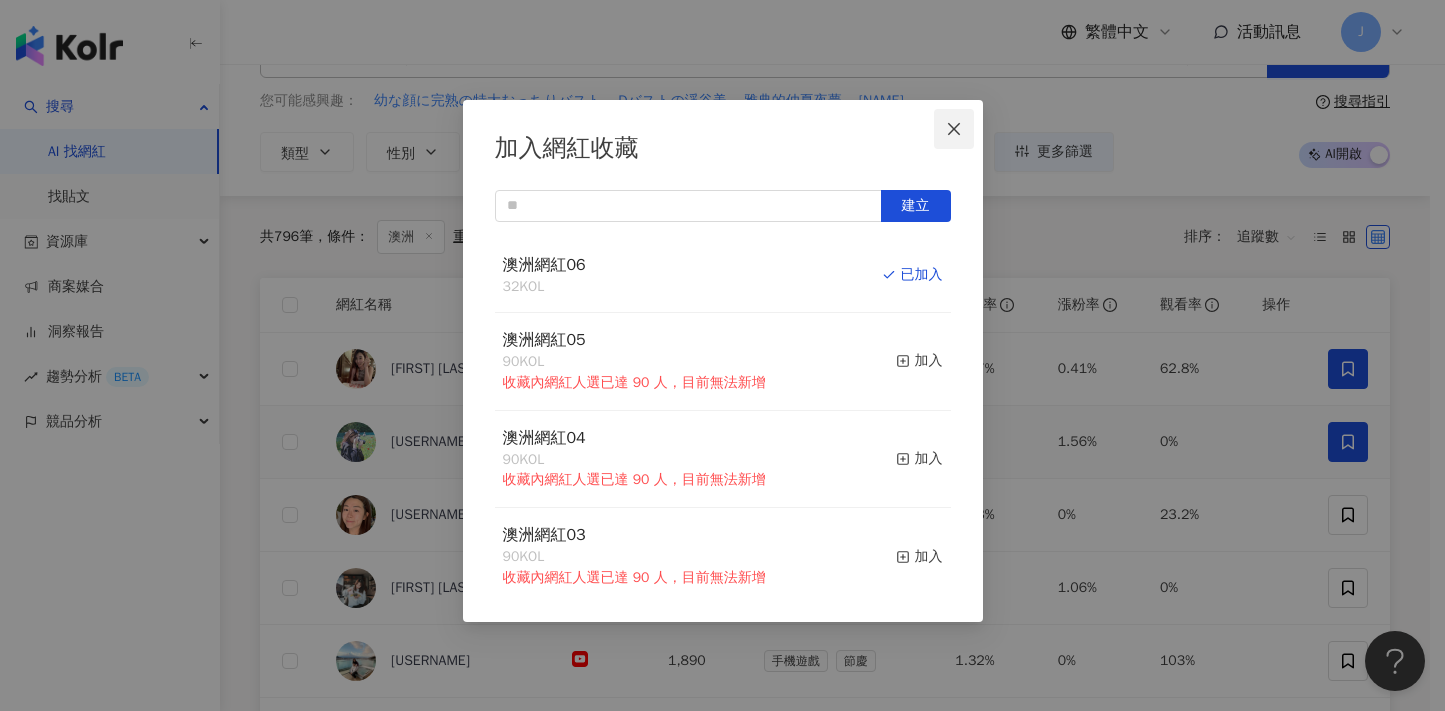 click at bounding box center [954, 129] 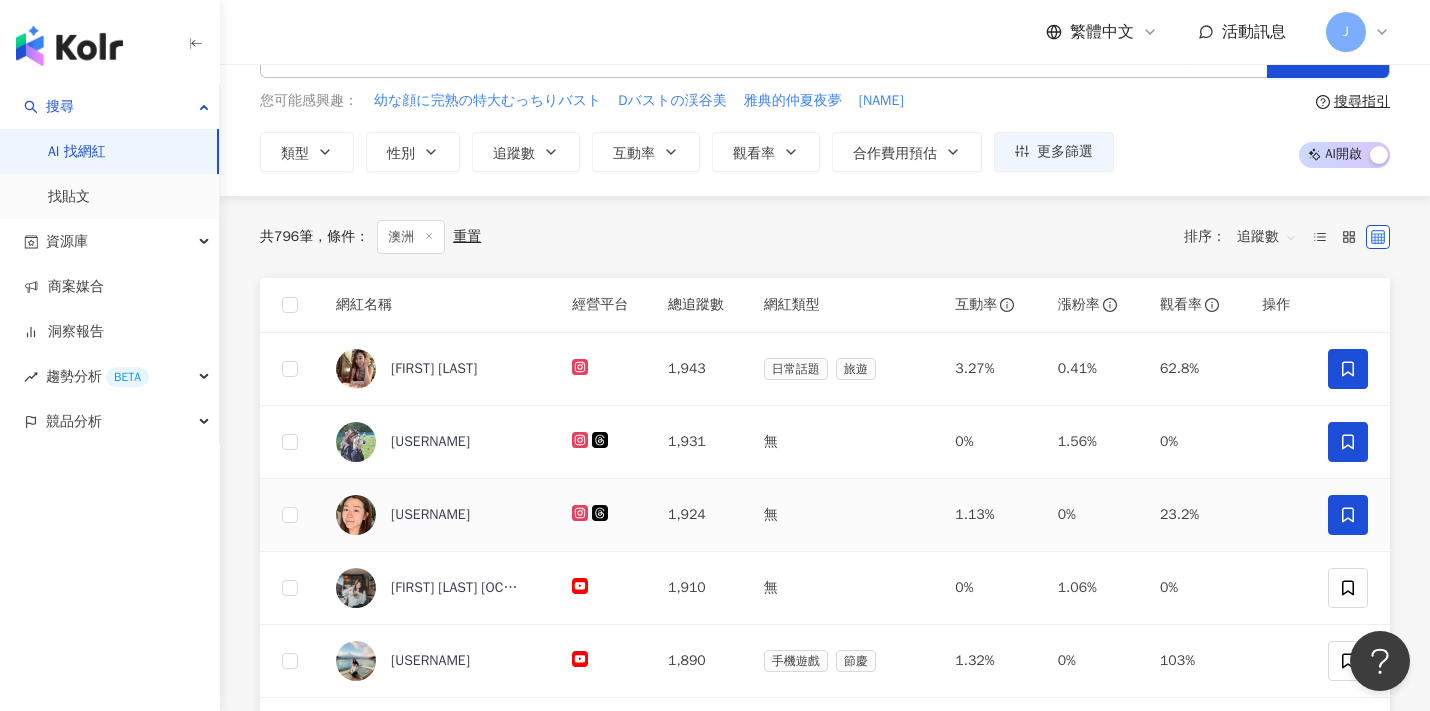 click at bounding box center [1348, 515] 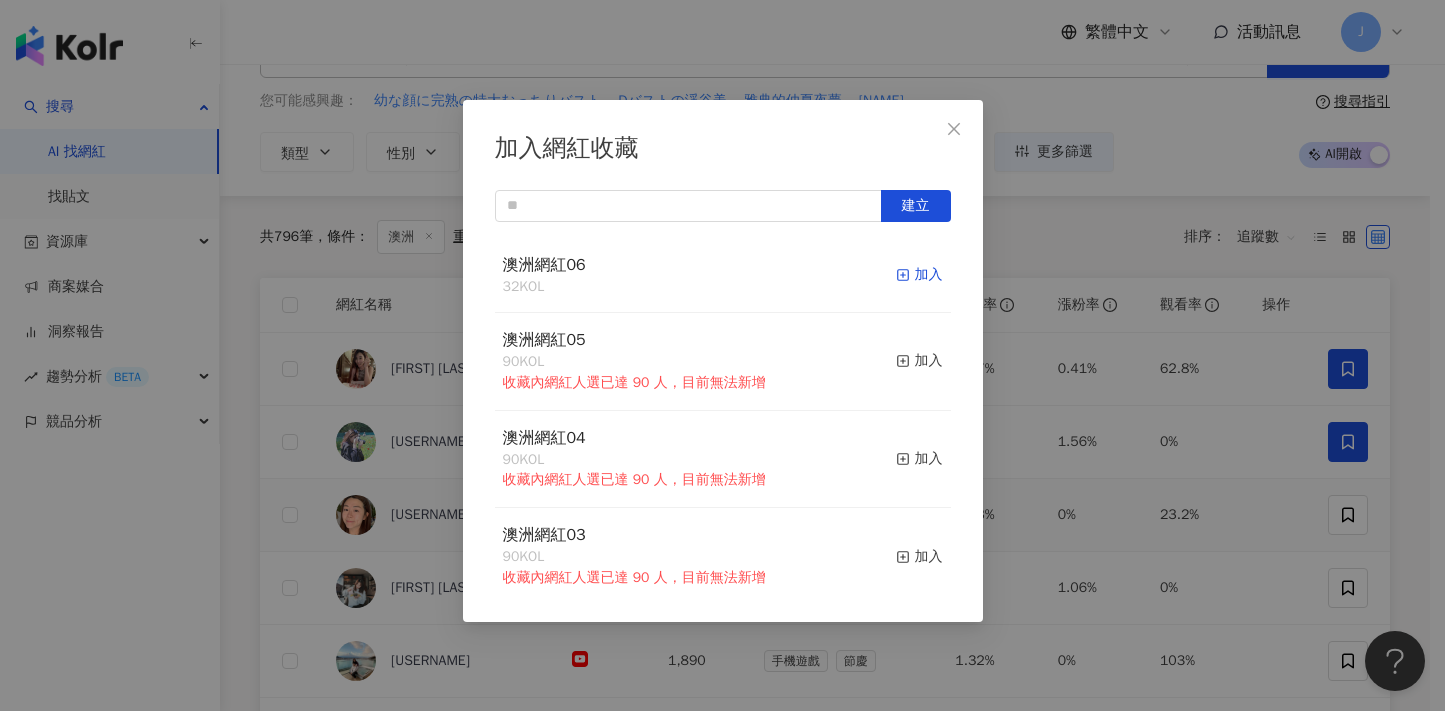 click on "加入" at bounding box center [919, 275] 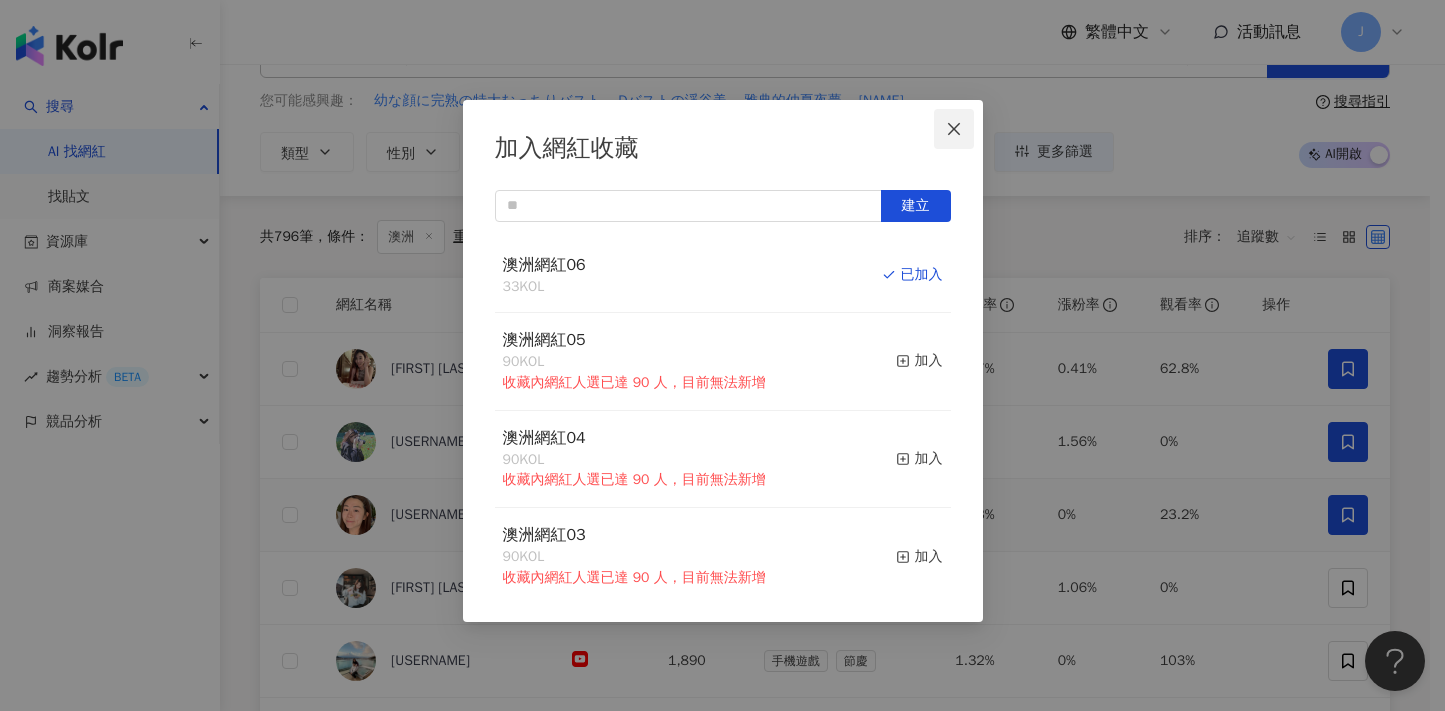 click at bounding box center (954, 129) 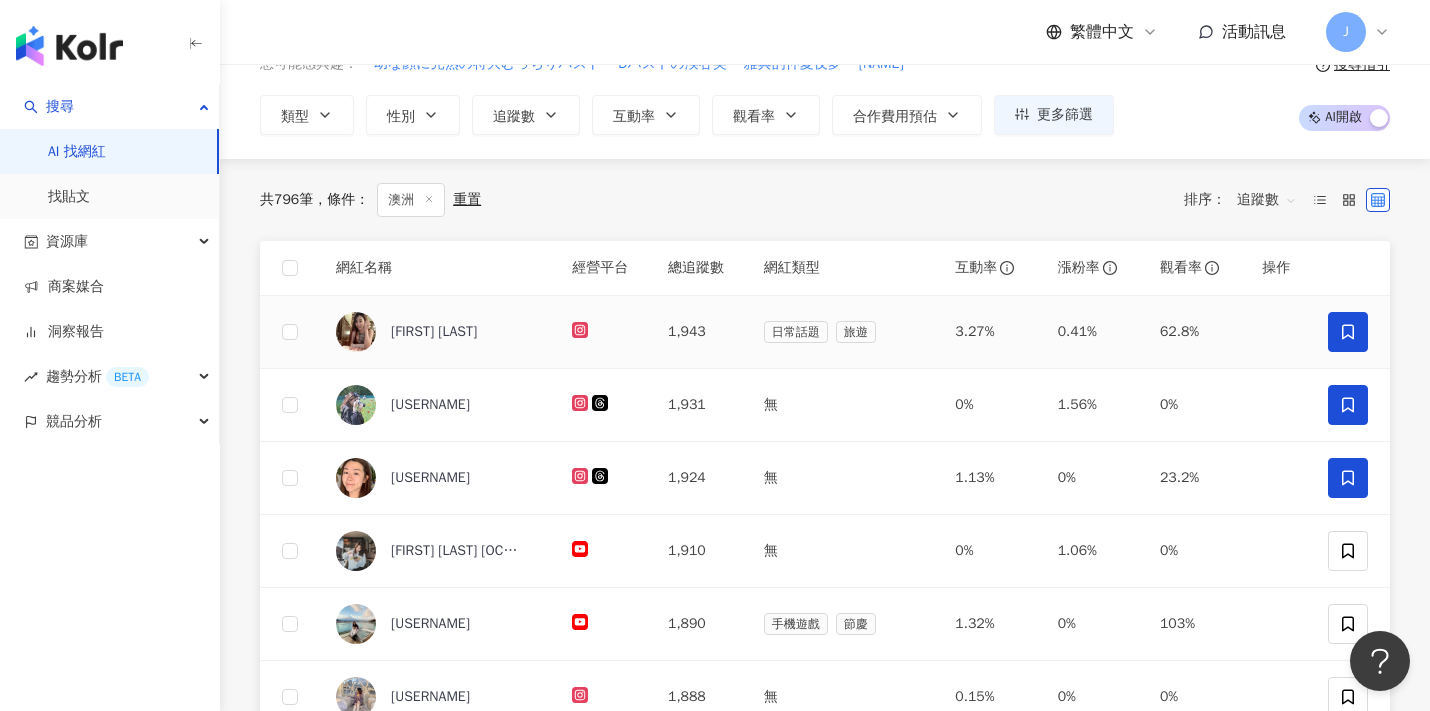 scroll, scrollTop: 111, scrollLeft: 0, axis: vertical 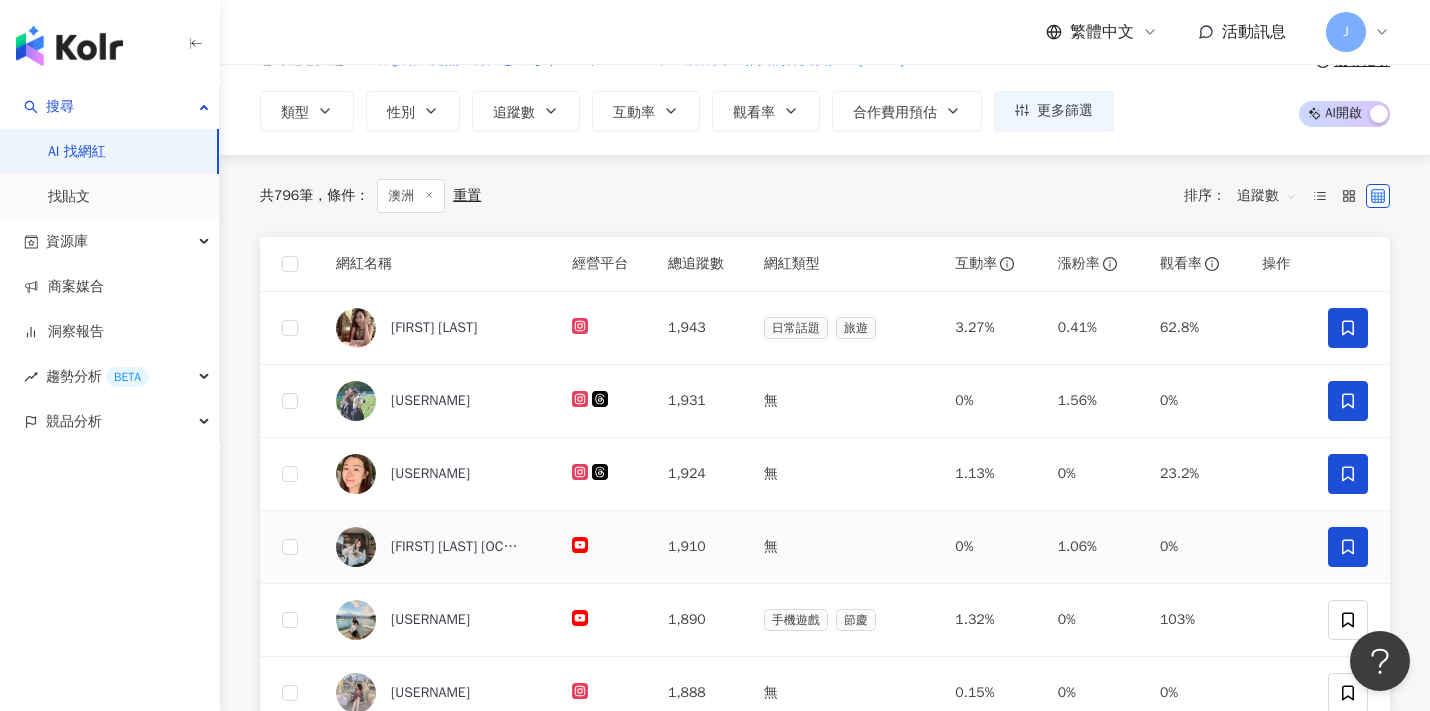 click at bounding box center (1348, 547) 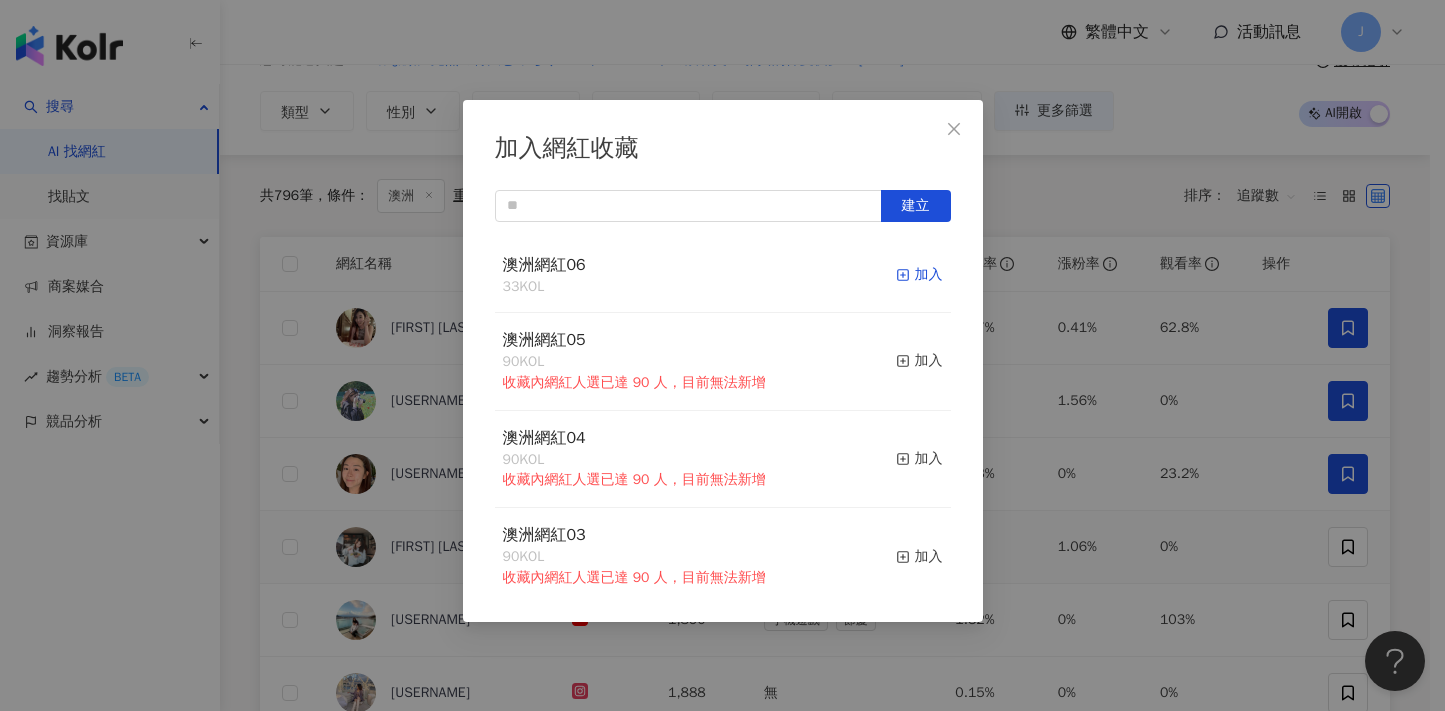 click 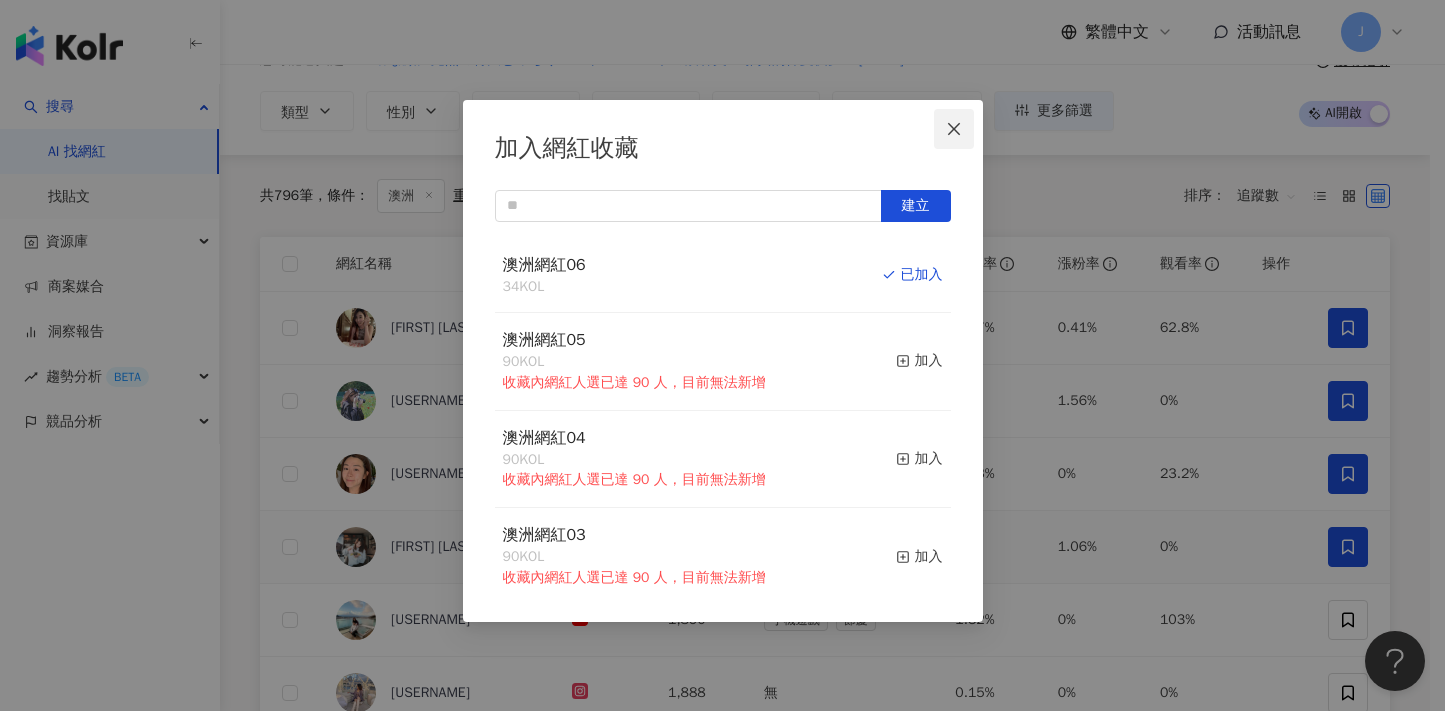 click 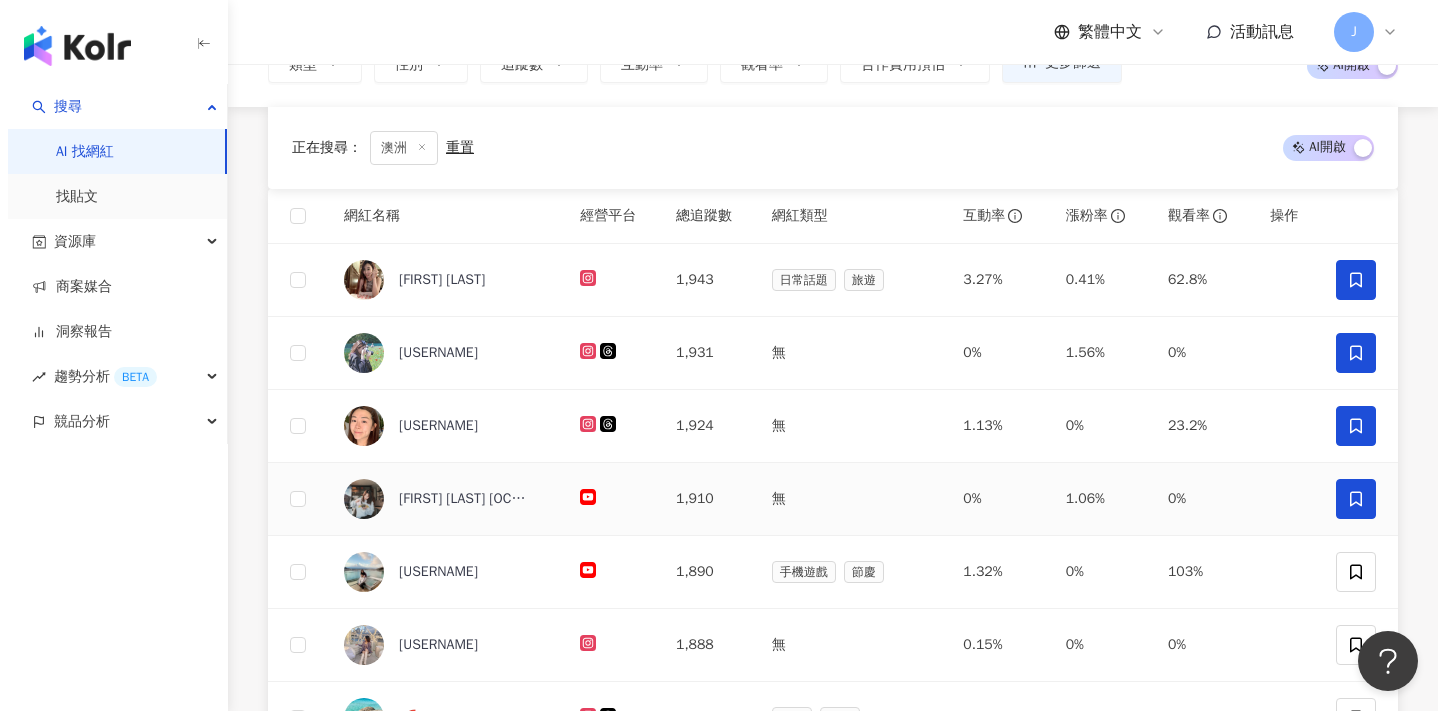 scroll, scrollTop: 335, scrollLeft: 0, axis: vertical 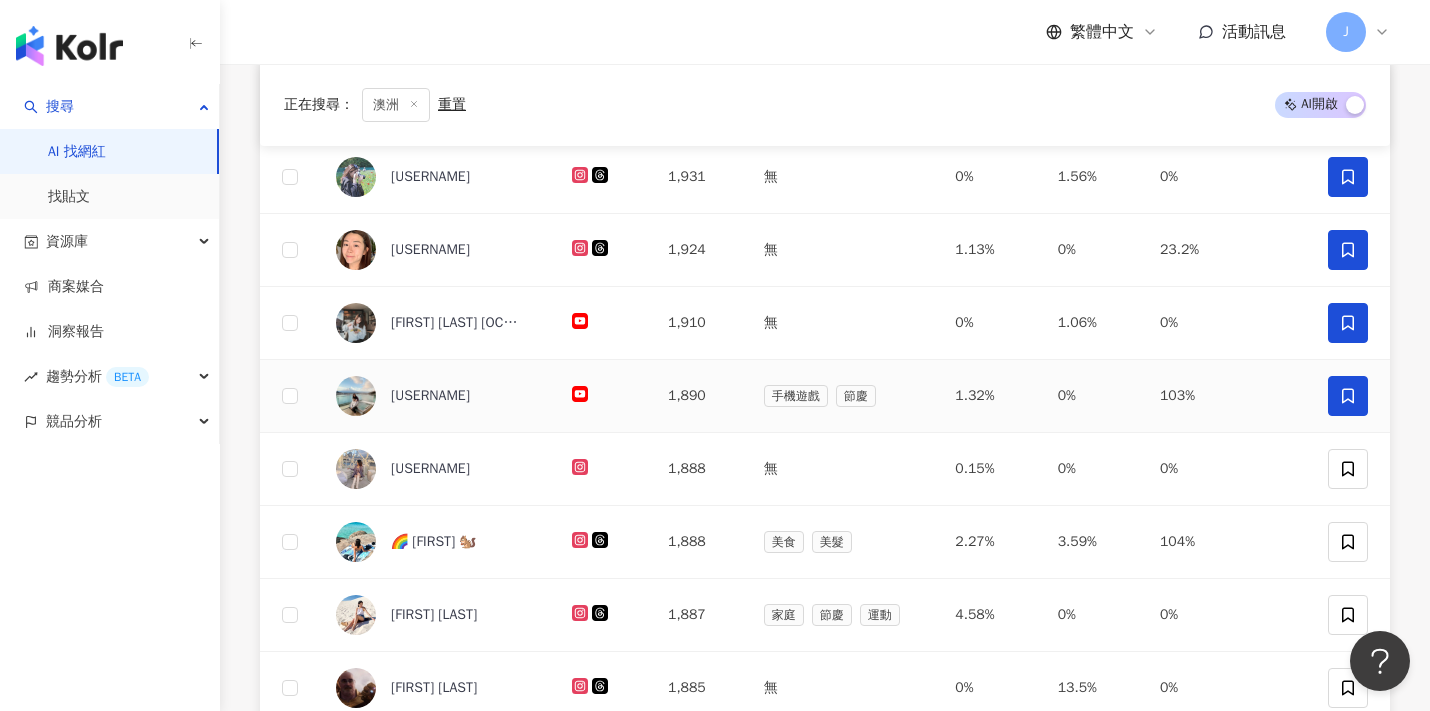 click at bounding box center (1348, 396) 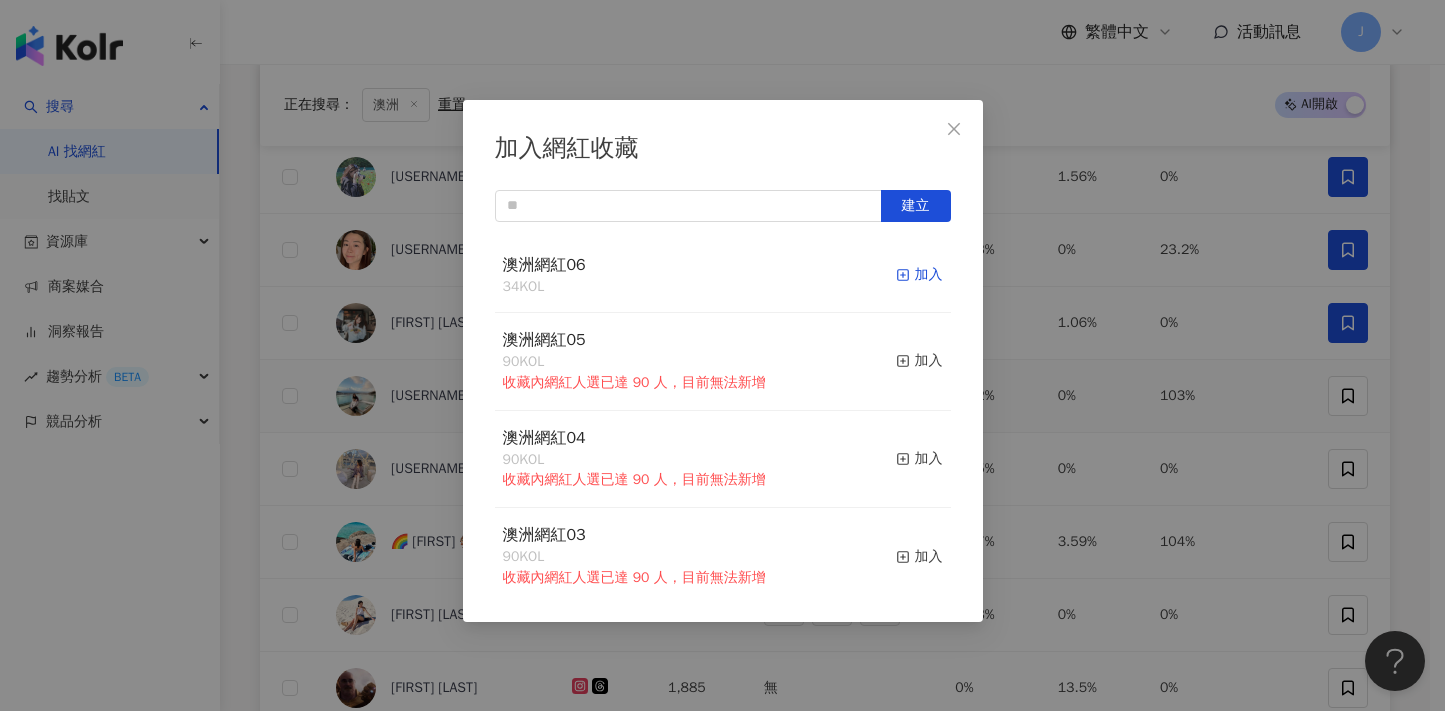click on "加入" at bounding box center [919, 275] 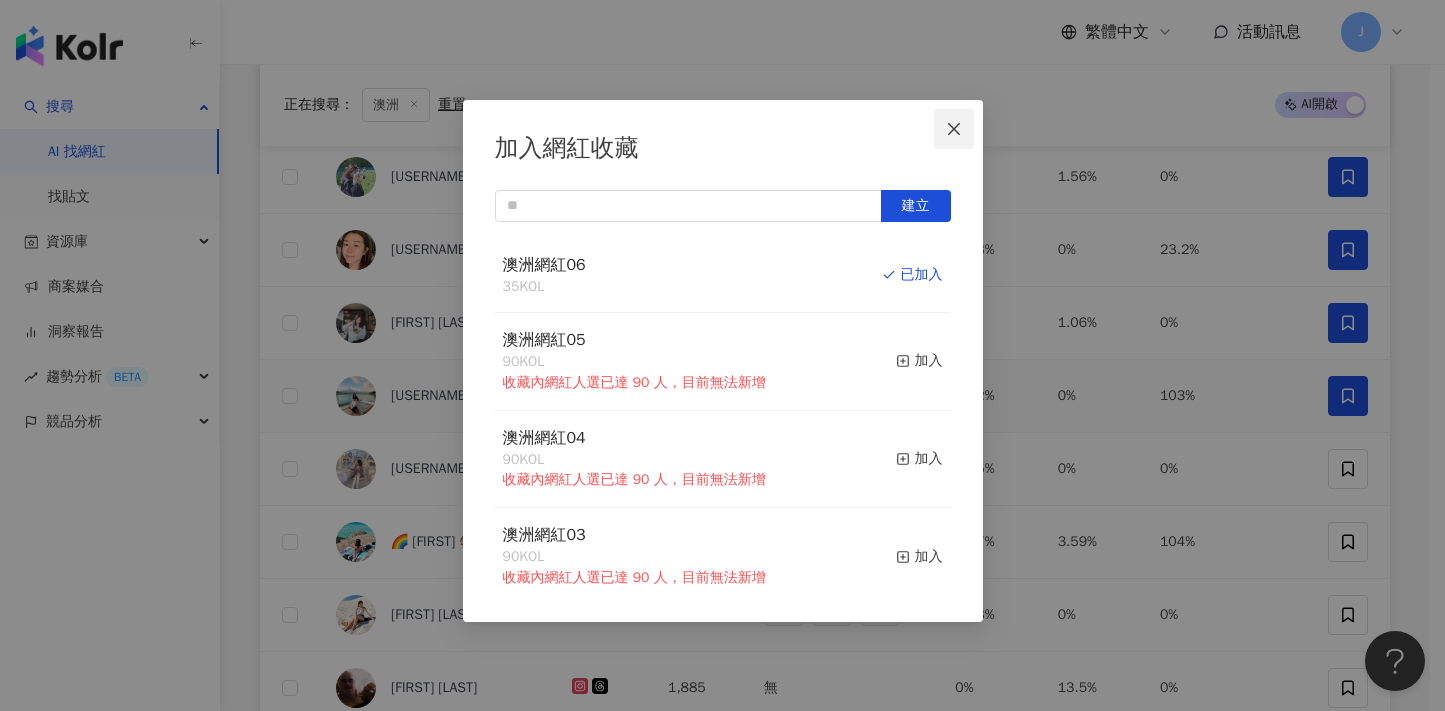 click at bounding box center (954, 129) 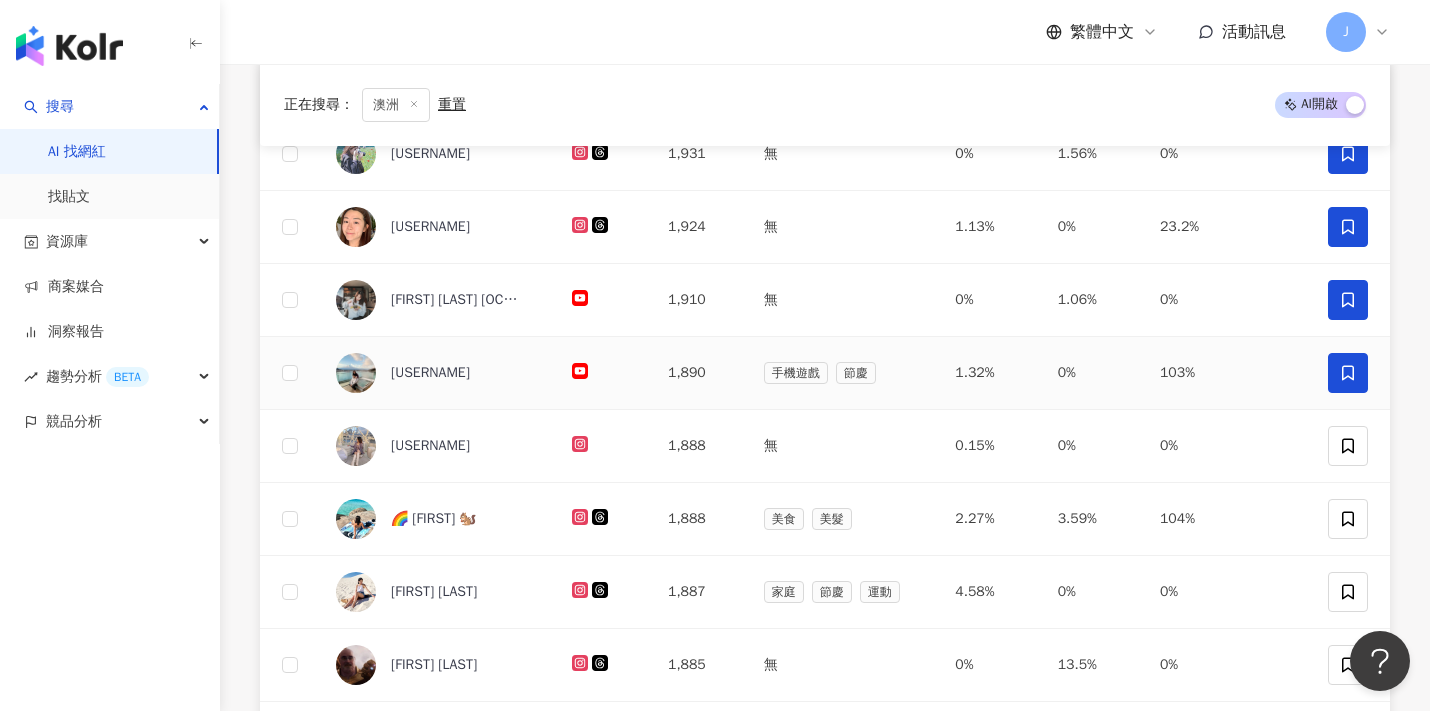 scroll, scrollTop: 362, scrollLeft: 0, axis: vertical 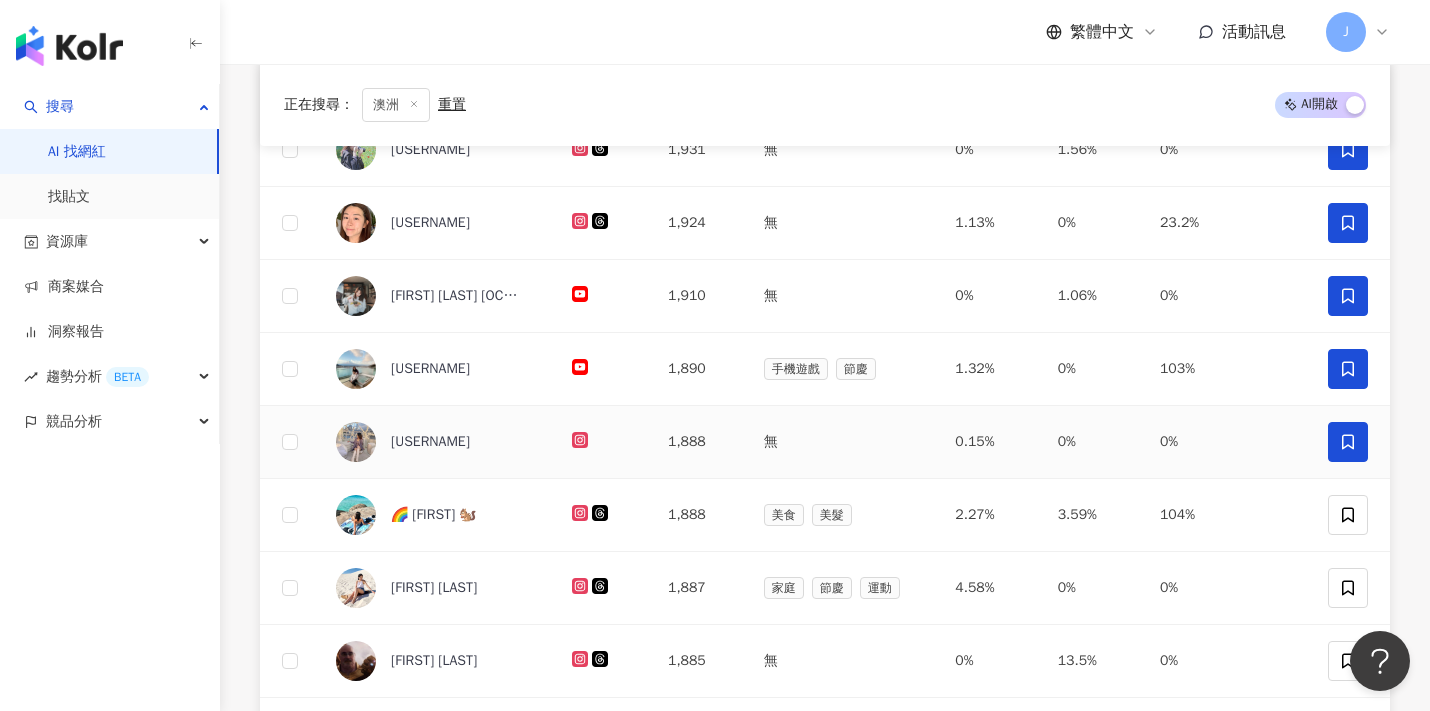click at bounding box center [1348, 442] 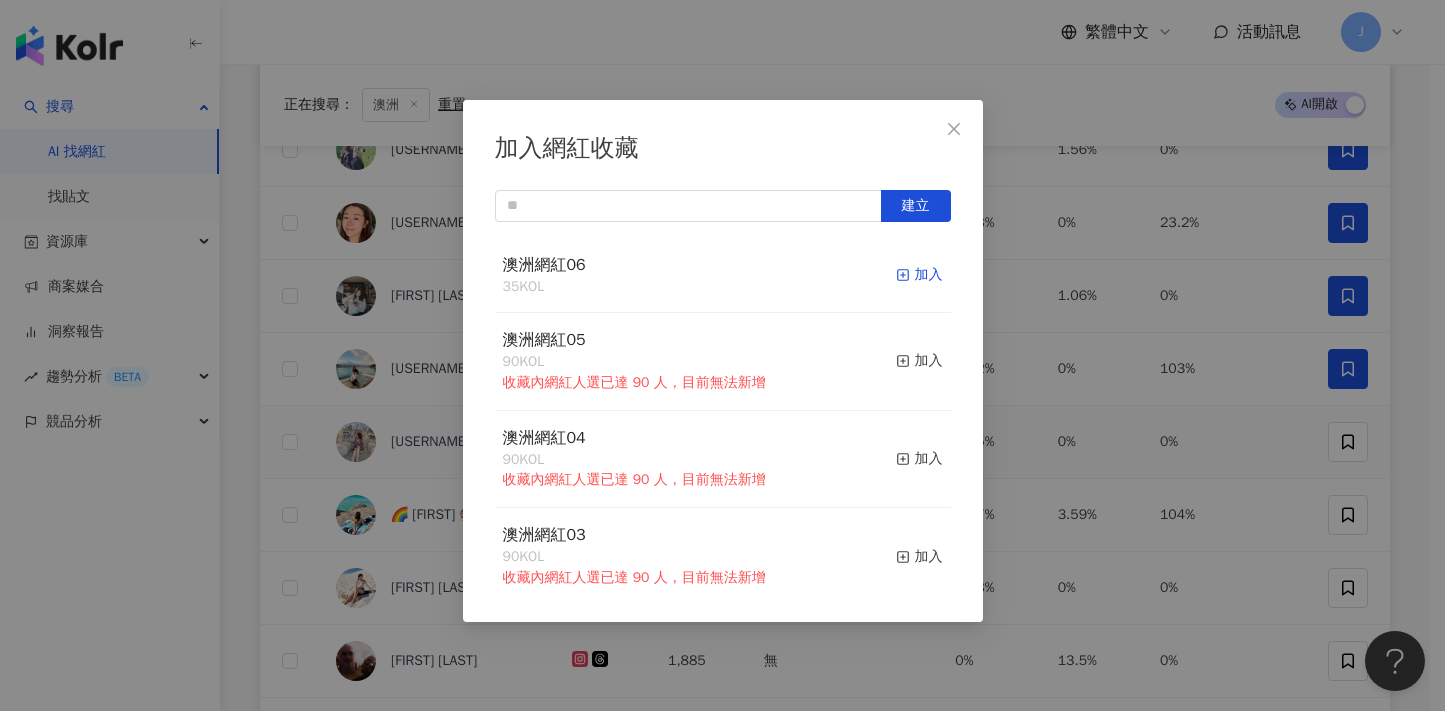 click 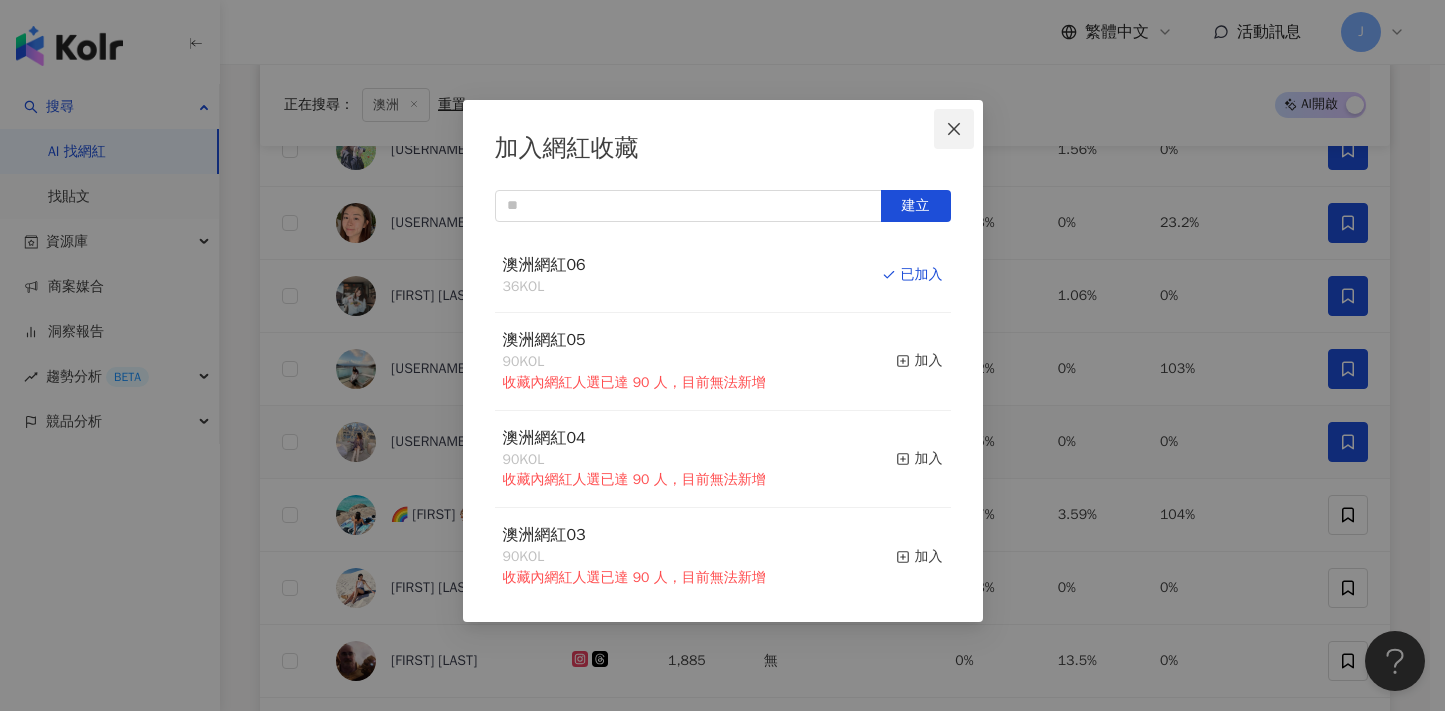 click at bounding box center (954, 129) 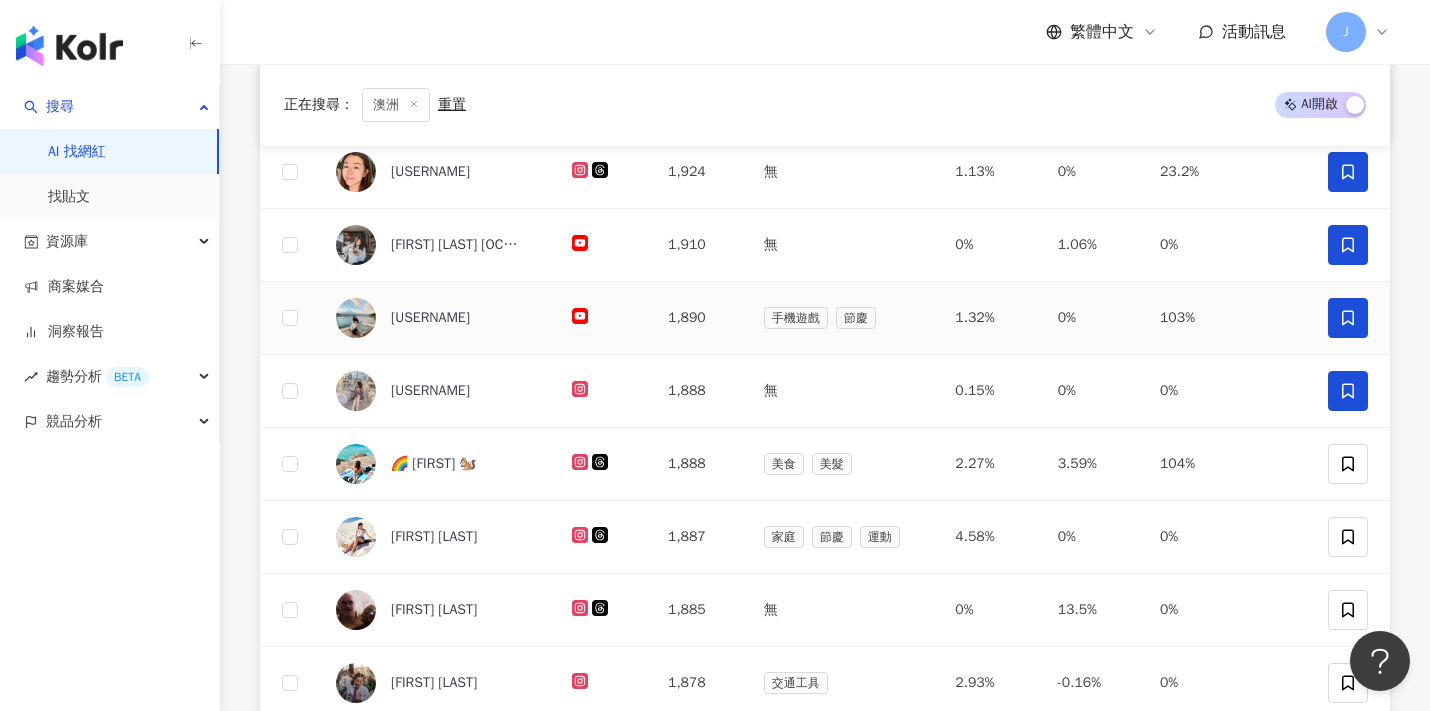 scroll, scrollTop: 417, scrollLeft: 0, axis: vertical 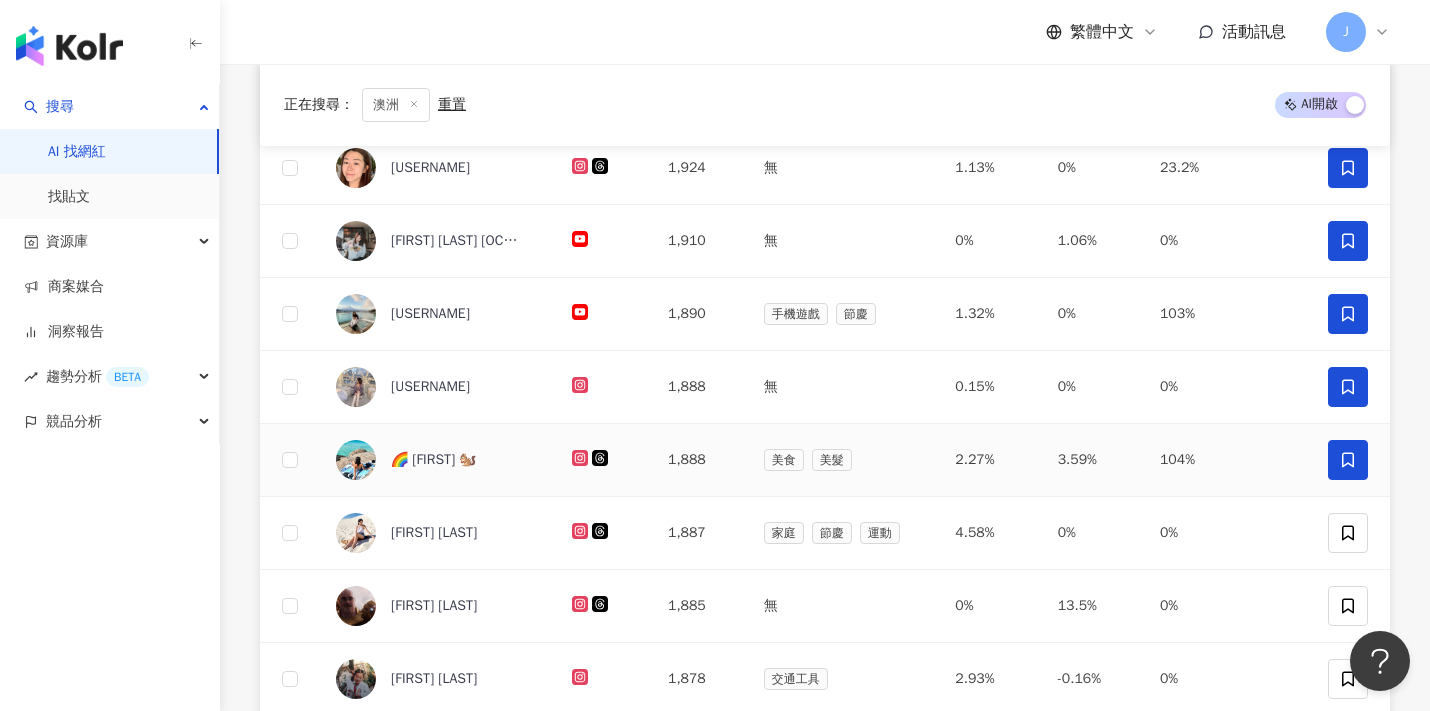 click at bounding box center [1348, 460] 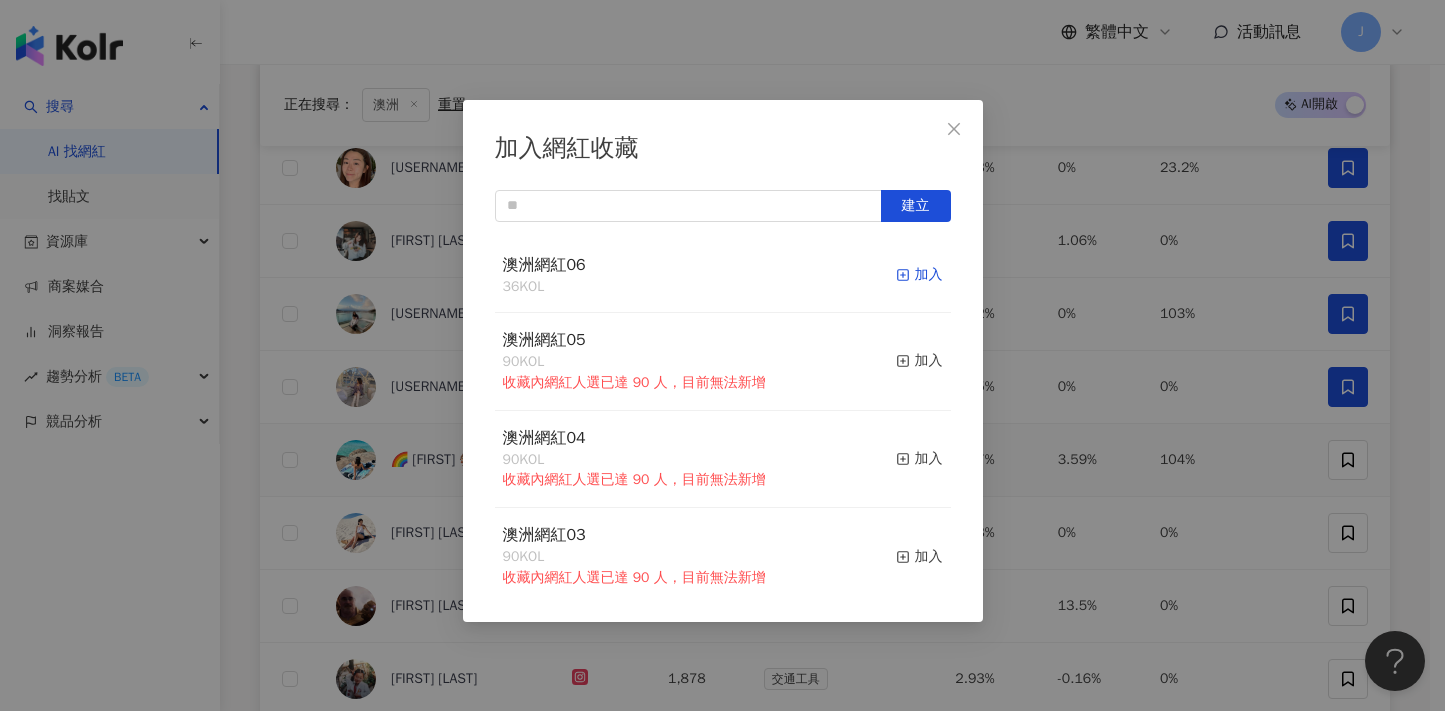 click on "加入" at bounding box center [919, 275] 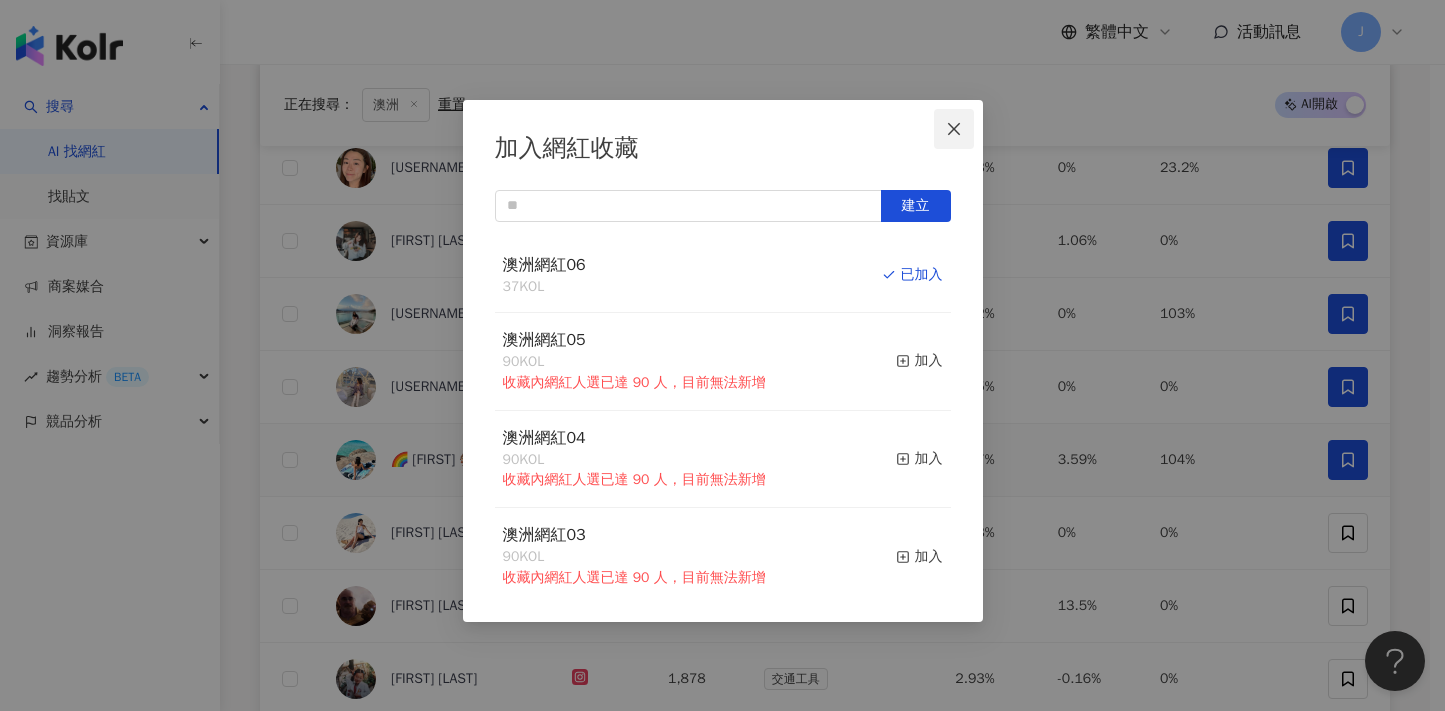 click at bounding box center [954, 129] 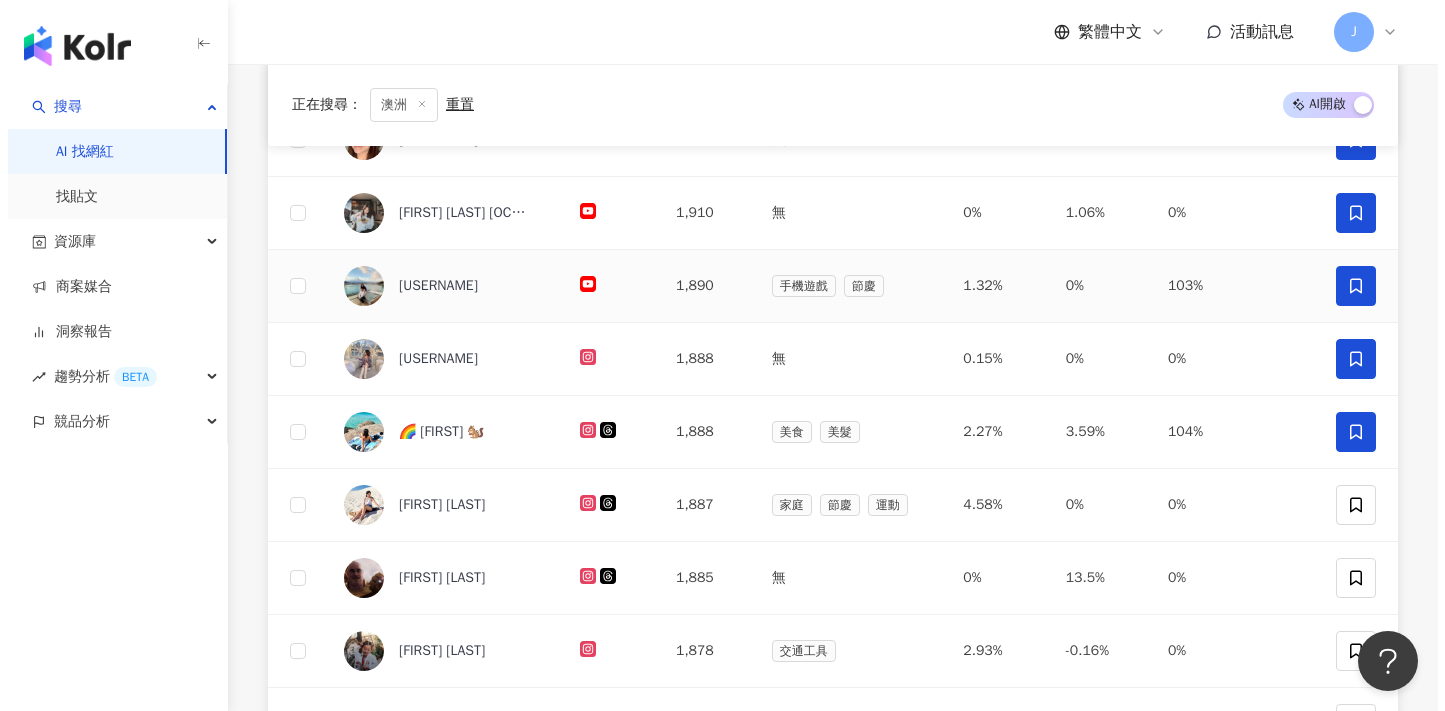 scroll, scrollTop: 549, scrollLeft: 0, axis: vertical 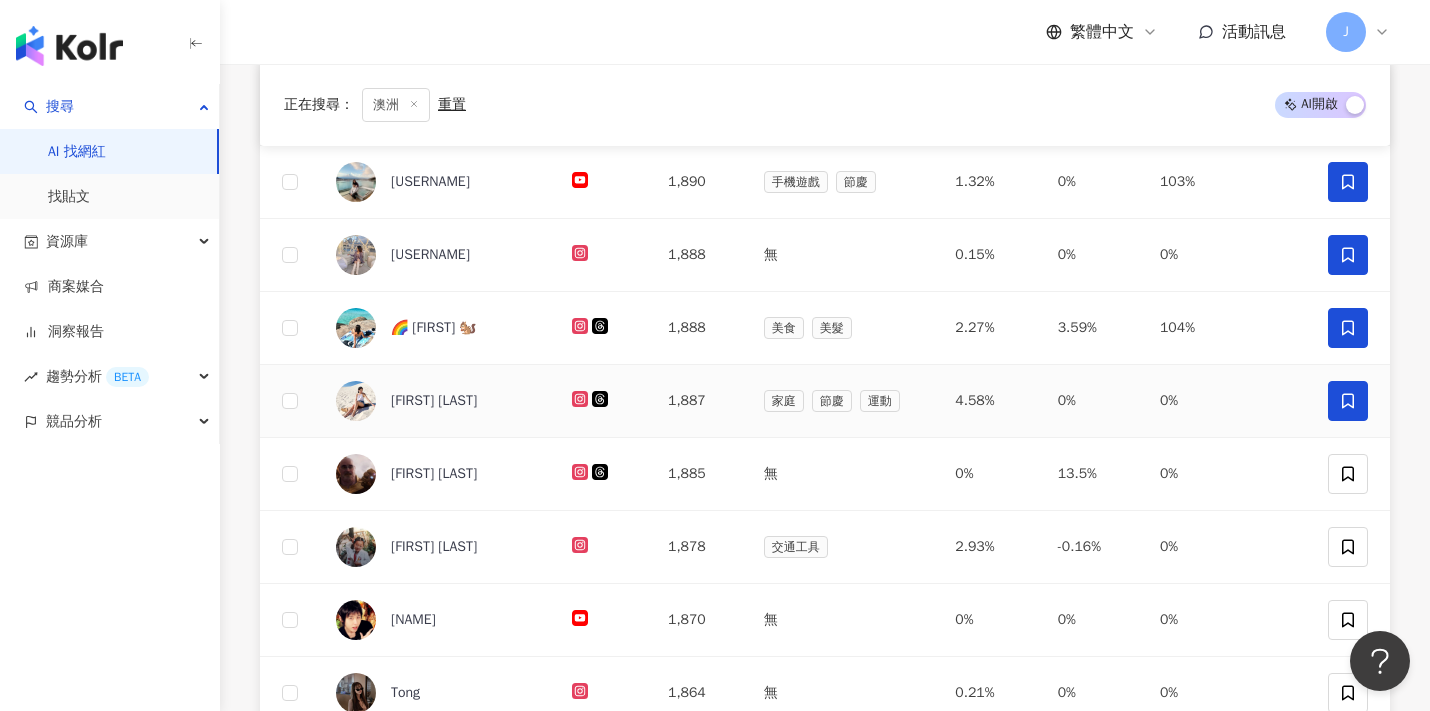 click at bounding box center (1348, 401) 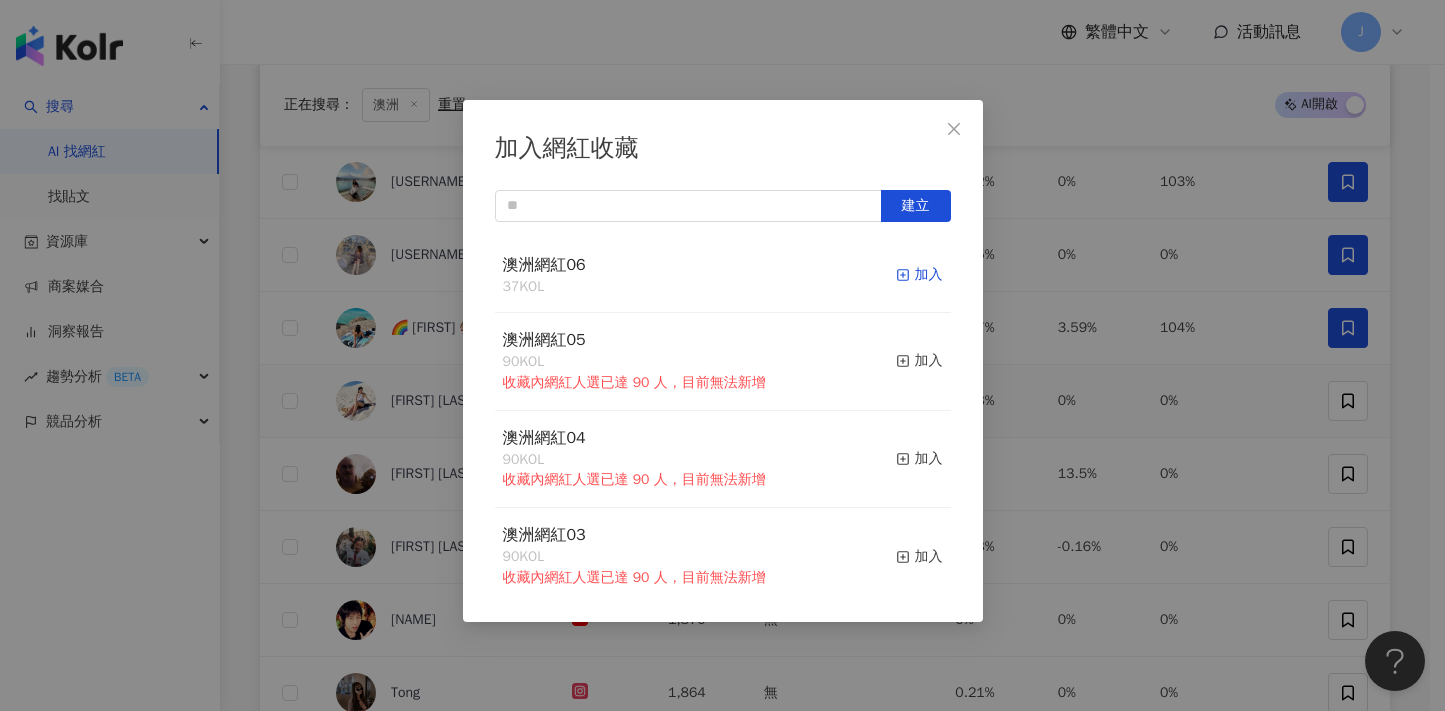 click on "加入" at bounding box center [919, 275] 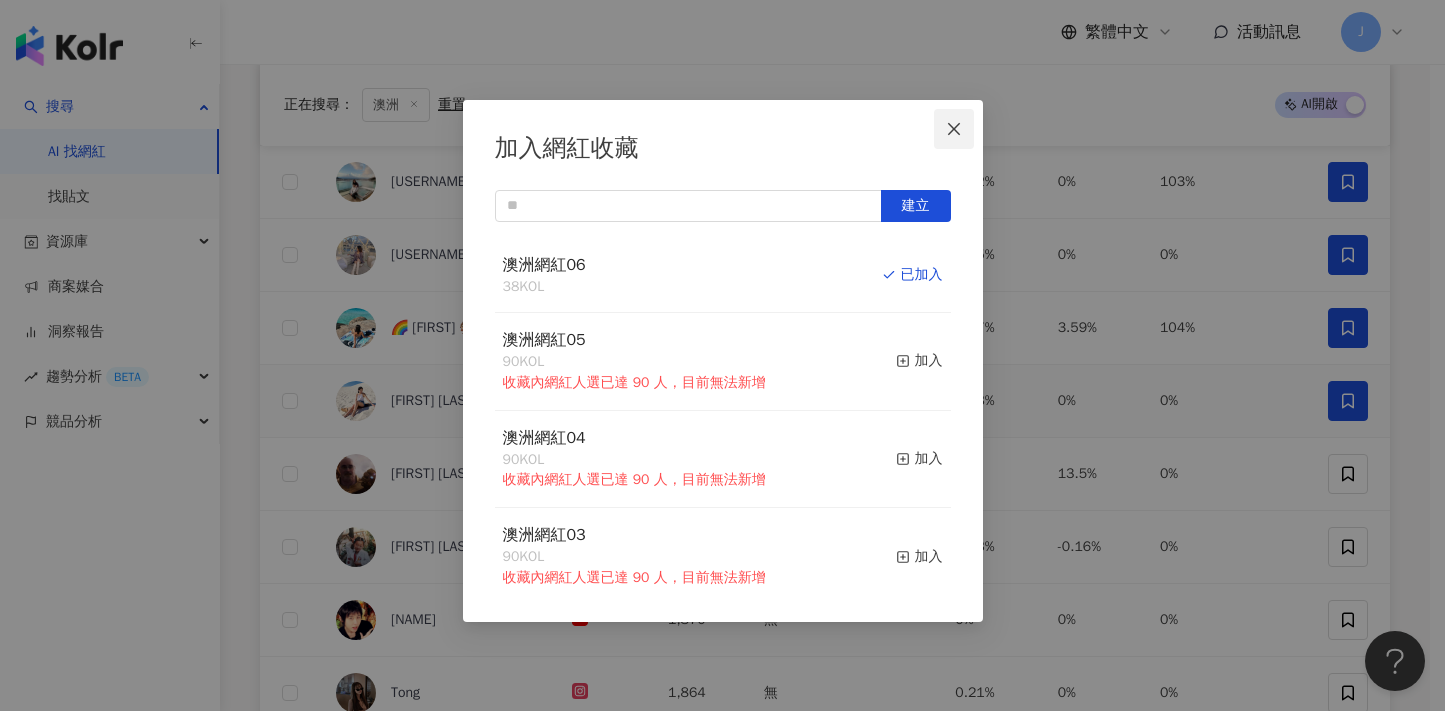 click at bounding box center (954, 129) 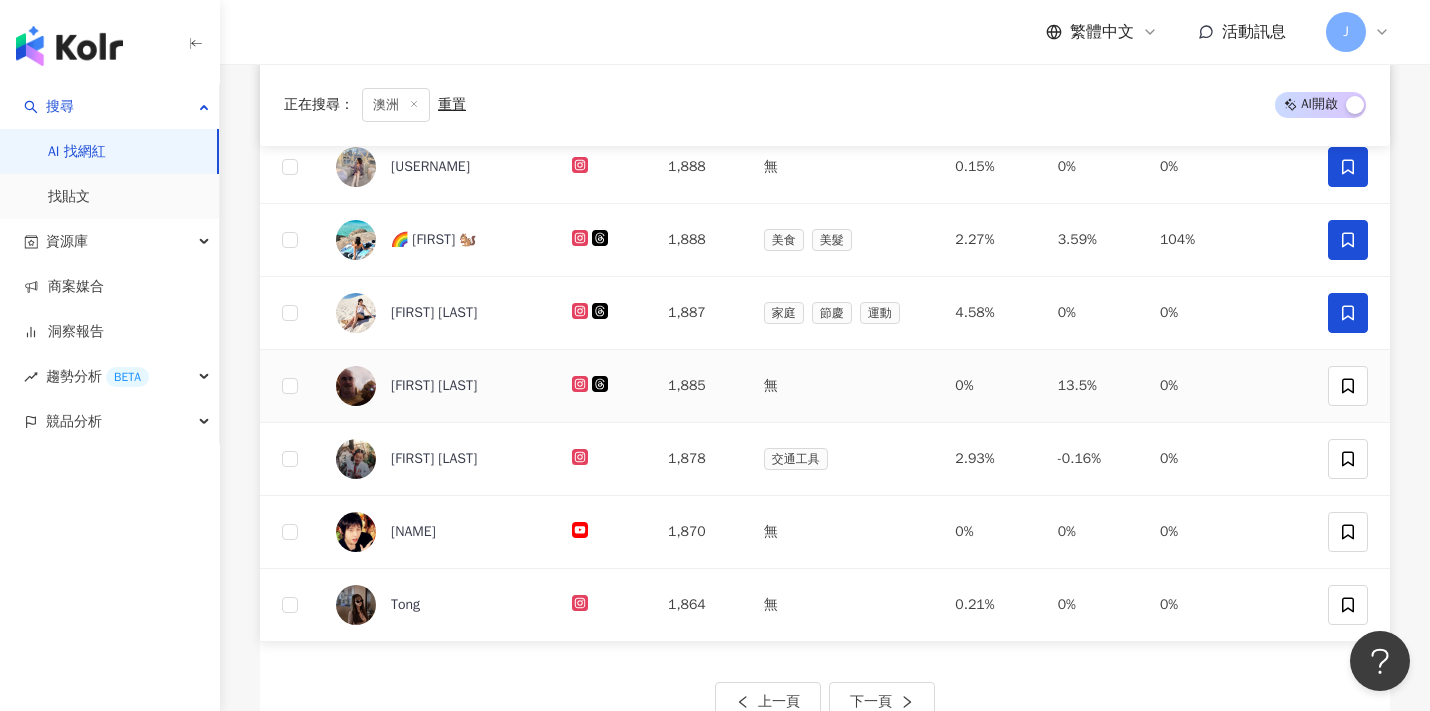 scroll, scrollTop: 719, scrollLeft: 0, axis: vertical 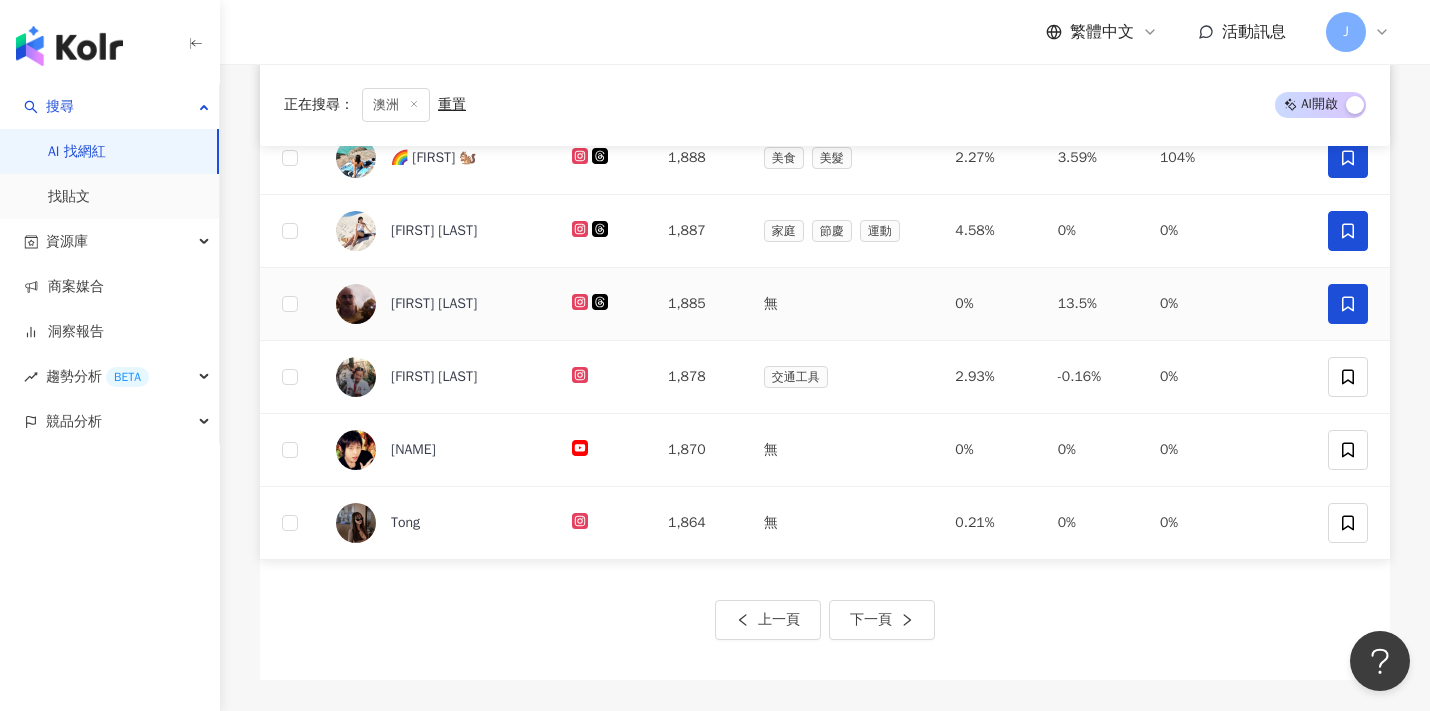 click 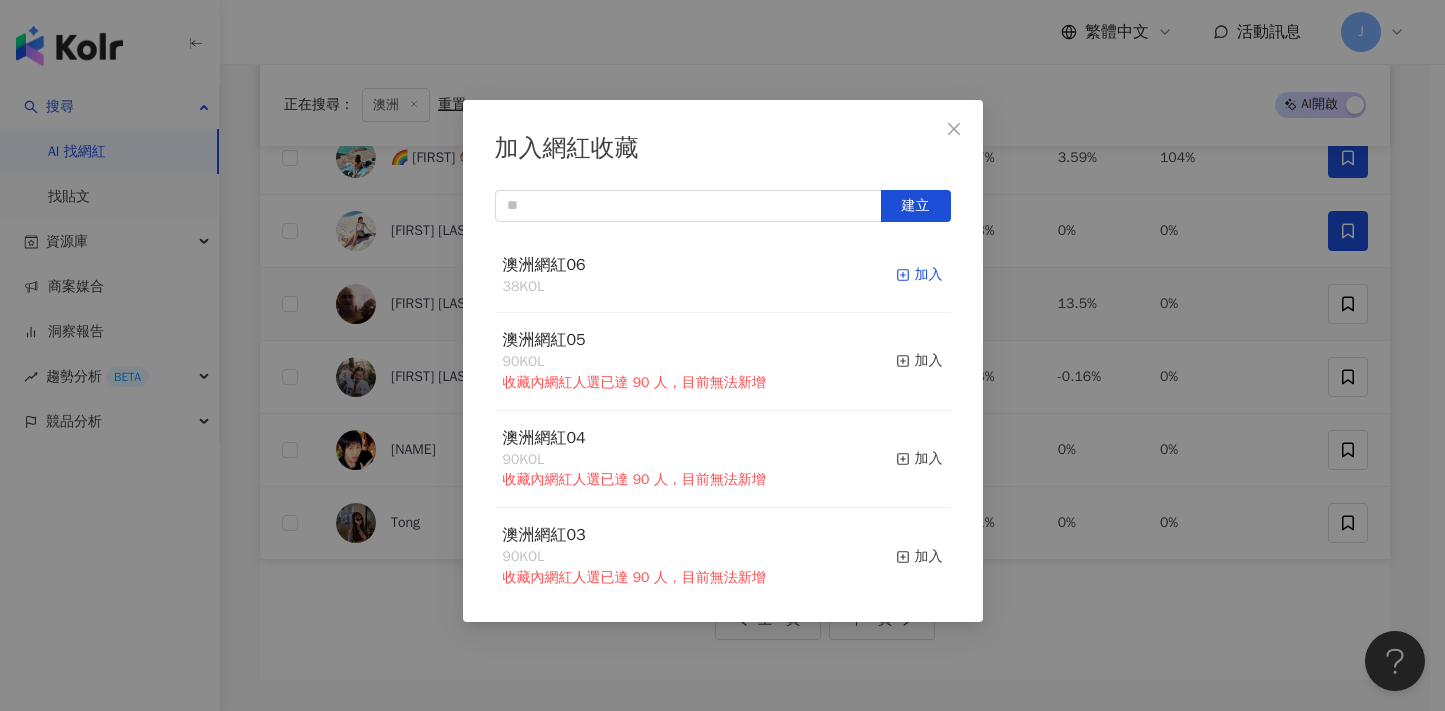 click on "加入" at bounding box center [919, 275] 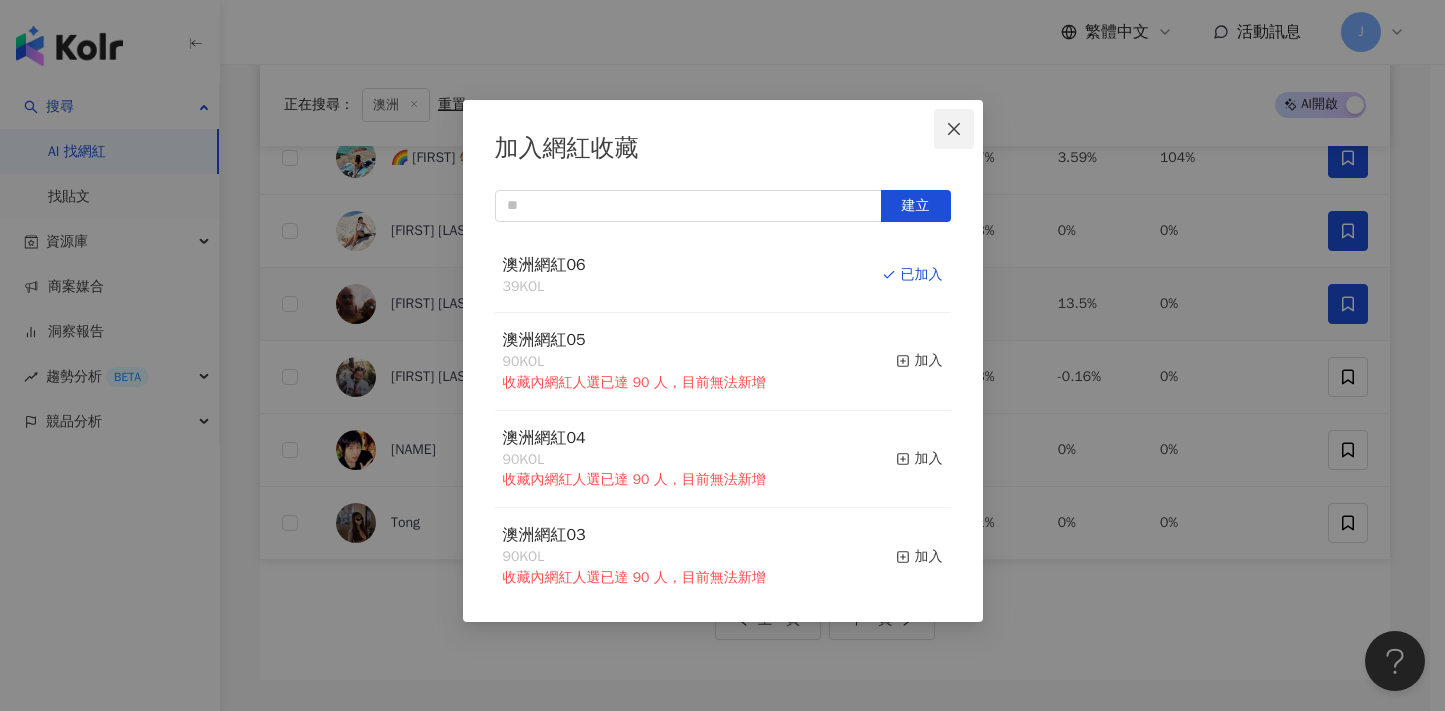 click at bounding box center (954, 129) 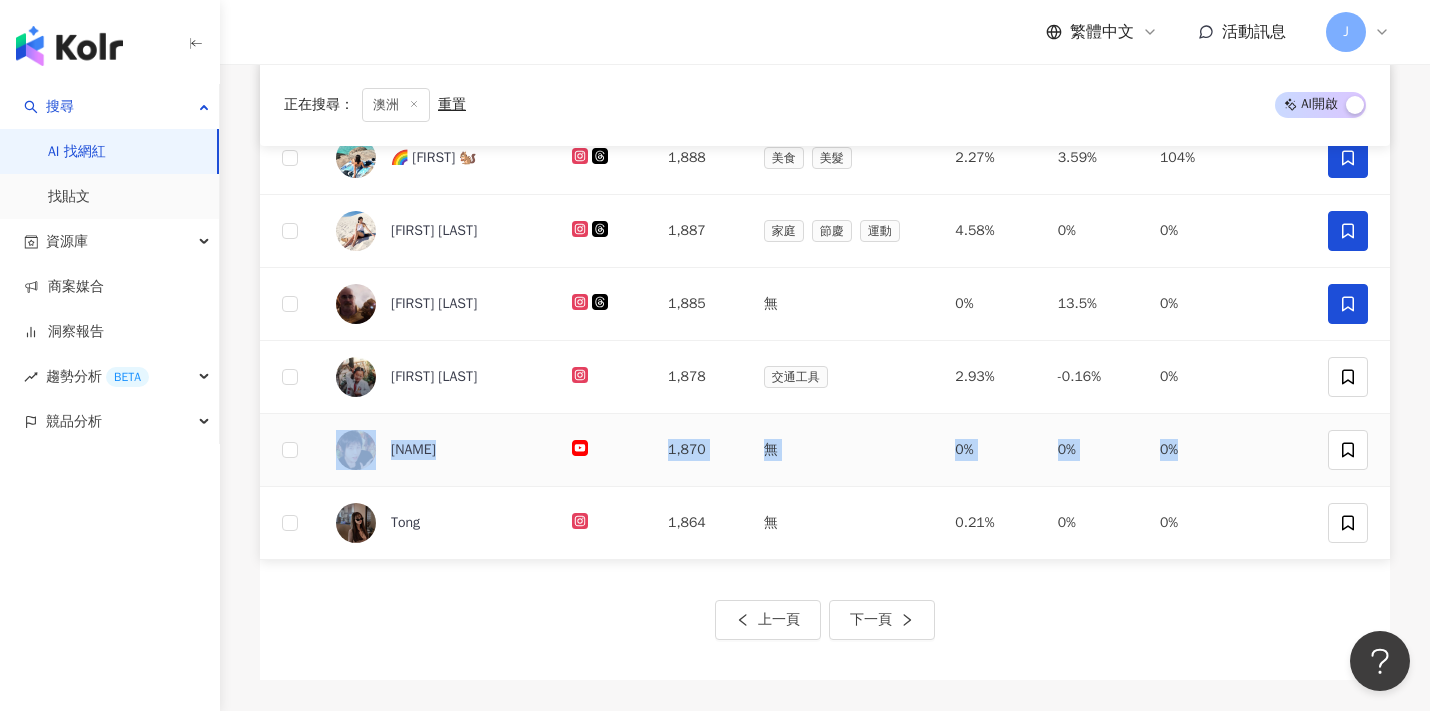 drag, startPoint x: 1342, startPoint y: 382, endPoint x: 1365, endPoint y: 415, distance: 40.22437 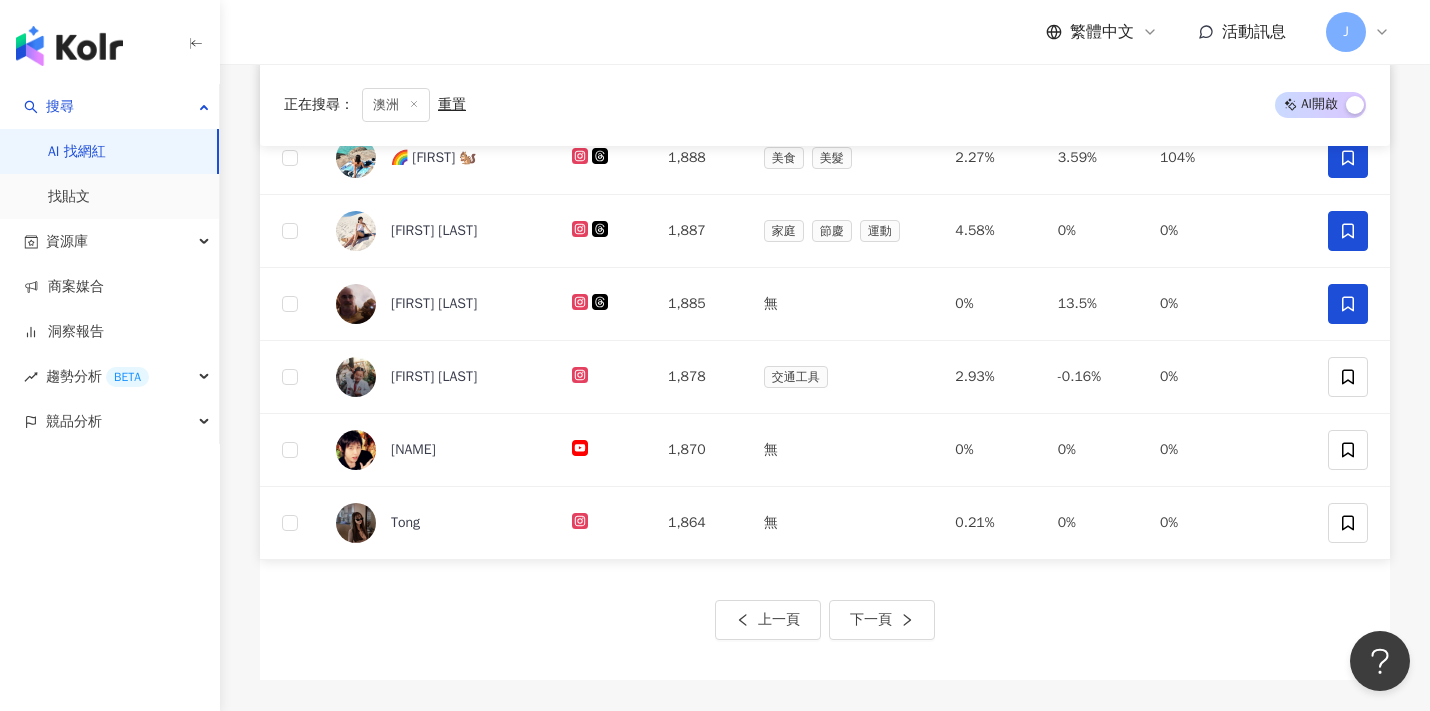 click on "正在搜尋 ： 澳洲 重置 AI  開啟 AI  關閉 網紅名稱 經營平台 總追蹤數 網紅類型 互動率 漲粉率 觀看率 操作                     Apple Lim 1,943 日常話題 旅遊 3.27% 0.41% 62.8% ᴋᴏᴇʏ ೀ 1,931 無 0% 1.56% 0% Yoyo Kam 1,924 無 1.13% 0% 23.2% Jodie Chan 咖啡拉花教学 1,910 無 0% 1.06% 0% Finest Purveyors爱生活 1,890 手機遊戲 節慶 1.32% 0% 103% Jing² 1,888 無 0.15% 0% 0% 🌈 Iris 🐿️ 1,888 美食 美髮 2.27% 3.59% 104% SZE NGA -KWOK 1,887 家庭 節慶 運動 4.58% 0% 0% Chris Slater 1,885 無 0% 13.5% 0% Micole Tang 1,878 交通工具 2.93% -0.16% 0% 酷基拉 1,870 無 0% 0% 0% Tong 1,864 無 0.21% 0% 0% 上一頁 下一頁 找不到網紅？ 回報建立 或許你想看 台灣   Instagram  Top 100 台灣   Facebook  Top 100 台灣   YouTube  Top 100" at bounding box center (825, 343) 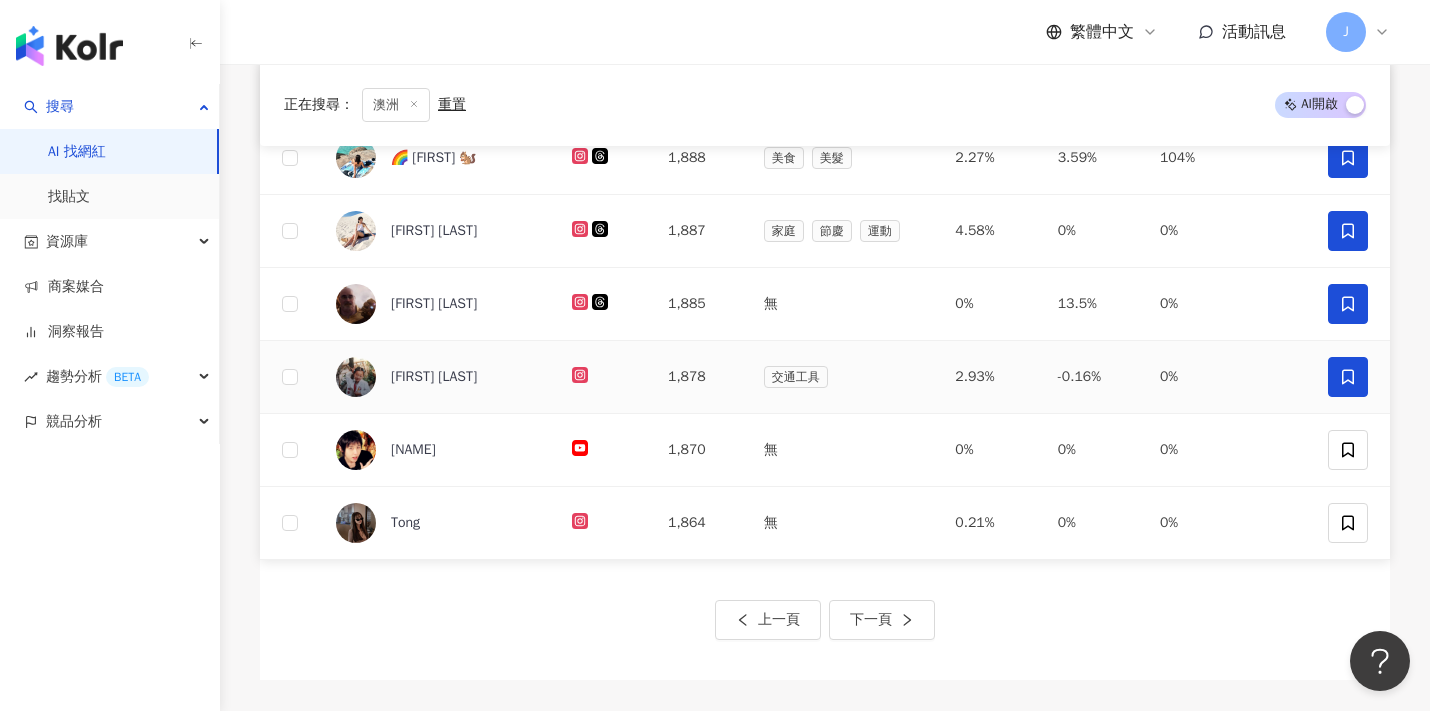 click at bounding box center (1348, 377) 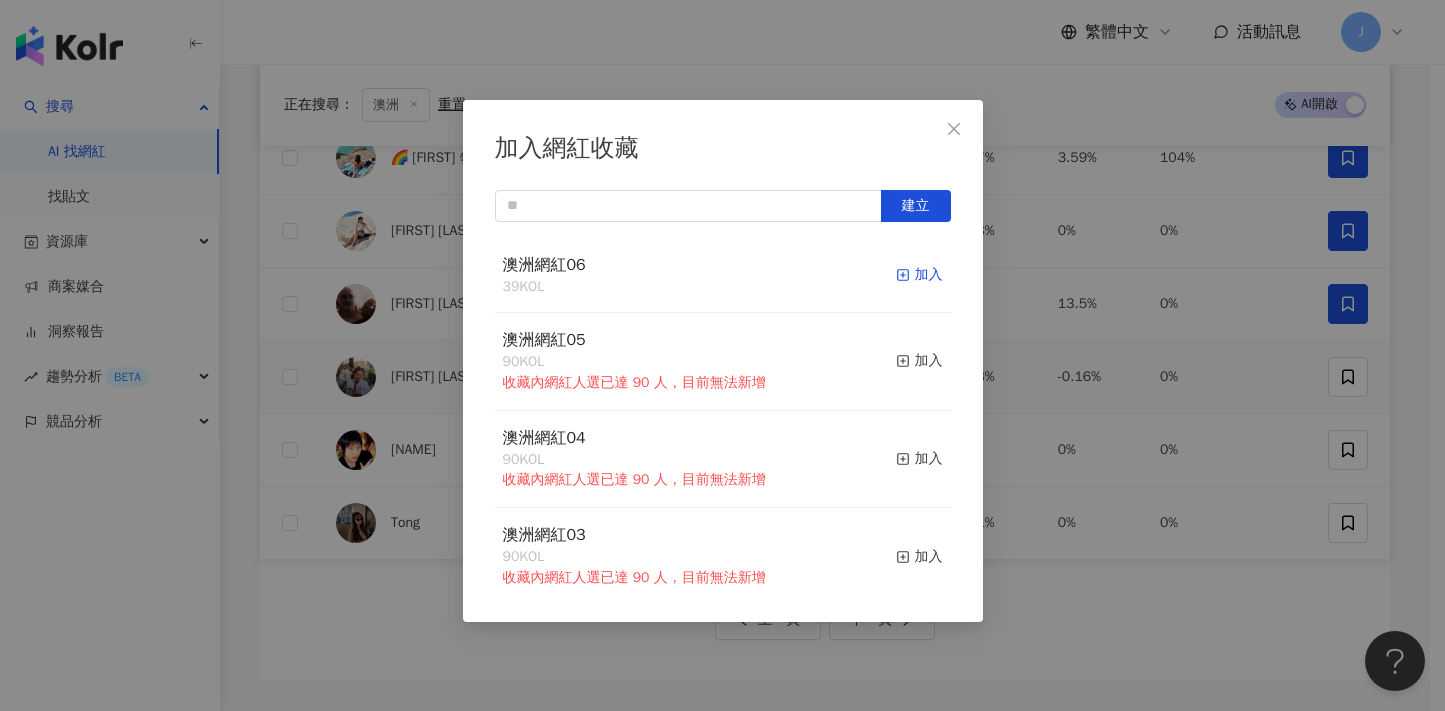 click on "加入" at bounding box center (919, 275) 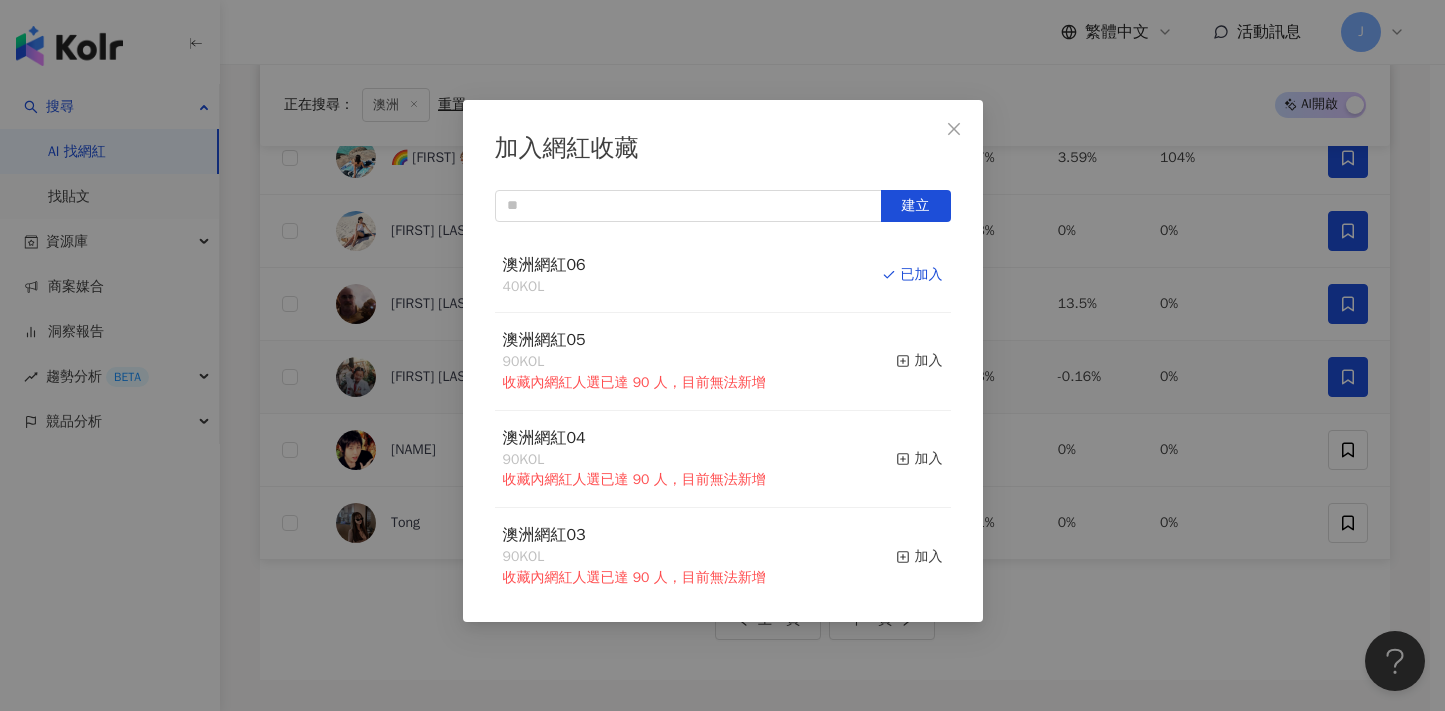 click on "加入網紅收藏 建立 澳洲網紅06 40  KOL 已加入 澳洲網紅05 90  KOL 收藏內網紅人選已達 90 人，目前無法新增 加入 澳洲網紅04 90  KOL 收藏內網紅人選已達 90 人，目前無法新增 加入 澳洲網紅03 90  KOL 收藏內網紅人選已達 90 人，目前無法新增 加入 澳洲網紅02 90  KOL 收藏內網紅人選已達 90 人，目前無法新增 加入 澳洲網紅01 90  KOL 收藏內網紅人選已達 90 人，目前無法新增 加入 澳洲網紅 90  KOL 收藏內網紅人選已達 90 人，目前無法新增 加入 夏日藝術季 12  KOL 加入 臺中文創輔導專案 11  KOL 加入" at bounding box center (723, 361) 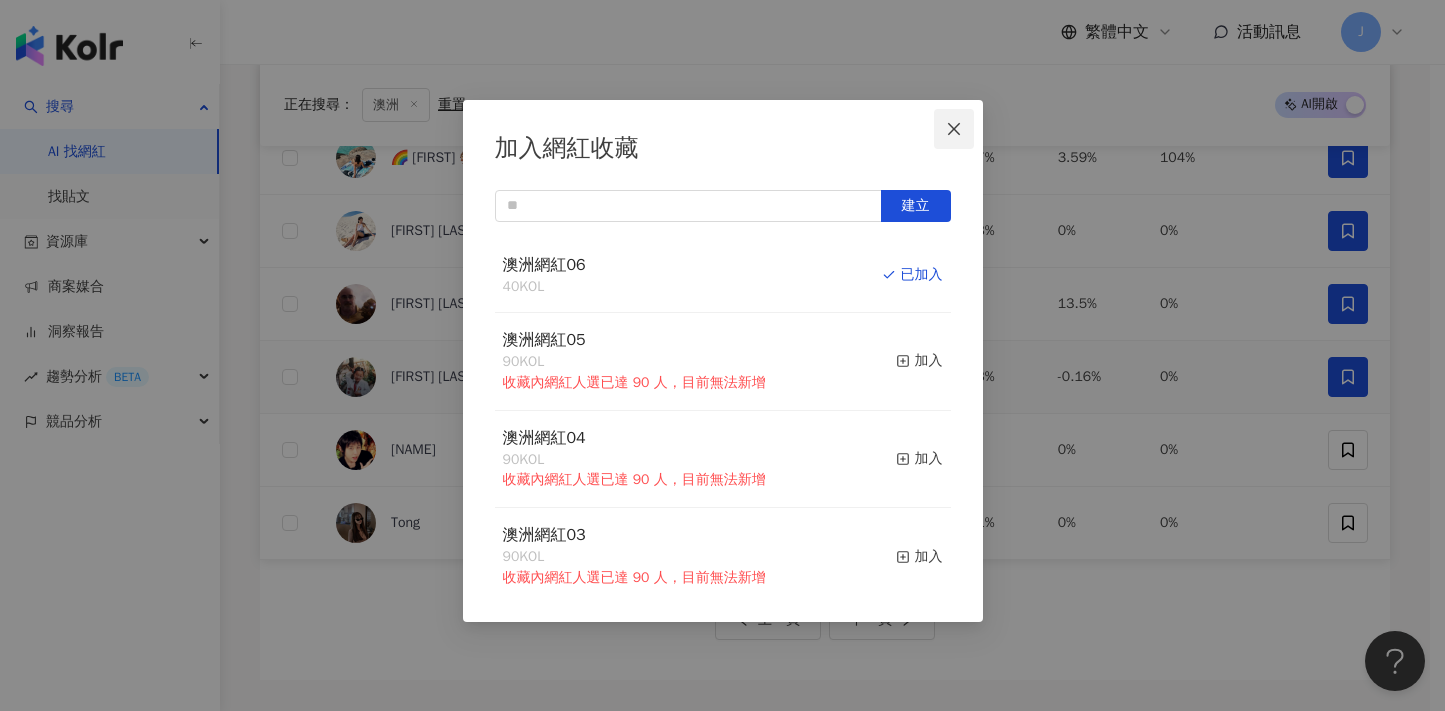 click at bounding box center [954, 129] 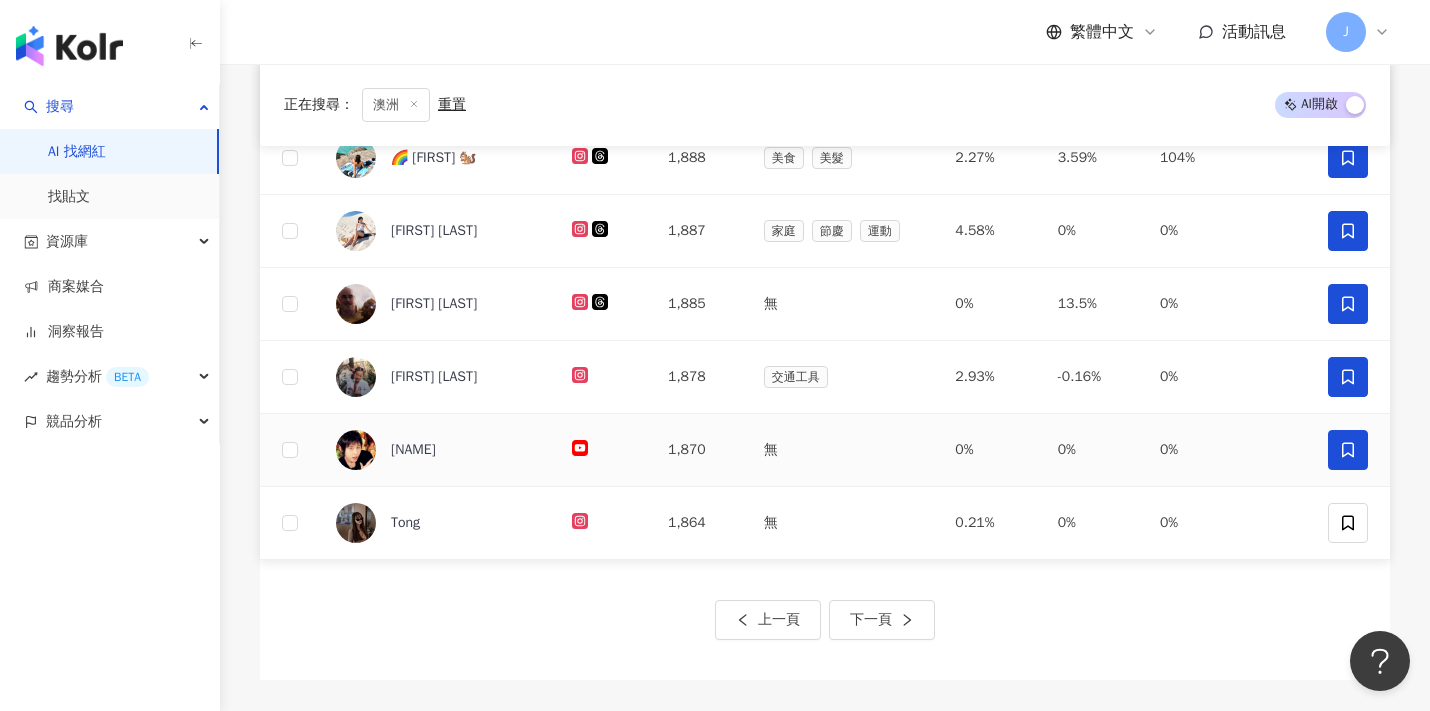 click at bounding box center [1348, 450] 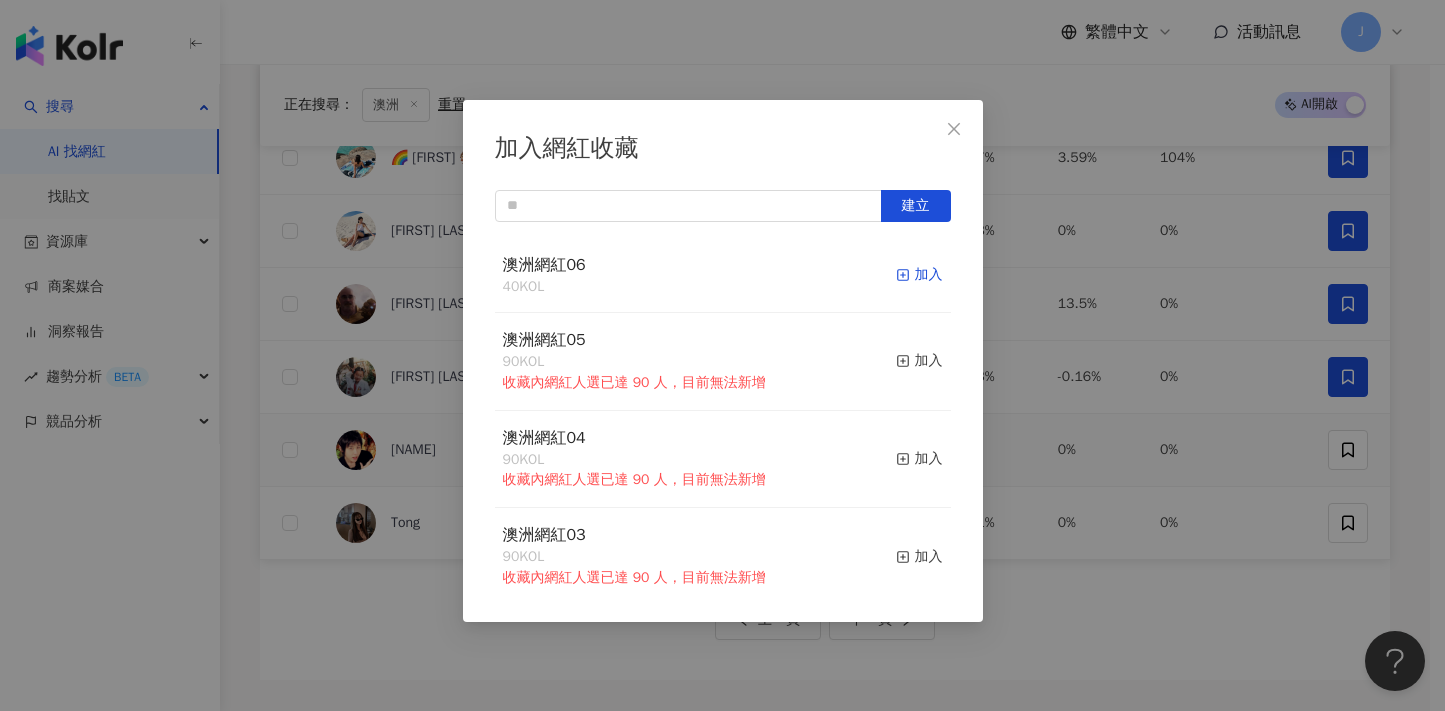 click on "加入" at bounding box center [919, 275] 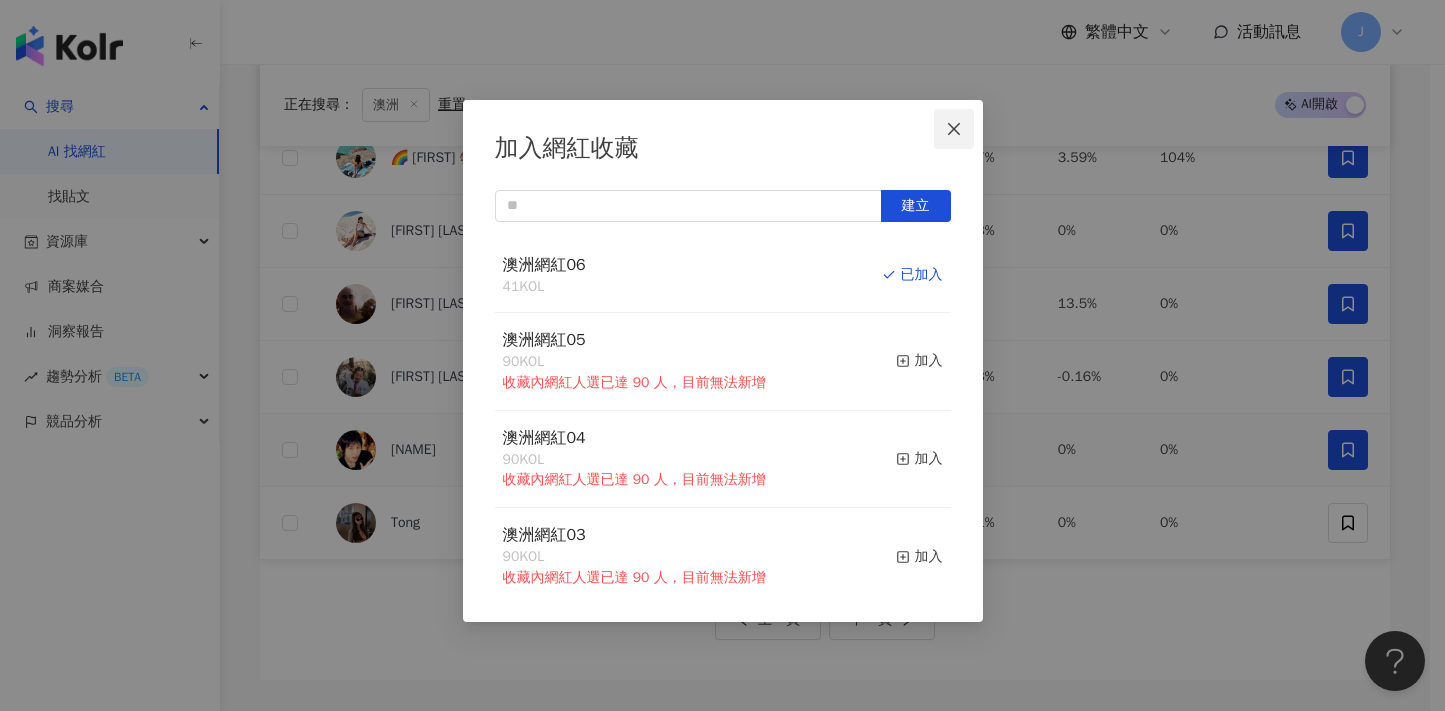 click at bounding box center (954, 129) 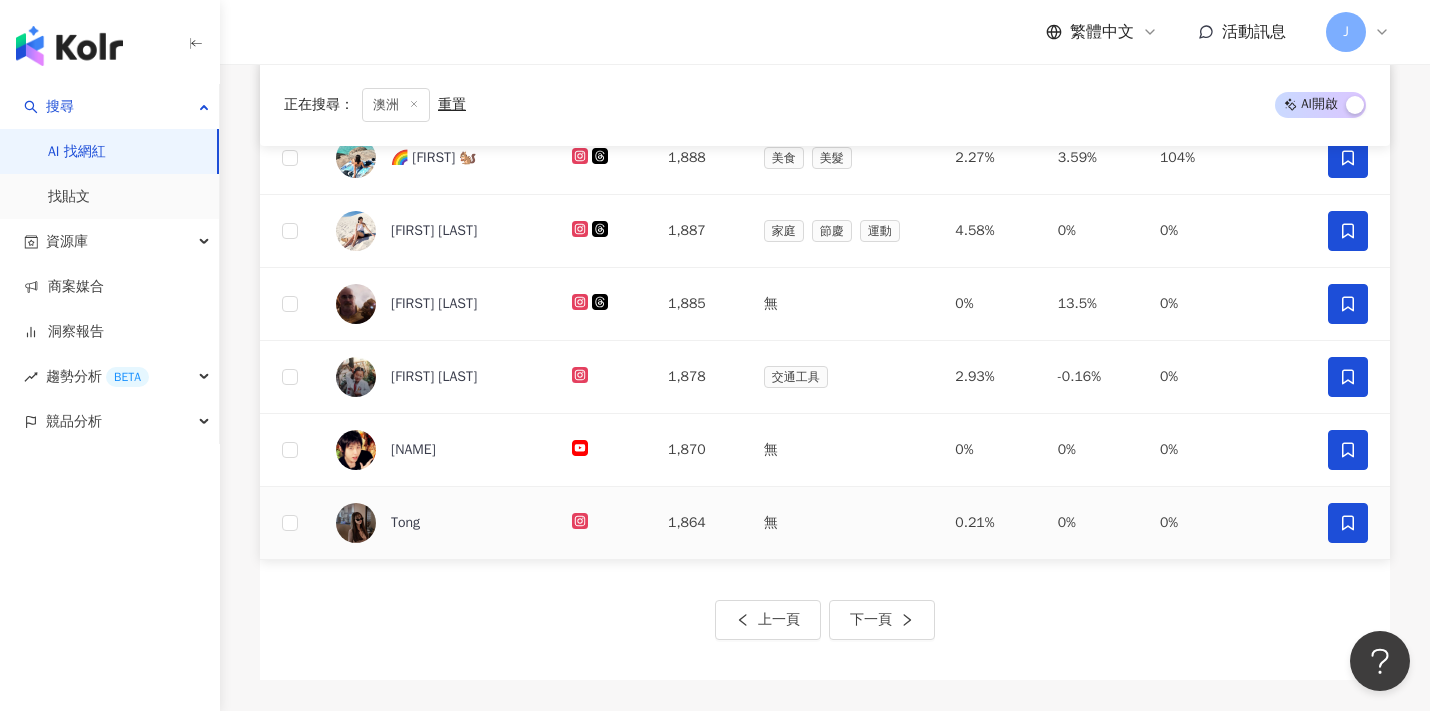 click at bounding box center (1348, 523) 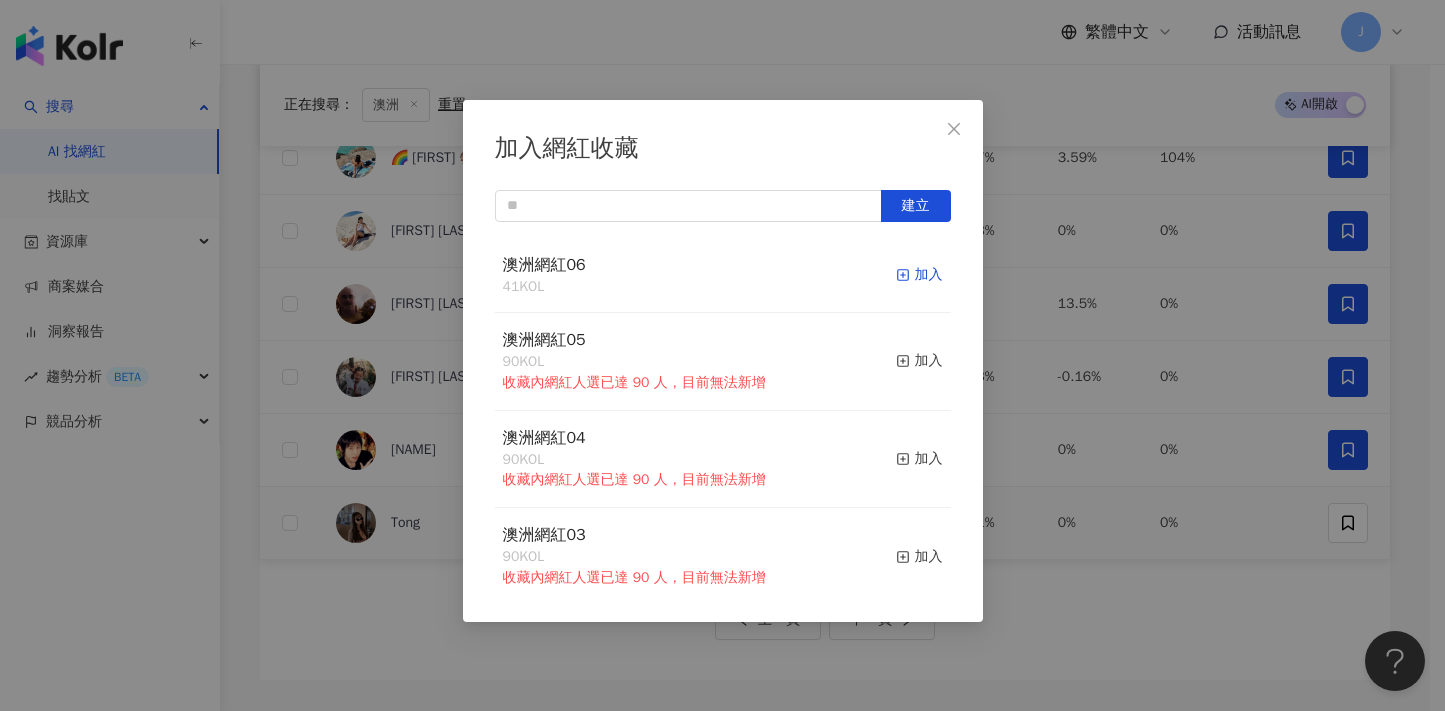 click on "加入" at bounding box center [919, 275] 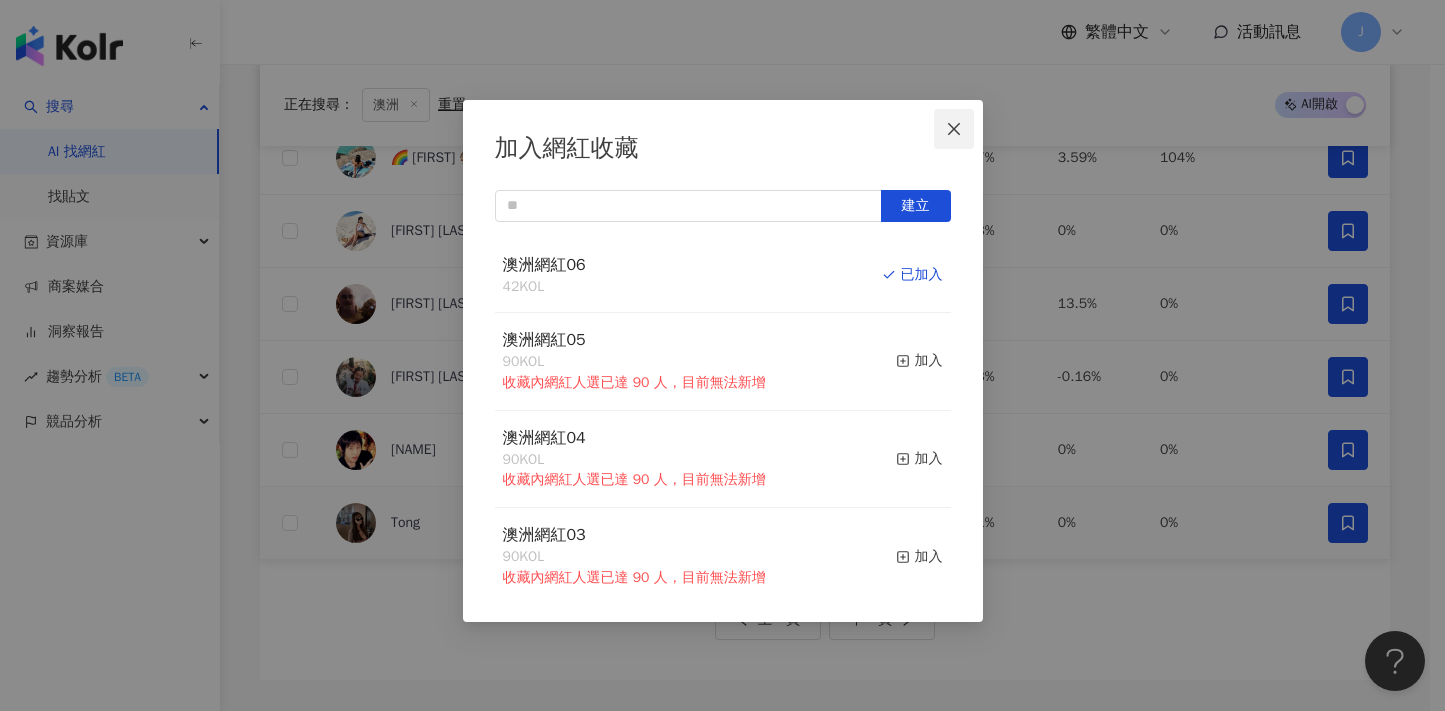click 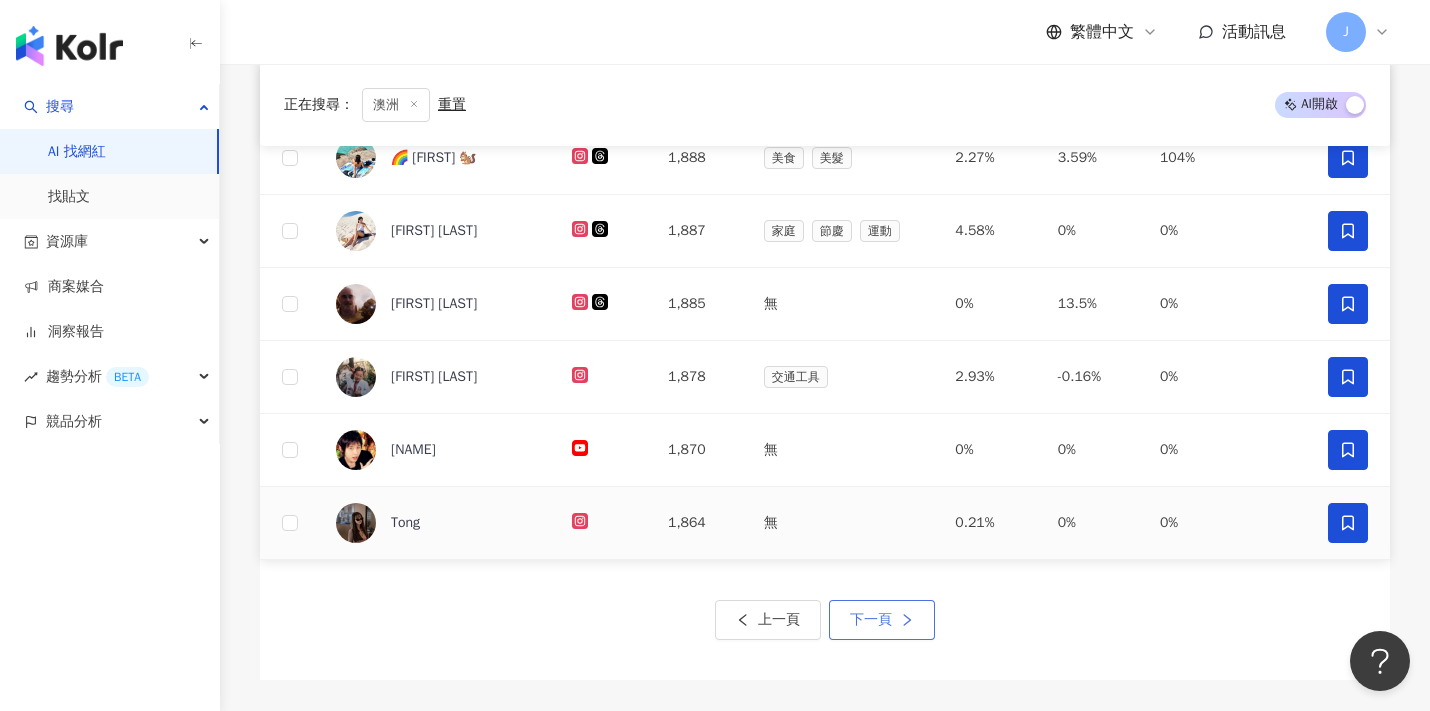 click on "下一頁" at bounding box center (871, 620) 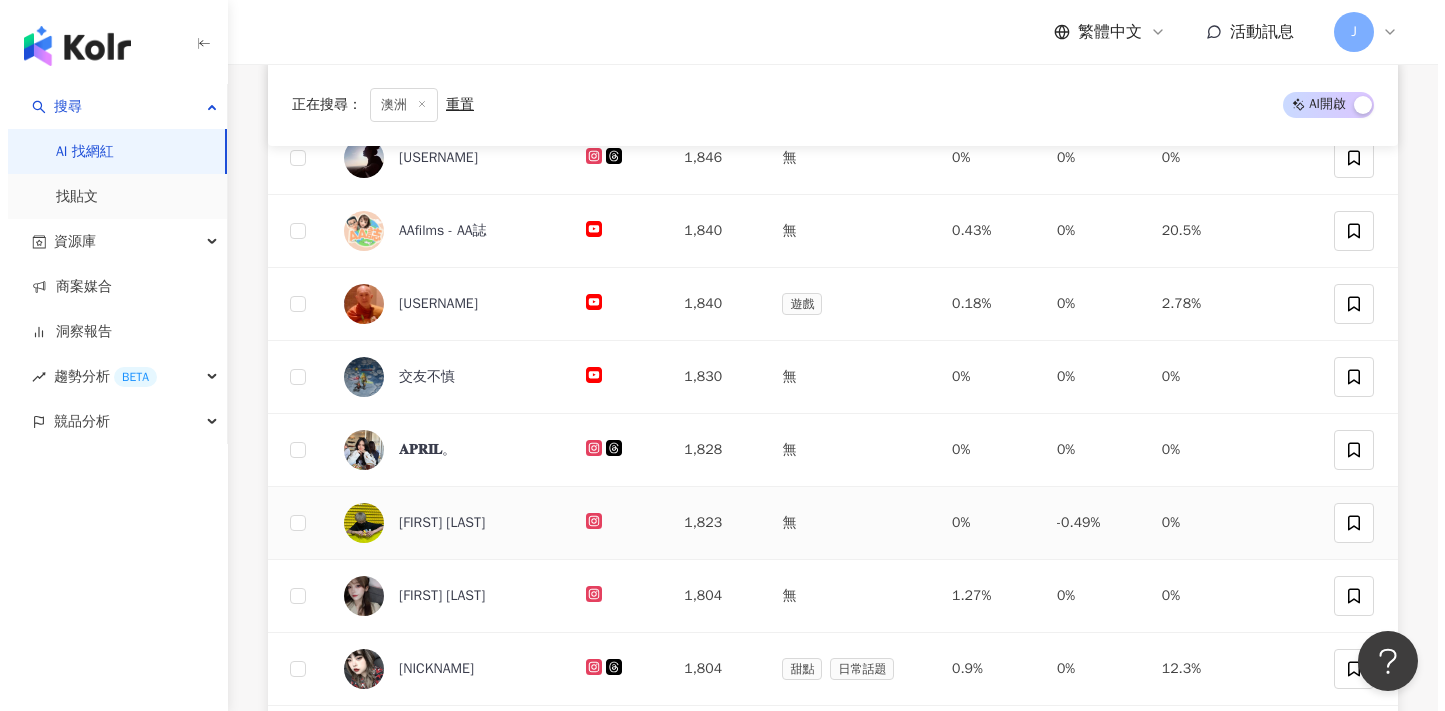 scroll, scrollTop: 172, scrollLeft: 0, axis: vertical 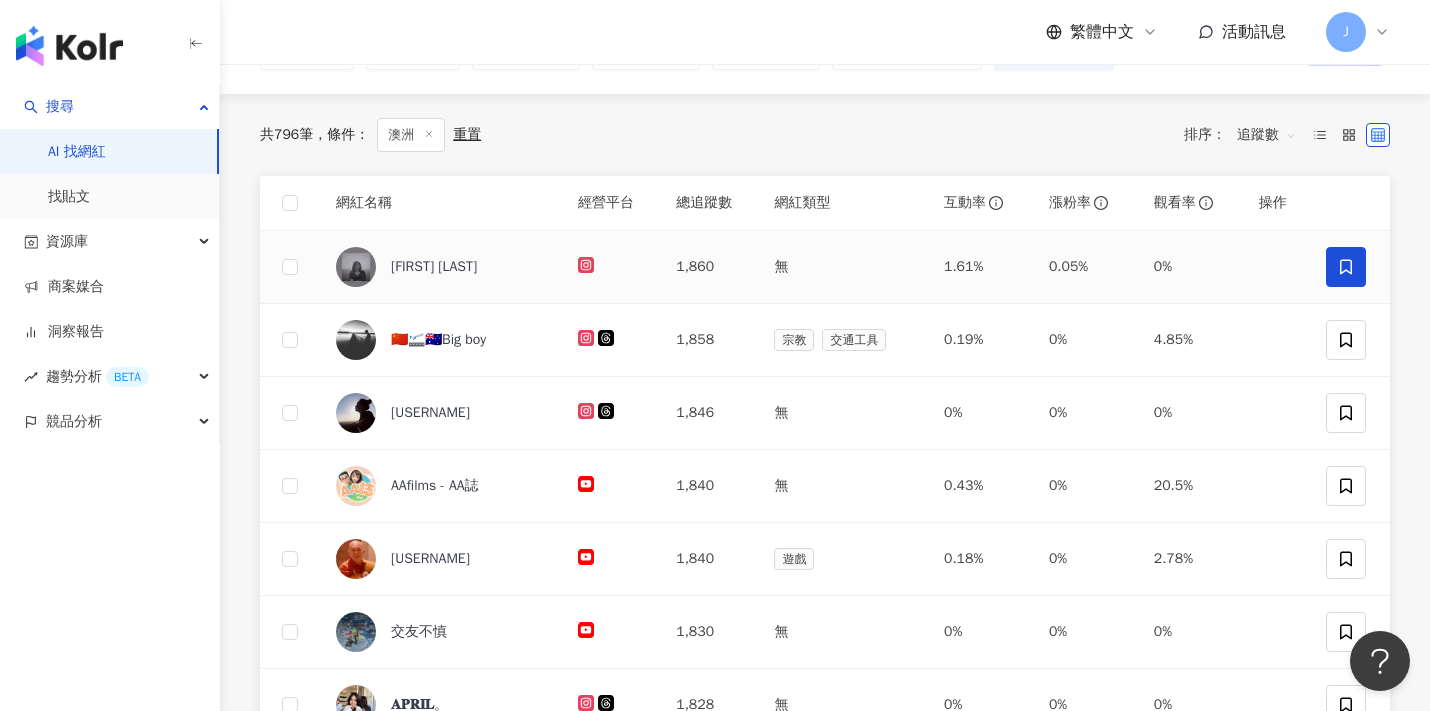 click 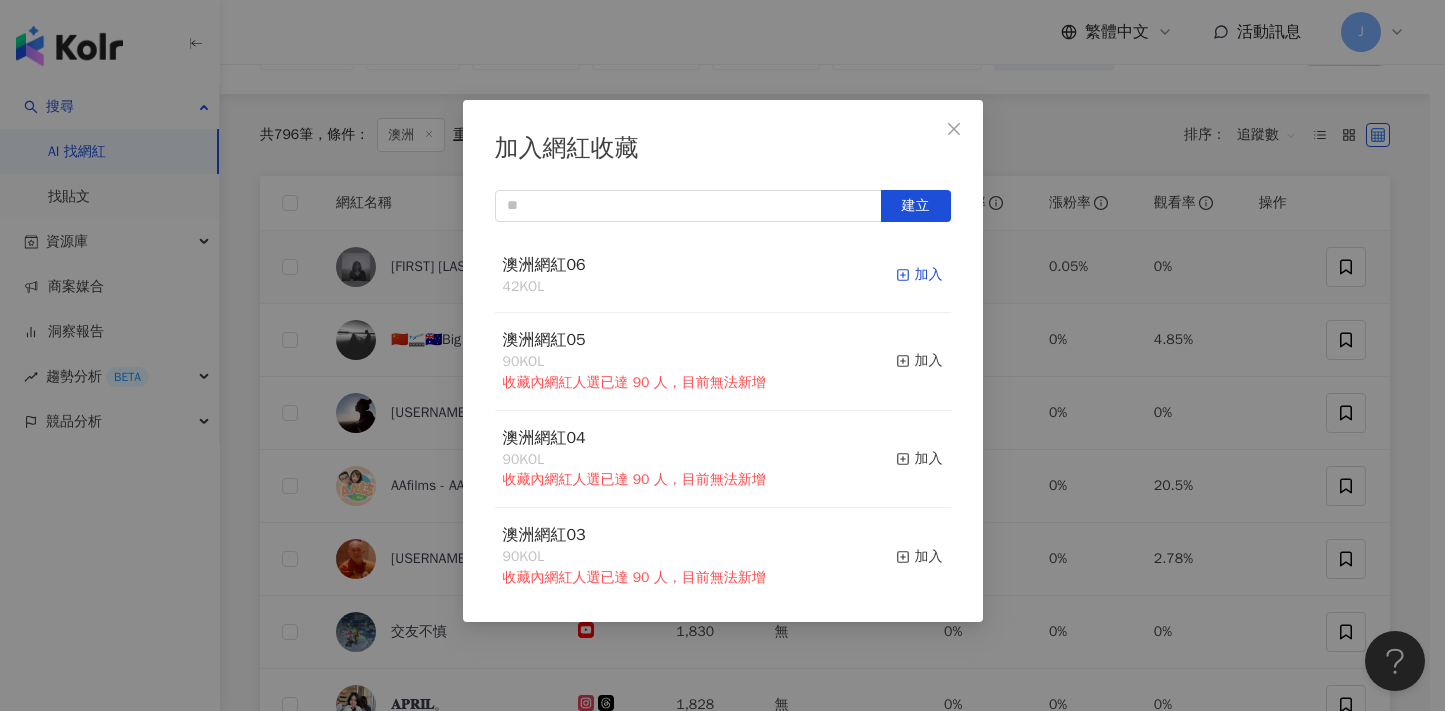 click on "加入" at bounding box center [919, 275] 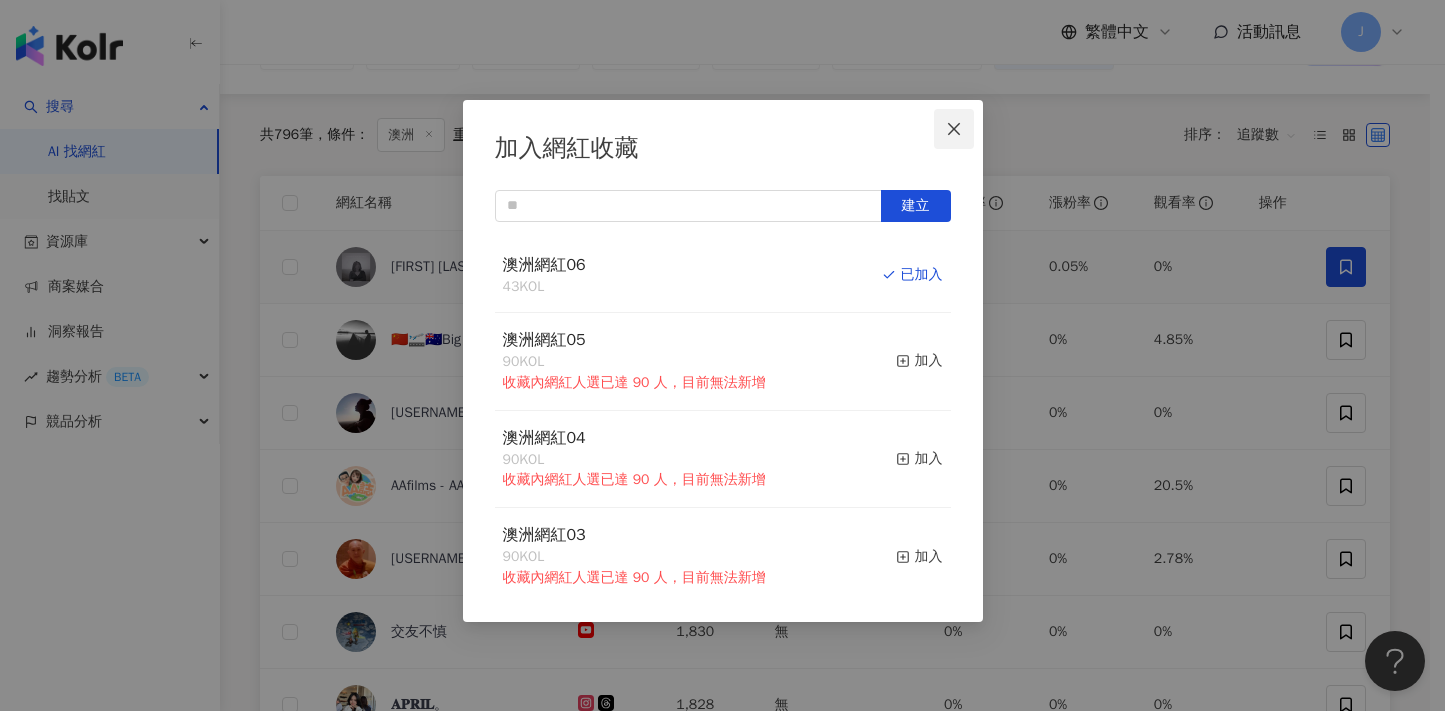 click 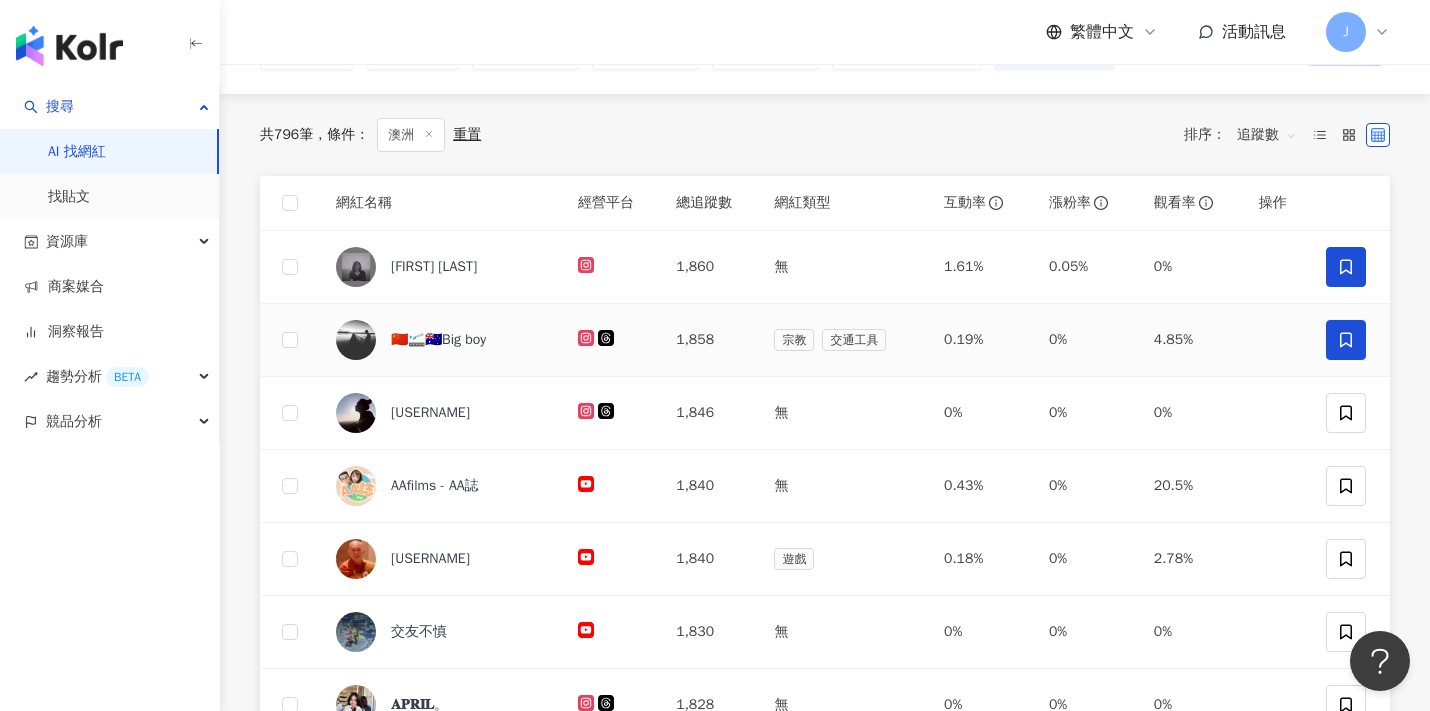 click at bounding box center [1346, 340] 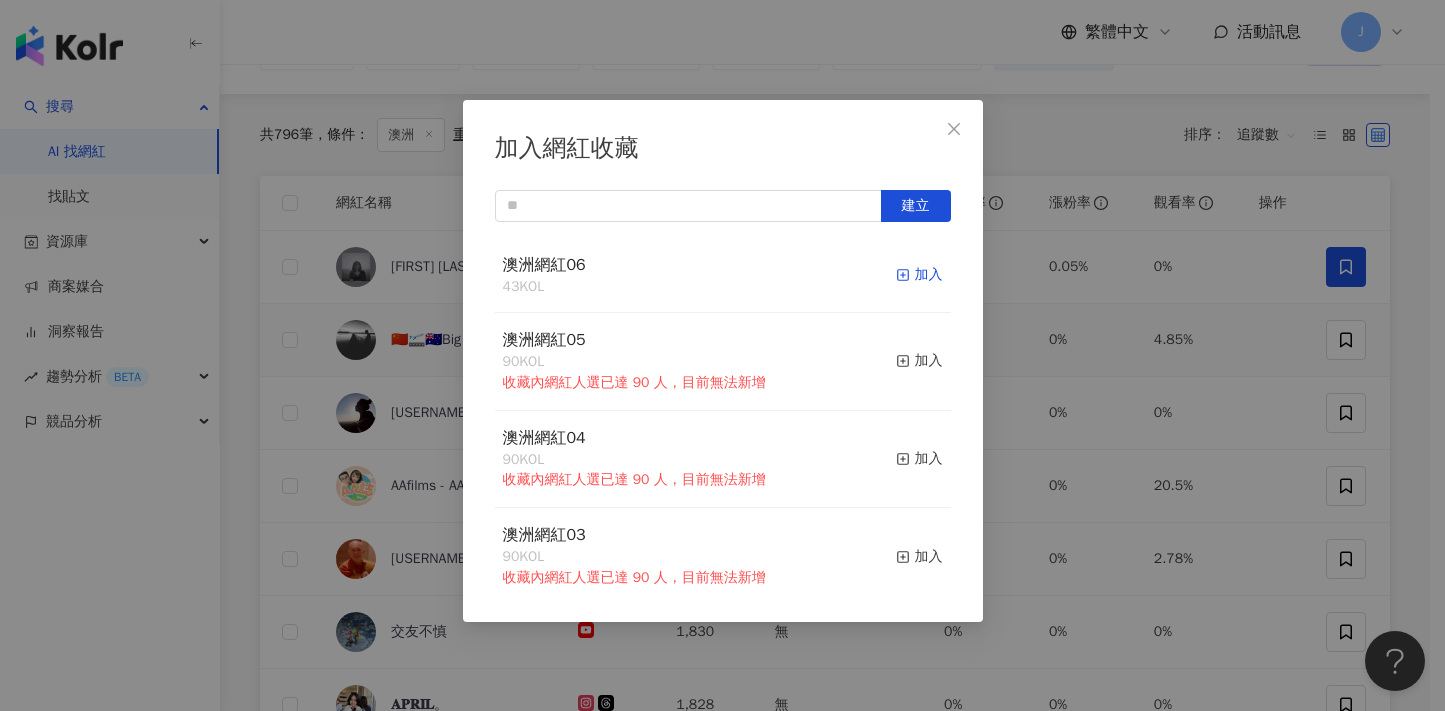 click on "加入" at bounding box center [919, 275] 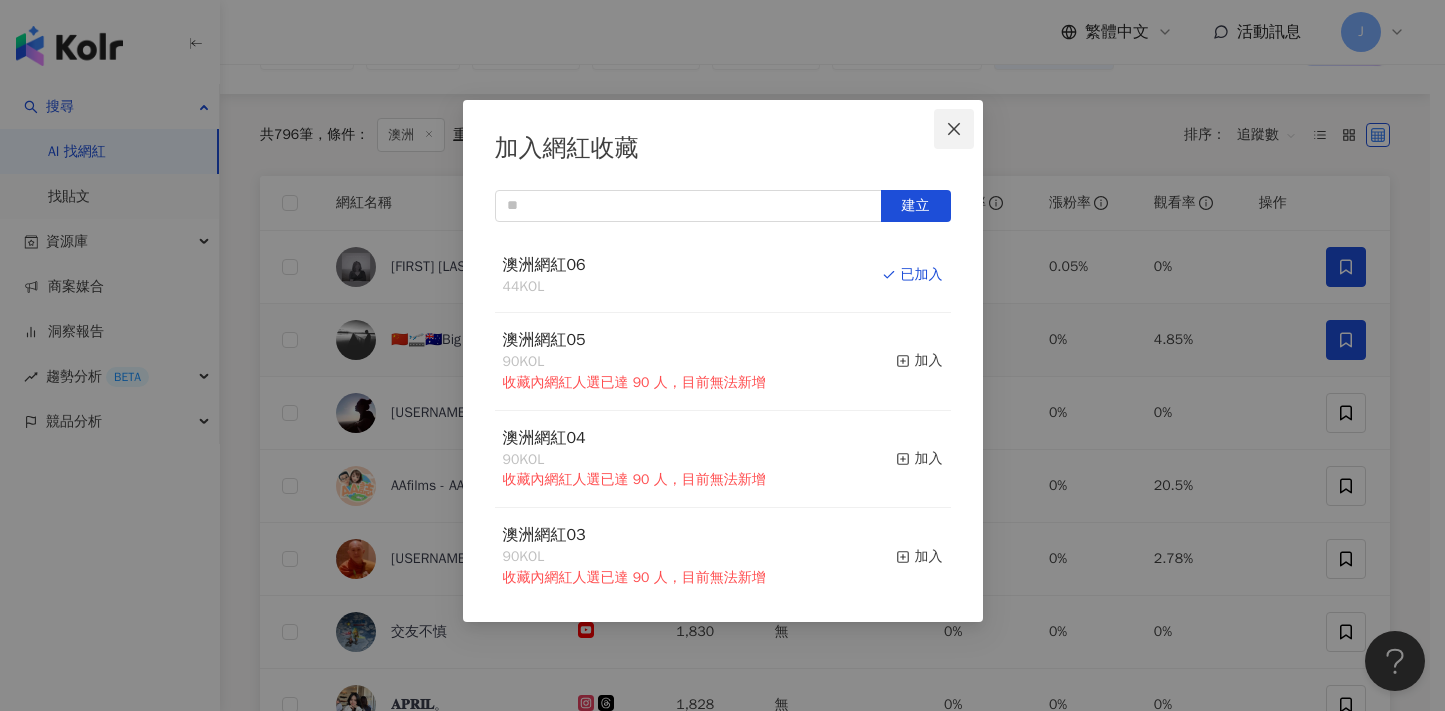 click at bounding box center [954, 129] 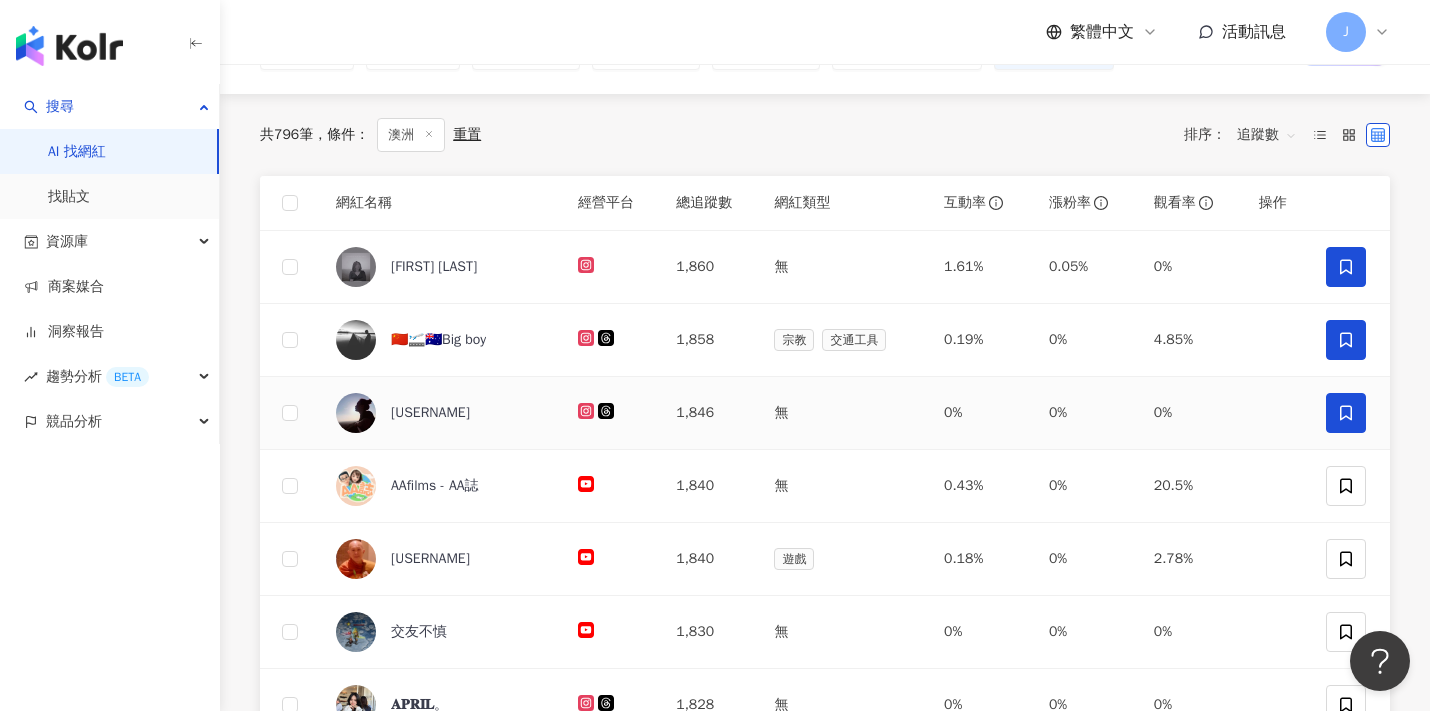 click 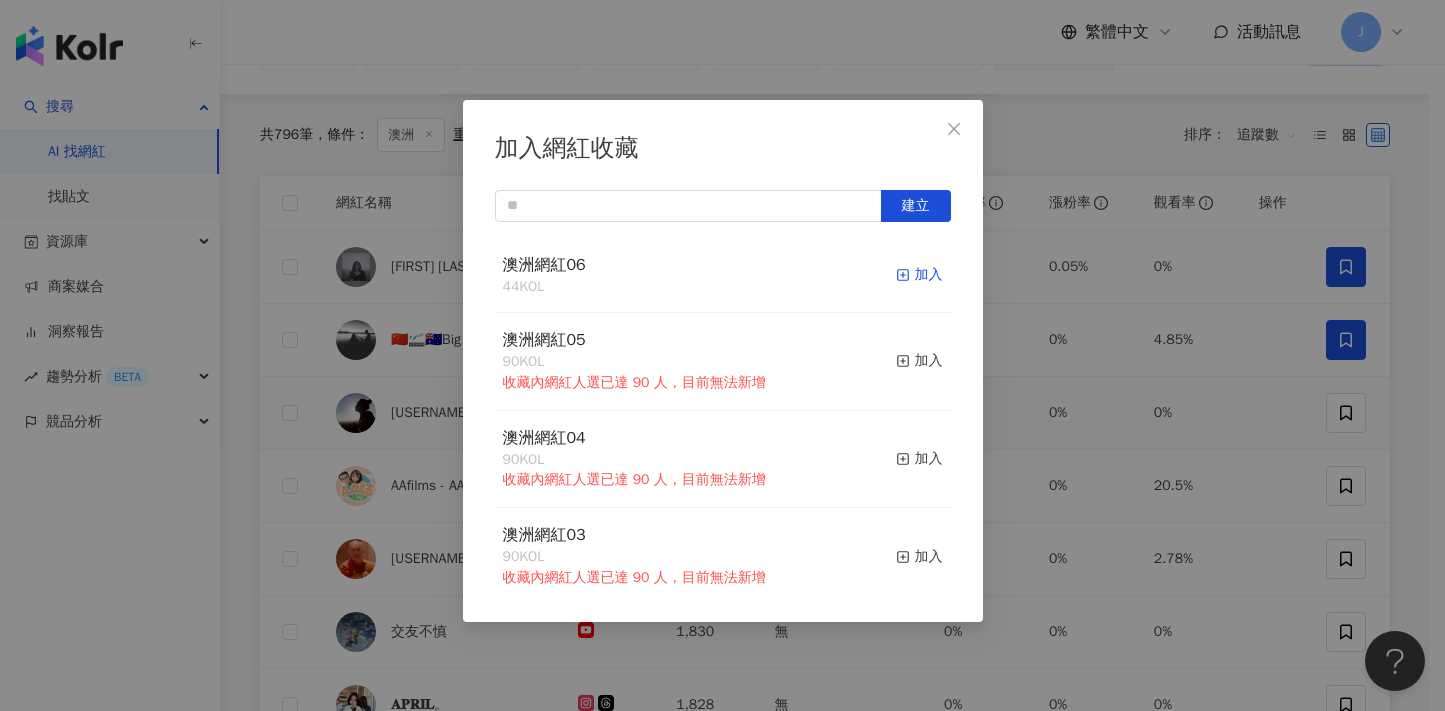 click on "加入" at bounding box center [919, 275] 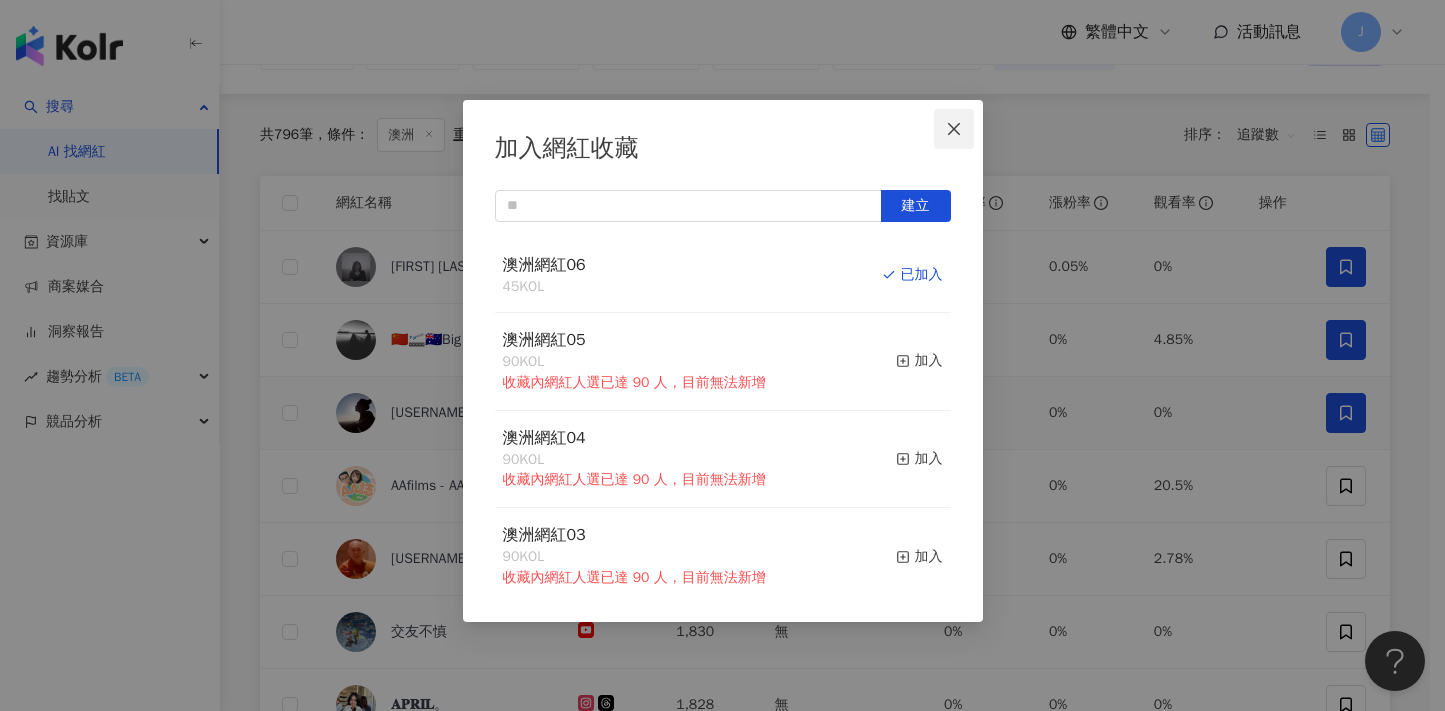 click at bounding box center [954, 129] 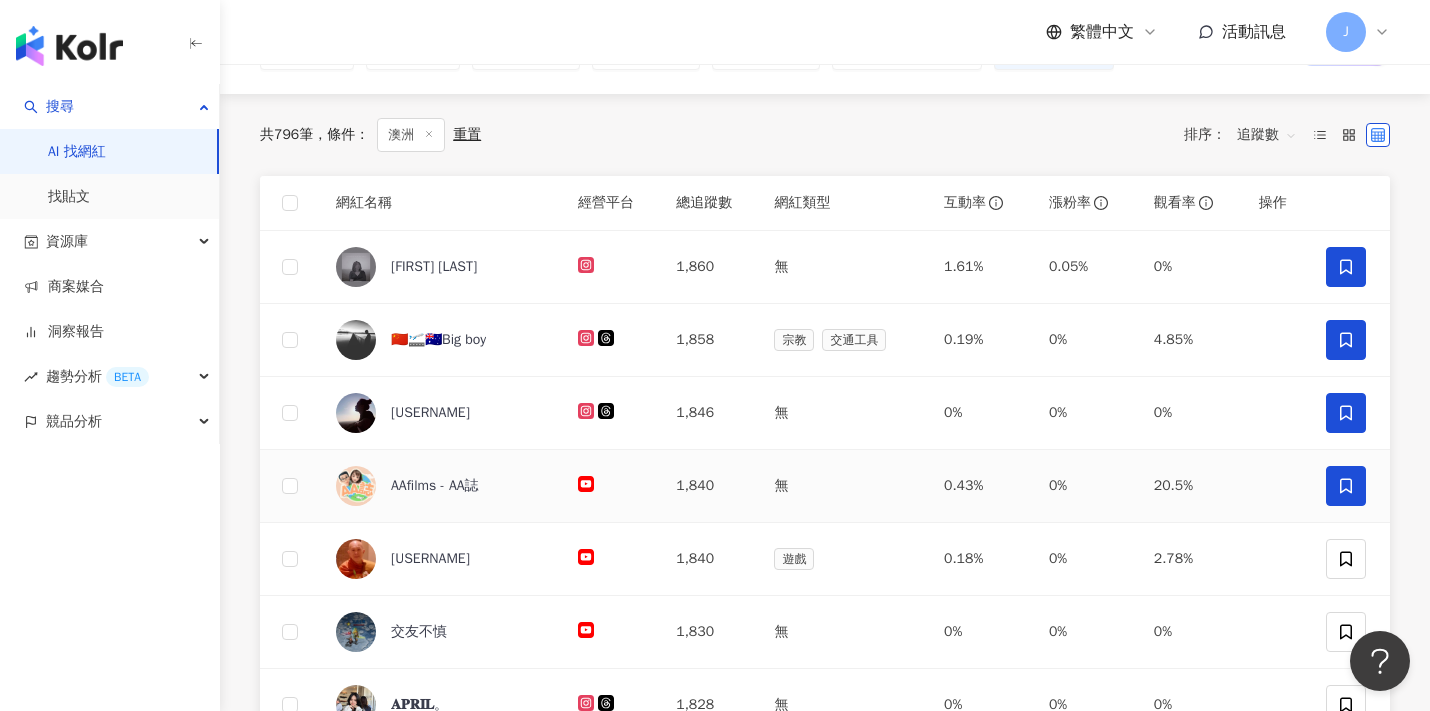 click at bounding box center [1346, 486] 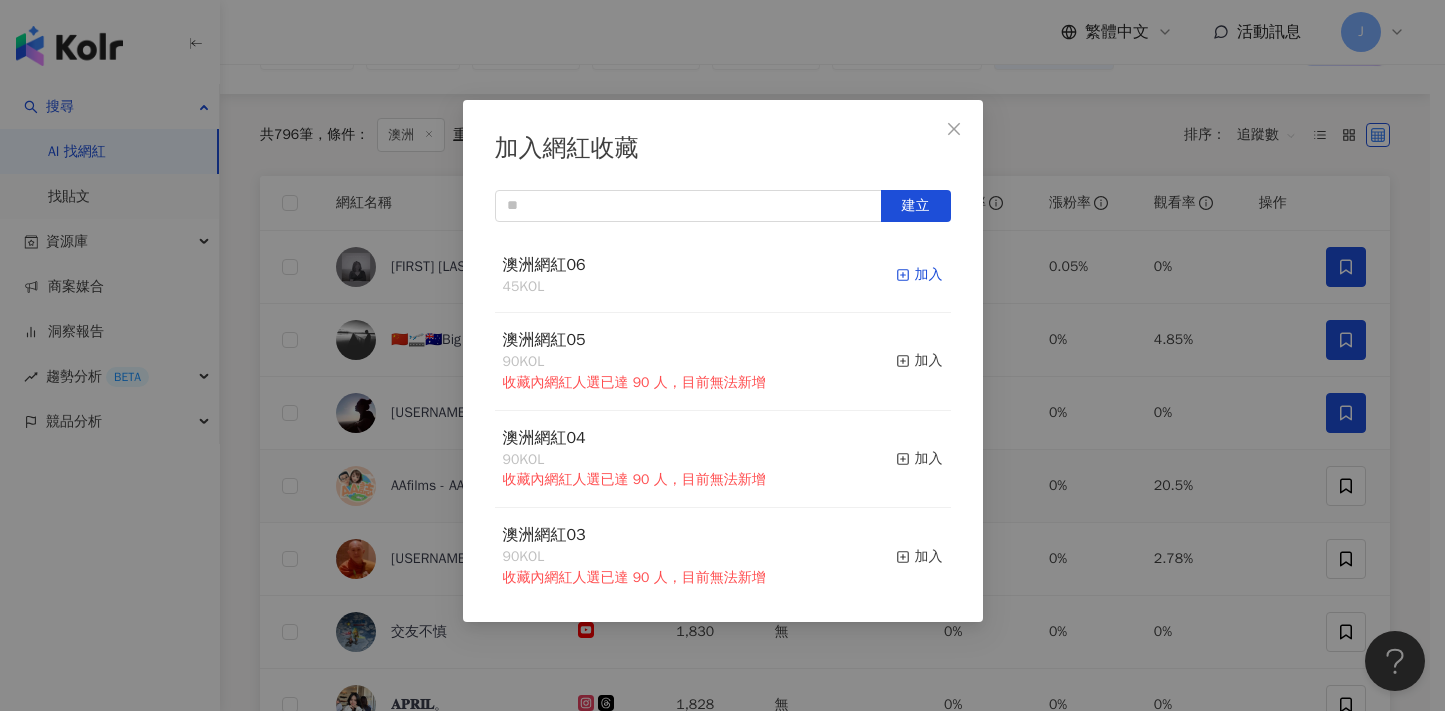 click on "加入" at bounding box center [919, 275] 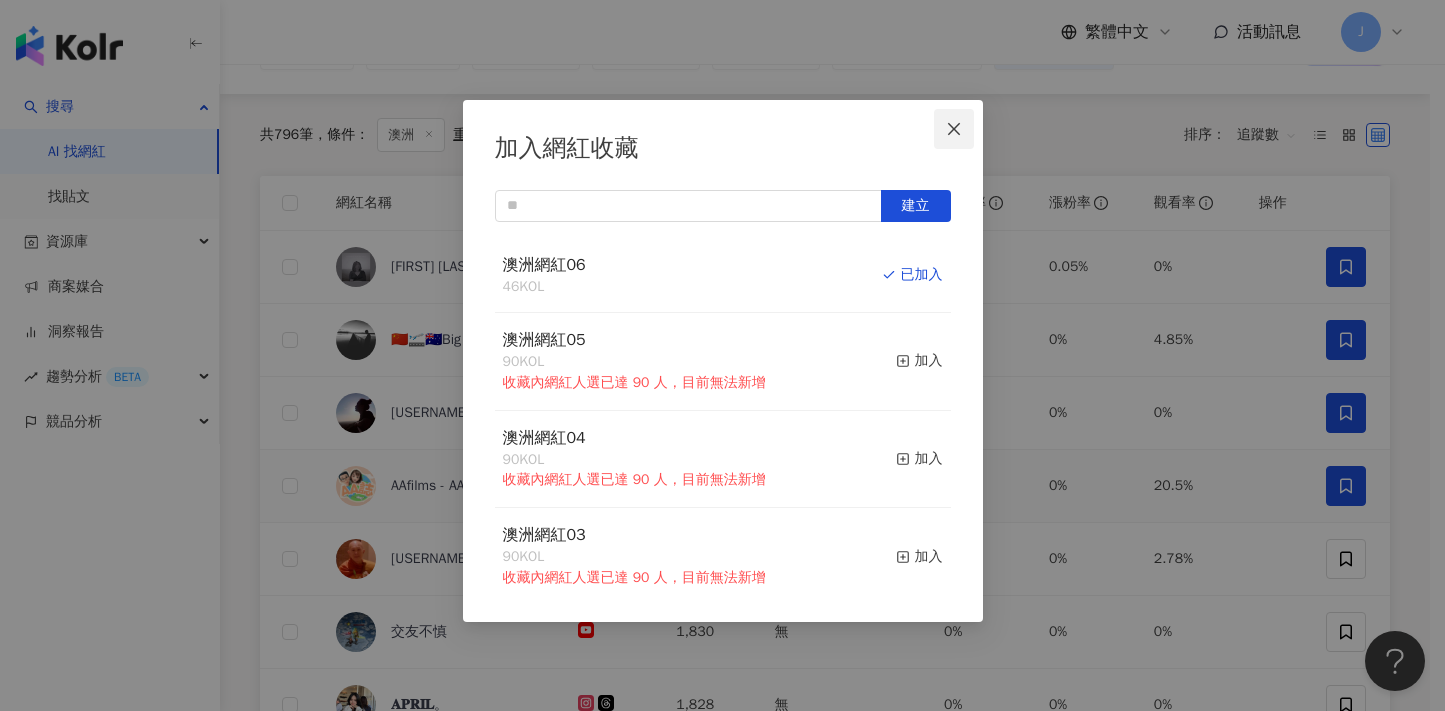 click at bounding box center (954, 129) 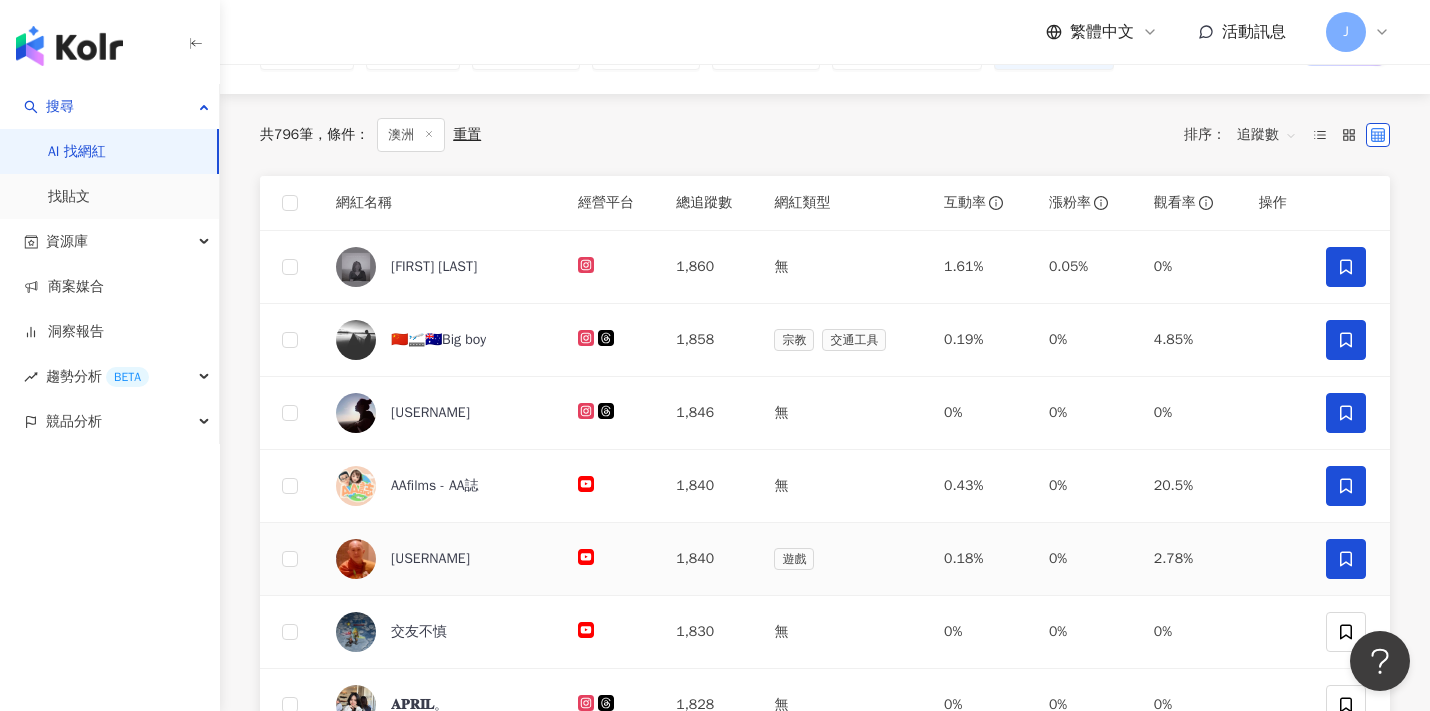 click at bounding box center (1346, 559) 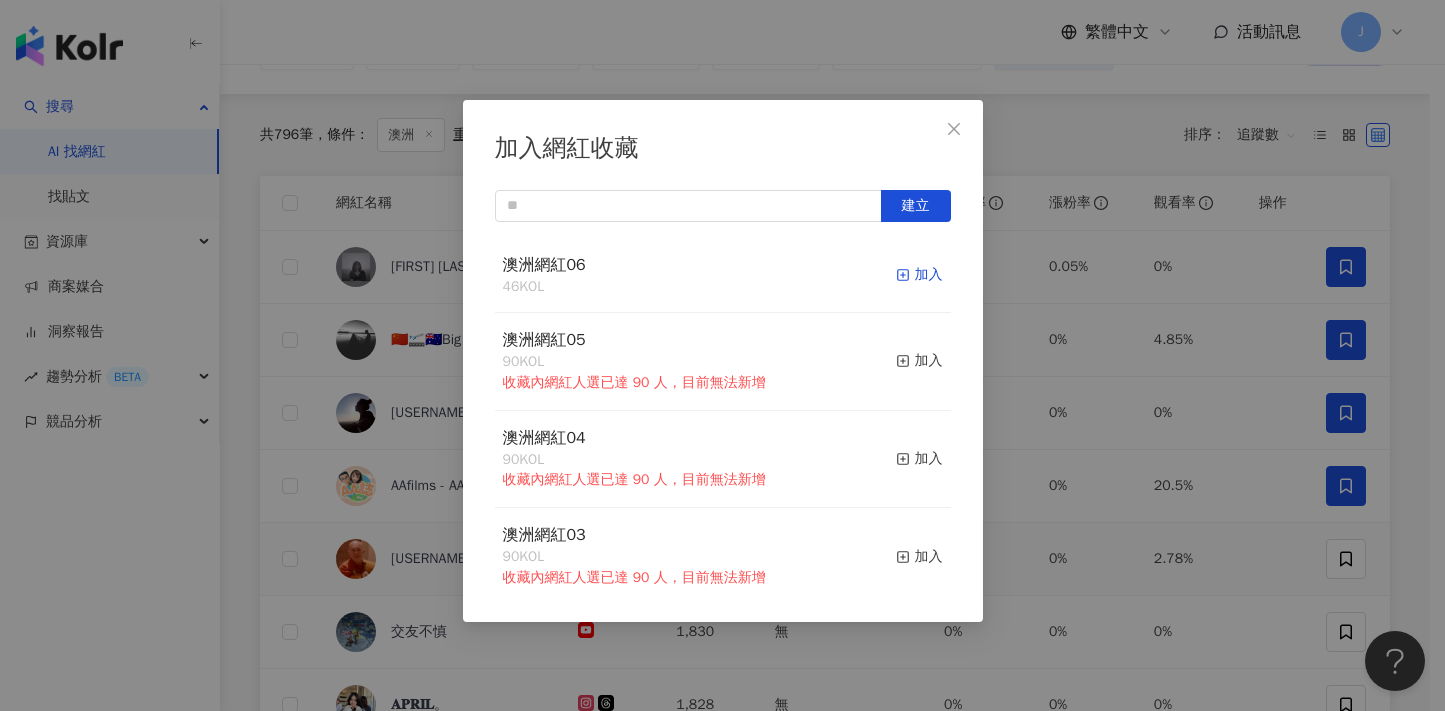 click on "加入" at bounding box center [919, 275] 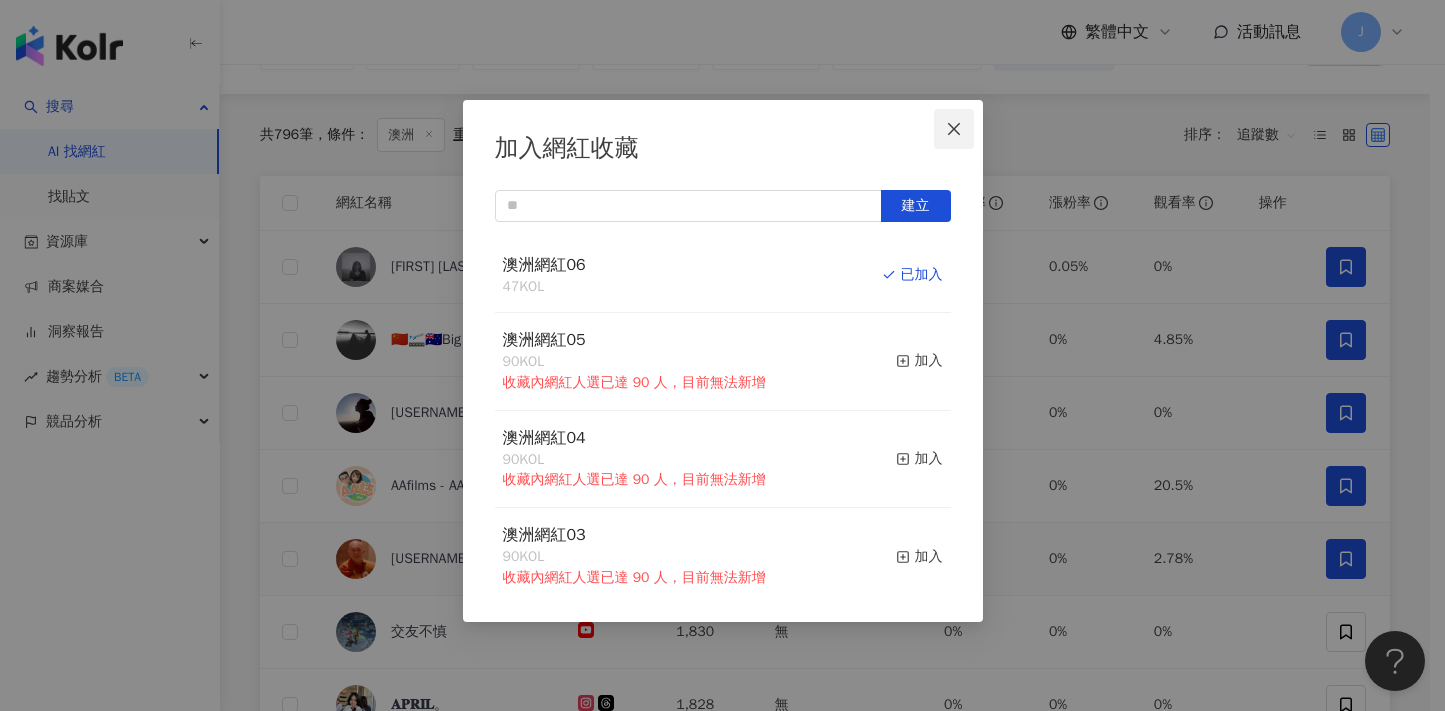 click at bounding box center (954, 129) 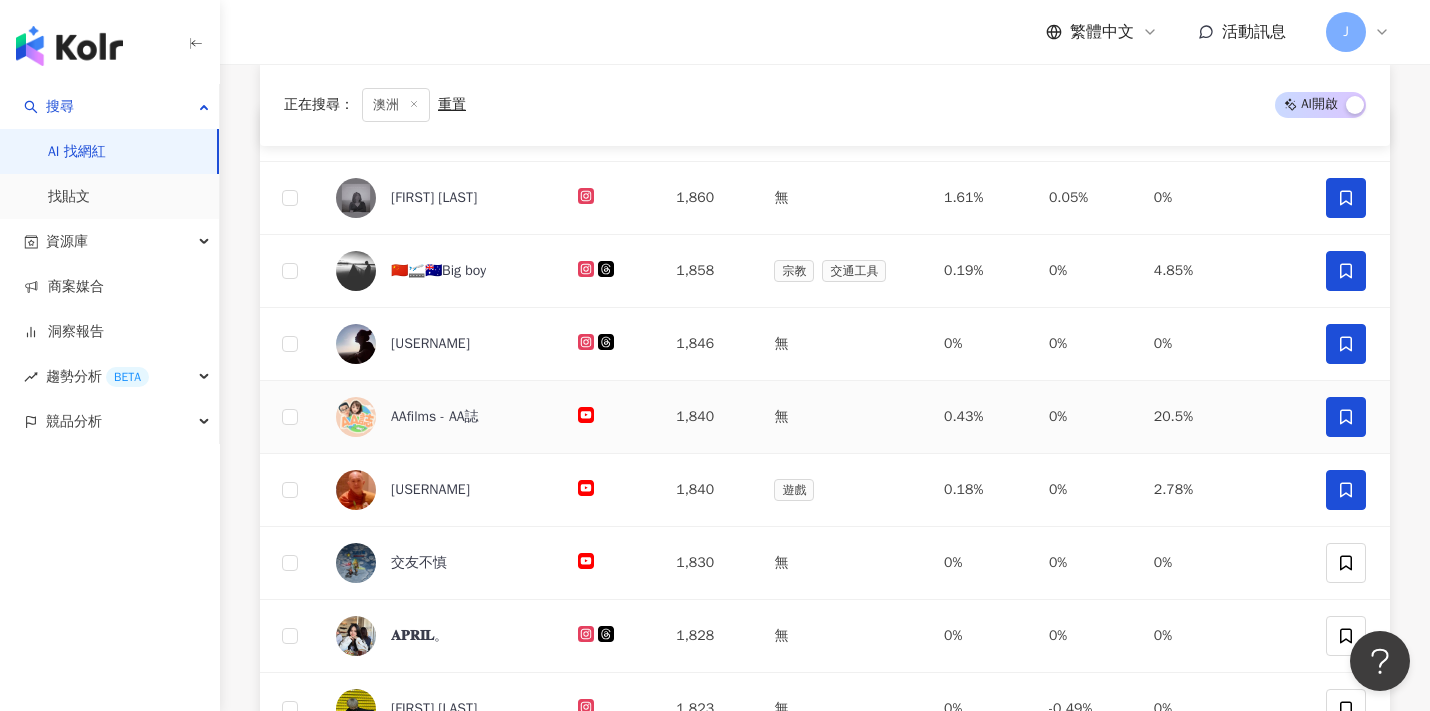 scroll, scrollTop: 280, scrollLeft: 0, axis: vertical 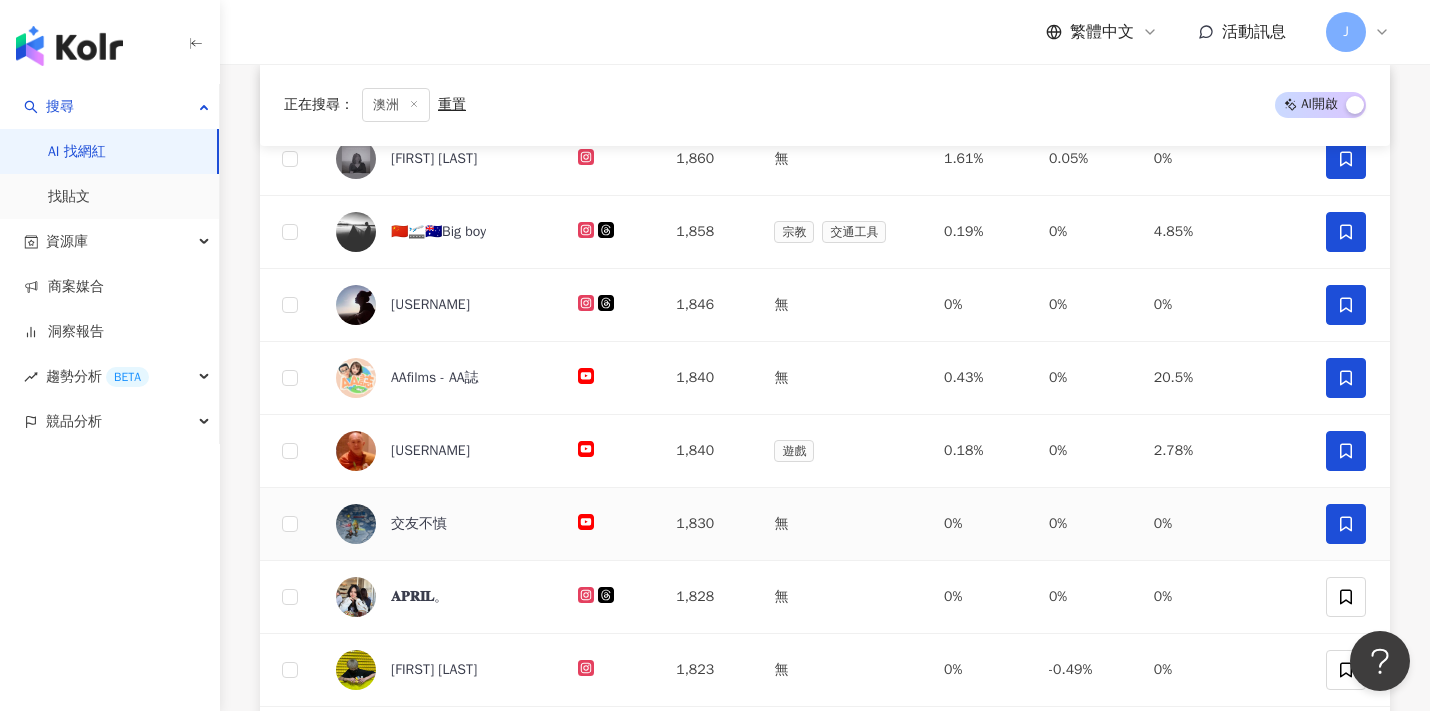 click 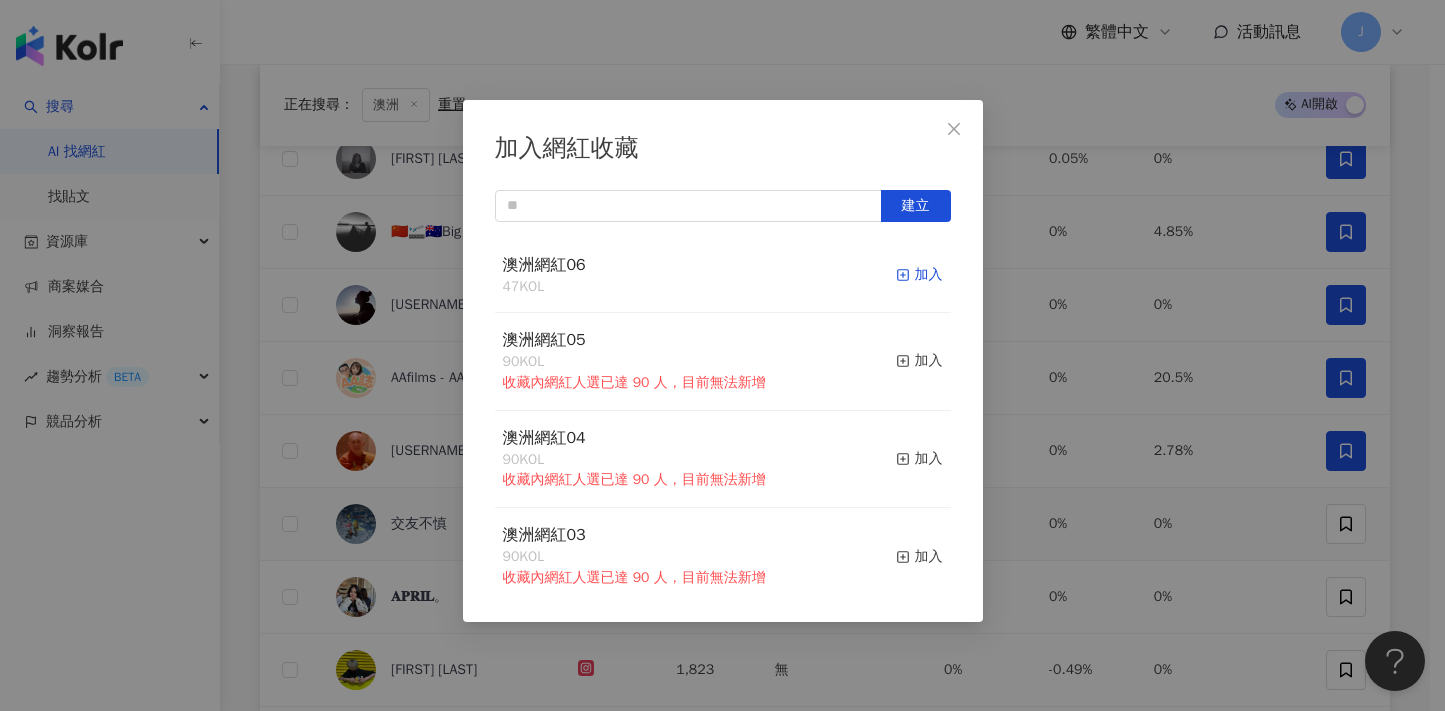 click on "加入" at bounding box center [919, 275] 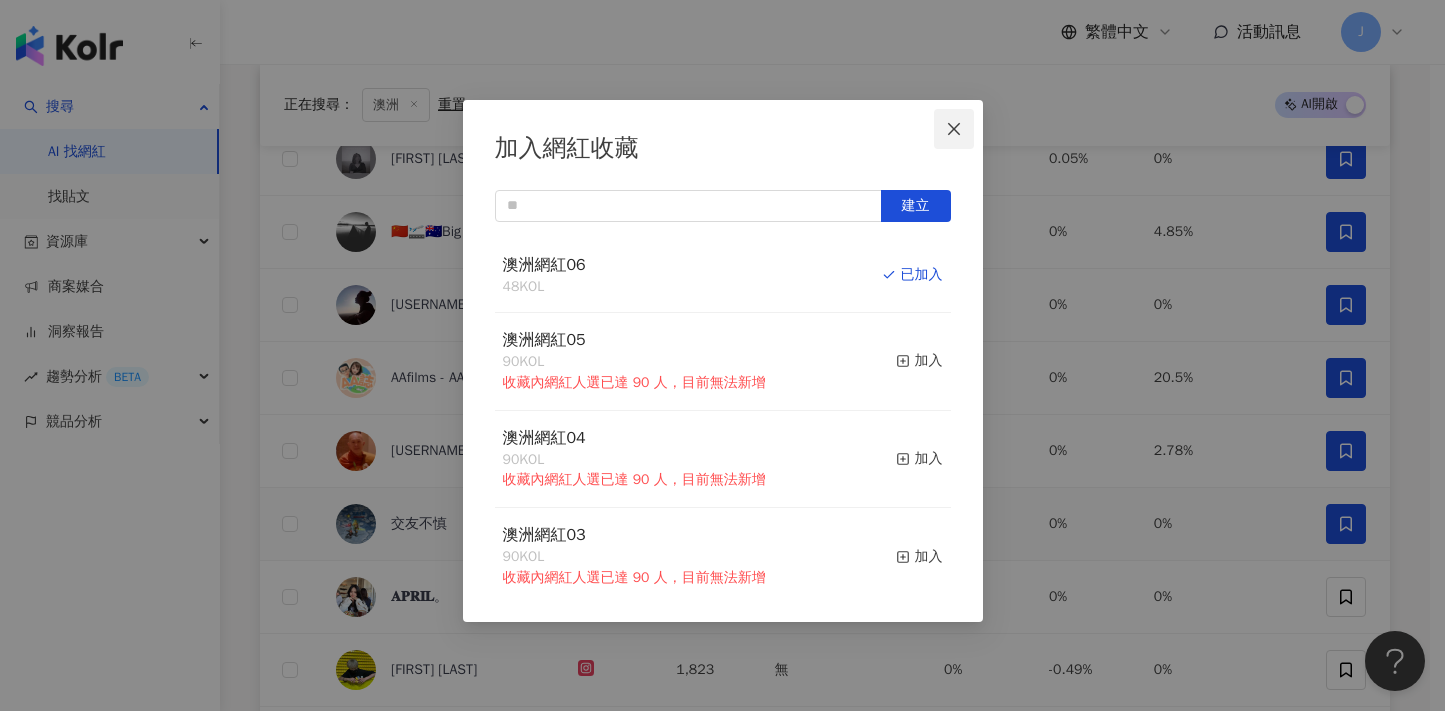 click 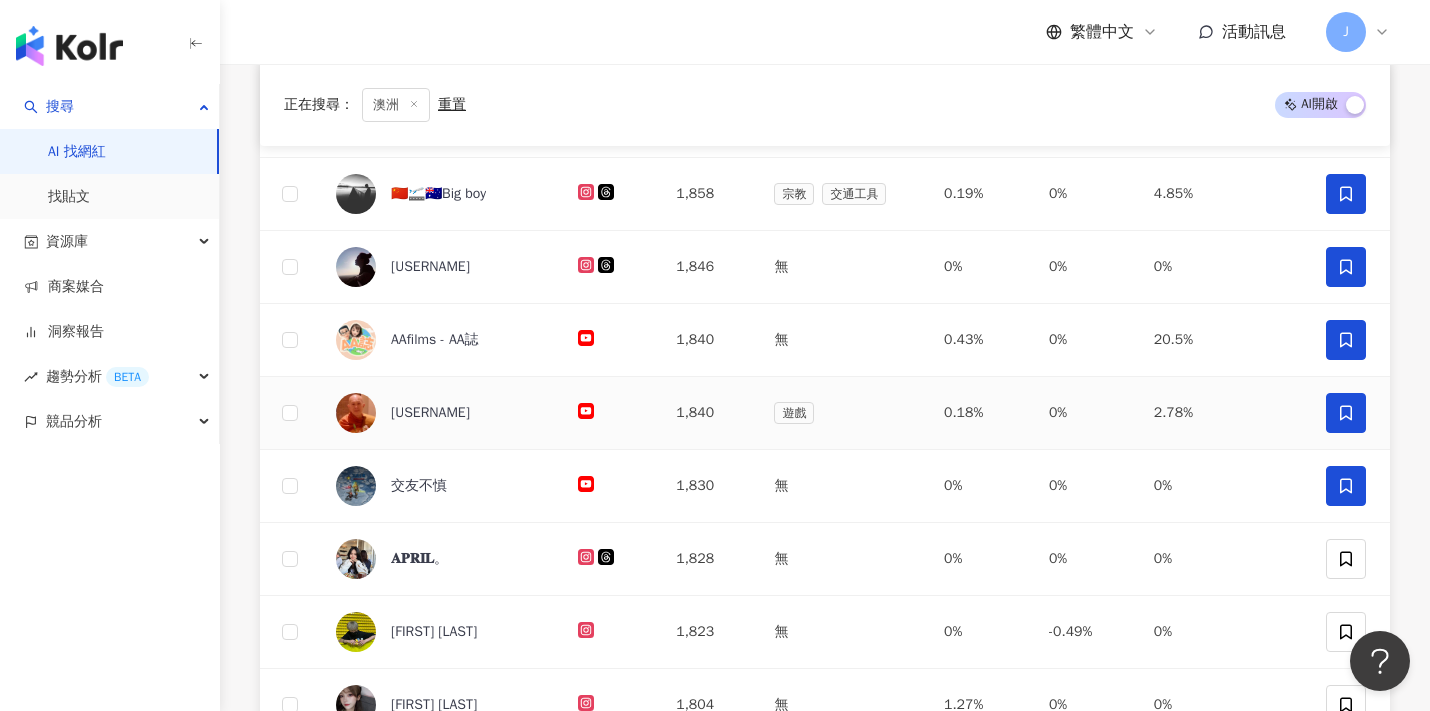 scroll, scrollTop: 391, scrollLeft: 0, axis: vertical 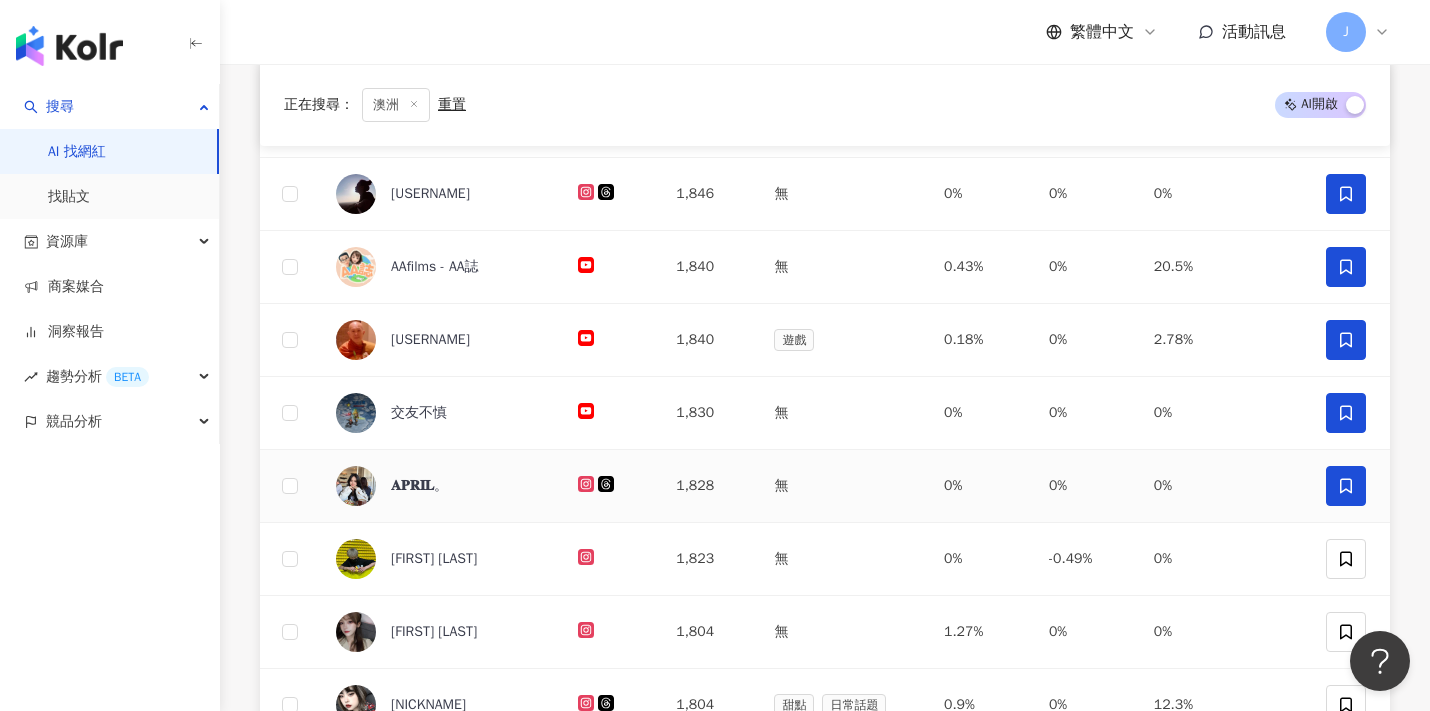 click at bounding box center (1346, 486) 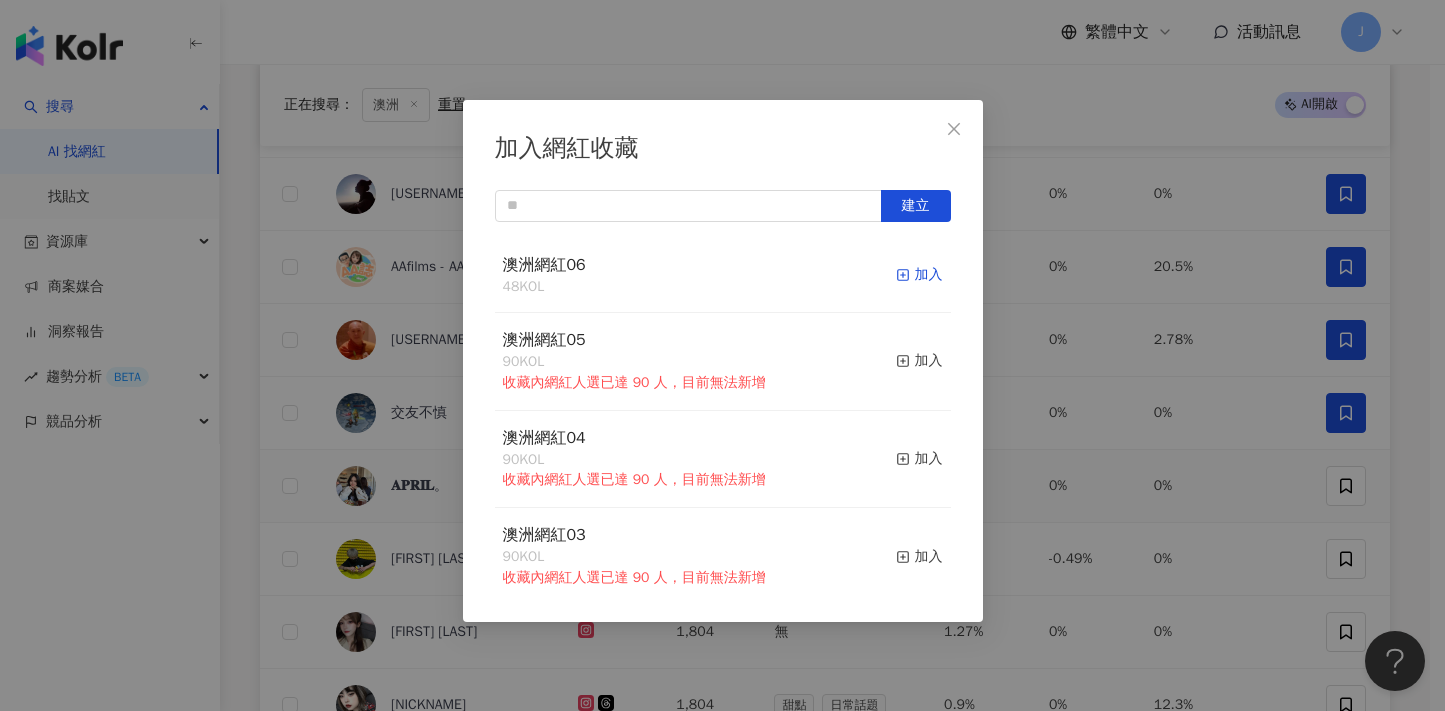 click on "加入" at bounding box center (919, 275) 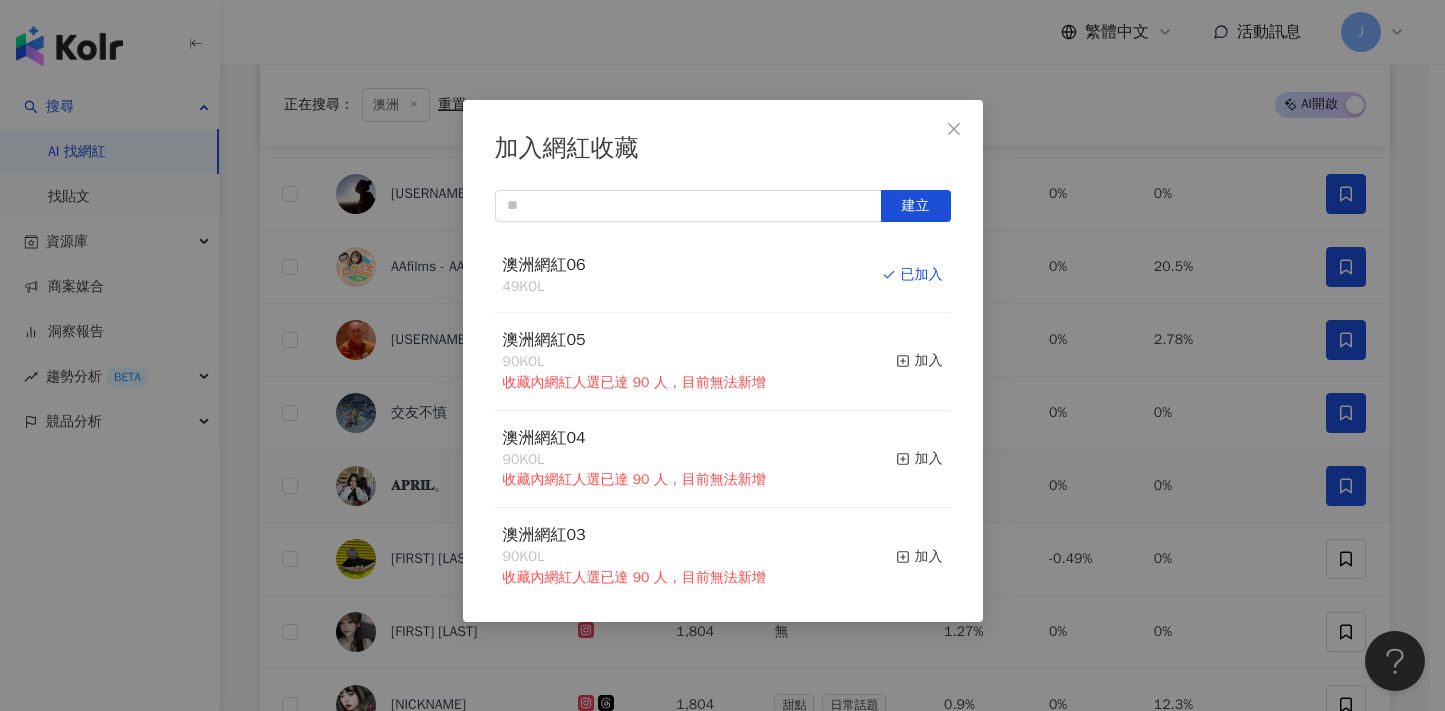 drag, startPoint x: 956, startPoint y: 119, endPoint x: 1072, endPoint y: 282, distance: 200.06248 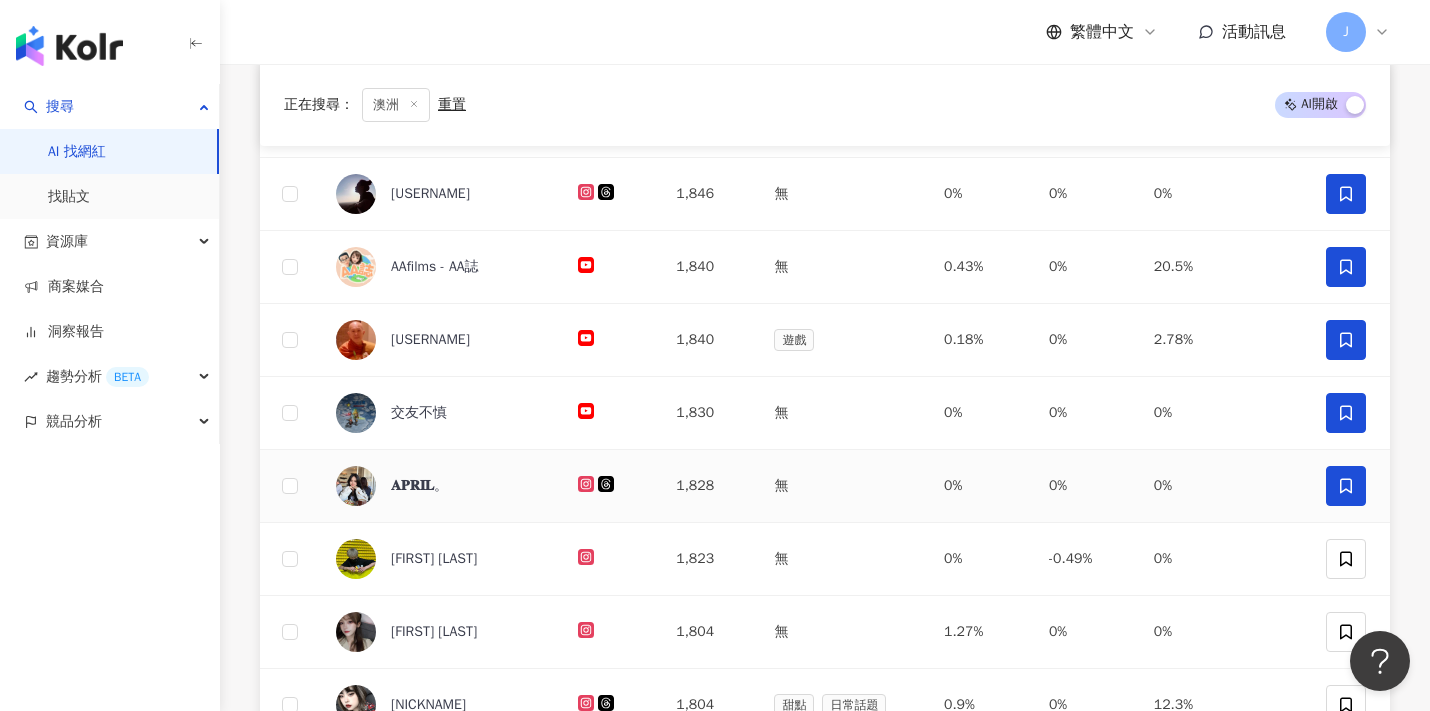 scroll, scrollTop: 518, scrollLeft: 0, axis: vertical 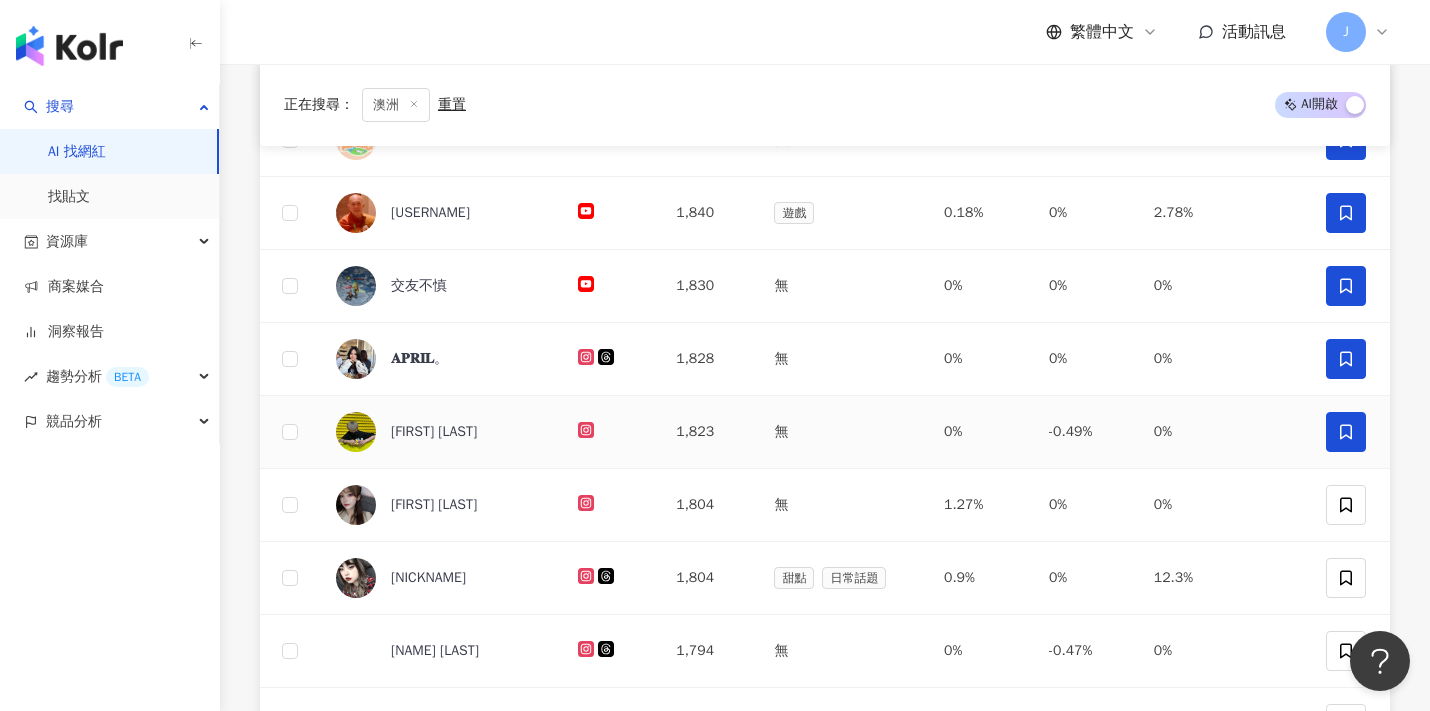 click at bounding box center [1346, 432] 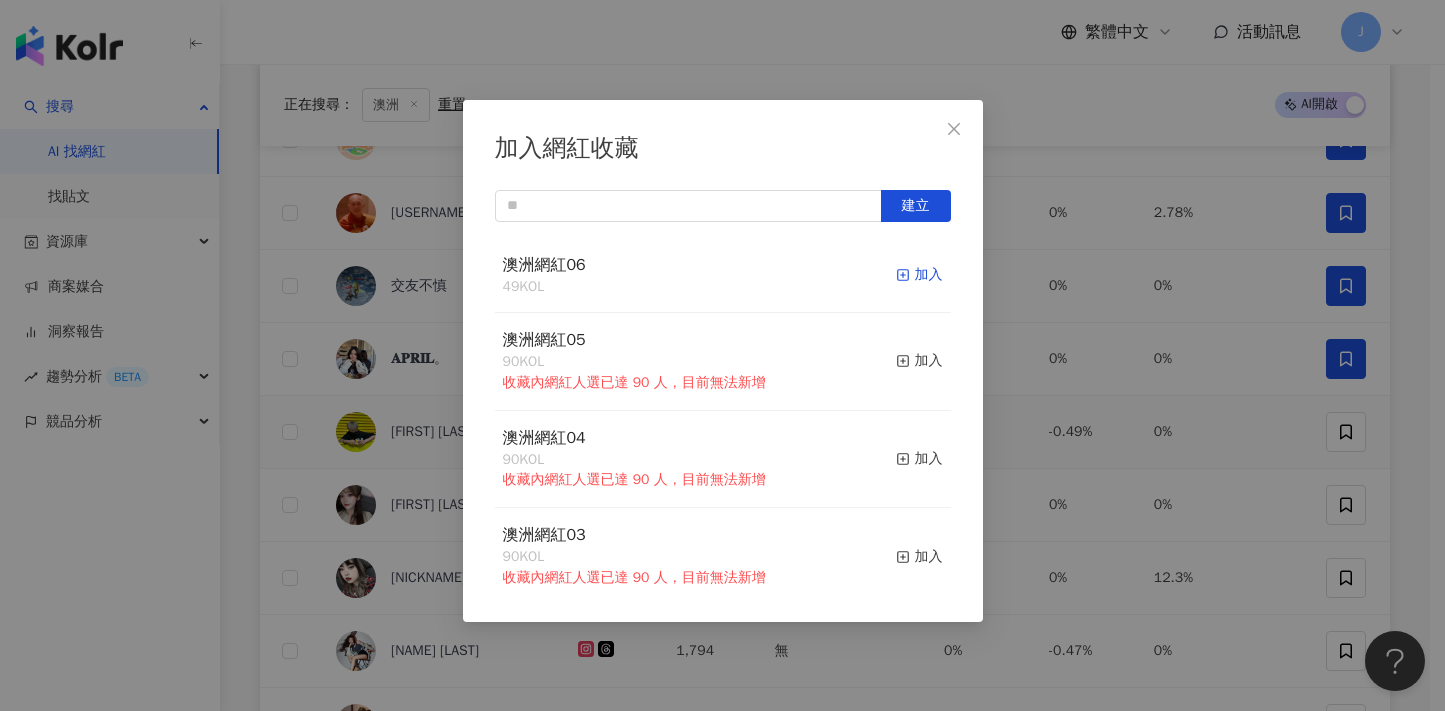 click 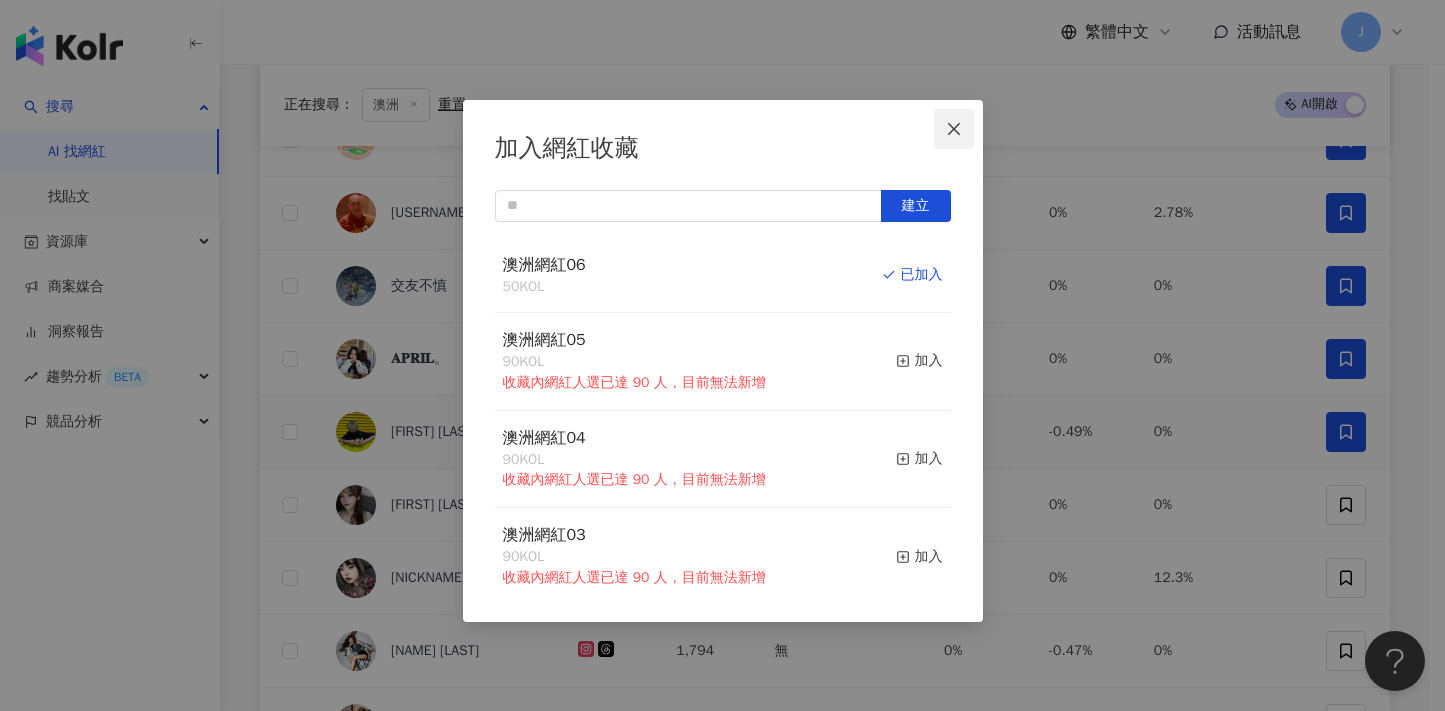 click 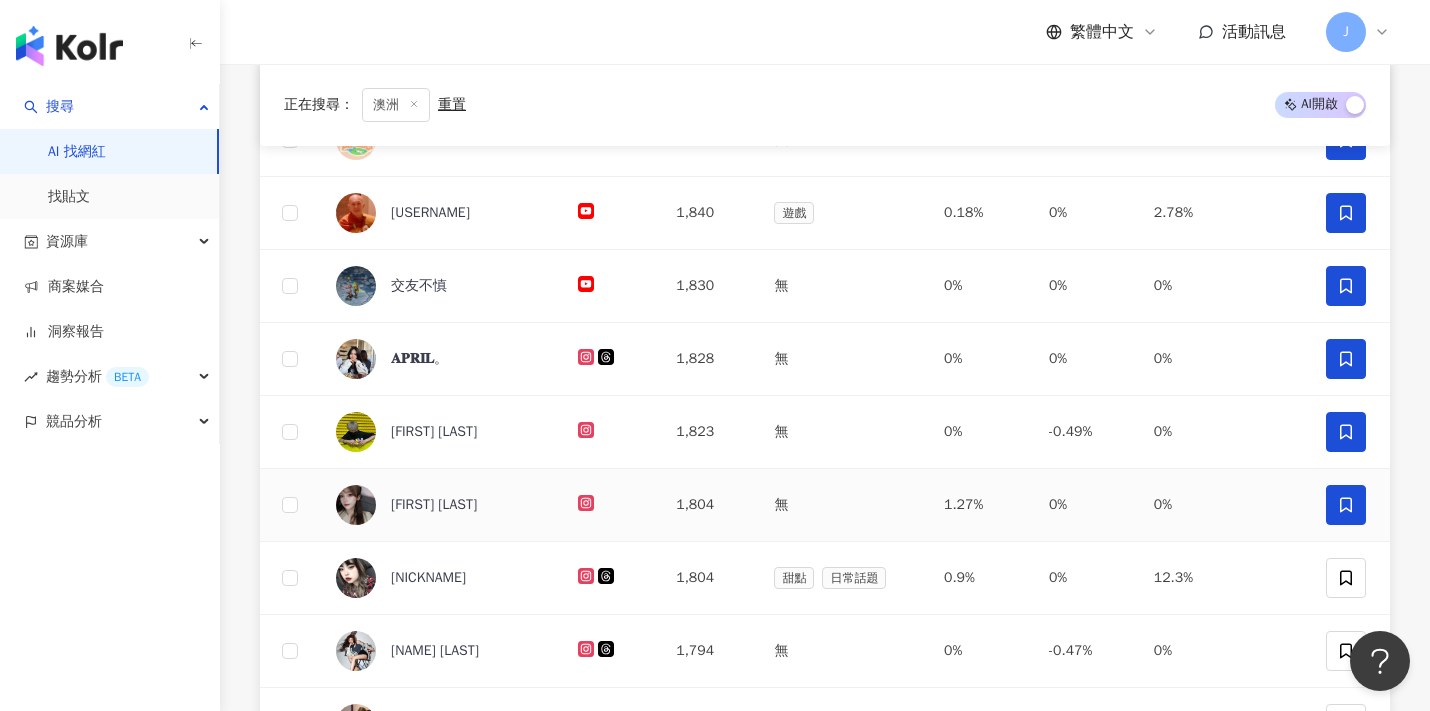 click 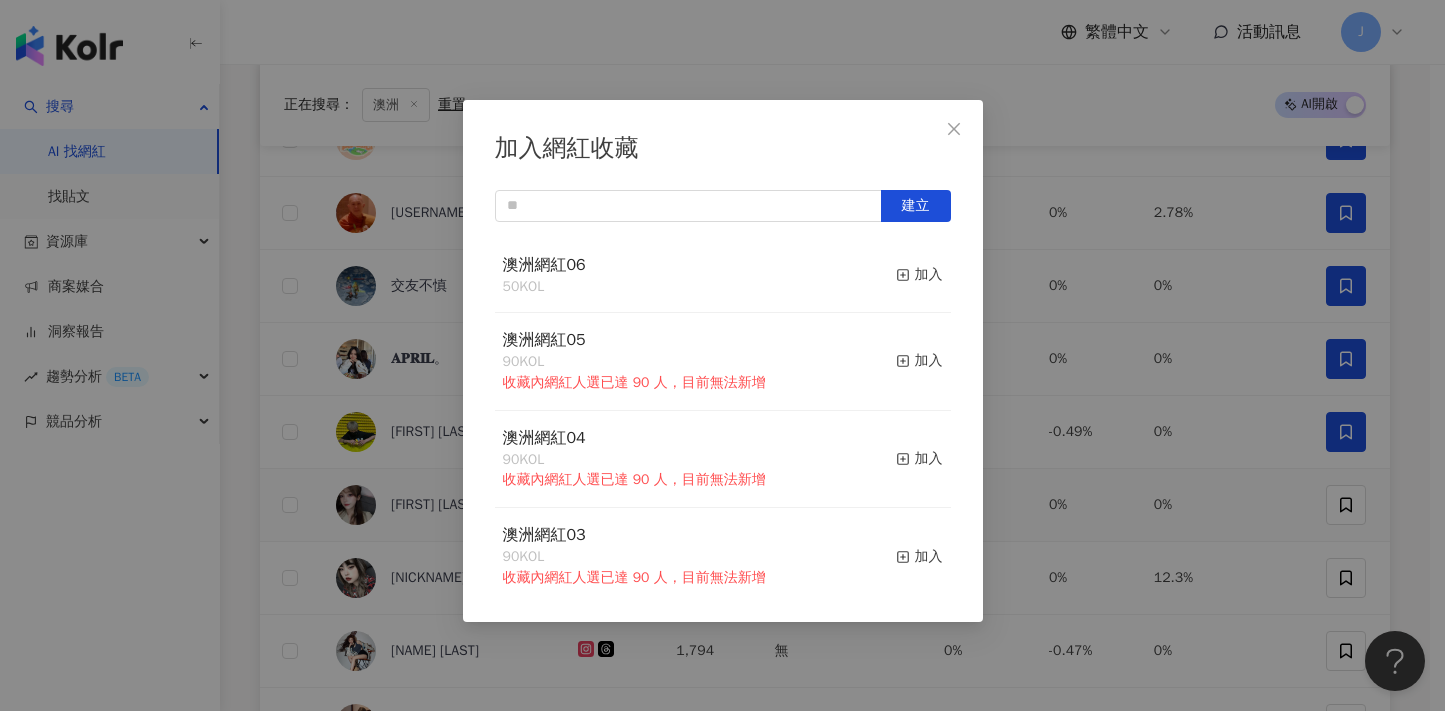 click on "加入" at bounding box center (919, 275) 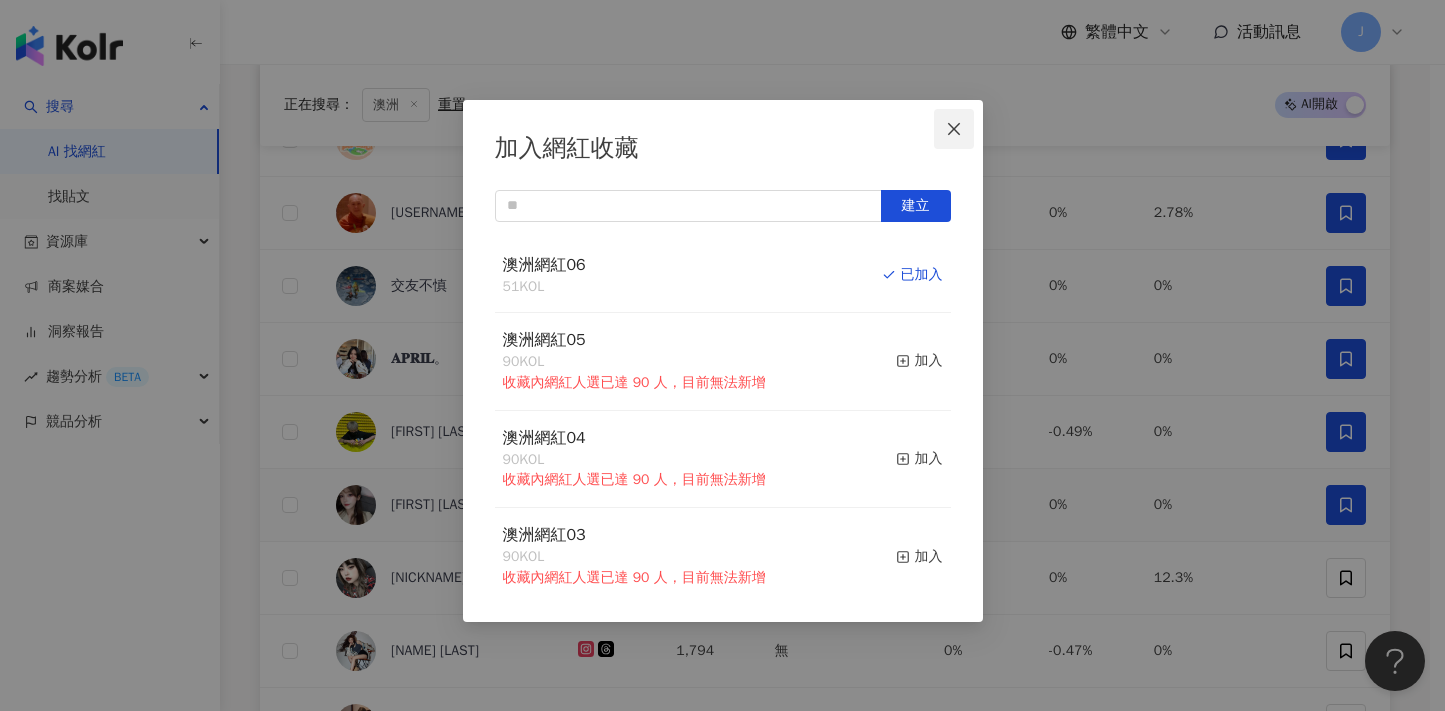 click at bounding box center [954, 129] 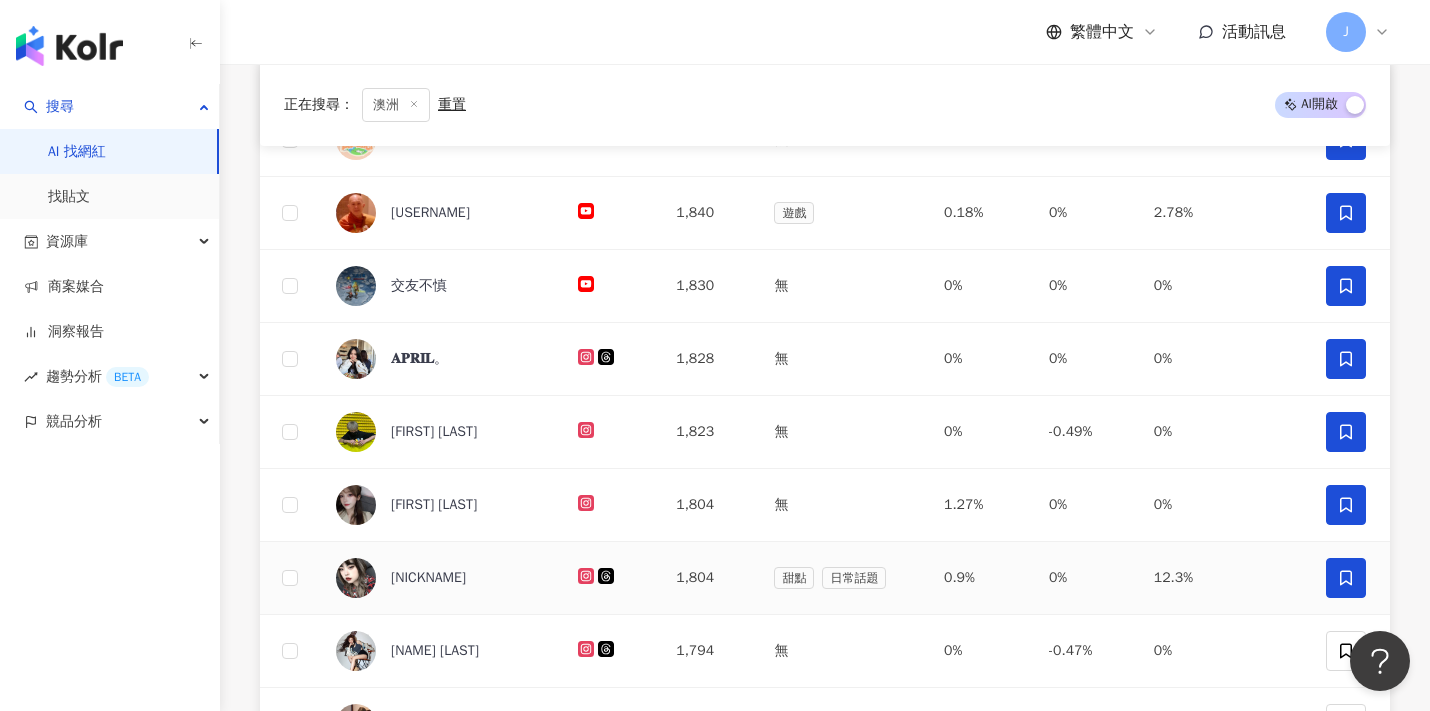 click 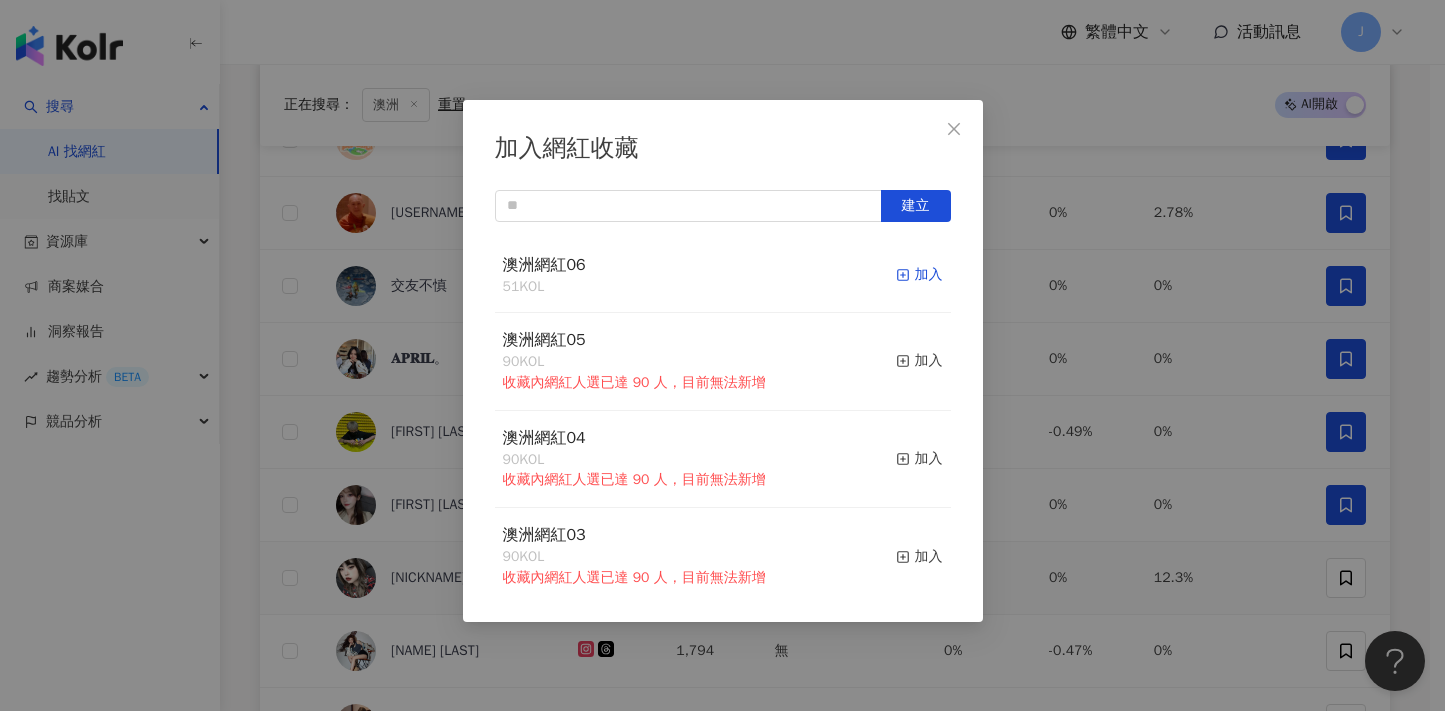 click on "加入" at bounding box center [919, 275] 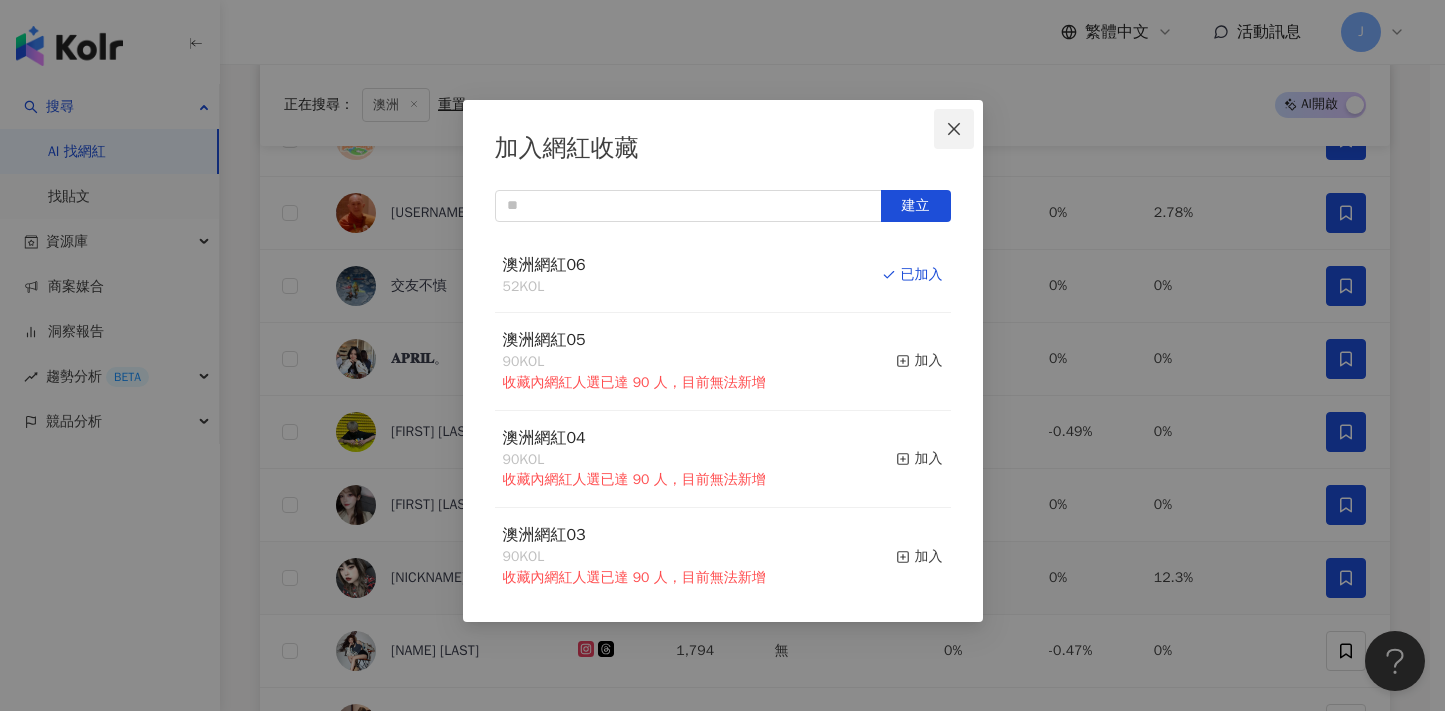 click at bounding box center [954, 129] 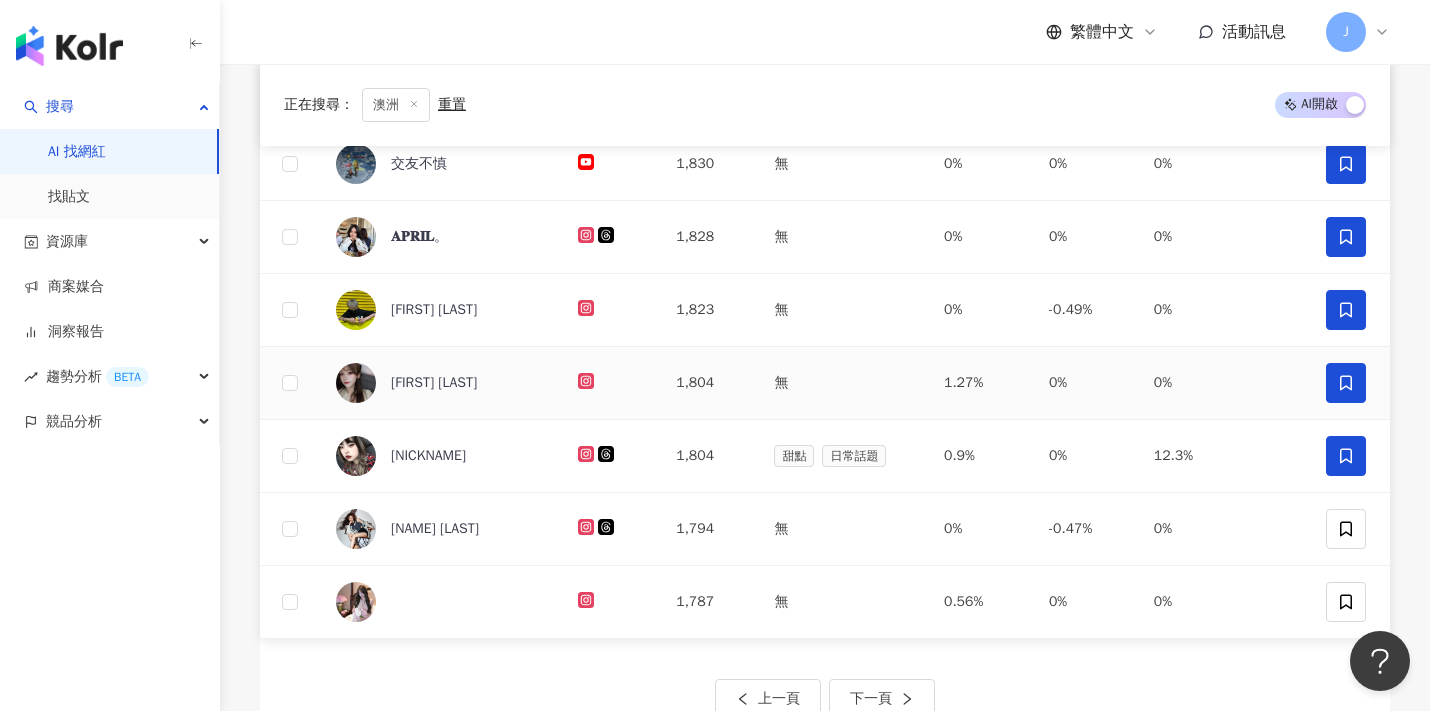scroll, scrollTop: 644, scrollLeft: 0, axis: vertical 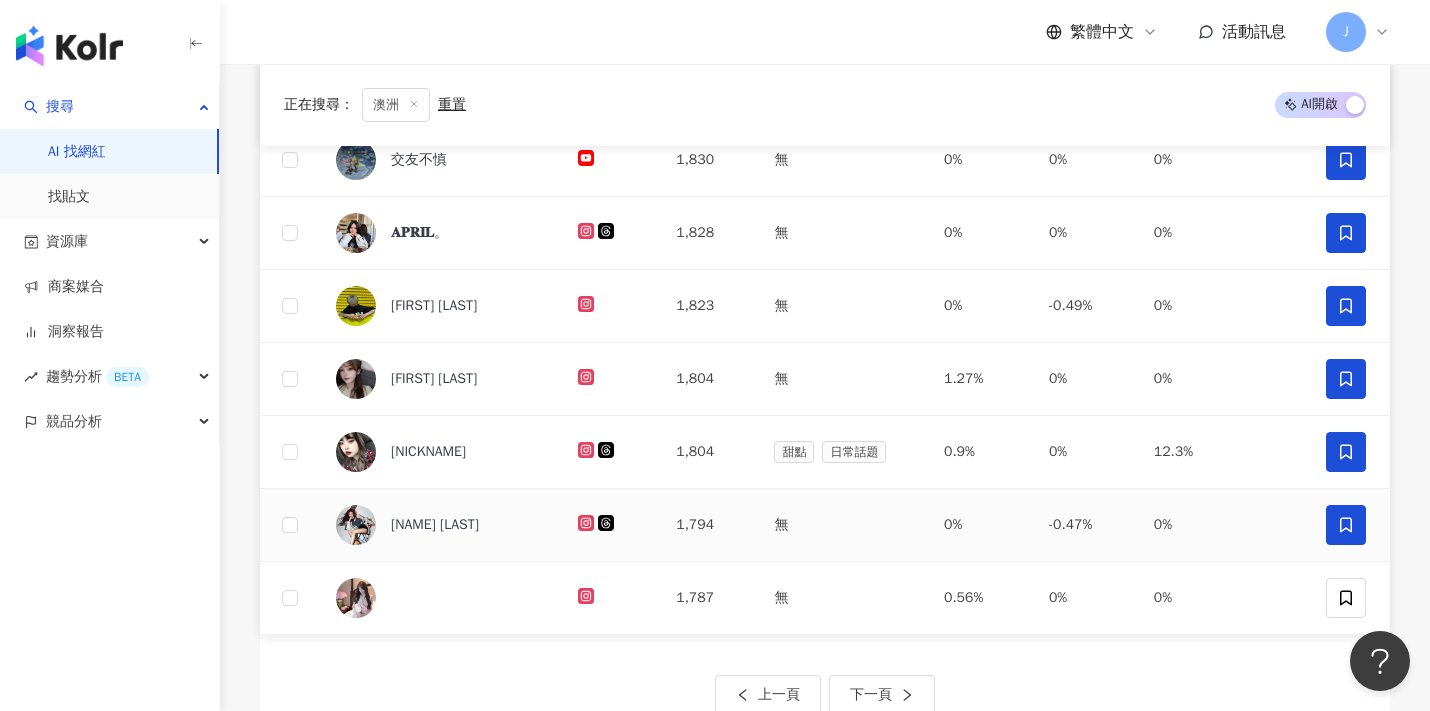 click at bounding box center (1346, 525) 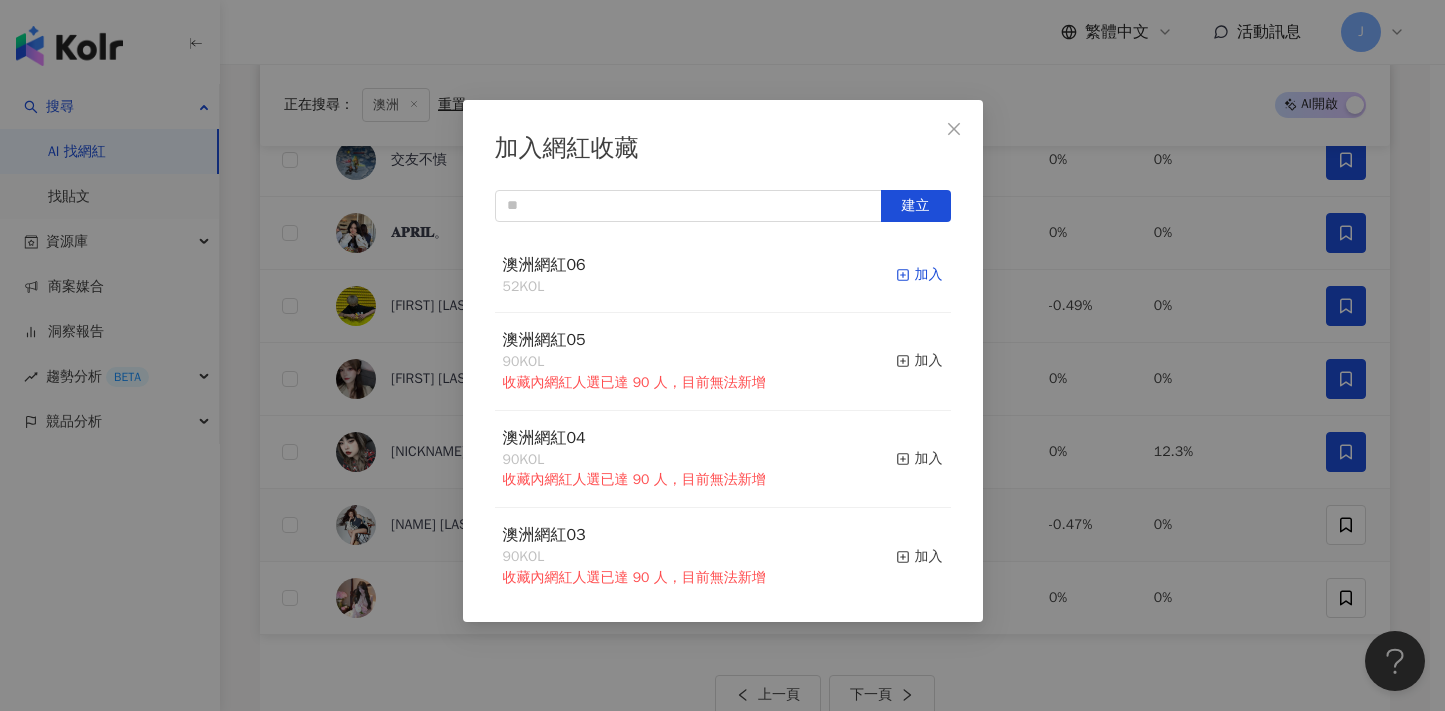click on "加入" at bounding box center (919, 275) 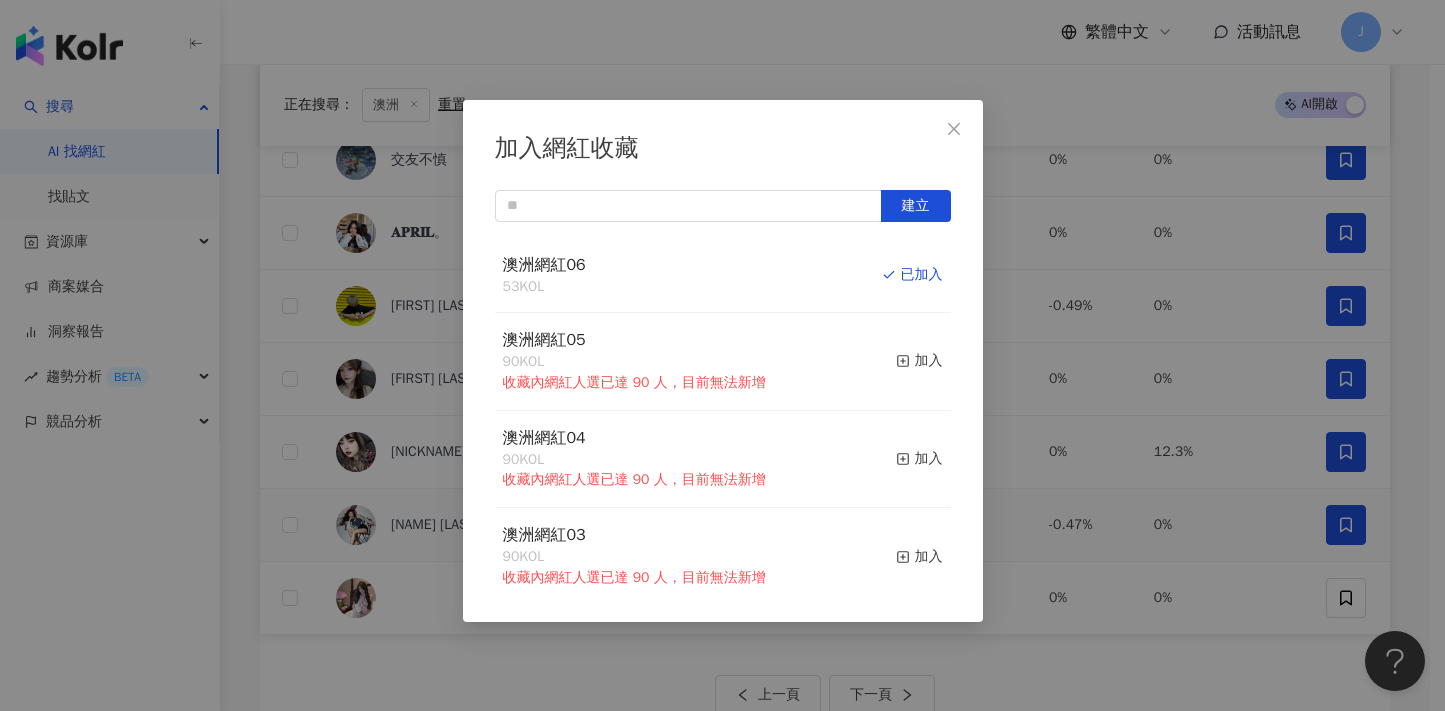 click on "加入網紅收藏 建立 澳洲網紅06 53  KOL 已加入 澳洲網紅05 90  KOL 收藏內網紅人選已達 90 人，目前無法新增 加入 澳洲網紅04 90  KOL 收藏內網紅人選已達 90 人，目前無法新增 加入 澳洲網紅03 90  KOL 收藏內網紅人選已達 90 人，目前無法新增 加入 澳洲網紅02 90  KOL 收藏內網紅人選已達 90 人，目前無法新增 加入 澳洲網紅01 90  KOL 收藏內網紅人選已達 90 人，目前無法新增 加入 澳洲網紅 90  KOL 收藏內網紅人選已達 90 人，目前無法新增 加入 夏日藝術季 12  KOL 加入 臺中文創輔導專案 11  KOL 加入" at bounding box center (722, 355) 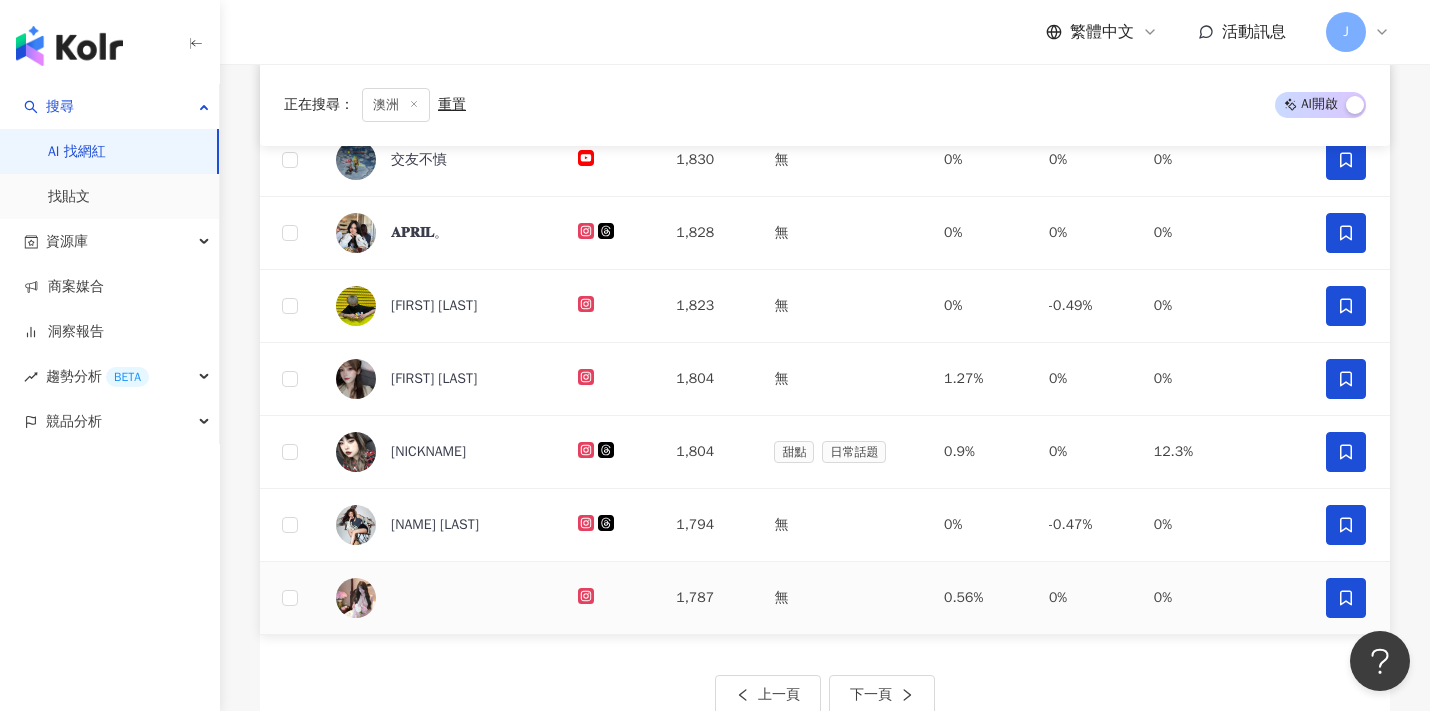 click at bounding box center (1346, 598) 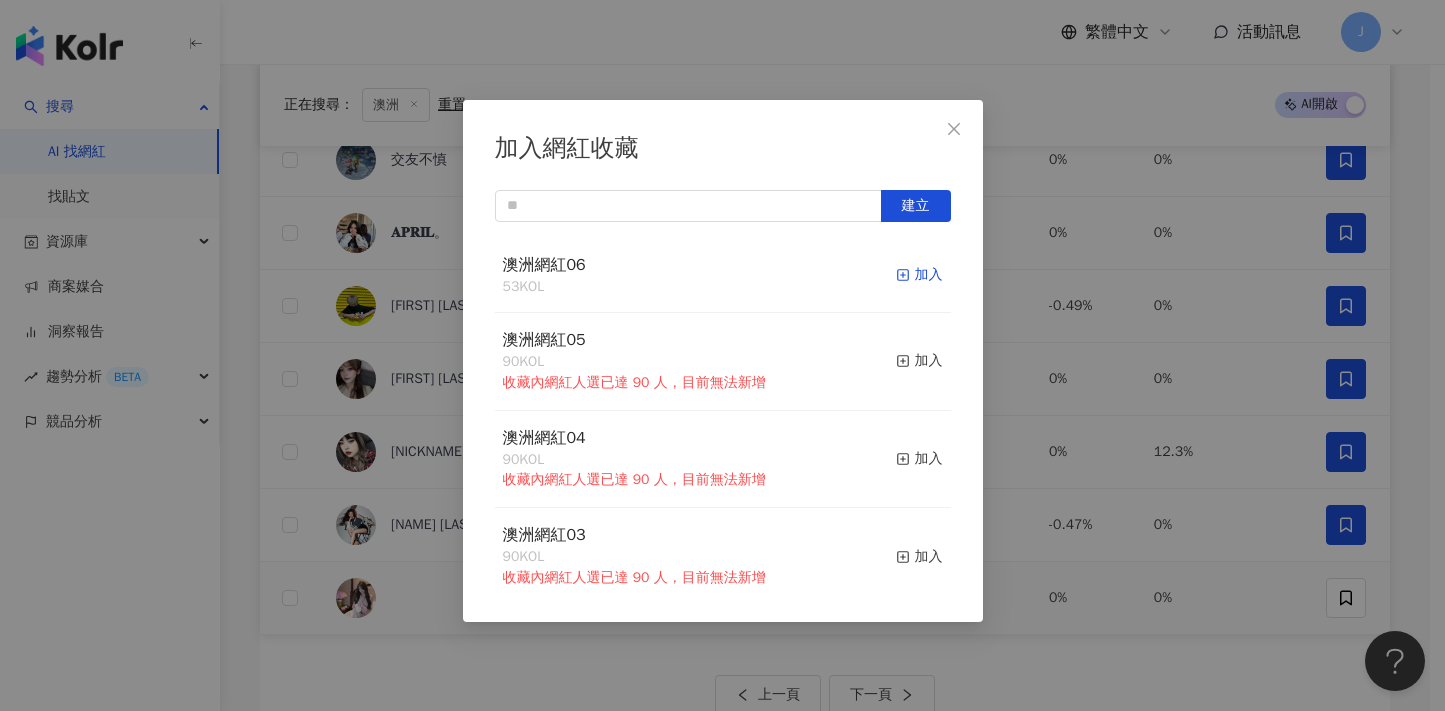 click on "加入" at bounding box center [919, 275] 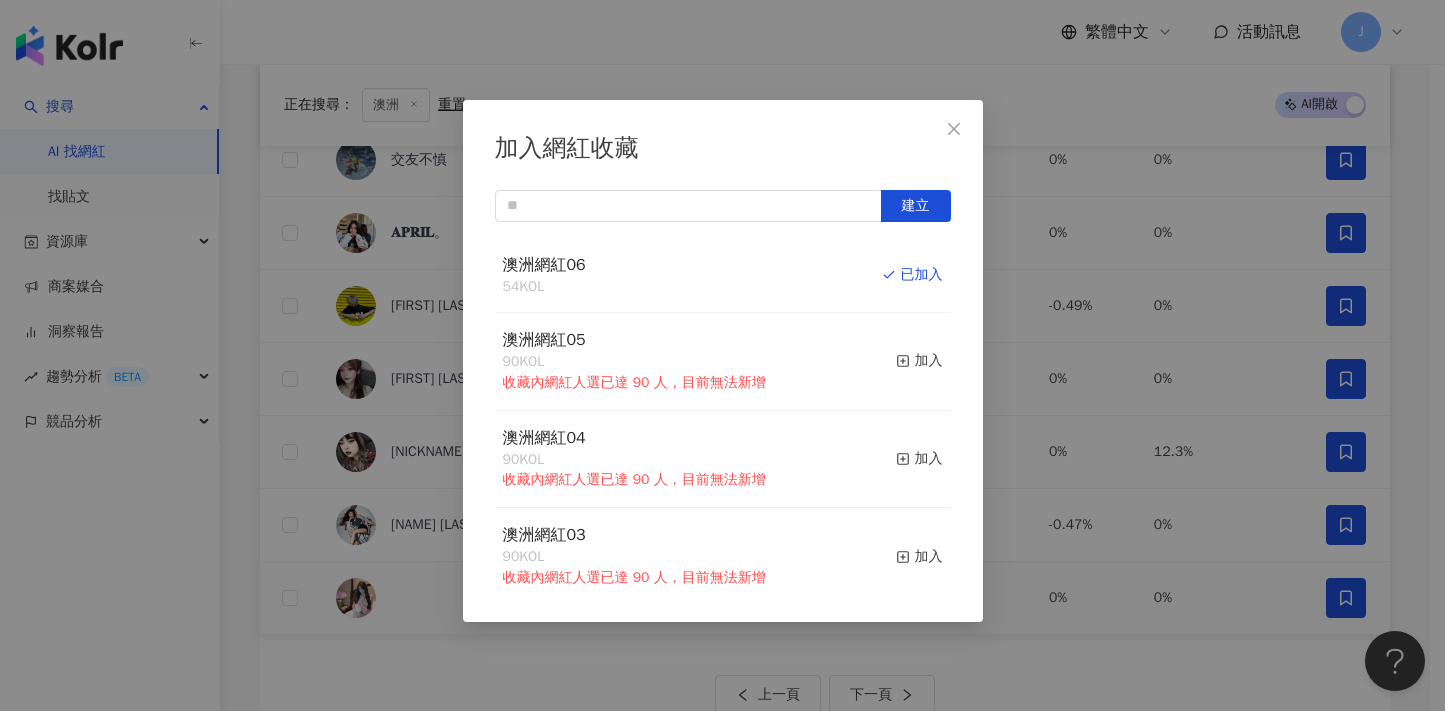 click on "加入網紅收藏 建立 澳洲網紅06 54  KOL 已加入 澳洲網紅05 90  KOL 收藏內網紅人選已達 90 人，目前無法新增 加入 澳洲網紅04 90  KOL 收藏內網紅人選已達 90 人，目前無法新增 加入 澳洲網紅03 90  KOL 收藏內網紅人選已達 90 人，目前無法新增 加入 澳洲網紅02 90  KOL 收藏內網紅人選已達 90 人，目前無法新增 加入 澳洲網紅01 90  KOL 收藏內網紅人選已達 90 人，目前無法新增 加入 澳洲網紅 90  KOL 收藏內網紅人選已達 90 人，目前無法新增 加入 夏日藝術季 12  KOL 加入 臺中文創輔導專案 11  KOL 加入" at bounding box center [722, 355] 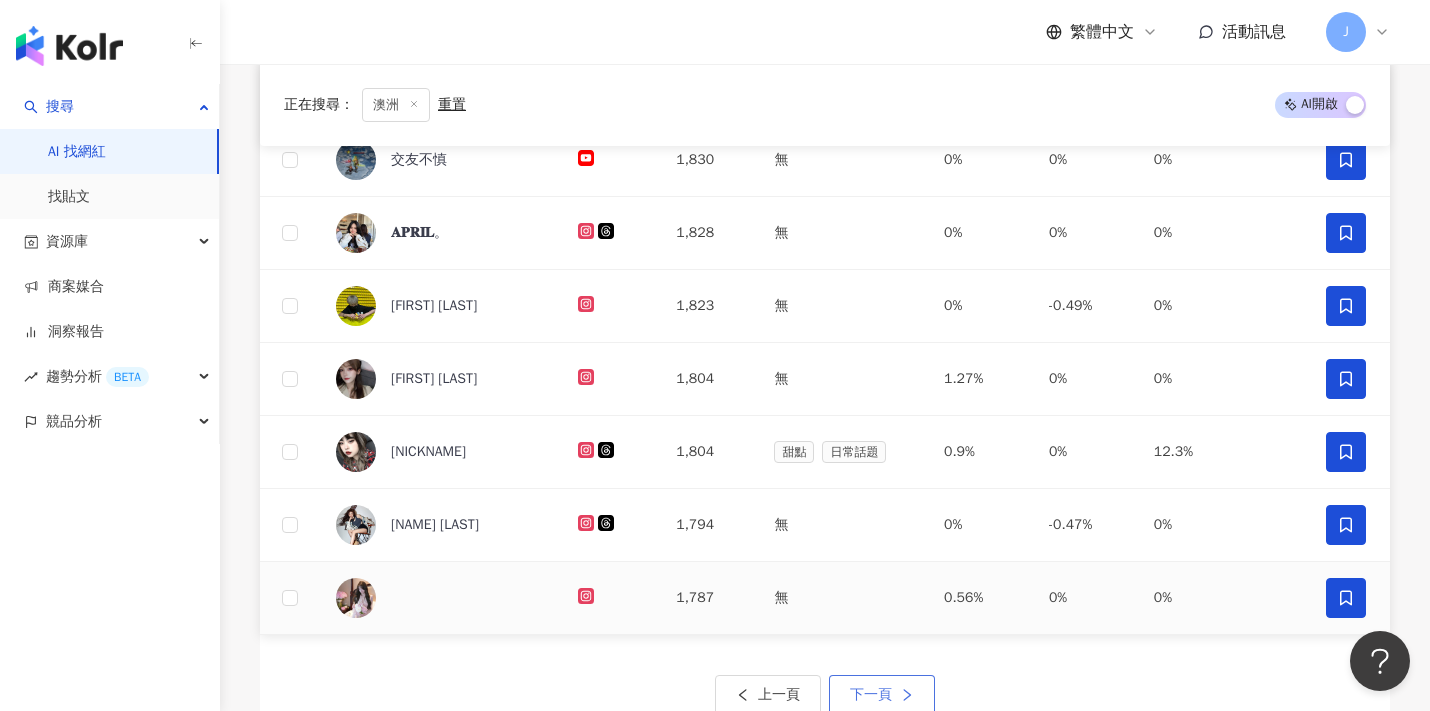click 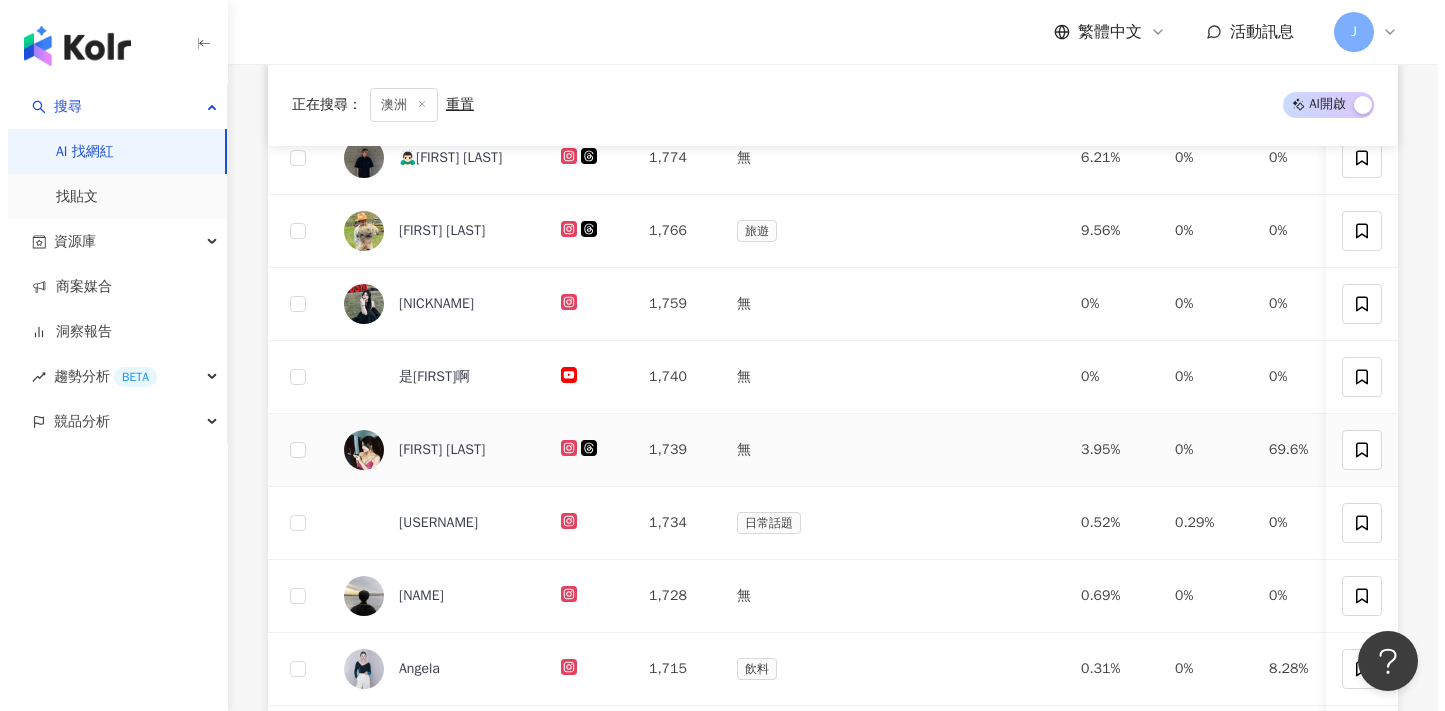 scroll, scrollTop: 215, scrollLeft: 0, axis: vertical 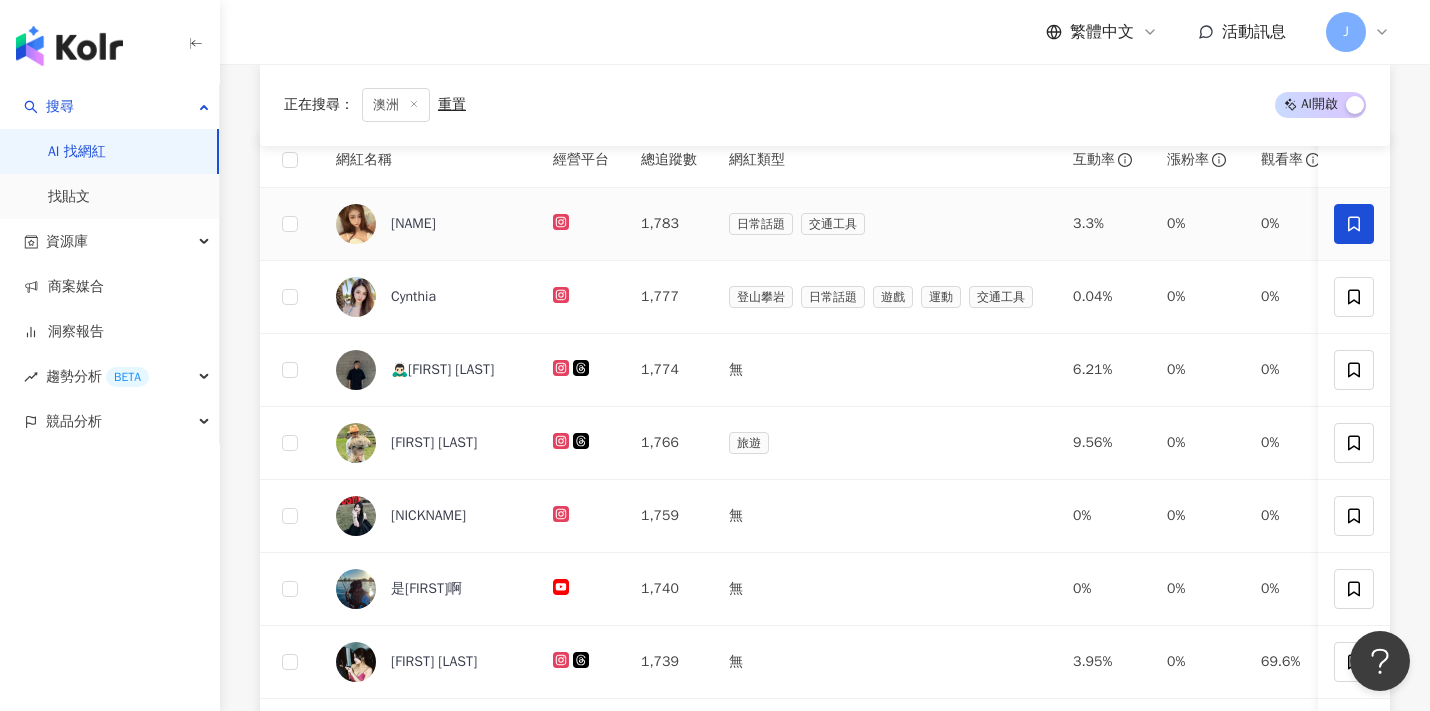 click at bounding box center [1354, 224] 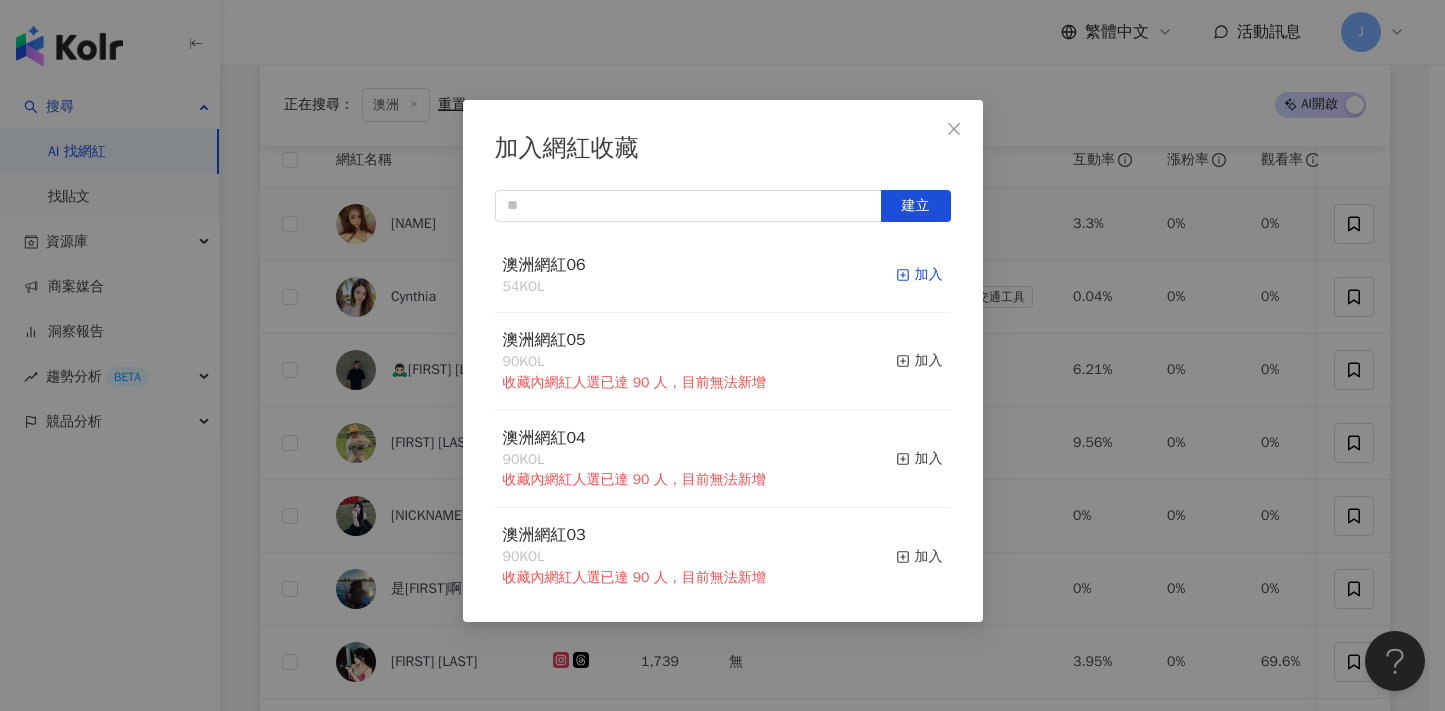 click on "加入" at bounding box center [919, 275] 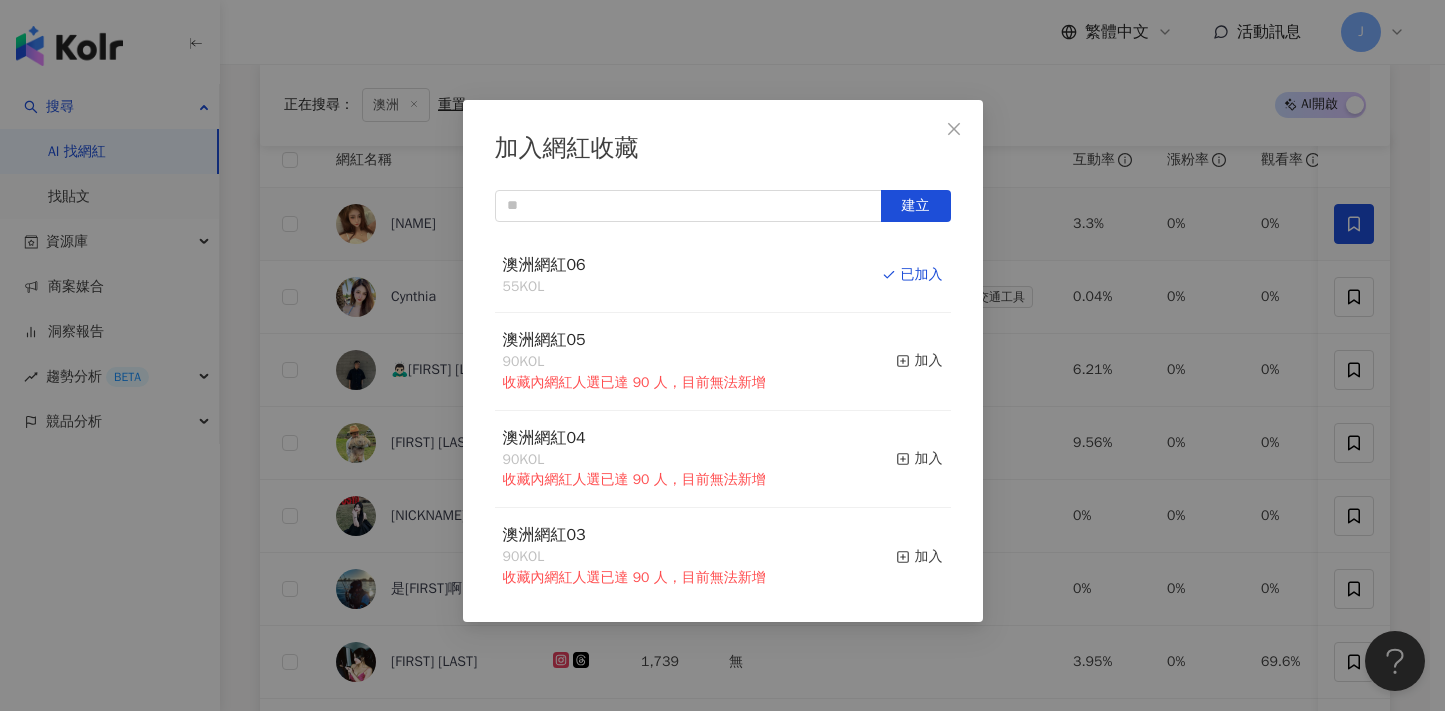 click on "加入網紅收藏 建立 澳洲網紅06 55  KOL 已加入 澳洲網紅05 90  KOL 收藏內網紅人選已達 90 人，目前無法新增 加入 澳洲網紅04 90  KOL 收藏內網紅人選已達 90 人，目前無法新增 加入 澳洲網紅03 90  KOL 收藏內網紅人選已達 90 人，目前無法新增 加入 澳洲網紅02 90  KOL 收藏內網紅人選已達 90 人，目前無法新增 加入 澳洲網紅01 90  KOL 收藏內網紅人選已達 90 人，目前無法新增 加入 澳洲網紅 90  KOL 收藏內網紅人選已達 90 人，目前無法新增 加入 夏日藝術季 12  KOL 加入 臺中文創輔導專案 11  KOL 加入" at bounding box center [722, 355] 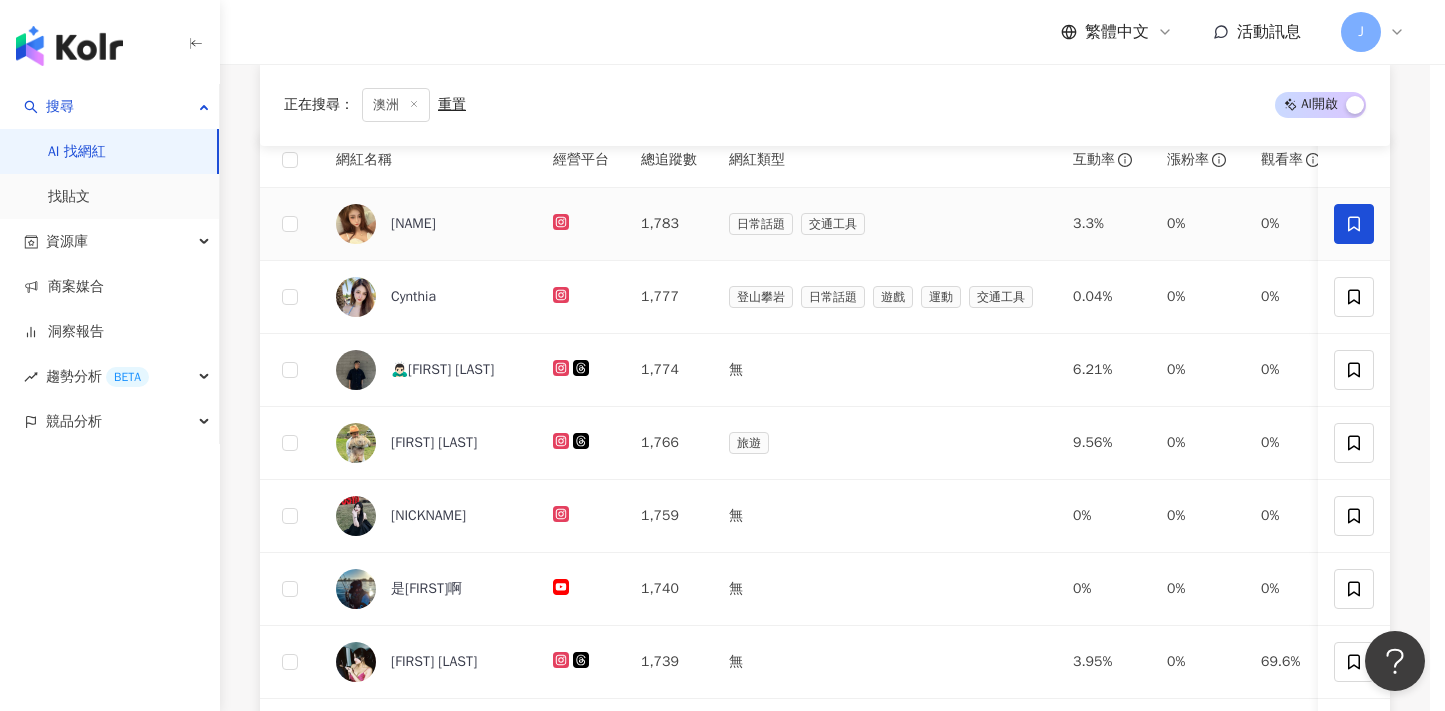 click on "加入網紅收藏 建立 澳洲網紅06 55  KOL 已加入 澳洲網紅05 90  KOL 收藏內網紅人選已達 90 人，目前無法新增 加入 澳洲網紅04 90  KOL 收藏內網紅人選已達 90 人，目前無法新增 加入 澳洲網紅03 90  KOL 收藏內網紅人選已達 90 人，目前無法新增 加入 澳洲網紅02 90  KOL 收藏內網紅人選已達 90 人，目前無法新增 加入 澳洲網紅01 90  KOL 收藏內網紅人選已達 90 人，目前無法新增 加入 澳洲網紅 90  KOL 收藏內網紅人選已達 90 人，目前無法新增 加入 夏日藝術季 12  KOL 加入 臺中文創輔導專案 11  KOL 加入" at bounding box center (722, 355) 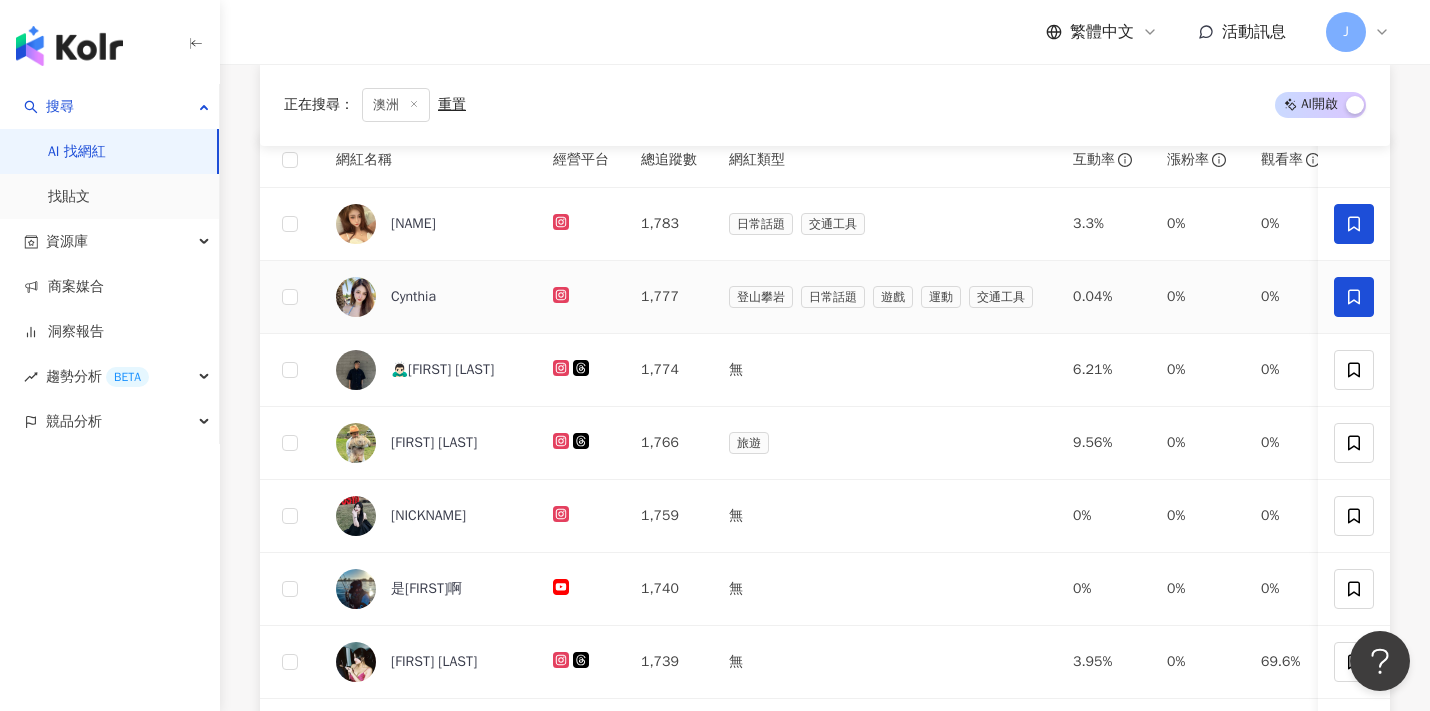click at bounding box center [1354, 297] 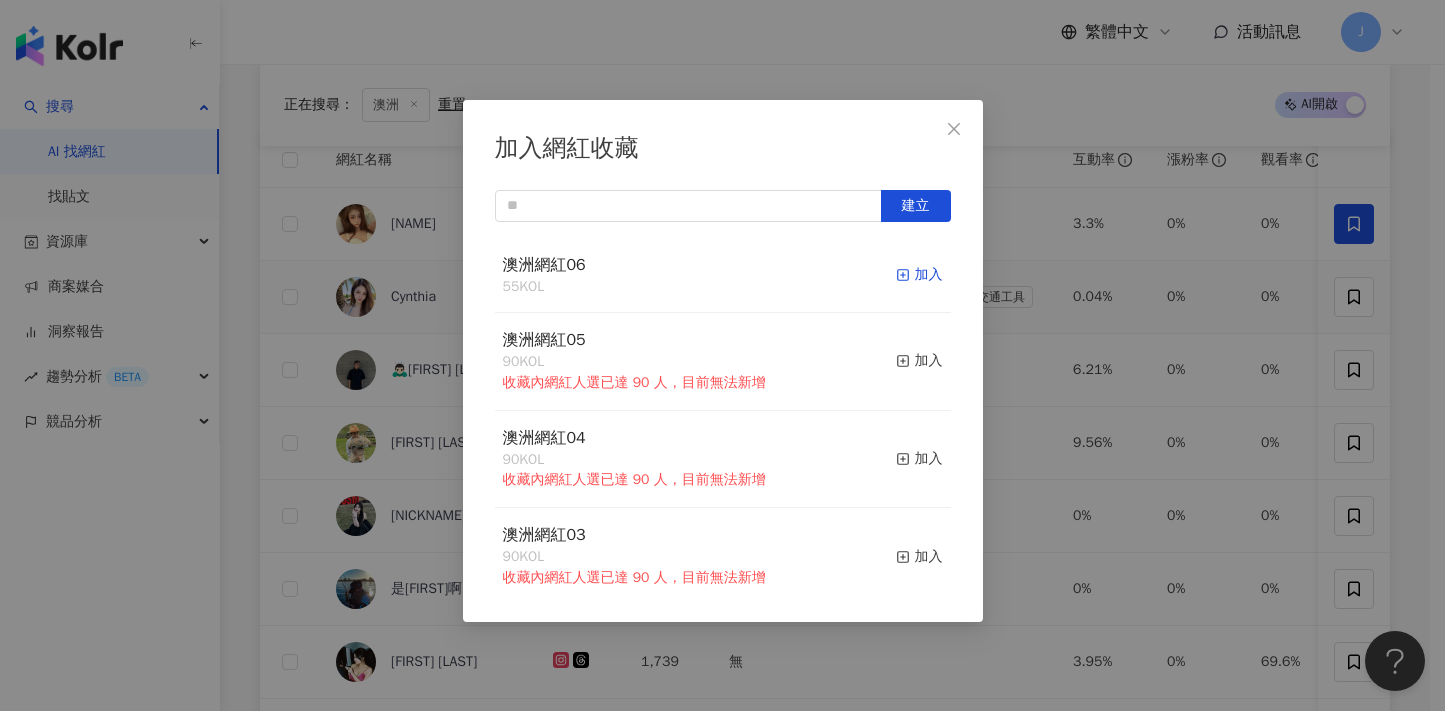 click on "加入" at bounding box center [919, 275] 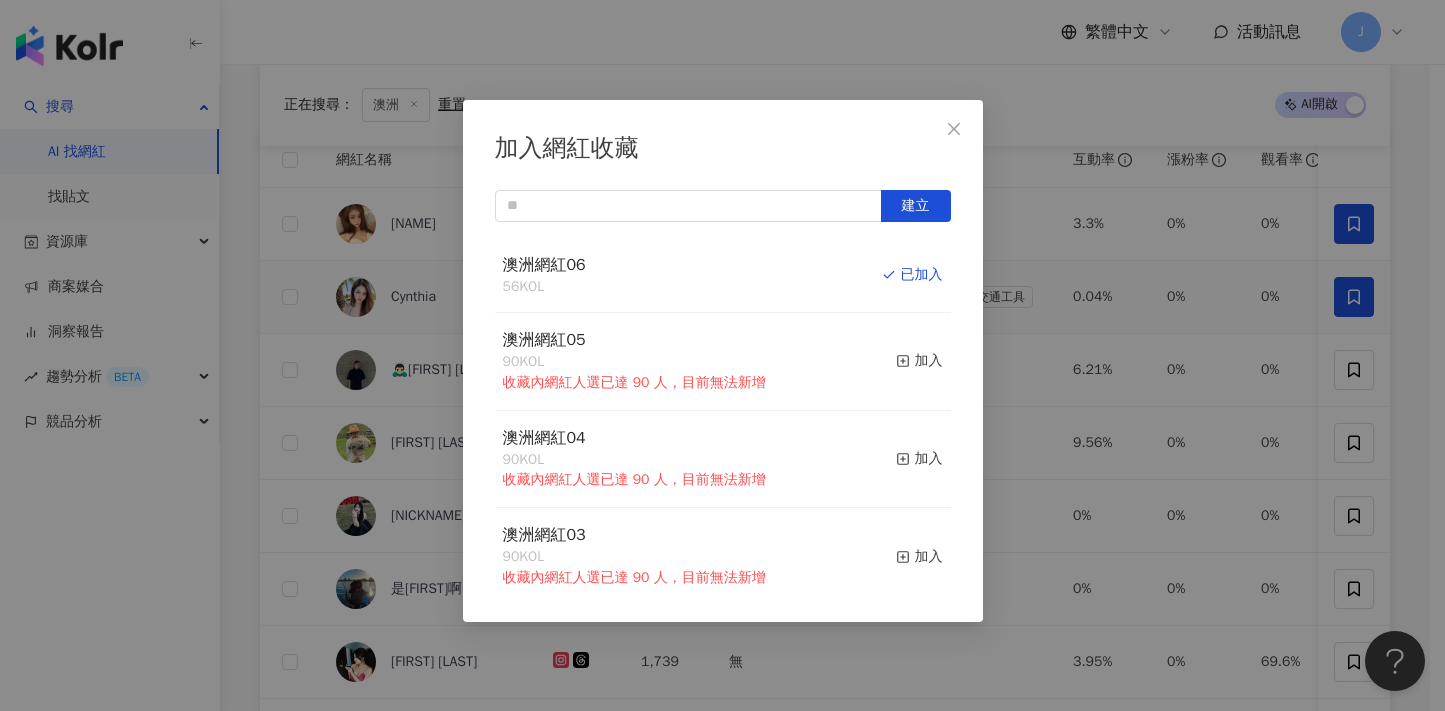 click on "加入網紅收藏 建立 澳洲網紅06 56  KOL 已加入 澳洲網紅05 90  KOL 收藏內網紅人選已達 90 人，目前無法新增 加入 澳洲網紅04 90  KOL 收藏內網紅人選已達 90 人，目前無法新增 加入 澳洲網紅03 90  KOL 收藏內網紅人選已達 90 人，目前無法新增 加入 澳洲網紅02 90  KOL 收藏內網紅人選已達 90 人，目前無法新增 加入 澳洲網紅01 90  KOL 收藏內網紅人選已達 90 人，目前無法新增 加入 澳洲網紅 90  KOL 收藏內網紅人選已達 90 人，目前無法新增 加入 夏日藝術季 12  KOL 加入 臺中文創輔導專案 11  KOL 加入" at bounding box center (722, 355) 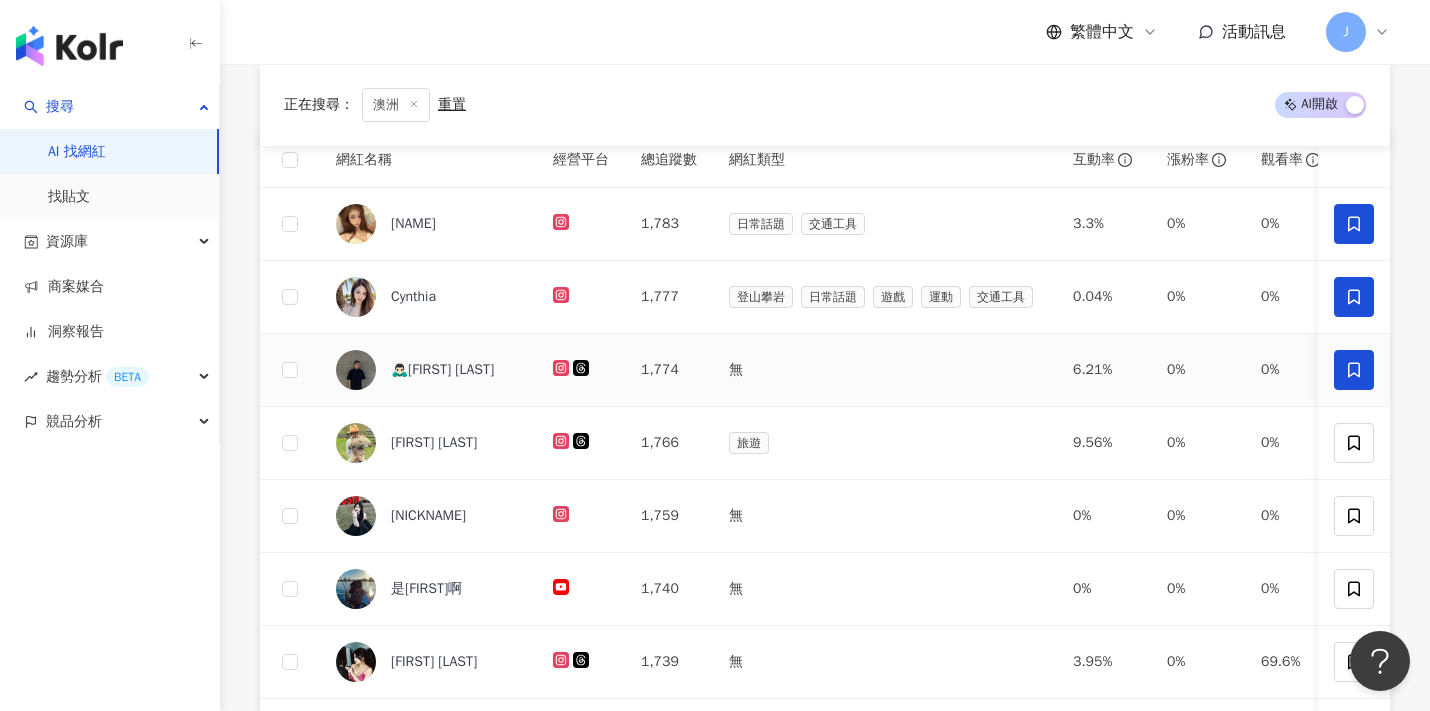 click at bounding box center (1354, 370) 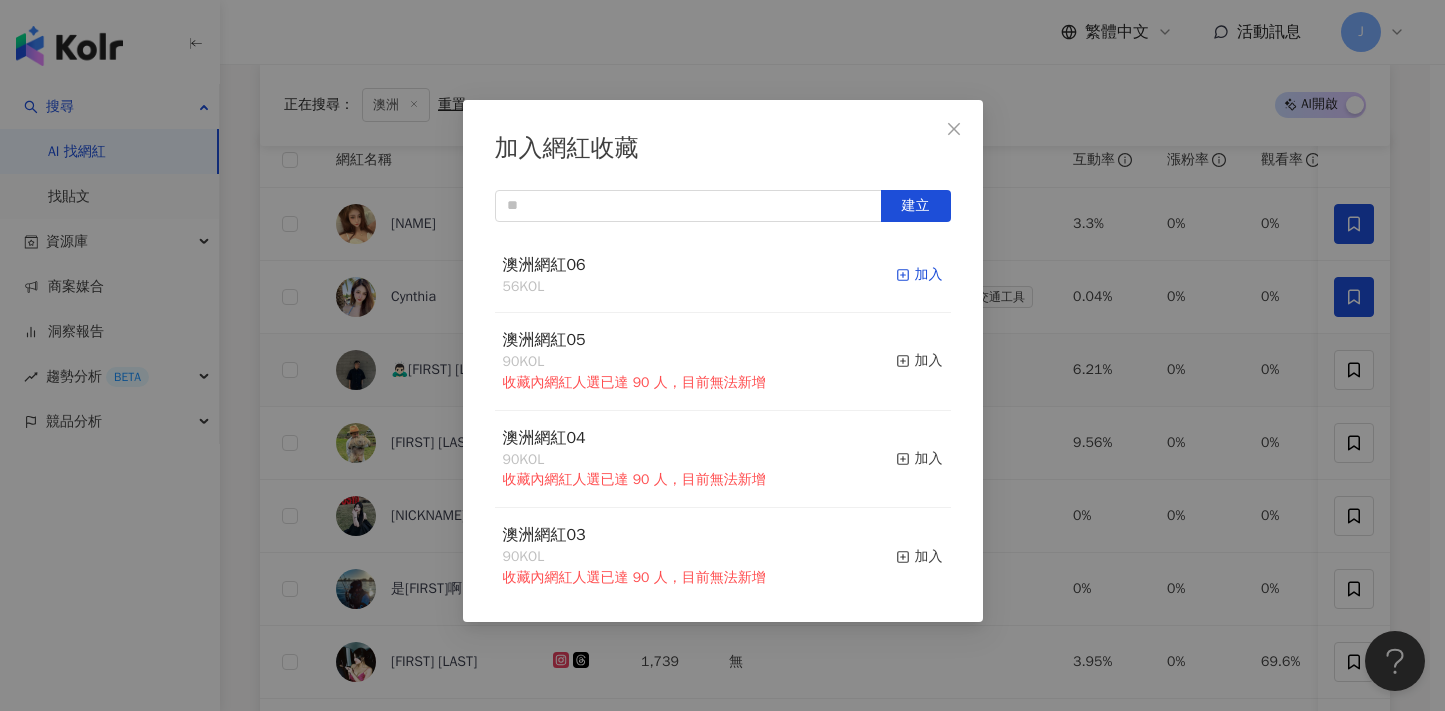click on "加入" at bounding box center (919, 275) 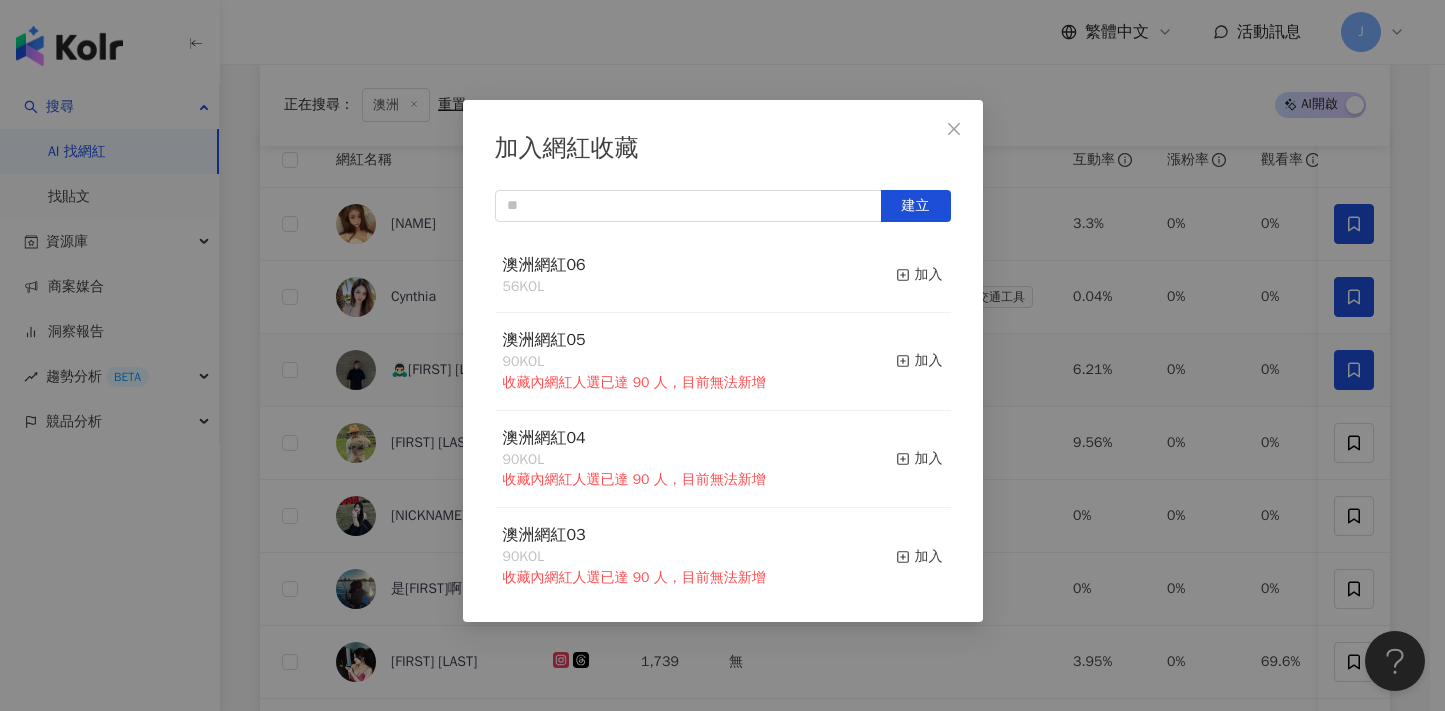 click on "加入網紅收藏 建立 澳洲網紅06 56  KOL 加入 澳洲網紅05 90  KOL 收藏內網紅人選已達 90 人，目前無法新增 加入 澳洲網紅04 90  KOL 收藏內網紅人選已達 90 人，目前無法新增 加入 澳洲網紅03 90  KOL 收藏內網紅人選已達 90 人，目前無法新增 加入 澳洲網紅02 90  KOL 收藏內網紅人選已達 90 人，目前無法新增 加入 澳洲網紅01 90  KOL 收藏內網紅人選已達 90 人，目前無法新增 加入 澳洲網紅 90  KOL 收藏內網紅人選已達 90 人，目前無法新增 加入 夏日藝術季 12  KOL 加入 臺中文創輔導專案 11  KOL 加入" at bounding box center [722, 355] 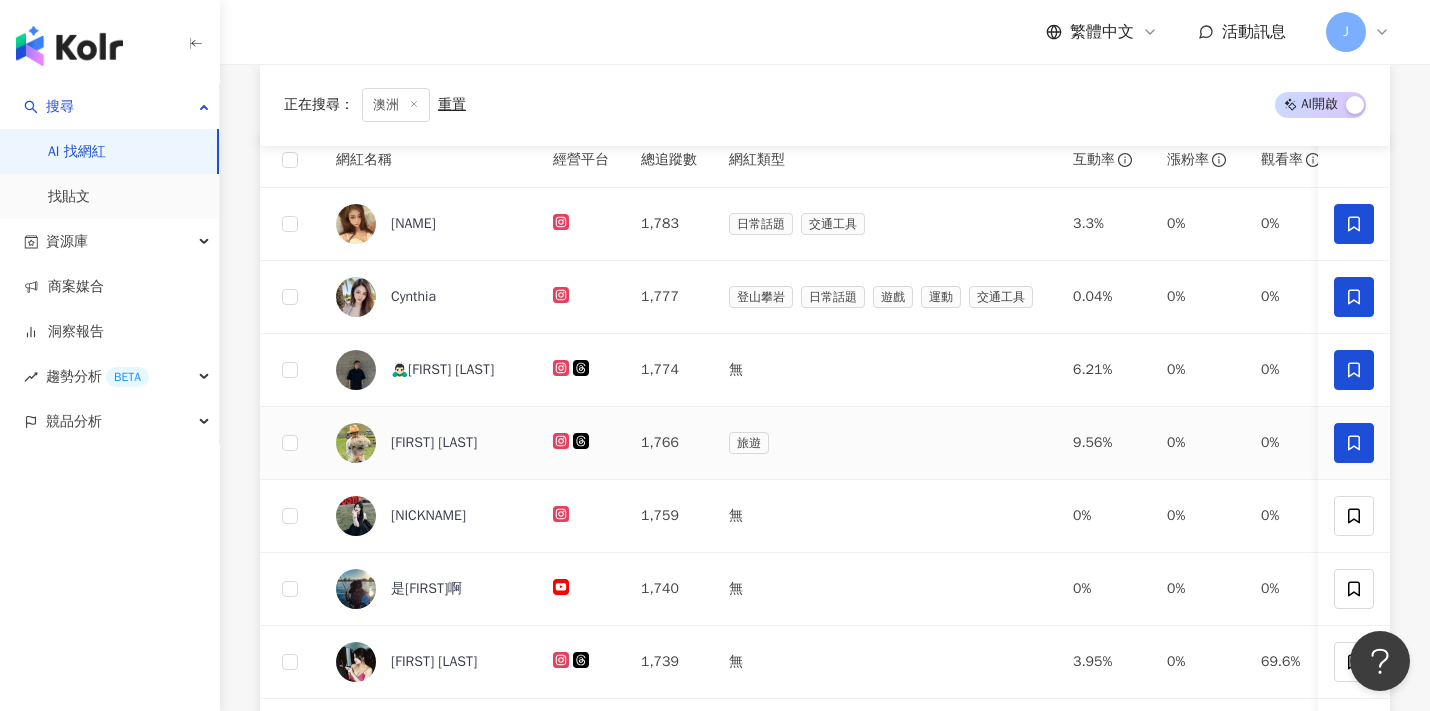 click at bounding box center (1354, 443) 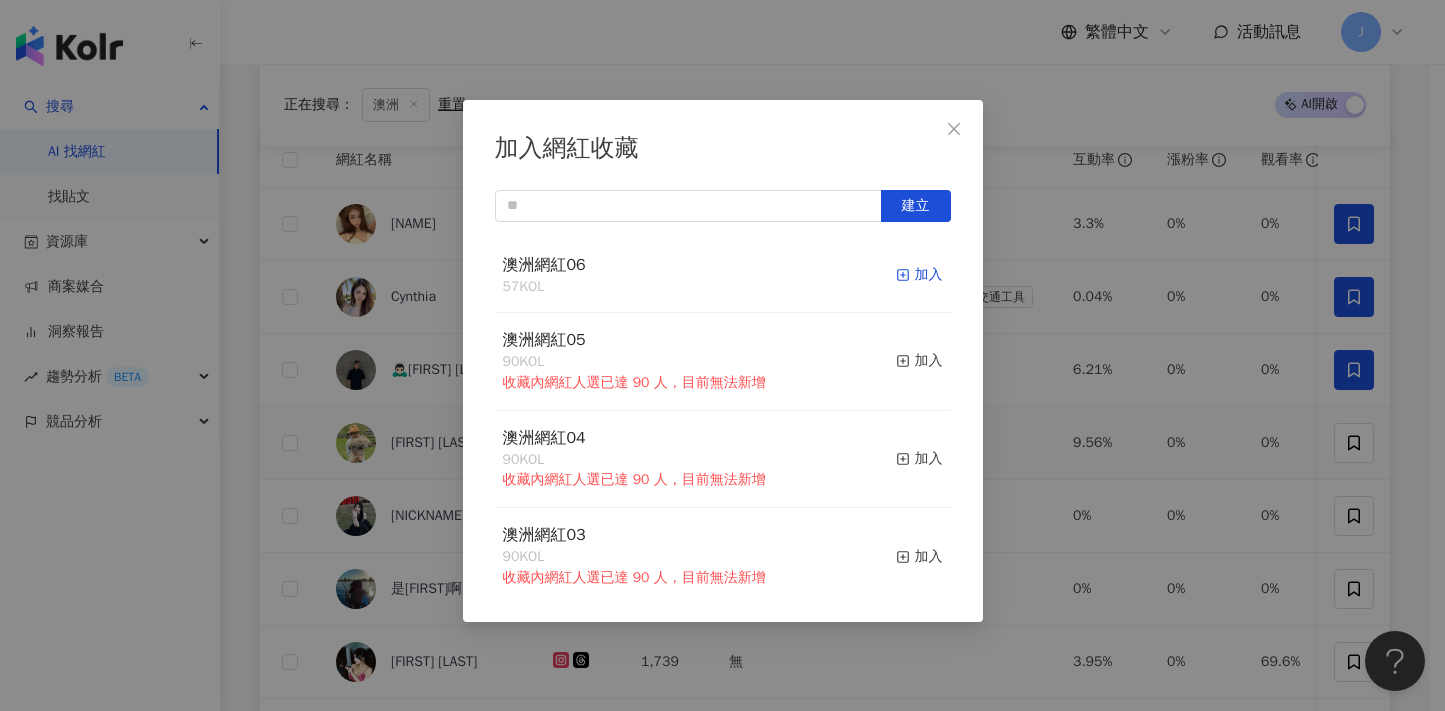 click on "加入" at bounding box center (919, 275) 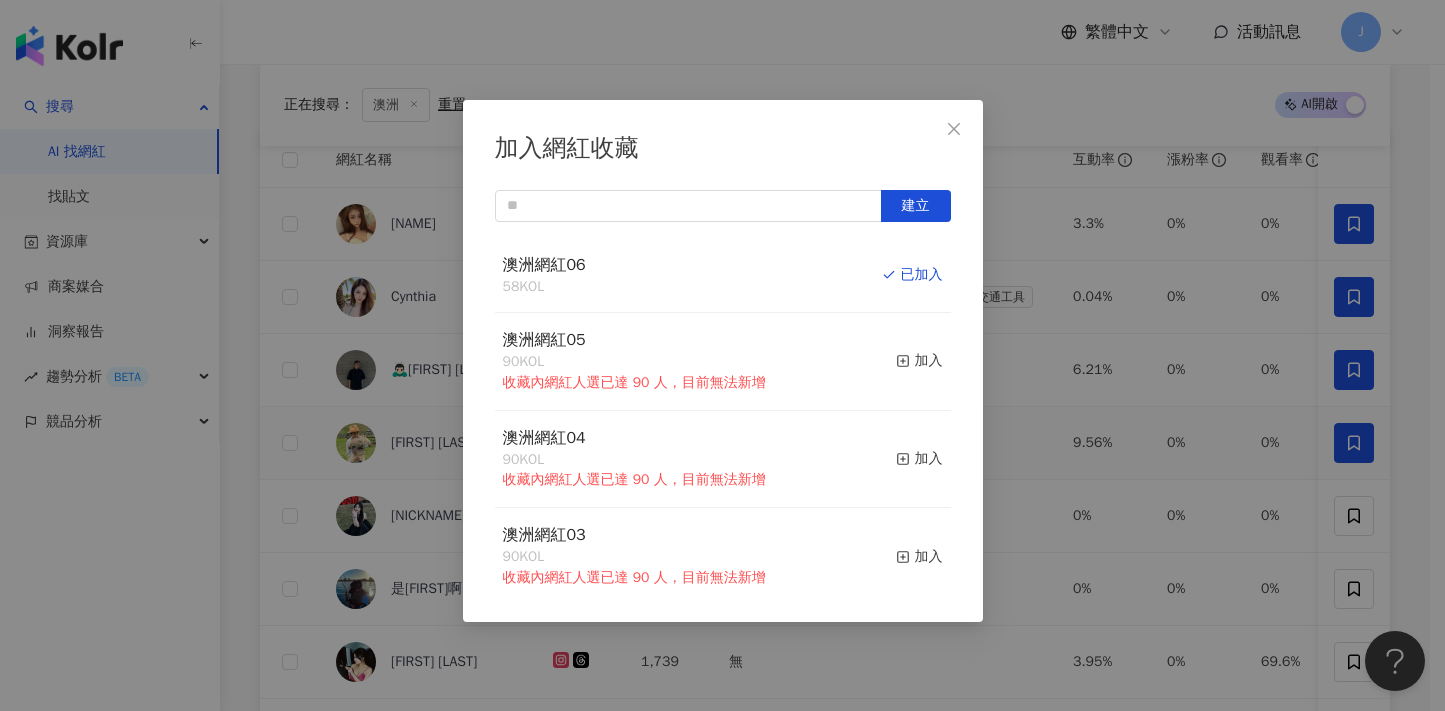 click on "加入網紅收藏 建立 澳洲網紅06 58  KOL 已加入 澳洲網紅05 90  KOL 收藏內網紅人選已達 90 人，目前無法新增 加入 澳洲網紅04 90  KOL 收藏內網紅人選已達 90 人，目前無法新增 加入 澳洲網紅03 90  KOL 收藏內網紅人選已達 90 人，目前無法新增 加入 澳洲網紅02 90  KOL 收藏內網紅人選已達 90 人，目前無法新增 加入 澳洲網紅01 90  KOL 收藏內網紅人選已達 90 人，目前無法新增 加入 澳洲網紅 90  KOL 收藏內網紅人選已達 90 人，目前無法新增 加入 夏日藝術季 12  KOL 加入 臺中文創輔導專案 11  KOL 加入" at bounding box center (722, 355) 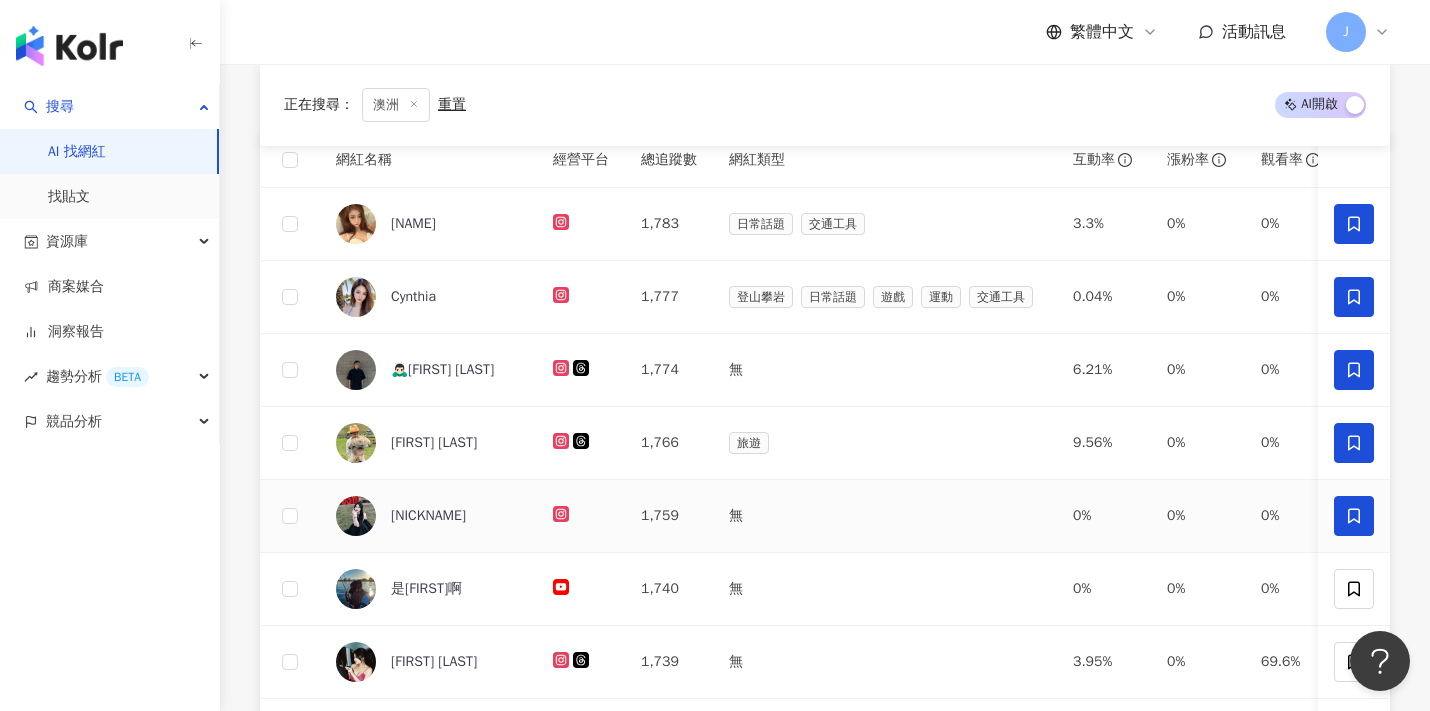 click at bounding box center (1354, 516) 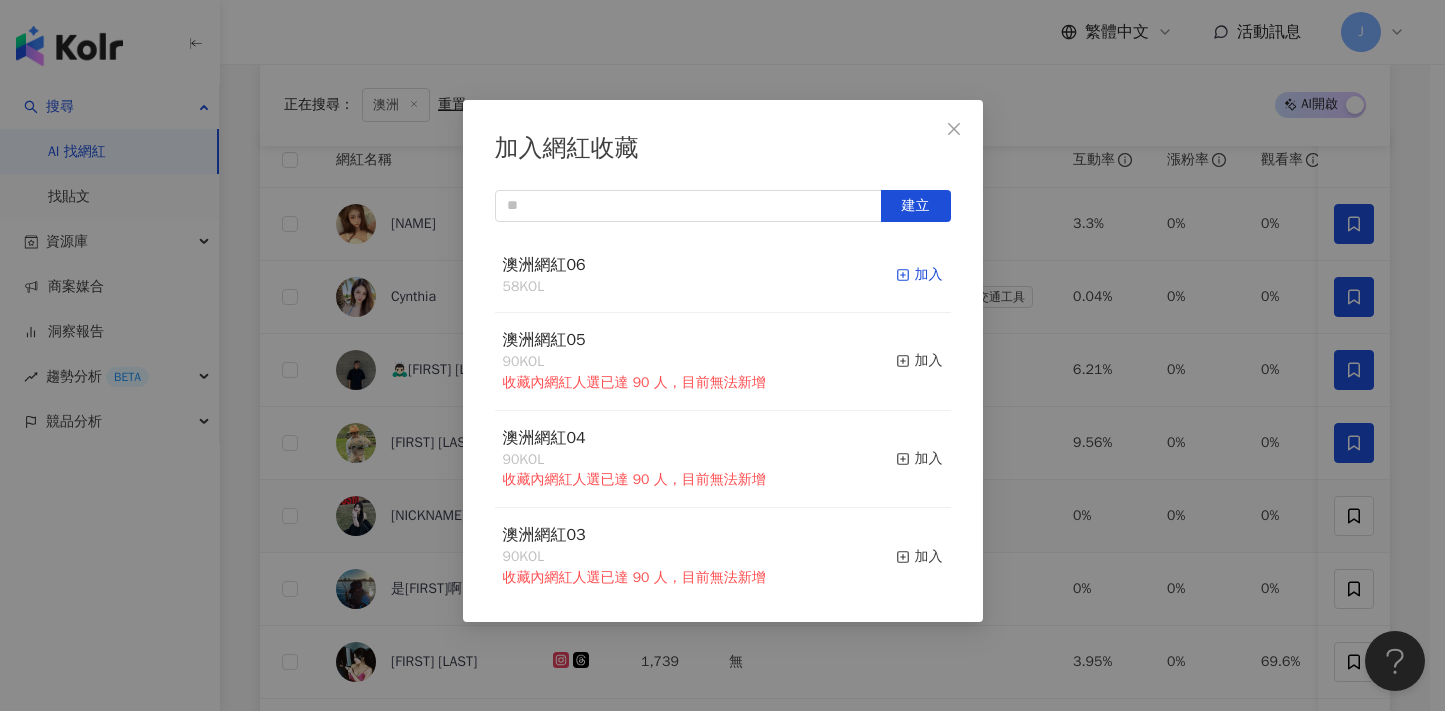 click on "加入" at bounding box center [919, 275] 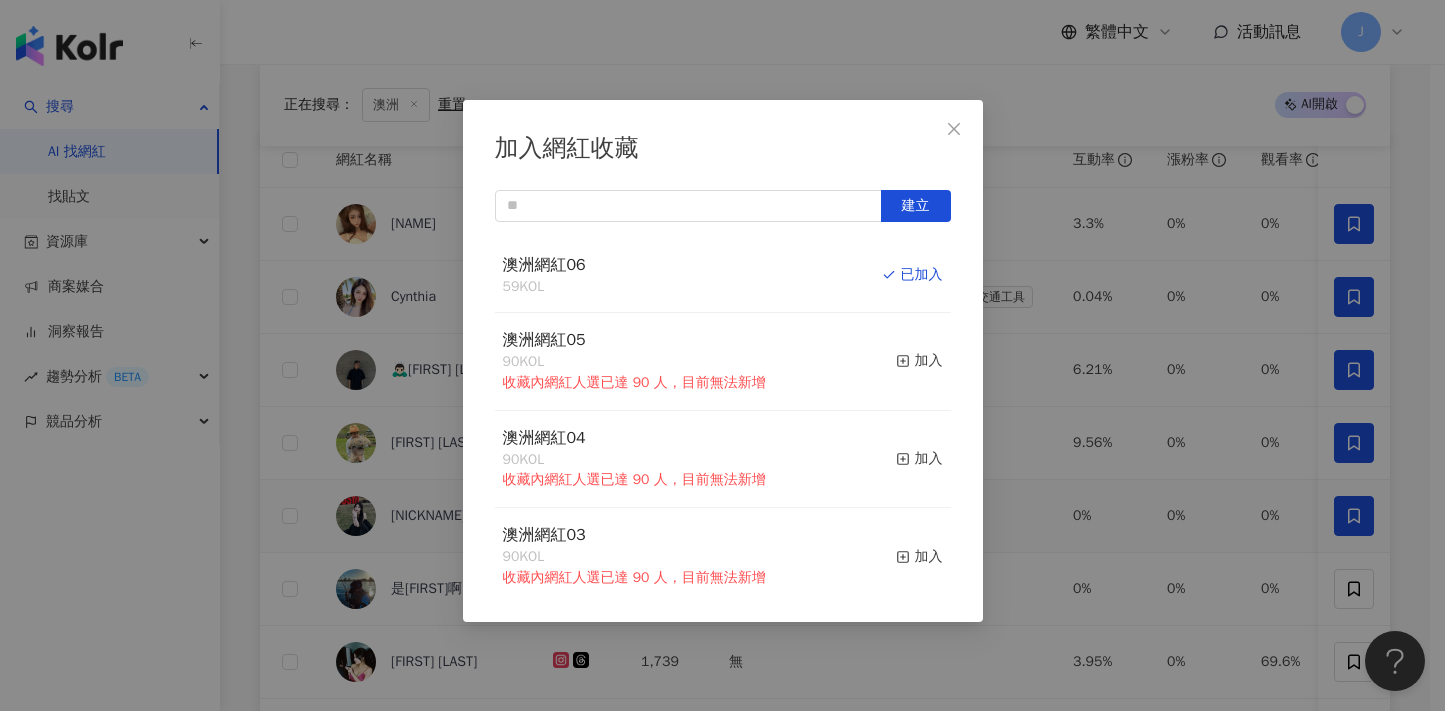 click on "加入網紅收藏 建立 澳洲網紅06 59  KOL 已加入 澳洲網紅05 90  KOL 收藏內網紅人選已達 90 人，目前無法新增 加入 澳洲網紅04 90  KOL 收藏內網紅人選已達 90 人，目前無法新增 加入 澳洲網紅03 90  KOL 收藏內網紅人選已達 90 人，目前無法新增 加入 澳洲網紅02 90  KOL 收藏內網紅人選已達 90 人，目前無法新增 加入 澳洲網紅01 90  KOL 收藏內網紅人選已達 90 人，目前無法新增 加入 澳洲網紅 90  KOL 收藏內網紅人選已達 90 人，目前無法新增 加入 夏日藝術季 12  KOL 加入 臺中文創輔導專案 11  KOL 加入" at bounding box center [722, 355] 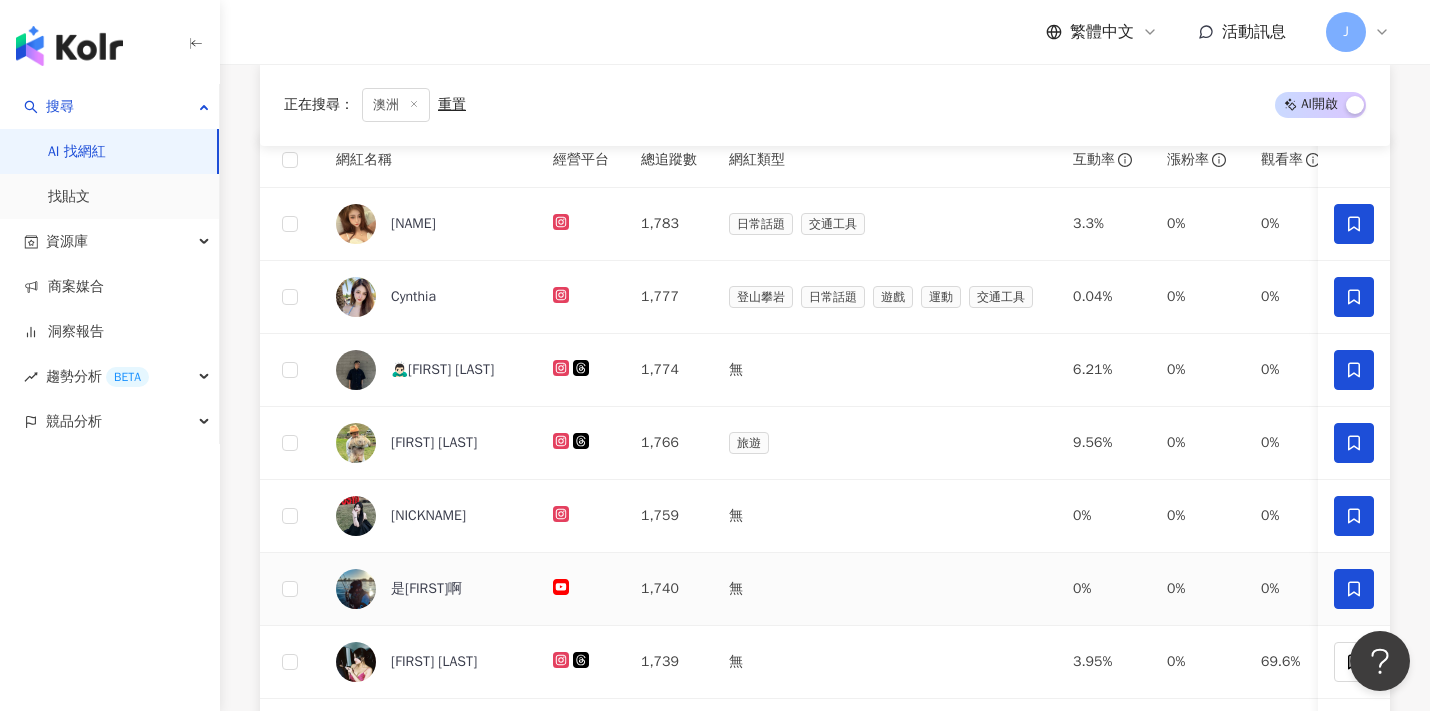click 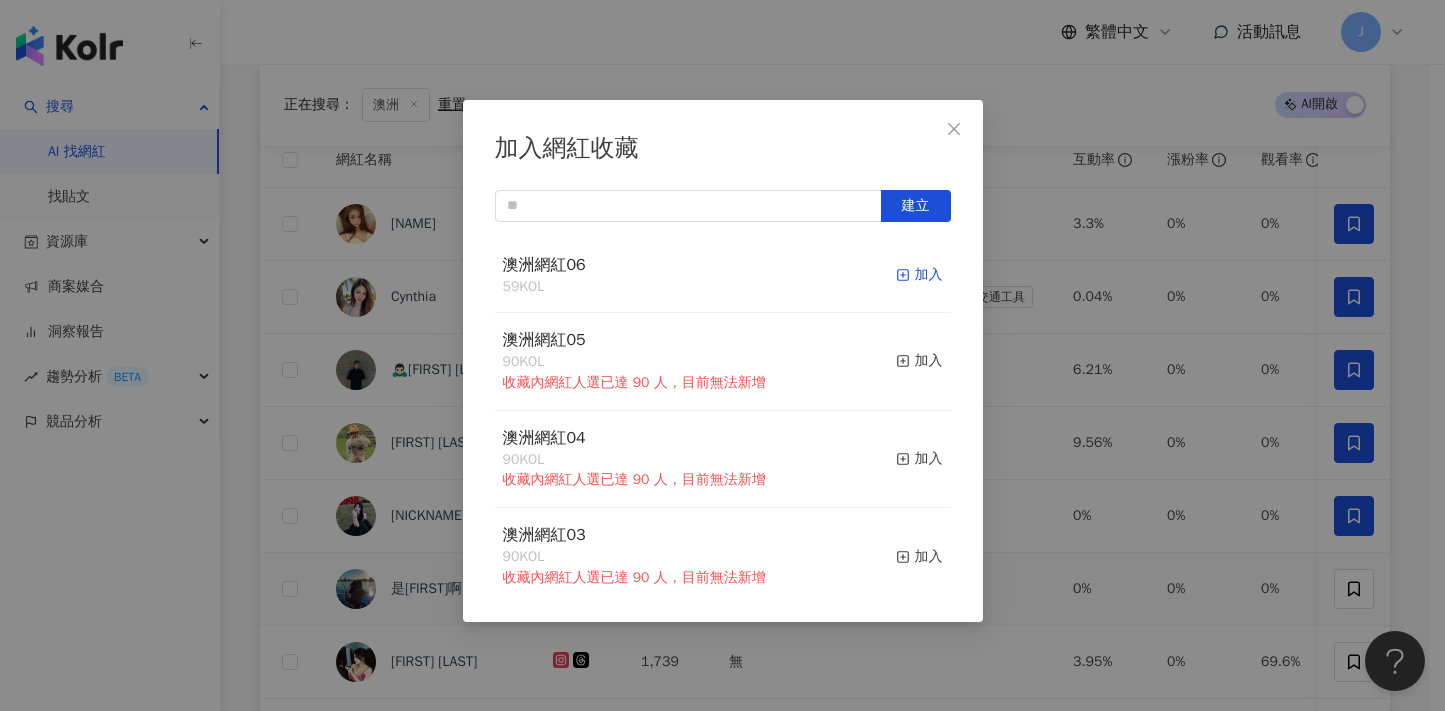 click on "加入" at bounding box center (919, 275) 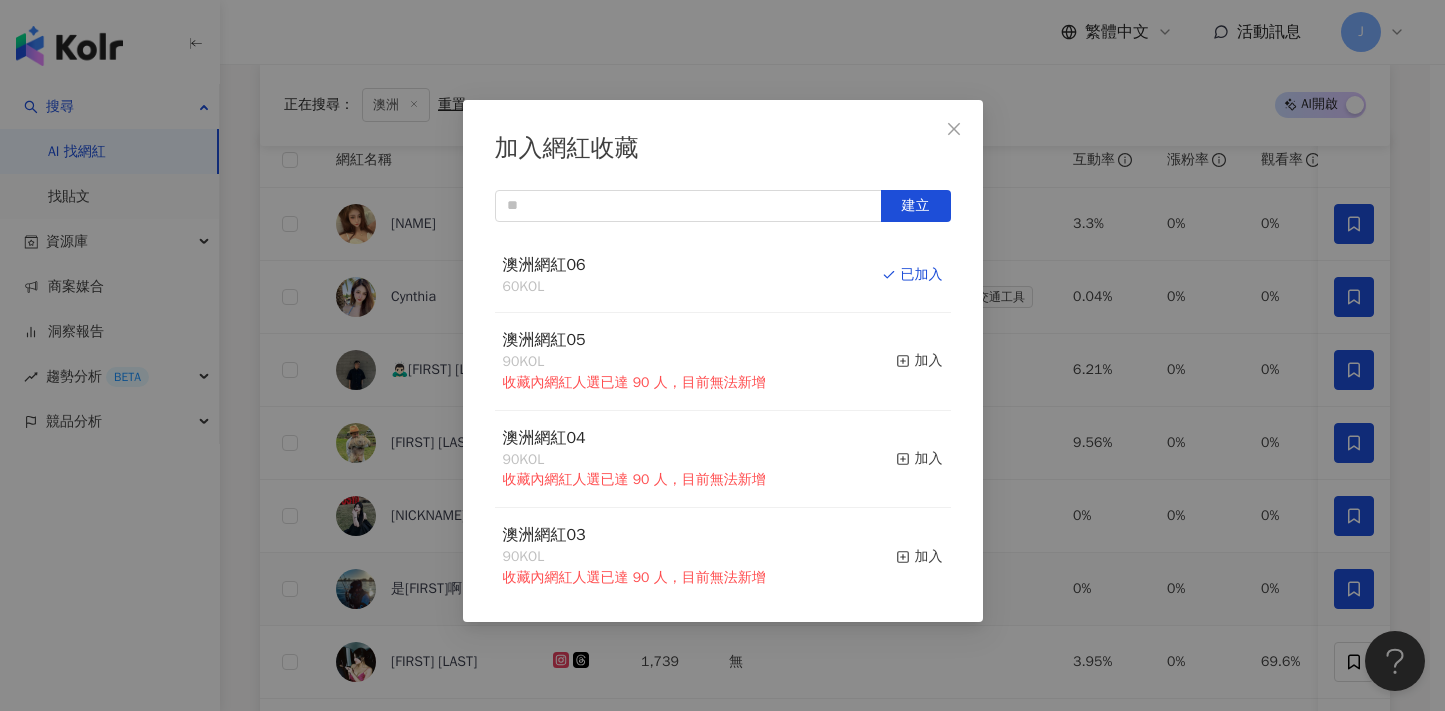 click on "加入網紅收藏 建立 澳洲網紅06 60  KOL 已加入 澳洲網紅05 90  KOL 收藏內網紅人選已達 90 人，目前無法新增 加入 澳洲網紅04 90  KOL 收藏內網紅人選已達 90 人，目前無法新增 加入 澳洲網紅03 90  KOL 收藏內網紅人選已達 90 人，目前無法新增 加入 澳洲網紅02 90  KOL 收藏內網紅人選已達 90 人，目前無法新增 加入 澳洲網紅01 90  KOL 收藏內網紅人選已達 90 人，目前無法新增 加入 澳洲網紅 90  KOL 收藏內網紅人選已達 90 人，目前無法新增 加入 夏日藝術季 12  KOL 加入 臺中文創輔導專案 11  KOL 加入" at bounding box center [722, 355] 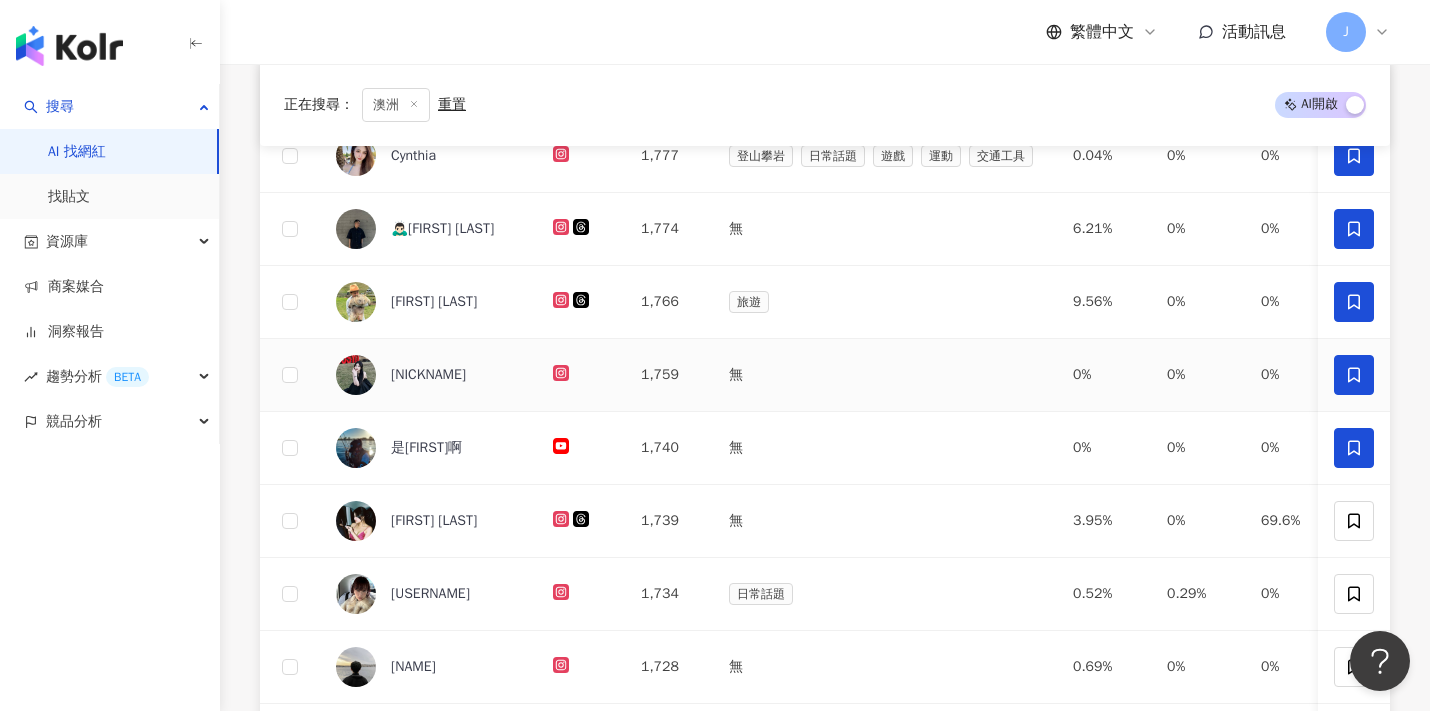 scroll, scrollTop: 499, scrollLeft: 0, axis: vertical 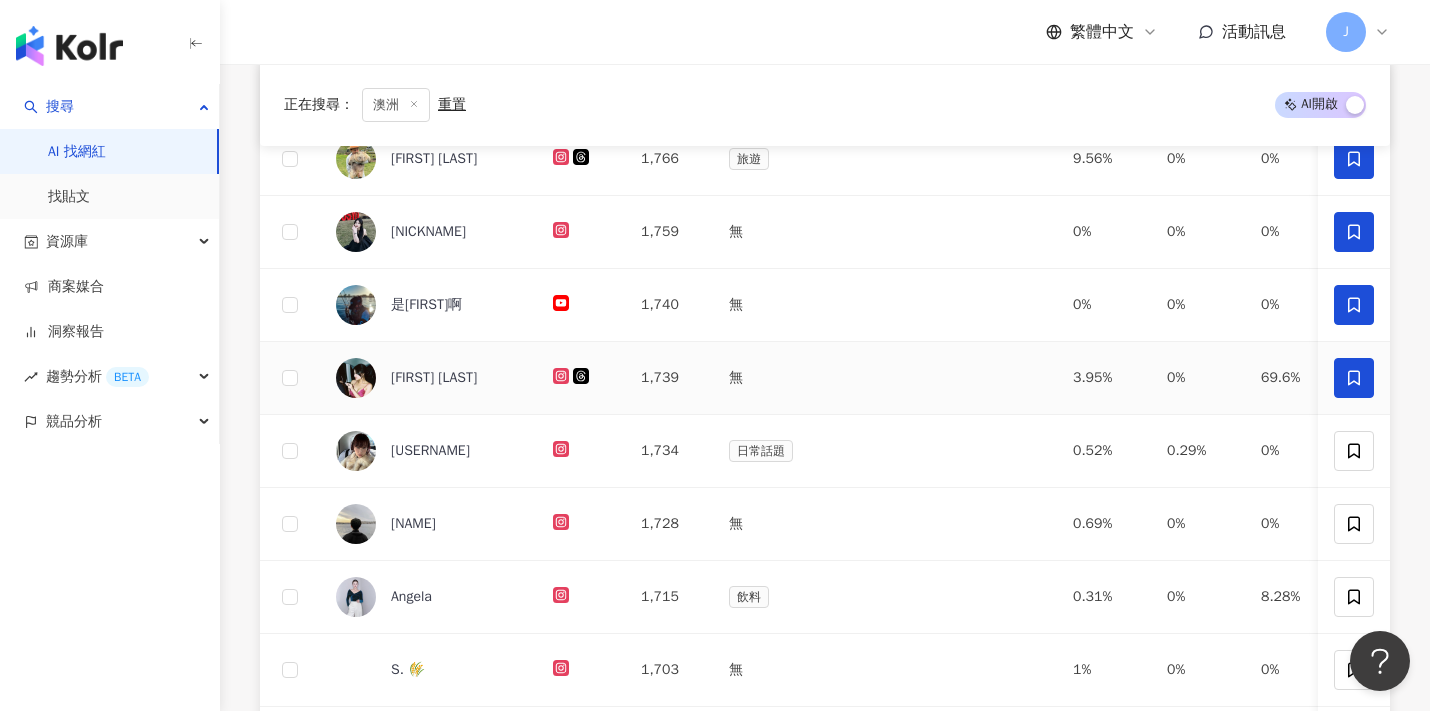 click at bounding box center [1354, 378] 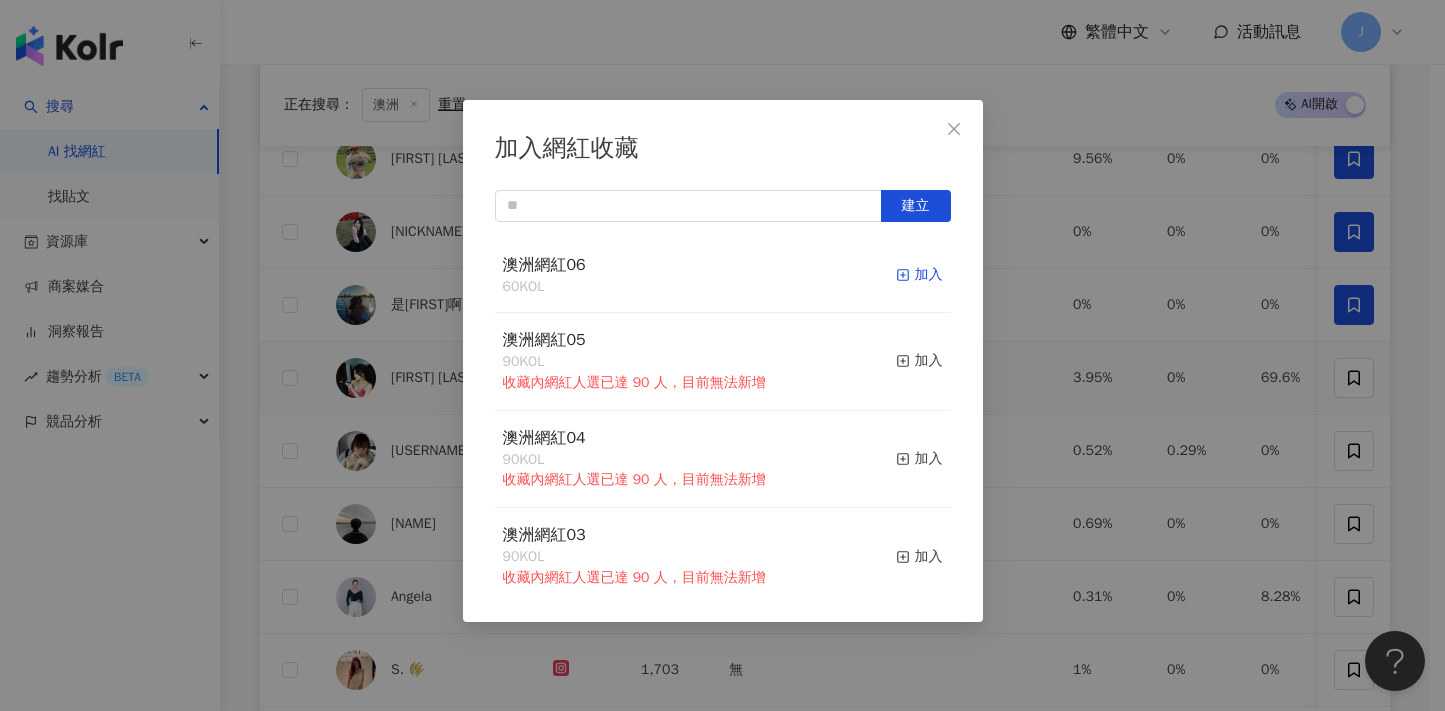 click on "加入" at bounding box center [919, 275] 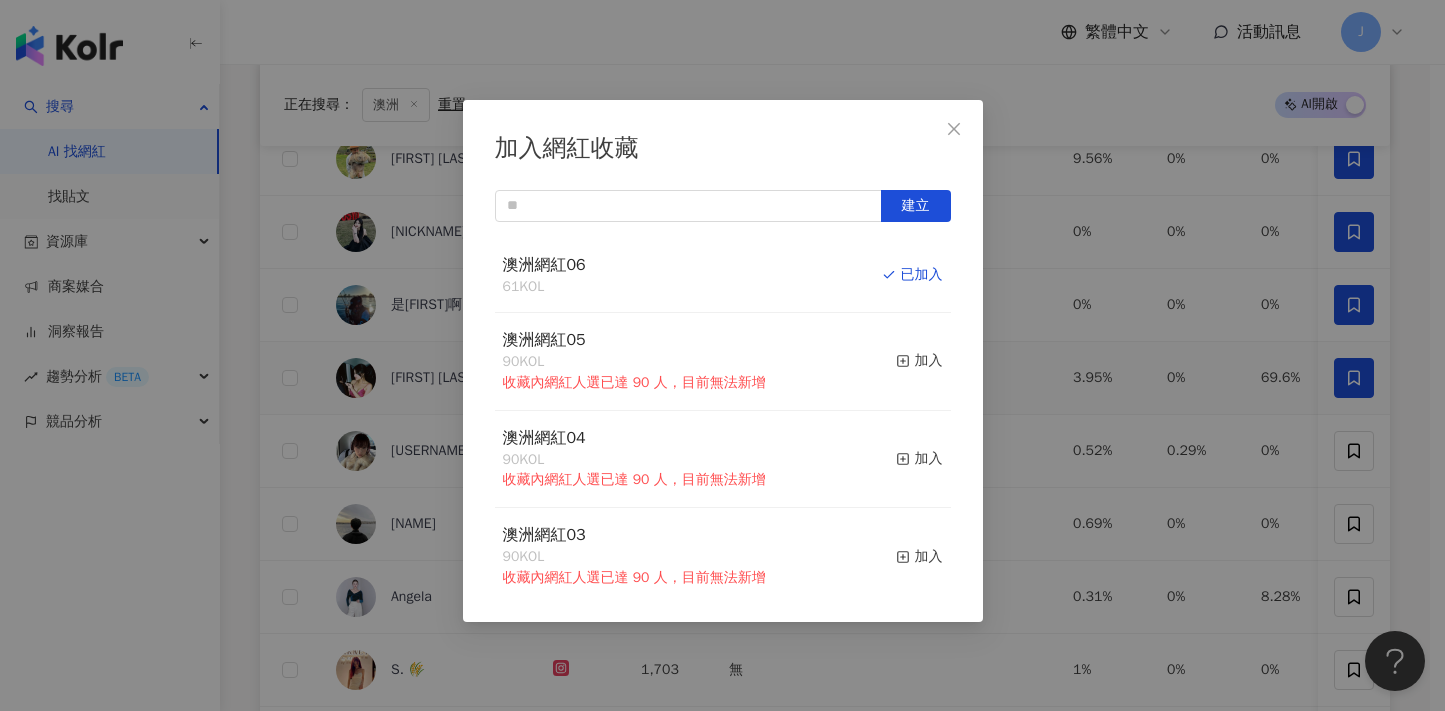 click on "加入網紅收藏 建立 澳洲網紅06 61  KOL 已加入 澳洲網紅05 90  KOL 收藏內網紅人選已達 90 人，目前無法新增 加入 澳洲網紅04 90  KOL 收藏內網紅人選已達 90 人，目前無法新增 加入 澳洲網紅03 90  KOL 收藏內網紅人選已達 90 人，目前無法新增 加入 澳洲網紅02 90  KOL 收藏內網紅人選已達 90 人，目前無法新增 加入 澳洲網紅01 90  KOL 收藏內網紅人選已達 90 人，目前無法新增 加入 澳洲網紅 90  KOL 收藏內網紅人選已達 90 人，目前無法新增 加入 夏日藝術季 12  KOL 加入 臺中文創輔導專案 11  KOL 加入" at bounding box center (722, 355) 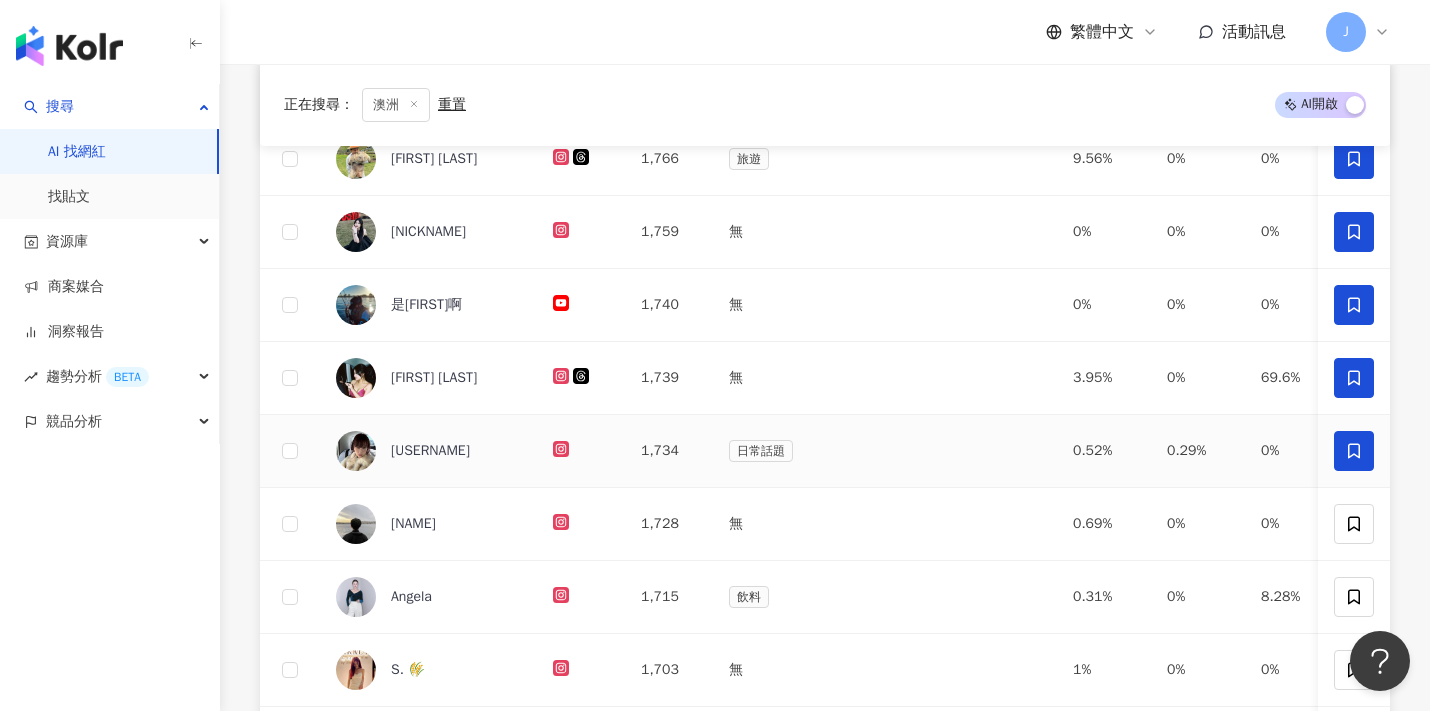 click 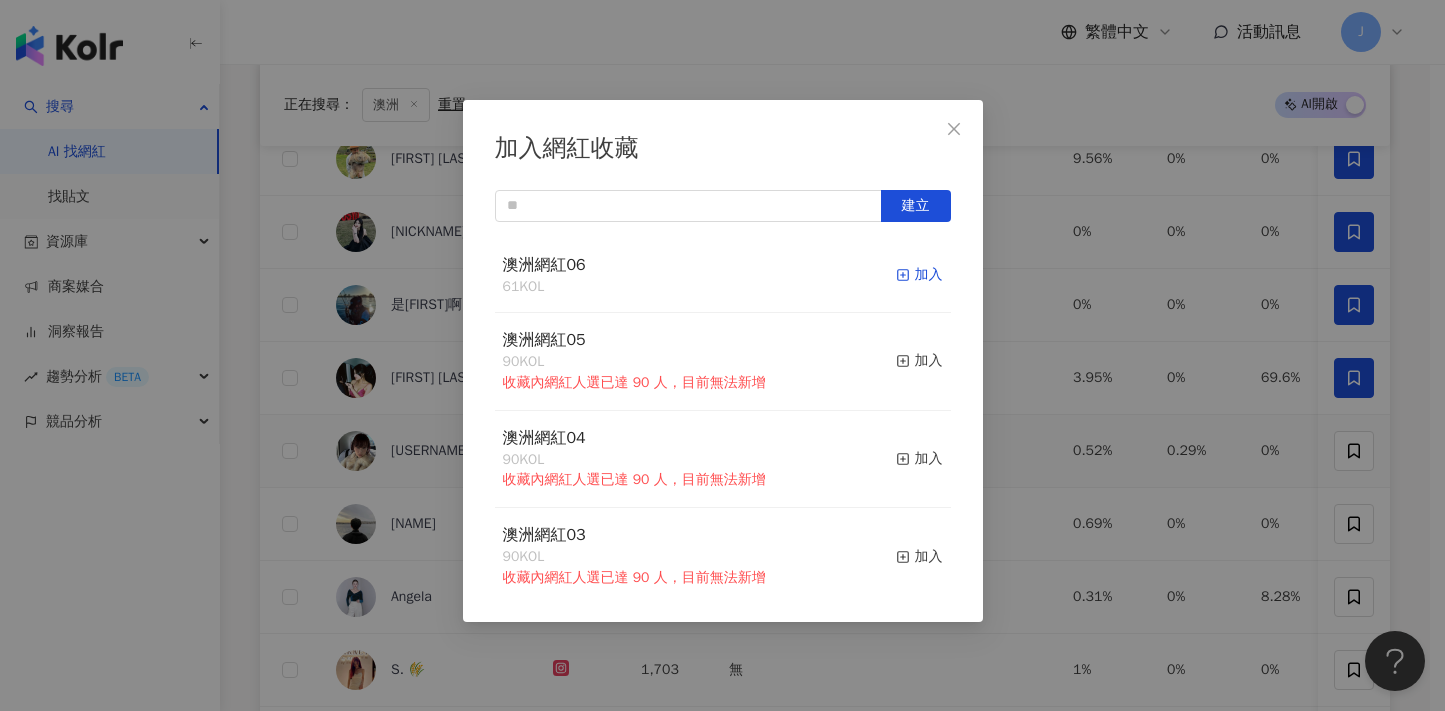 click on "加入" at bounding box center (919, 275) 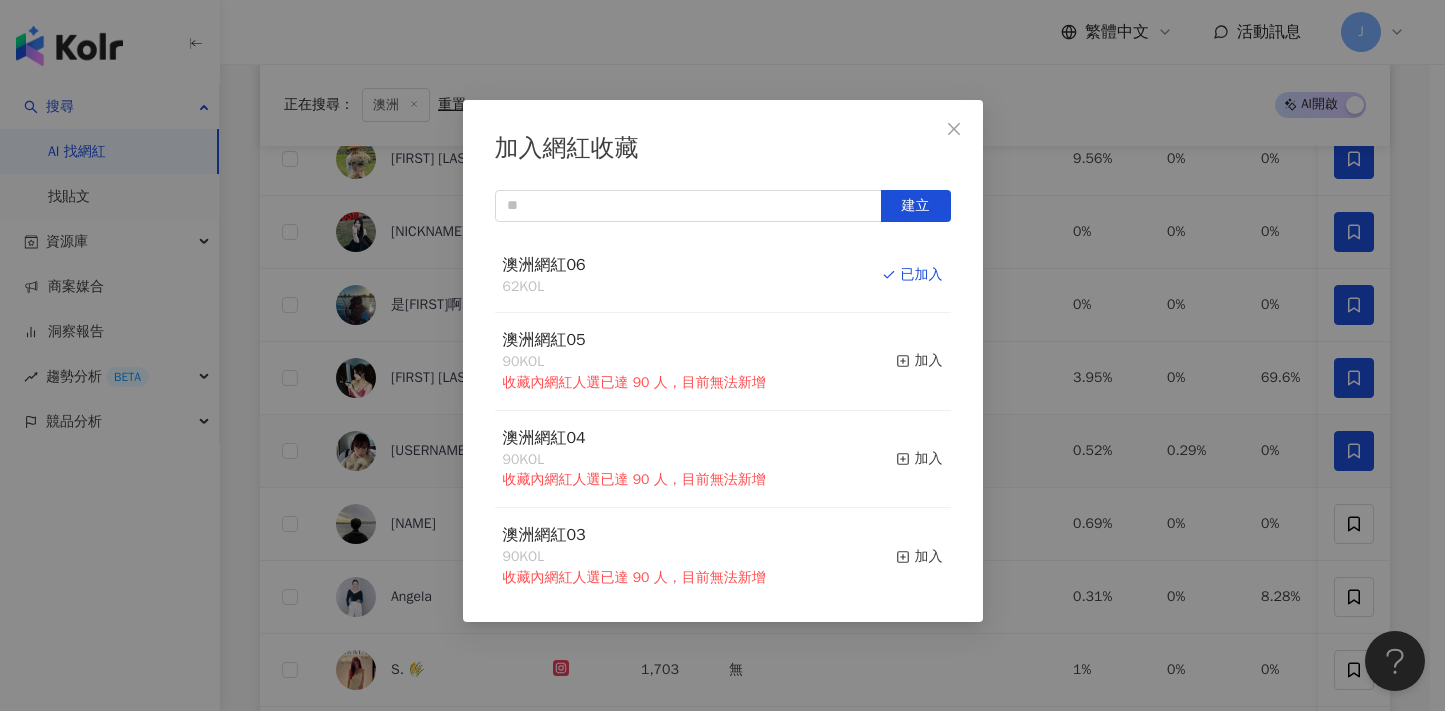 click on "加入網紅收藏 建立 澳洲網紅06 62  KOL 已加入 澳洲網紅05 90  KOL 收藏內網紅人選已達 90 人，目前無法新增 加入 澳洲網紅04 90  KOL 收藏內網紅人選已達 90 人，目前無法新增 加入 澳洲網紅03 90  KOL 收藏內網紅人選已達 90 人，目前無法新增 加入 澳洲網紅02 90  KOL 收藏內網紅人選已達 90 人，目前無法新增 加入 澳洲網紅01 90  KOL 收藏內網紅人選已達 90 人，目前無法新增 加入 澳洲網紅 90  KOL 收藏內網紅人選已達 90 人，目前無法新增 加入 夏日藝術季 12  KOL 加入 臺中文創輔導專案 11  KOL 加入" at bounding box center [722, 355] 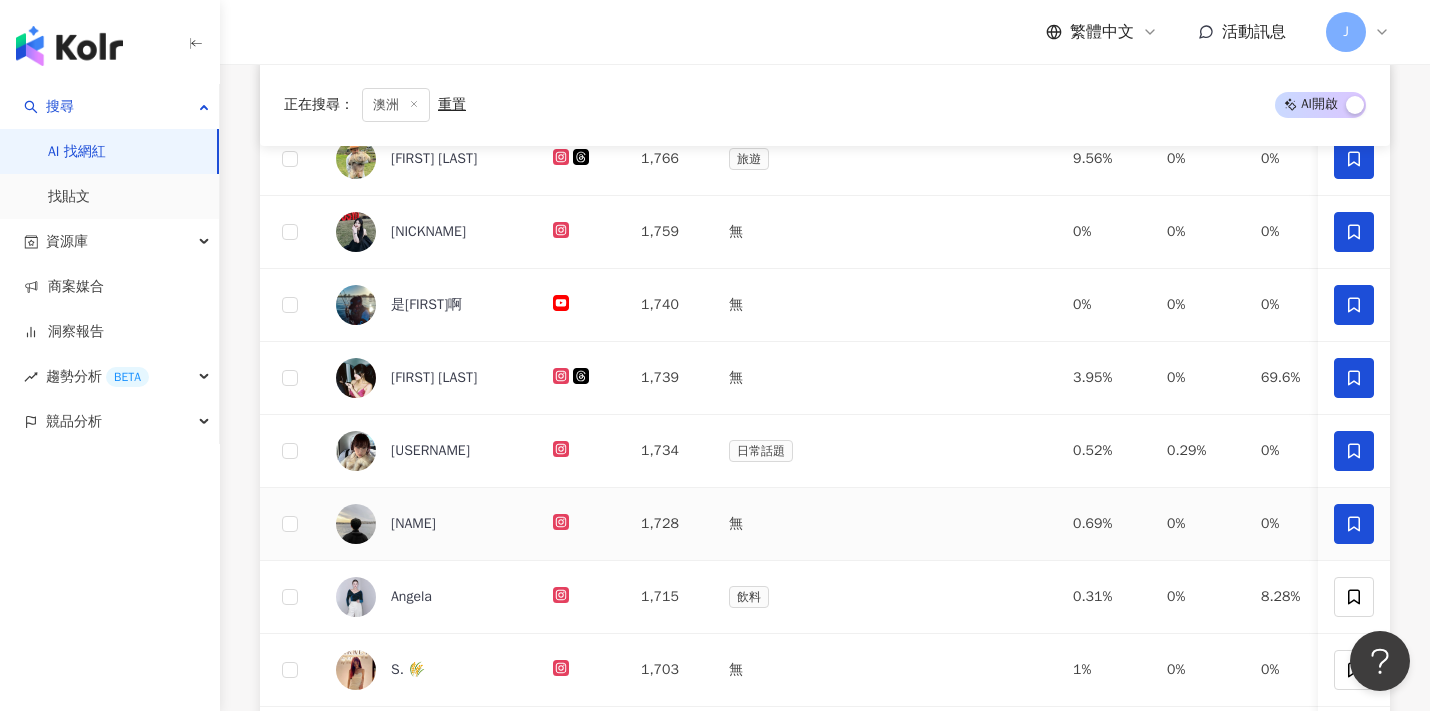 click at bounding box center (1354, 524) 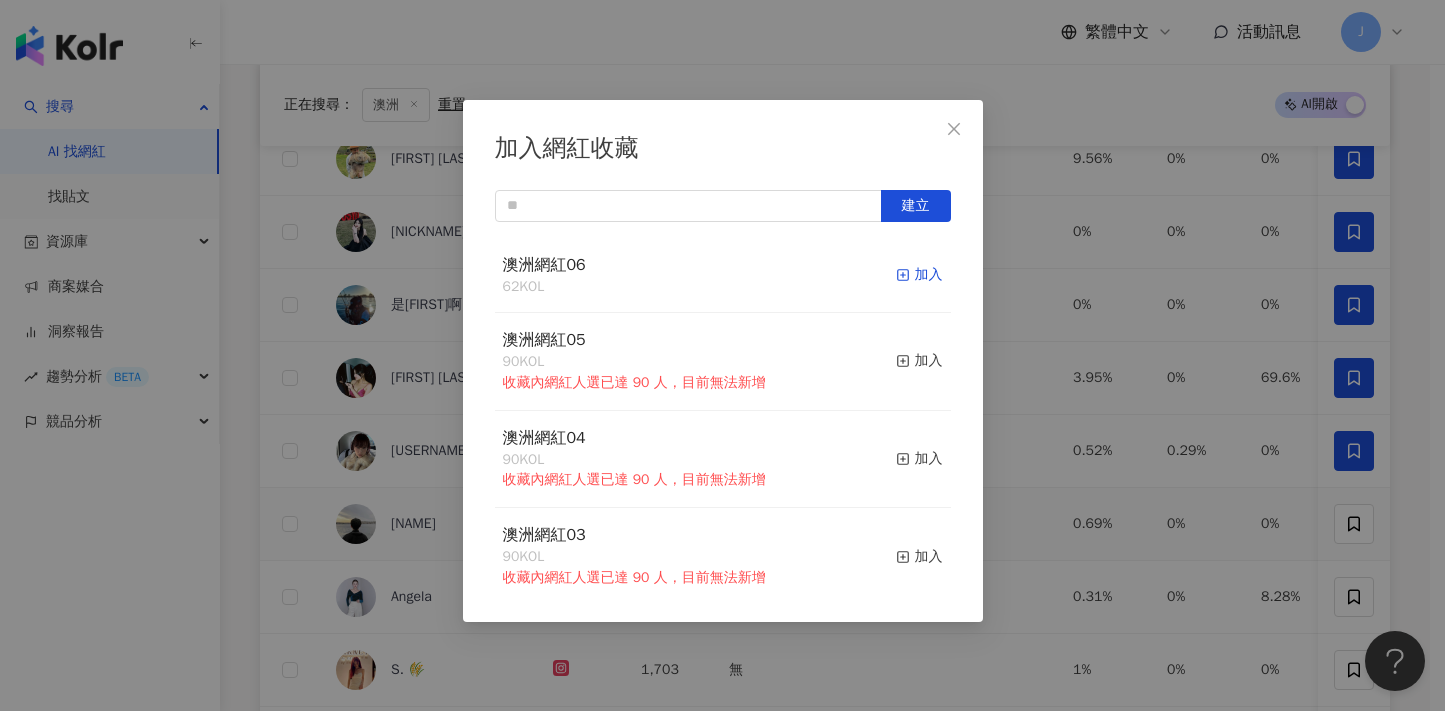 click on "加入" at bounding box center (919, 275) 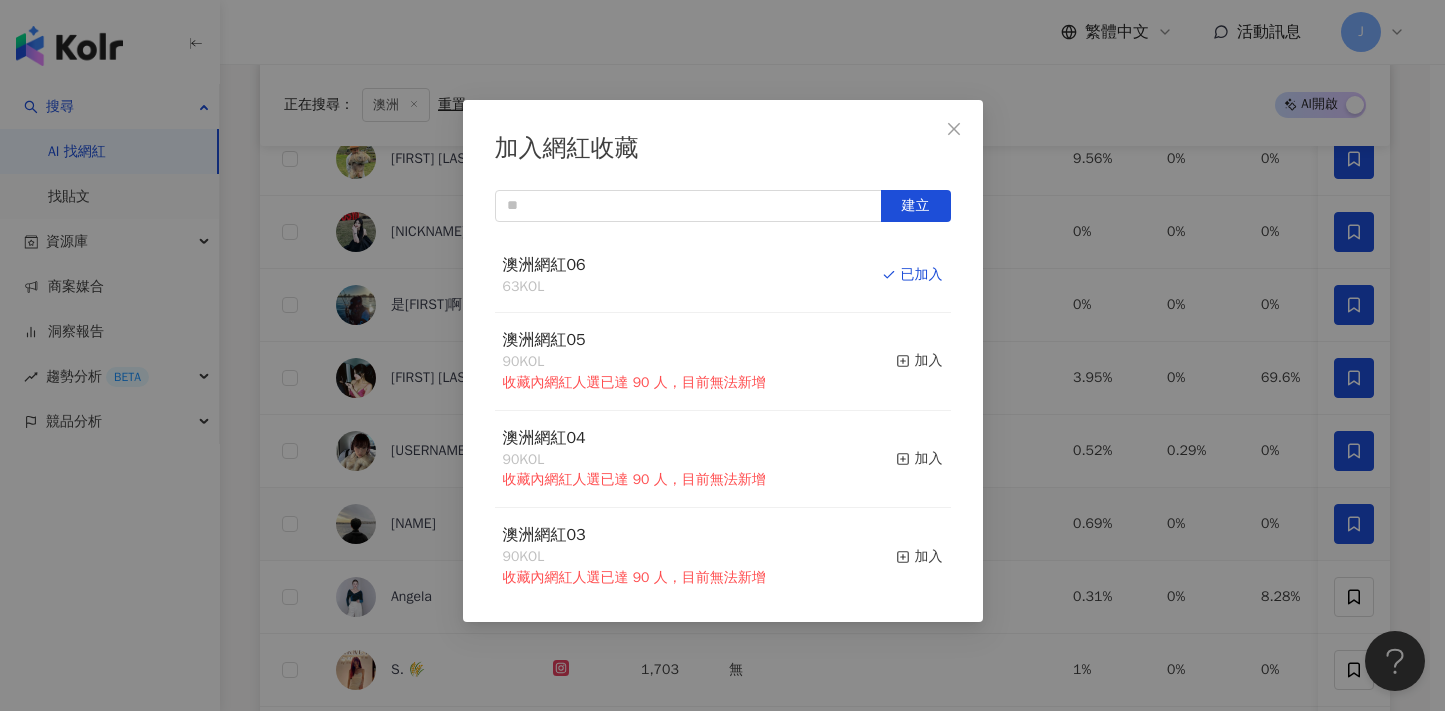 click on "加入網紅收藏 建立 澳洲網紅06 63  KOL 已加入 澳洲網紅05 90  KOL 收藏內網紅人選已達 90 人，目前無法新增 加入 澳洲網紅04 90  KOL 收藏內網紅人選已達 90 人，目前無法新增 加入 澳洲網紅03 90  KOL 收藏內網紅人選已達 90 人，目前無法新增 加入 澳洲網紅02 90  KOL 收藏內網紅人選已達 90 人，目前無法新增 加入 澳洲網紅01 90  KOL 收藏內網紅人選已達 90 人，目前無法新增 加入 澳洲網紅 90  KOL 收藏內網紅人選已達 90 人，目前無法新增 加入 夏日藝術季 12  KOL 加入 臺中文創輔導專案 11  KOL 加入" at bounding box center (722, 355) 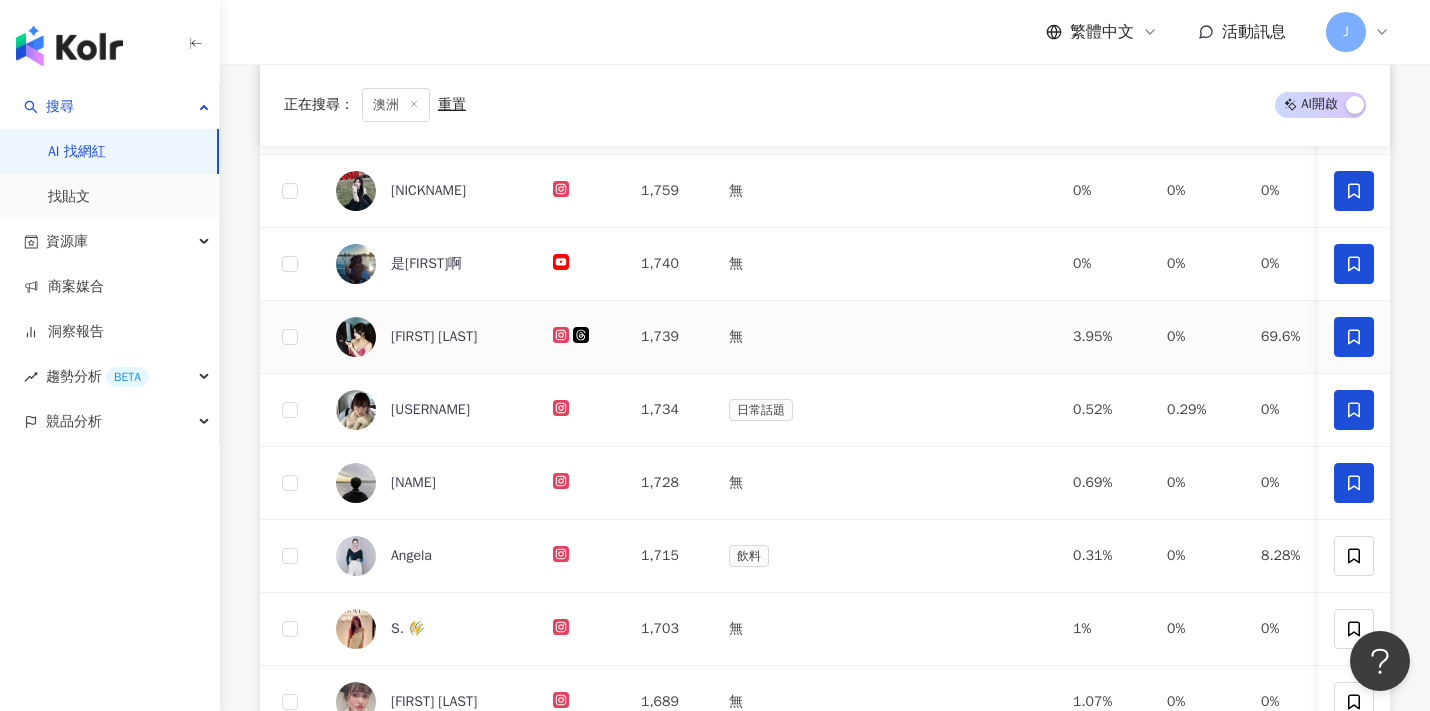 scroll, scrollTop: 585, scrollLeft: 0, axis: vertical 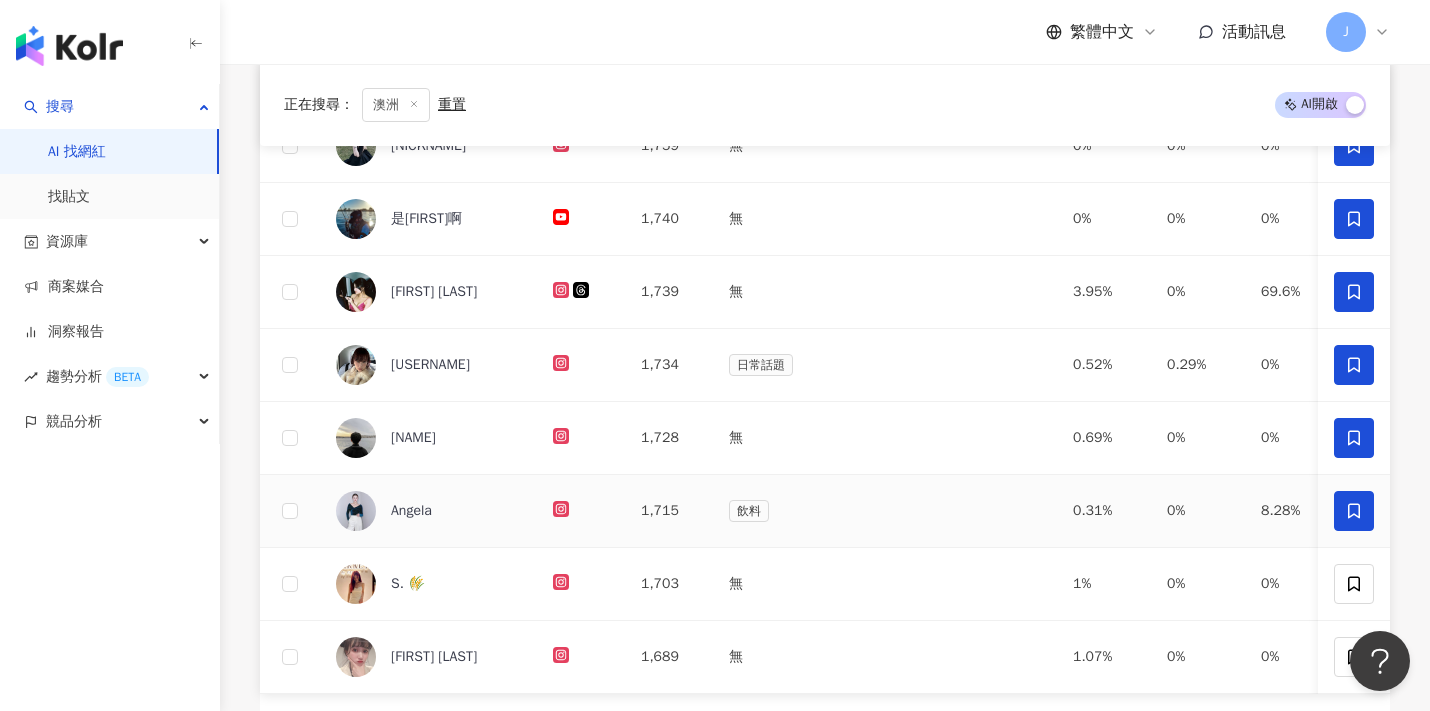 click 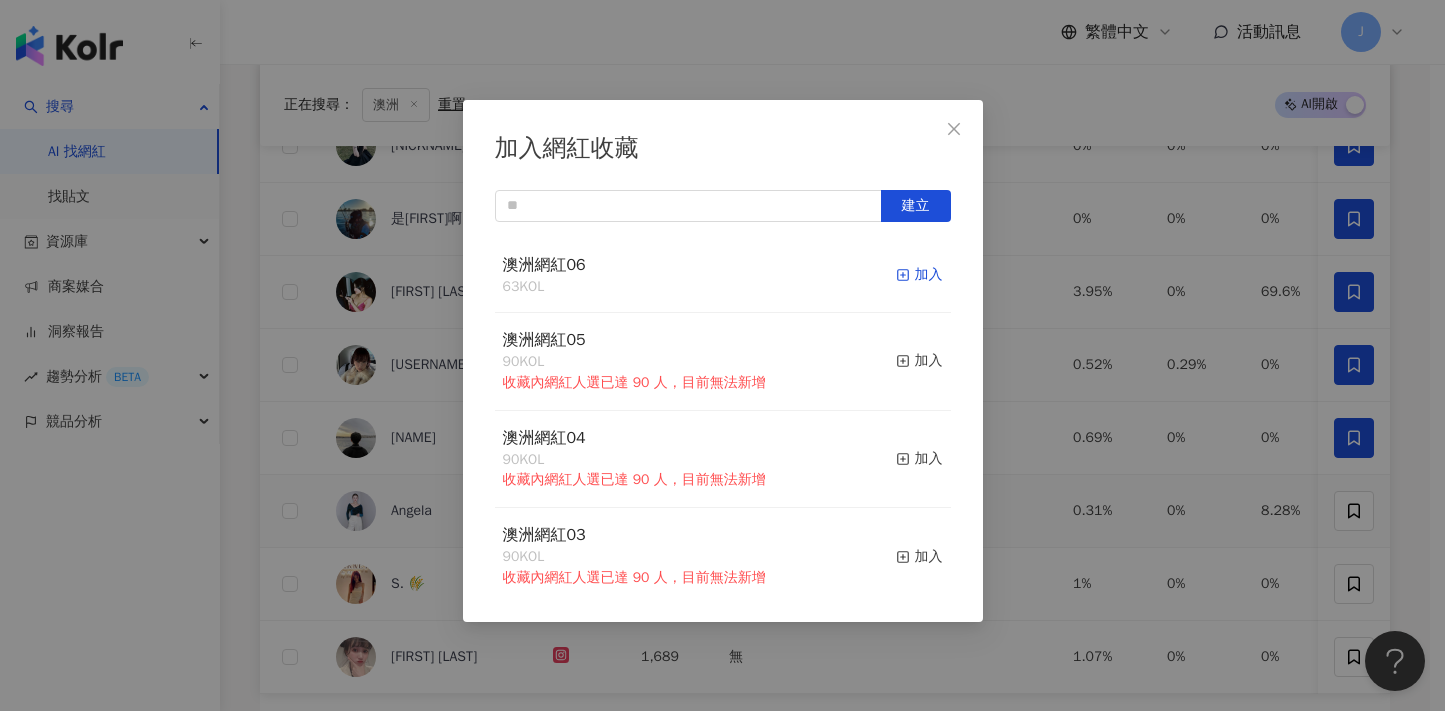 click on "加入" at bounding box center (919, 275) 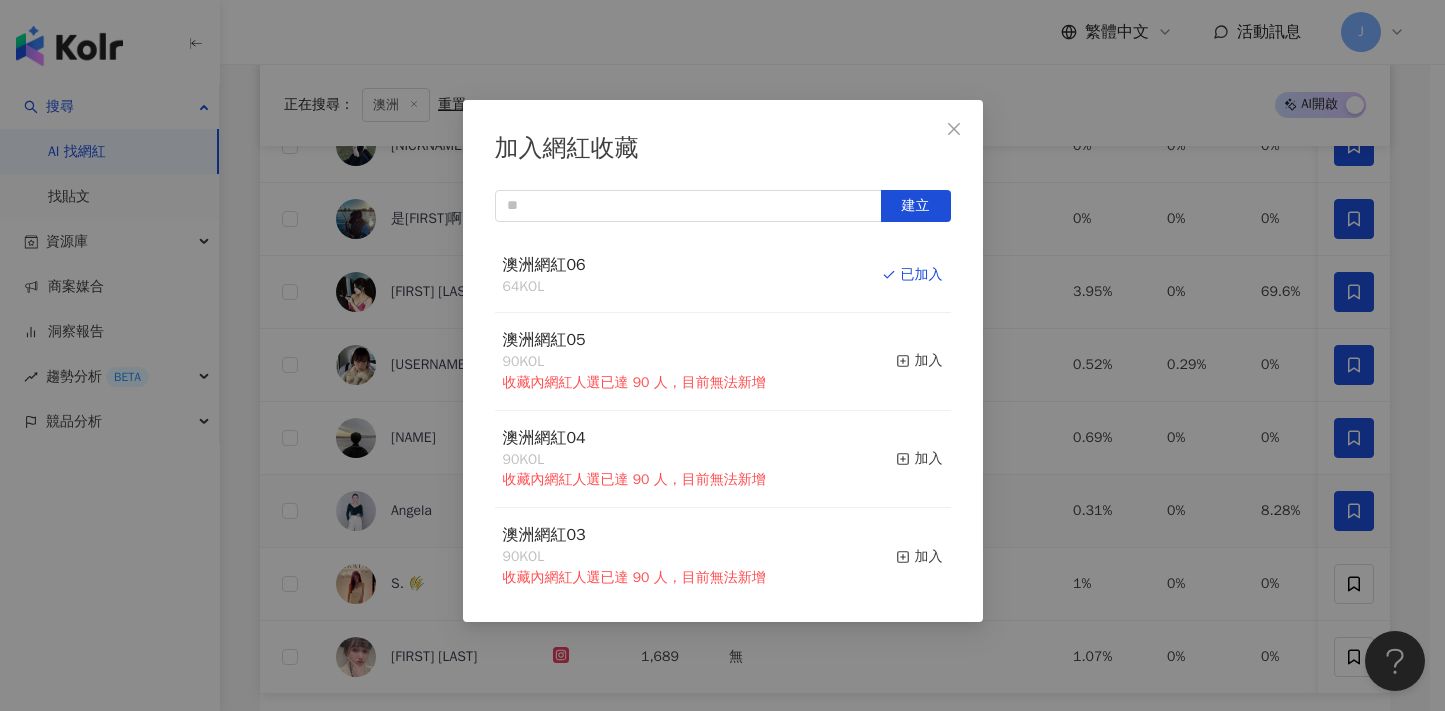 click on "加入網紅收藏 建立 澳洲網紅06 64  KOL 已加入 澳洲網紅05 90  KOL 收藏內網紅人選已達 90 人，目前無法新增 加入 澳洲網紅04 90  KOL 收藏內網紅人選已達 90 人，目前無法新增 加入 澳洲網紅03 90  KOL 收藏內網紅人選已達 90 人，目前無法新增 加入 澳洲網紅02 90  KOL 收藏內網紅人選已達 90 人，目前無法新增 加入 澳洲網紅01 90  KOL 收藏內網紅人選已達 90 人，目前無法新增 加入 澳洲網紅 90  KOL 收藏內網紅人選已達 90 人，目前無法新增 加入 夏日藝術季 12  KOL 加入 臺中文創輔導專案 11  KOL 加入" at bounding box center [722, 355] 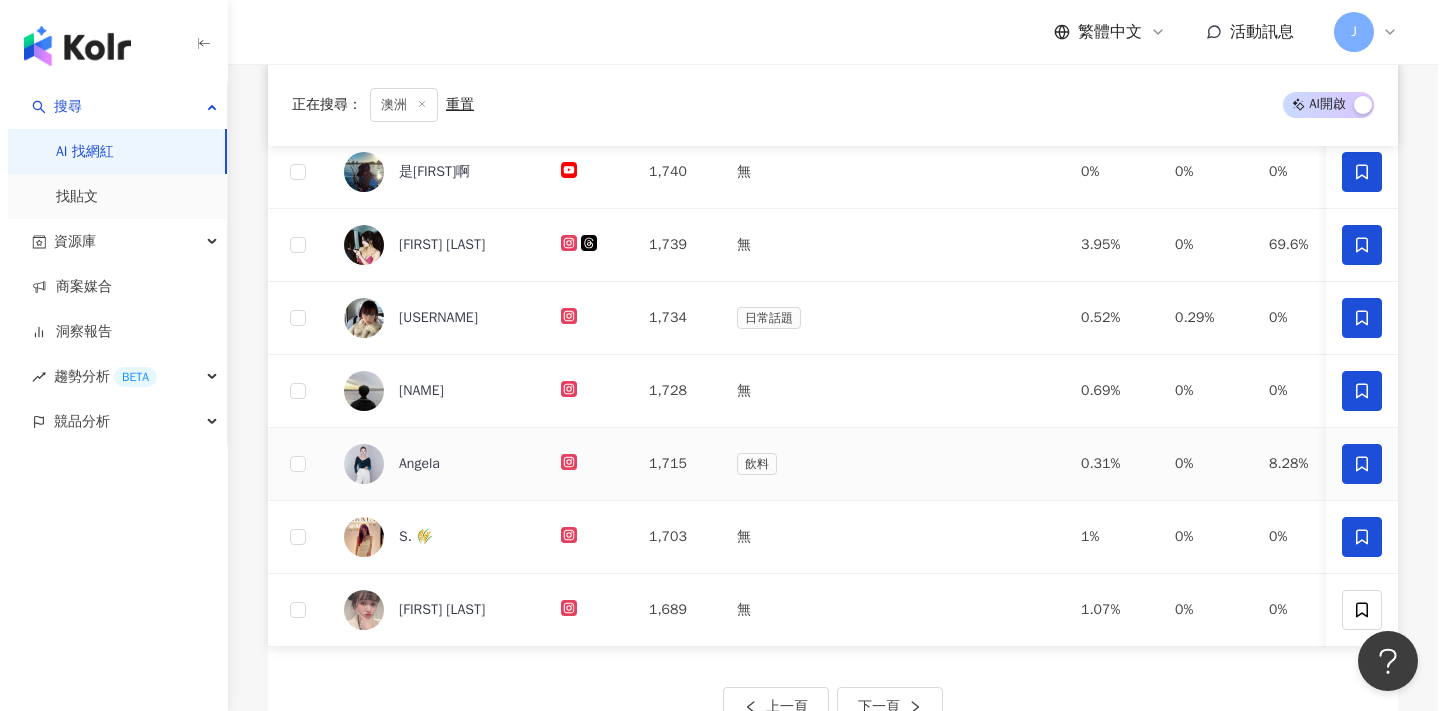 scroll, scrollTop: 636, scrollLeft: 0, axis: vertical 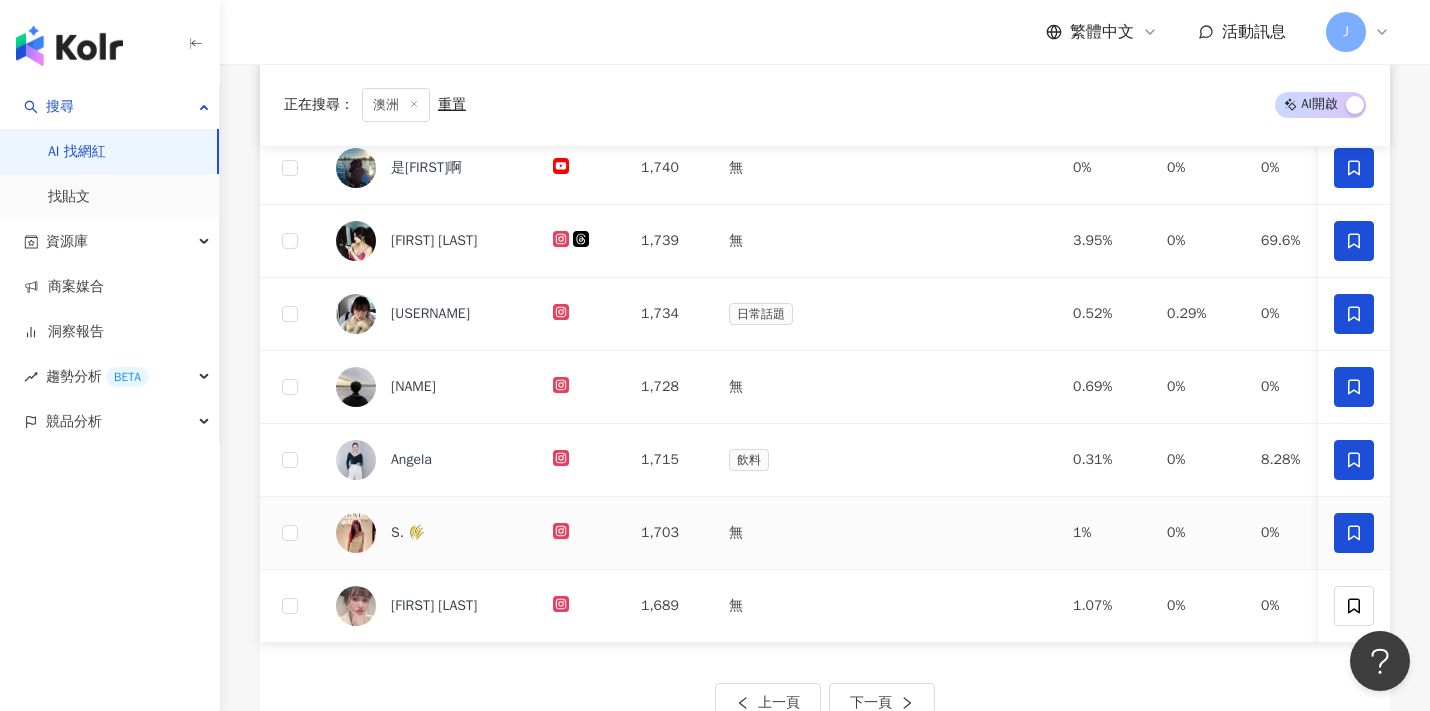 click at bounding box center (1354, 533) 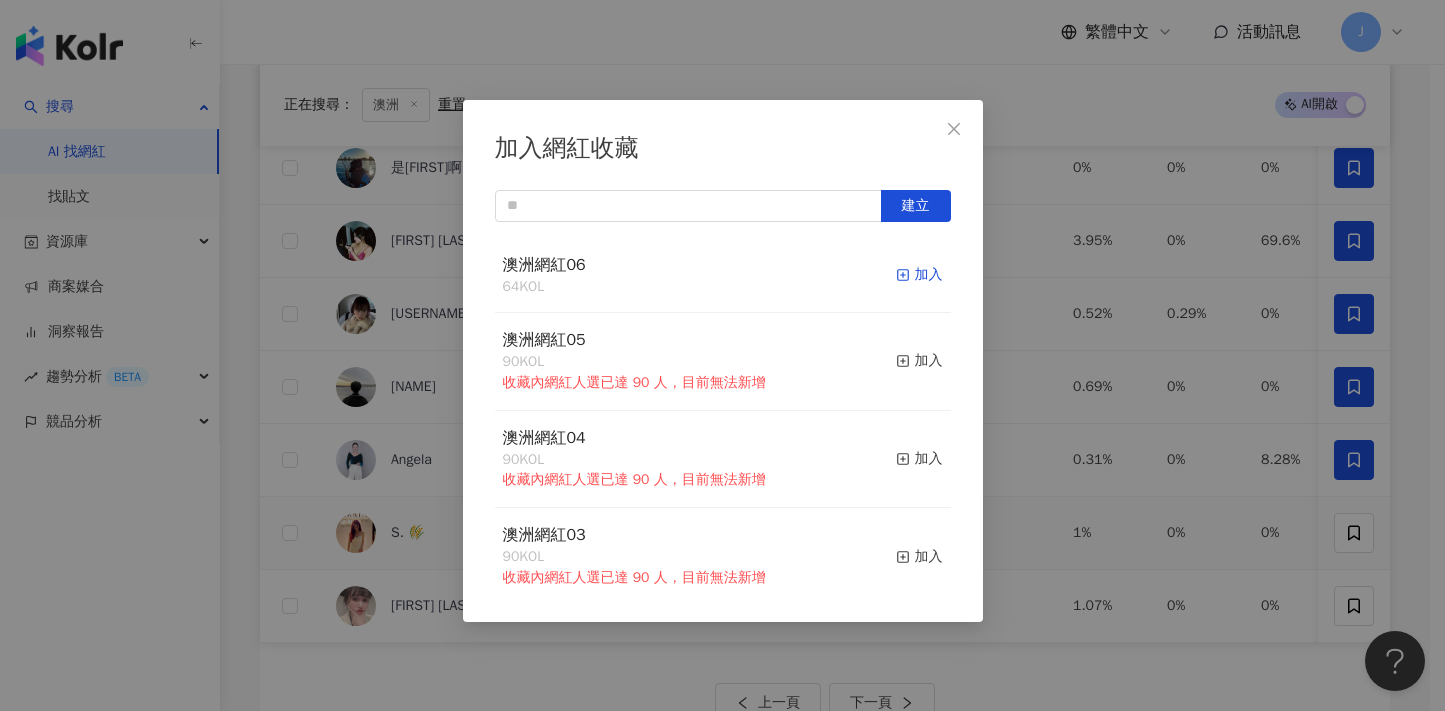click on "加入" at bounding box center (919, 275) 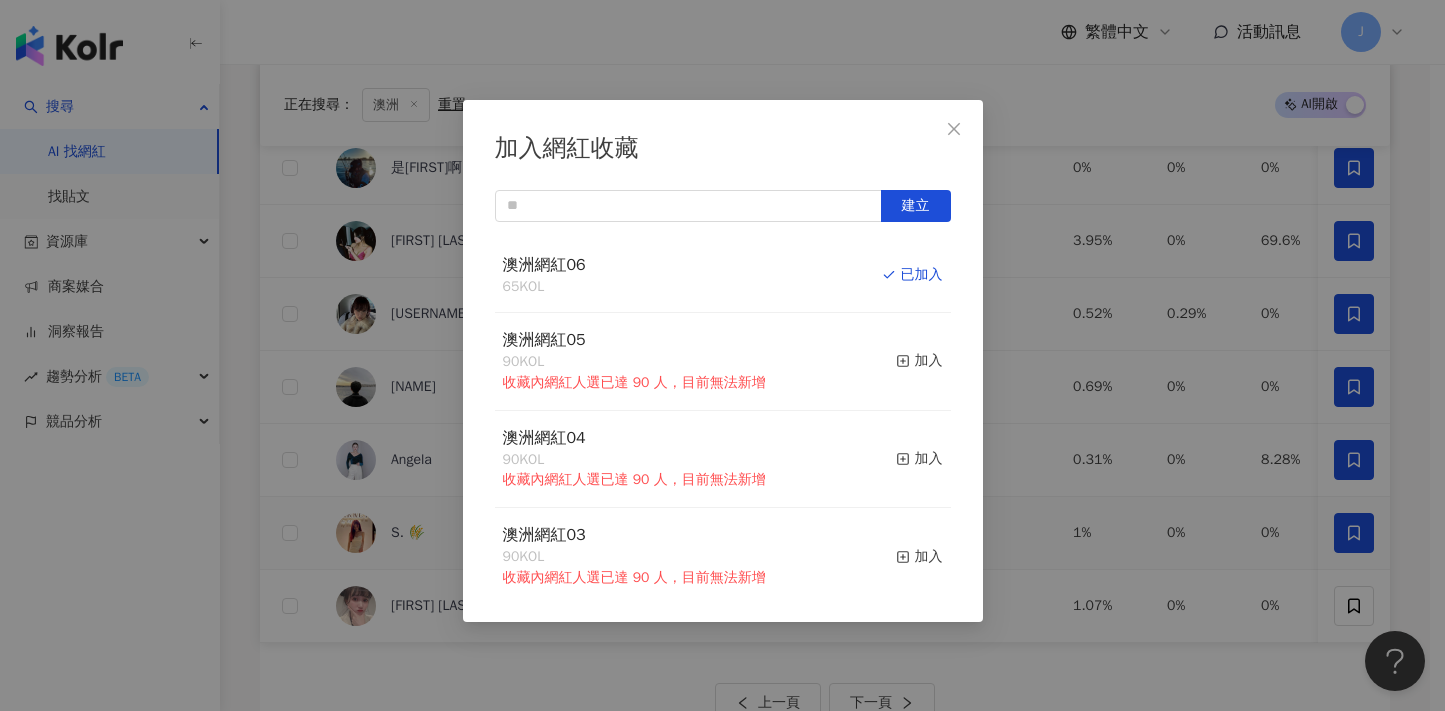 click on "加入網紅收藏 建立 澳洲網紅06 65  KOL 已加入 澳洲網紅05 90  KOL 收藏內網紅人選已達 90 人，目前無法新增 加入 澳洲網紅04 90  KOL 收藏內網紅人選已達 90 人，目前無法新增 加入 澳洲網紅03 90  KOL 收藏內網紅人選已達 90 人，目前無法新增 加入 澳洲網紅02 90  KOL 收藏內網紅人選已達 90 人，目前無法新增 加入 澳洲網紅01 90  KOL 收藏內網紅人選已達 90 人，目前無法新增 加入 澳洲網紅 90  KOL 收藏內網紅人選已達 90 人，目前無法新增 加入 夏日藝術季 12  KOL 加入 臺中文創輔導專案 11  KOL 加入" at bounding box center (722, 355) 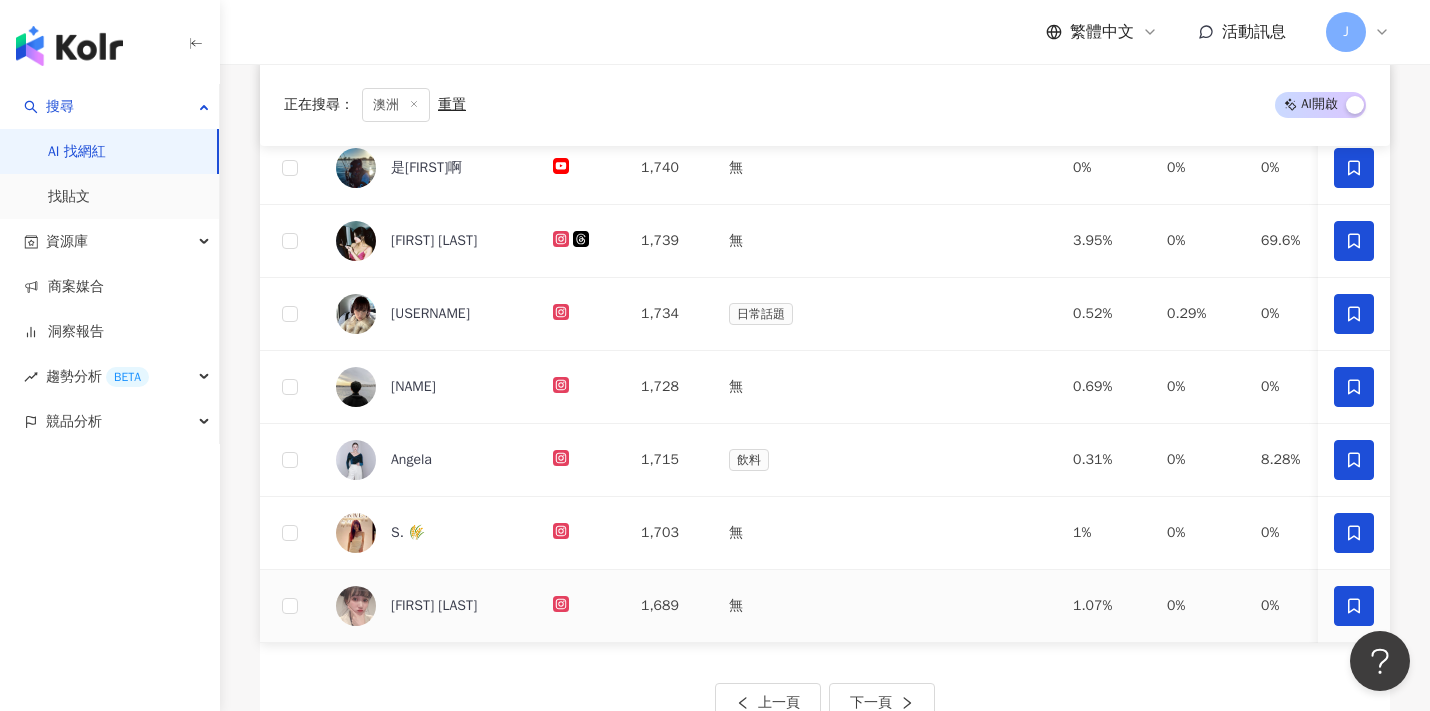 click at bounding box center [1354, 606] 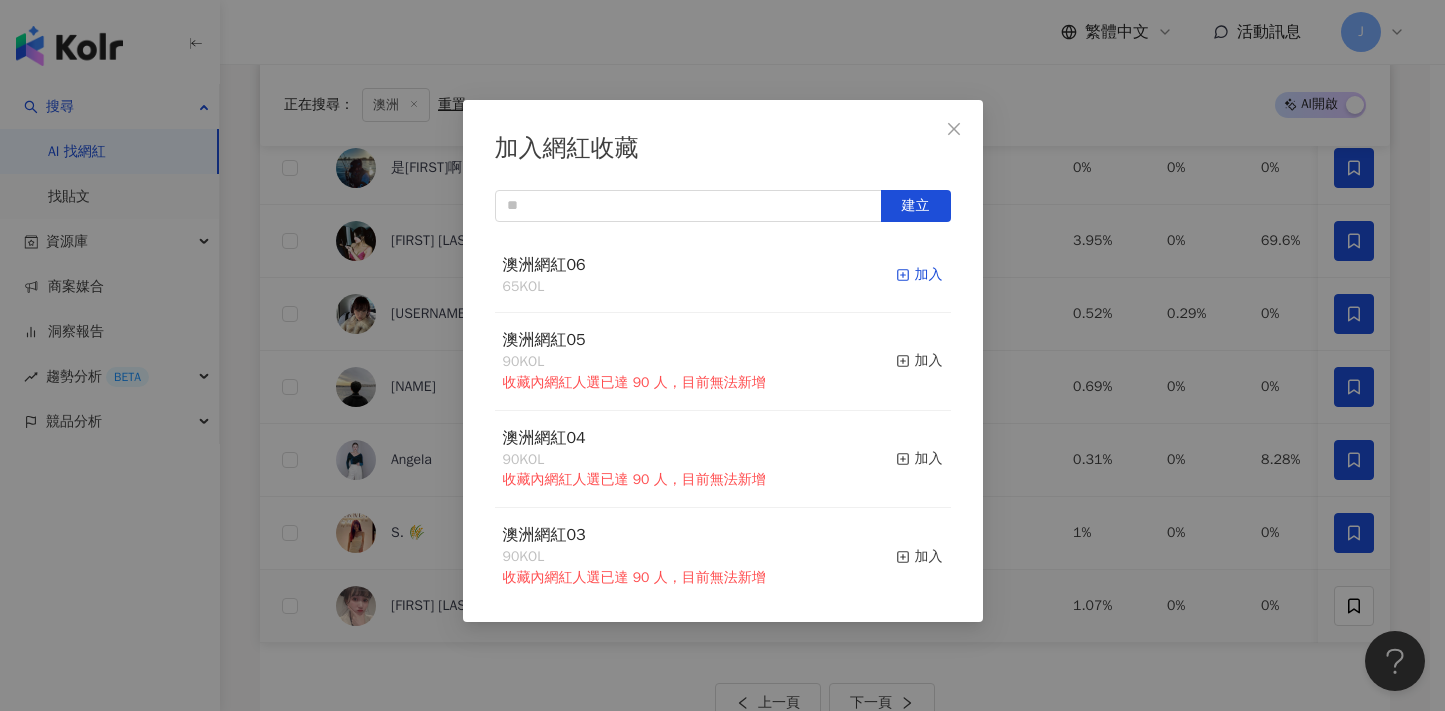 click on "加入" at bounding box center [919, 275] 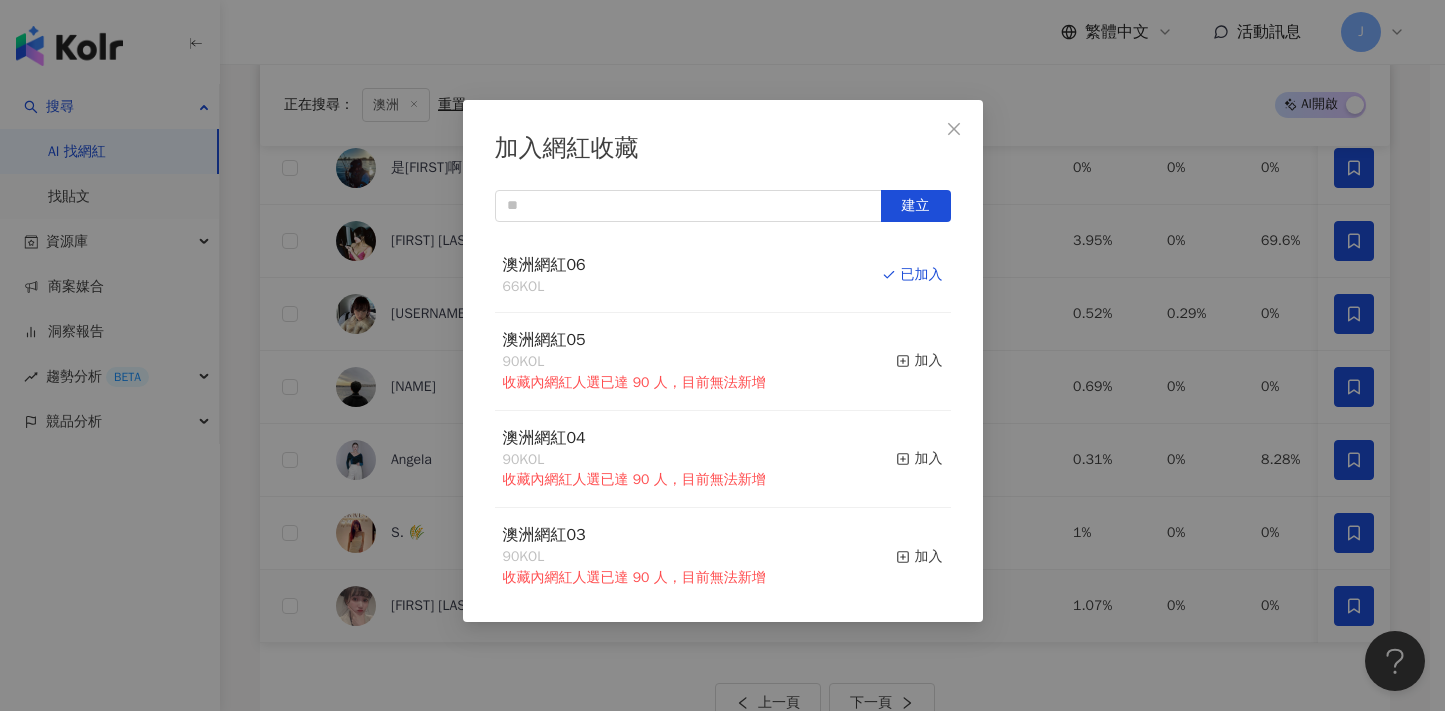 click on "加入網紅收藏 建立 澳洲網紅06 66  KOL 已加入 澳洲網紅05 90  KOL 收藏內網紅人選已達 90 人，目前無法新增 加入 澳洲網紅04 90  KOL 收藏內網紅人選已達 90 人，目前無法新增 加入 澳洲網紅03 90  KOL 收藏內網紅人選已達 90 人，目前無法新增 加入 澳洲網紅02 90  KOL 收藏內網紅人選已達 90 人，目前無法新增 加入 澳洲網紅01 90  KOL 收藏內網紅人選已達 90 人，目前無法新增 加入 澳洲網紅 90  KOL 收藏內網紅人選已達 90 人，目前無法新增 加入 夏日藝術季 12  KOL 加入 臺中文創輔導專案 11  KOL 加入" at bounding box center (722, 355) 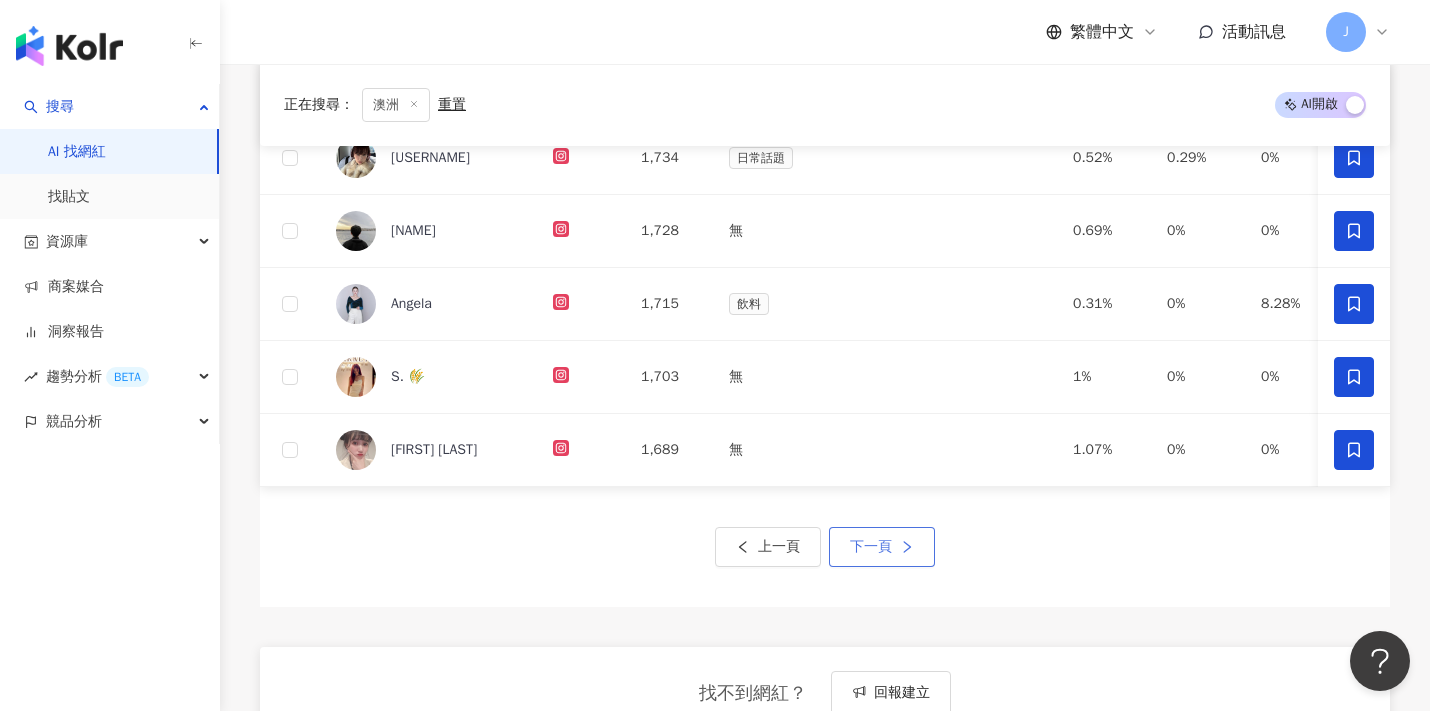 click on "下一頁" at bounding box center [882, 547] 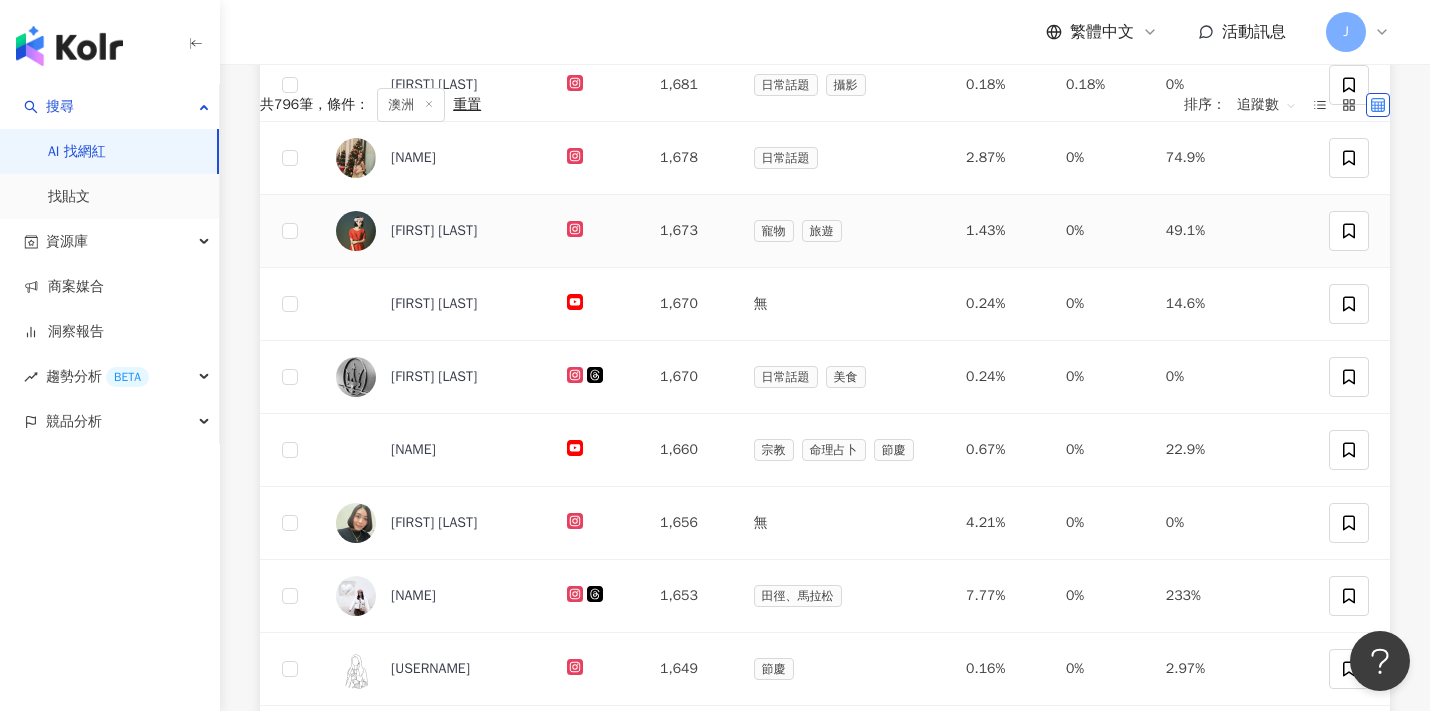 scroll, scrollTop: 0, scrollLeft: 0, axis: both 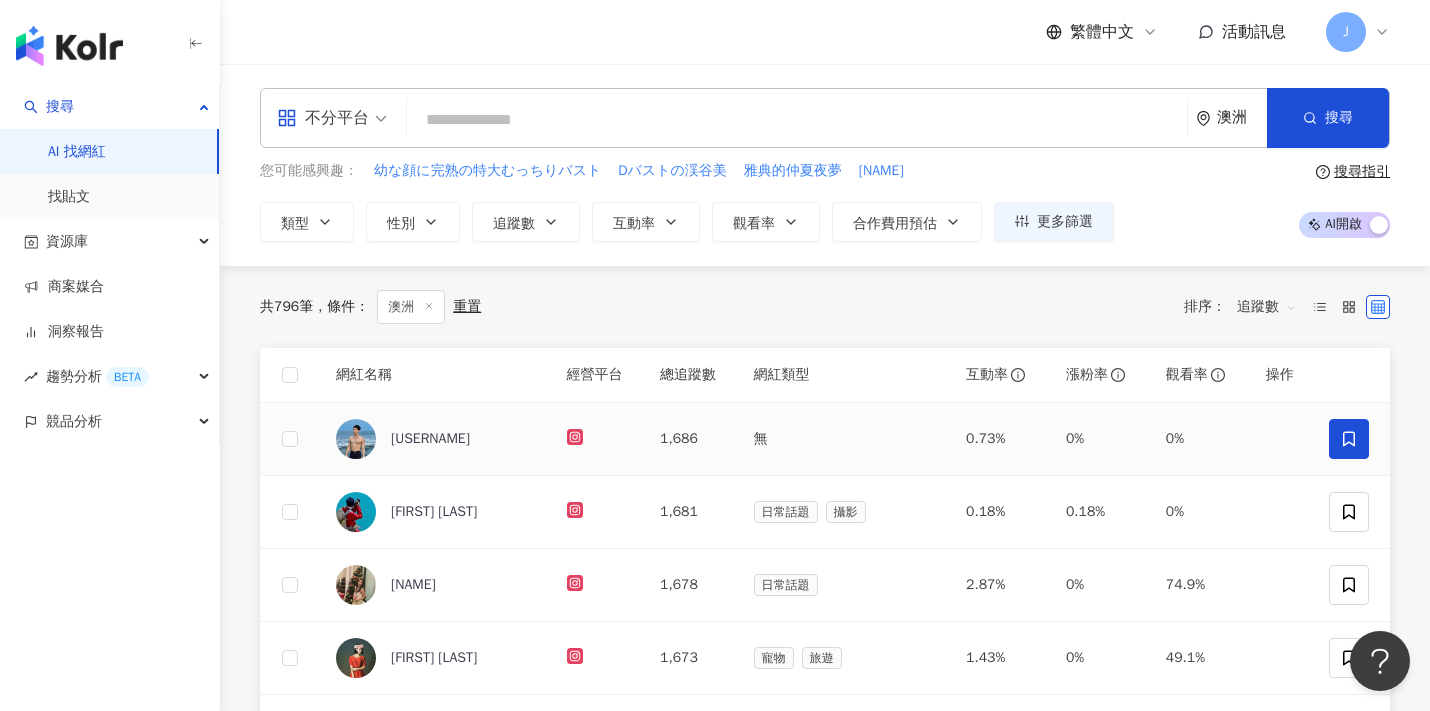 click 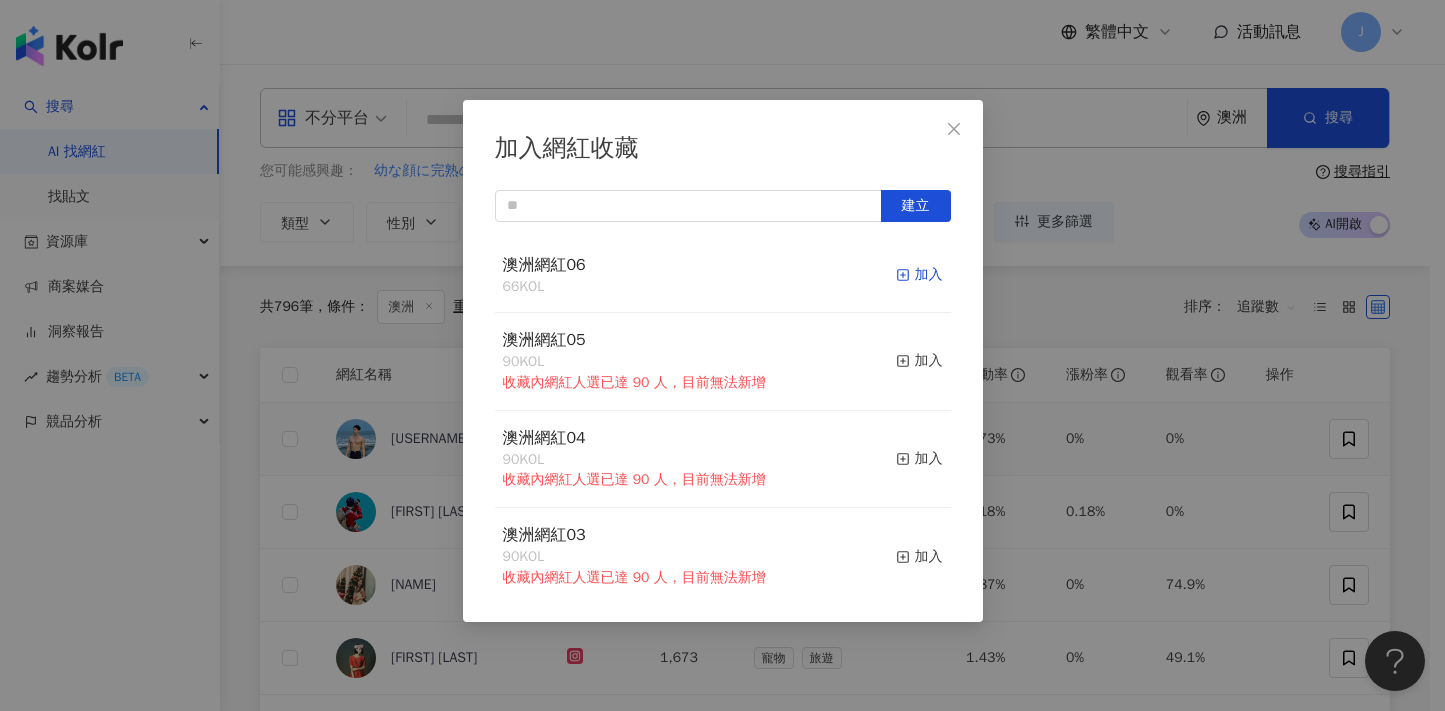 click on "加入" at bounding box center [919, 275] 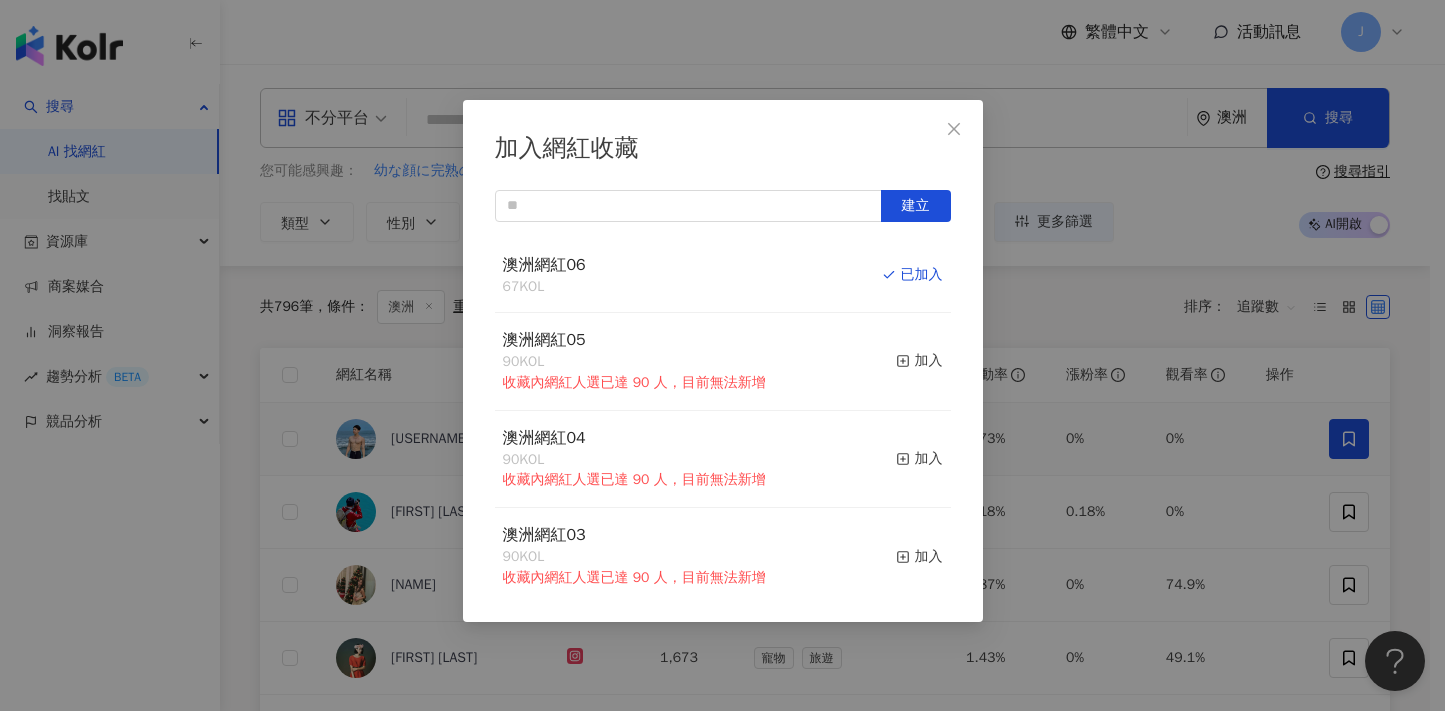 click on "加入網紅收藏 建立 澳洲網紅06 67  KOL 已加入 澳洲網紅05 90  KOL 收藏內網紅人選已達 90 人，目前無法新增 加入 澳洲網紅04 90  KOL 收藏內網紅人選已達 90 人，目前無法新增 加入 澳洲網紅03 90  KOL 收藏內網紅人選已達 90 人，目前無法新增 加入 澳洲網紅02 90  KOL 收藏內網紅人選已達 90 人，目前無法新增 加入 澳洲網紅01 90  KOL 收藏內網紅人選已達 90 人，目前無法新增 加入 澳洲網紅 90  KOL 收藏內網紅人選已達 90 人，目前無法新增 加入 夏日藝術季 12  KOL 加入 臺中文創輔導專案 11  KOL 加入" at bounding box center (722, 355) 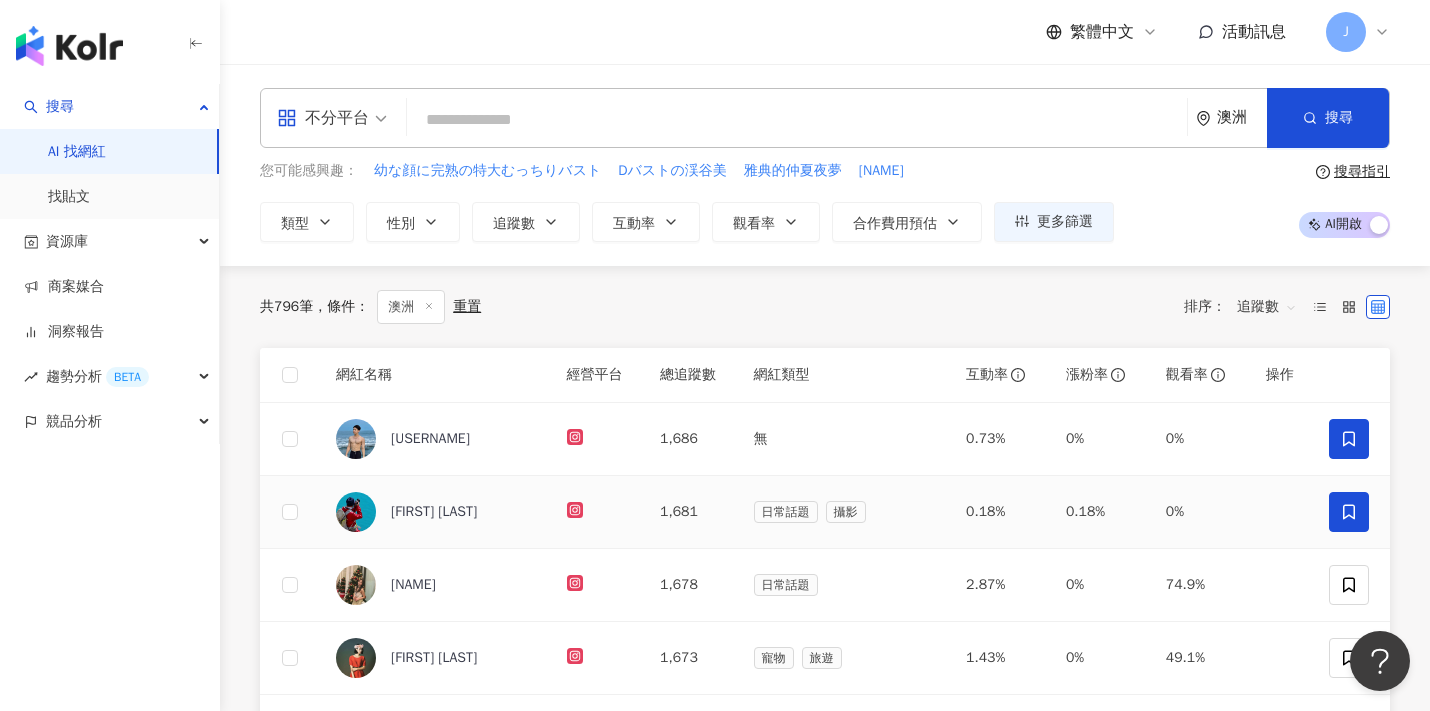 click at bounding box center (1349, 512) 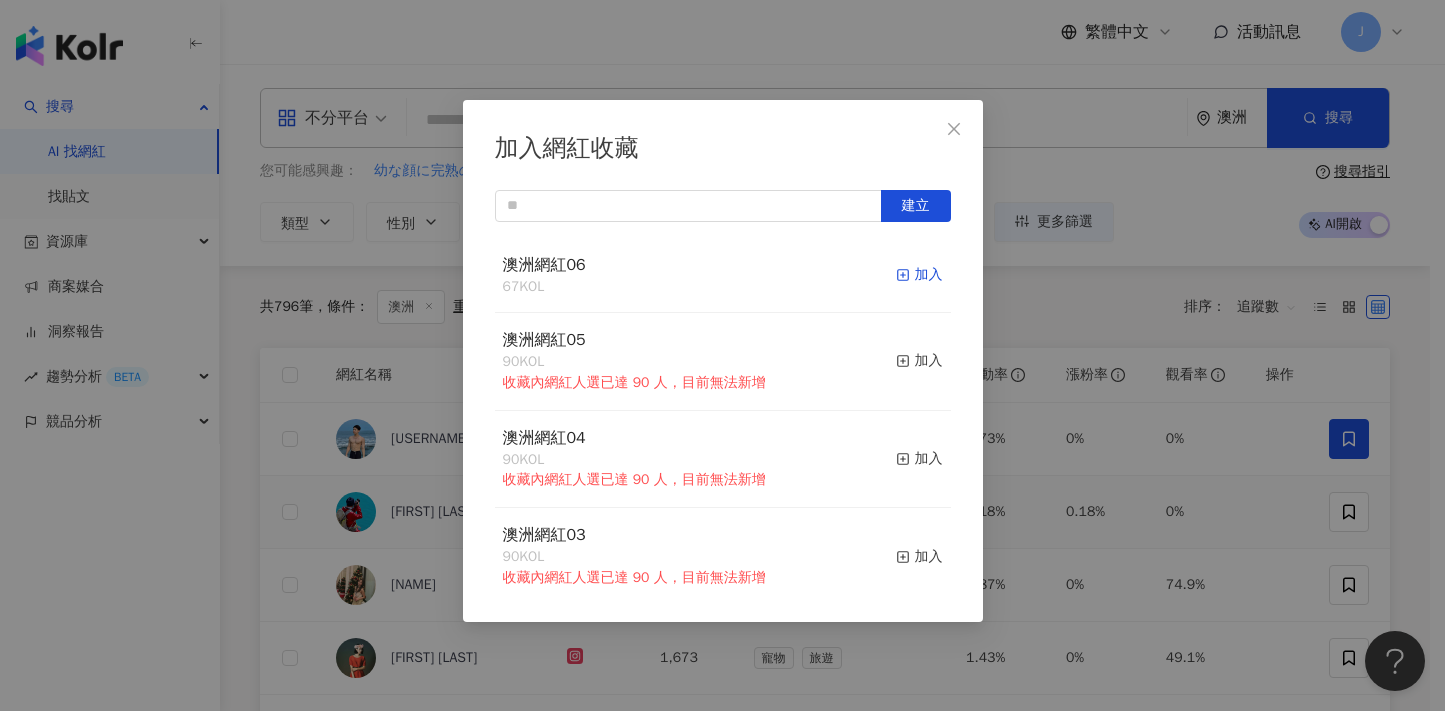 click on "加入" at bounding box center [919, 275] 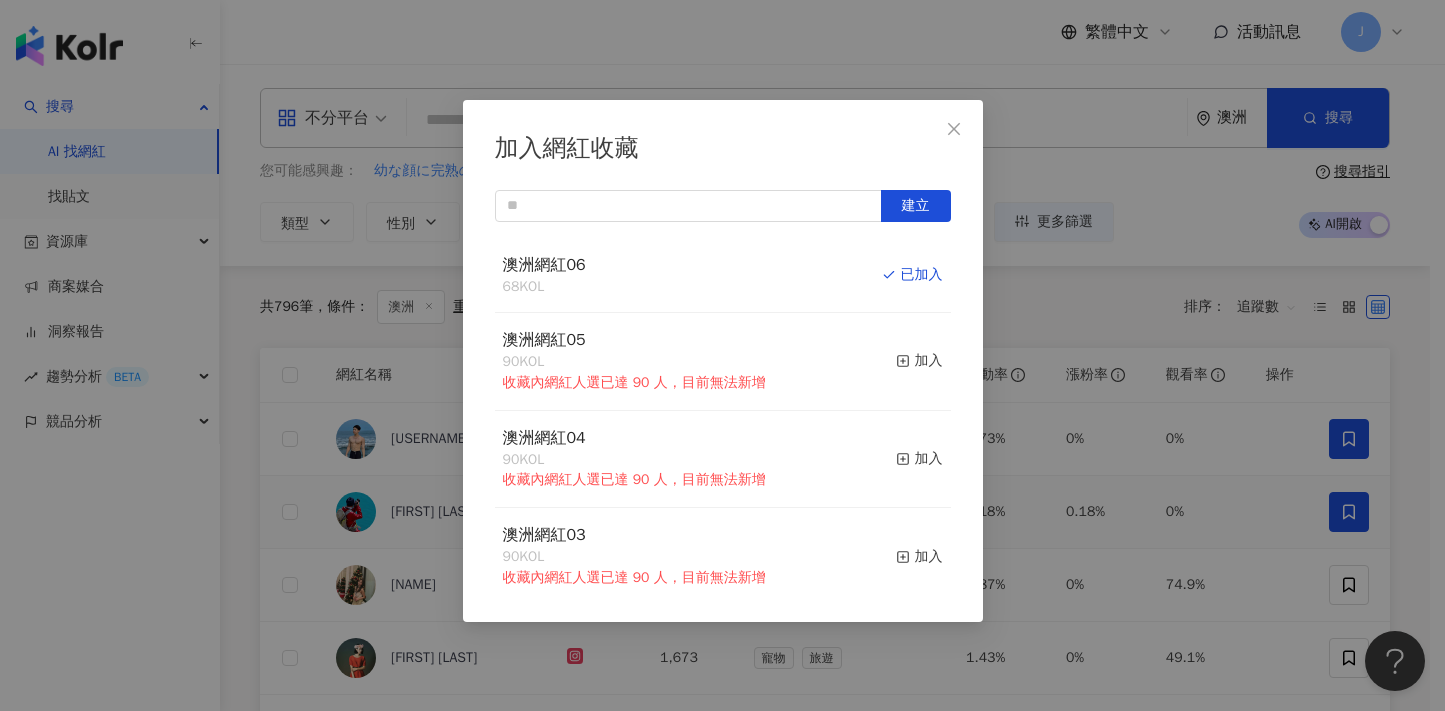 click on "加入網紅收藏 建立 澳洲網紅06 68  KOL 已加入 澳洲網紅05 90  KOL 收藏內網紅人選已達 90 人，目前無法新增 加入 澳洲網紅04 90  KOL 收藏內網紅人選已達 90 人，目前無法新增 加入 澳洲網紅03 90  KOL 收藏內網紅人選已達 90 人，目前無法新增 加入 澳洲網紅02 90  KOL 收藏內網紅人選已達 90 人，目前無法新增 加入 澳洲網紅01 90  KOL 收藏內網紅人選已達 90 人，目前無法新增 加入 澳洲網紅 90  KOL 收藏內網紅人選已達 90 人，目前無法新增 加入 夏日藝術季 12  KOL 加入 臺中文創輔導專案 11  KOL 加入" at bounding box center (722, 355) 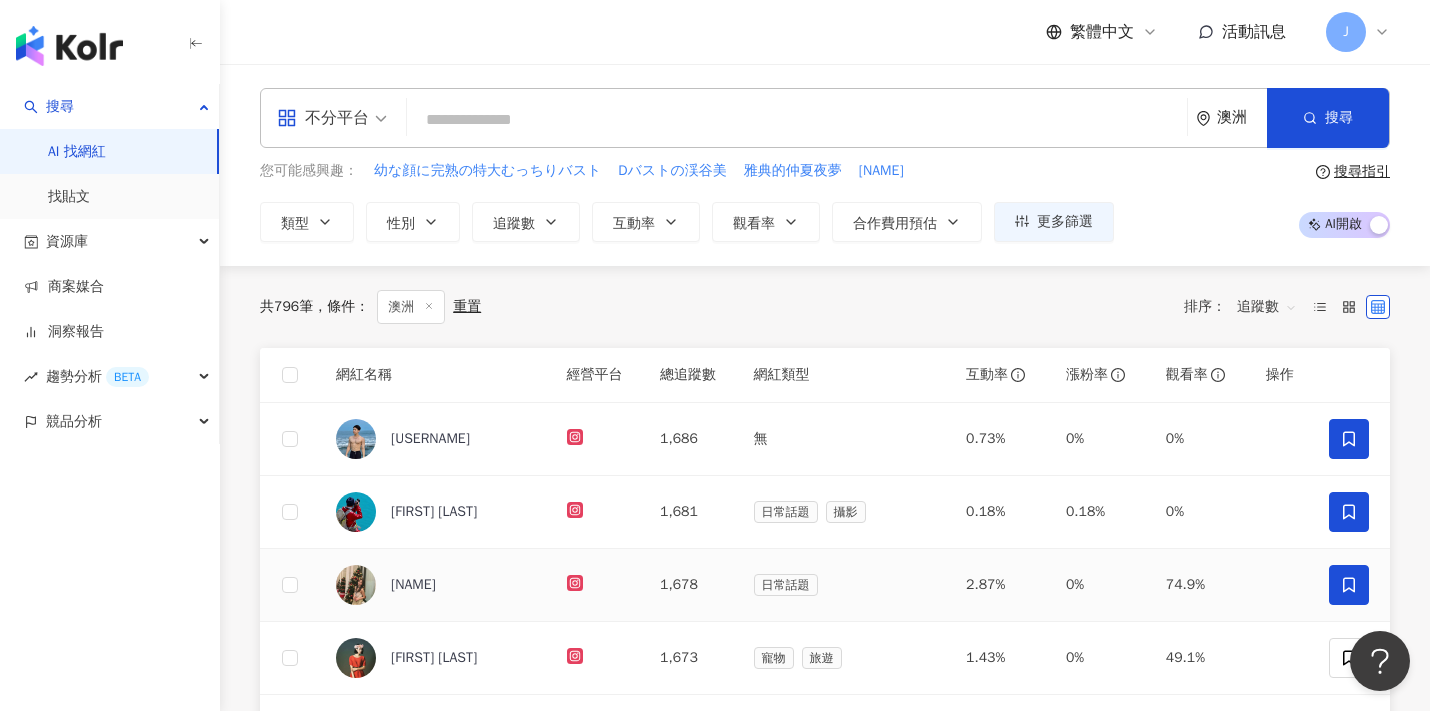click at bounding box center (1349, 585) 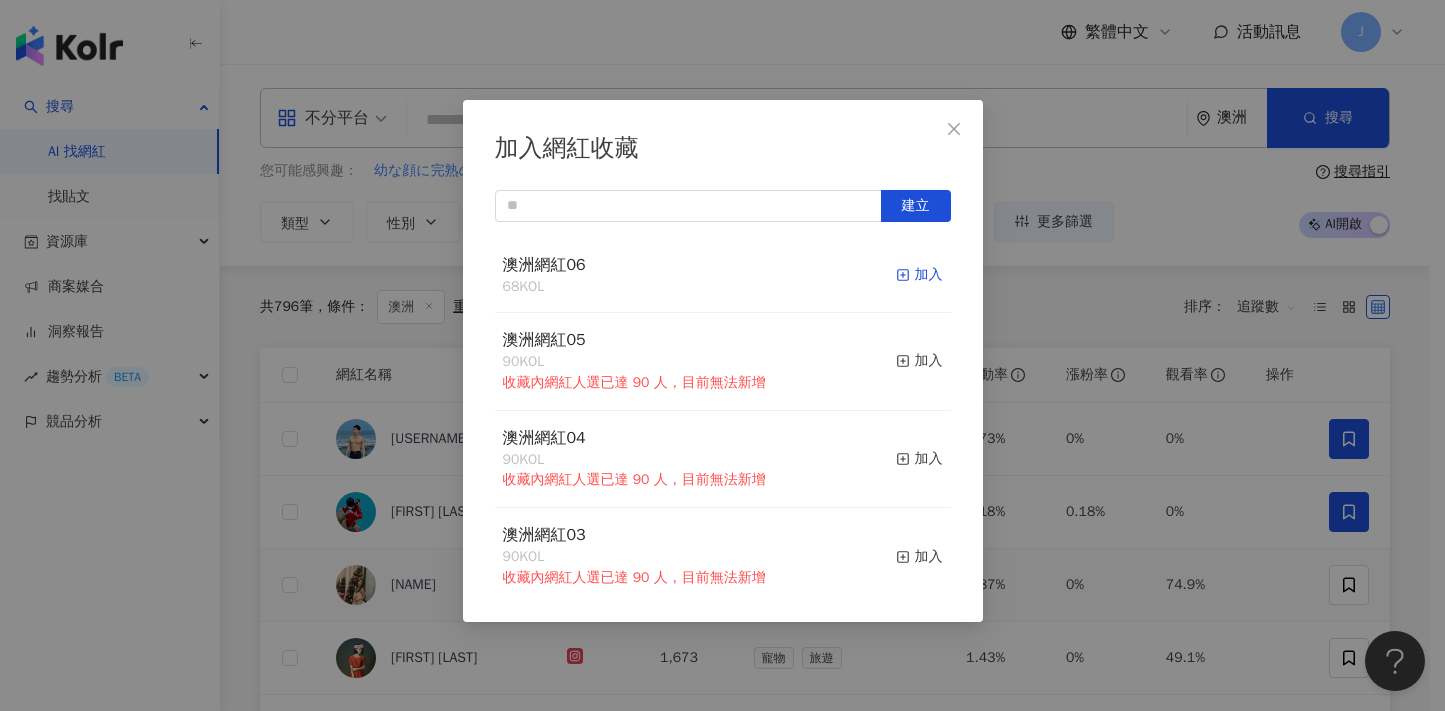 click on "加入" at bounding box center (919, 275) 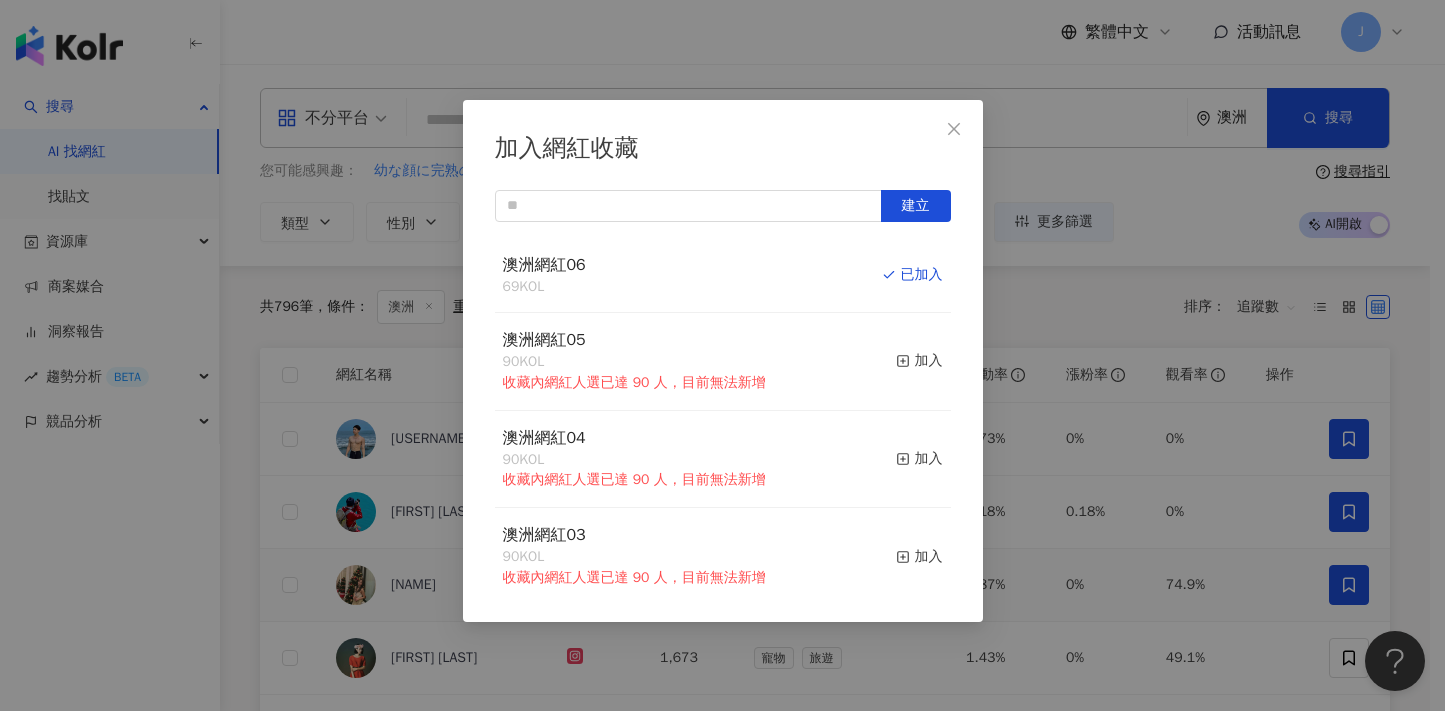 click on "加入網紅收藏 建立 澳洲網紅06 69  KOL 已加入 澳洲網紅05 90  KOL 收藏內網紅人選已達 90 人，目前無法新增 加入 澳洲網紅04 90  KOL 收藏內網紅人選已達 90 人，目前無法新增 加入 澳洲網紅03 90  KOL 收藏內網紅人選已達 90 人，目前無法新增 加入 澳洲網紅02 90  KOL 收藏內網紅人選已達 90 人，目前無法新增 加入 澳洲網紅01 90  KOL 收藏內網紅人選已達 90 人，目前無法新增 加入 澳洲網紅 90  KOL 收藏內網紅人選已達 90 人，目前無法新增 加入 夏日藝術季 12  KOL 加入 臺中文創輔導專案 11  KOL 加入" at bounding box center [722, 355] 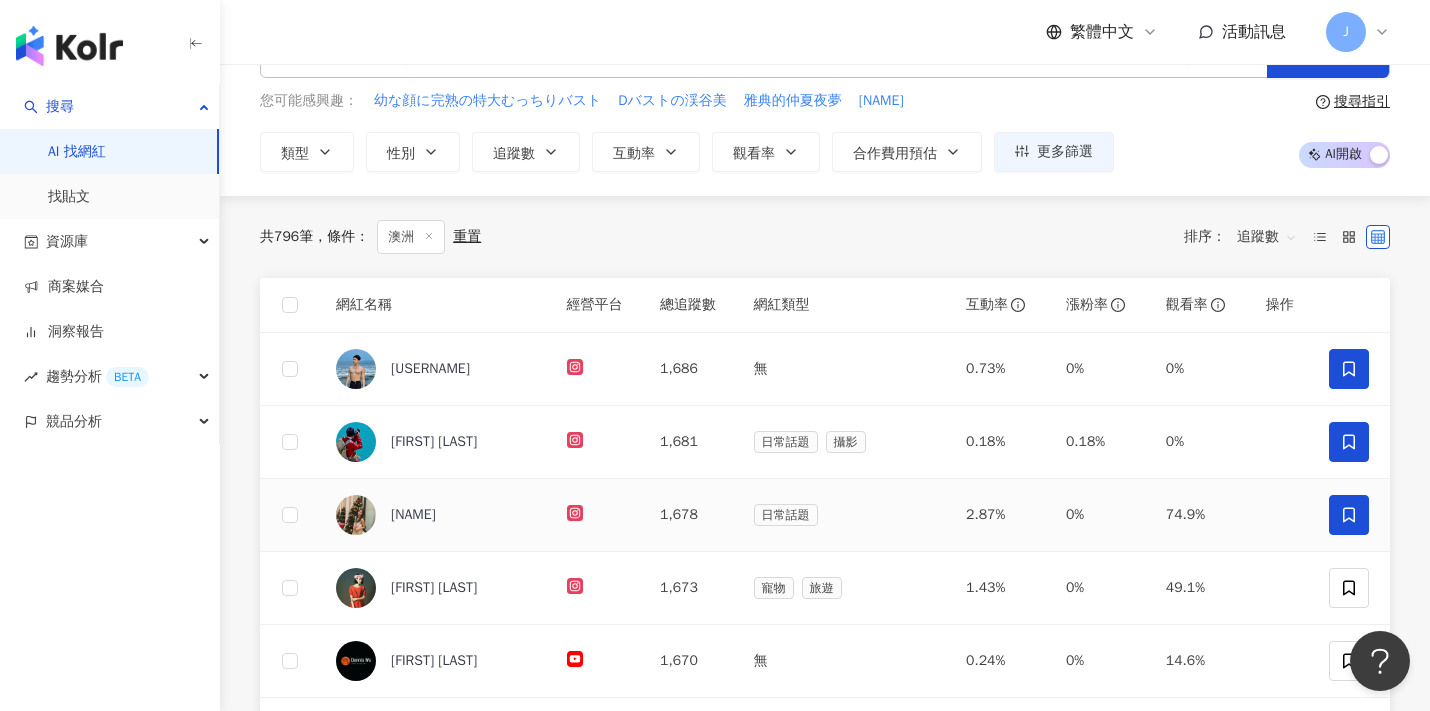 scroll, scrollTop: 115, scrollLeft: 0, axis: vertical 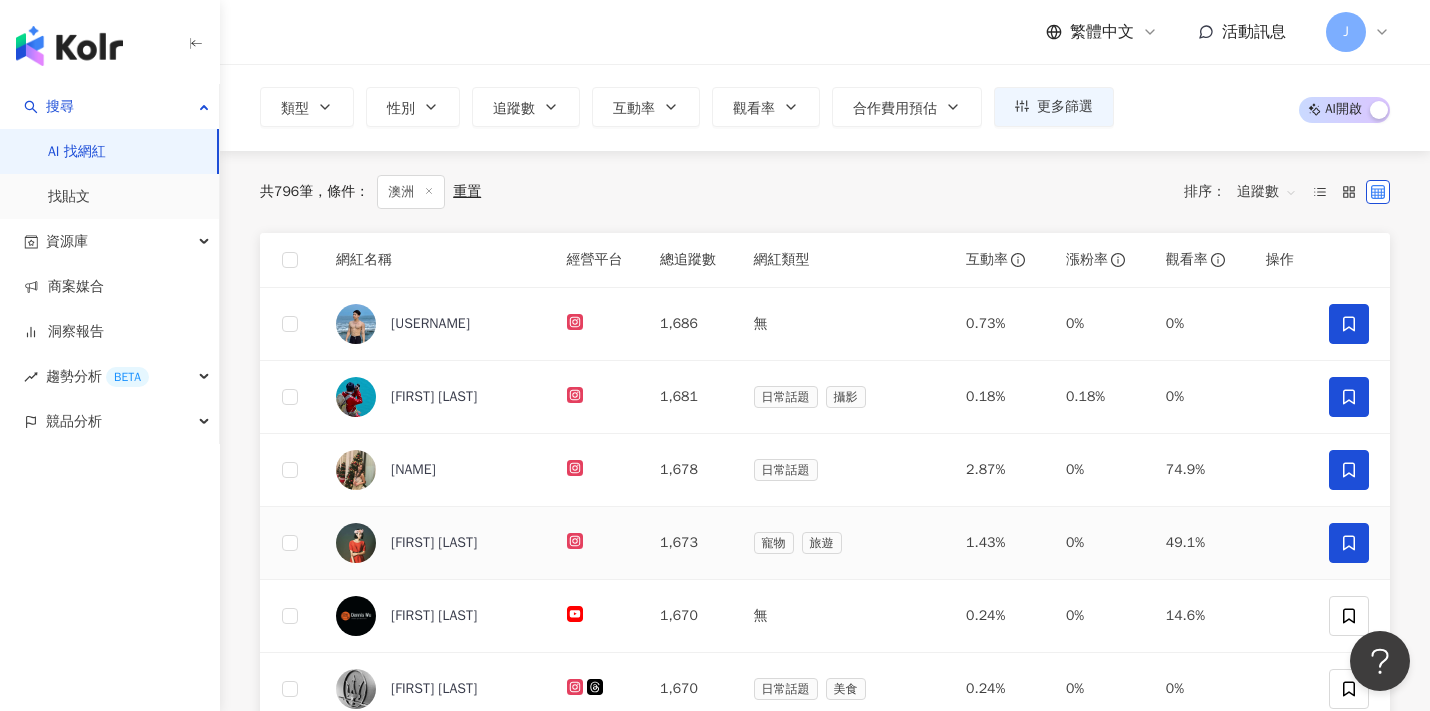 click at bounding box center [1349, 543] 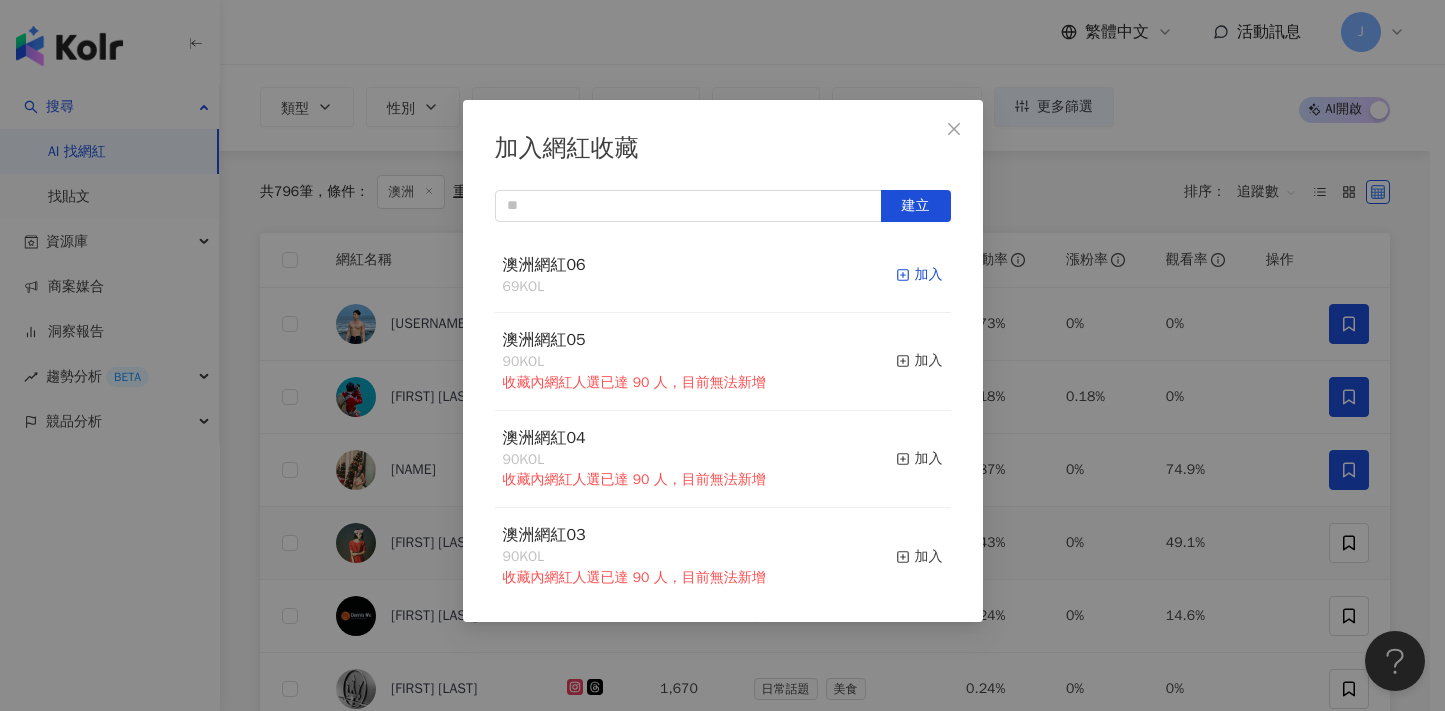 click on "加入" at bounding box center [919, 275] 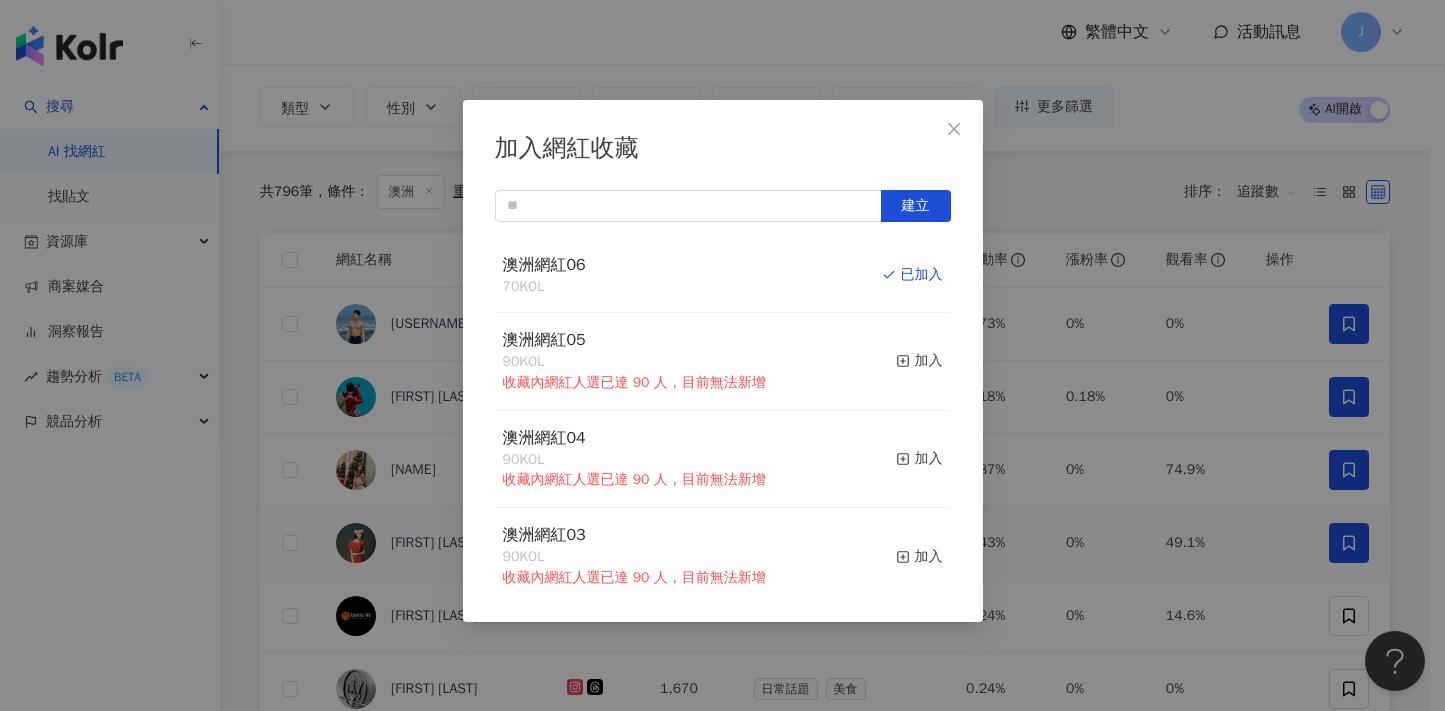 click on "加入網紅收藏 建立 澳洲網紅06 70  KOL 已加入 澳洲網紅05 90  KOL 收藏內網紅人選已達 90 人，目前無法新增 加入 澳洲網紅04 90  KOL 收藏內網紅人選已達 90 人，目前無法新增 加入 澳洲網紅03 90  KOL 收藏內網紅人選已達 90 人，目前無法新增 加入 澳洲網紅02 90  KOL 收藏內網紅人選已達 90 人，目前無法新增 加入 澳洲網紅01 90  KOL 收藏內網紅人選已達 90 人，目前無法新增 加入 澳洲網紅 90  KOL 收藏內網紅人選已達 90 人，目前無法新增 加入 夏日藝術季 12  KOL 加入 臺中文創輔導專案 11  KOL 加入" at bounding box center (722, 355) 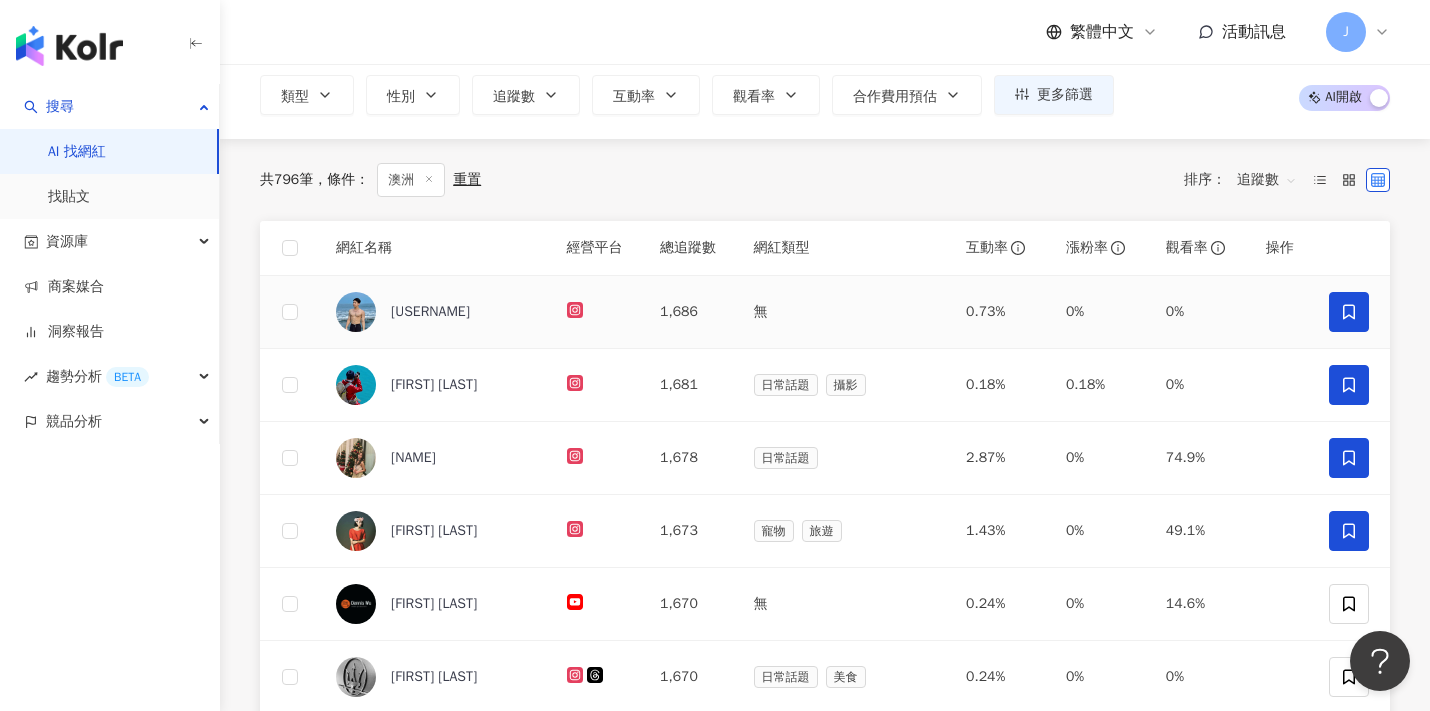scroll, scrollTop: 174, scrollLeft: 0, axis: vertical 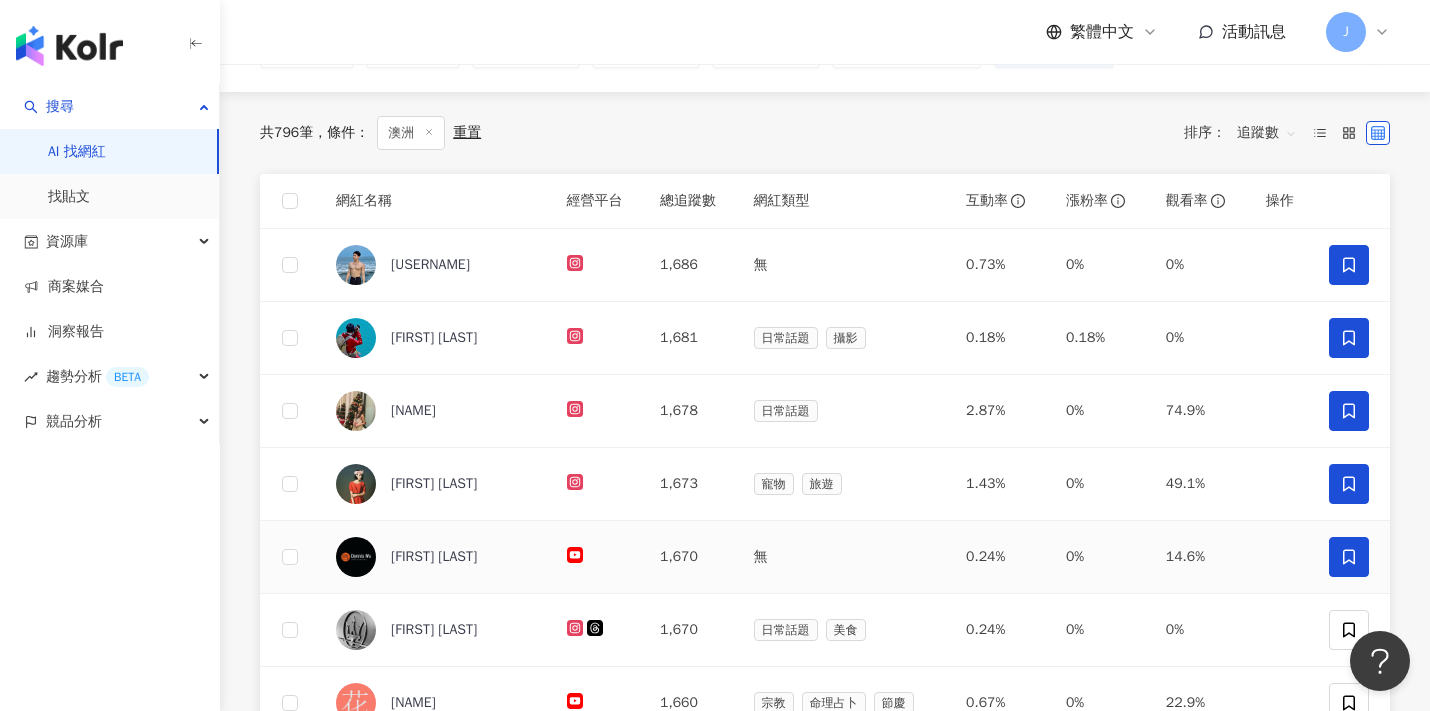 click 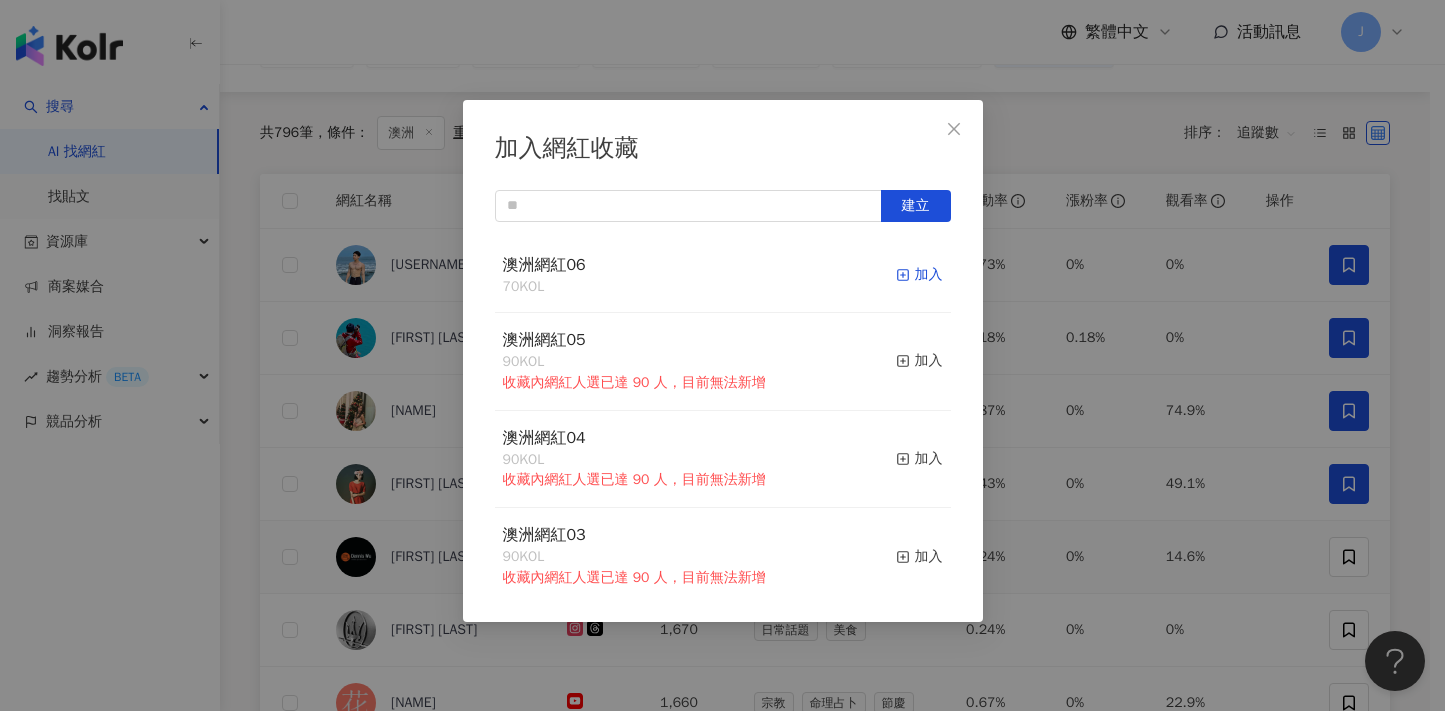 click on "加入" at bounding box center (919, 275) 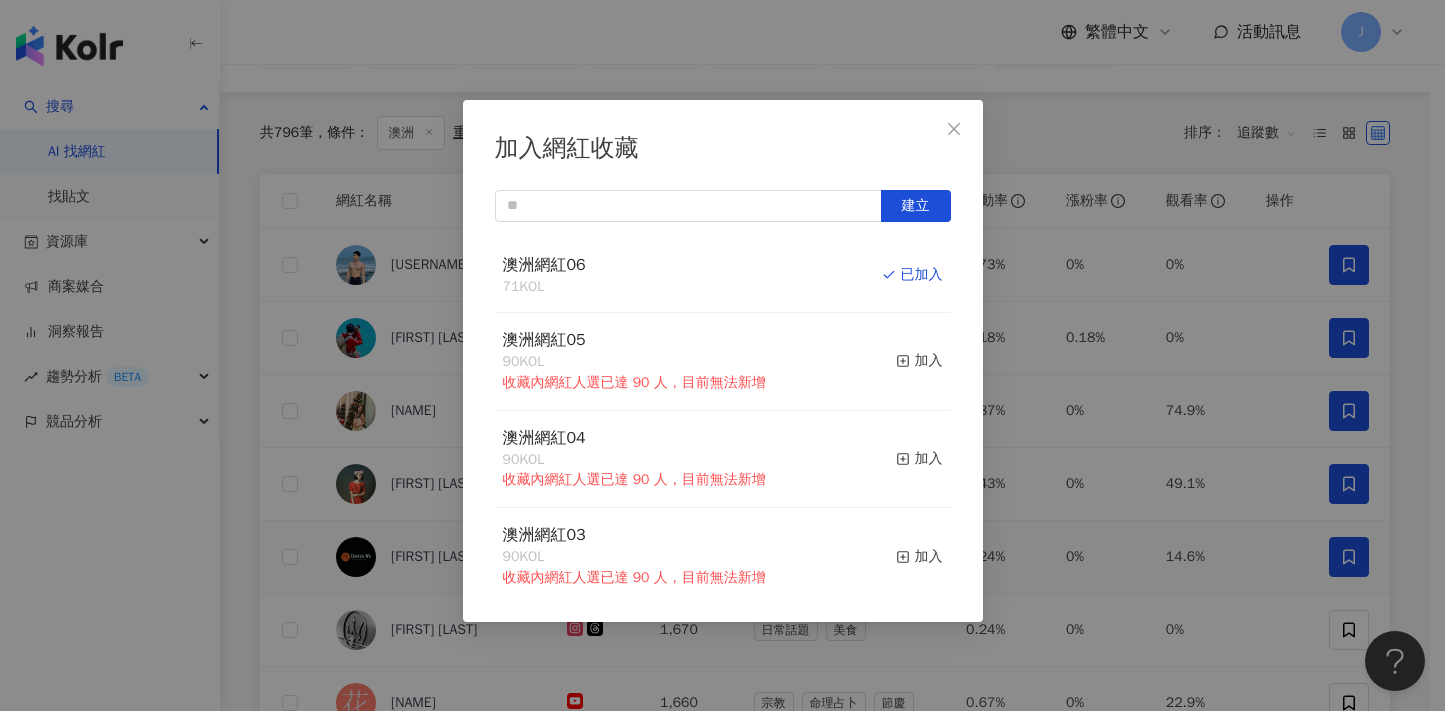 click on "加入網紅收藏 建立 澳洲網紅06 71  KOL 已加入 澳洲網紅05 90  KOL 收藏內網紅人選已達 90 人，目前無法新增 加入 澳洲網紅04 90  KOL 收藏內網紅人選已達 90 人，目前無法新增 加入 澳洲網紅03 90  KOL 收藏內網紅人選已達 90 人，目前無法新增 加入 澳洲網紅02 90  KOL 收藏內網紅人選已達 90 人，目前無法新增 加入 澳洲網紅01 90  KOL 收藏內網紅人選已達 90 人，目前無法新增 加入 澳洲網紅 90  KOL 收藏內網紅人選已達 90 人，目前無法新增 加入 夏日藝術季 12  KOL 加入 臺中文創輔導專案 11  KOL 加入" at bounding box center [722, 355] 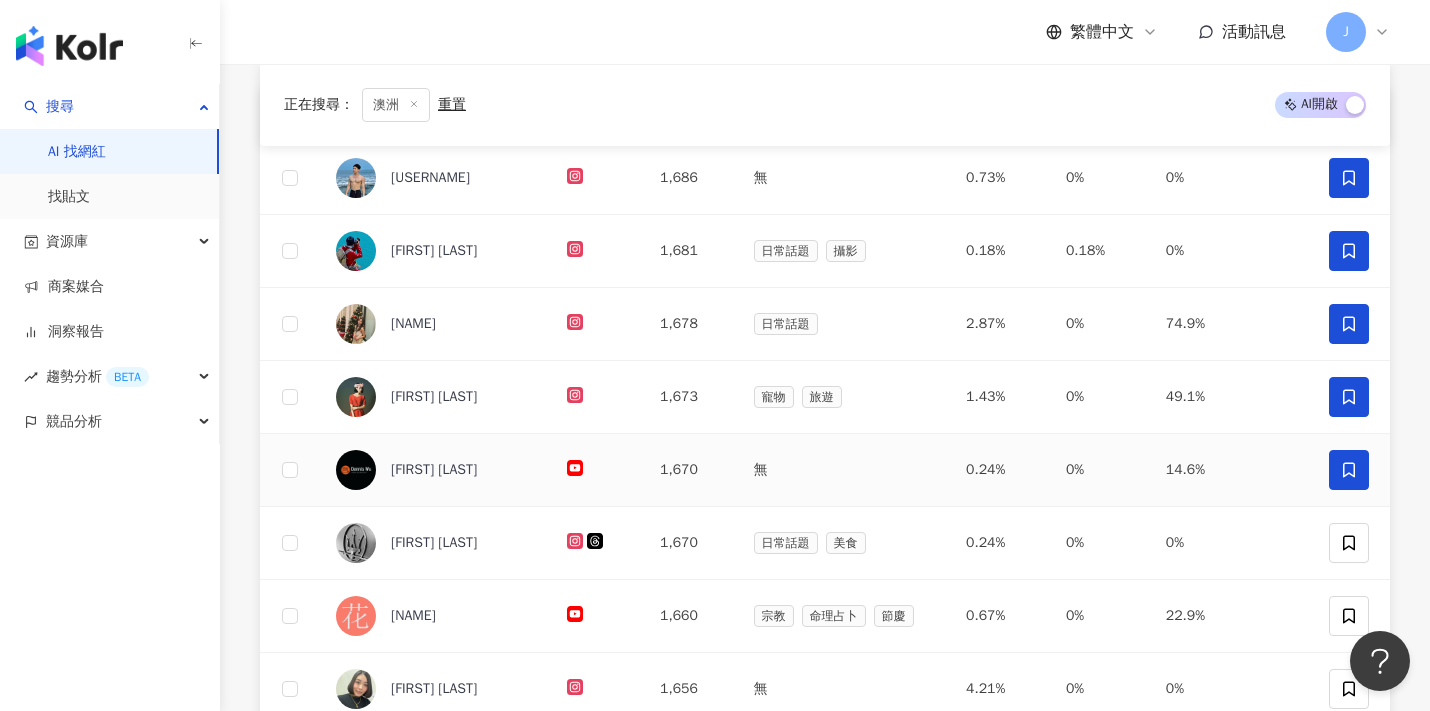 scroll, scrollTop: 296, scrollLeft: 0, axis: vertical 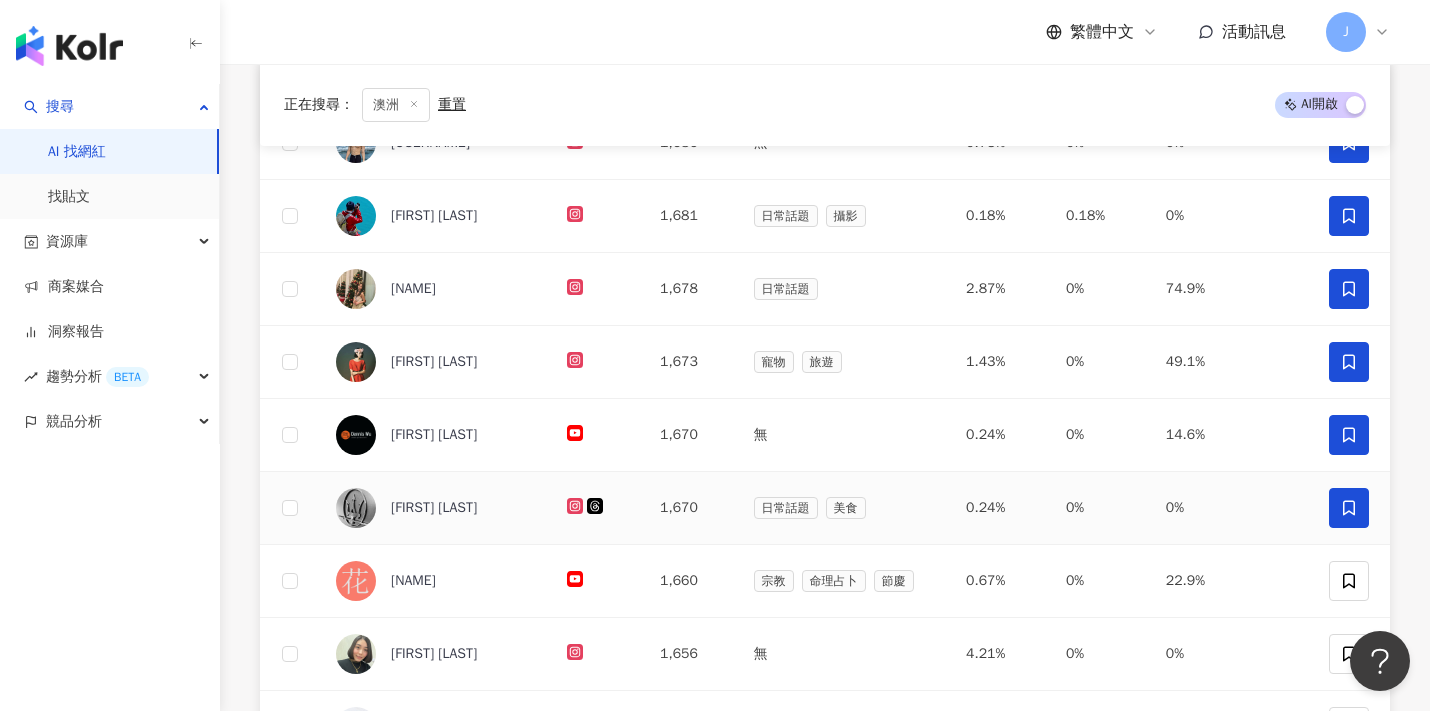 click 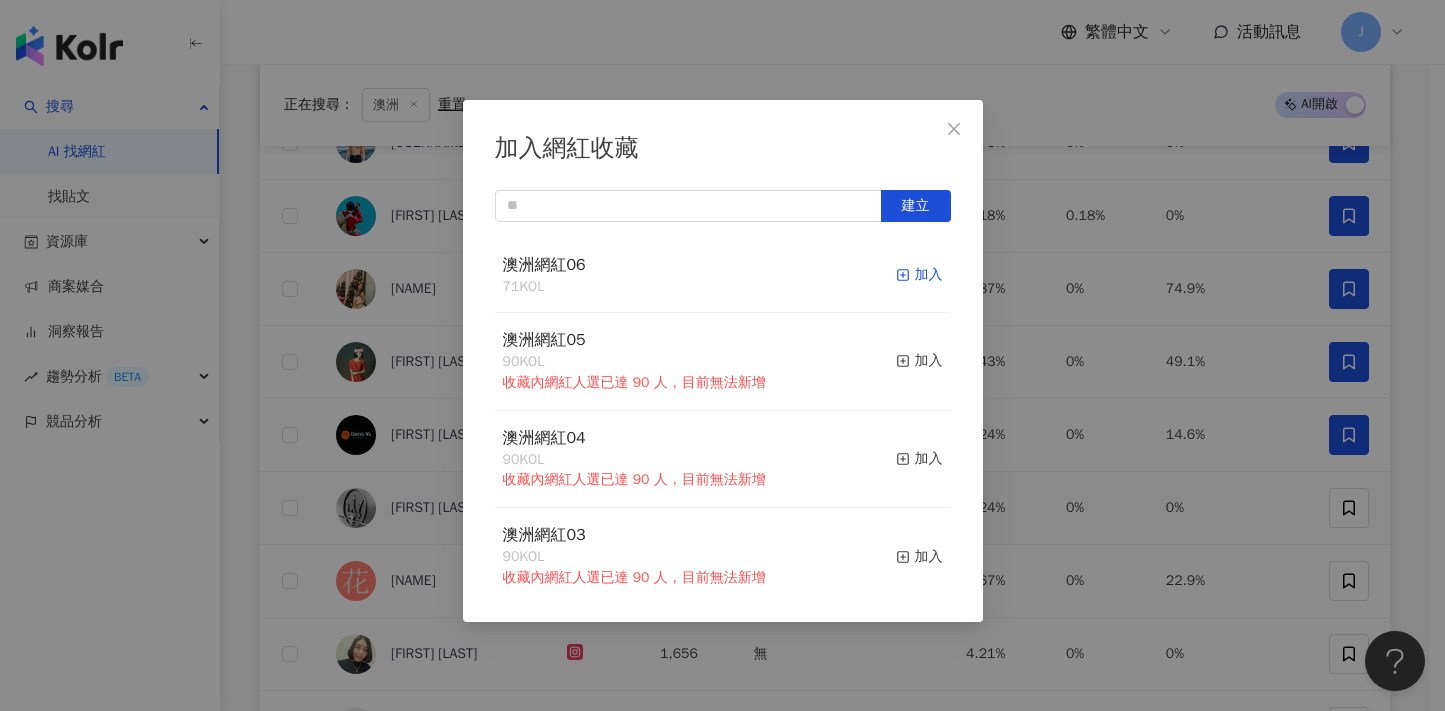 click on "加入" at bounding box center [919, 275] 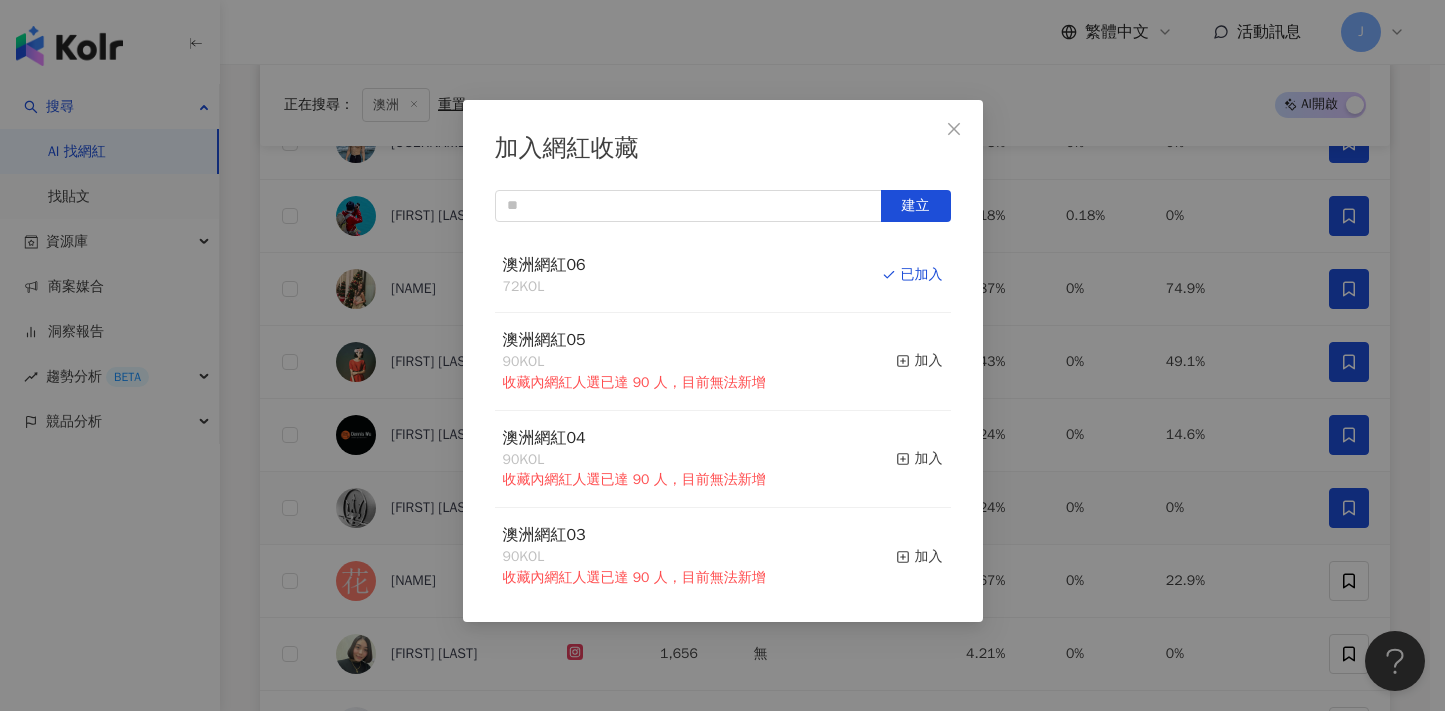 click on "加入網紅收藏 建立 澳洲網紅06 72  KOL 已加入 澳洲網紅05 90  KOL 收藏內網紅人選已達 90 人，目前無法新增 加入 澳洲網紅04 90  KOL 收藏內網紅人選已達 90 人，目前無法新增 加入 澳洲網紅03 90  KOL 收藏內網紅人選已達 90 人，目前無法新增 加入 澳洲網紅02 90  KOL 收藏內網紅人選已達 90 人，目前無法新增 加入 澳洲網紅01 90  KOL 收藏內網紅人選已達 90 人，目前無法新增 加入 澳洲網紅 90  KOL 收藏內網紅人選已達 90 人，目前無法新增 加入 夏日藝術季 12  KOL 加入 臺中文創輔導專案 11  KOL 加入" at bounding box center (722, 355) 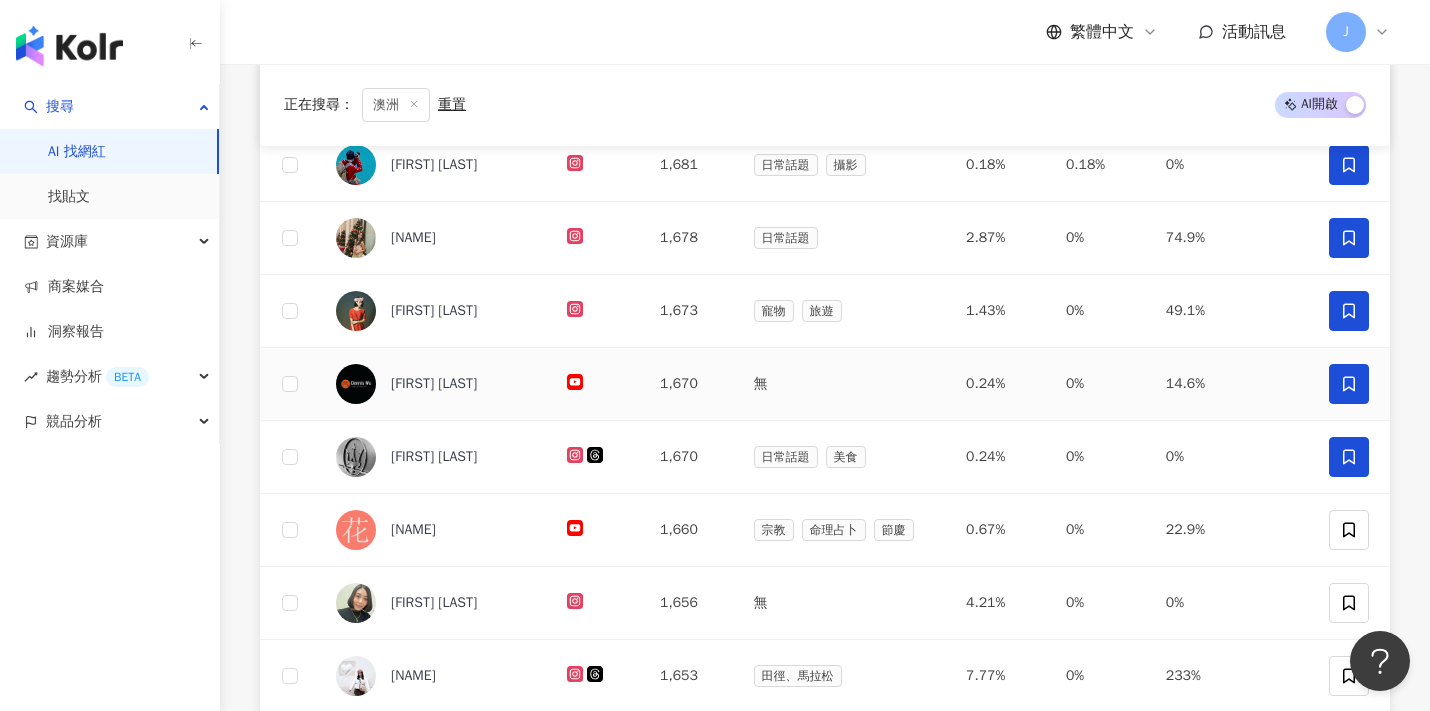 scroll, scrollTop: 351, scrollLeft: 0, axis: vertical 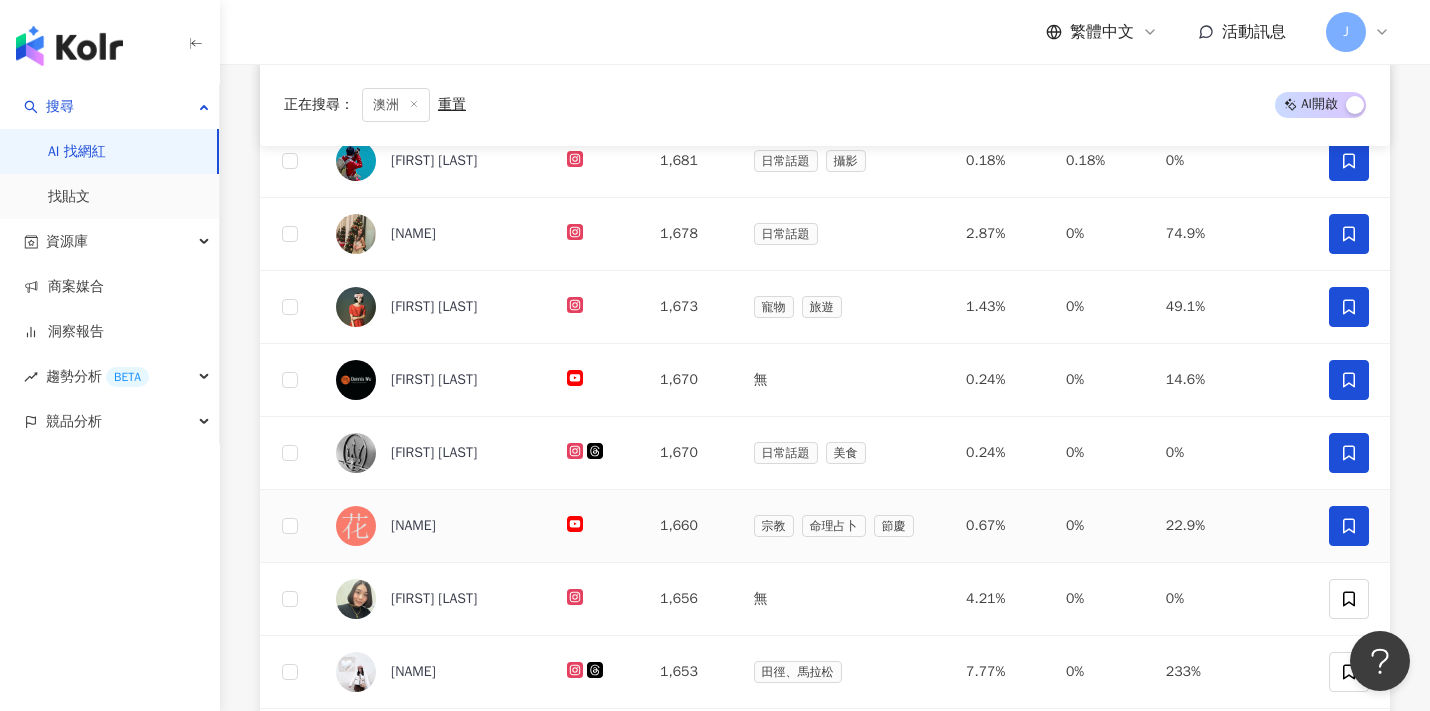 click at bounding box center (1349, 526) 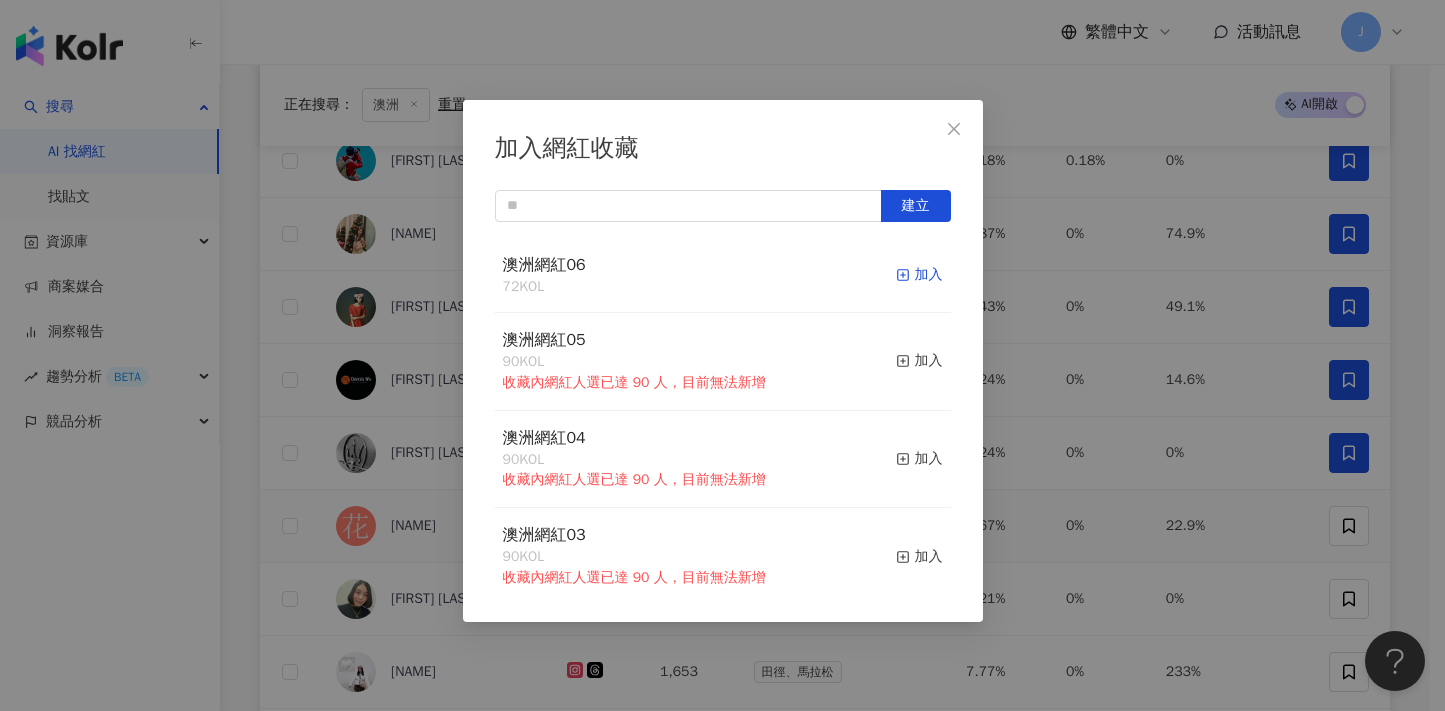 click on "加入" at bounding box center (919, 275) 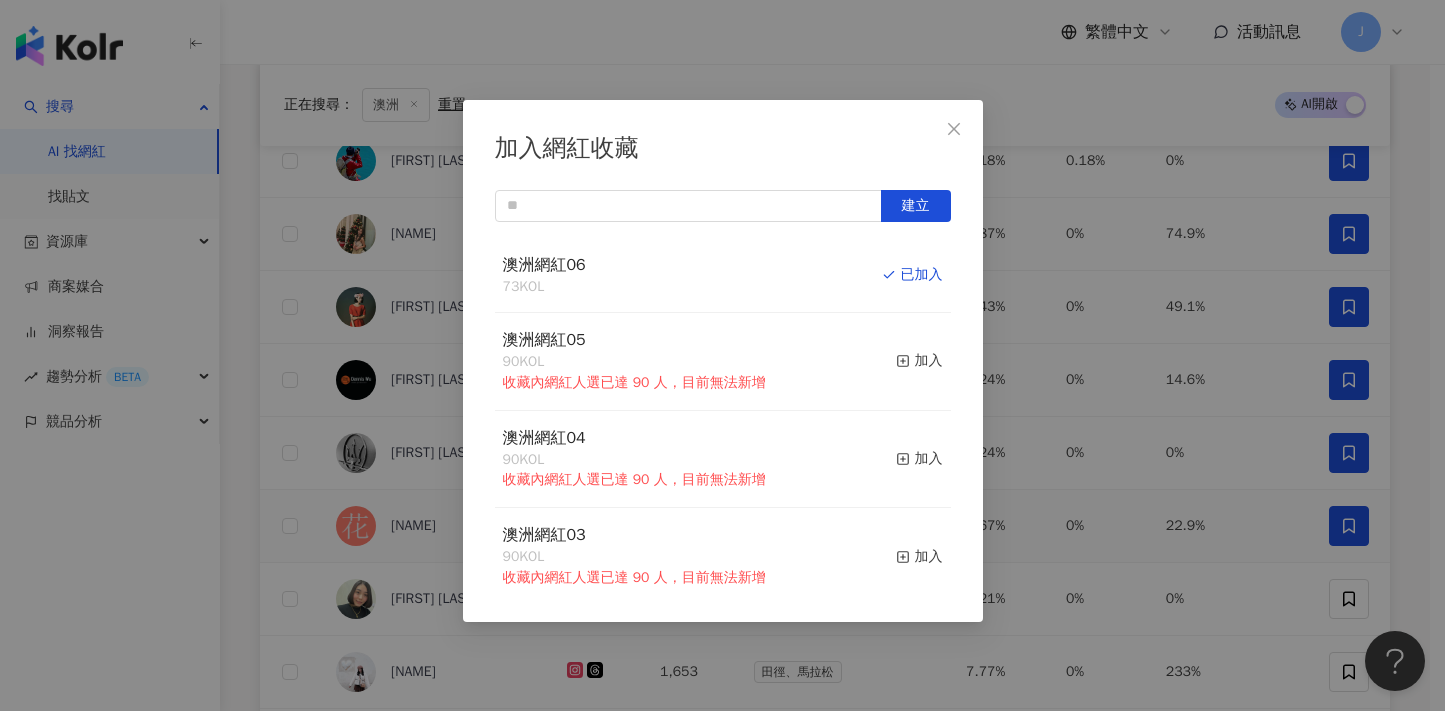 click on "加入網紅收藏 建立 澳洲網紅06 73  KOL 已加入 澳洲網紅05 90  KOL 收藏內網紅人選已達 90 人，目前無法新增 加入 澳洲網紅04 90  KOL 收藏內網紅人選已達 90 人，目前無法新增 加入 澳洲網紅03 90  KOL 收藏內網紅人選已達 90 人，目前無法新增 加入 澳洲網紅02 90  KOL 收藏內網紅人選已達 90 人，目前無法新增 加入 澳洲網紅01 90  KOL 收藏內網紅人選已達 90 人，目前無法新增 加入 澳洲網紅 90  KOL 收藏內網紅人選已達 90 人，目前無法新增 加入 夏日藝術季 12  KOL 加入 臺中文創輔導專案 11  KOL 加入" at bounding box center (722, 355) 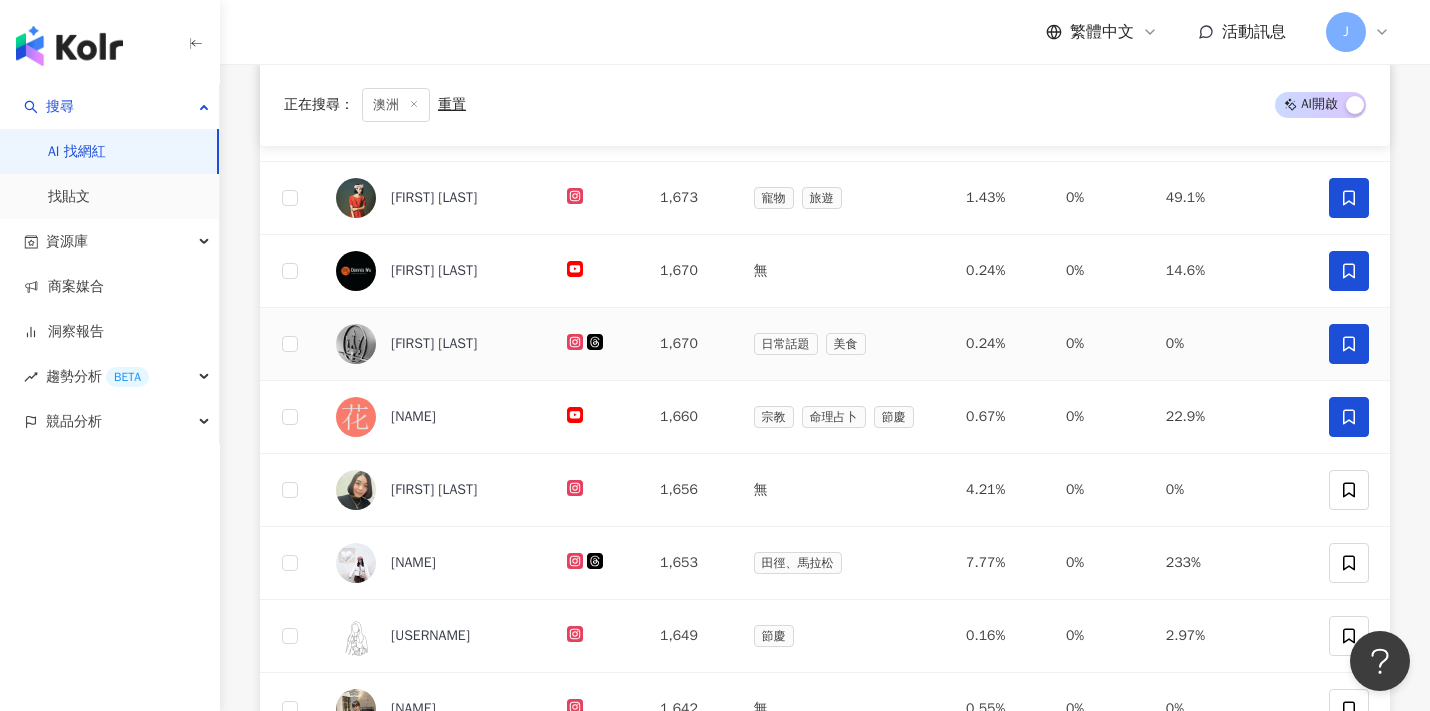scroll, scrollTop: 643, scrollLeft: 0, axis: vertical 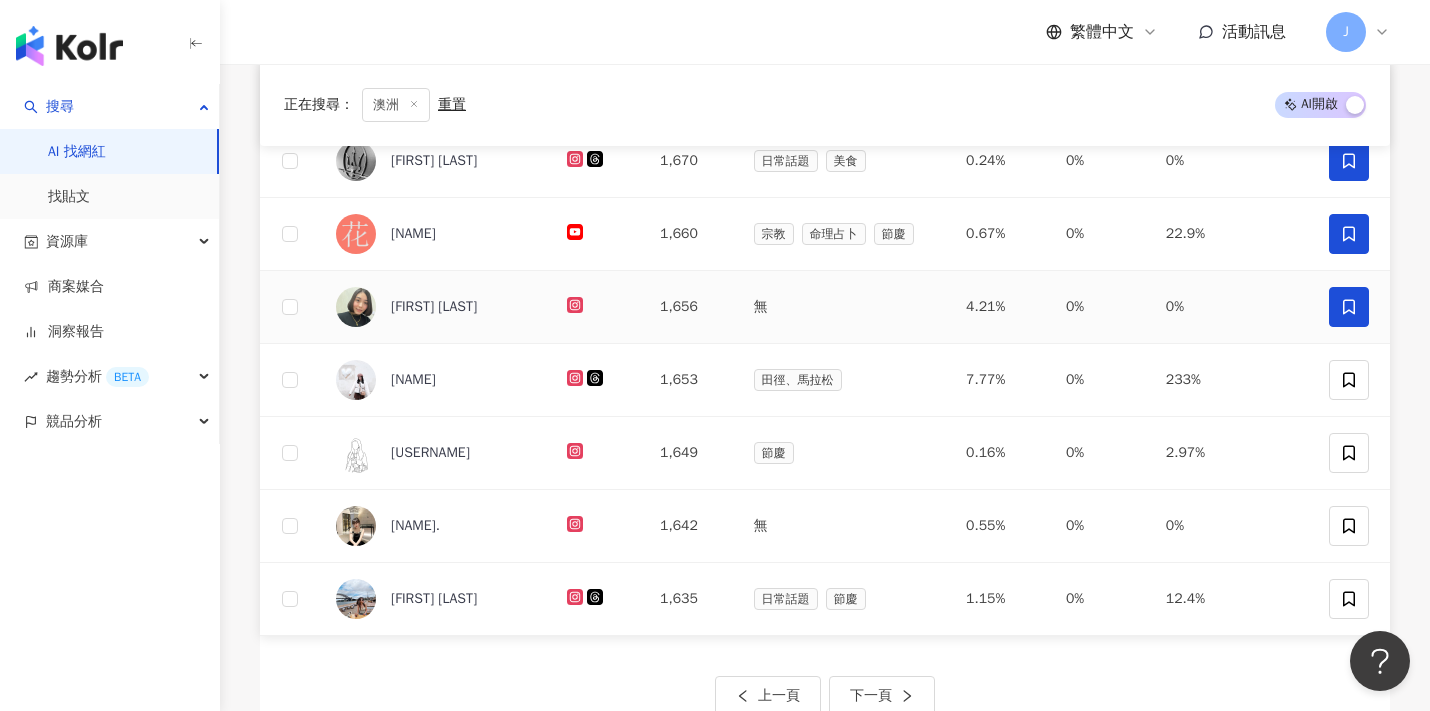 click at bounding box center (1349, 307) 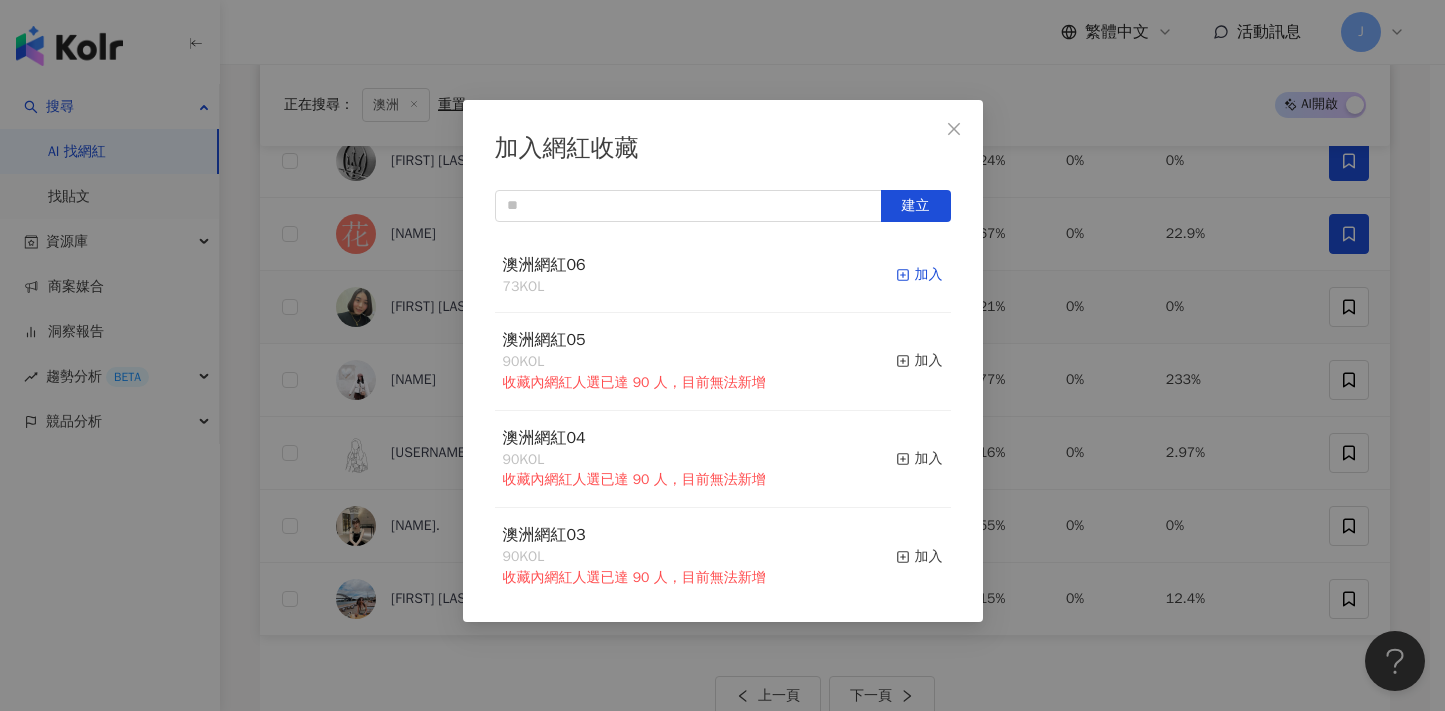 click on "加入" at bounding box center (919, 275) 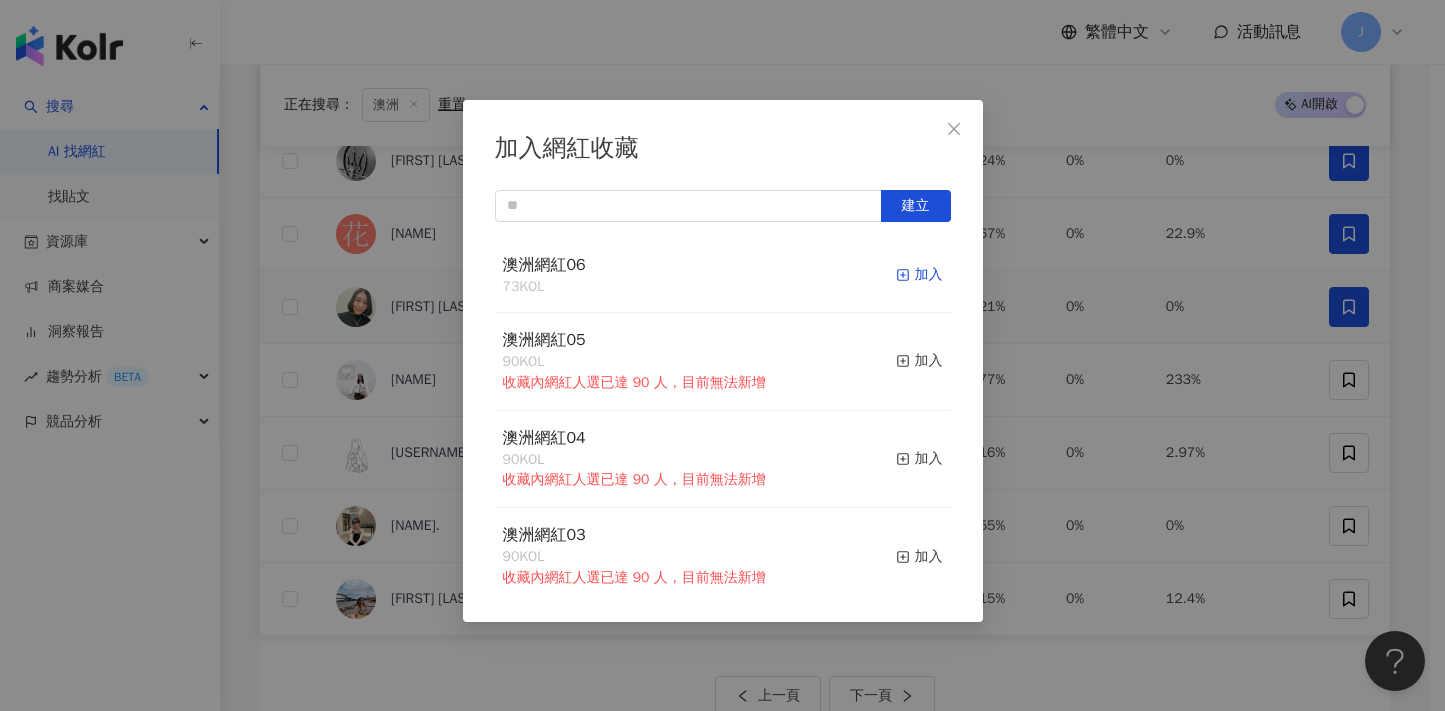 click on "加入" at bounding box center (919, 275) 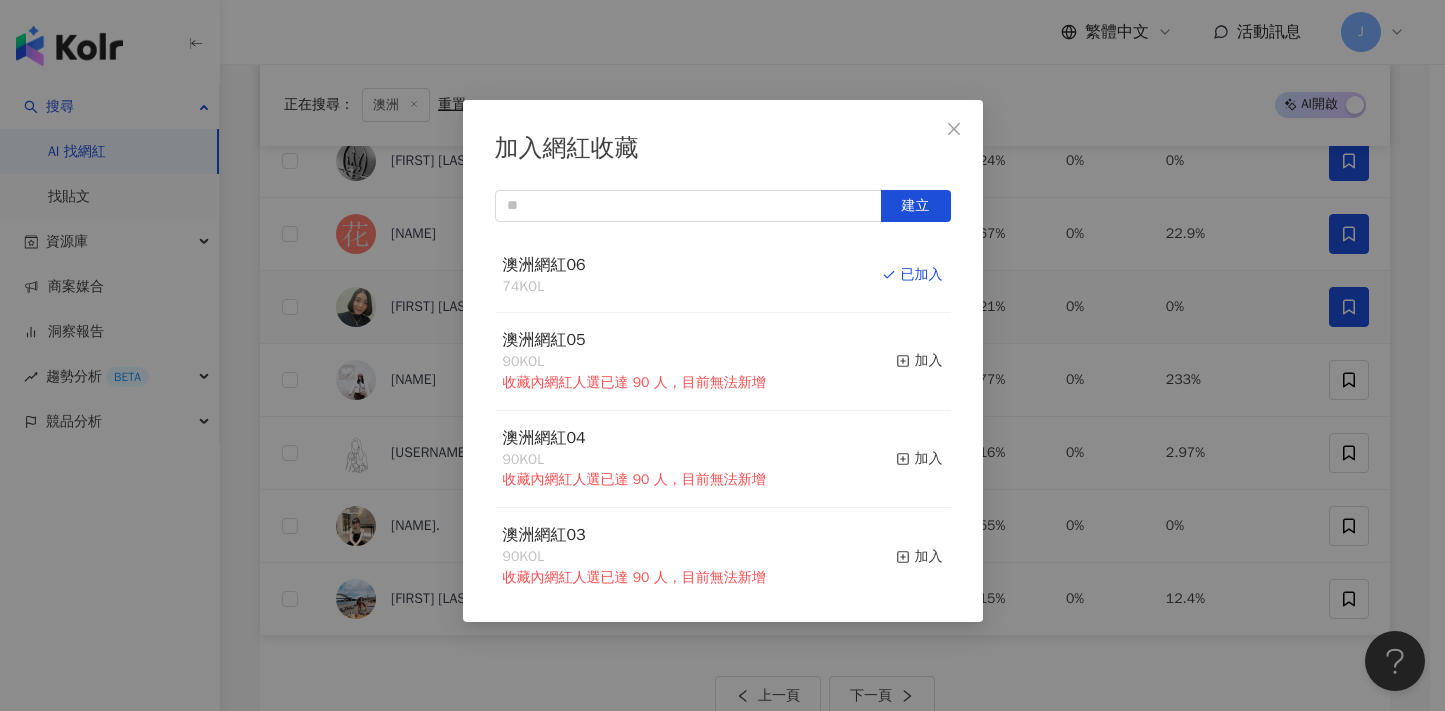 click on "加入網紅收藏 建立 澳洲網紅06 74  KOL 已加入 澳洲網紅05 90  KOL 收藏內網紅人選已達 90 人，目前無法新增 加入 澳洲網紅04 90  KOL 收藏內網紅人選已達 90 人，目前無法新增 加入 澳洲網紅03 90  KOL 收藏內網紅人選已達 90 人，目前無法新增 加入 澳洲網紅02 90  KOL 收藏內網紅人選已達 90 人，目前無法新增 加入 澳洲網紅01 90  KOL 收藏內網紅人選已達 90 人，目前無法新增 加入 澳洲網紅 90  KOL 收藏內網紅人選已達 90 人，目前無法新增 加入 夏日藝術季 12  KOL 加入 臺中文創輔導專案 11  KOL 加入" at bounding box center (722, 355) 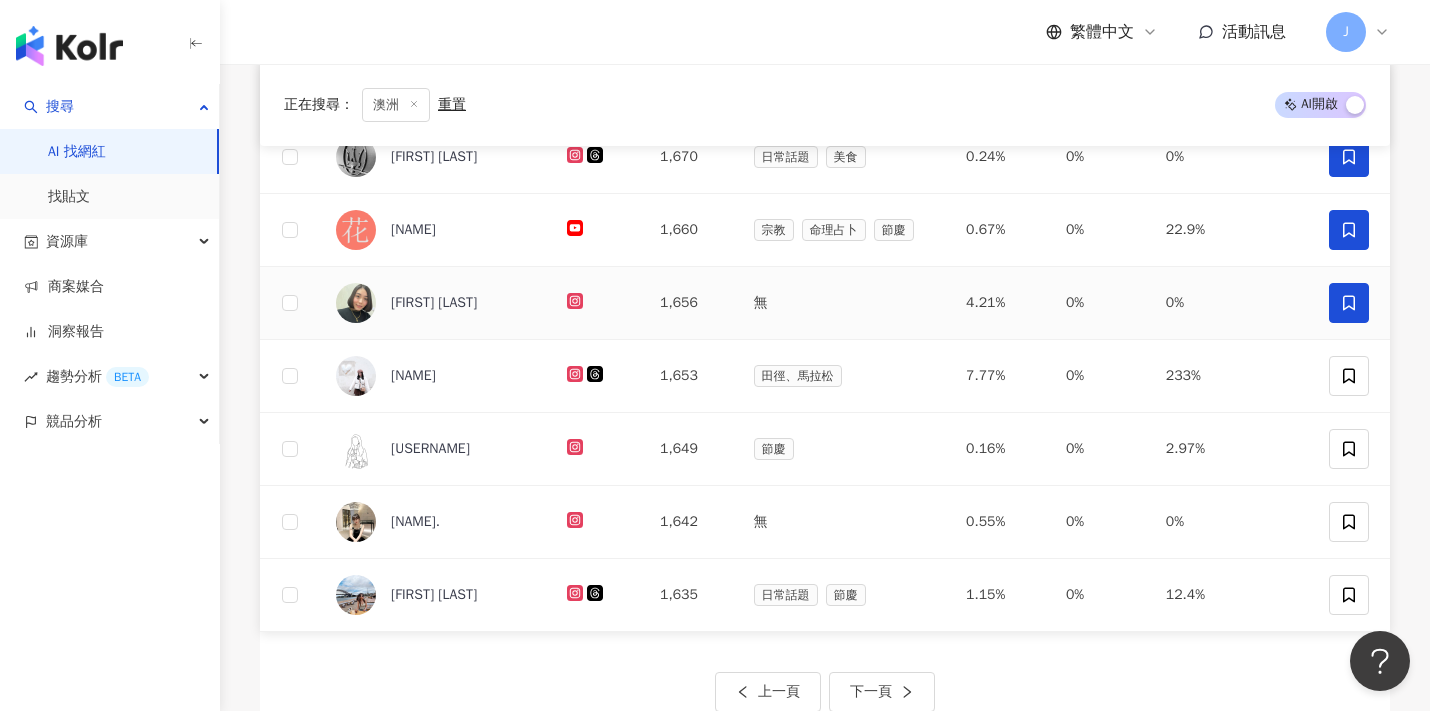 scroll, scrollTop: 651, scrollLeft: 0, axis: vertical 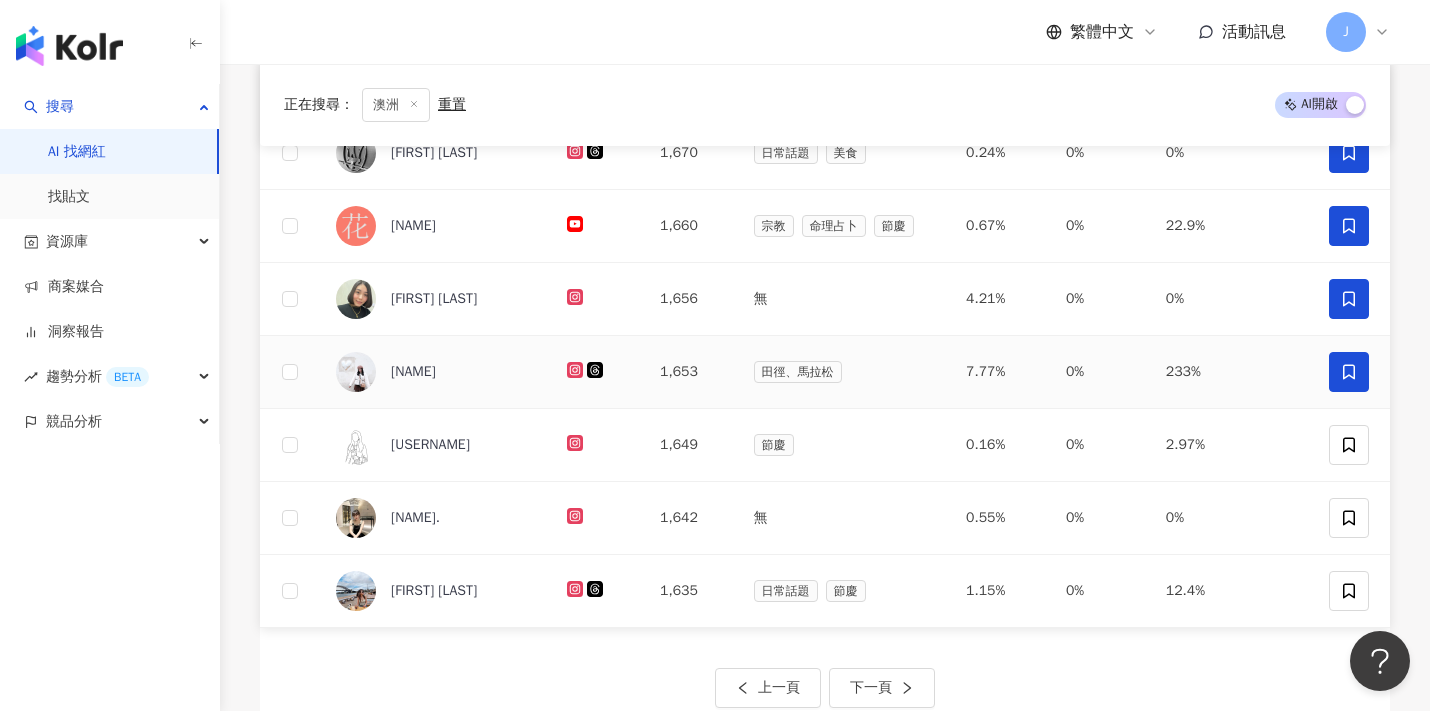 click at bounding box center [1349, 372] 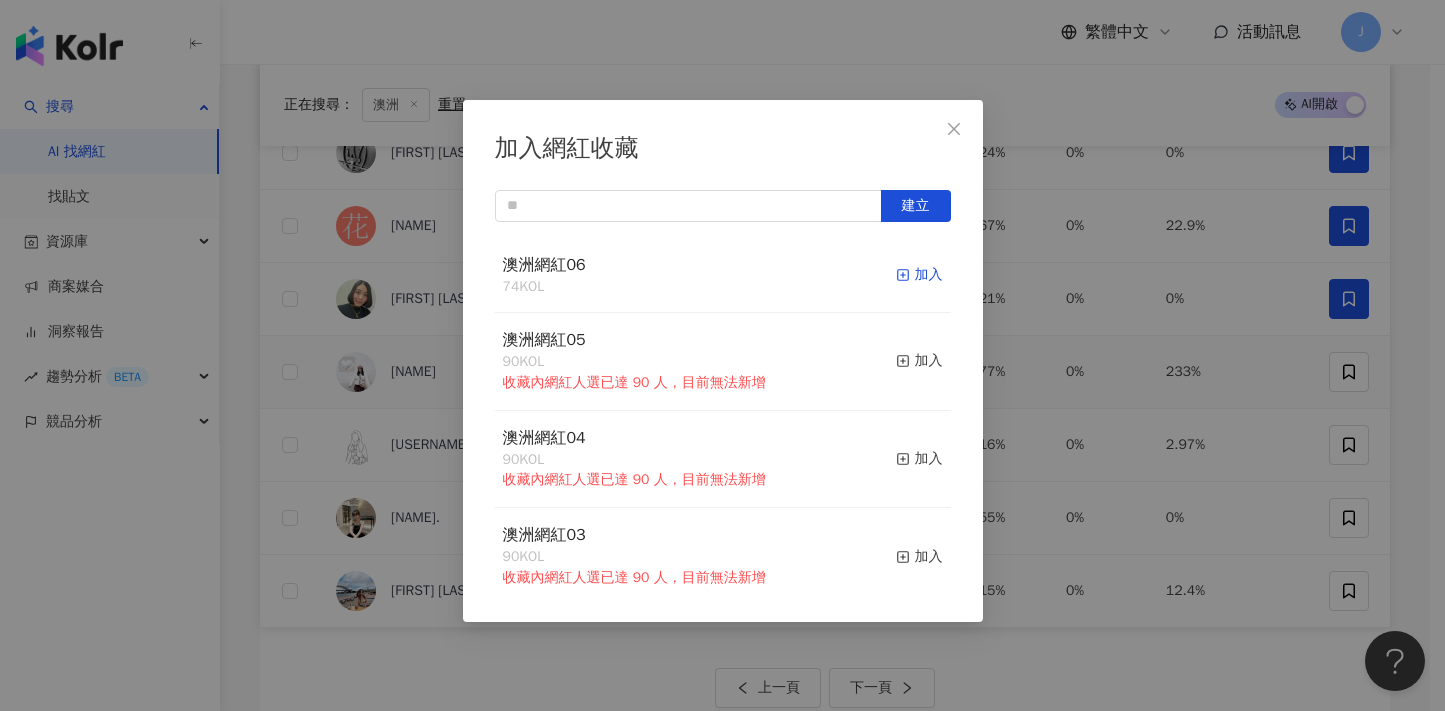 click on "加入" at bounding box center [919, 275] 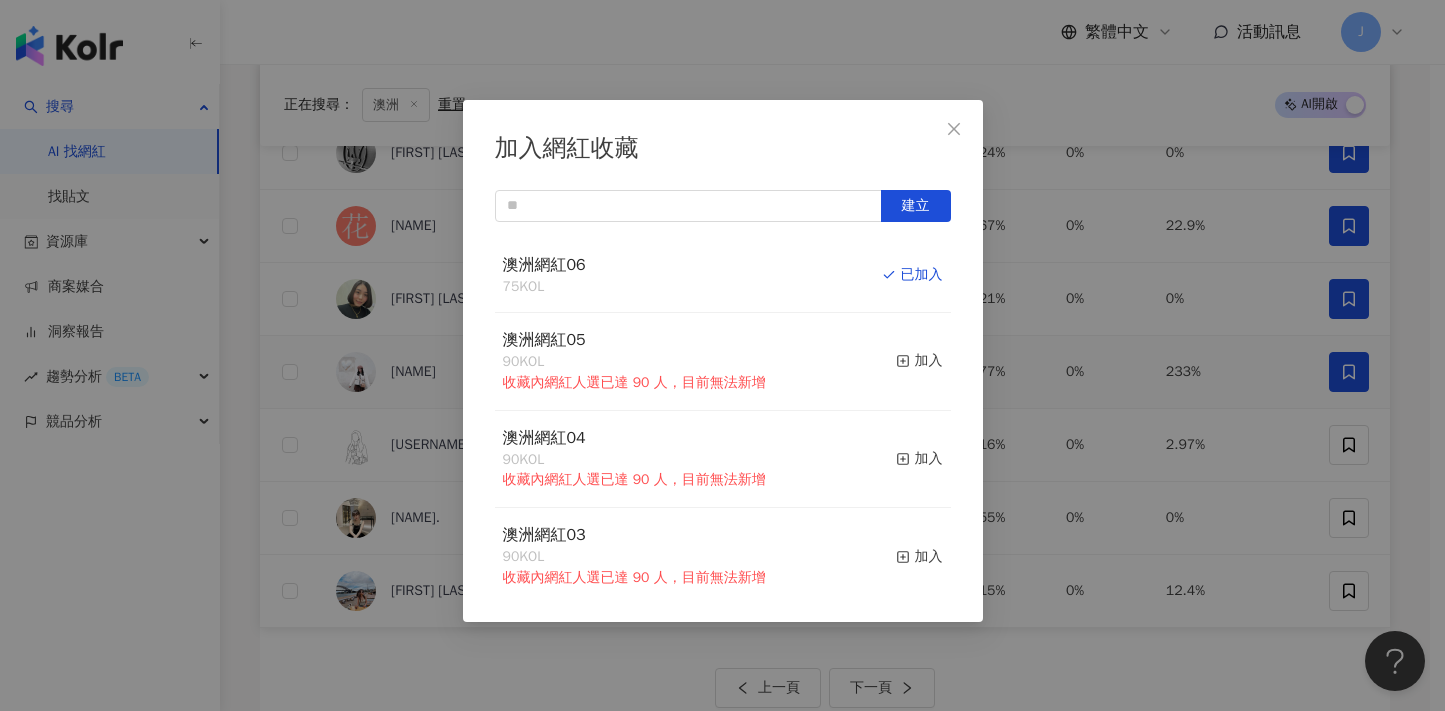 click on "加入網紅收藏 建立 澳洲網紅06 75  KOL 已加入 澳洲網紅05 90  KOL 收藏內網紅人選已達 90 人，目前無法新增 加入 澳洲網紅04 90  KOL 收藏內網紅人選已達 90 人，目前無法新增 加入 澳洲網紅03 90  KOL 收藏內網紅人選已達 90 人，目前無法新增 加入 澳洲網紅02 90  KOL 收藏內網紅人選已達 90 人，目前無法新增 加入 澳洲網紅01 90  KOL 收藏內網紅人選已達 90 人，目前無法新增 加入 澳洲網紅 90  KOL 收藏內網紅人選已達 90 人，目前無法新增 加入 夏日藝術季 12  KOL 加入 臺中文創輔導專案 11  KOL 加入" at bounding box center [722, 355] 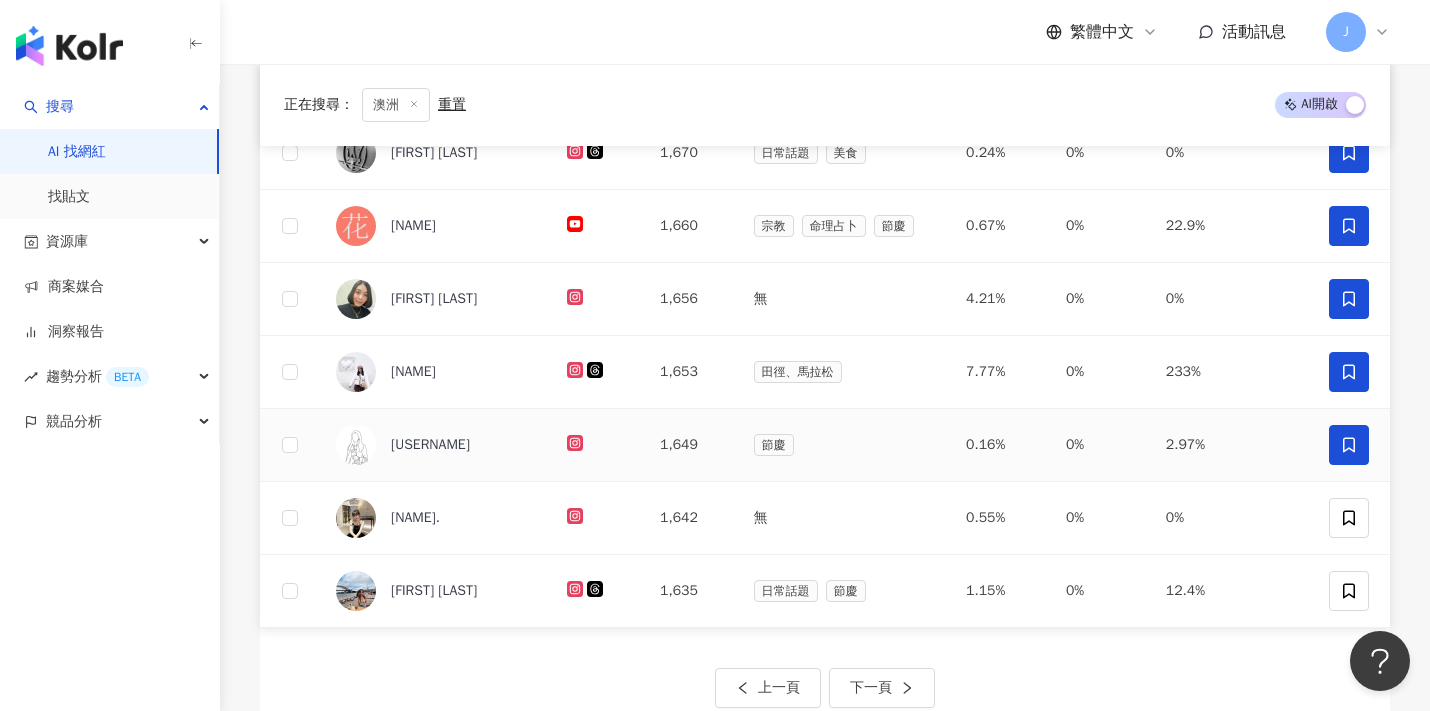 click 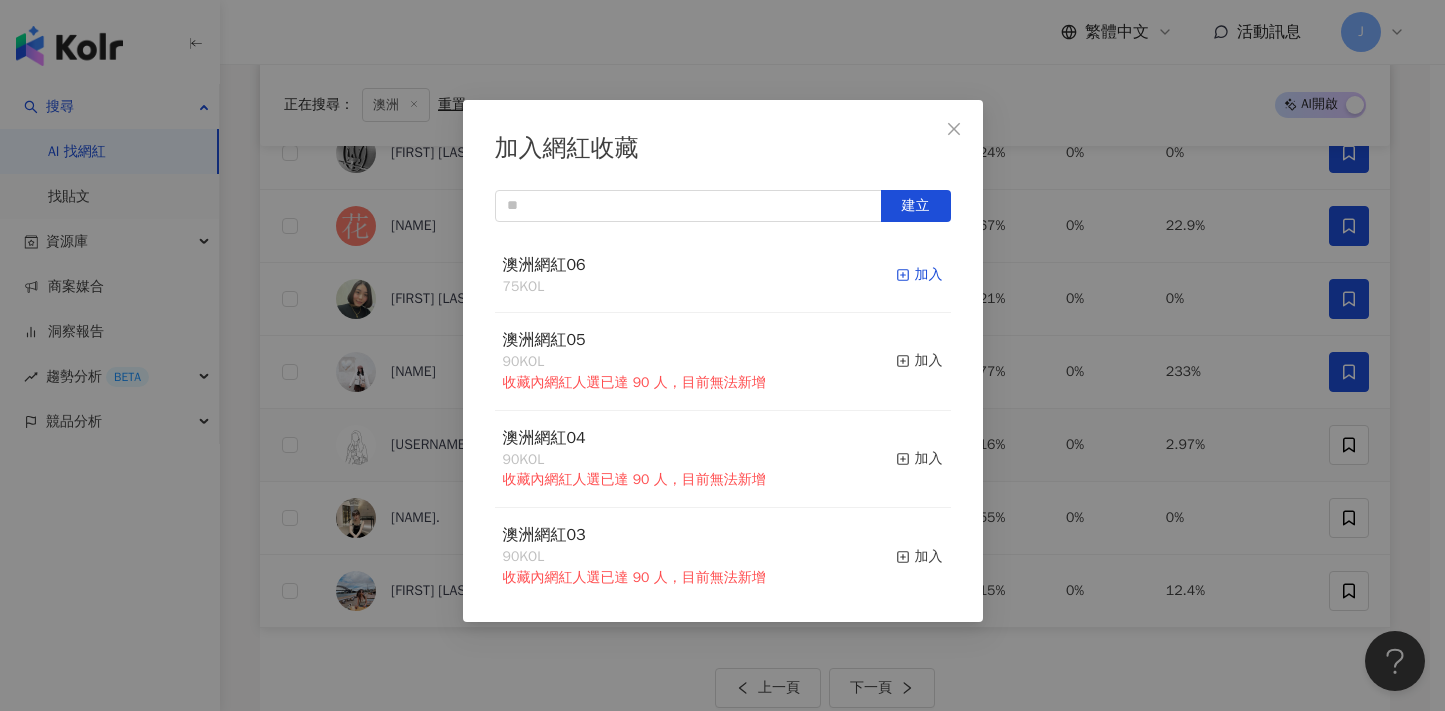 click on "加入" at bounding box center (919, 275) 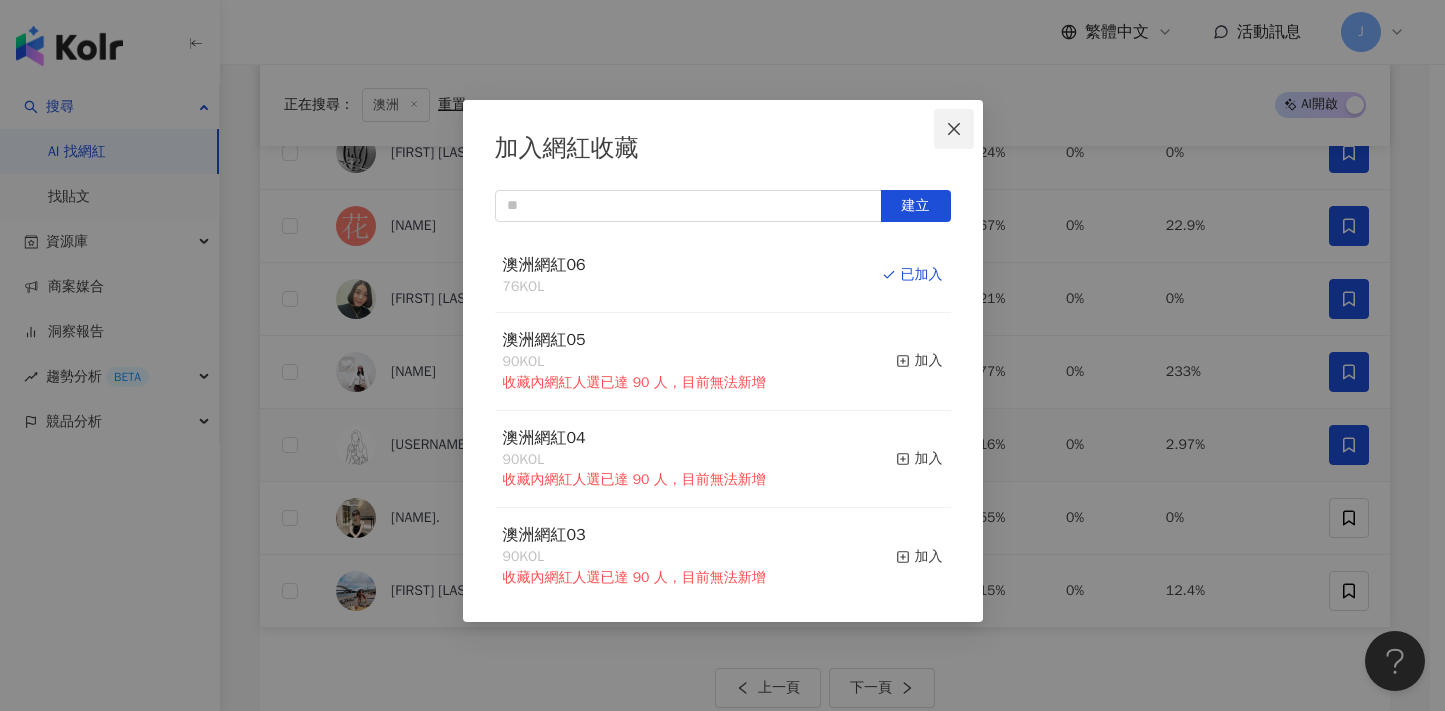 click at bounding box center [954, 129] 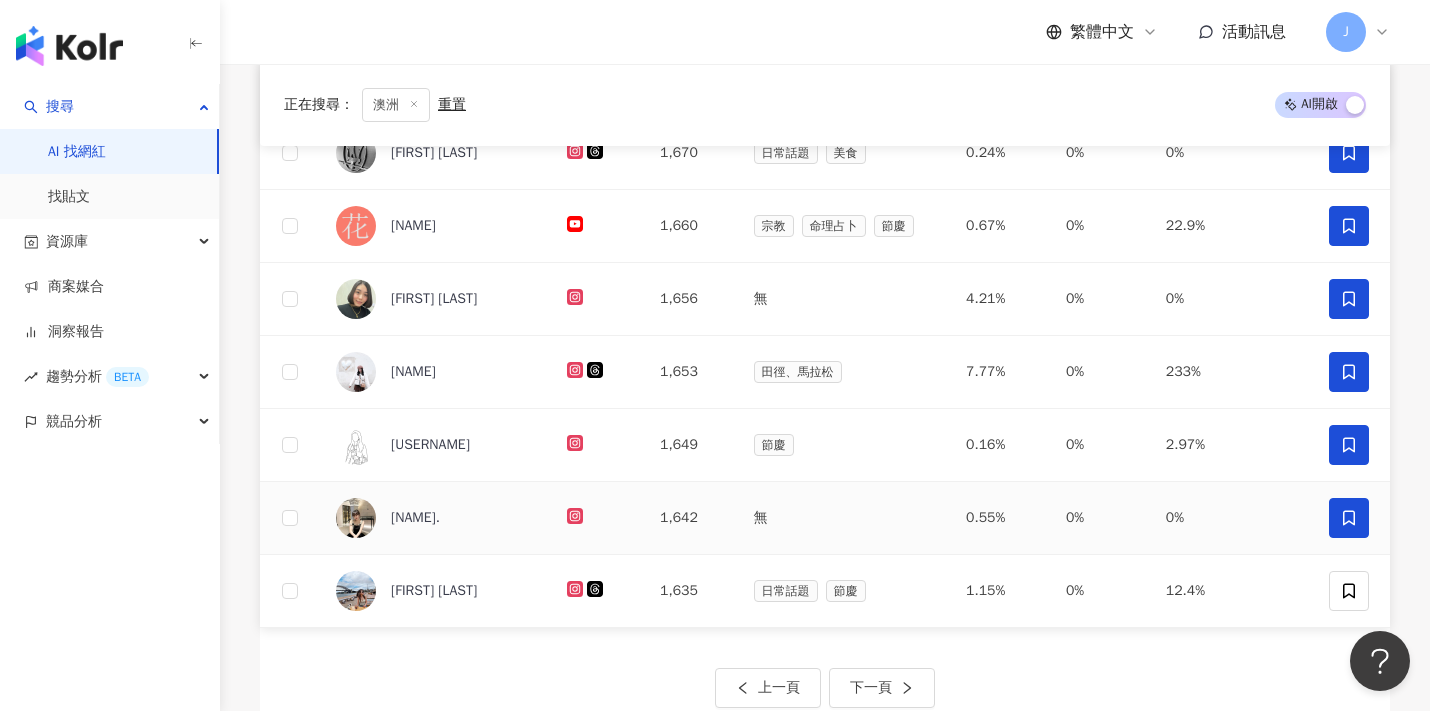 click 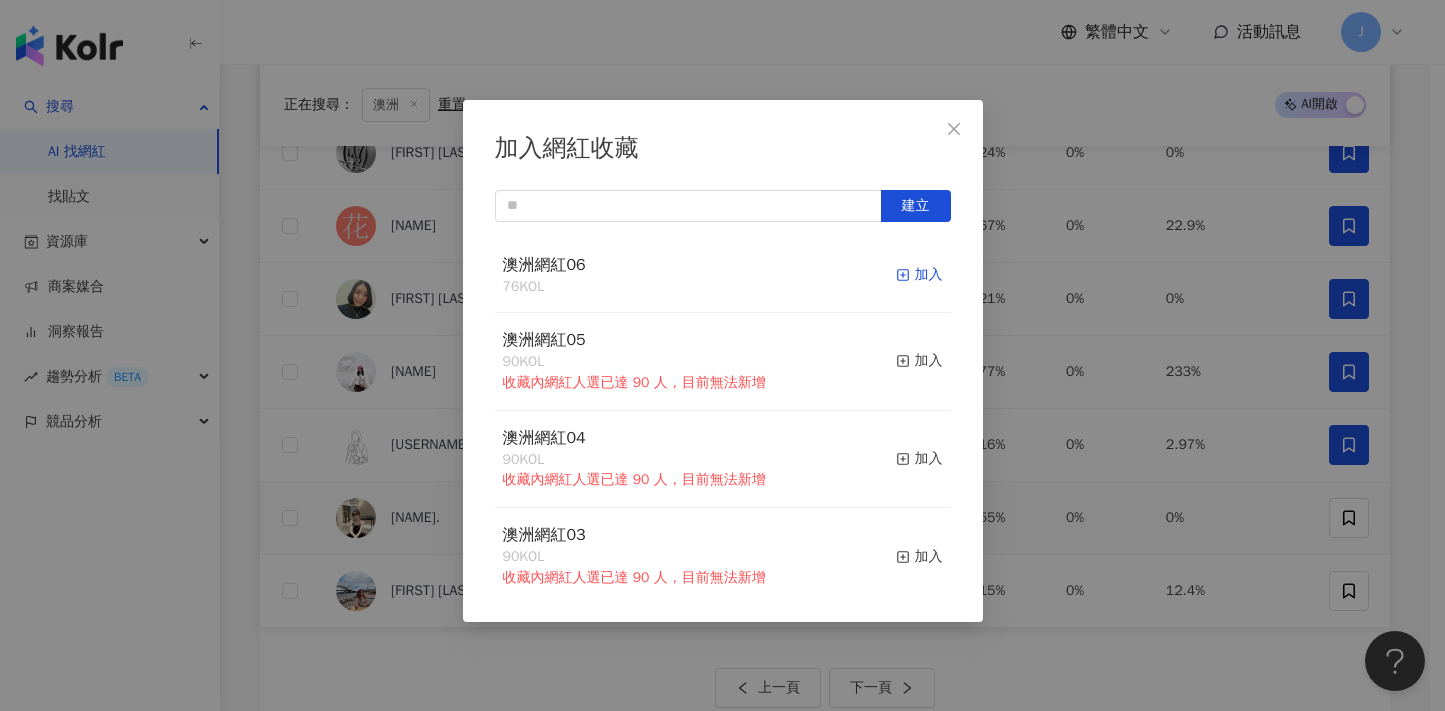 click on "加入" at bounding box center [919, 275] 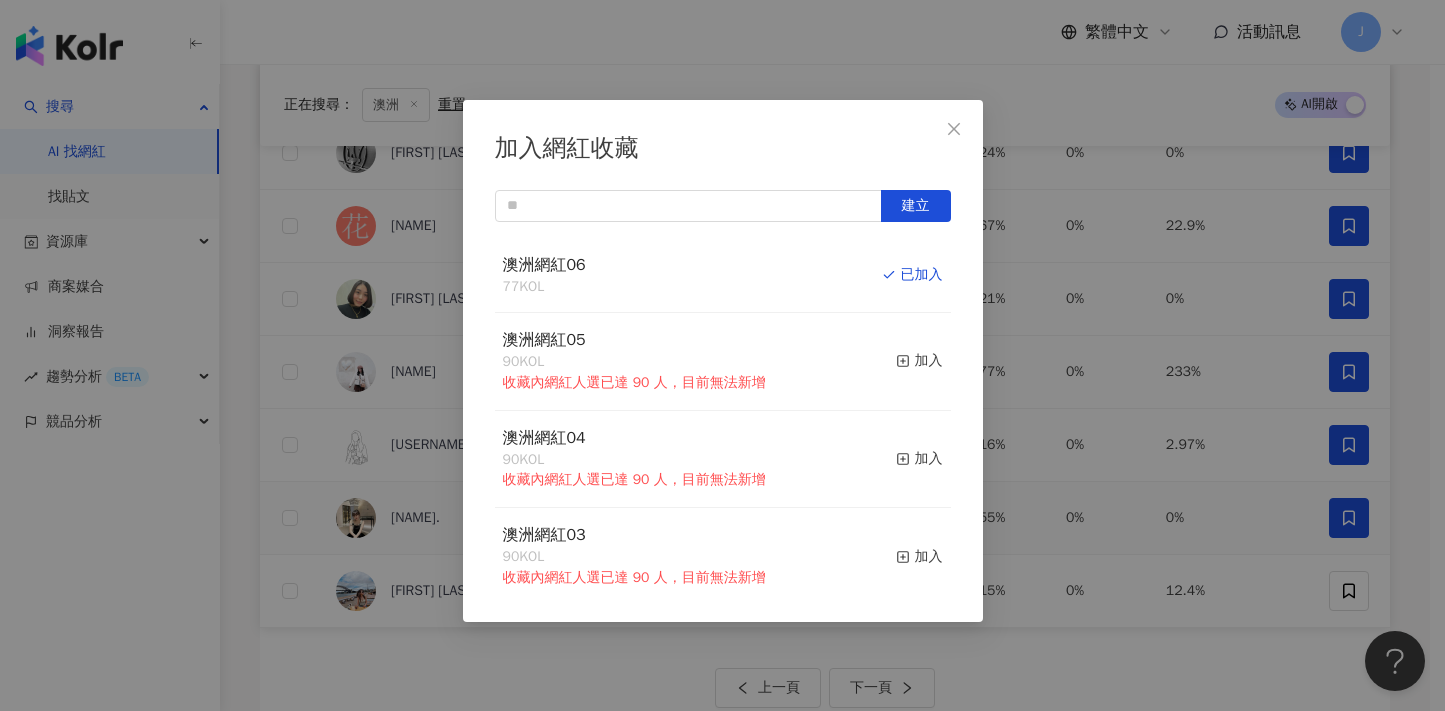 click on "加入網紅收藏 建立 澳洲網紅06 77  KOL 已加入 澳洲網紅05 90  KOL 收藏內網紅人選已達 90 人，目前無法新增 加入 澳洲網紅04 90  KOL 收藏內網紅人選已達 90 人，目前無法新增 加入 澳洲網紅03 90  KOL 收藏內網紅人選已達 90 人，目前無法新增 加入 澳洲網紅02 90  KOL 收藏內網紅人選已達 90 人，目前無法新增 加入 澳洲網紅01 90  KOL 收藏內網紅人選已達 90 人，目前無法新增 加入 澳洲網紅 90  KOL 收藏內網紅人選已達 90 人，目前無法新增 加入 夏日藝術季 12  KOL 加入 臺中文創輔導專案 11  KOL 加入" at bounding box center (722, 355) 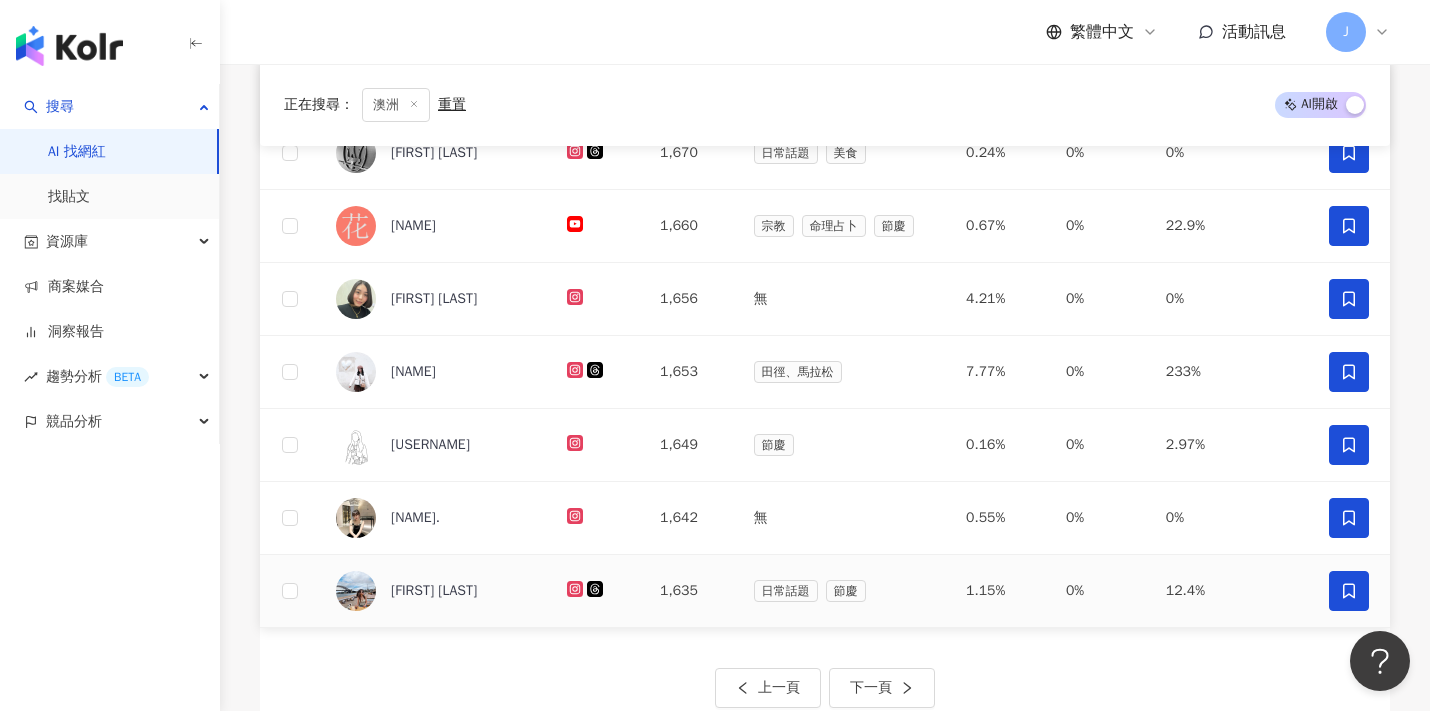 click 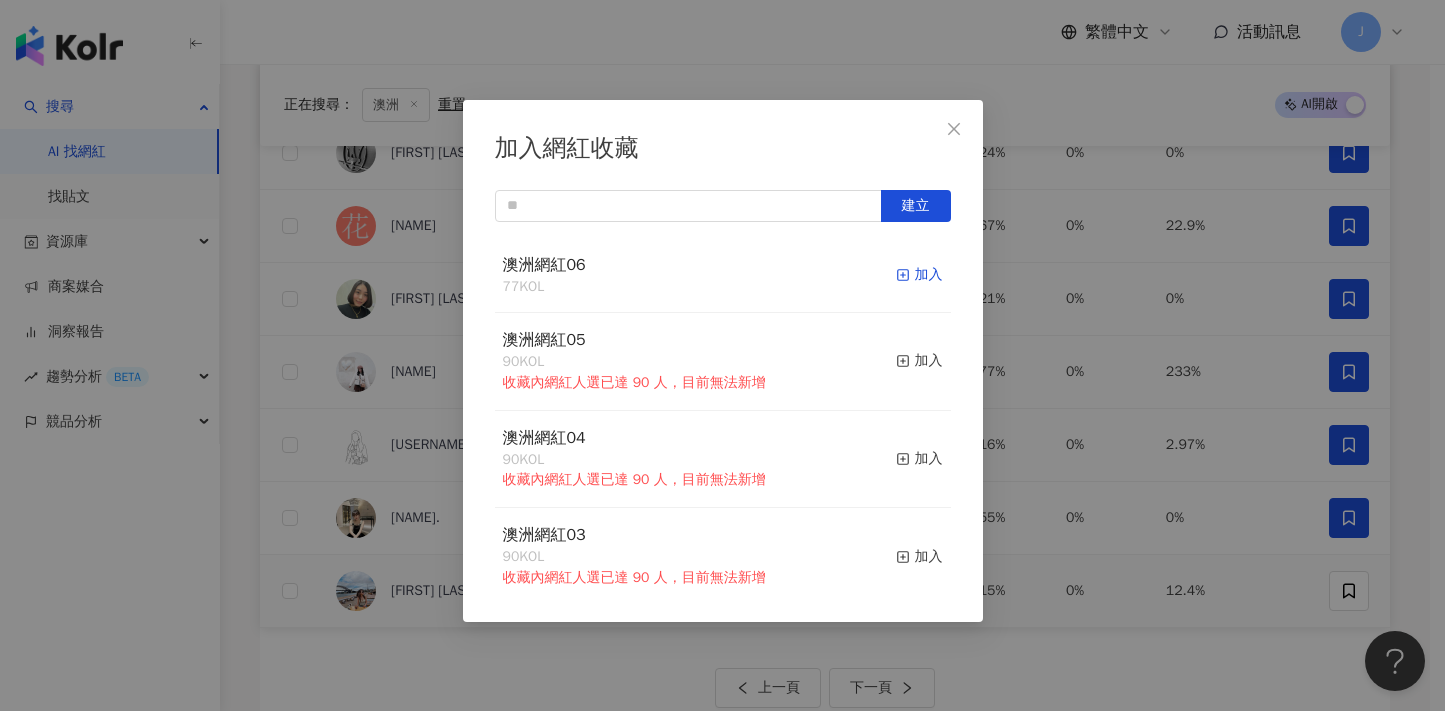 click on "加入" at bounding box center [919, 275] 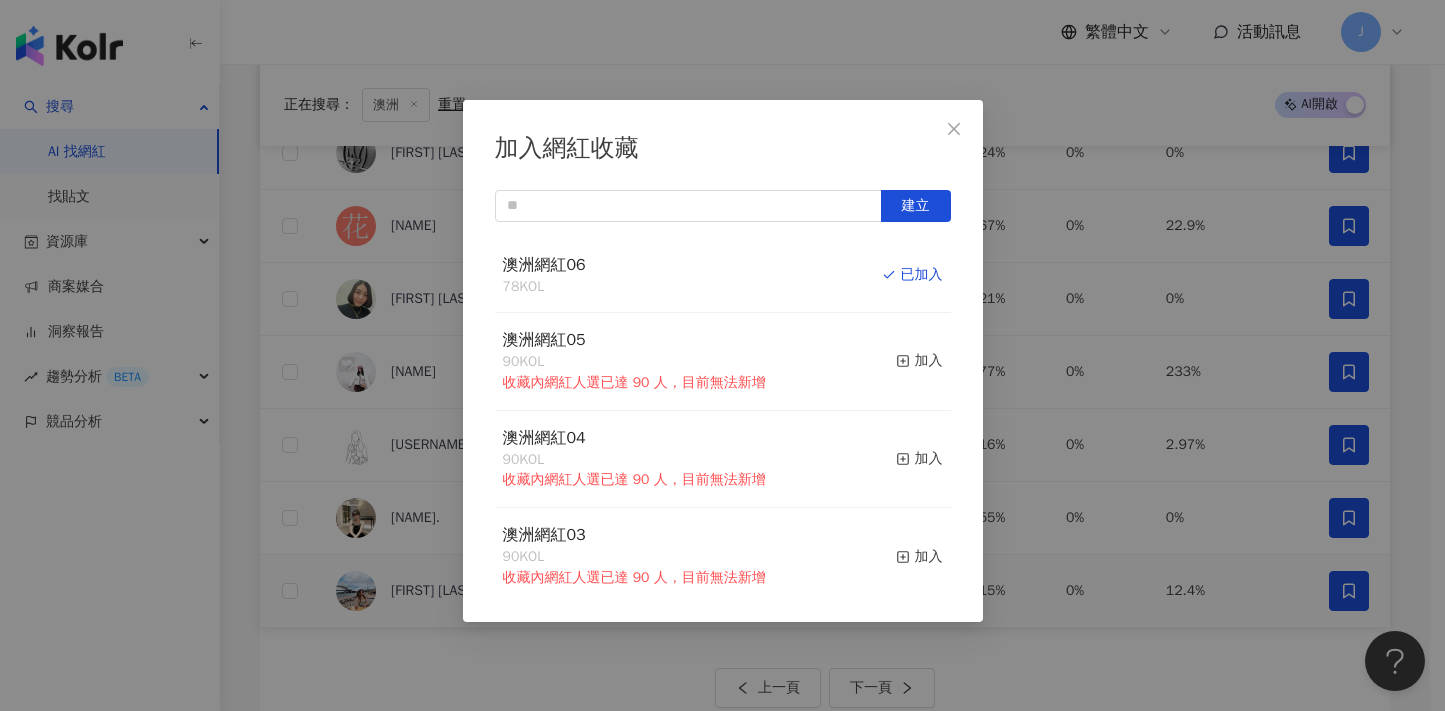 click on "加入網紅收藏 建立 澳洲網紅06 78  KOL 已加入 澳洲網紅05 90  KOL 收藏內網紅人選已達 90 人，目前無法新增 加入 澳洲網紅04 90  KOL 收藏內網紅人選已達 90 人，目前無法新增 加入 澳洲網紅03 90  KOL 收藏內網紅人選已達 90 人，目前無法新增 加入 澳洲網紅02 90  KOL 收藏內網紅人選已達 90 人，目前無法新增 加入 澳洲網紅01 90  KOL 收藏內網紅人選已達 90 人，目前無法新增 加入 澳洲網紅 90  KOL 收藏內網紅人選已達 90 人，目前無法新增 加入 夏日藝術季 12  KOL 加入 臺中文創輔導專案 11  KOL 加入" at bounding box center (722, 355) 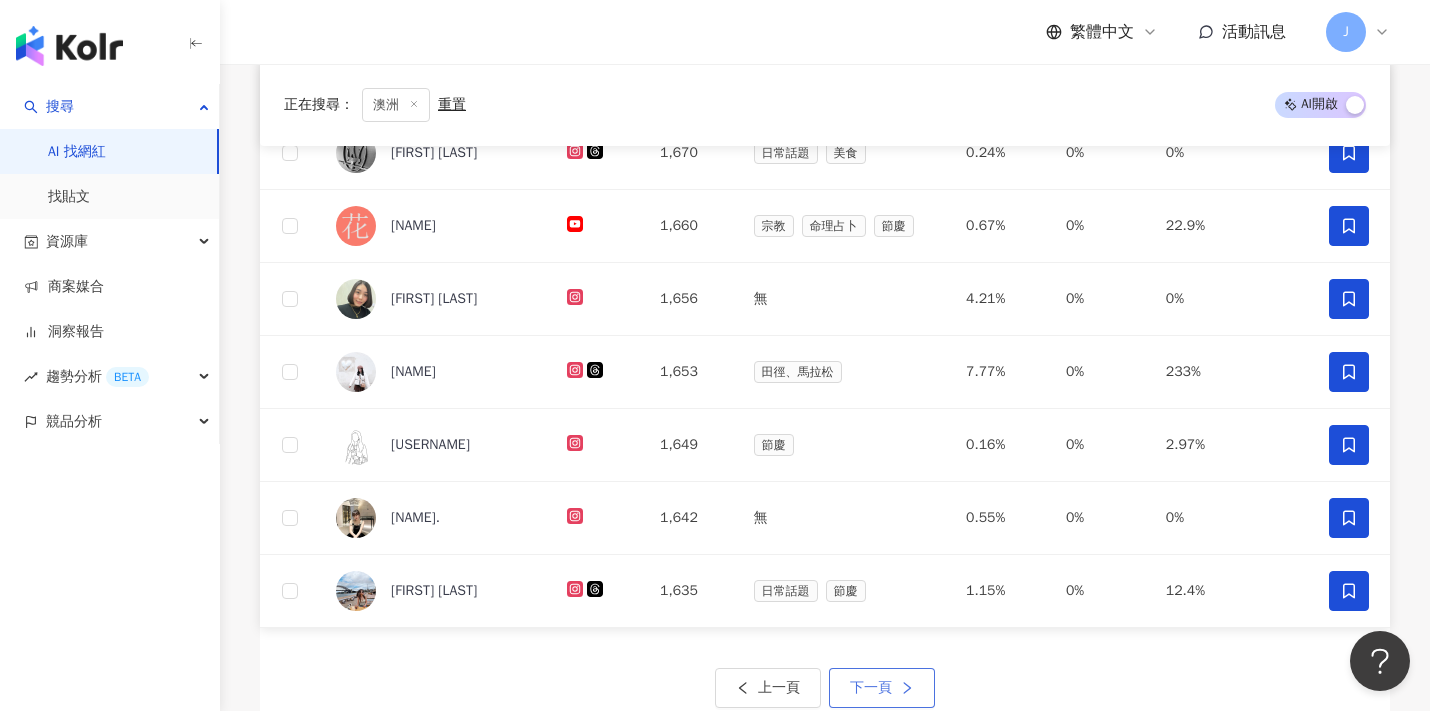 click 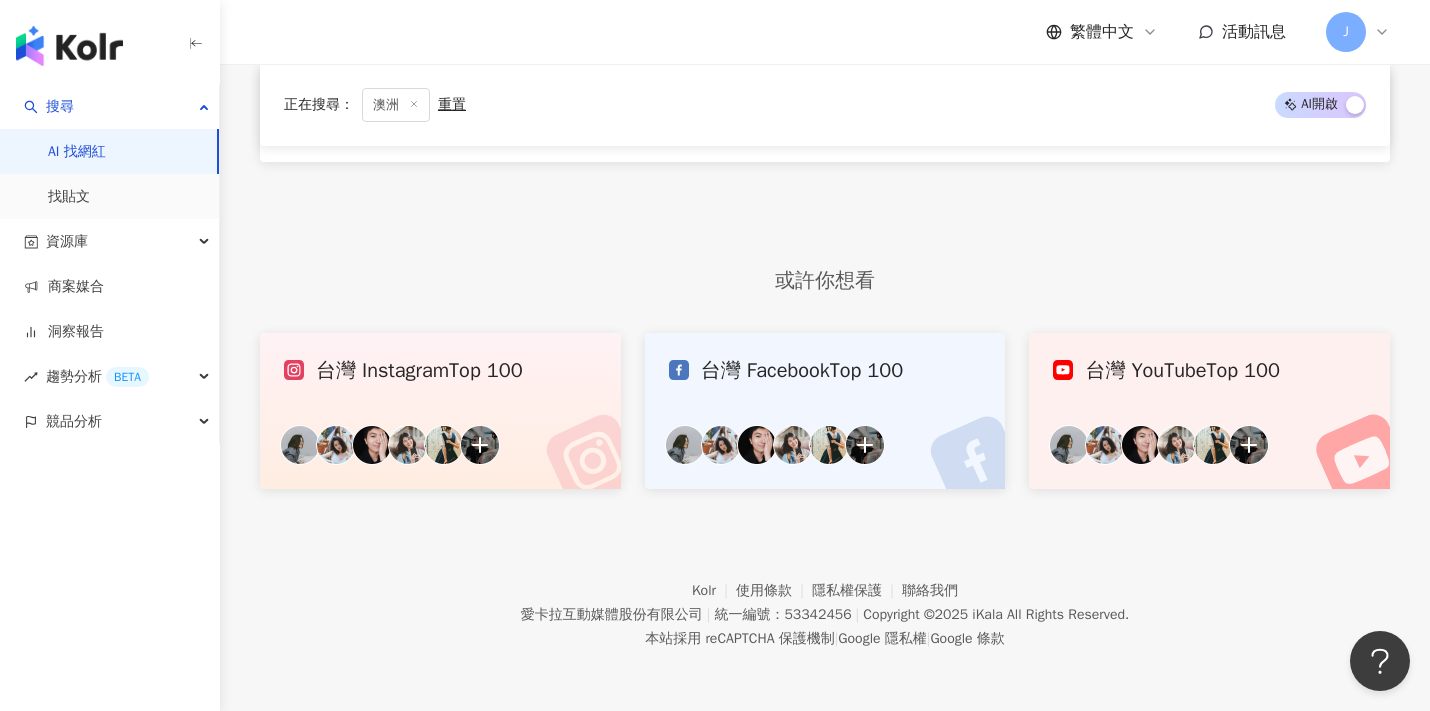 scroll, scrollTop: 560, scrollLeft: 0, axis: vertical 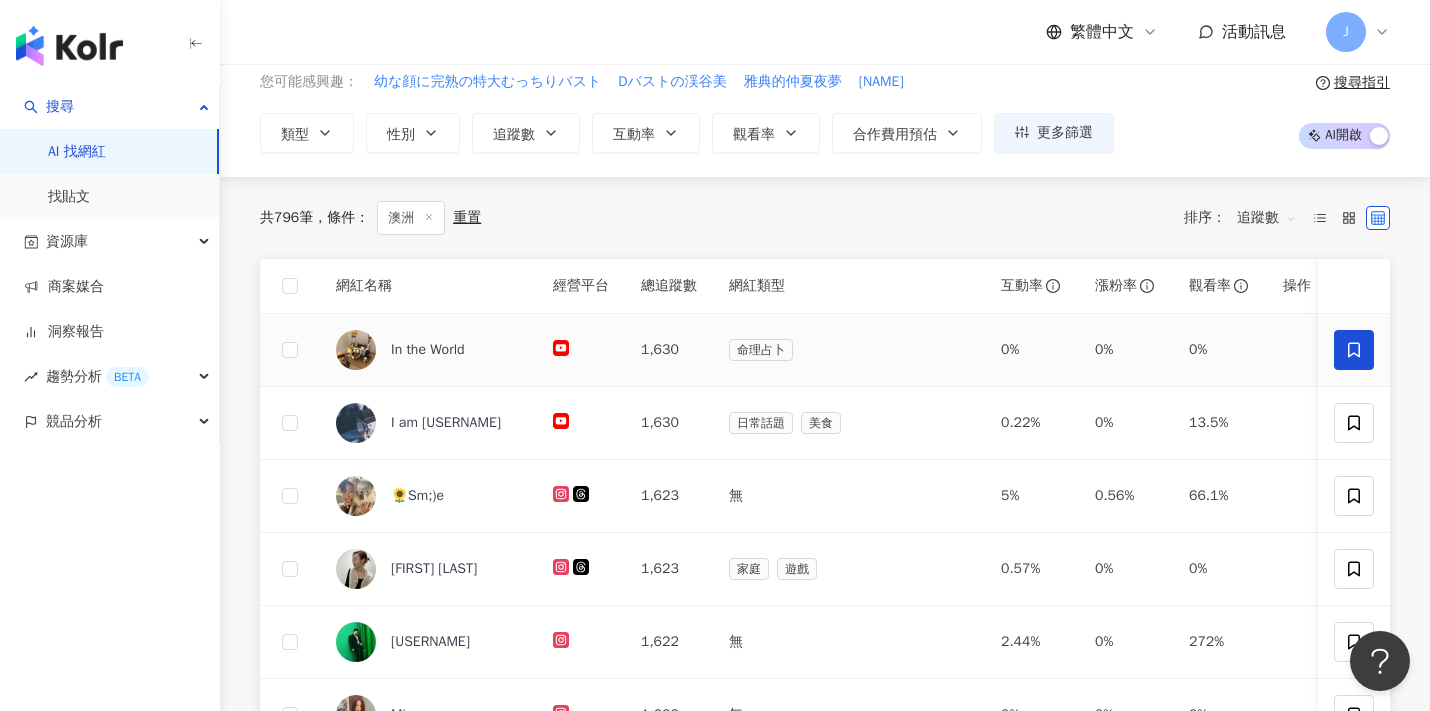click 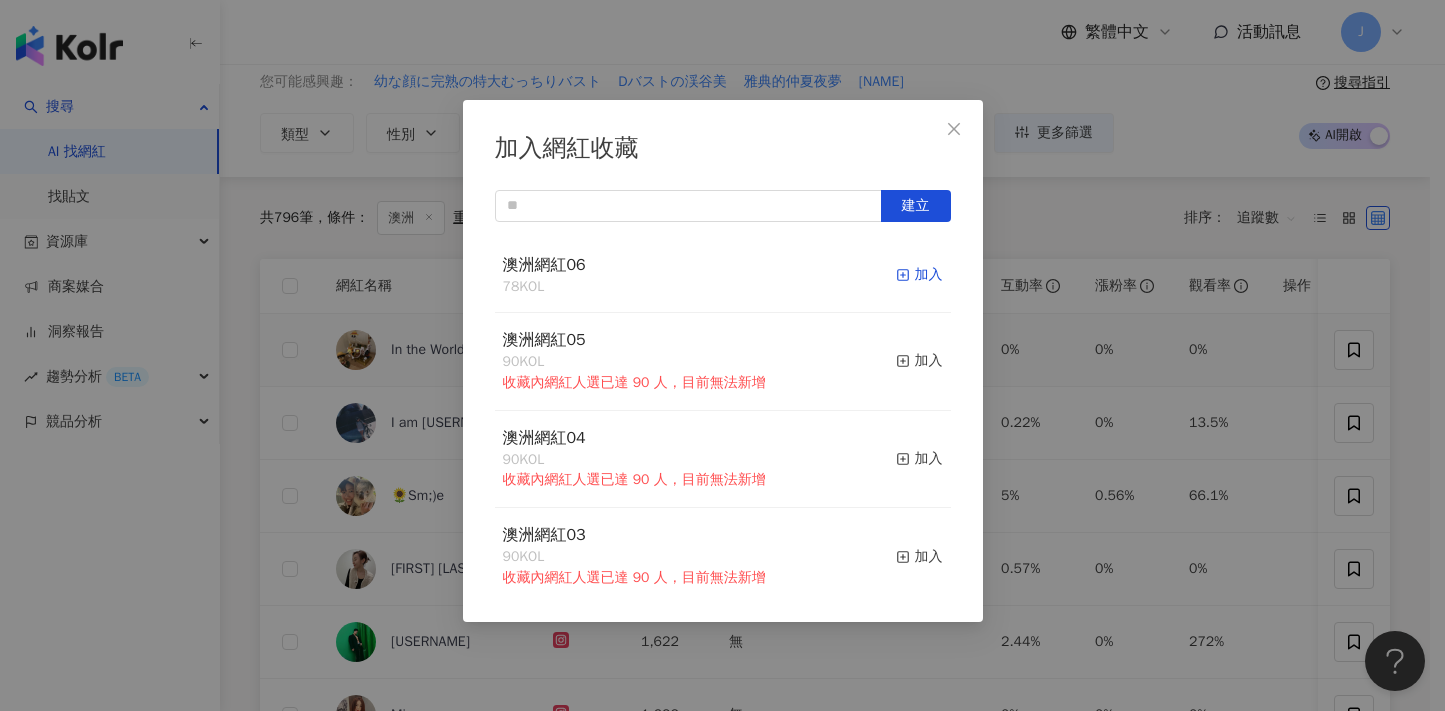 click 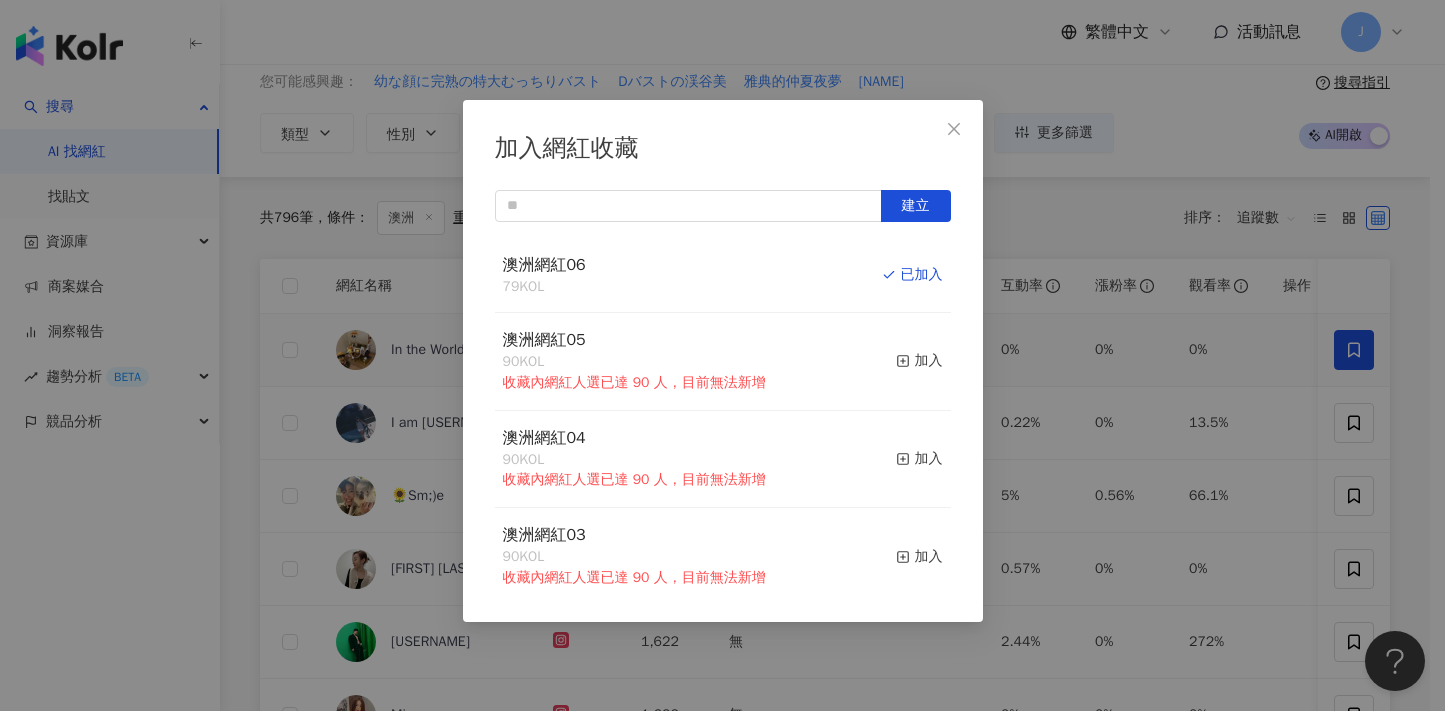 click on "加入網紅收藏 建立 澳洲網紅06 79  KOL 已加入 澳洲網紅05 90  KOL 收藏內網紅人選已達 90 人，目前無法新增 加入 澳洲網紅04 90  KOL 收藏內網紅人選已達 90 人，目前無法新增 加入 澳洲網紅03 90  KOL 收藏內網紅人選已達 90 人，目前無法新增 加入 澳洲網紅02 90  KOL 收藏內網紅人選已達 90 人，目前無法新增 加入 澳洲網紅01 90  KOL 收藏內網紅人選已達 90 人，目前無法新增 加入 澳洲網紅 90  KOL 收藏內網紅人選已達 90 人，目前無法新增 加入 夏日藝術季 12  KOL 加入 臺中文創輔導專案 11  KOL 加入" at bounding box center [722, 355] 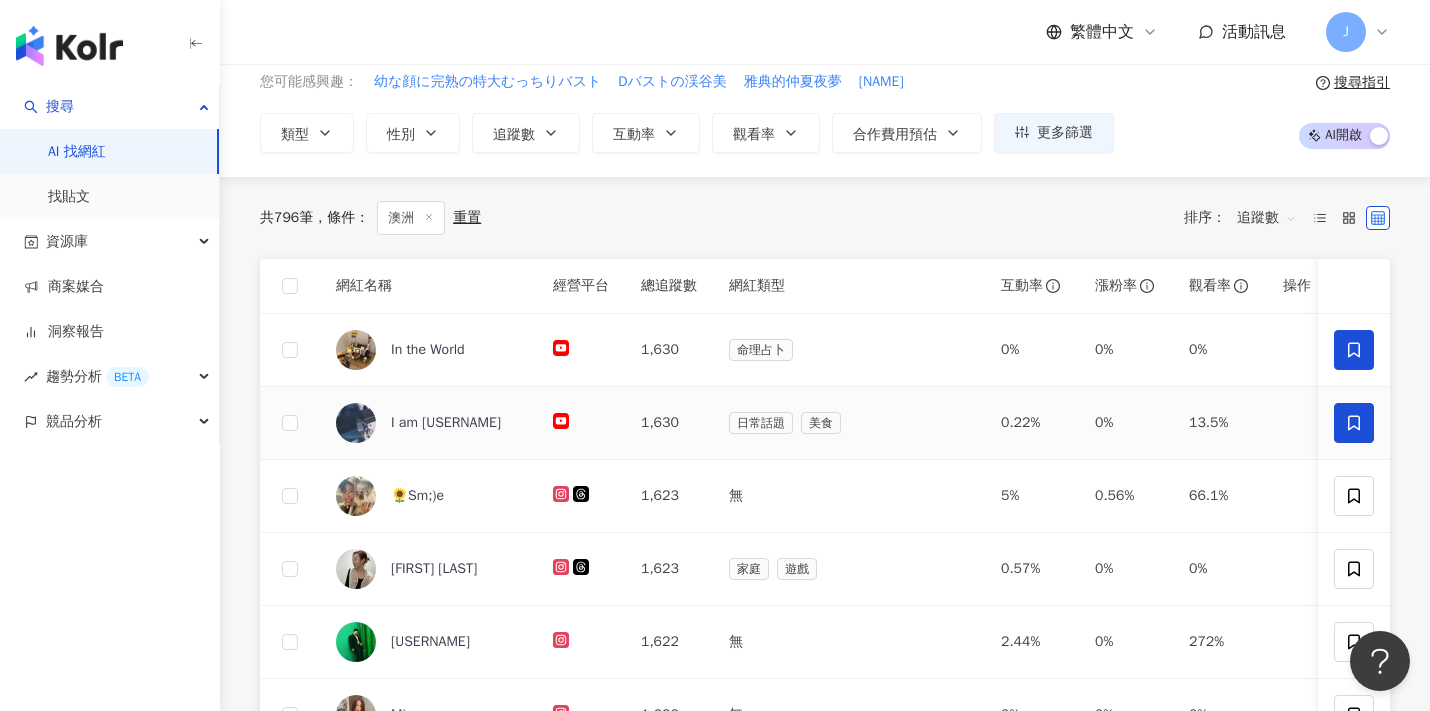 click at bounding box center (1354, 423) 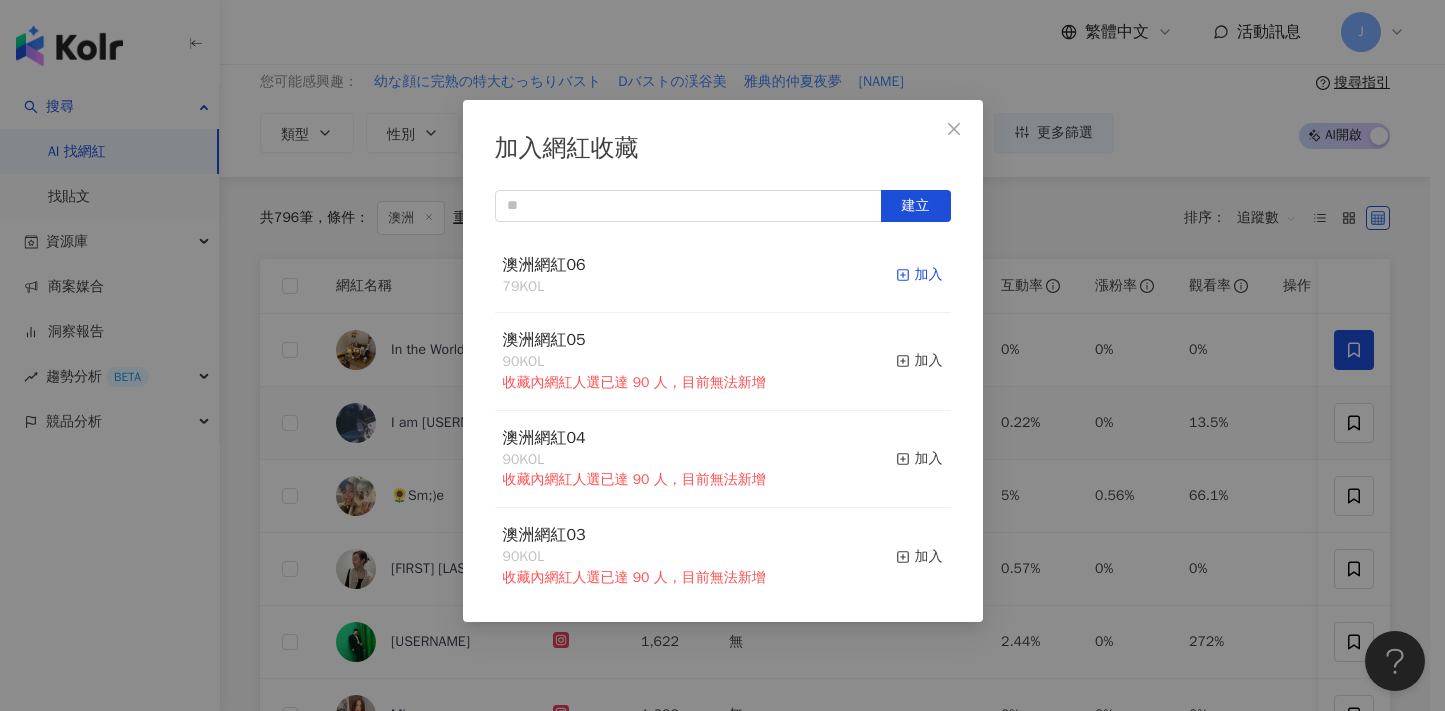 click on "加入" at bounding box center (919, 275) 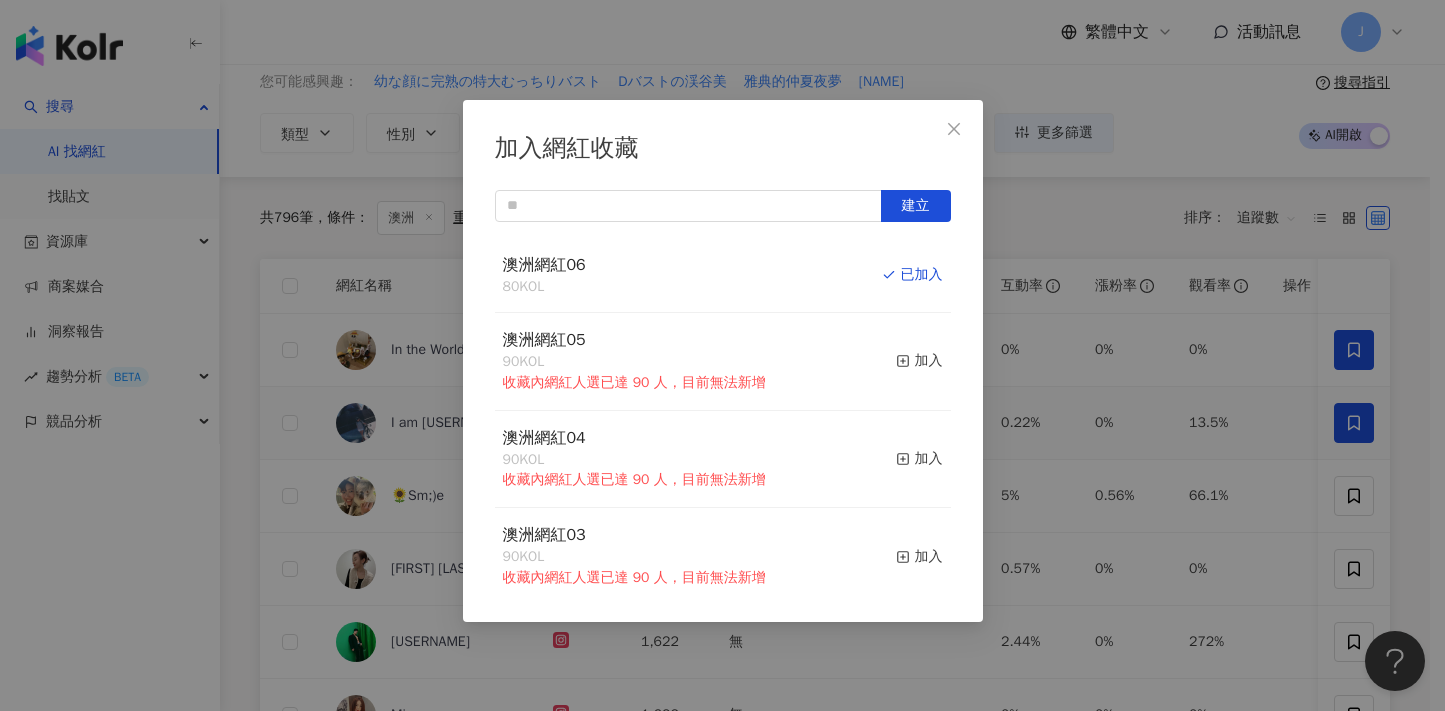 click on "加入網紅收藏 建立 澳洲網紅06 80  KOL 已加入 澳洲網紅05 90  KOL 收藏內網紅人選已達 90 人，目前無法新增 加入 澳洲網紅04 90  KOL 收藏內網紅人選已達 90 人，目前無法新增 加入 澳洲網紅03 90  KOL 收藏內網紅人選已達 90 人，目前無法新增 加入 澳洲網紅02 90  KOL 收藏內網紅人選已達 90 人，目前無法新增 加入 澳洲網紅01 90  KOL 收藏內網紅人選已達 90 人，目前無法新增 加入 澳洲網紅 90  KOL 收藏內網紅人選已達 90 人，目前無法新增 加入 夏日藝術季 12  KOL 加入 臺中文創輔導專案 11  KOL 加入" at bounding box center (722, 355) 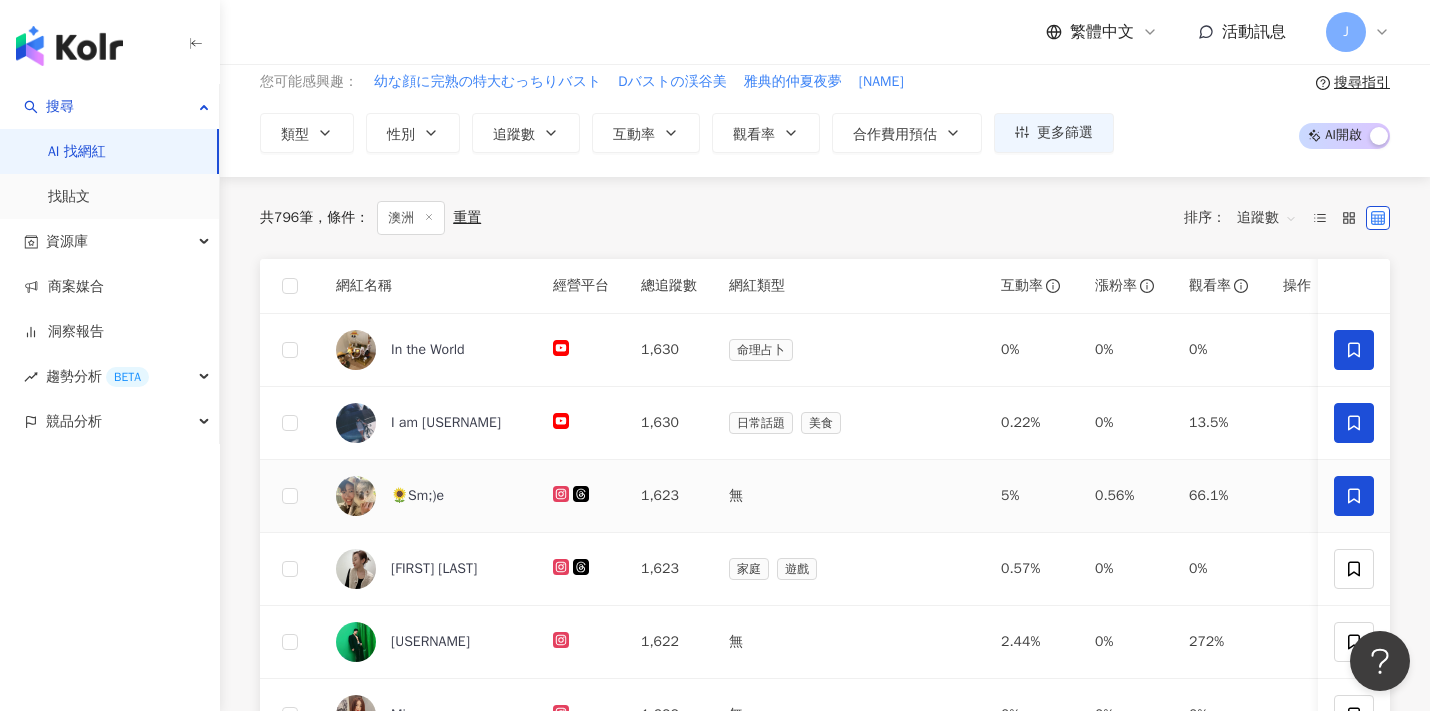 click 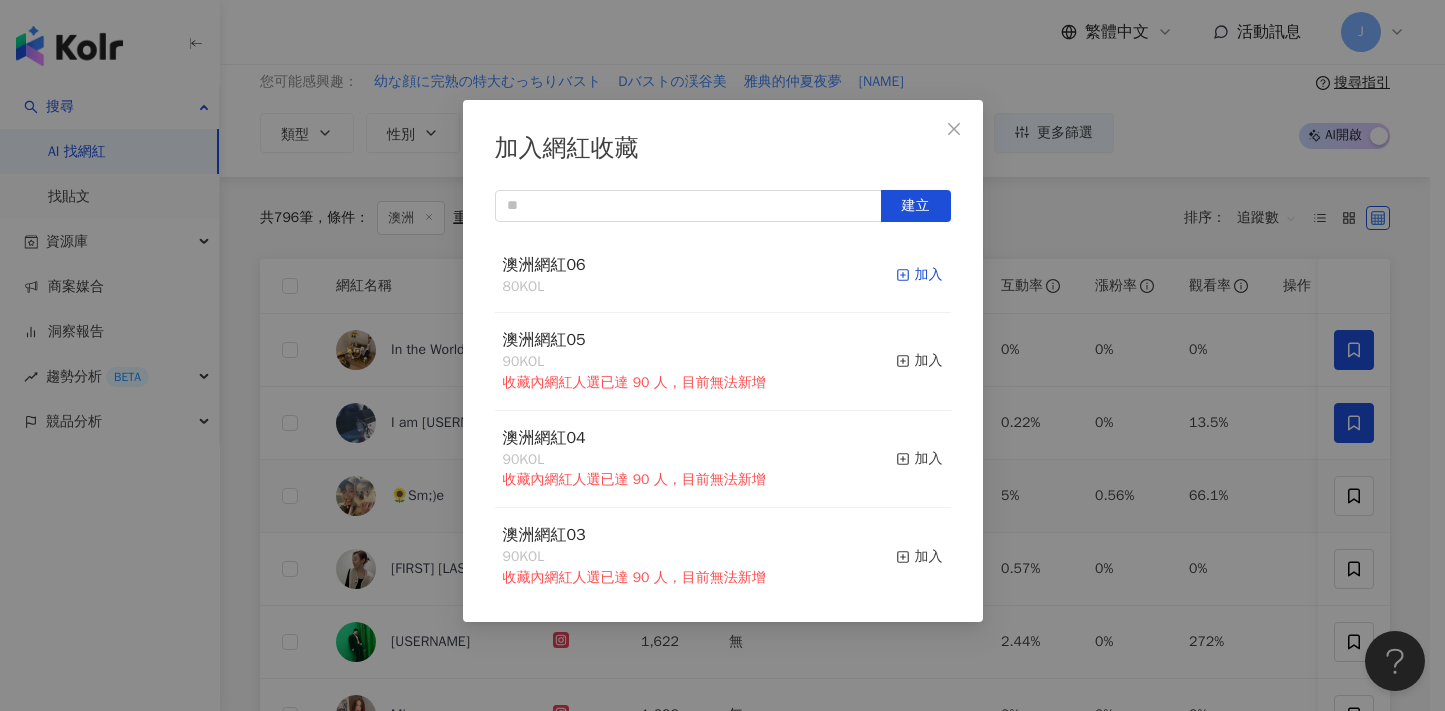click on "加入" at bounding box center (919, 275) 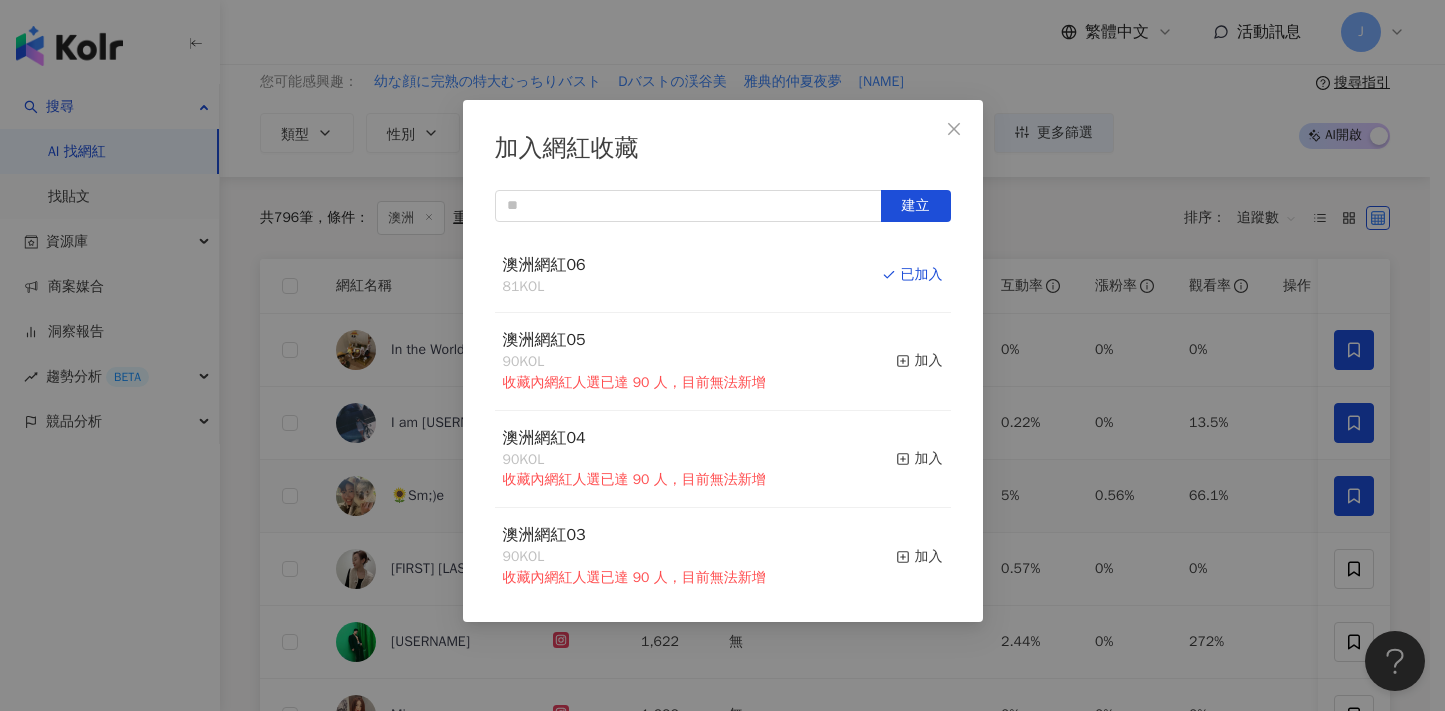click on "加入網紅收藏 建立 澳洲網紅06 81  KOL 已加入 澳洲網紅05 90  KOL 收藏內網紅人選已達 90 人，目前無法新增 加入 澳洲網紅04 90  KOL 收藏內網紅人選已達 90 人，目前無法新增 加入 澳洲網紅03 90  KOL 收藏內網紅人選已達 90 人，目前無法新增 加入 澳洲網紅02 90  KOL 收藏內網紅人選已達 90 人，目前無法新增 加入 澳洲網紅01 90  KOL 收藏內網紅人選已達 90 人，目前無法新增 加入 澳洲網紅 90  KOL 收藏內網紅人選已達 90 人，目前無法新增 加入 夏日藝術季 12  KOL 加入 臺中文創輔導專案 11  KOL 加入" at bounding box center [722, 355] 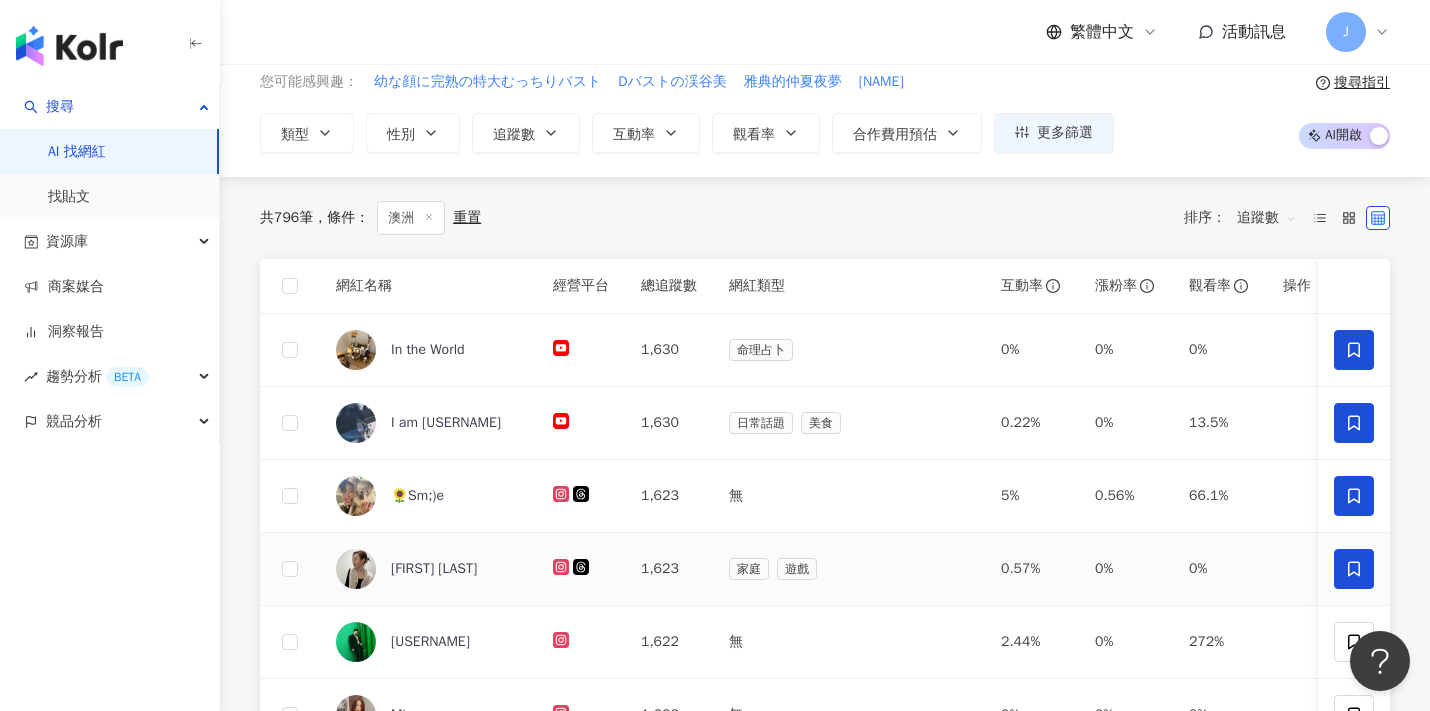 click at bounding box center [1354, 569] 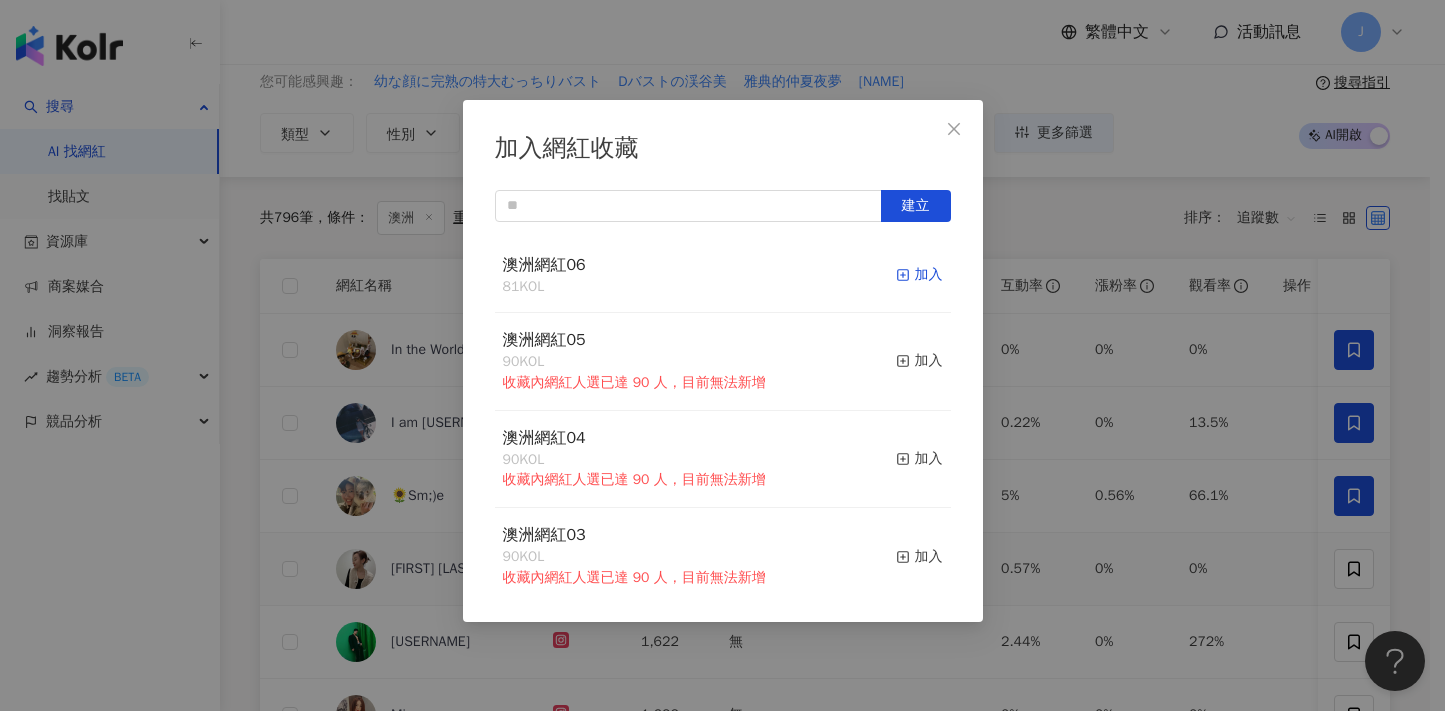click on "加入" at bounding box center [919, 275] 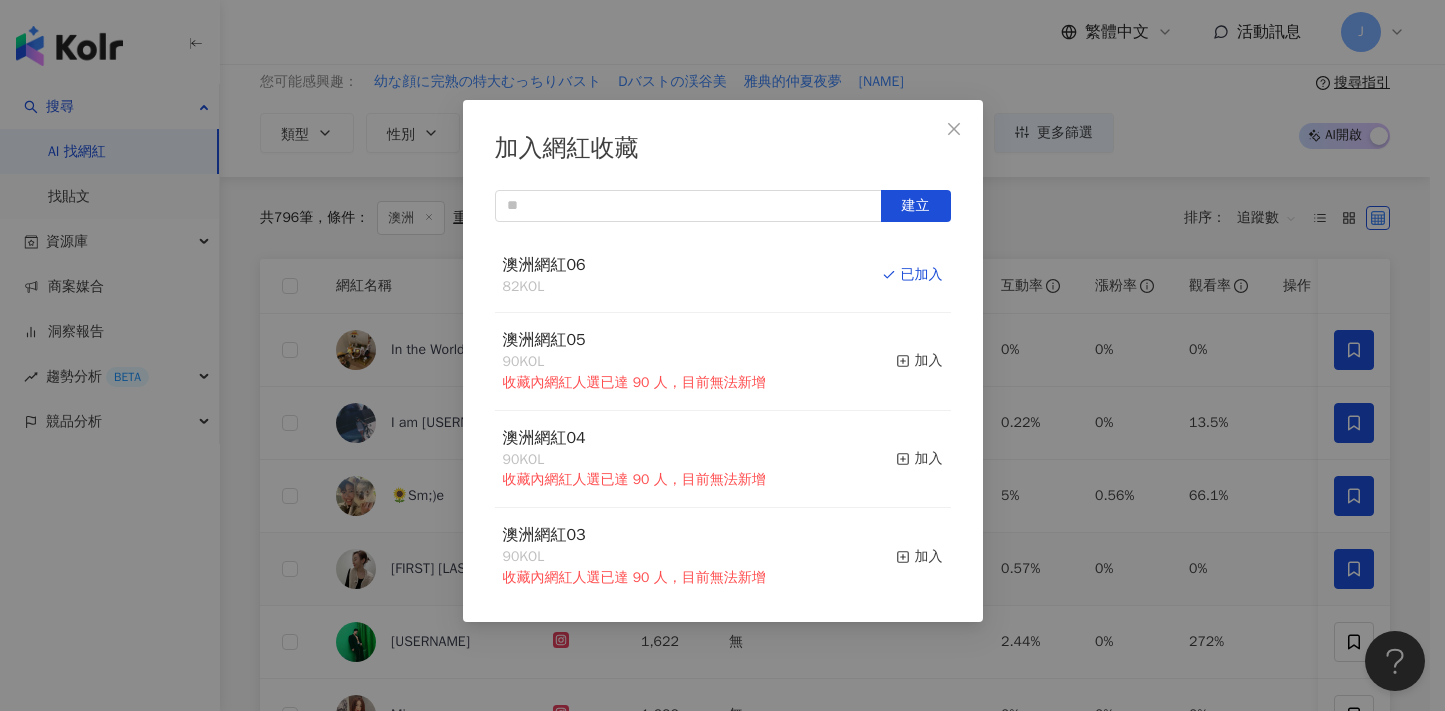 click on "加入網紅收藏 建立 澳洲網紅06 82  KOL 已加入 澳洲網紅05 90  KOL 收藏內網紅人選已達 90 人，目前無法新增 加入 澳洲網紅04 90  KOL 收藏內網紅人選已達 90 人，目前無法新增 加入 澳洲網紅03 90  KOL 收藏內網紅人選已達 90 人，目前無法新增 加入 澳洲網紅02 90  KOL 收藏內網紅人選已達 90 人，目前無法新增 加入 澳洲網紅01 90  KOL 收藏內網紅人選已達 90 人，目前無法新增 加入 澳洲網紅 90  KOL 收藏內網紅人選已達 90 人，目前無法新增 加入 夏日藝術季 12  KOL 加入 臺中文創輔導專案 11  KOL 加入" at bounding box center [722, 355] 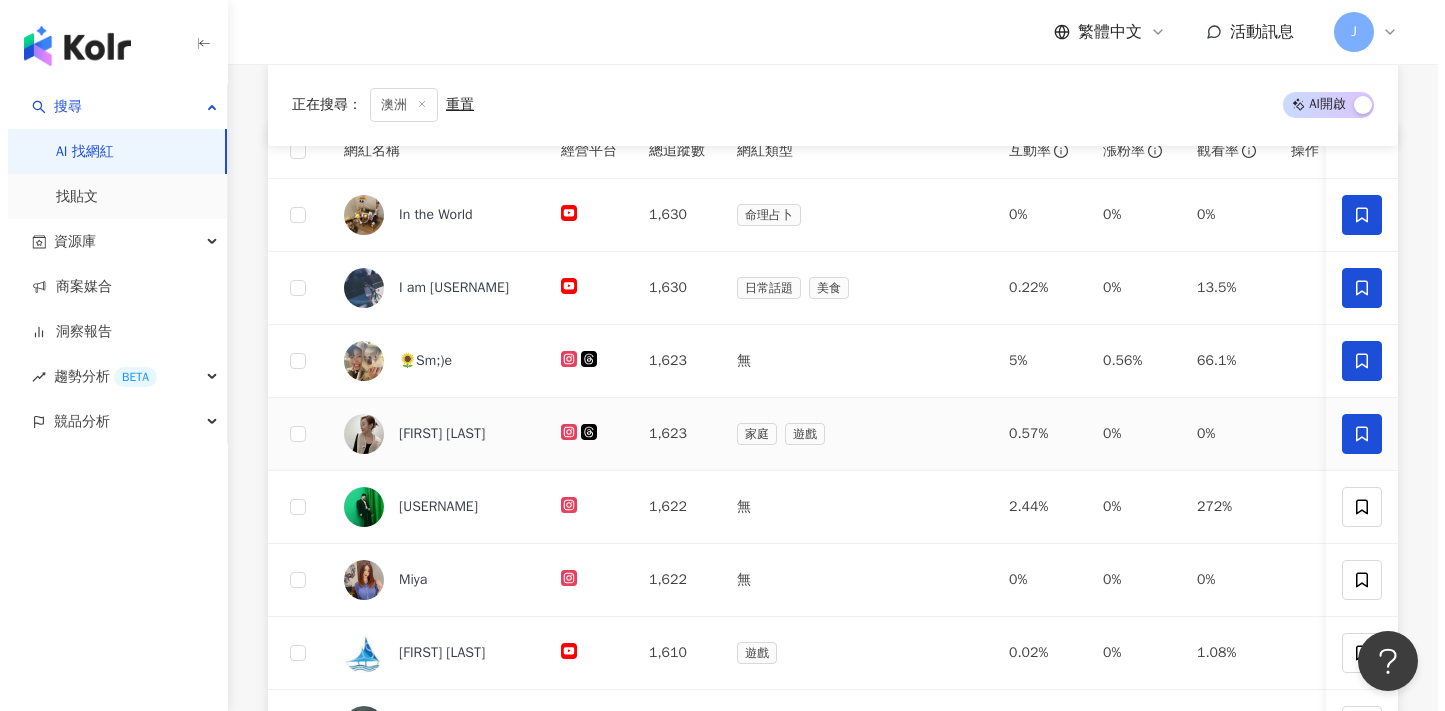 scroll, scrollTop: 252, scrollLeft: 0, axis: vertical 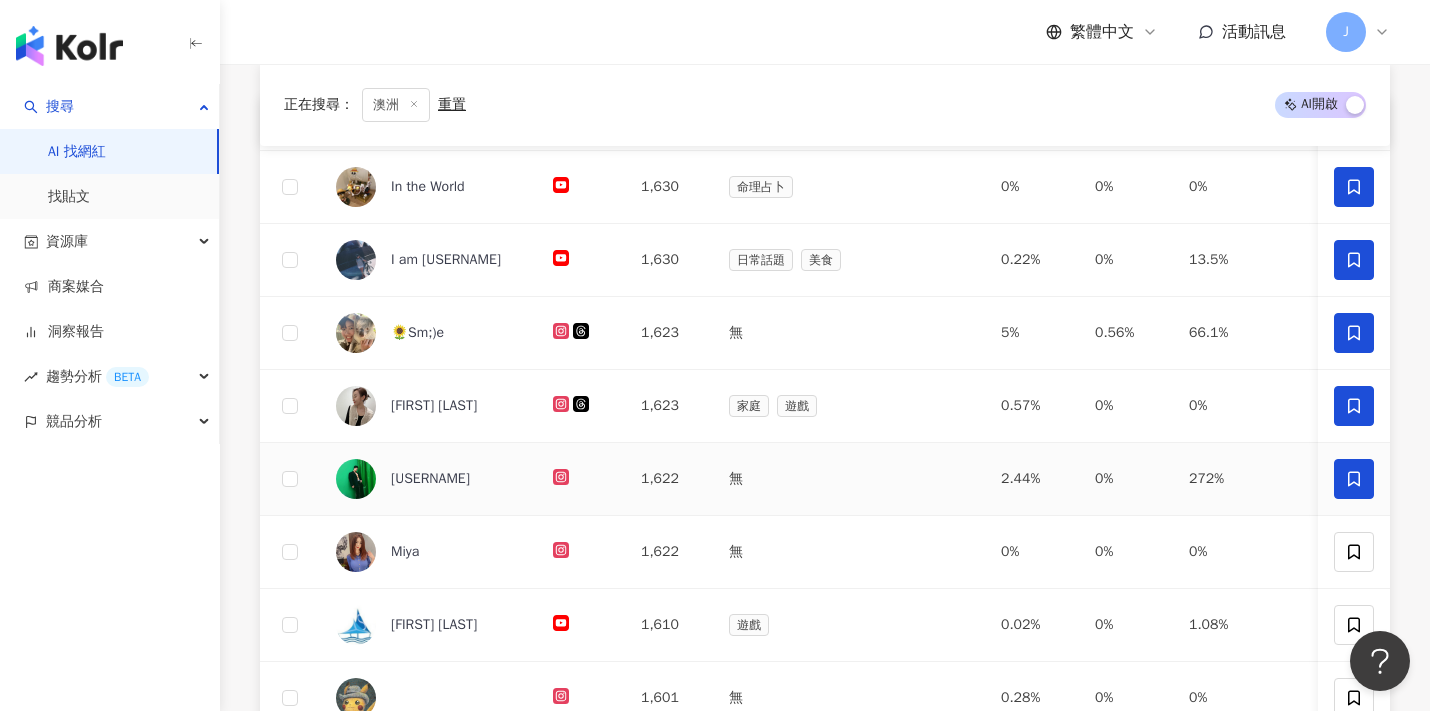 click at bounding box center (1354, 479) 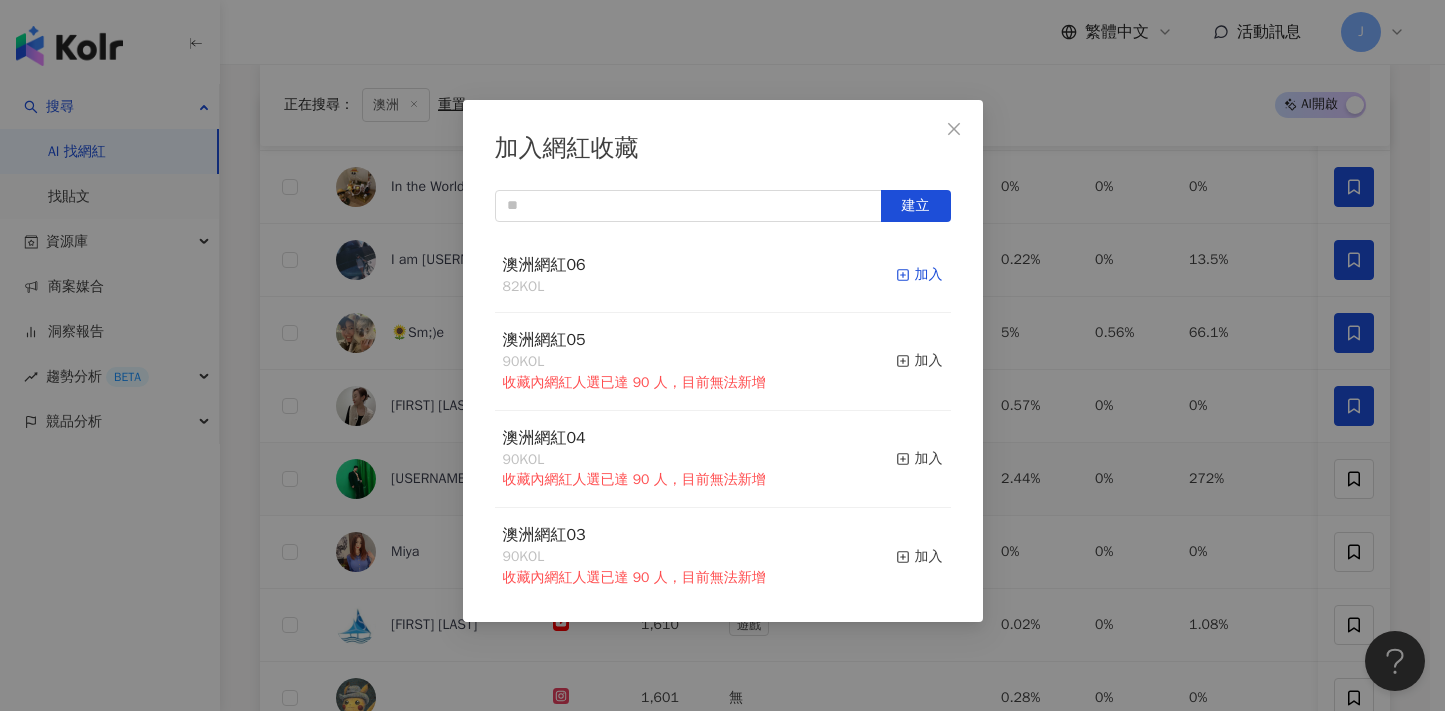 click on "加入" at bounding box center (919, 275) 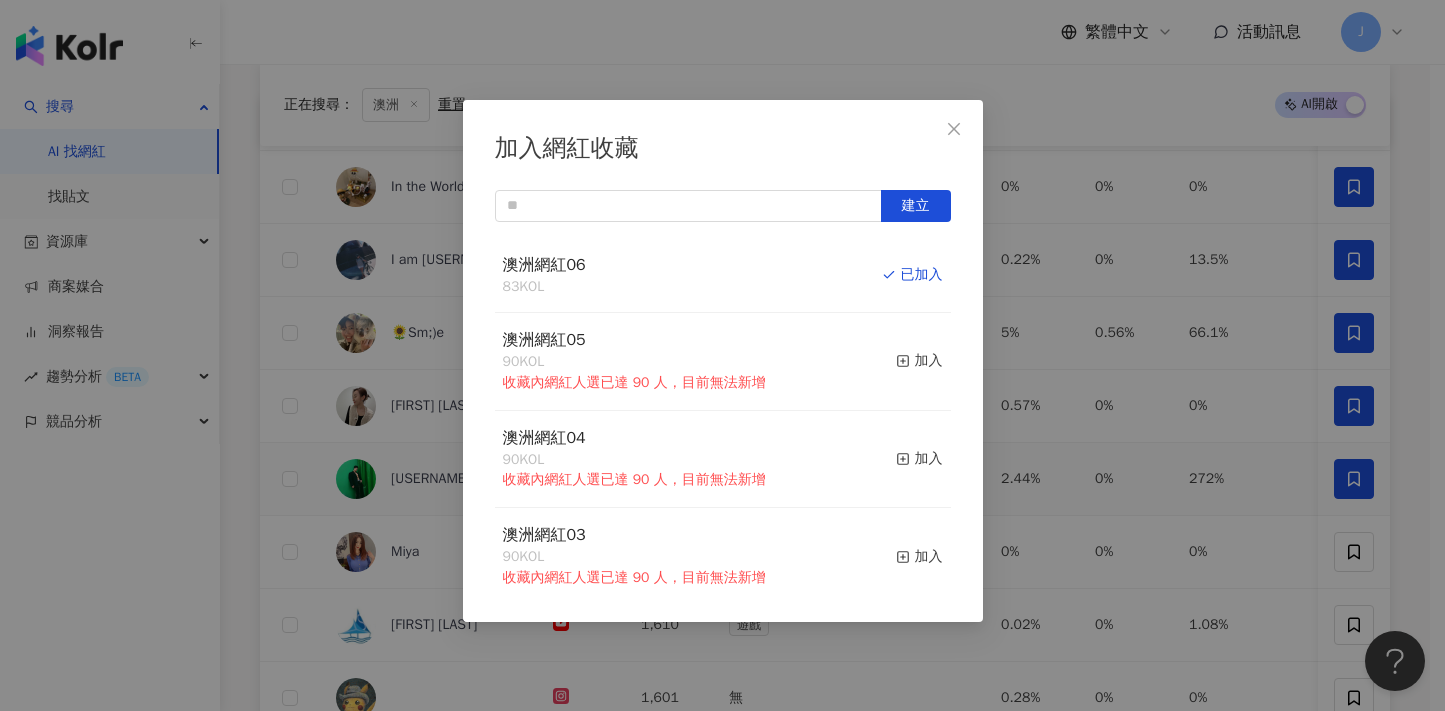 click on "加入網紅收藏 建立 澳洲網紅06 83  KOL 已加入 澳洲網紅05 90  KOL 收藏內網紅人選已達 90 人，目前無法新增 加入 澳洲網紅04 90  KOL 收藏內網紅人選已達 90 人，目前無法新增 加入 澳洲網紅03 90  KOL 收藏內網紅人選已達 90 人，目前無法新增 加入 澳洲網紅02 90  KOL 收藏內網紅人選已達 90 人，目前無法新增 加入 澳洲網紅01 90  KOL 收藏內網紅人選已達 90 人，目前無法新增 加入 澳洲網紅 90  KOL 收藏內網紅人選已達 90 人，目前無法新增 加入 夏日藝術季 12  KOL 加入 臺中文創輔導專案 11  KOL 加入" at bounding box center [722, 355] 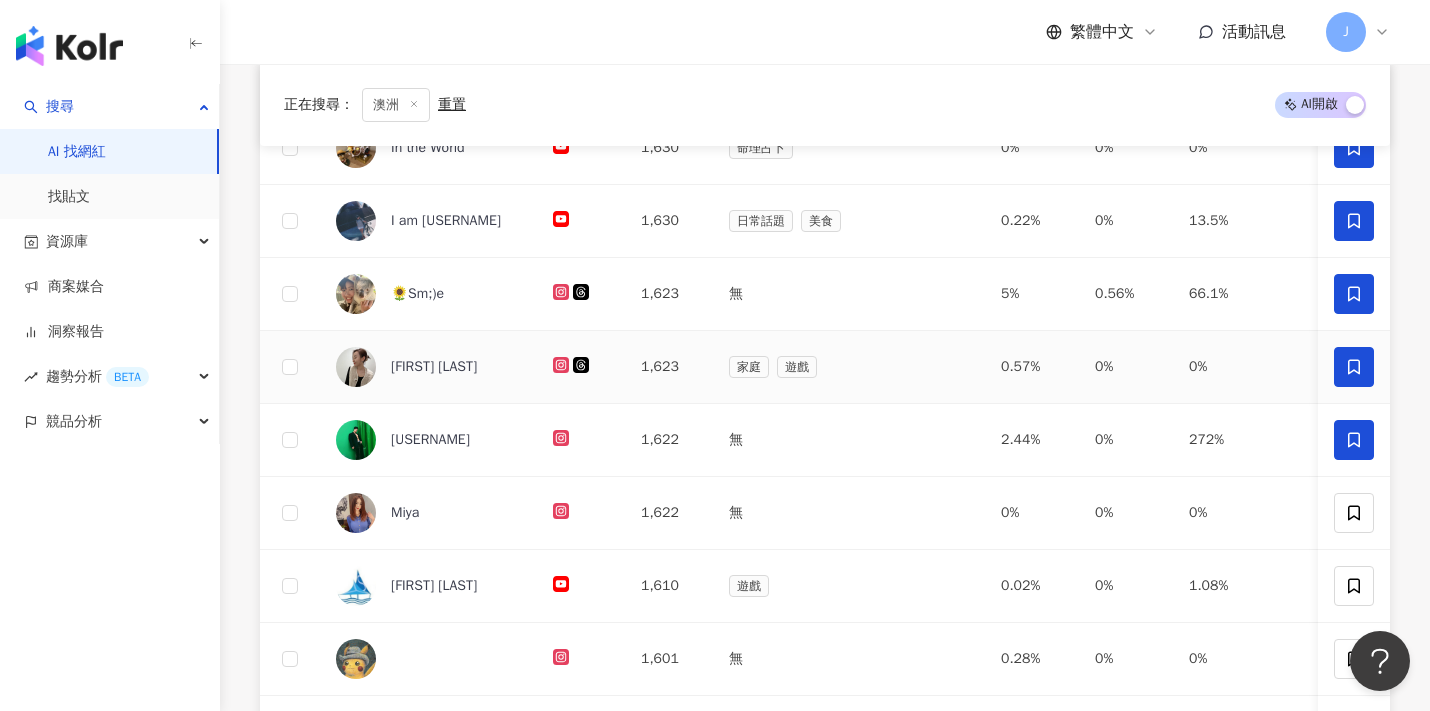 scroll, scrollTop: 348, scrollLeft: 0, axis: vertical 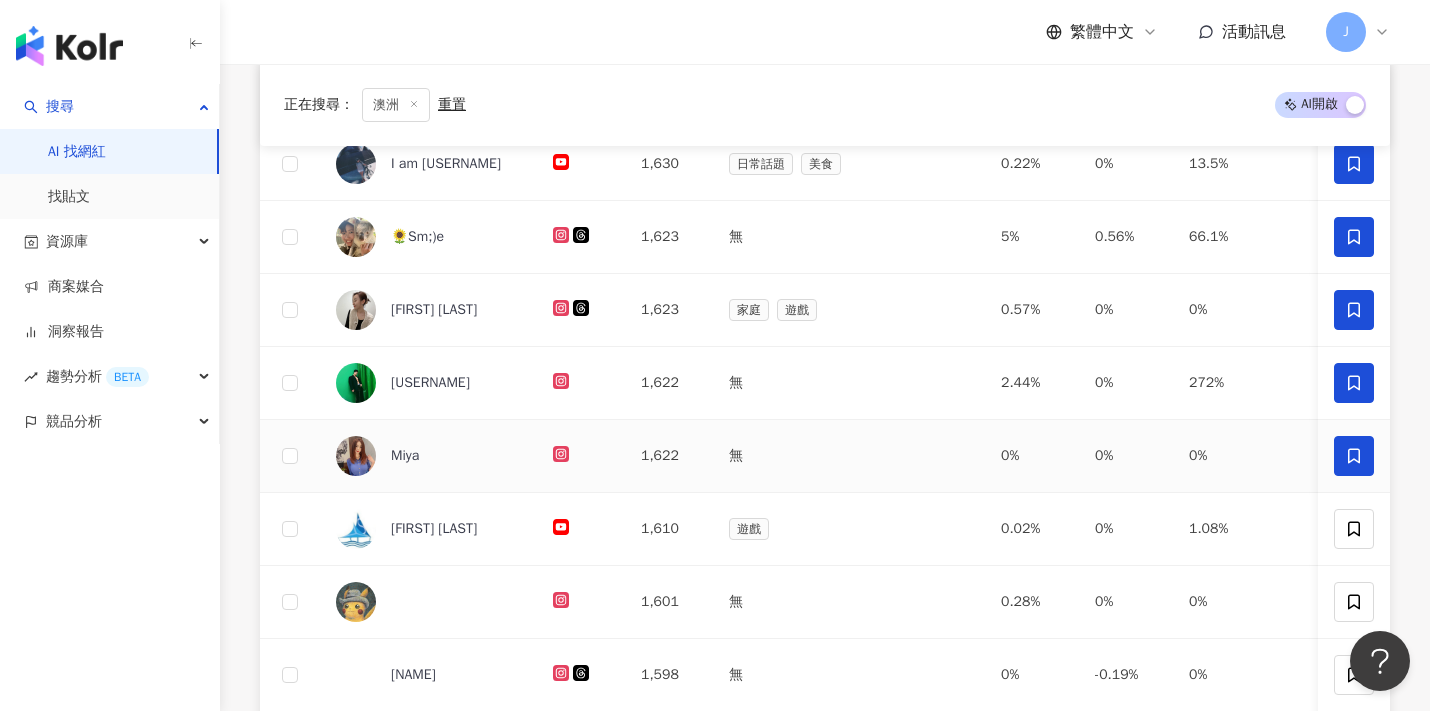 click at bounding box center (1354, 456) 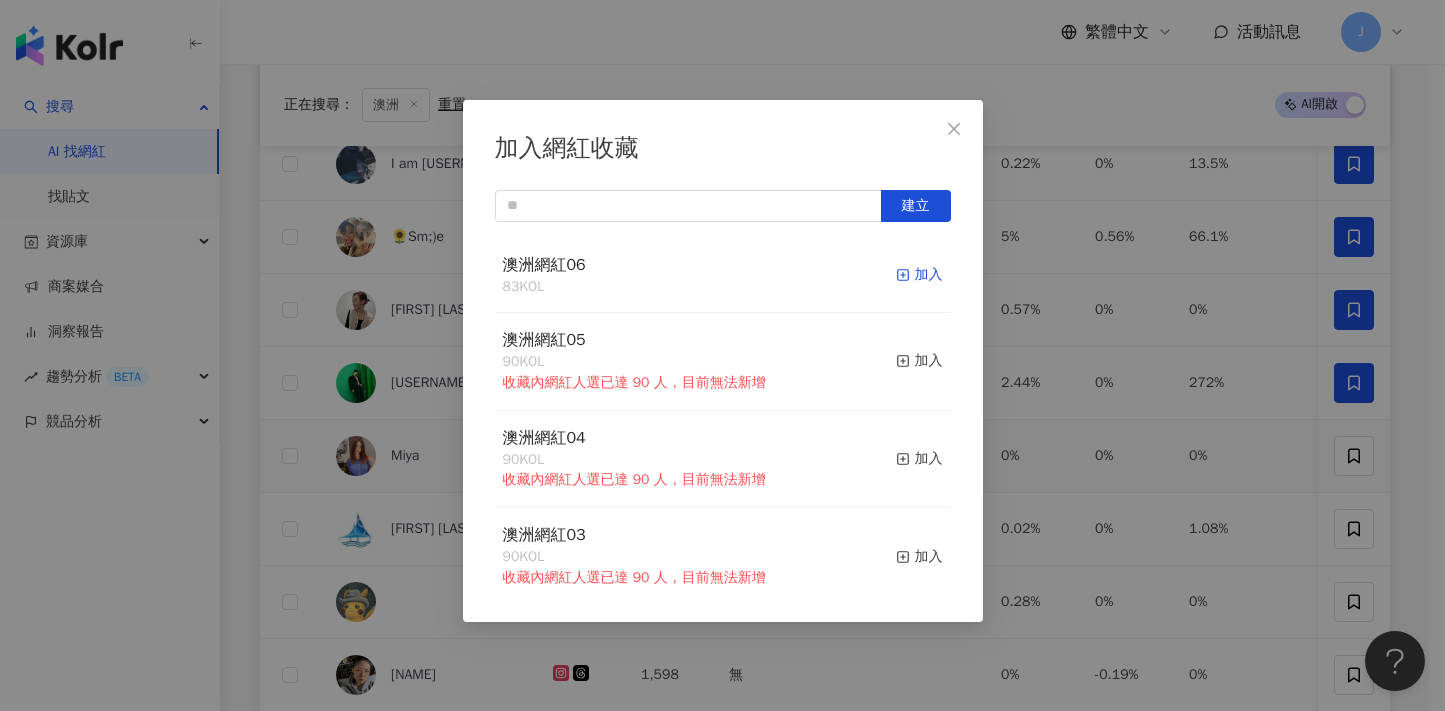 click on "加入" at bounding box center [919, 275] 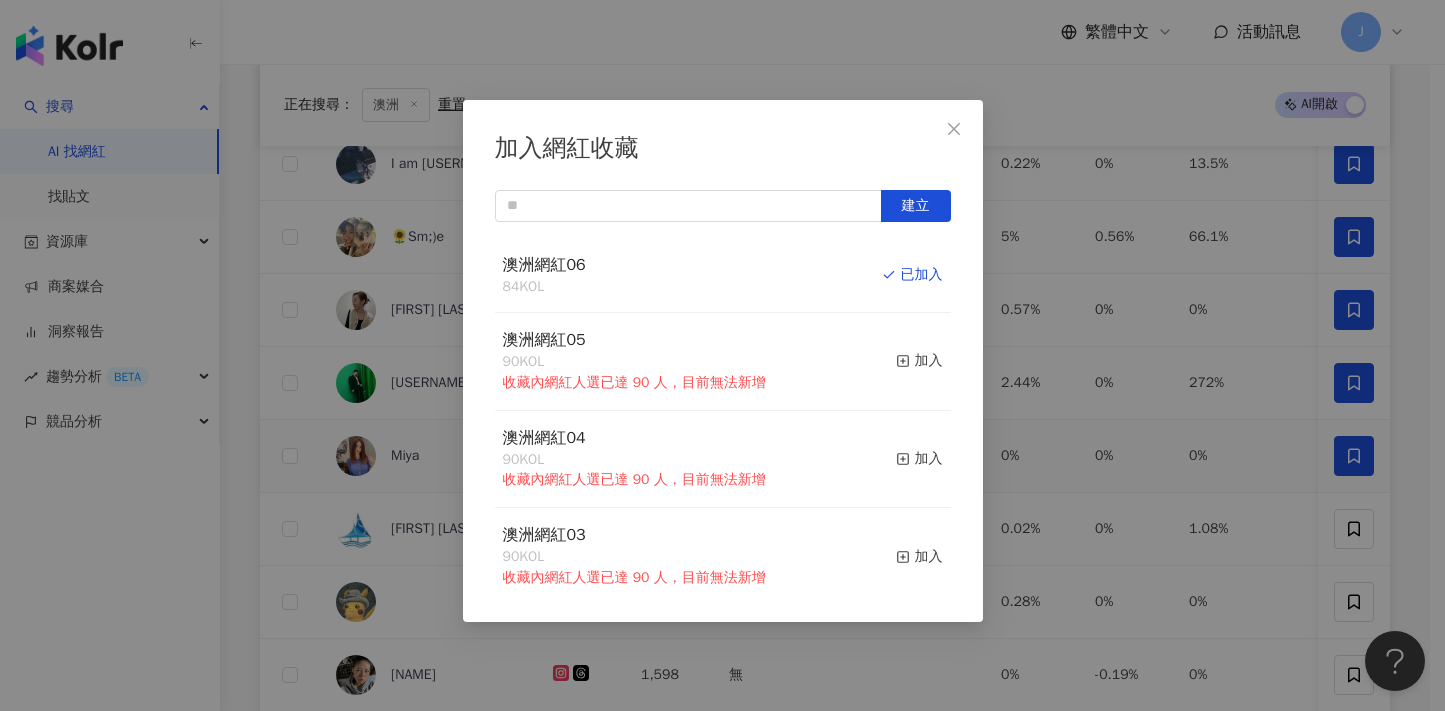 click on "加入網紅收藏 建立 澳洲網紅06 84  KOL 已加入 澳洲網紅05 90  KOL 收藏內網紅人選已達 90 人，目前無法新增 加入 澳洲網紅04 90  KOL 收藏內網紅人選已達 90 人，目前無法新增 加入 澳洲網紅03 90  KOL 收藏內網紅人選已達 90 人，目前無法新增 加入 澳洲網紅02 90  KOL 收藏內網紅人選已達 90 人，目前無法新增 加入 澳洲網紅01 90  KOL 收藏內網紅人選已達 90 人，目前無法新增 加入 澳洲網紅 90  KOL 收藏內網紅人選已達 90 人，目前無法新增 加入 夏日藝術季 12  KOL 加入 臺中文創輔導專案 11  KOL 加入" at bounding box center (722, 355) 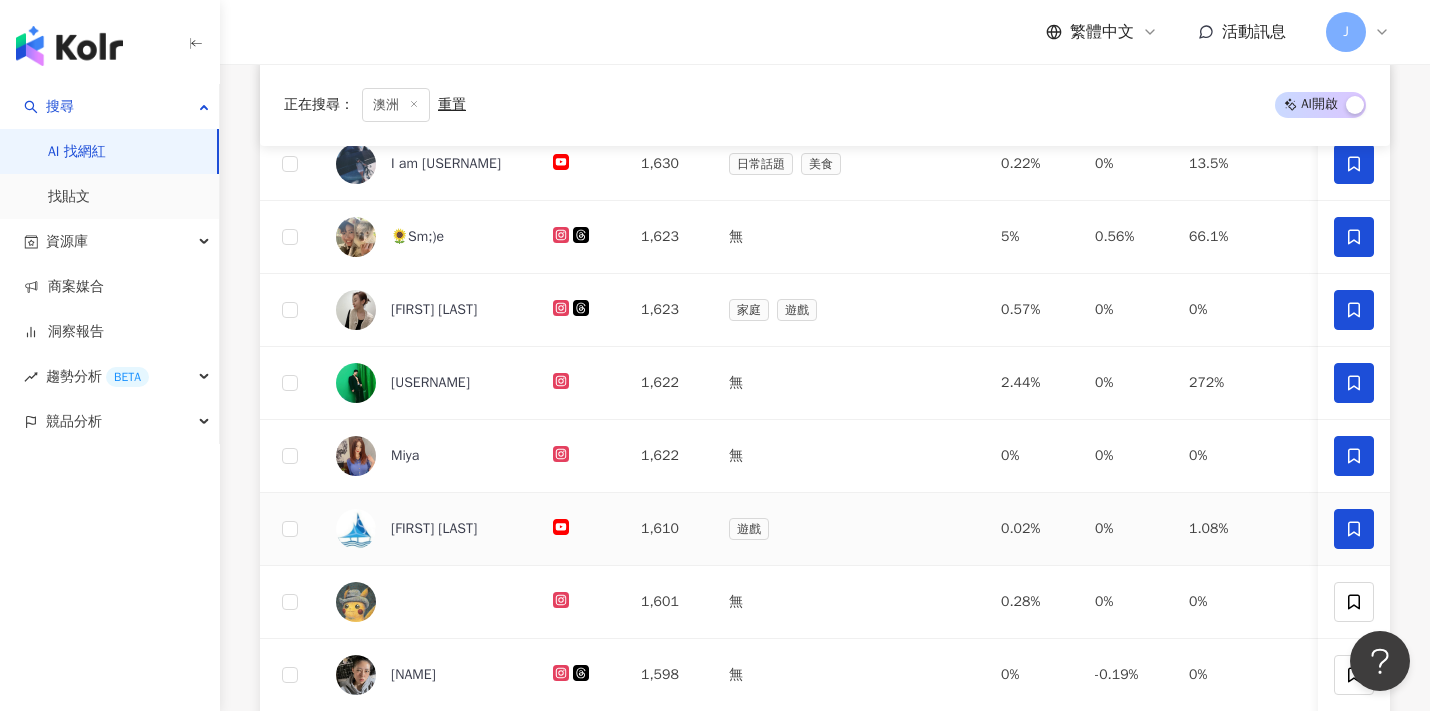 click at bounding box center [1354, 529] 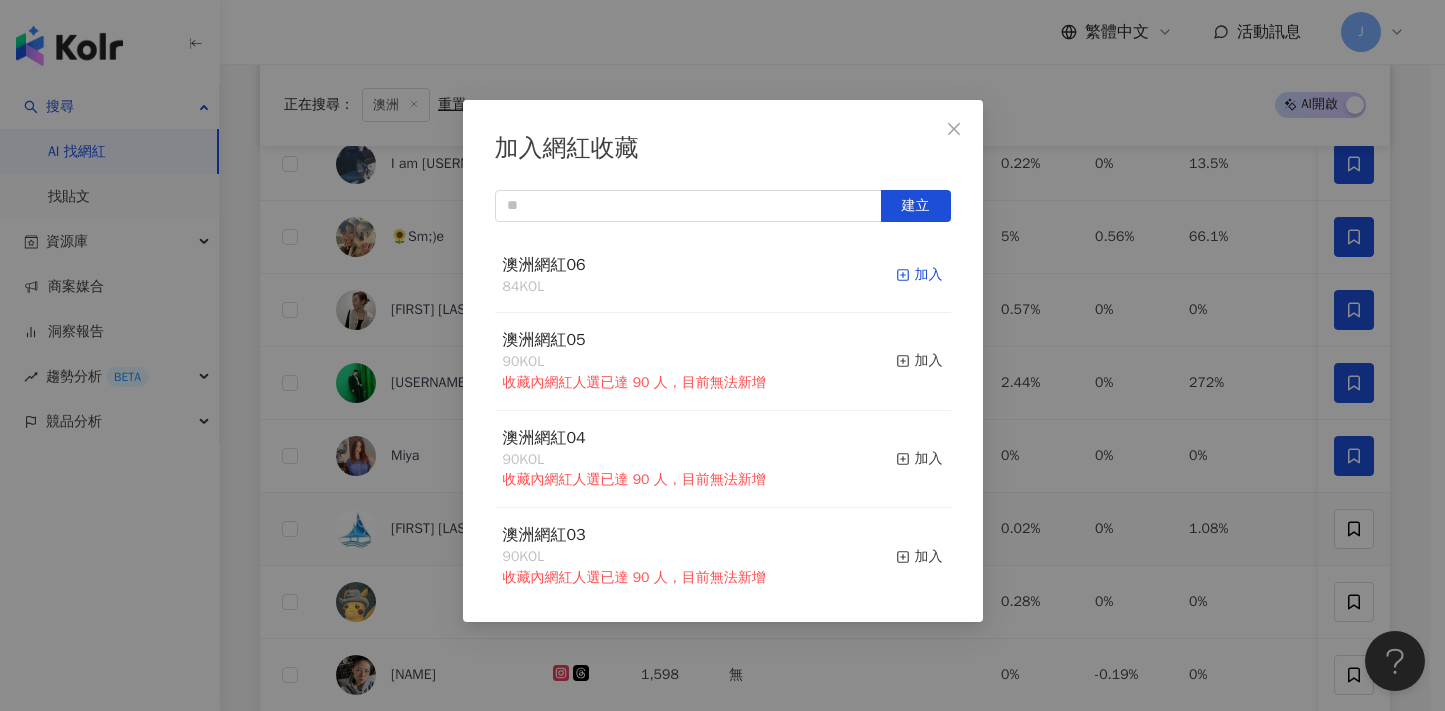 click on "加入" at bounding box center [919, 275] 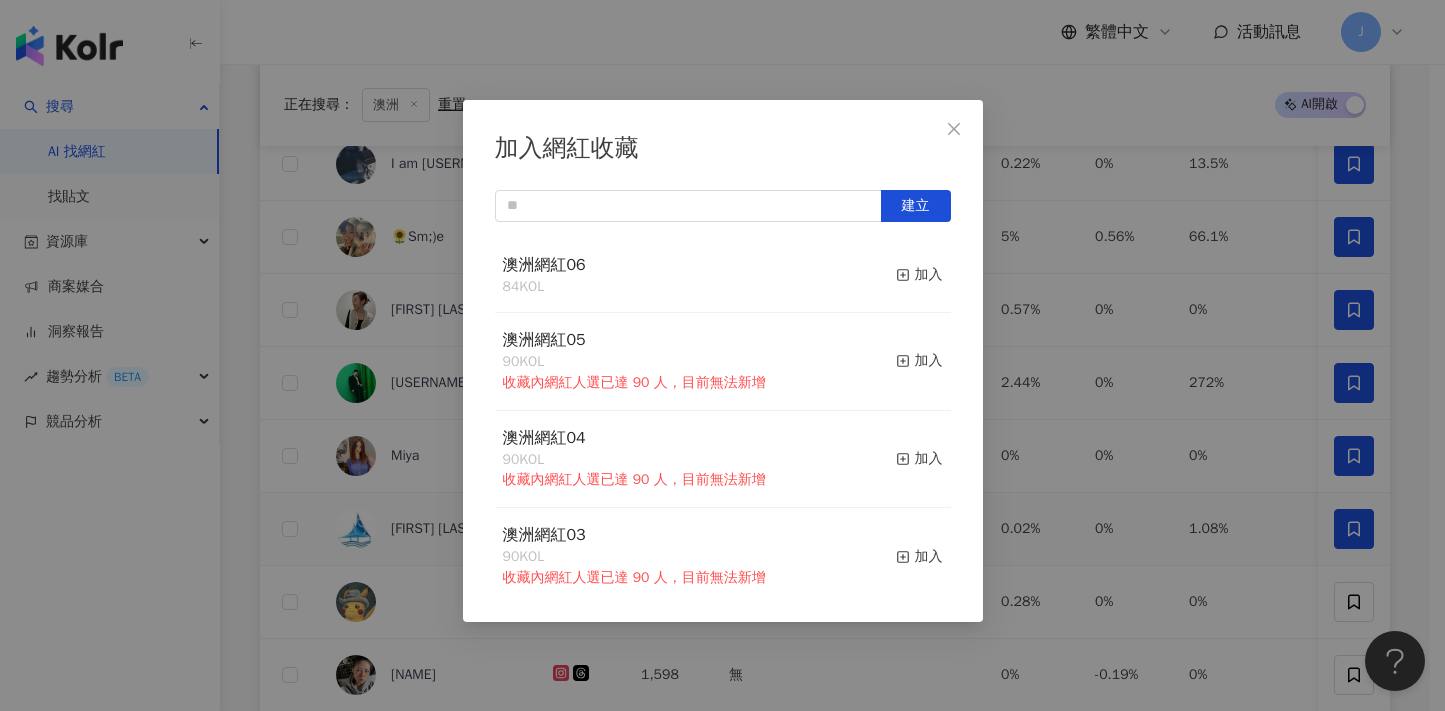 click on "加入網紅收藏 建立 澳洲網紅06 84  KOL 加入 澳洲網紅05 90  KOL 收藏內網紅人選已達 90 人，目前無法新增 加入 澳洲網紅04 90  KOL 收藏內網紅人選已達 90 人，目前無法新增 加入 澳洲網紅03 90  KOL 收藏內網紅人選已達 90 人，目前無法新增 加入 澳洲網紅02 90  KOL 收藏內網紅人選已達 90 人，目前無法新增 加入 澳洲網紅01 90  KOL 收藏內網紅人選已達 90 人，目前無法新增 加入 澳洲網紅 90  KOL 收藏內網紅人選已達 90 人，目前無法新增 加入 夏日藝術季 12  KOL 加入 臺中文創輔導專案 11  KOL 加入" at bounding box center [722, 355] 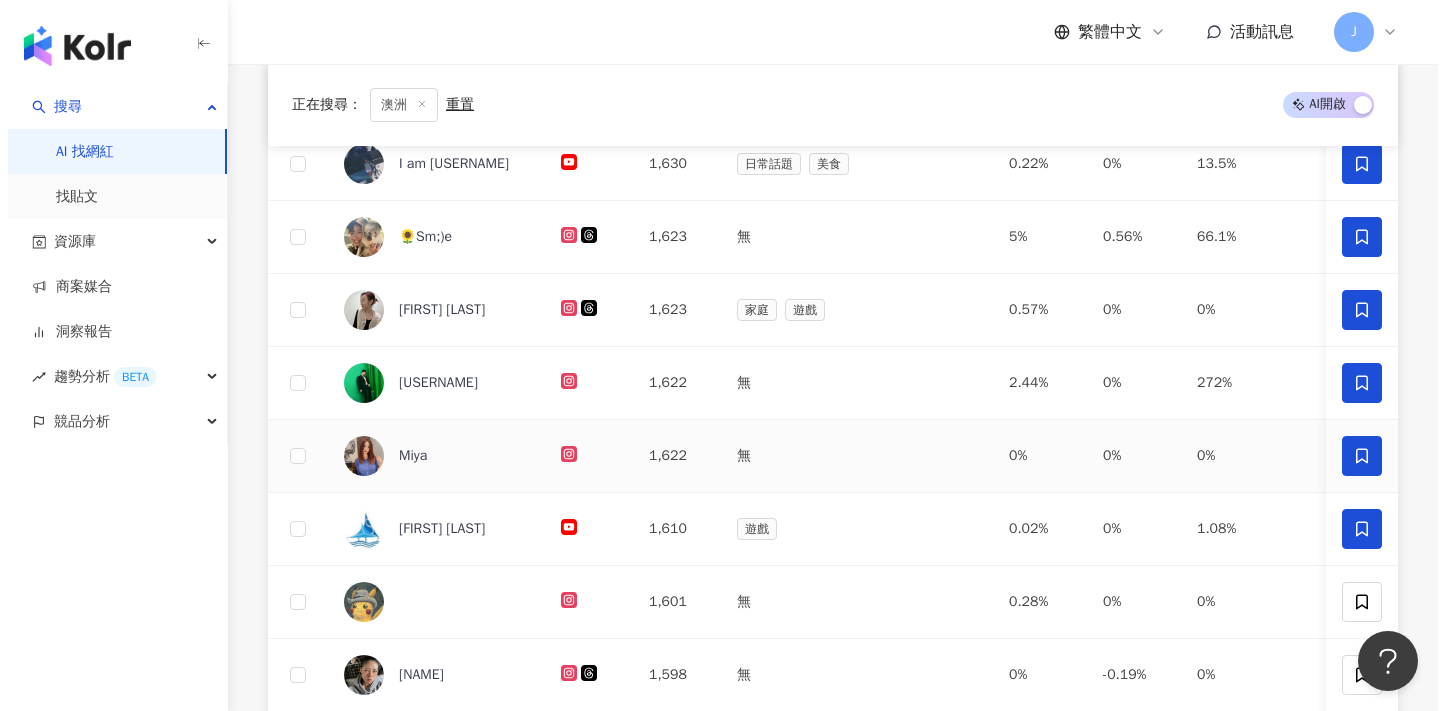 scroll, scrollTop: 387, scrollLeft: 0, axis: vertical 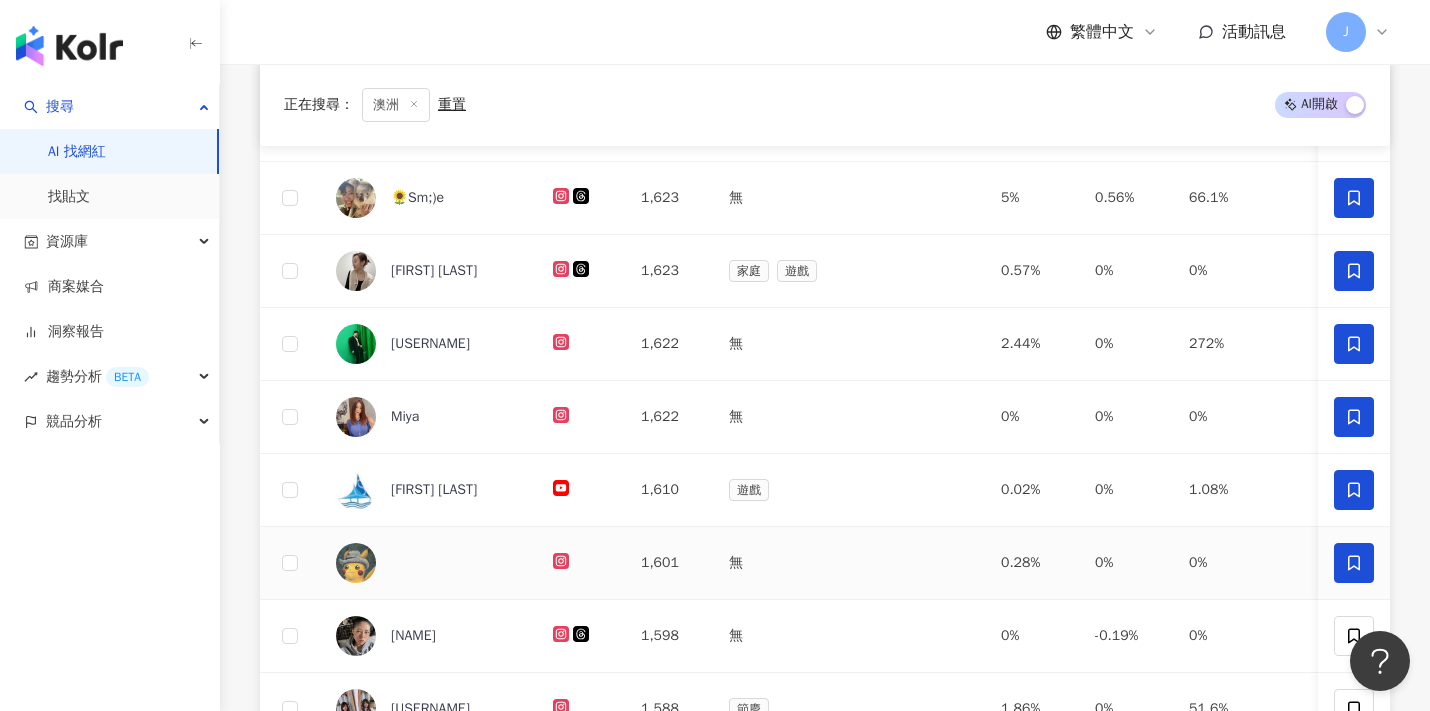 click at bounding box center [1354, 563] 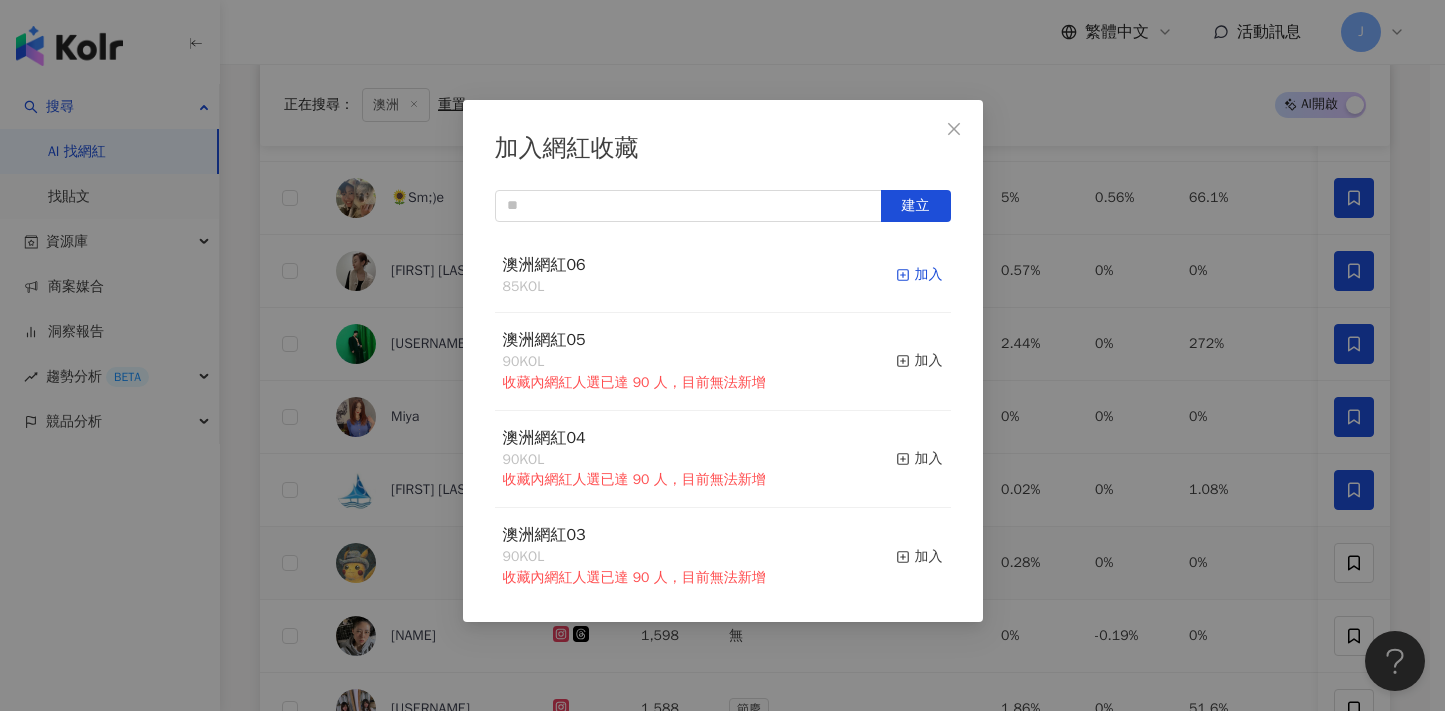 click on "加入" at bounding box center (919, 275) 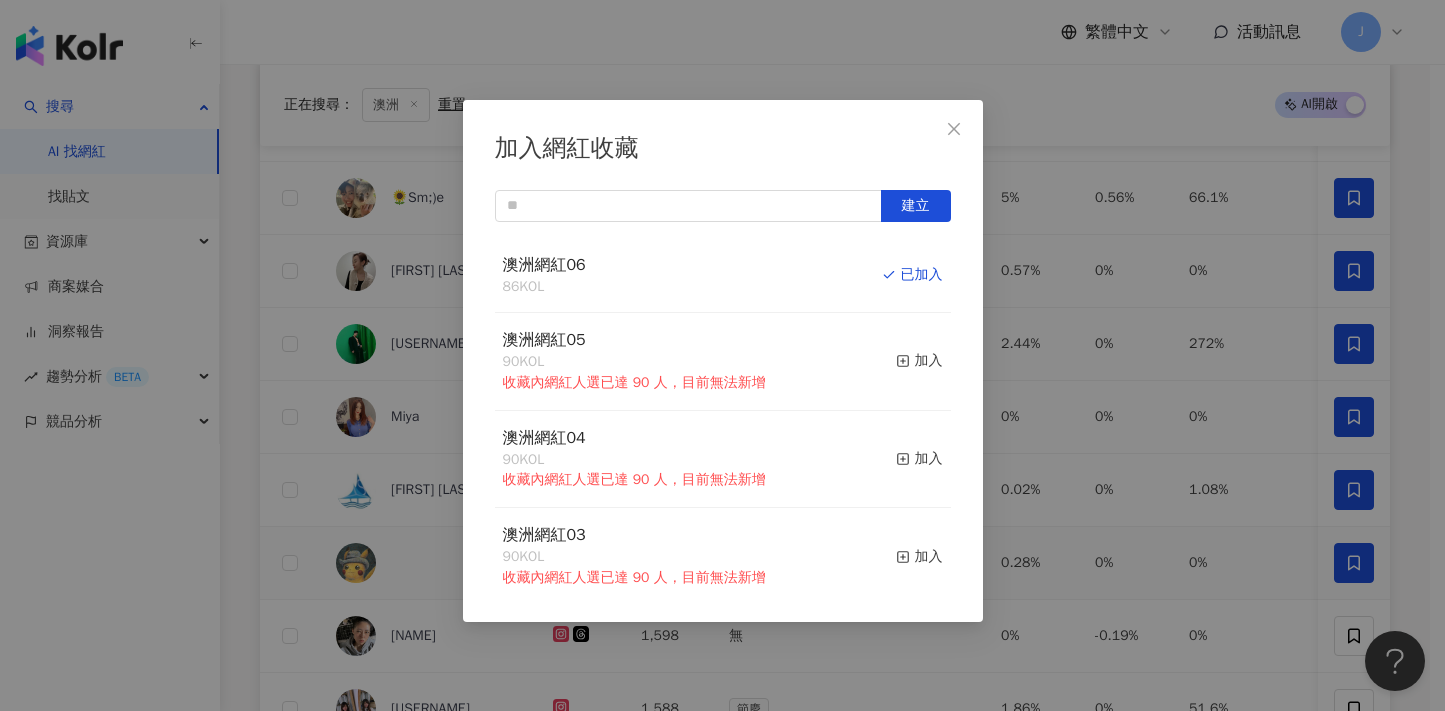 click on "加入網紅收藏 建立 澳洲網紅06 86  KOL 已加入 澳洲網紅05 90  KOL 收藏內網紅人選已達 90 人，目前無法新增 加入 澳洲網紅04 90  KOL 收藏內網紅人選已達 90 人，目前無法新增 加入 澳洲網紅03 90  KOL 收藏內網紅人選已達 90 人，目前無法新增 加入 澳洲網紅02 90  KOL 收藏內網紅人選已達 90 人，目前無法新增 加入 澳洲網紅01 90  KOL 收藏內網紅人選已達 90 人，目前無法新增 加入 澳洲網紅 90  KOL 收藏內網紅人選已達 90 人，目前無法新增 加入 夏日藝術季 12  KOL 加入 臺中文創輔導專案 11  KOL 加入" at bounding box center [722, 355] 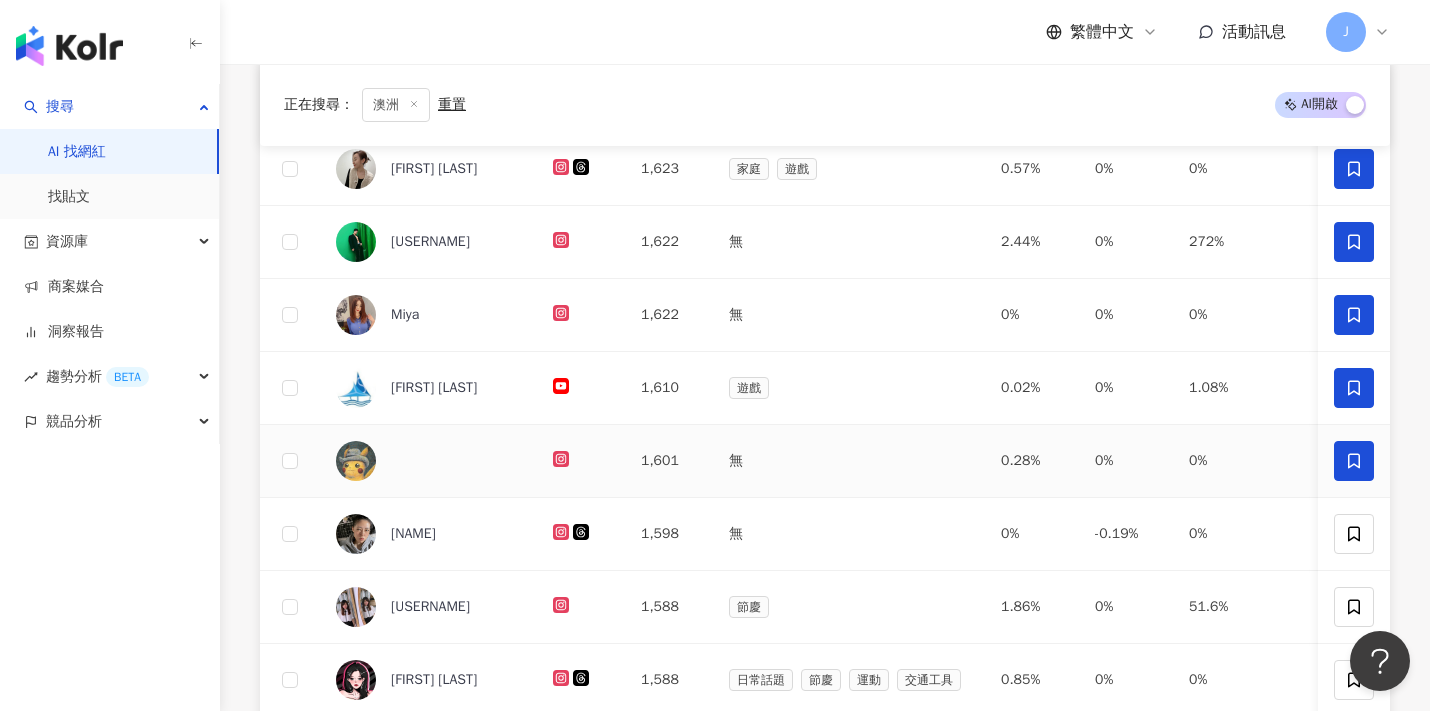 scroll, scrollTop: 579, scrollLeft: 0, axis: vertical 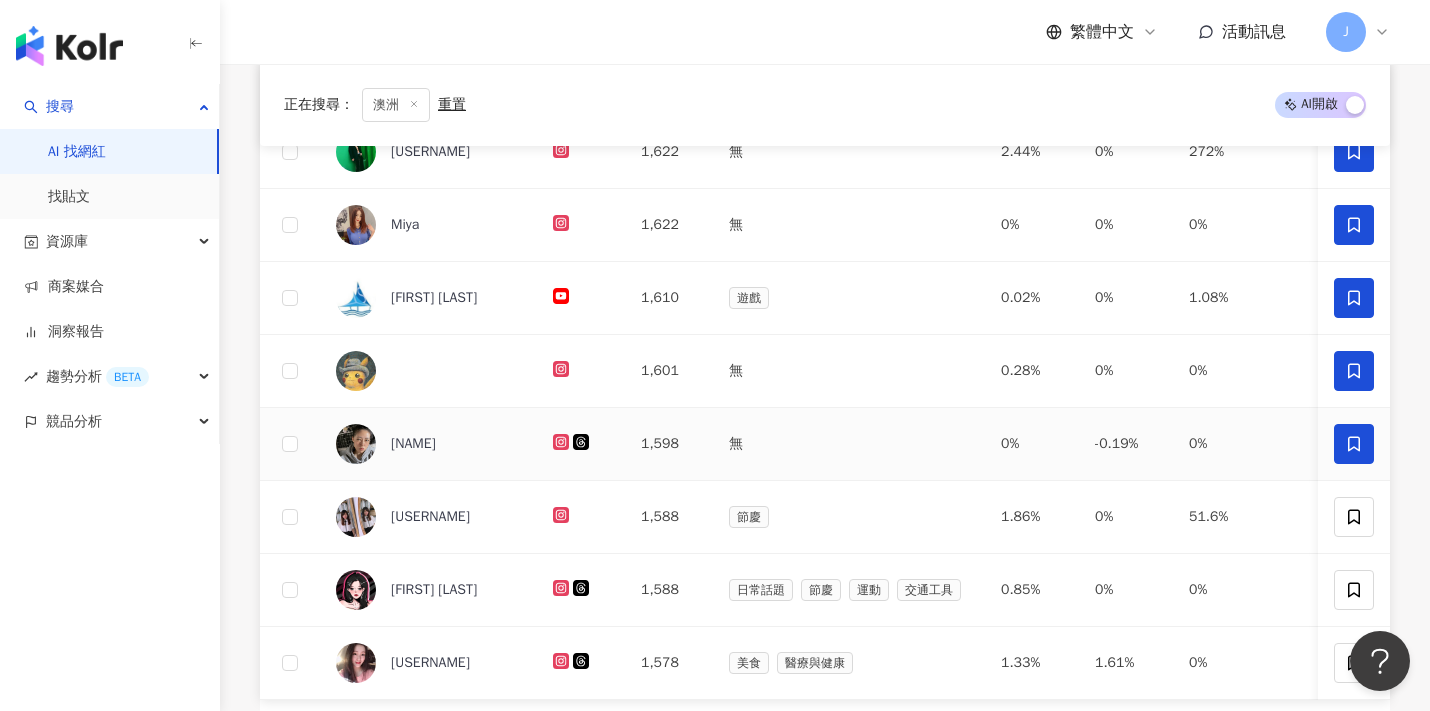click at bounding box center (1354, 444) 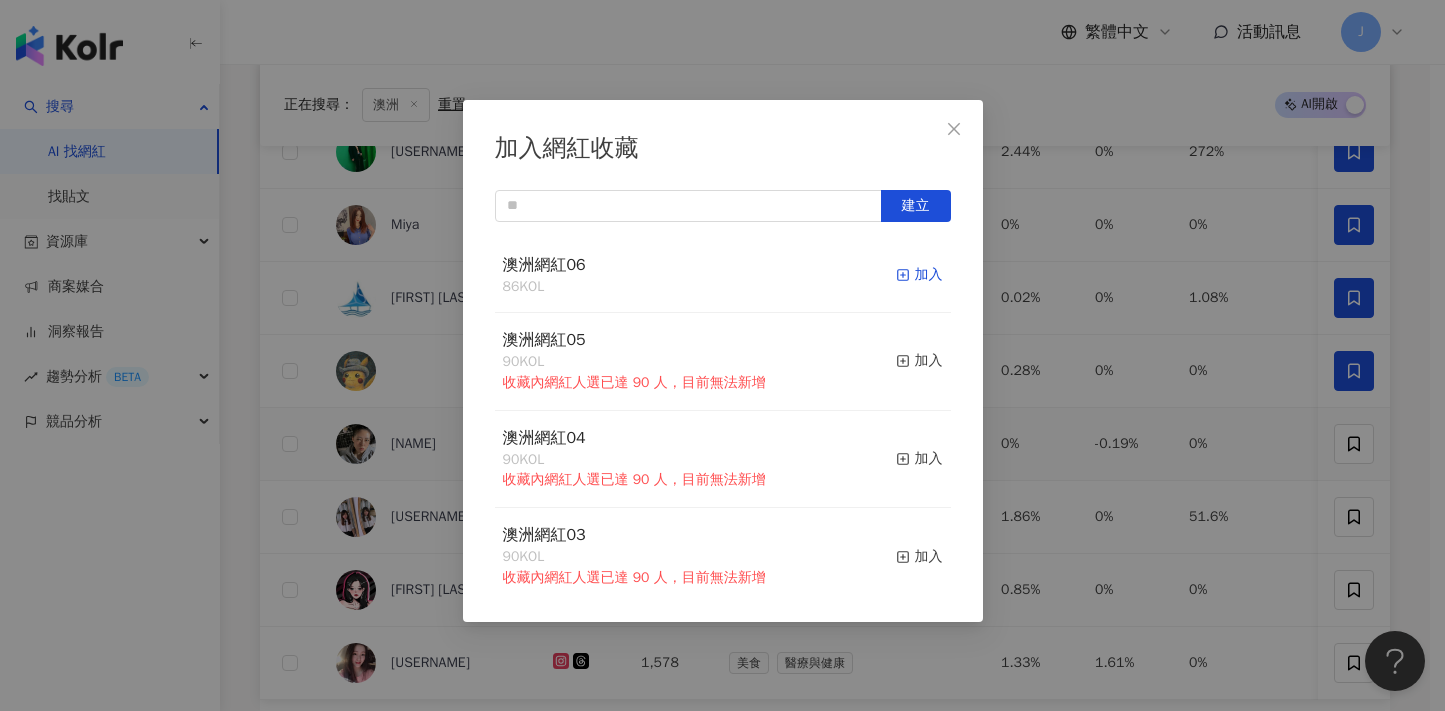 click on "加入" at bounding box center [919, 275] 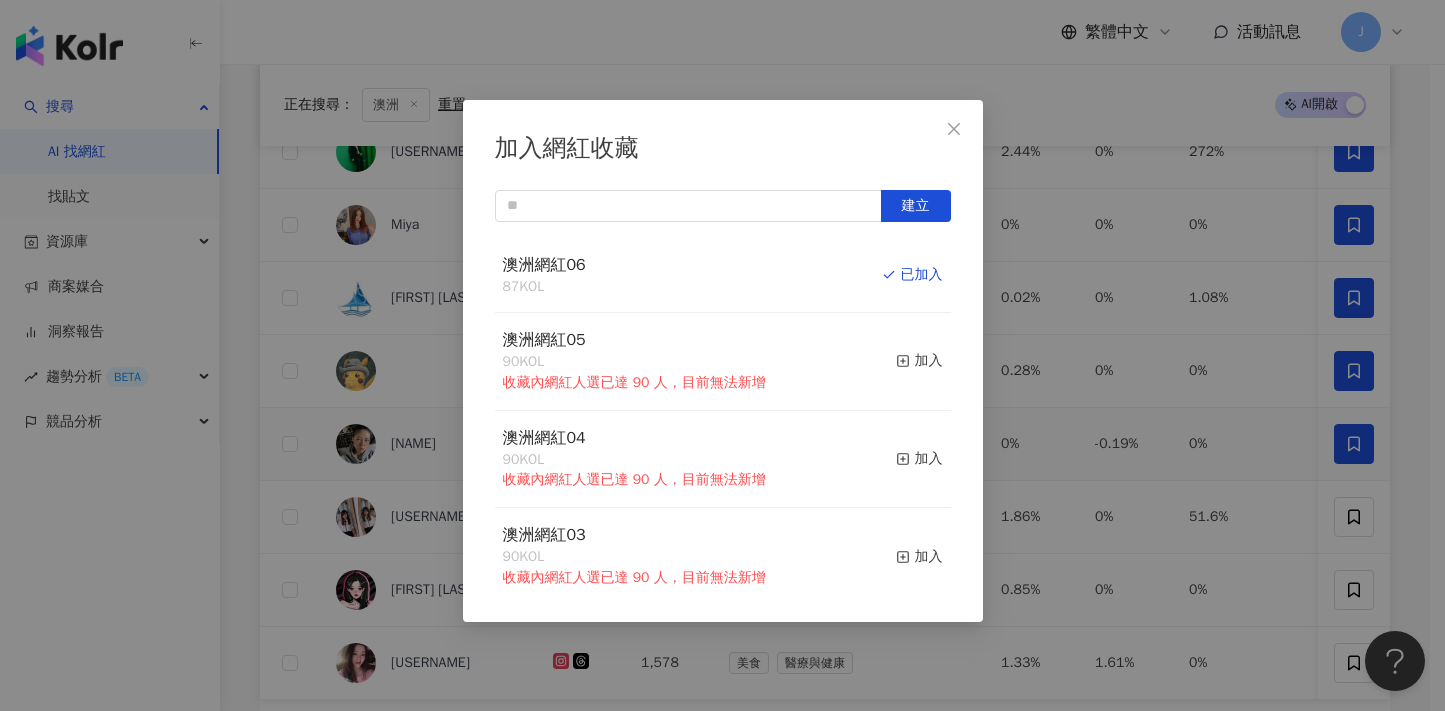 click on "加入網紅收藏 建立 澳洲網紅06 87  KOL 已加入 澳洲網紅05 90  KOL 收藏內網紅人選已達 90 人，目前無法新增 加入 澳洲網紅04 90  KOL 收藏內網紅人選已達 90 人，目前無法新增 加入 澳洲網紅03 90  KOL 收藏內網紅人選已達 90 人，目前無法新增 加入 澳洲網紅02 90  KOL 收藏內網紅人選已達 90 人，目前無法新增 加入 澳洲網紅01 90  KOL 收藏內網紅人選已達 90 人，目前無法新增 加入 澳洲網紅 90  KOL 收藏內網紅人選已達 90 人，目前無法新增 加入 夏日藝術季 12  KOL 加入 臺中文創輔導專案 11  KOL 加入" at bounding box center [722, 355] 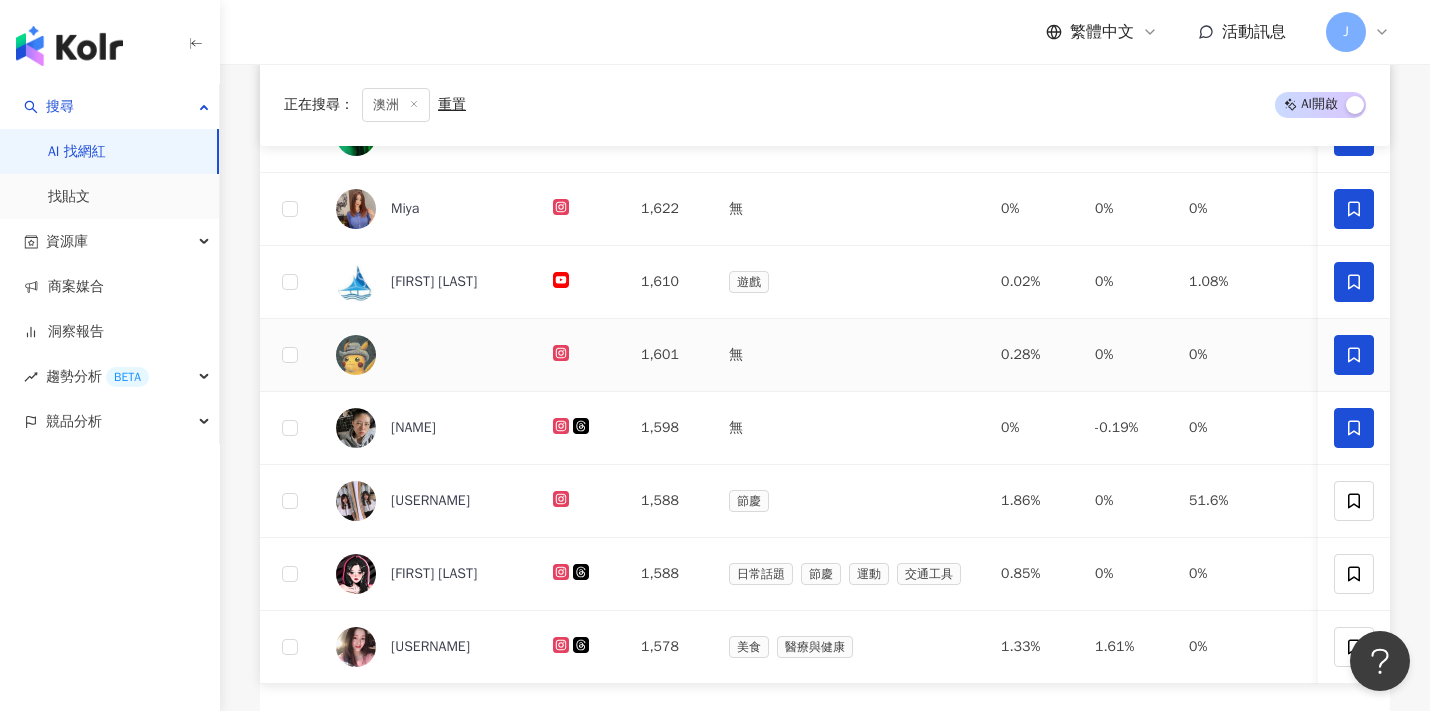scroll, scrollTop: 625, scrollLeft: 0, axis: vertical 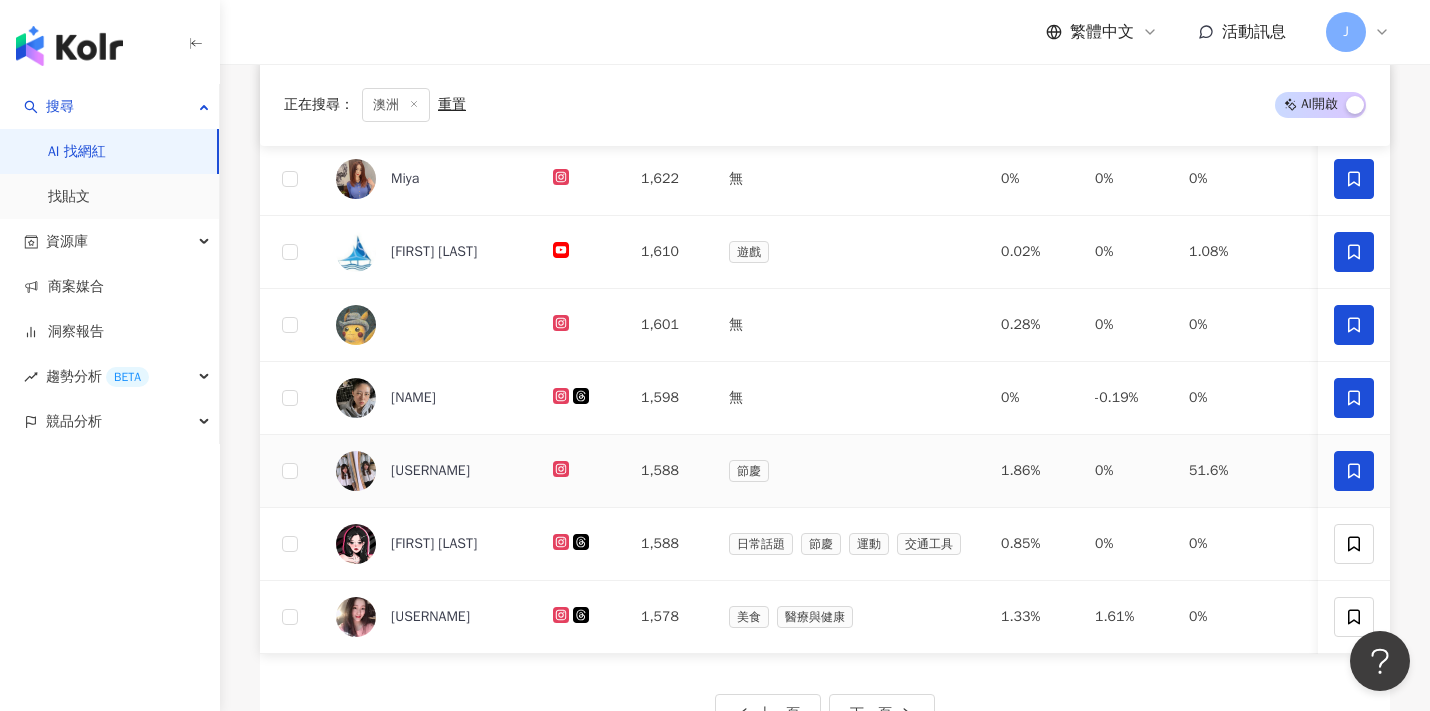 click at bounding box center (1354, 471) 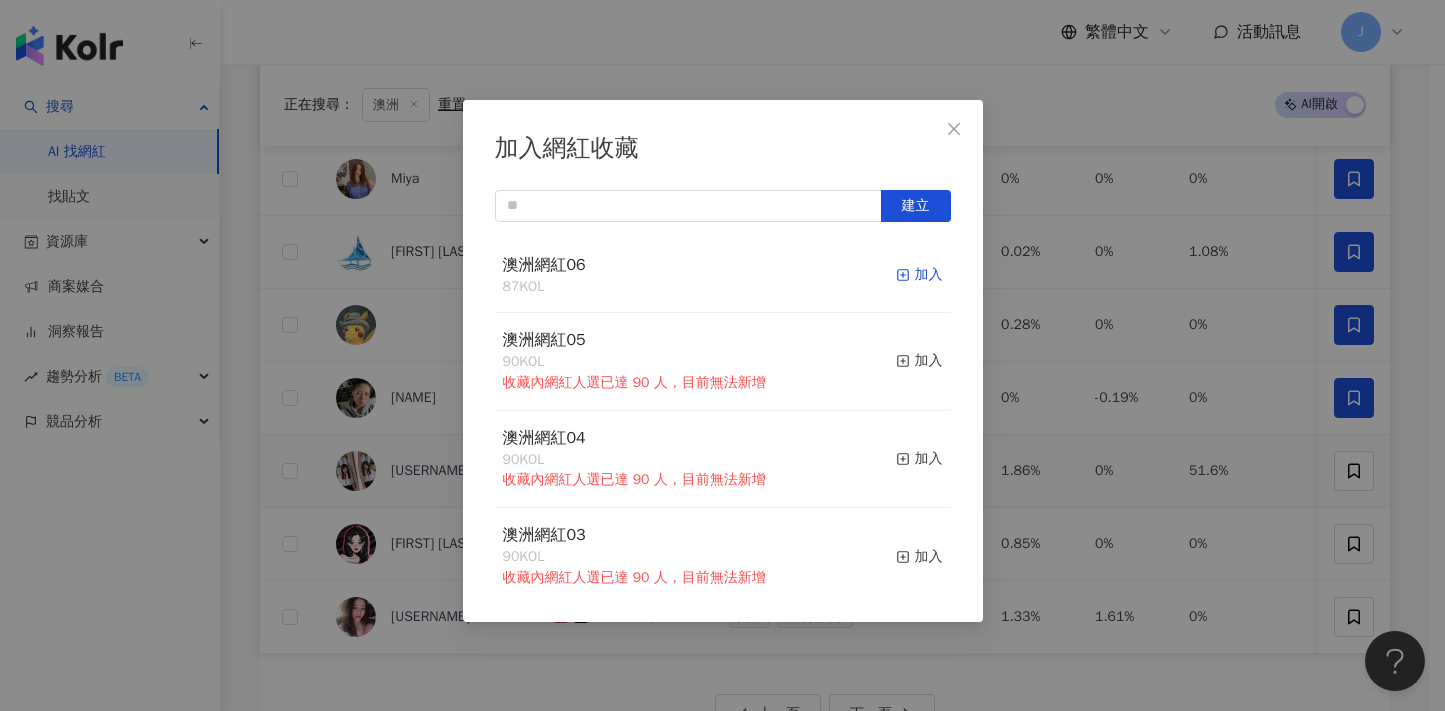 click on "加入" at bounding box center [919, 275] 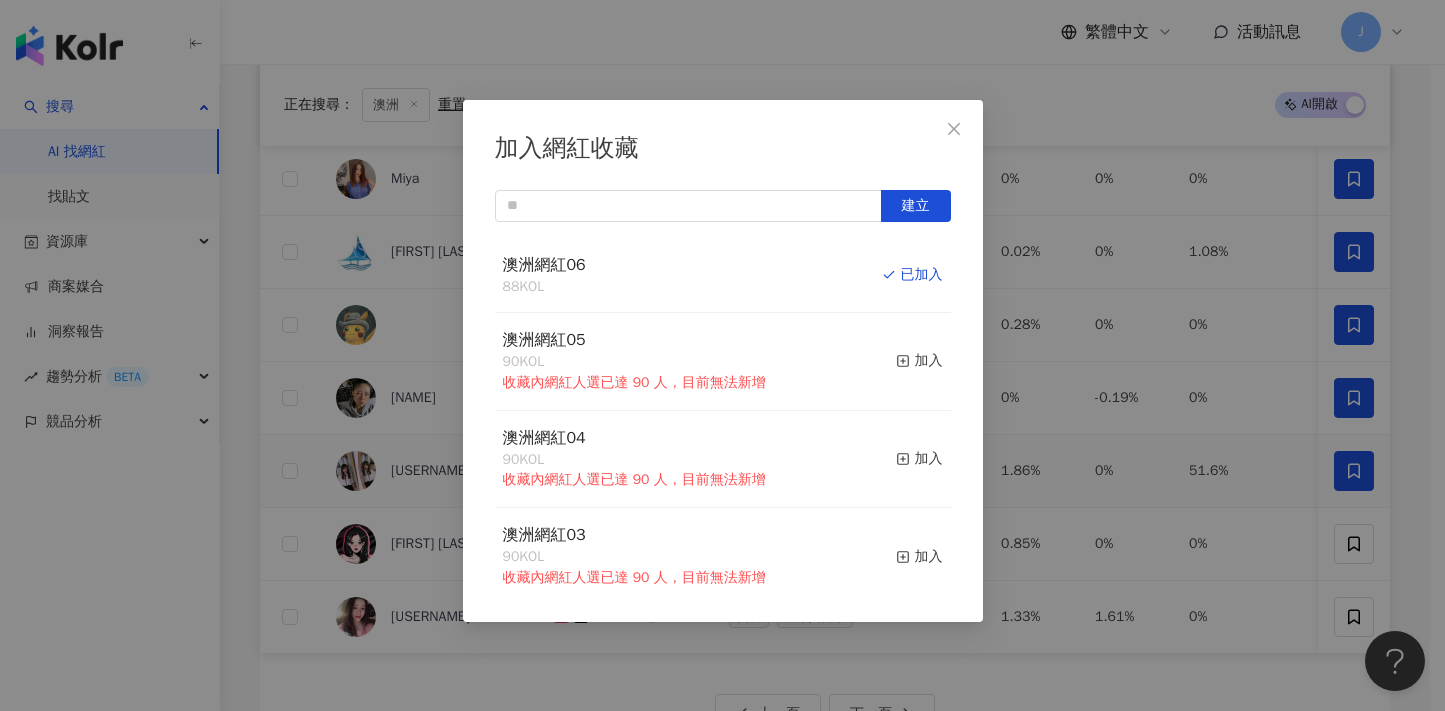 click on "加入網紅收藏 建立 澳洲網紅06 88  KOL 已加入 澳洲網紅05 90  KOL 收藏內網紅人選已達 90 人，目前無法新增 加入 澳洲網紅04 90  KOL 收藏內網紅人選已達 90 人，目前無法新增 加入 澳洲網紅03 90  KOL 收藏內網紅人選已達 90 人，目前無法新增 加入 澳洲網紅02 90  KOL 收藏內網紅人選已達 90 人，目前無法新增 加入 澳洲網紅01 90  KOL 收藏內網紅人選已達 90 人，目前無法新增 加入 澳洲網紅 90  KOL 收藏內網紅人選已達 90 人，目前無法新增 加入 夏日藝術季 12  KOL 加入 臺中文創輔導專案 11  KOL 加入" at bounding box center [722, 355] 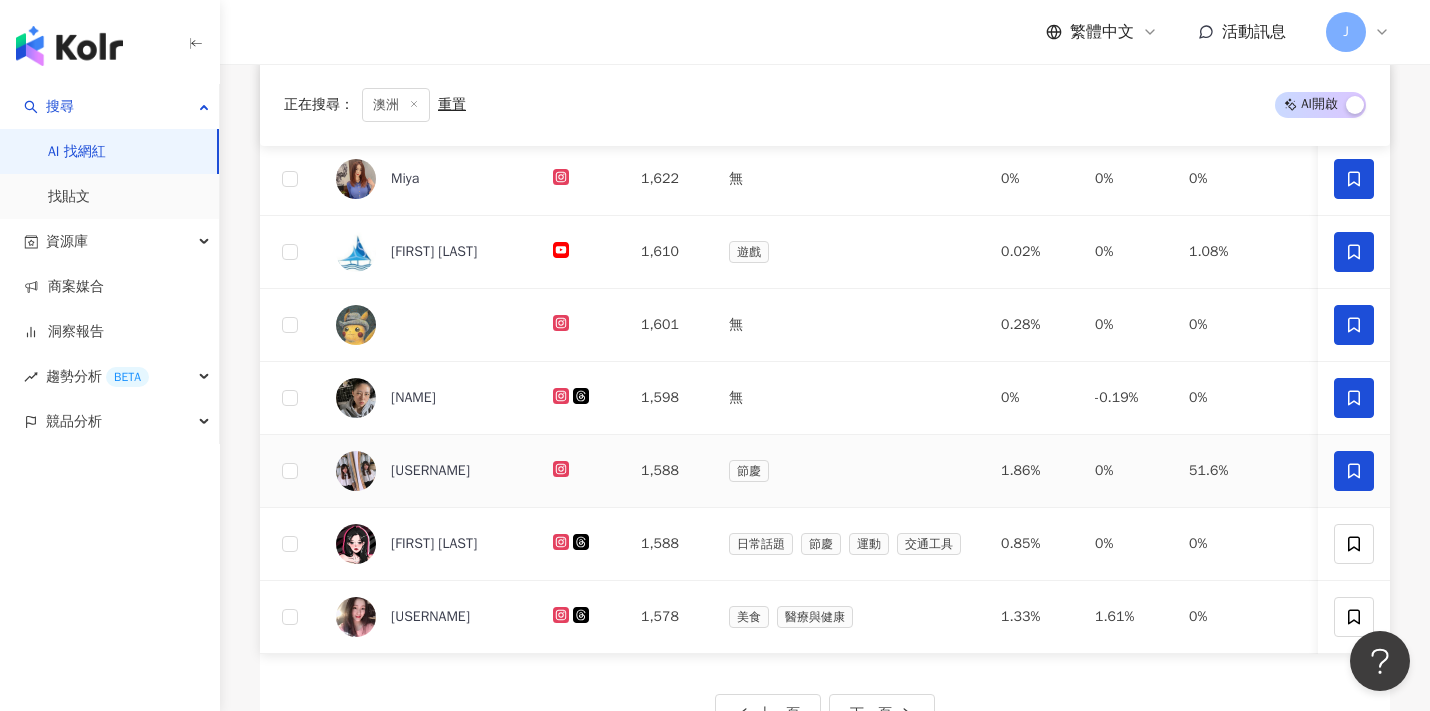 scroll, scrollTop: 698, scrollLeft: 0, axis: vertical 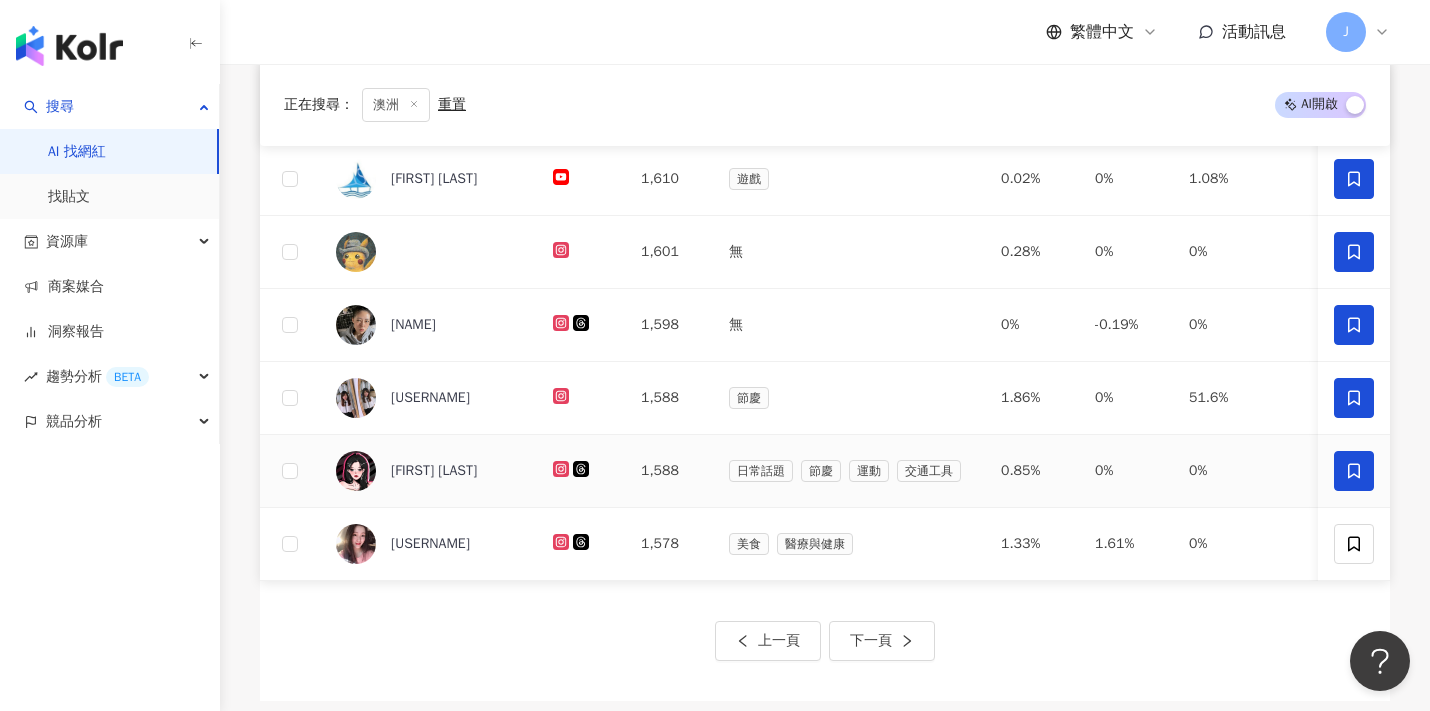 click at bounding box center (1354, 471) 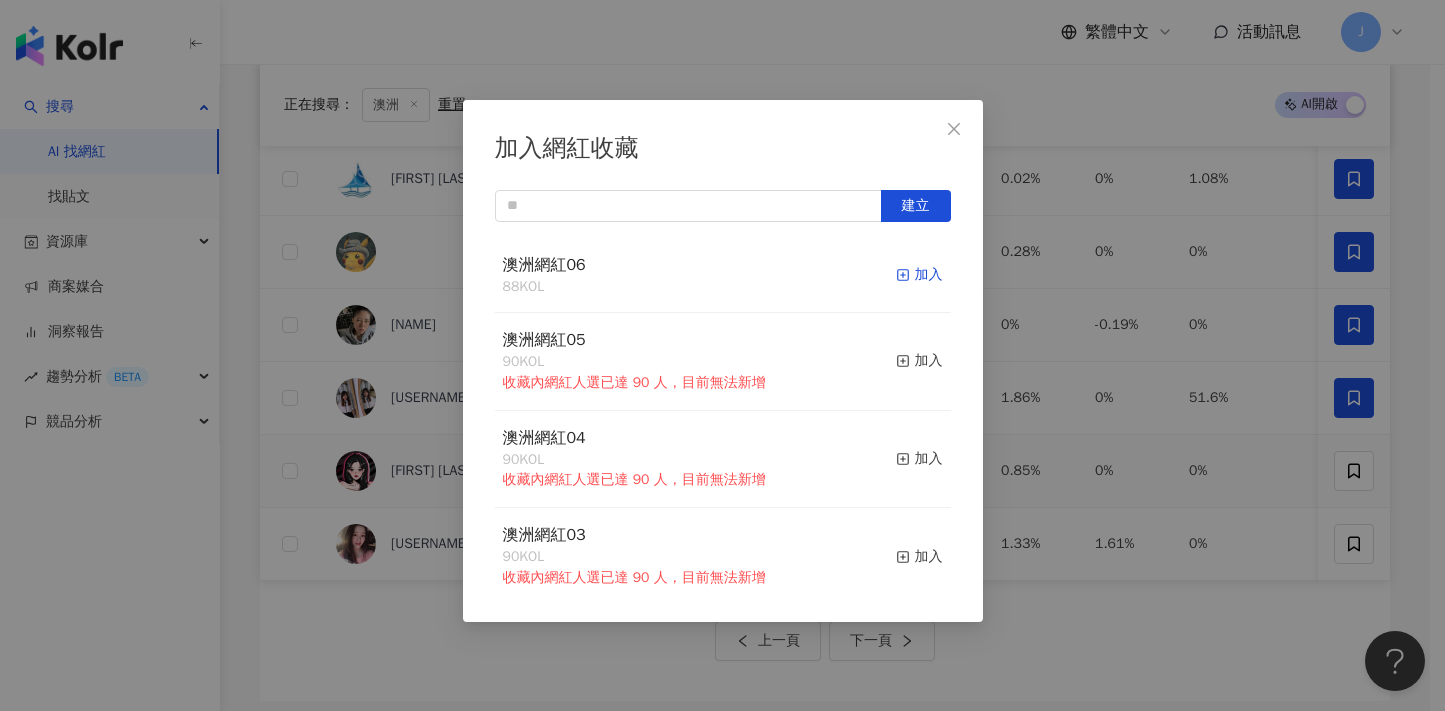 click on "加入" at bounding box center (919, 275) 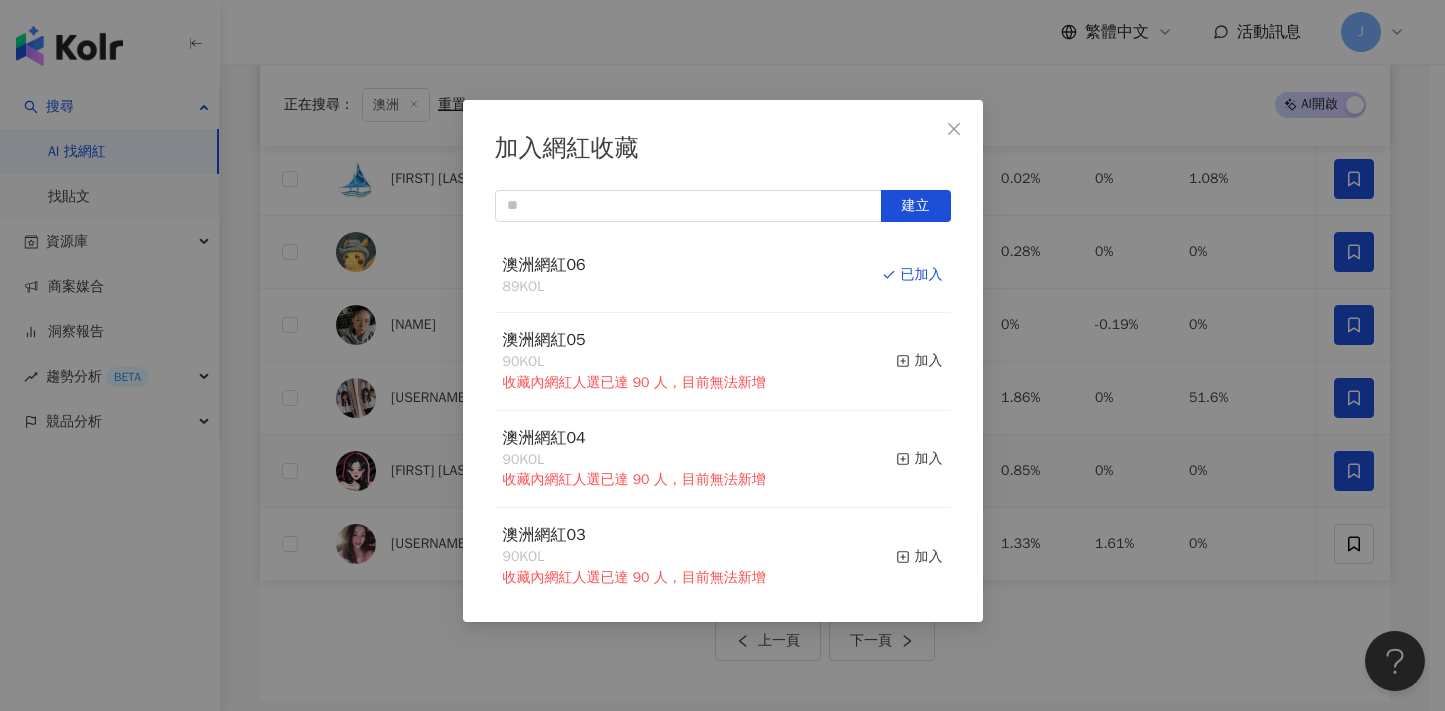 click on "加入網紅收藏 建立 澳洲網紅06 89  KOL 已加入 澳洲網紅05 90  KOL 收藏內網紅人選已達 90 人，目前無法新增 加入 澳洲網紅04 90  KOL 收藏內網紅人選已達 90 人，目前無法新增 加入 澳洲網紅03 90  KOL 收藏內網紅人選已達 90 人，目前無法新增 加入 澳洲網紅02 90  KOL 收藏內網紅人選已達 90 人，目前無法新增 加入 澳洲網紅01 90  KOL 收藏內網紅人選已達 90 人，目前無法新增 加入 澳洲網紅 90  KOL 收藏內網紅人選已達 90 人，目前無法新增 加入 夏日藝術季 12  KOL 加入 臺中文創輔導專案 11  KOL 加入" at bounding box center [722, 355] 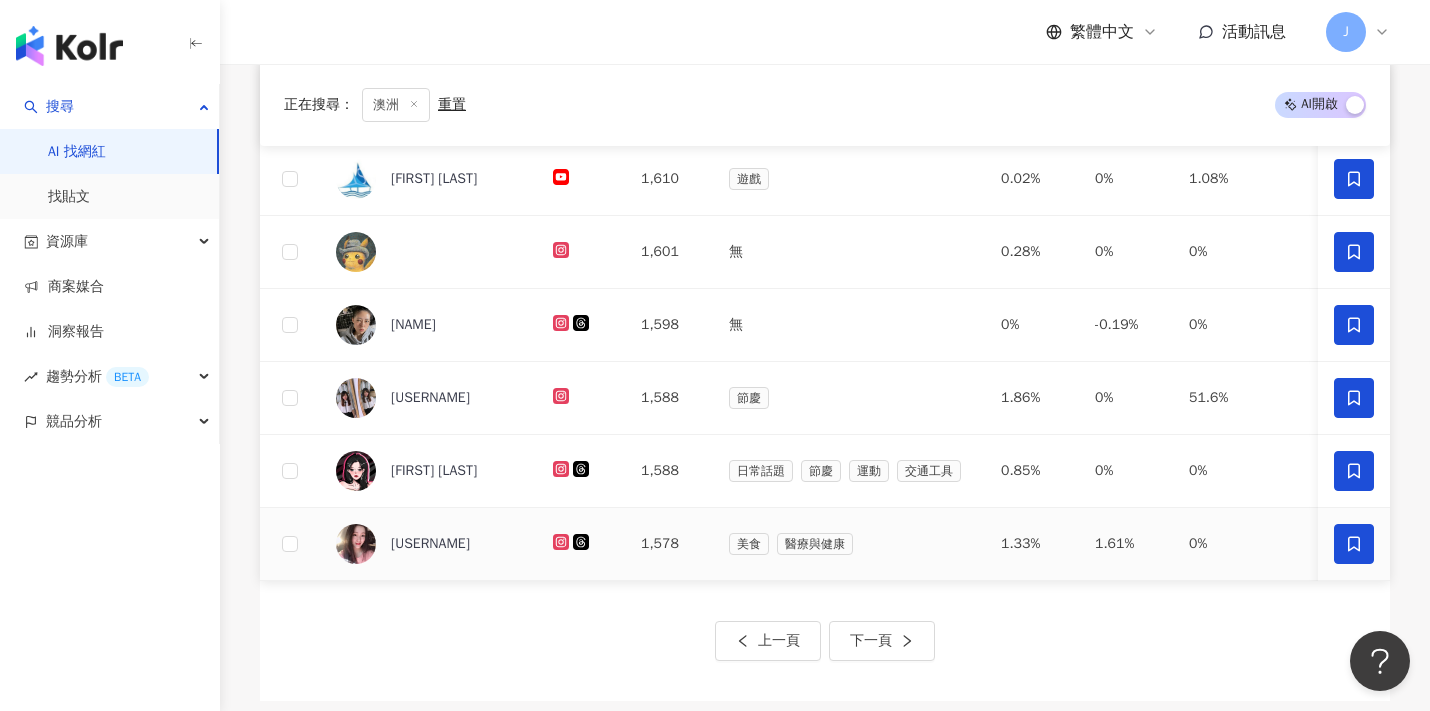 click 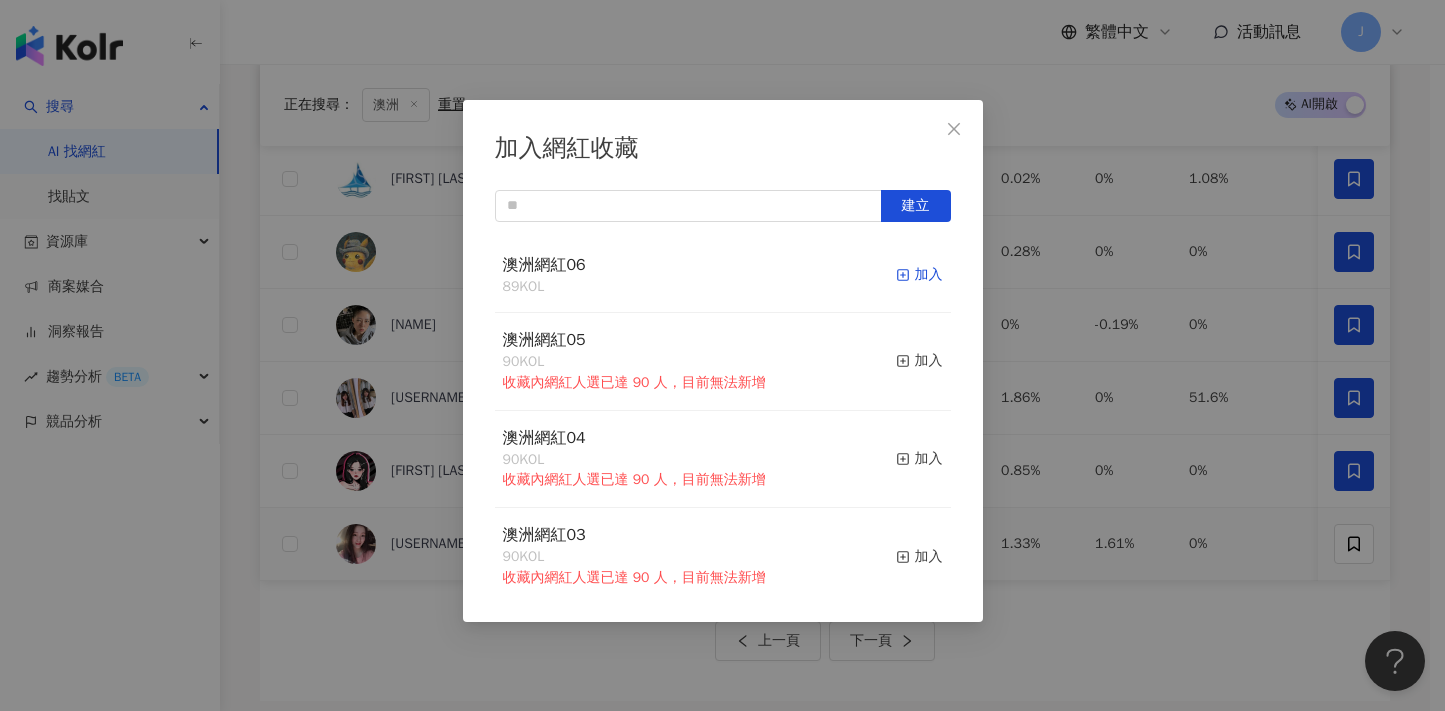 click on "加入" at bounding box center (919, 275) 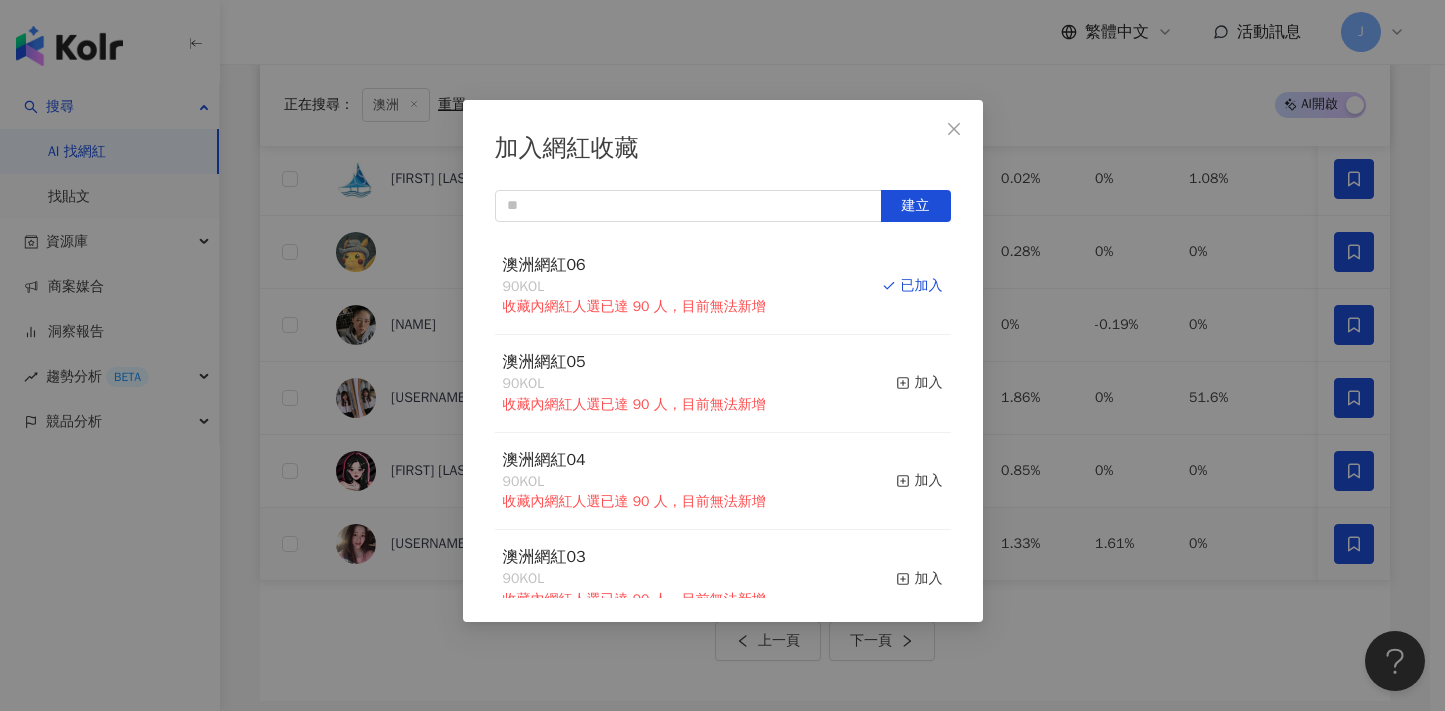 click on "加入網紅收藏 建立 澳洲網紅06 90  KOL 收藏內網紅人選已達 90 人，目前無法新增 已加入 澳洲網紅05 90  KOL 收藏內網紅人選已達 90 人，目前無法新增 加入 澳洲網紅04 90  KOL 收藏內網紅人選已達 90 人，目前無法新增 加入 澳洲網紅03 90  KOL 收藏內網紅人選已達 90 人，目前無法新增 加入 澳洲網紅02 90  KOL 收藏內網紅人選已達 90 人，目前無法新增 加入 澳洲網紅01 90  KOL 收藏內網紅人選已達 90 人，目前無法新增 加入 澳洲網紅 90  KOL 收藏內網紅人選已達 90 人，目前無法新增 加入 夏日藝術季 12  KOL 加入 臺中文創輔導專案 11  KOL 加入" at bounding box center [722, 355] 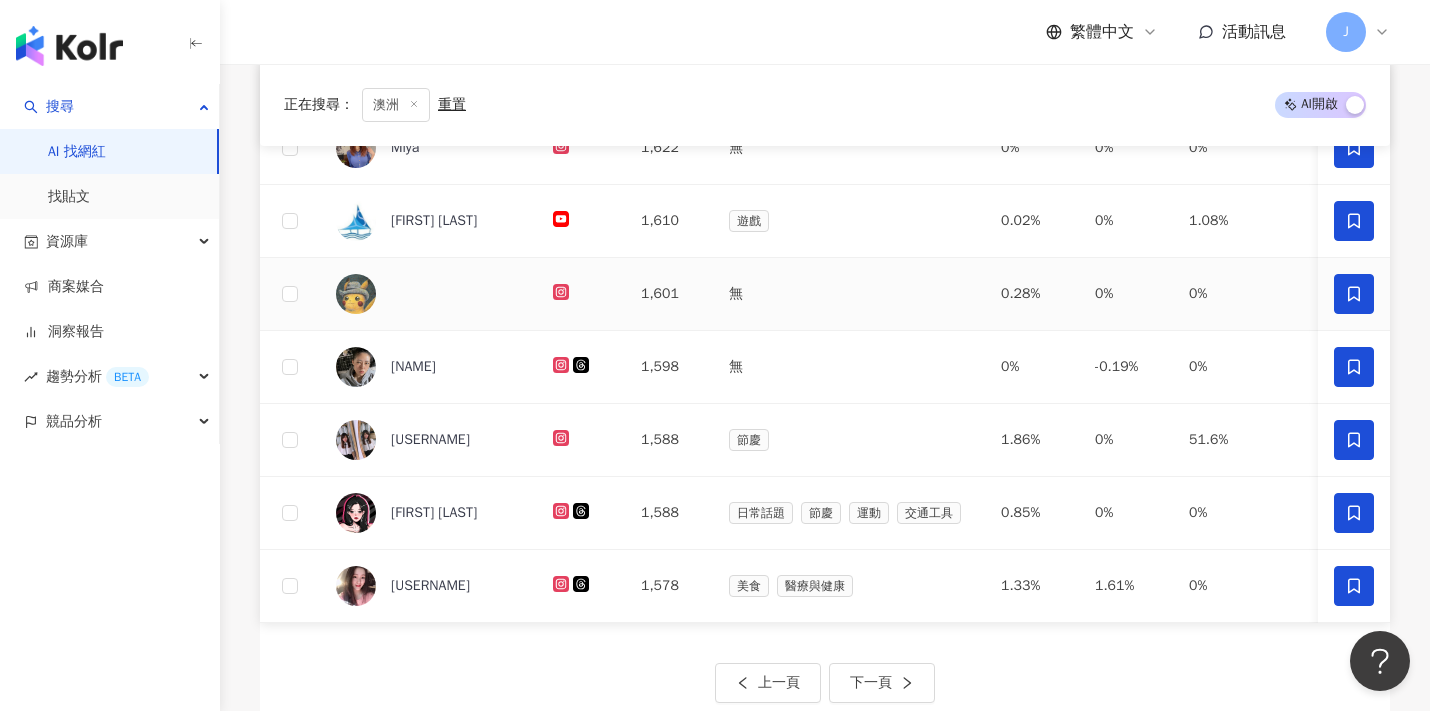 scroll, scrollTop: 699, scrollLeft: 0, axis: vertical 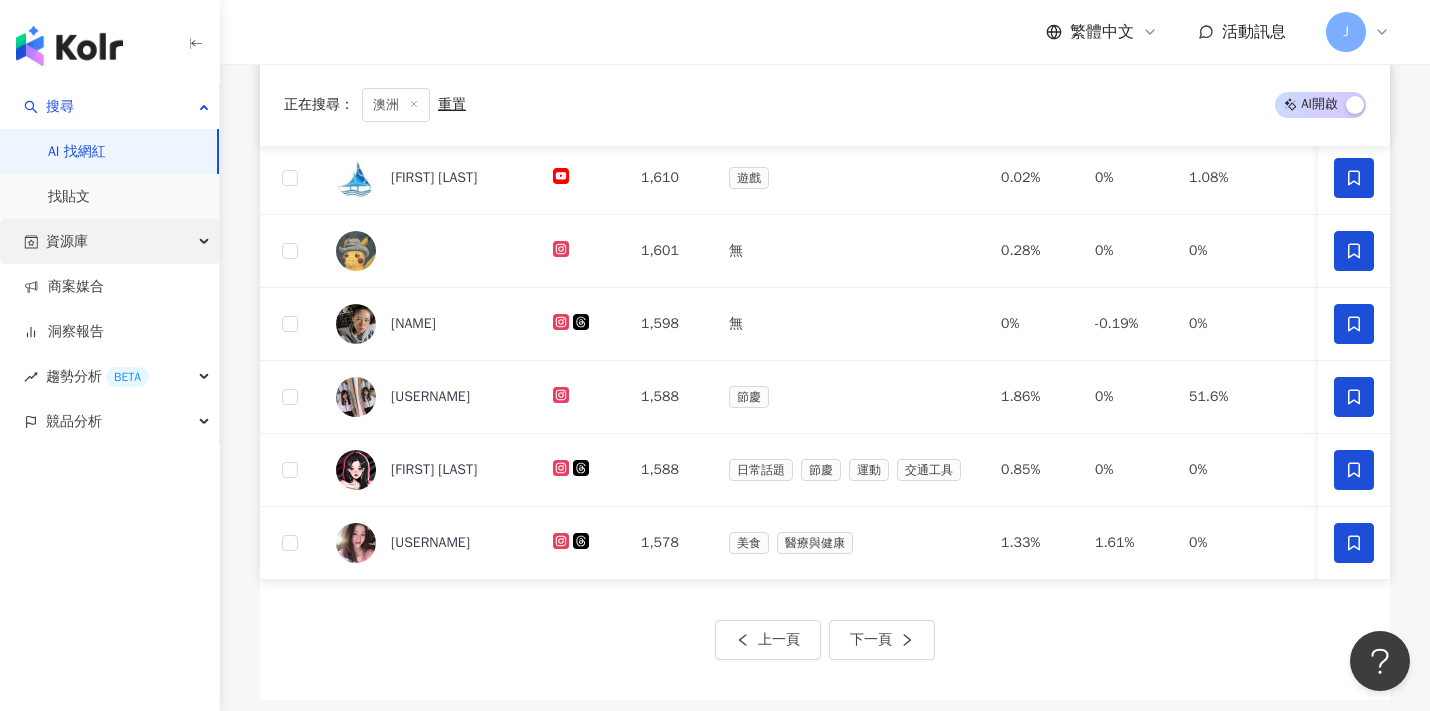 click on "資源庫" at bounding box center (109, 241) 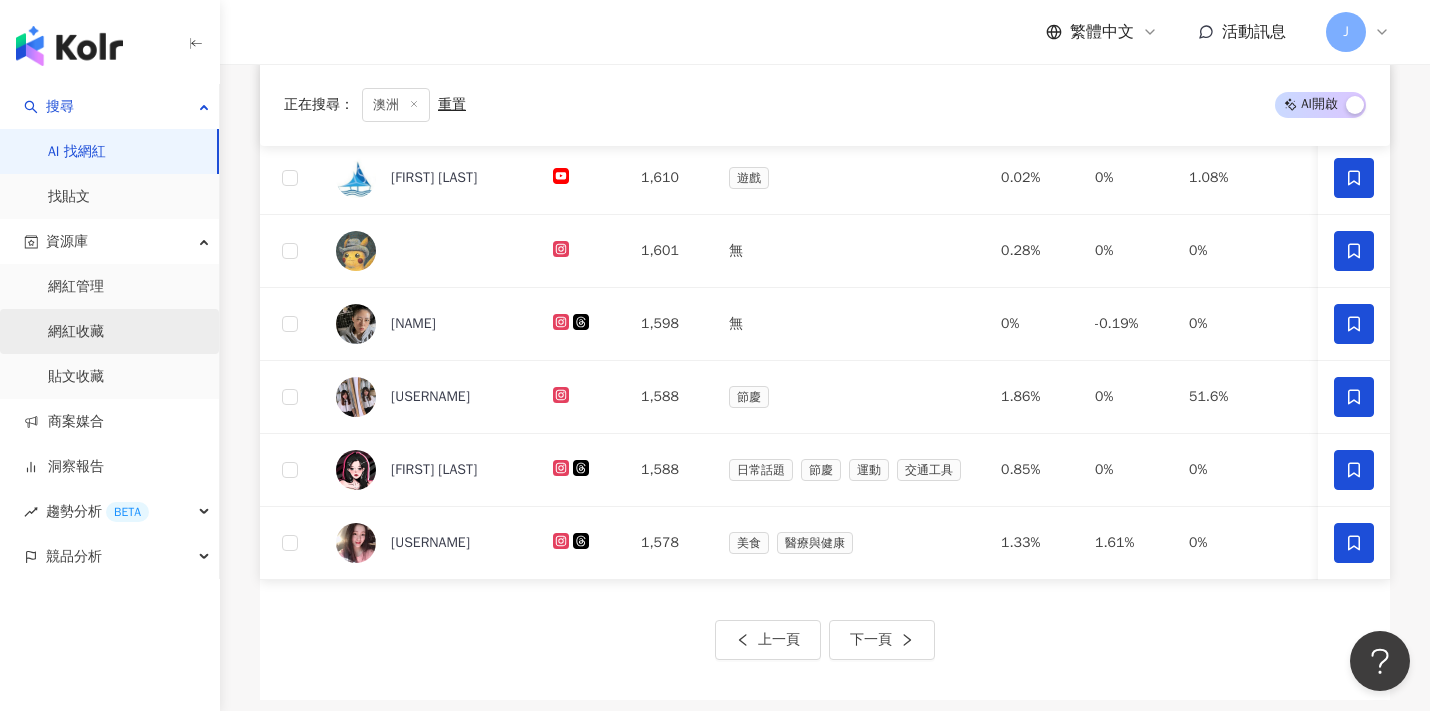 click on "網紅收藏" at bounding box center (76, 332) 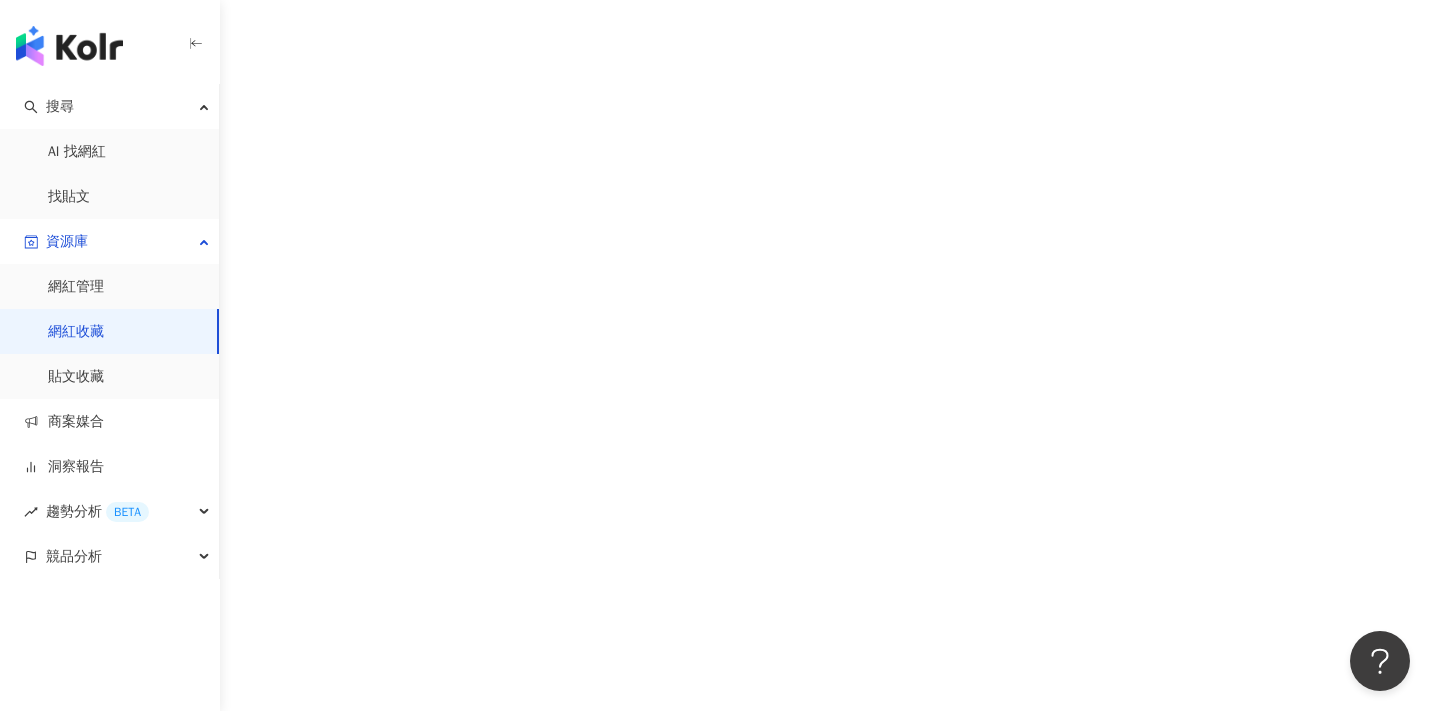 scroll, scrollTop: 0, scrollLeft: 0, axis: both 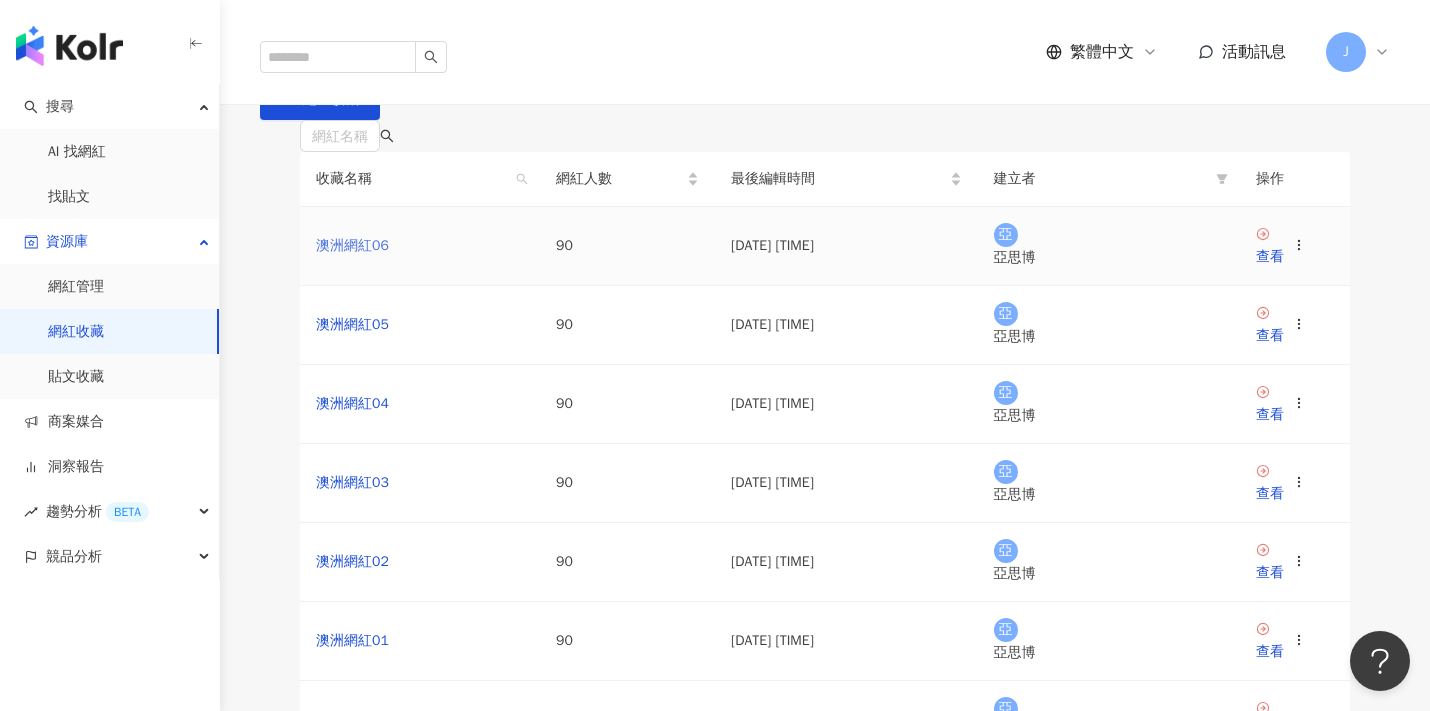 click on "澳洲網紅06" at bounding box center (352, 245) 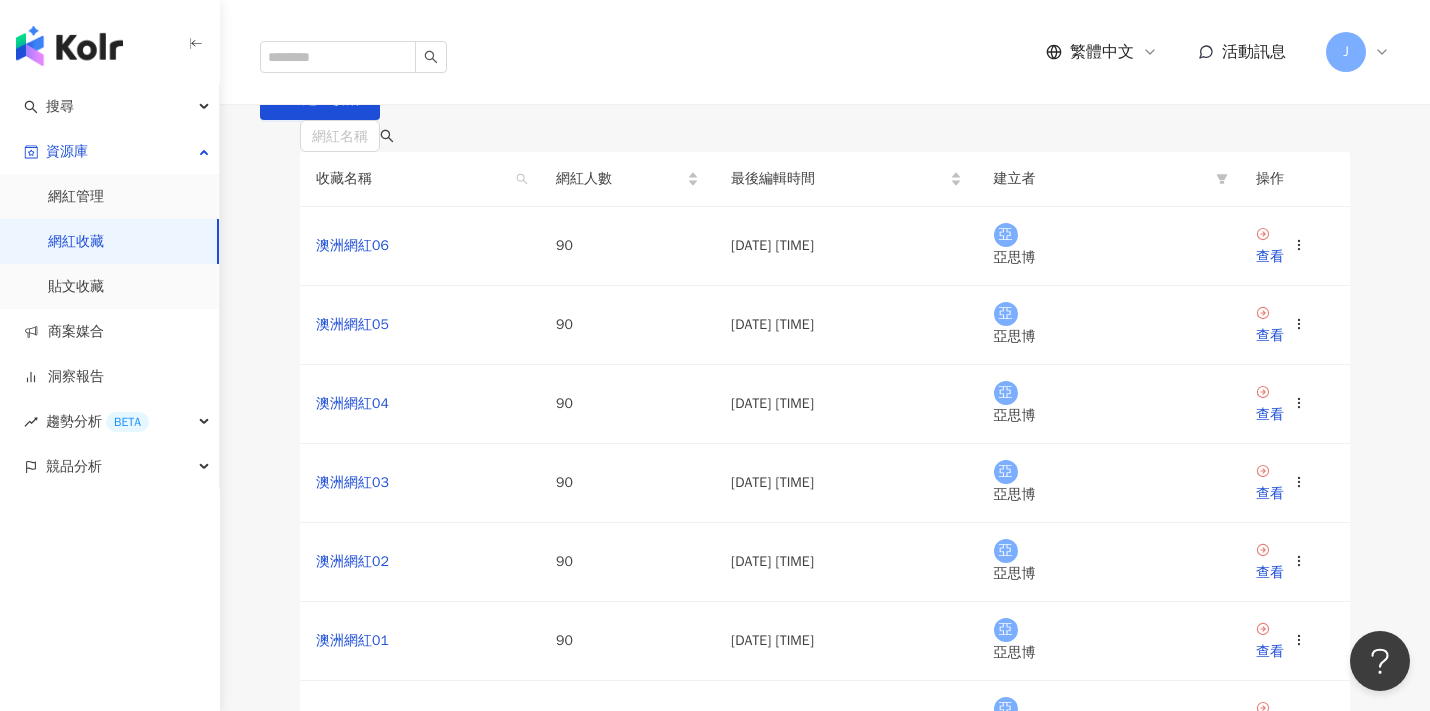 scroll, scrollTop: 559, scrollLeft: 0, axis: vertical 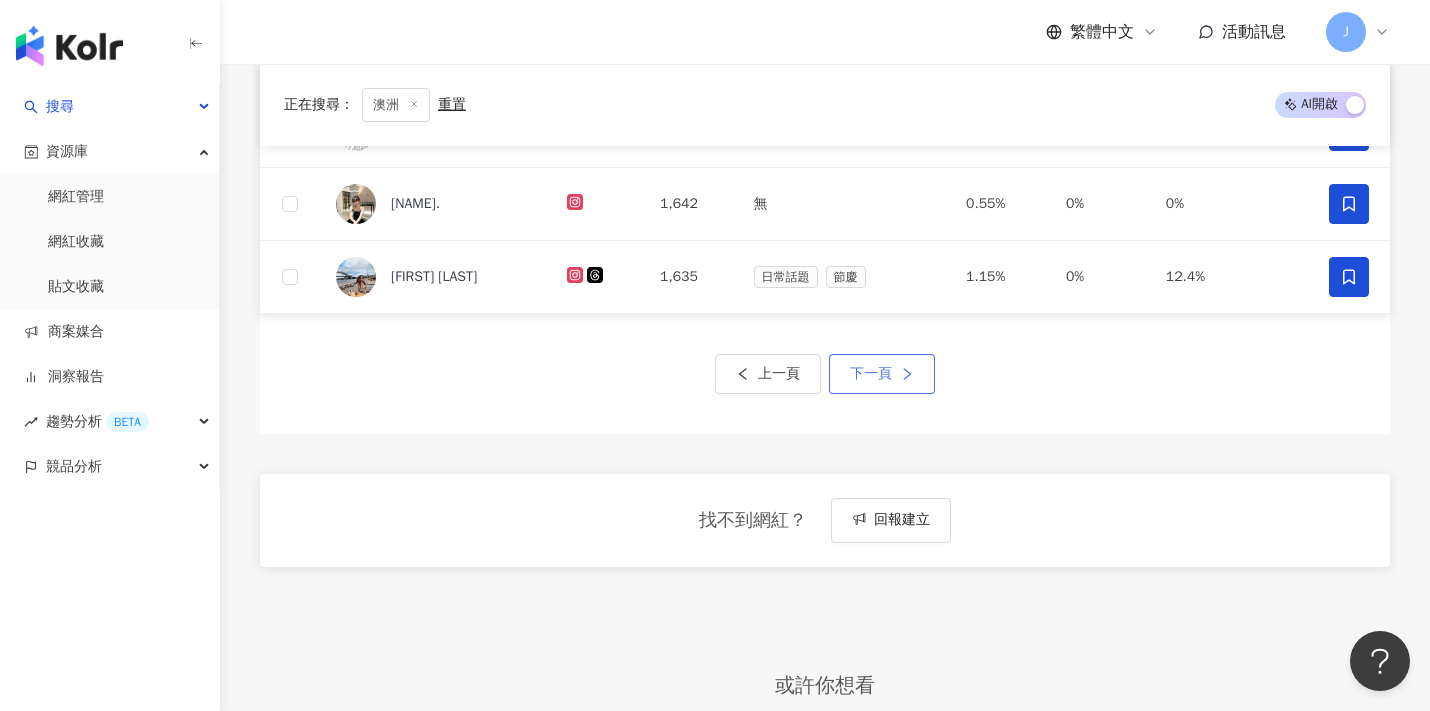 click on "下一頁" at bounding box center [882, 374] 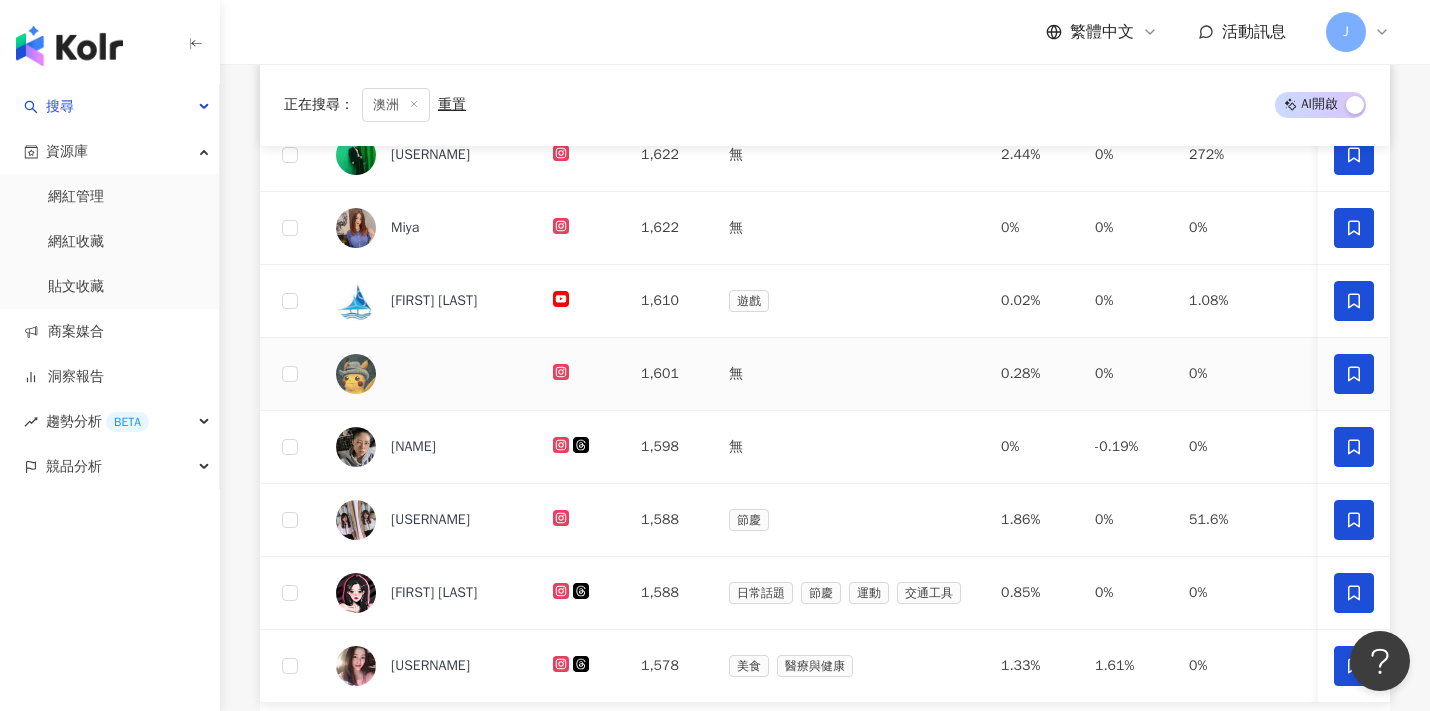 scroll, scrollTop: 781, scrollLeft: 0, axis: vertical 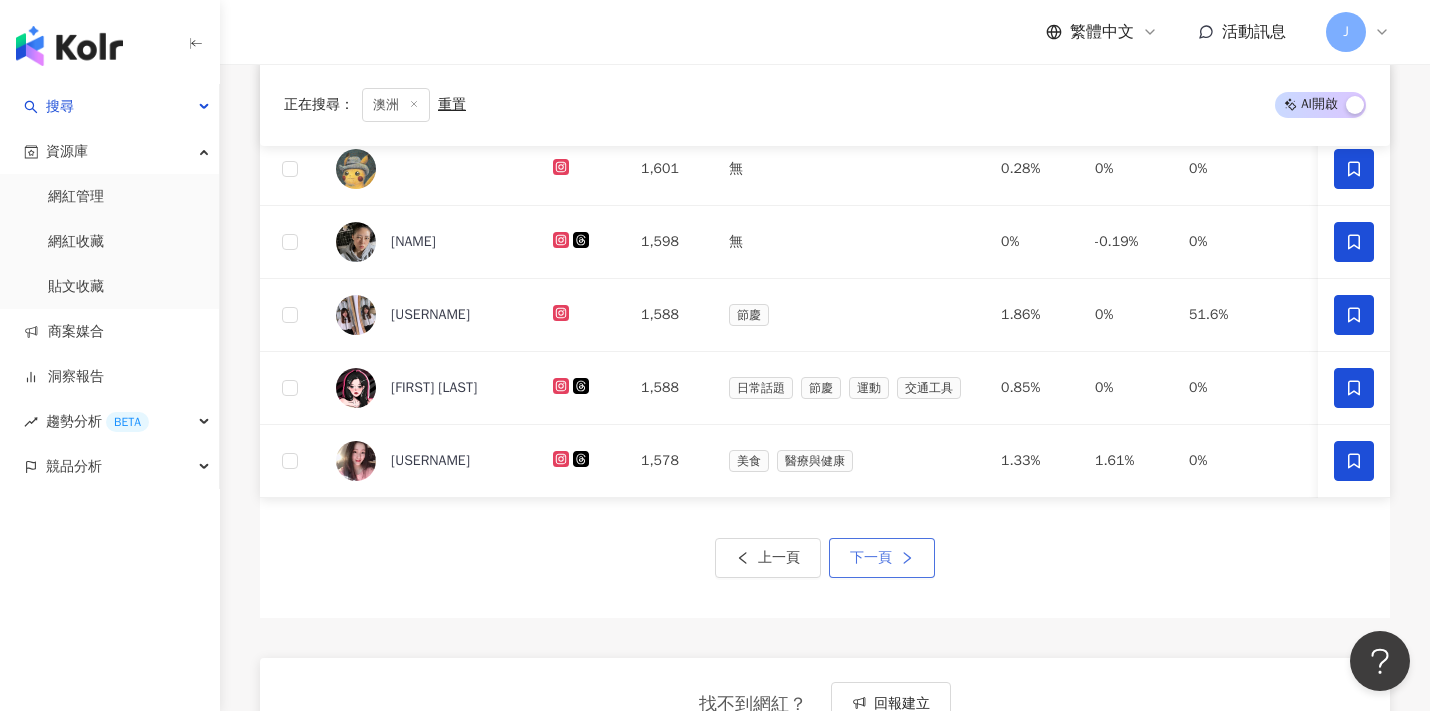 click on "下一頁" at bounding box center [882, 558] 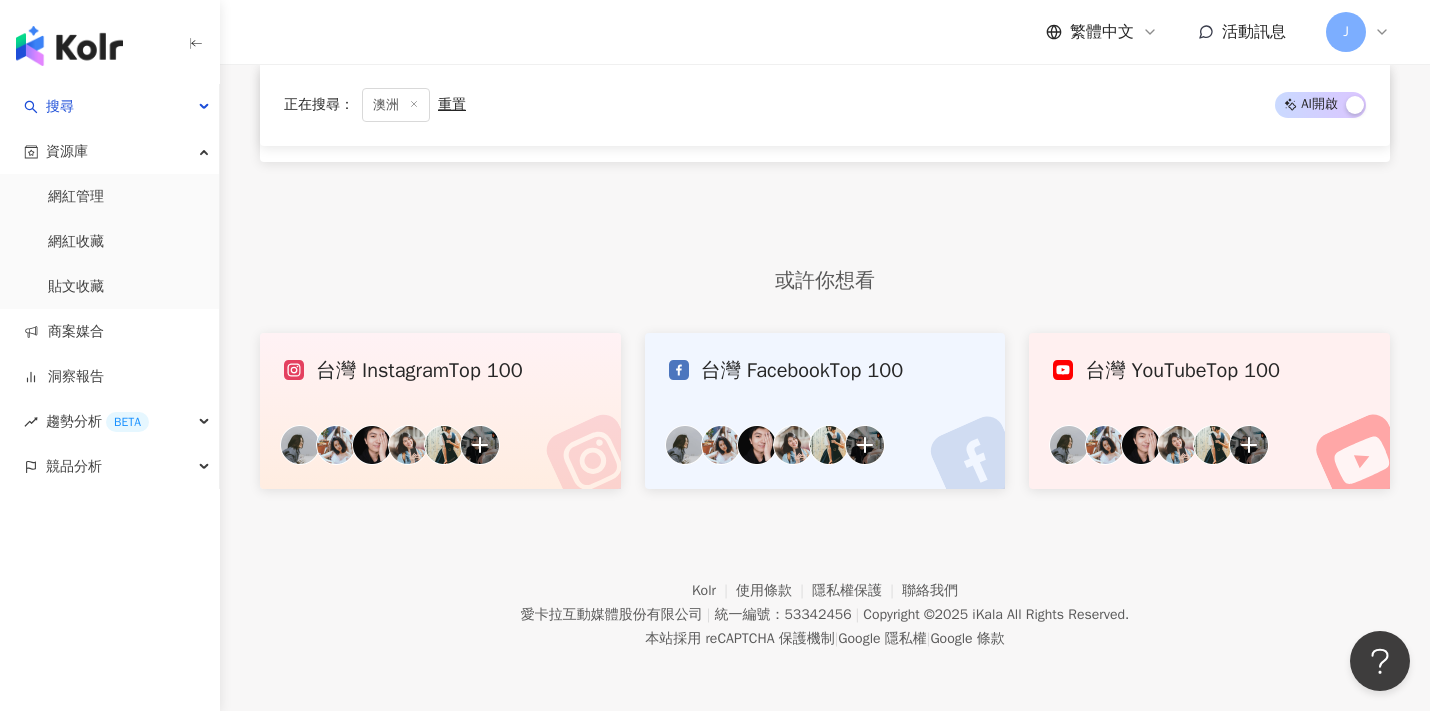 scroll, scrollTop: 560, scrollLeft: 0, axis: vertical 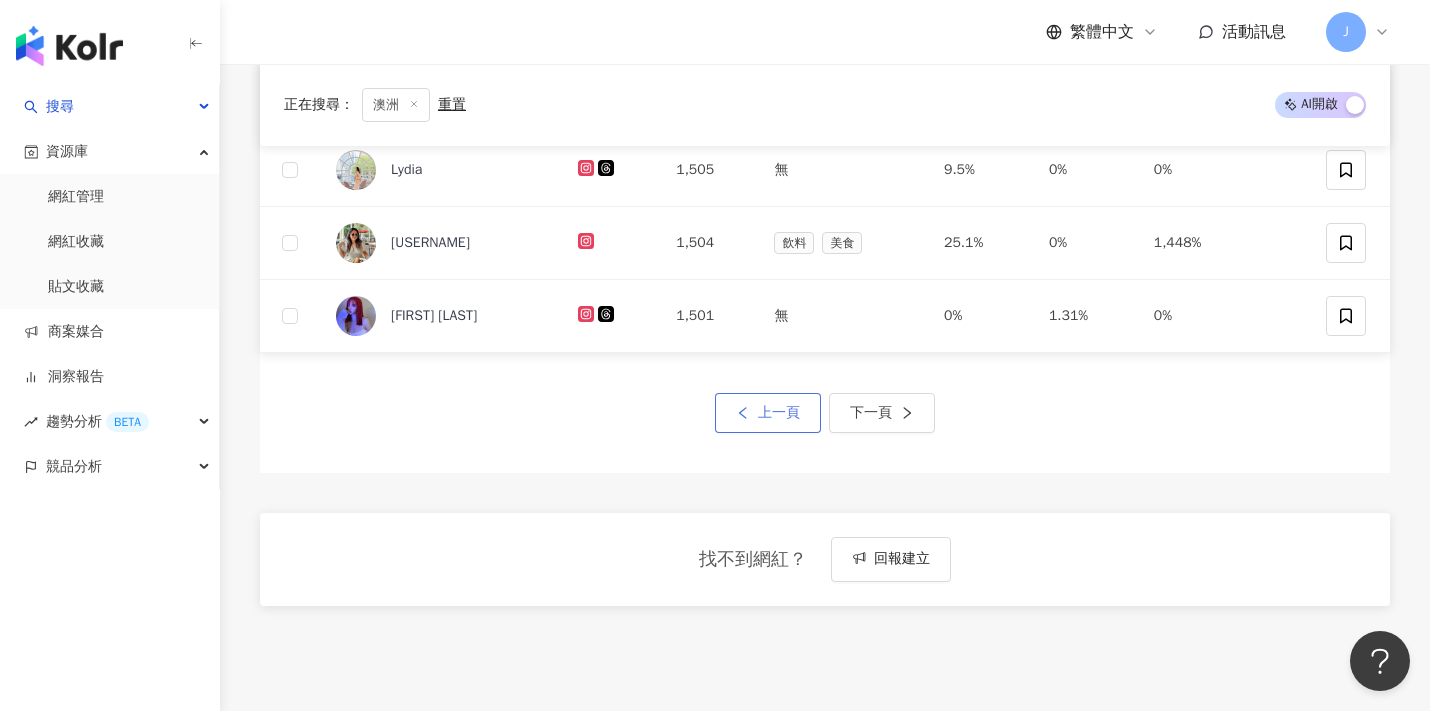 click on "上一頁" at bounding box center (779, 413) 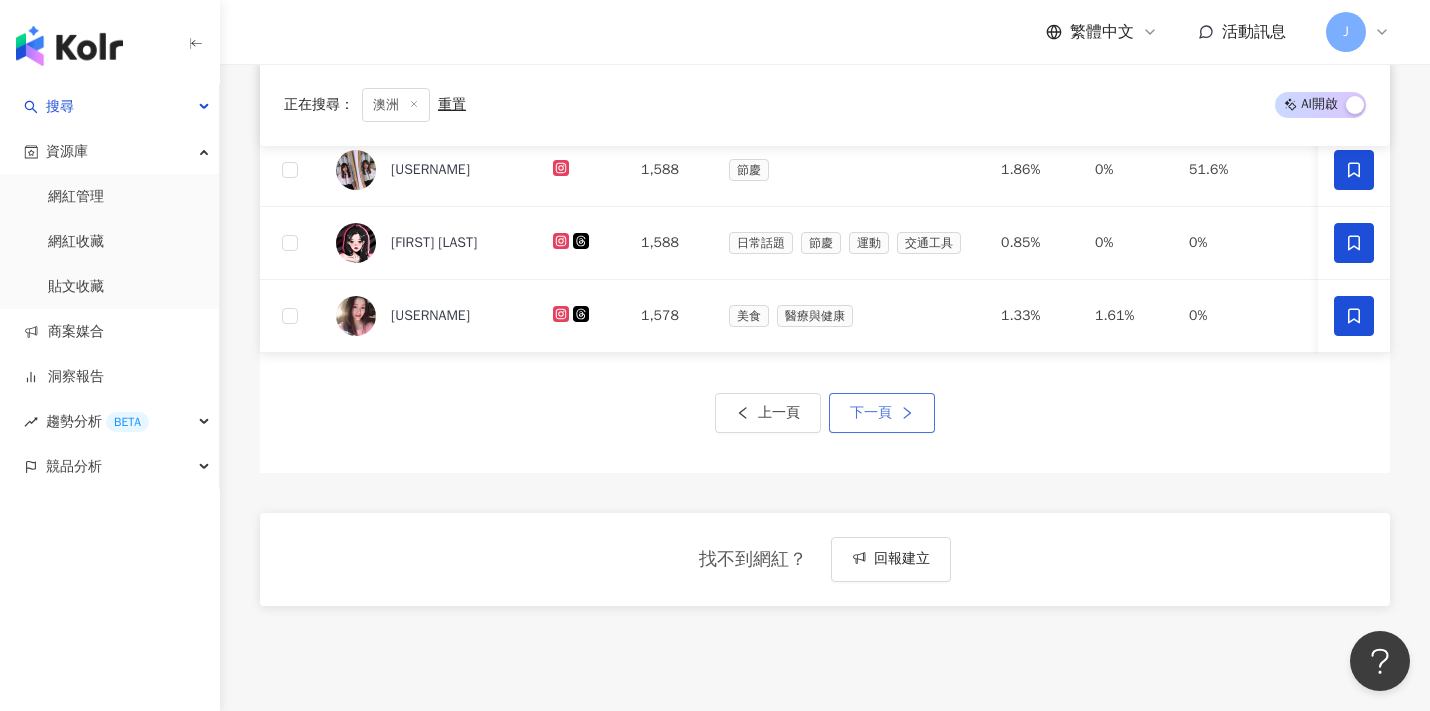 click on "下一頁" at bounding box center [882, 413] 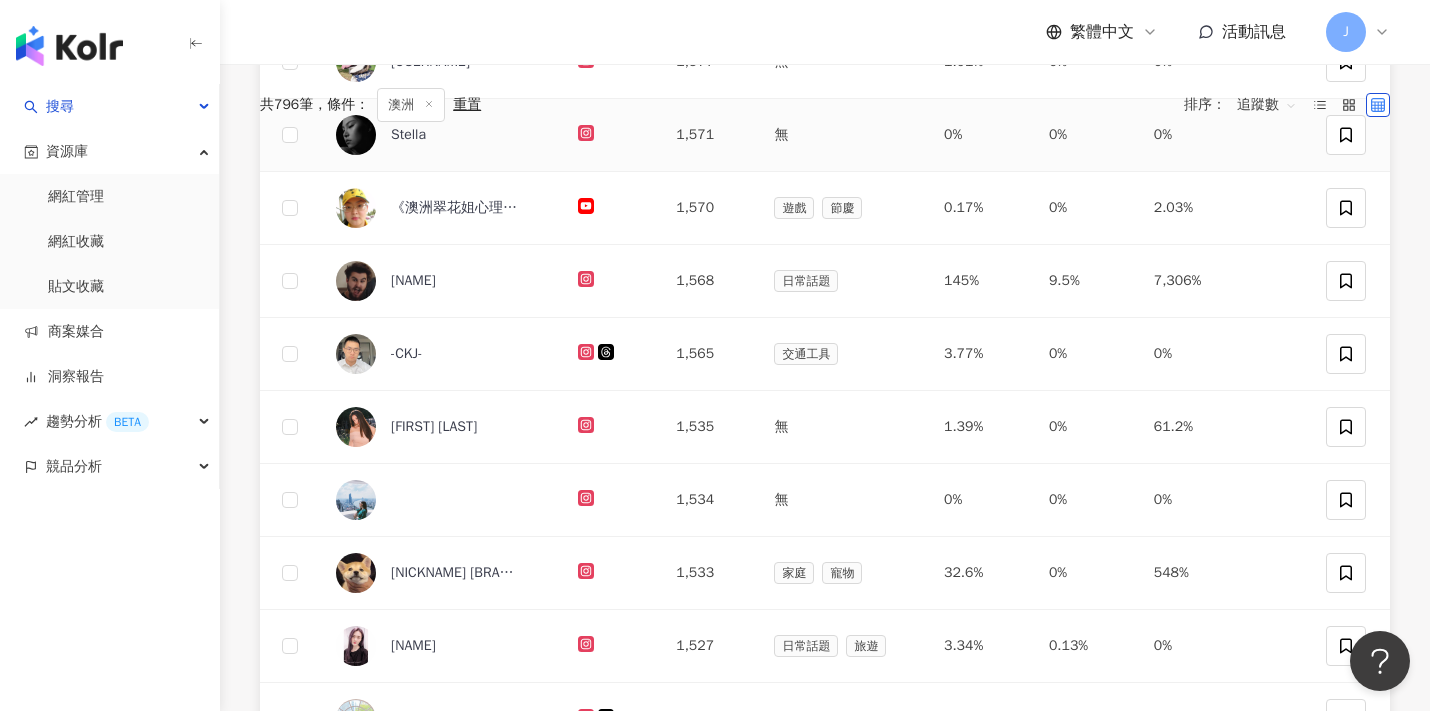 scroll, scrollTop: 0, scrollLeft: 0, axis: both 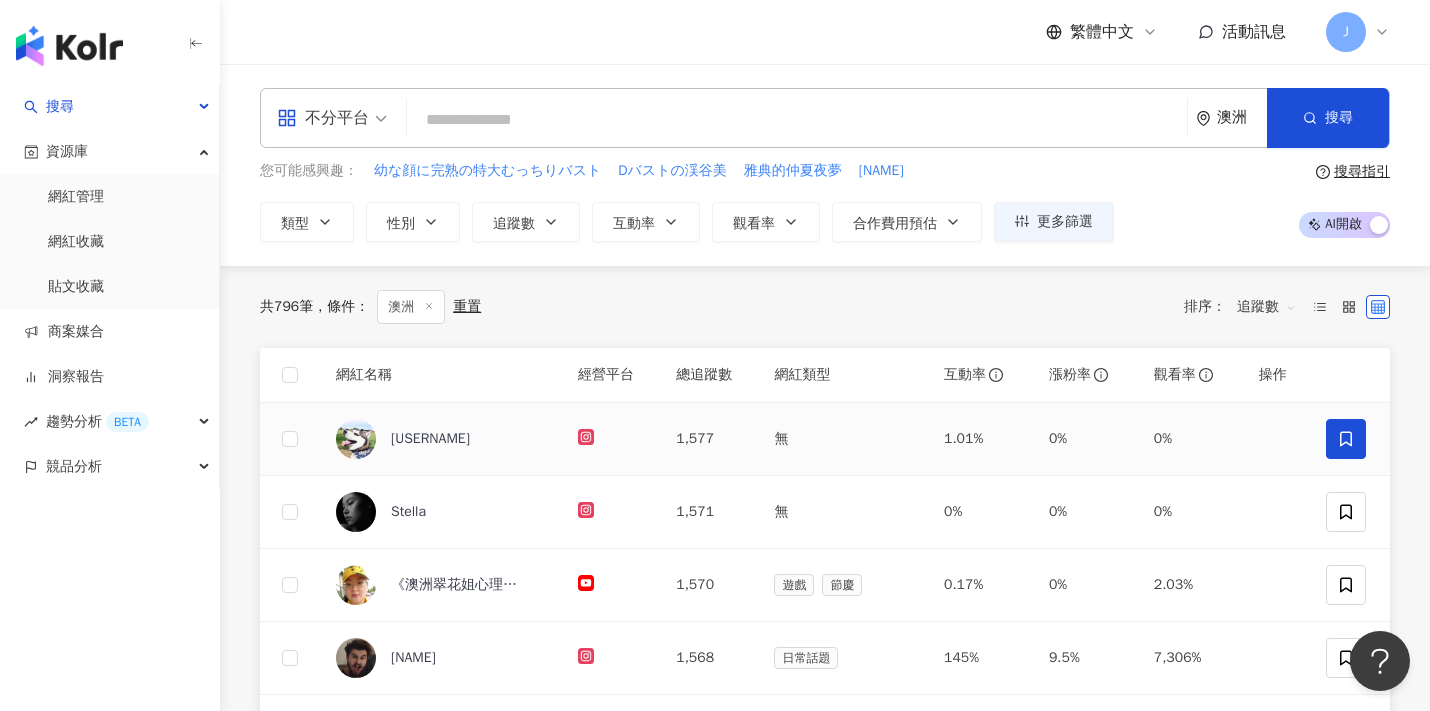 click at bounding box center (1346, 439) 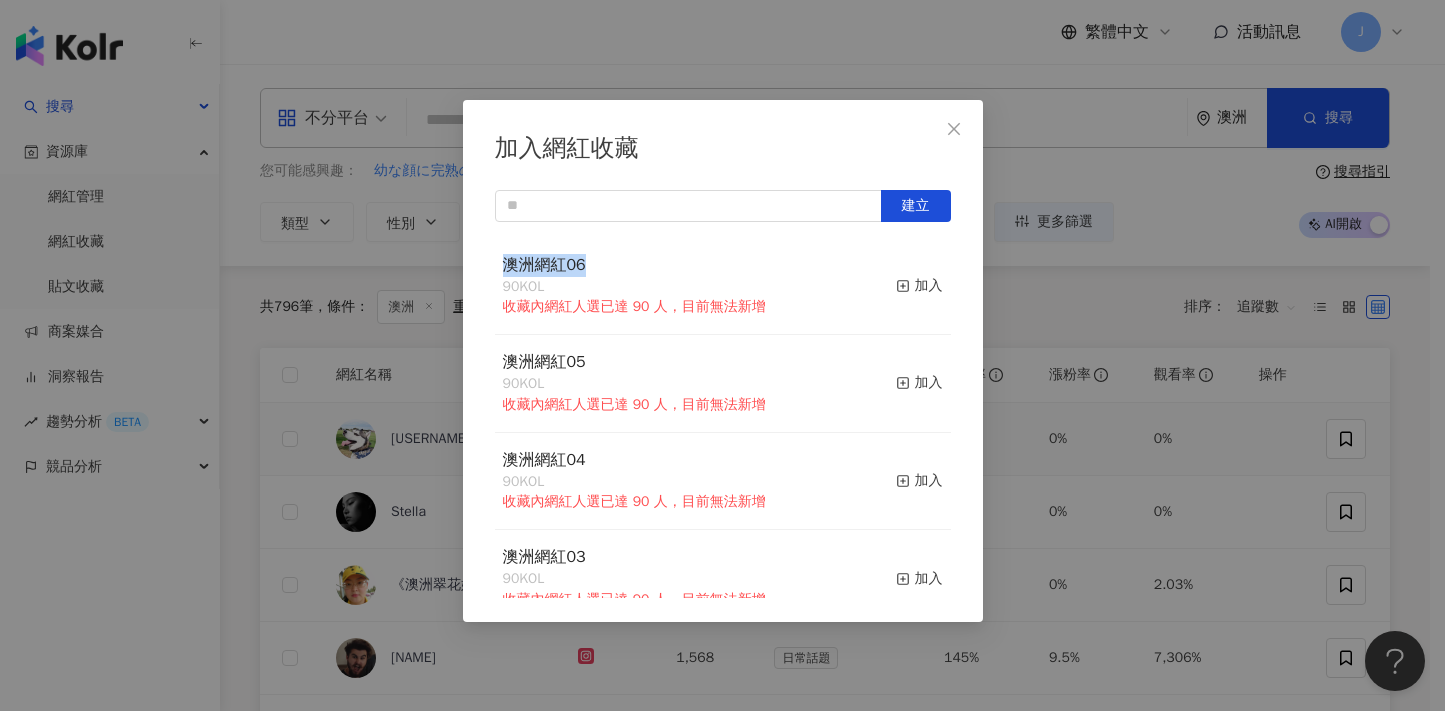 drag, startPoint x: 528, startPoint y: 261, endPoint x: 593, endPoint y: 264, distance: 65.06919 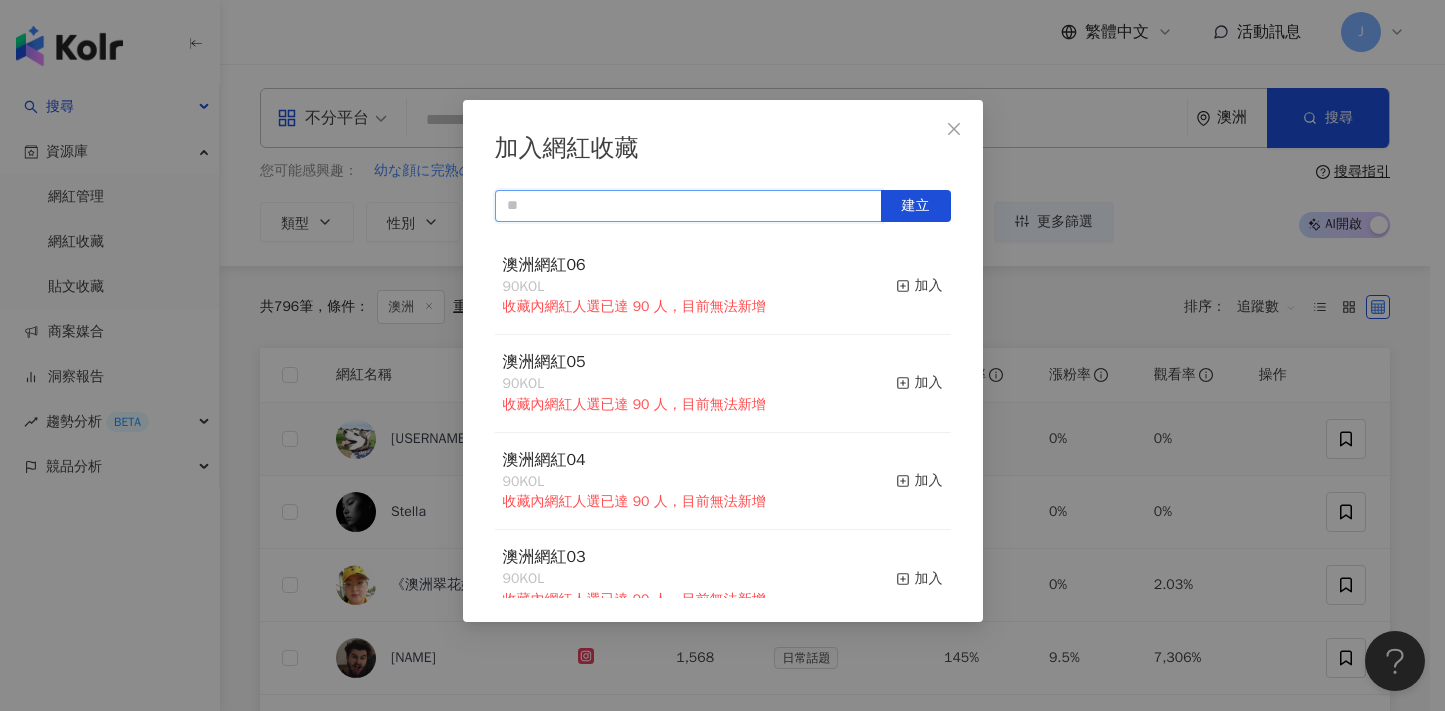 click at bounding box center [688, 206] 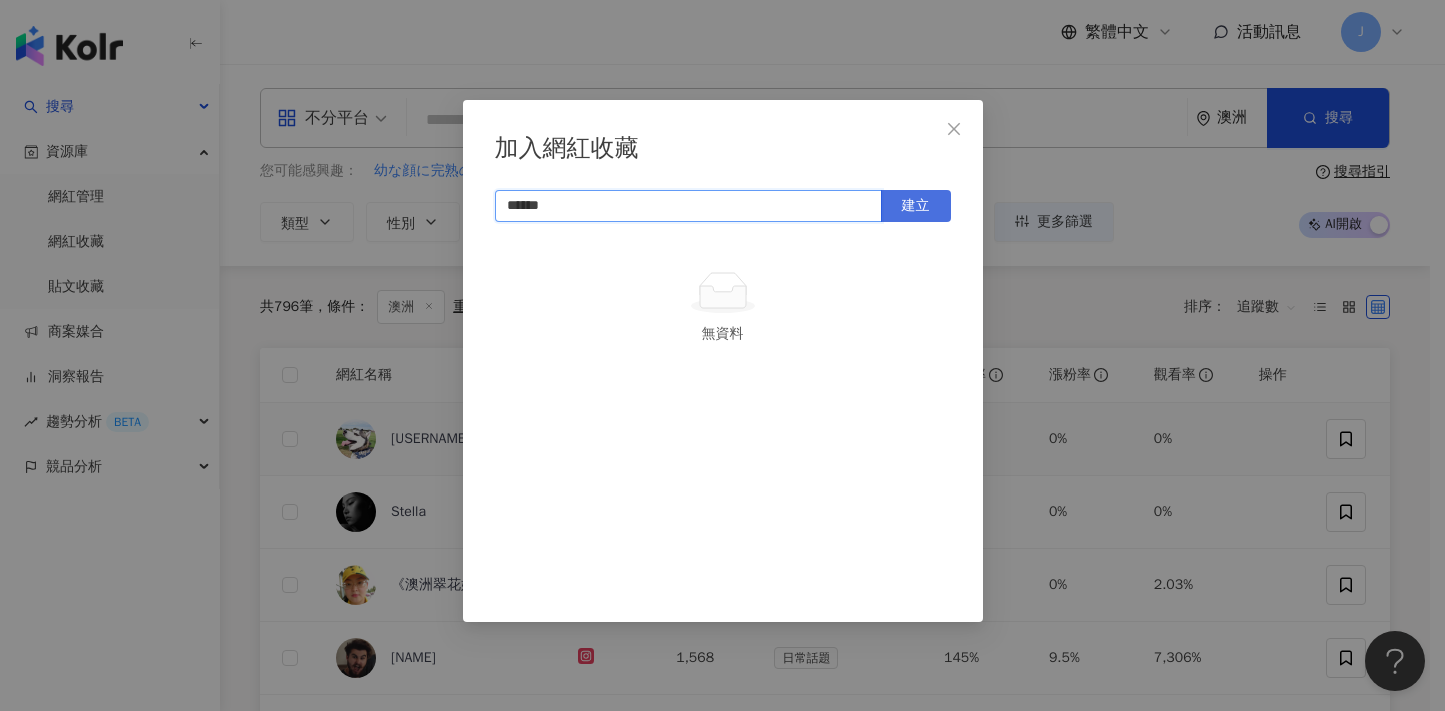 click on "建立" at bounding box center (916, 206) 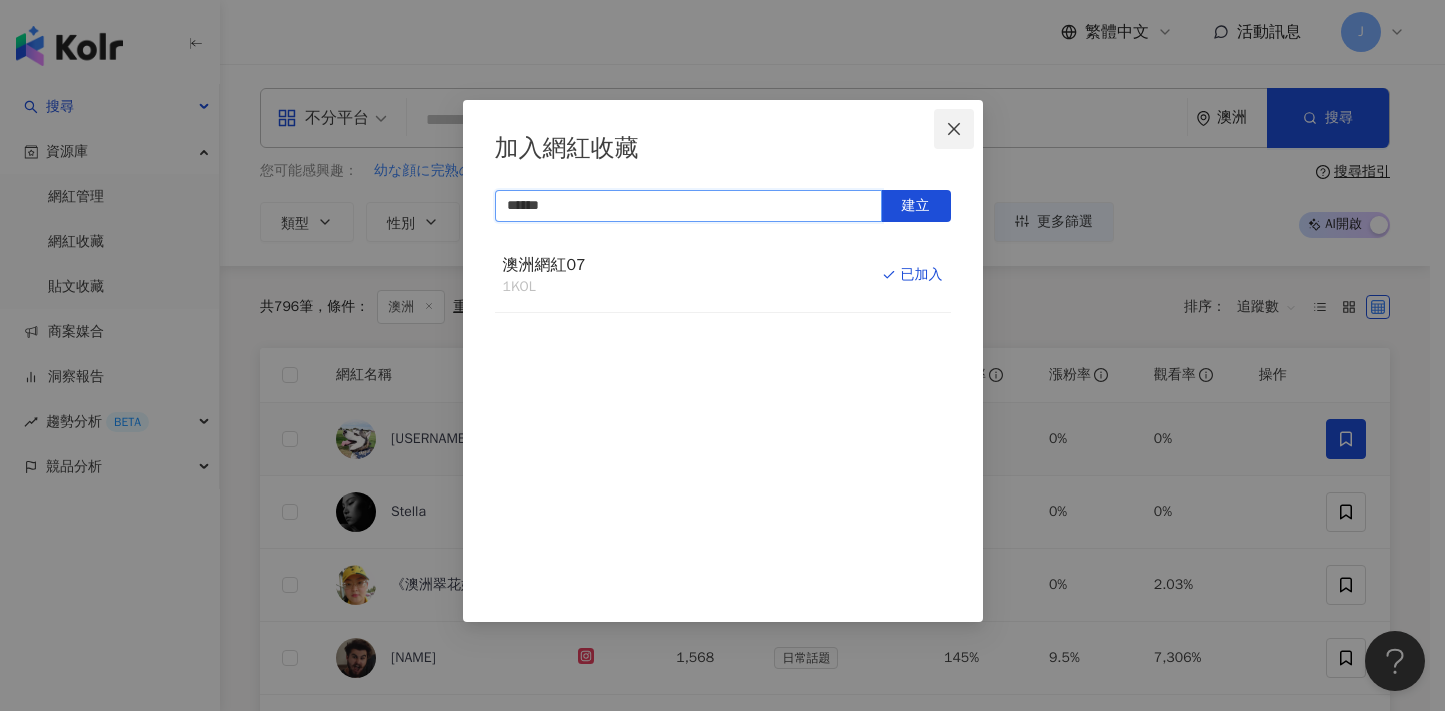 type on "******" 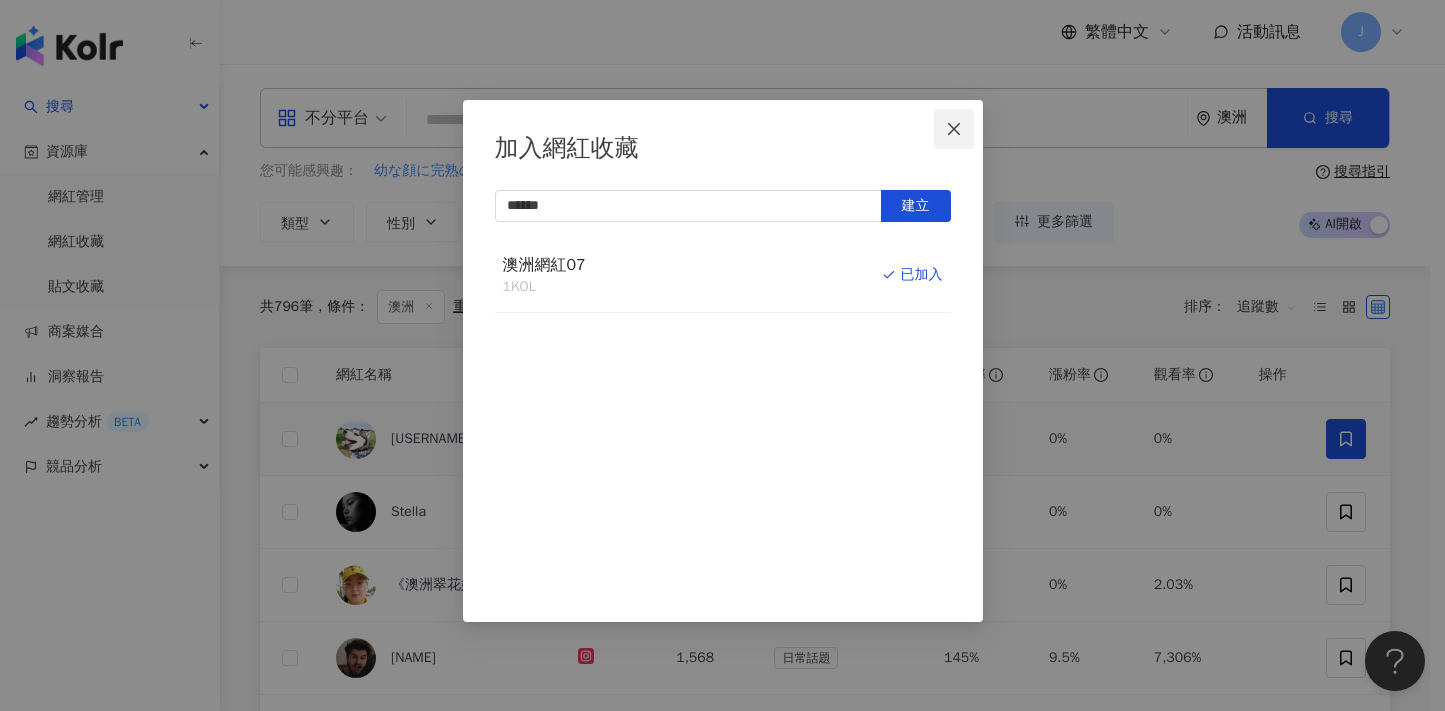 click at bounding box center [954, 129] 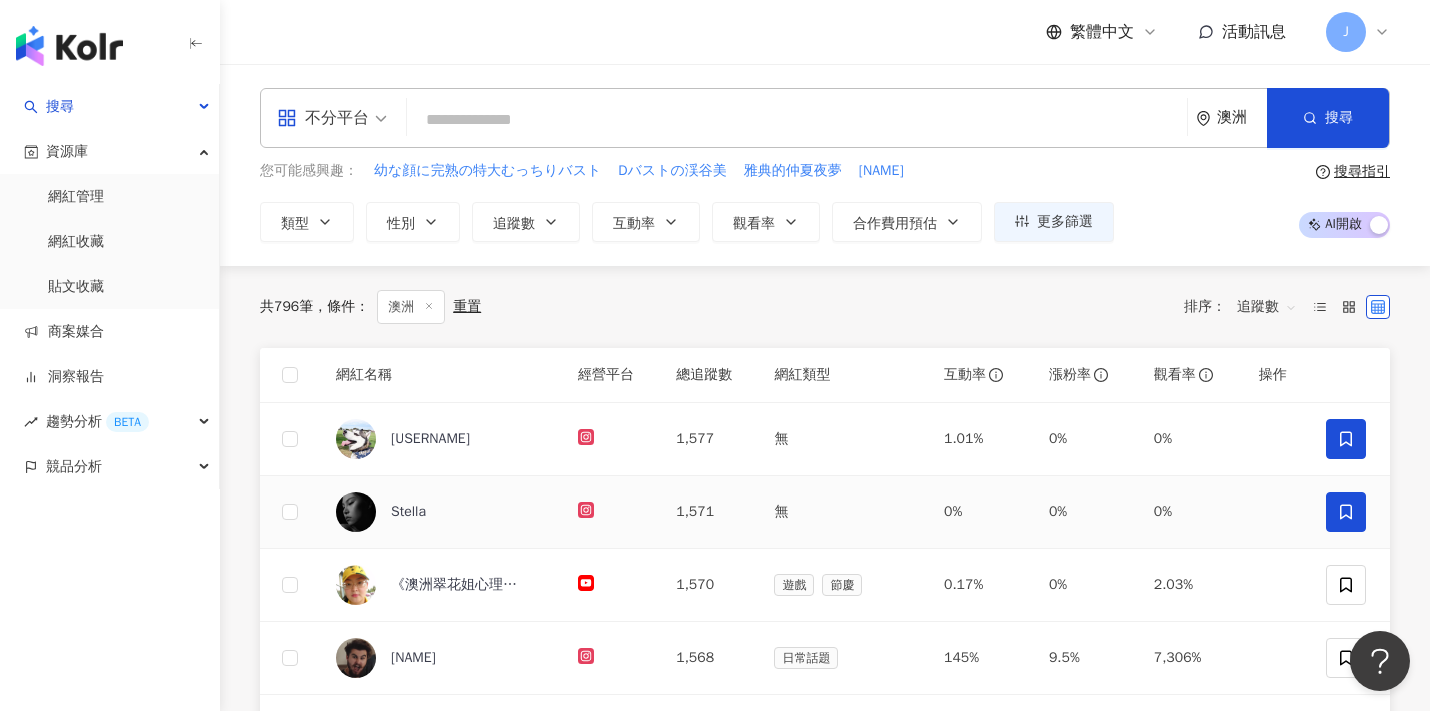 click at bounding box center (1346, 512) 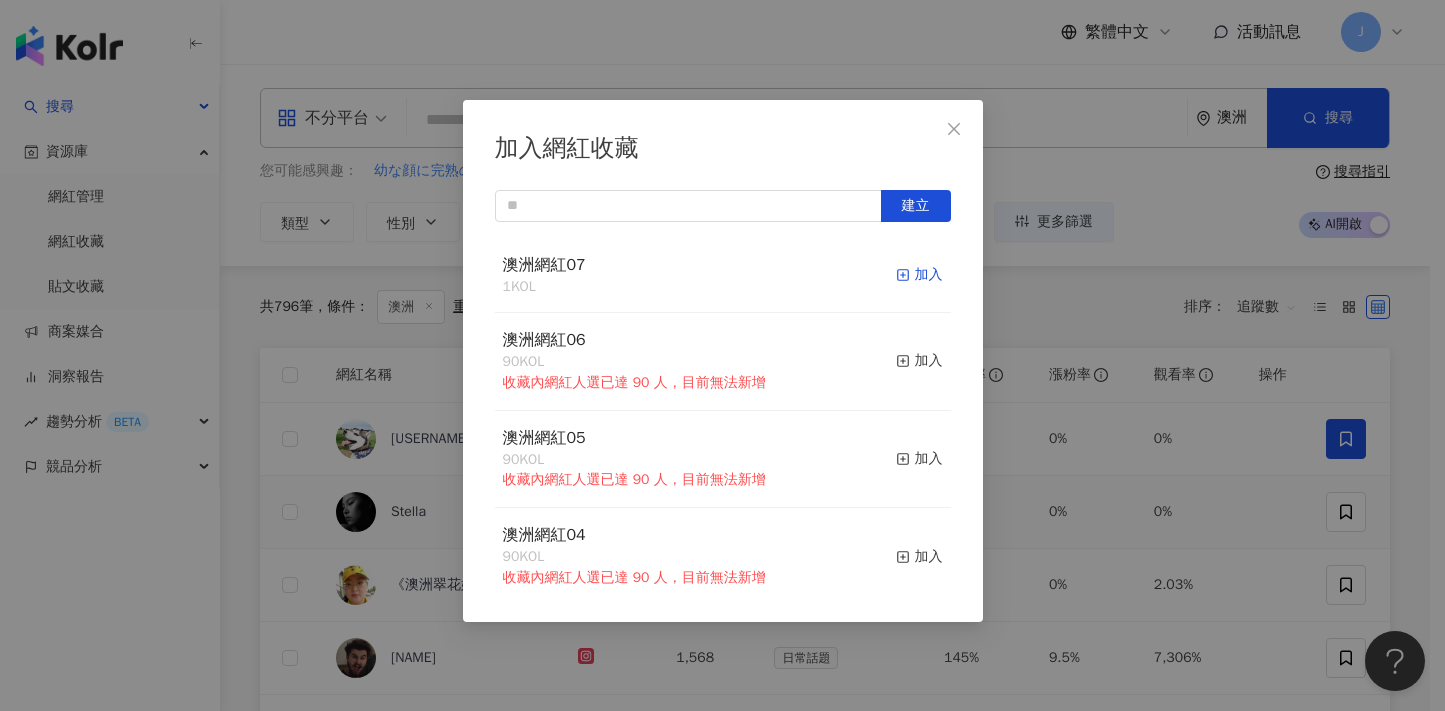 click on "加入" at bounding box center [919, 275] 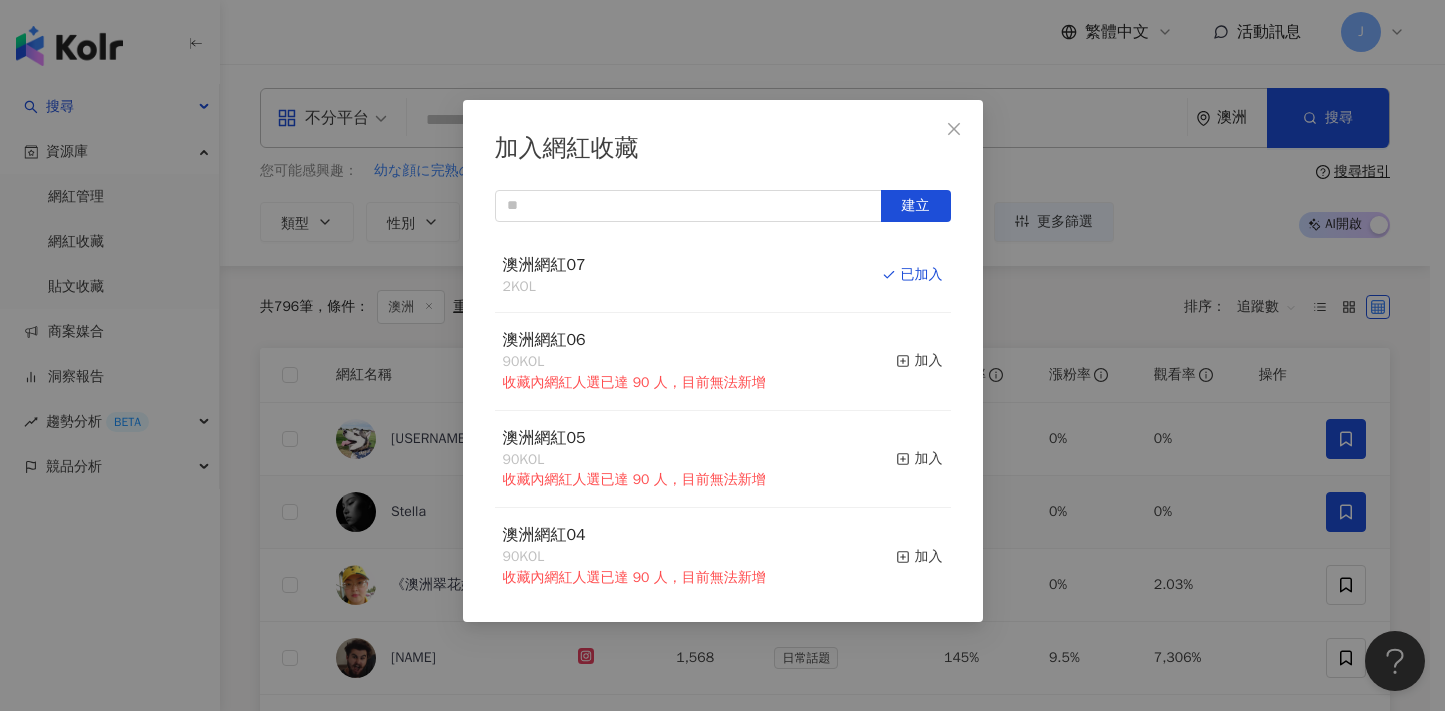 click on "加入網紅收藏 建立 澳洲網紅07 2  KOL 已加入 澳洲網紅06 90  KOL 收藏內網紅人選已達 90 人，目前無法新增 加入 澳洲網紅05 90  KOL 收藏內網紅人選已達 90 人，目前無法新增 加入 澳洲網紅04 90  KOL 收藏內網紅人選已達 90 人，目前無法新增 加入 澳洲網紅03 90  KOL 收藏內網紅人選已達 90 人，目前無法新增 加入 澳洲網紅02 90  KOL 收藏內網紅人選已達 90 人，目前無法新增 加入 澳洲網紅01 90  KOL 收藏內網紅人選已達 90 人，目前無法新增 加入 澳洲網紅 90  KOL 收藏內網紅人選已達 90 人，目前無法新增 加入 夏日藝術季 12  KOL 加入 臺中文創輔導專案 11  KOL 加入" at bounding box center (722, 355) 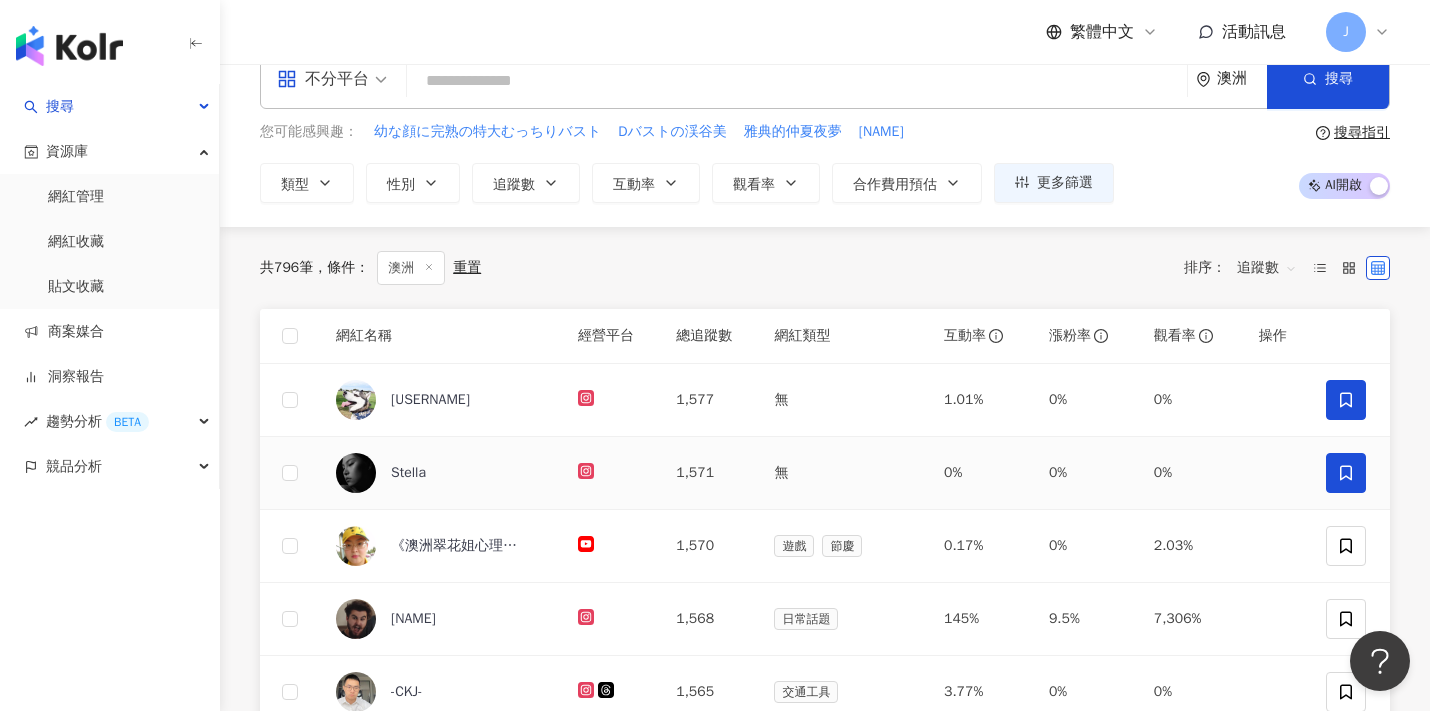 scroll, scrollTop: 82, scrollLeft: 0, axis: vertical 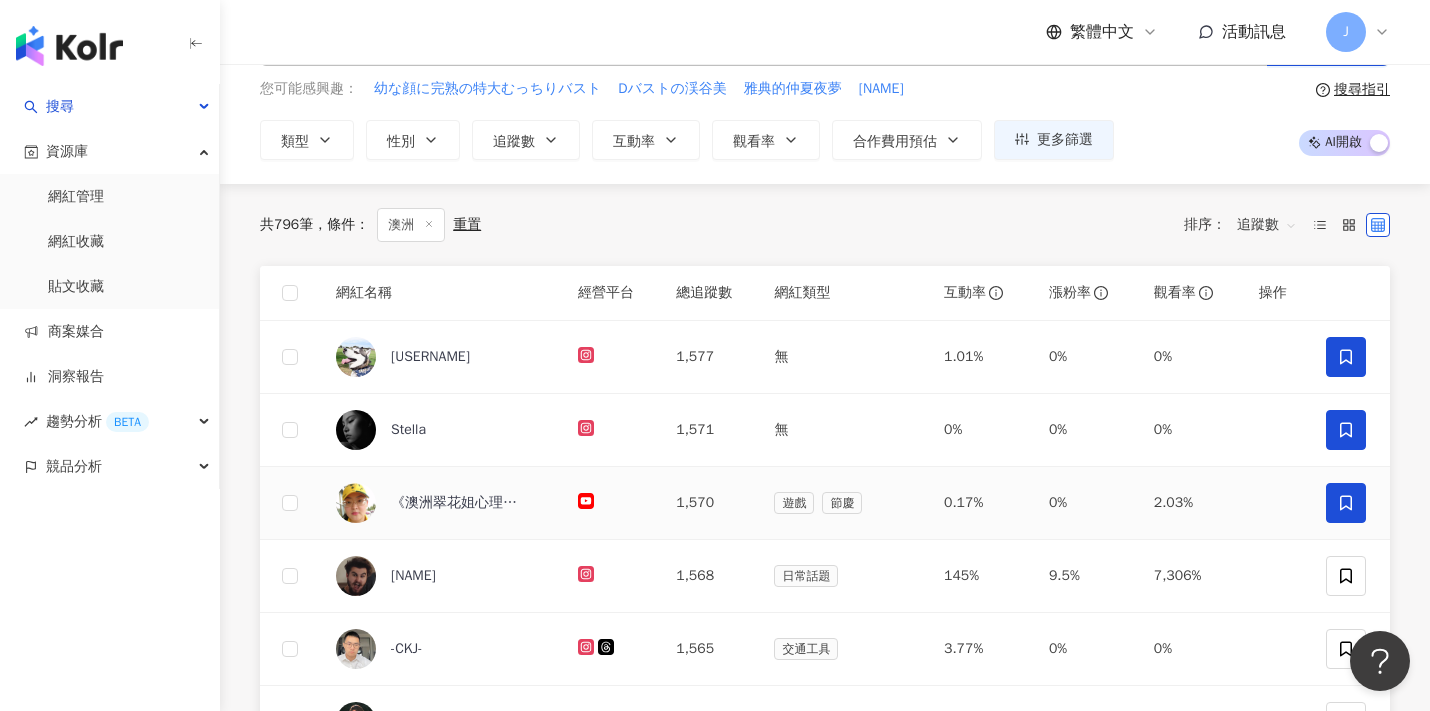 click at bounding box center [1346, 503] 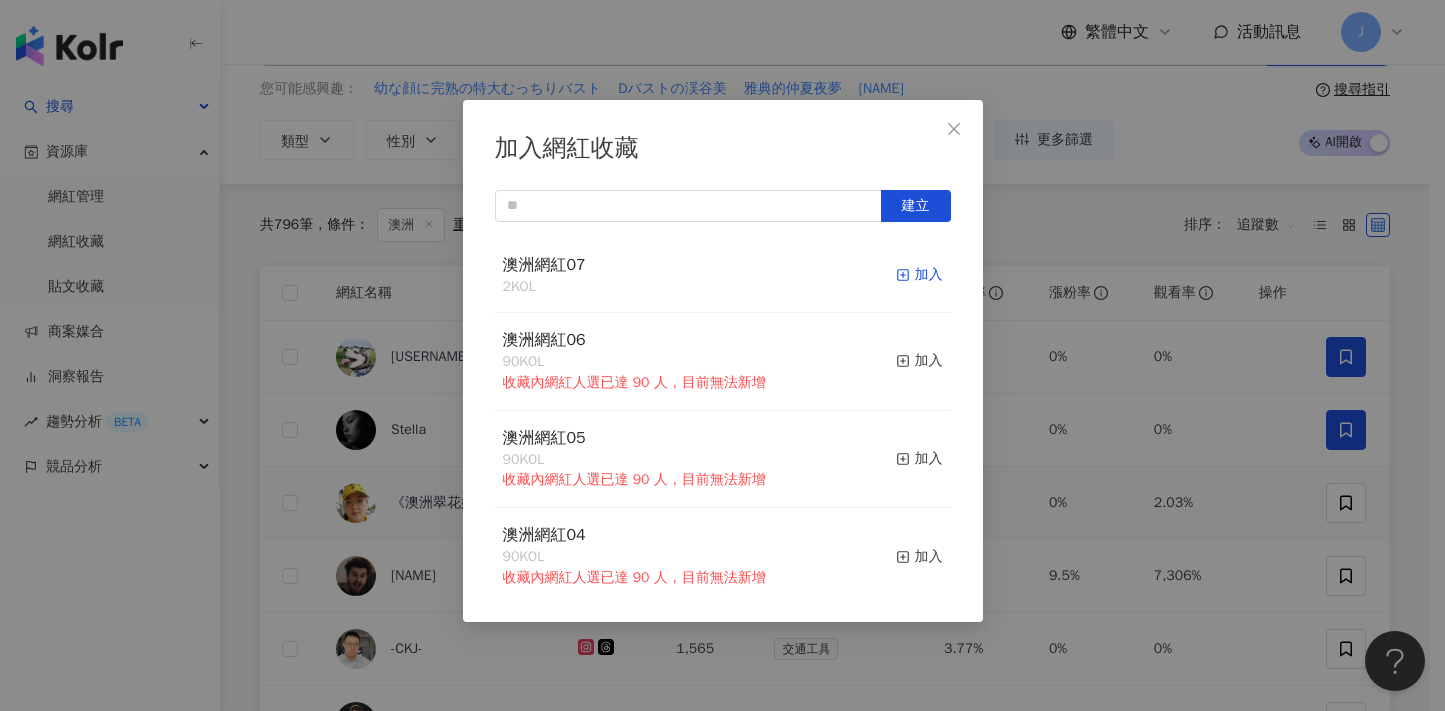 click on "加入" at bounding box center (919, 275) 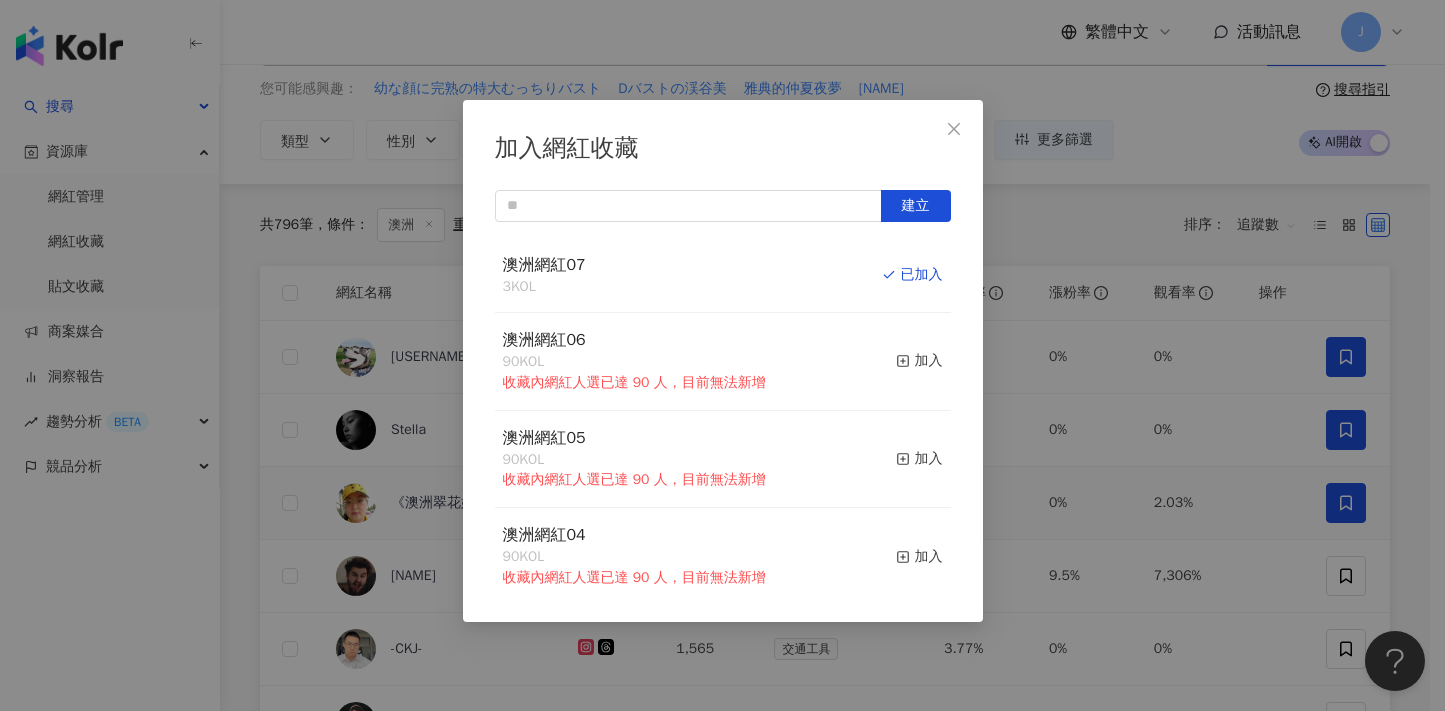 drag, startPoint x: 1193, startPoint y: 341, endPoint x: 1184, endPoint y: 346, distance: 10.29563 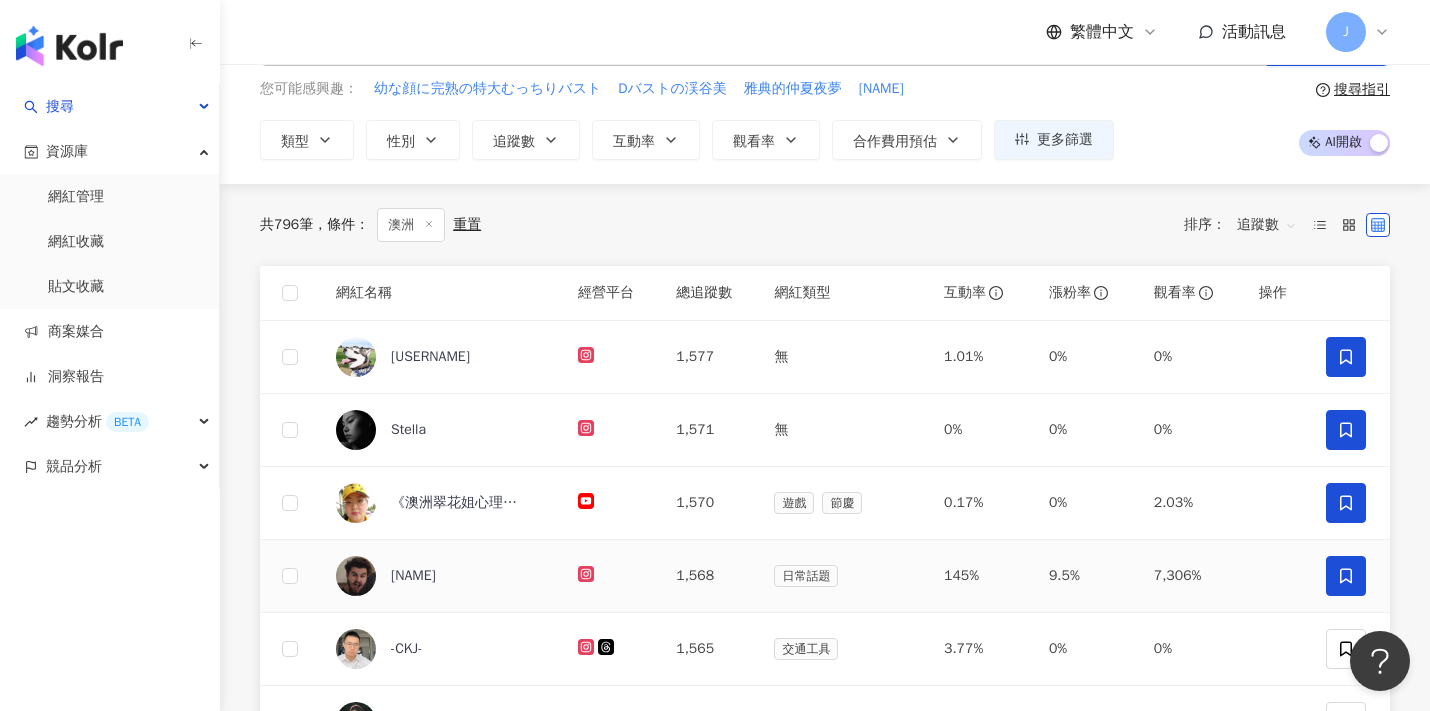 click at bounding box center (1346, 576) 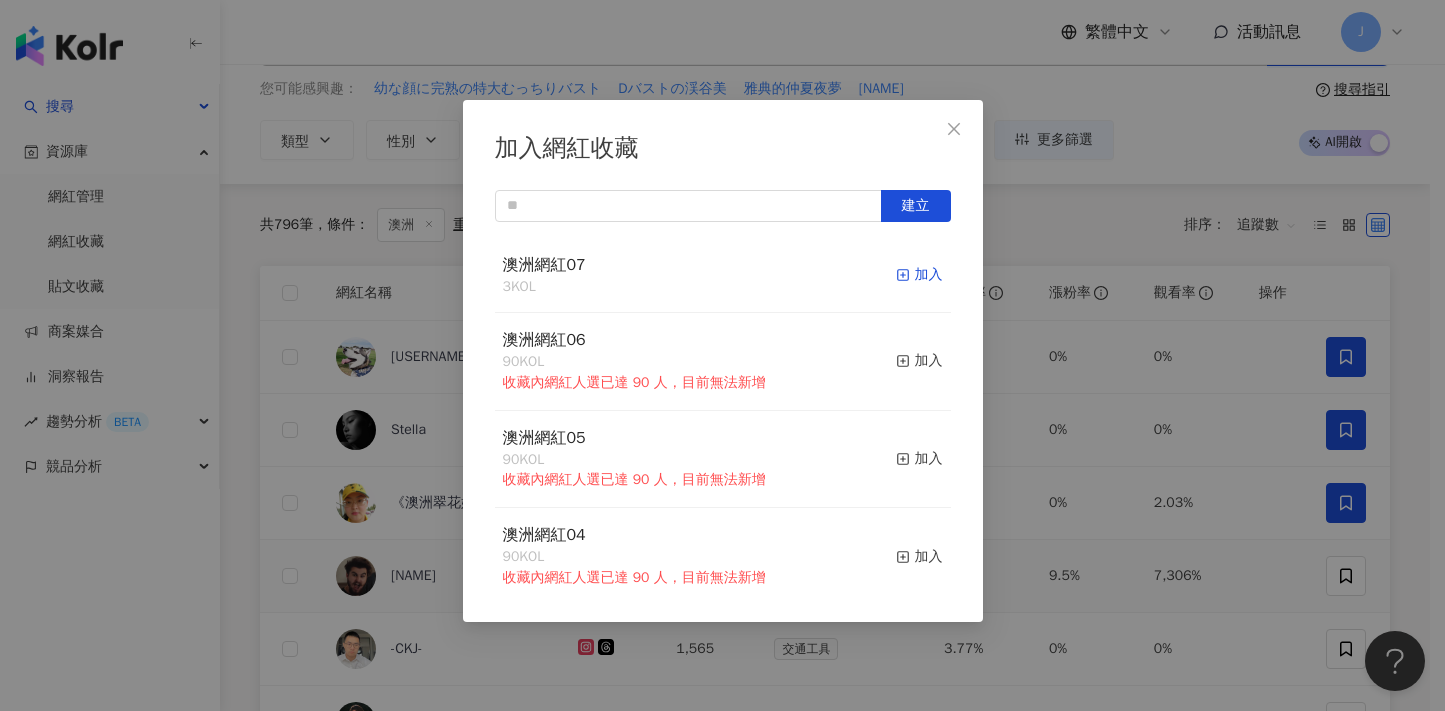 click on "加入" at bounding box center (919, 275) 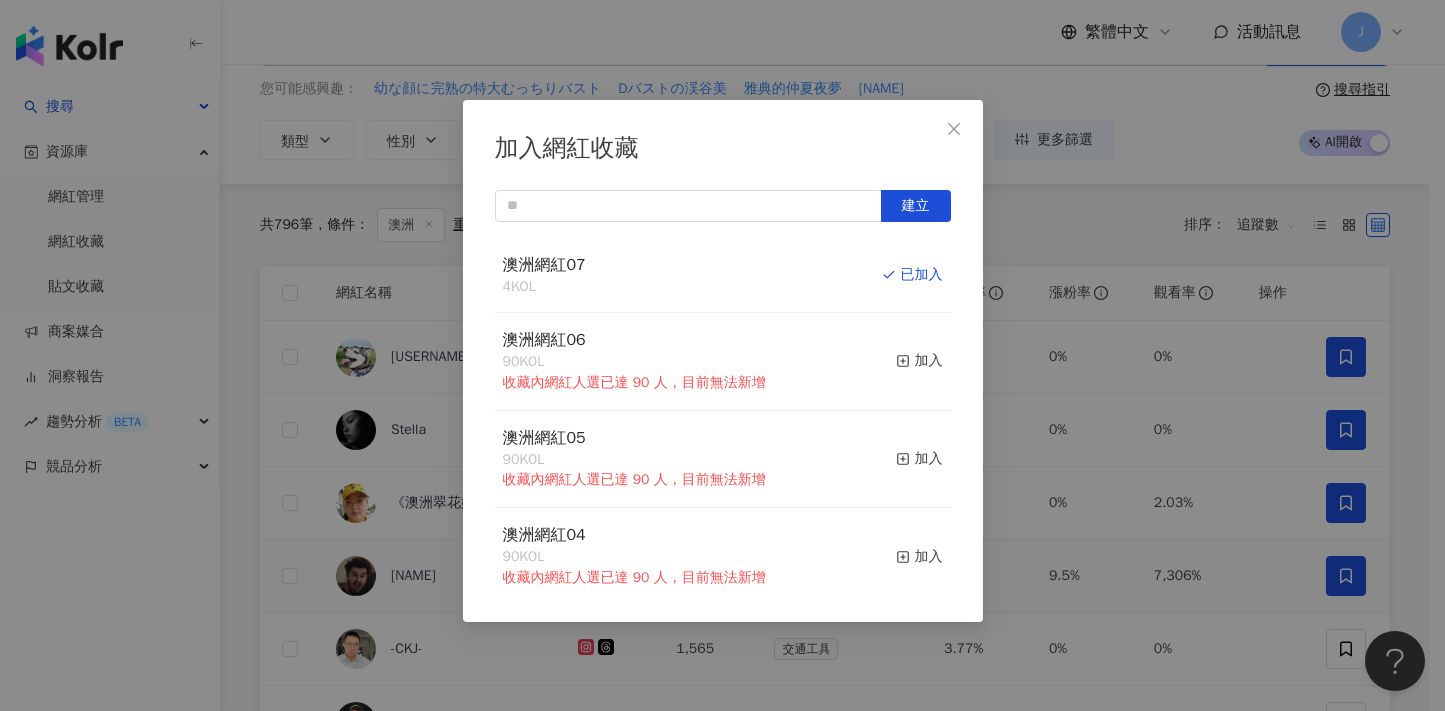 click on "加入網紅收藏 建立 澳洲網紅07 4  KOL 已加入 澳洲網紅06 90  KOL 收藏內網紅人選已達 90 人，目前無法新增 加入 澳洲網紅05 90  KOL 收藏內網紅人選已達 90 人，目前無法新增 加入 澳洲網紅04 90  KOL 收藏內網紅人選已達 90 人，目前無法新增 加入 澳洲網紅03 90  KOL 收藏內網紅人選已達 90 人，目前無法新增 加入 澳洲網紅02 90  KOL 收藏內網紅人選已達 90 人，目前無法新增 加入 澳洲網紅01 90  KOL 收藏內網紅人選已達 90 人，目前無法新增 加入 澳洲網紅 90  KOL 收藏內網紅人選已達 90 人，目前無法新增 加入 夏日藝術季 12  KOL 加入 臺中文創輔導專案 11  KOL 加入" at bounding box center (722, 355) 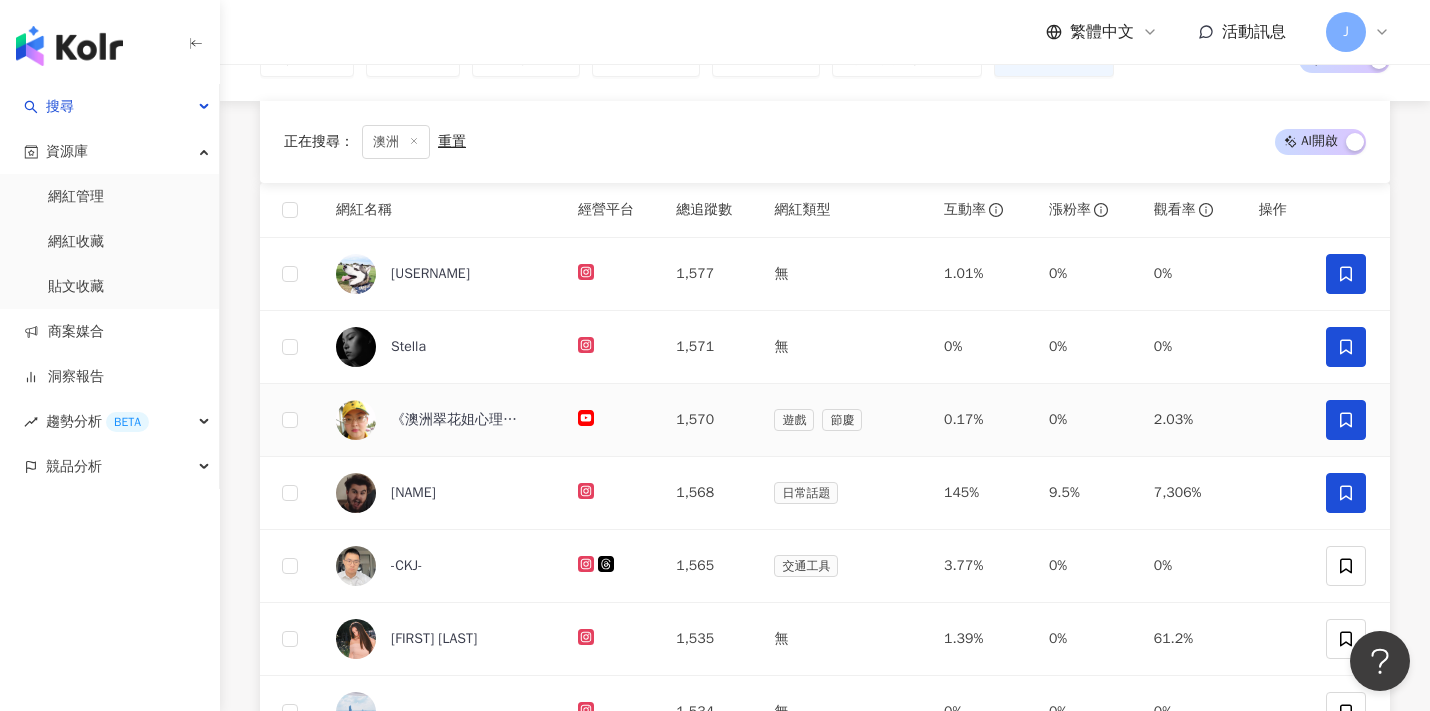 scroll, scrollTop: 281, scrollLeft: 0, axis: vertical 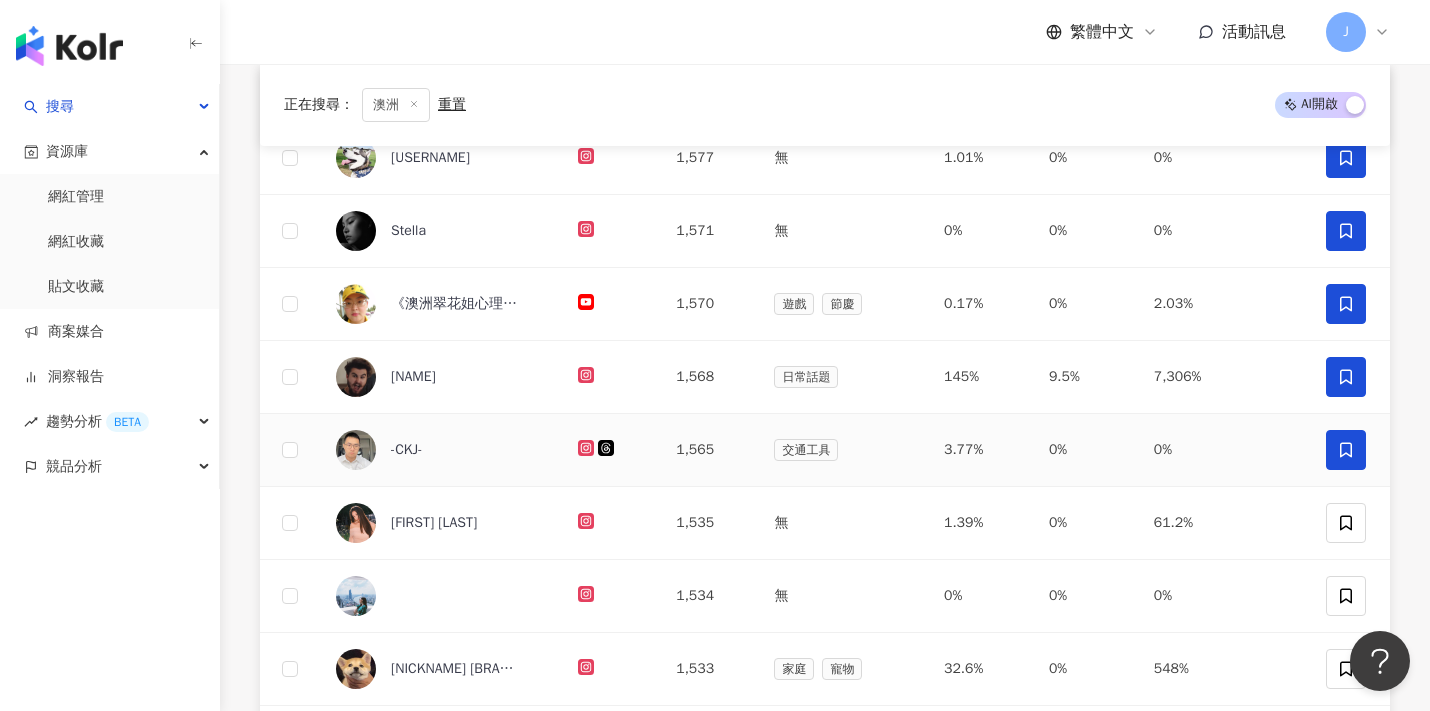 click at bounding box center [1346, 450] 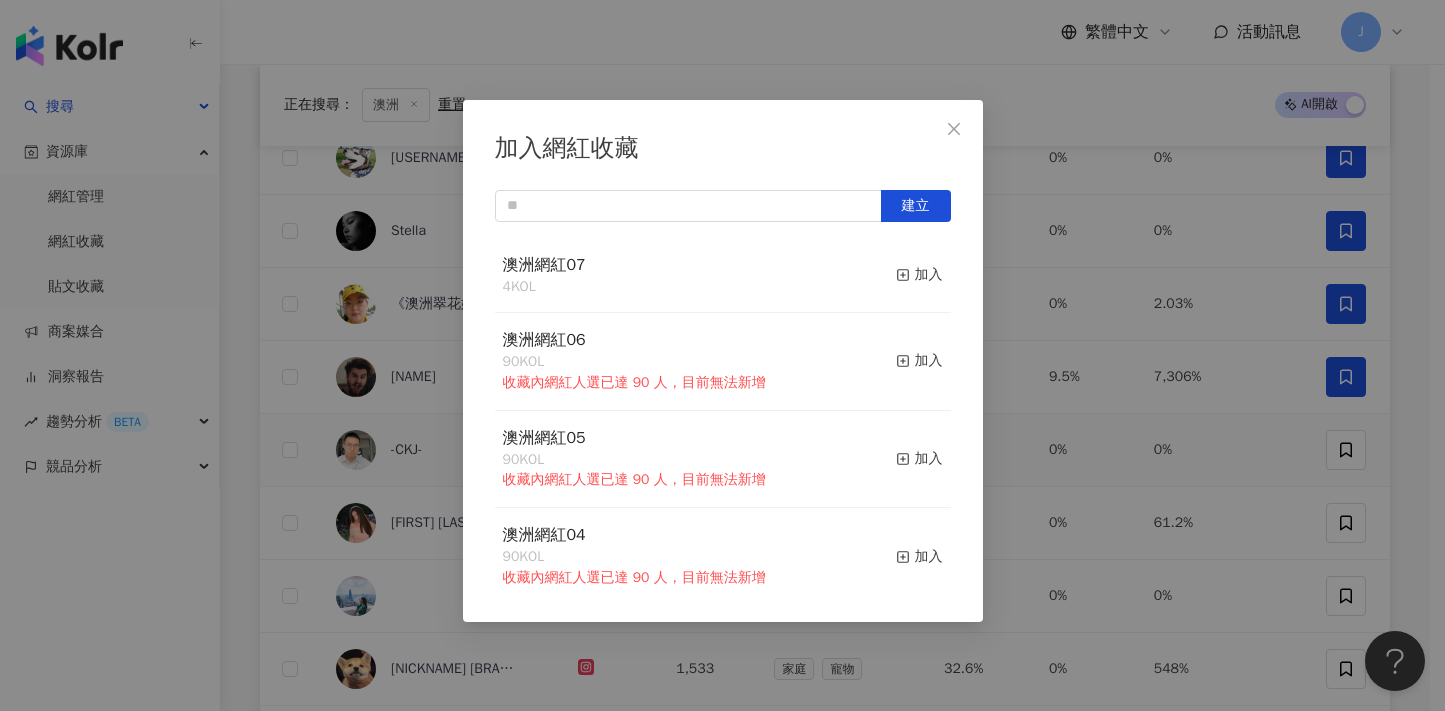 click on "加入" at bounding box center [919, 275] 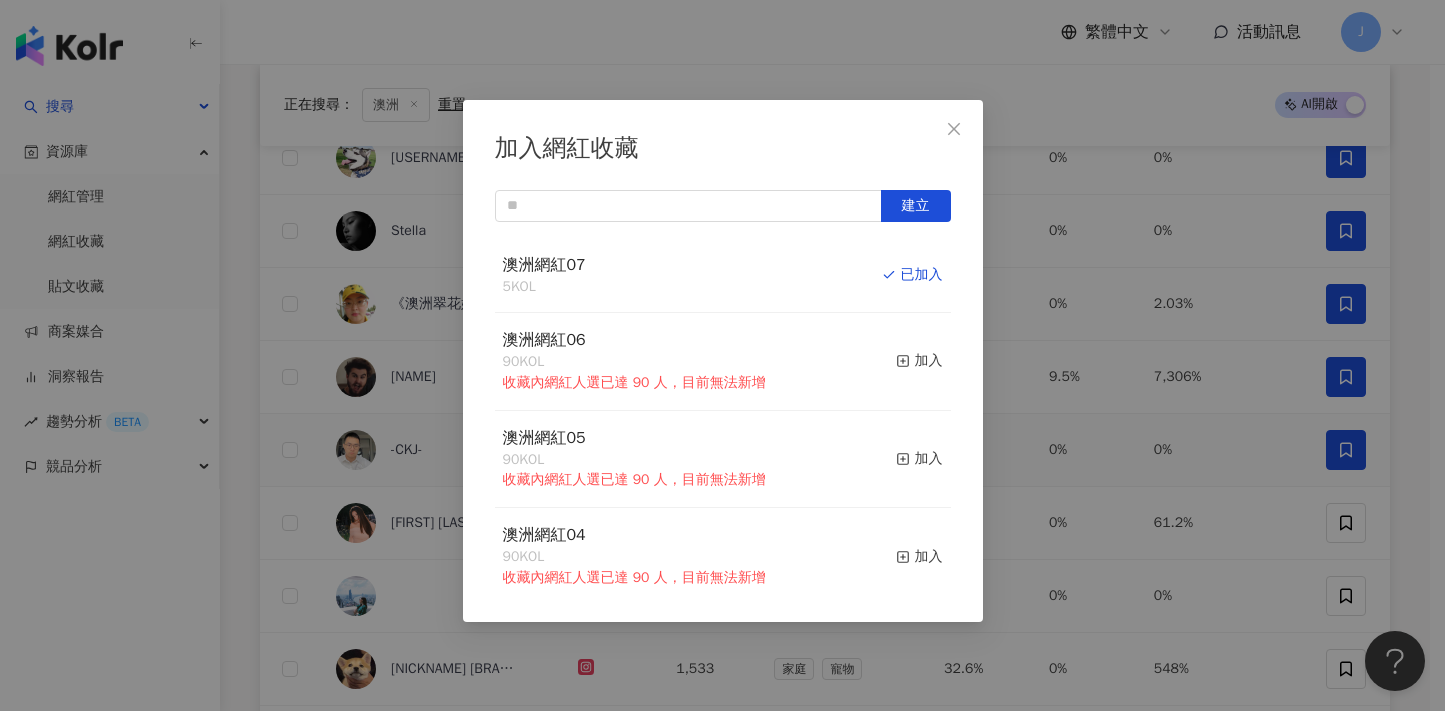 click on "加入網紅收藏 建立 澳洲網紅07 5  KOL 已加入 澳洲網紅06 90  KOL 收藏內網紅人選已達 90 人，目前無法新增 加入 澳洲網紅05 90  KOL 收藏內網紅人選已達 90 人，目前無法新增 加入 澳洲網紅04 90  KOL 收藏內網紅人選已達 90 人，目前無法新增 加入 澳洲網紅03 90  KOL 收藏內網紅人選已達 90 人，目前無法新增 加入 澳洲網紅02 90  KOL 收藏內網紅人選已達 90 人，目前無法新增 加入 澳洲網紅01 90  KOL 收藏內網紅人選已達 90 人，目前無法新增 加入 澳洲網紅 90  KOL 收藏內網紅人選已達 90 人，目前無法新增 加入 夏日藝術季 12  KOL 加入 臺中文創輔導專案 11  KOL 加入" at bounding box center [722, 355] 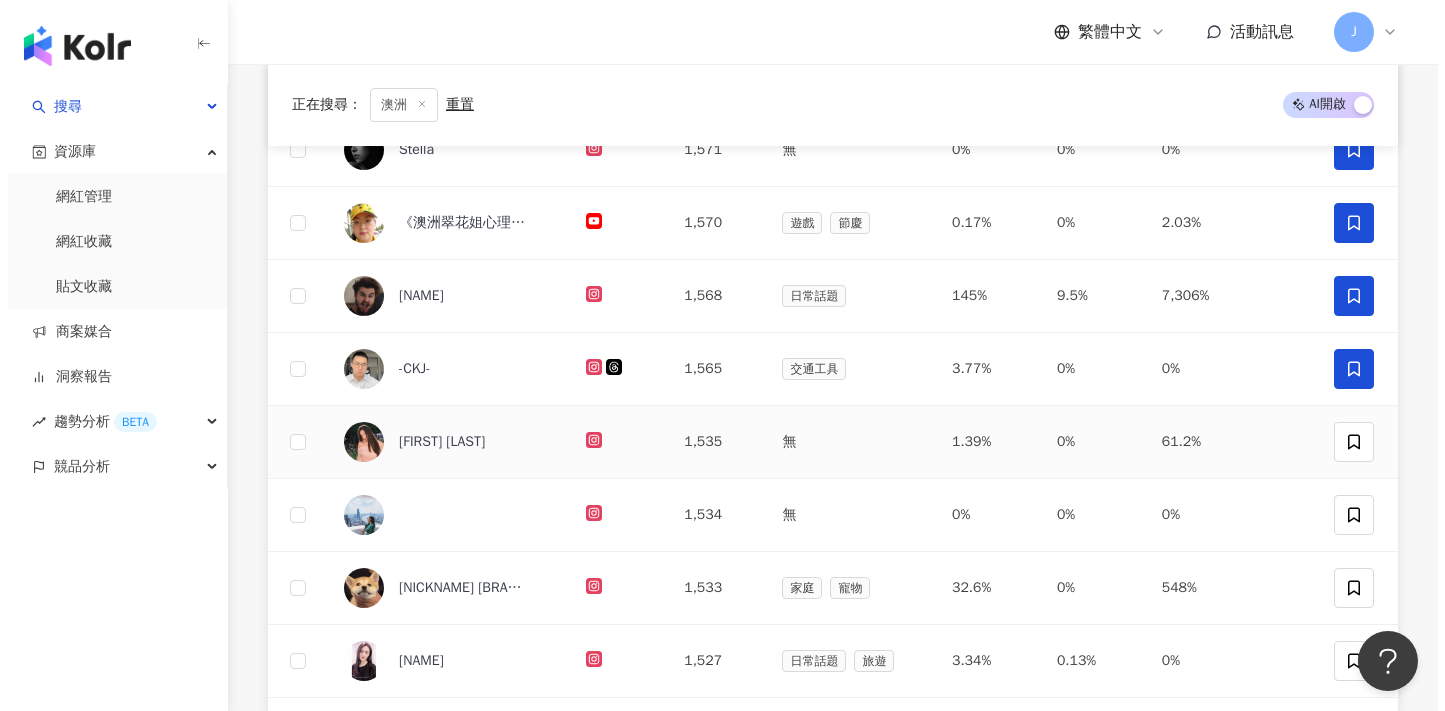 scroll, scrollTop: 407, scrollLeft: 0, axis: vertical 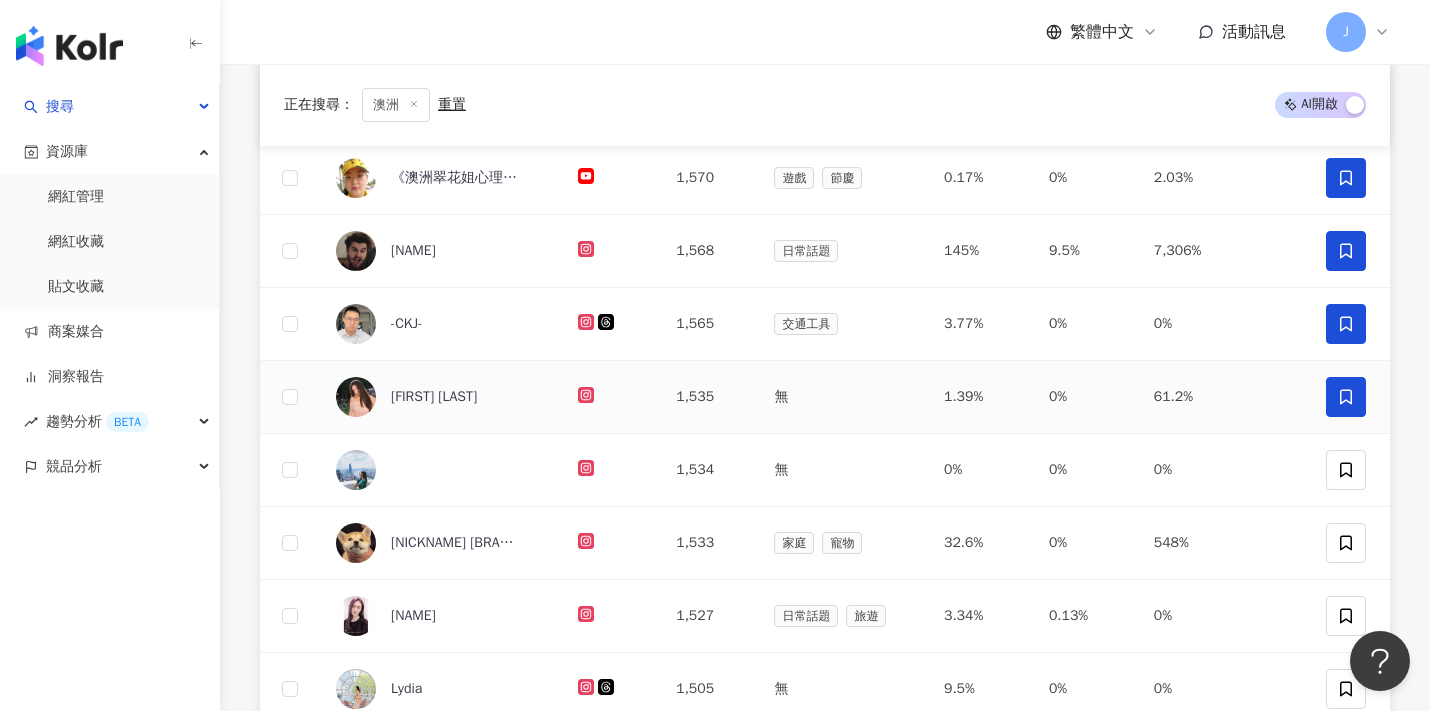click at bounding box center [1346, 397] 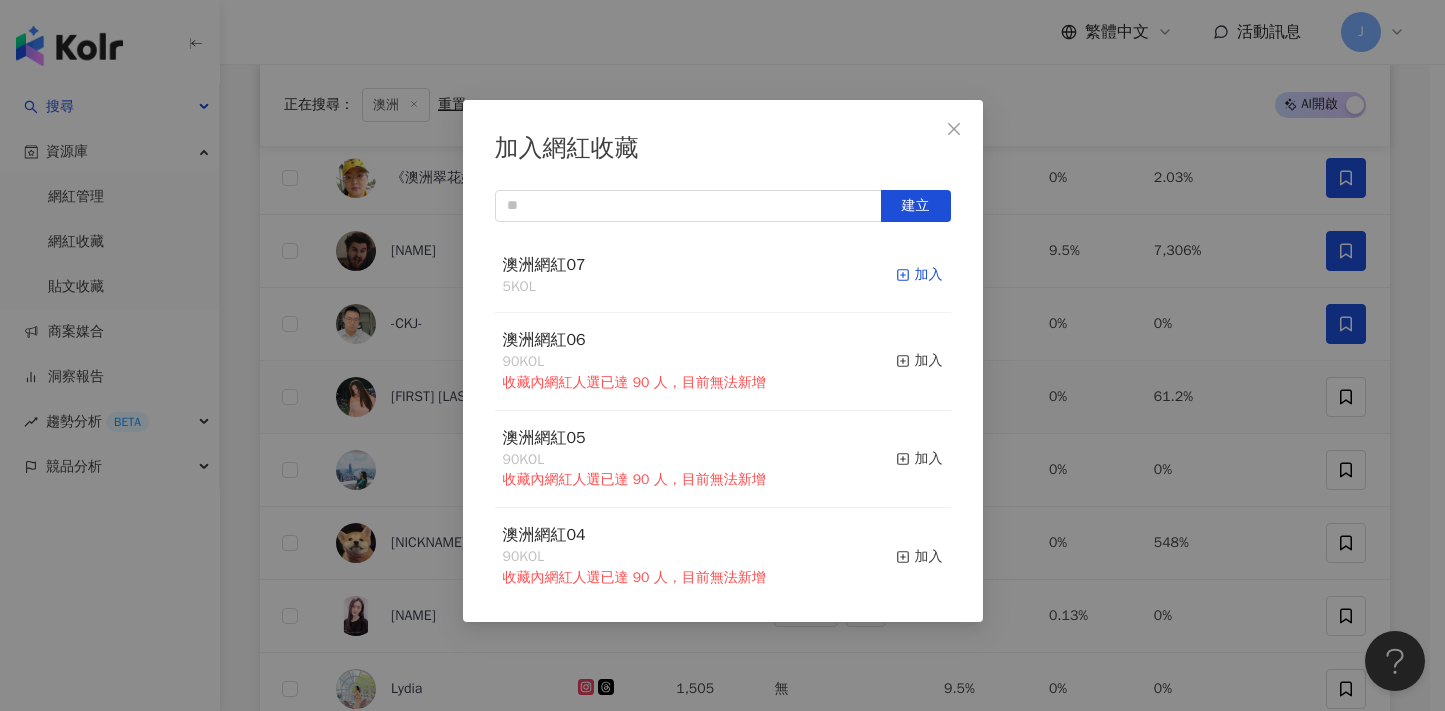 click on "加入" at bounding box center (919, 275) 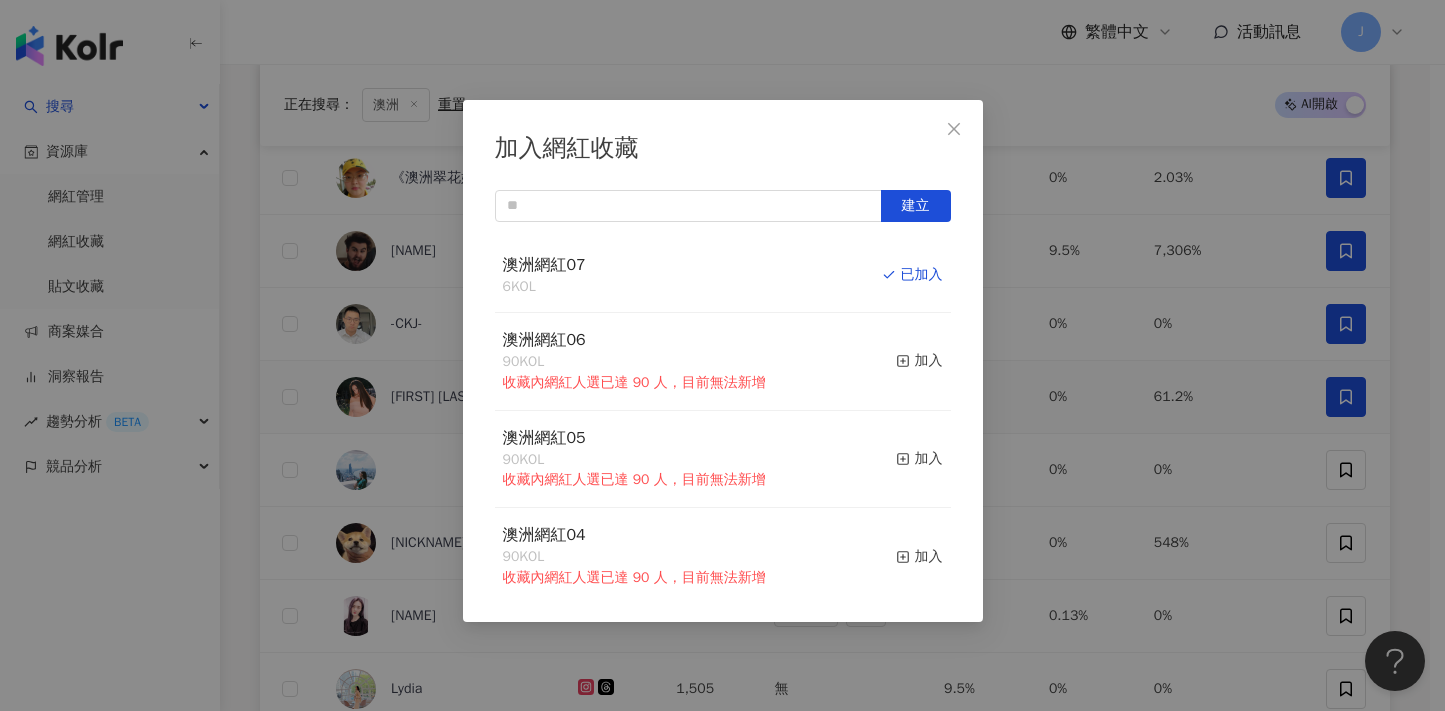 click on "加入網紅收藏 建立 澳洲網紅07 6  KOL 已加入 澳洲網紅06 90  KOL 收藏內網紅人選已達 90 人，目前無法新增 加入 澳洲網紅05 90  KOL 收藏內網紅人選已達 90 人，目前無法新增 加入 澳洲網紅04 90  KOL 收藏內網紅人選已達 90 人，目前無法新增 加入 澳洲網紅03 90  KOL 收藏內網紅人選已達 90 人，目前無法新增 加入 澳洲網紅02 90  KOL 收藏內網紅人選已達 90 人，目前無法新增 加入 澳洲網紅01 90  KOL 收藏內網紅人選已達 90 人，目前無法新增 加入 澳洲網紅 90  KOL 收藏內網紅人選已達 90 人，目前無法新增 加入 夏日藝術季 12  KOL 加入 臺中文創輔導專案 11  KOL 加入" at bounding box center [722, 355] 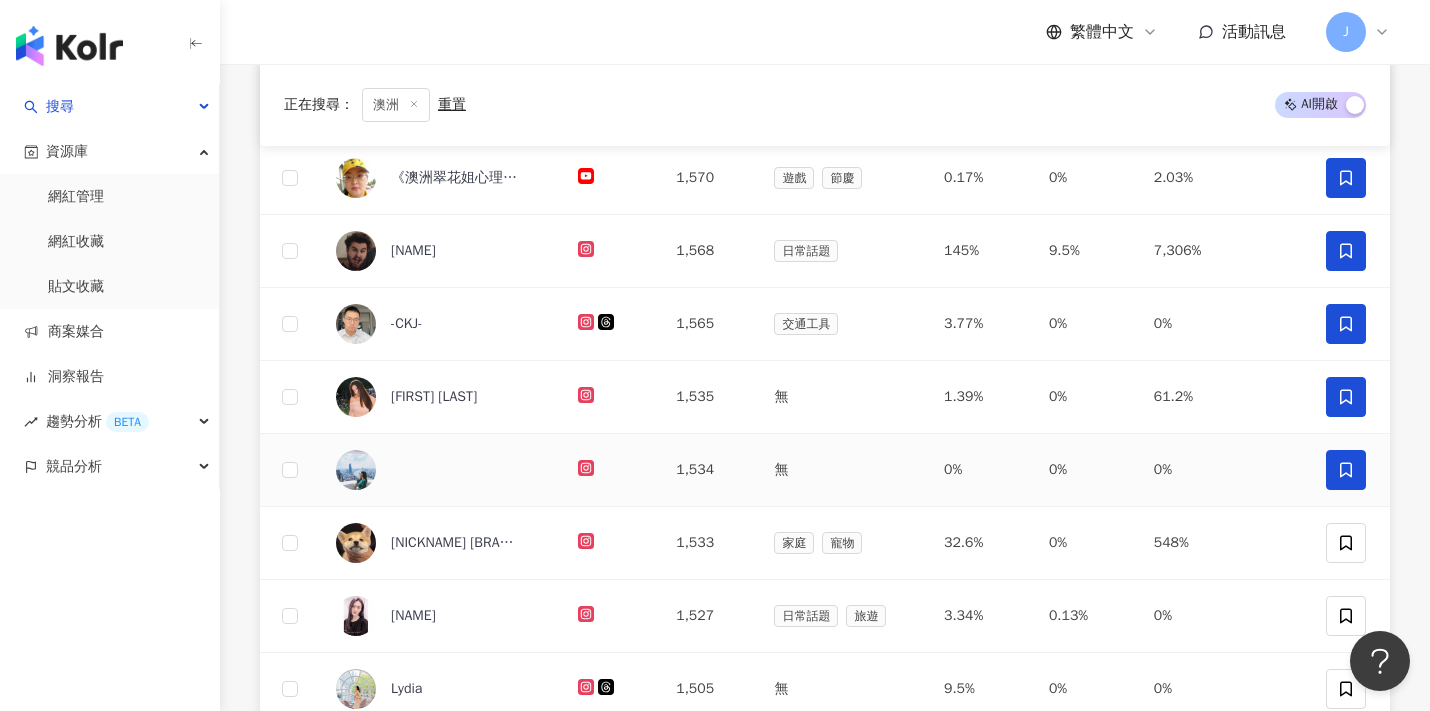 click at bounding box center [1346, 470] 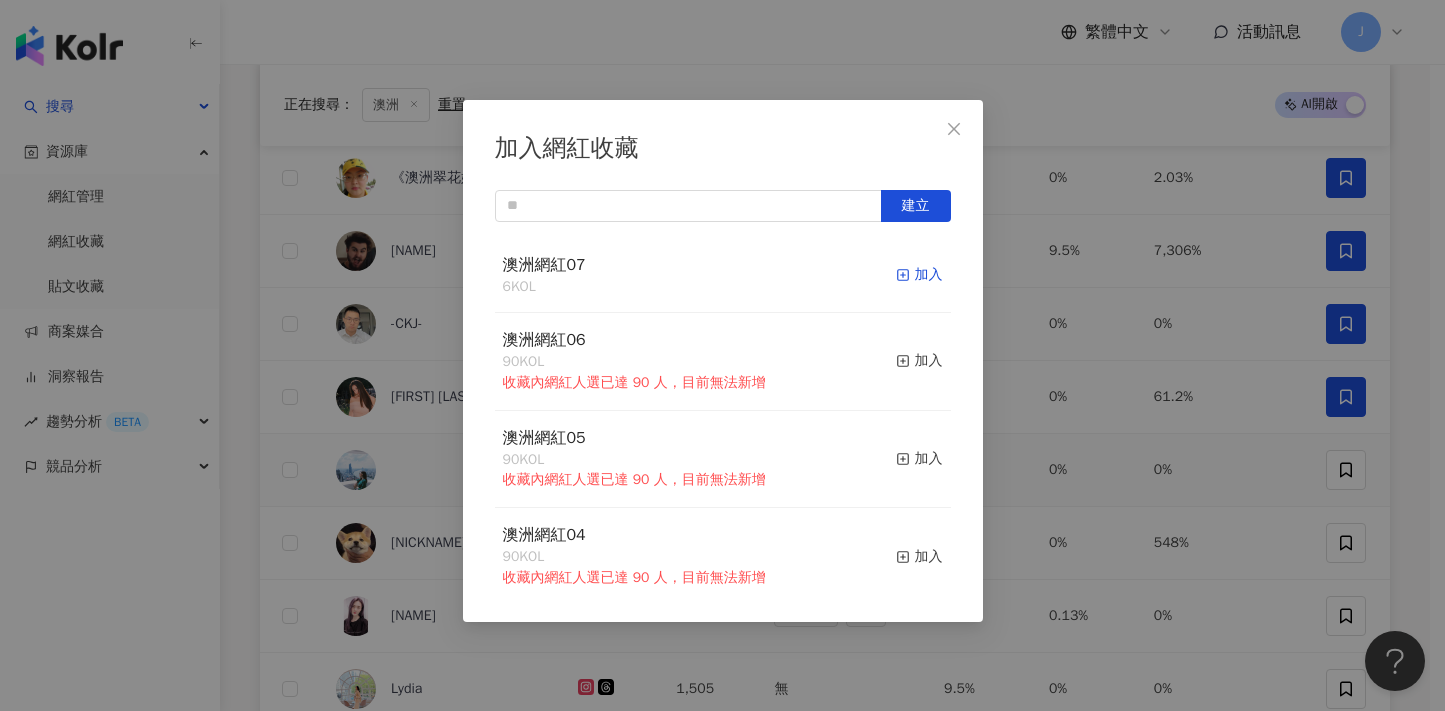 click on "加入" at bounding box center [919, 275] 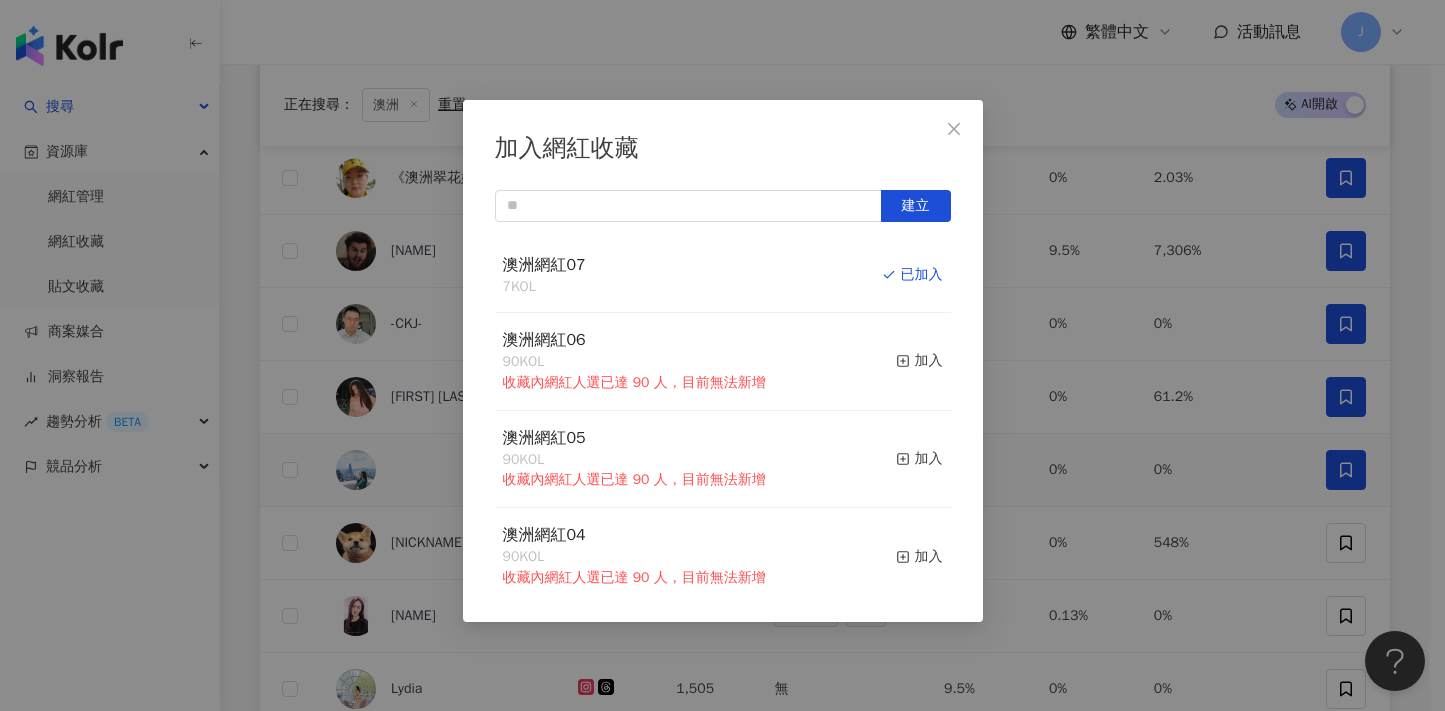 click on "加入網紅收藏 建立 澳洲網紅07 7  KOL 已加入 澳洲網紅06 90  KOL 收藏內網紅人選已達 90 人，目前無法新增 加入 澳洲網紅05 90  KOL 收藏內網紅人選已達 90 人，目前無法新增 加入 澳洲網紅04 90  KOL 收藏內網紅人選已達 90 人，目前無法新增 加入 澳洲網紅03 90  KOL 收藏內網紅人選已達 90 人，目前無法新增 加入 澳洲網紅02 90  KOL 收藏內網紅人選已達 90 人，目前無法新增 加入 澳洲網紅01 90  KOL 收藏內網紅人選已達 90 人，目前無法新增 加入 澳洲網紅 90  KOL 收藏內網紅人選已達 90 人，目前無法新增 加入 夏日藝術季 12  KOL 加入 臺中文創輔導專案 11  KOL 加入" at bounding box center (722, 355) 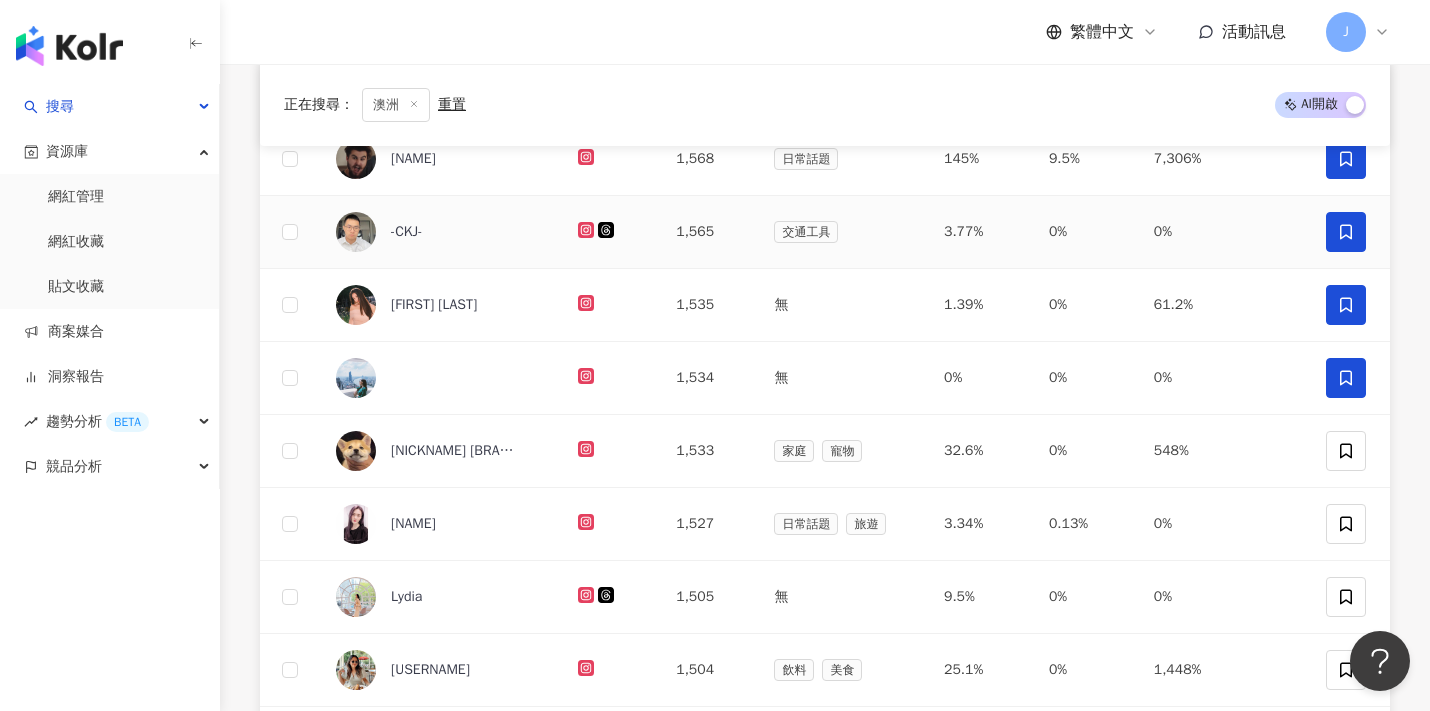 scroll, scrollTop: 631, scrollLeft: 0, axis: vertical 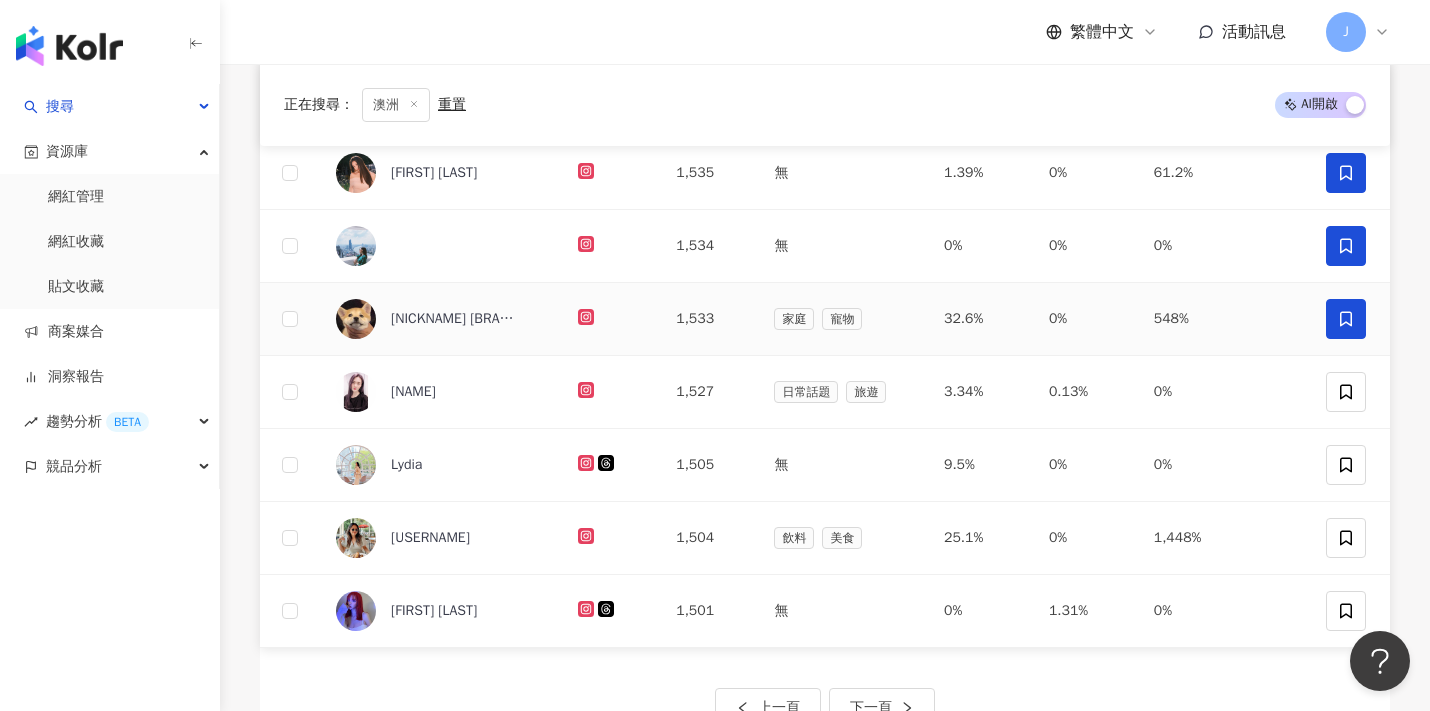 click at bounding box center [1346, 319] 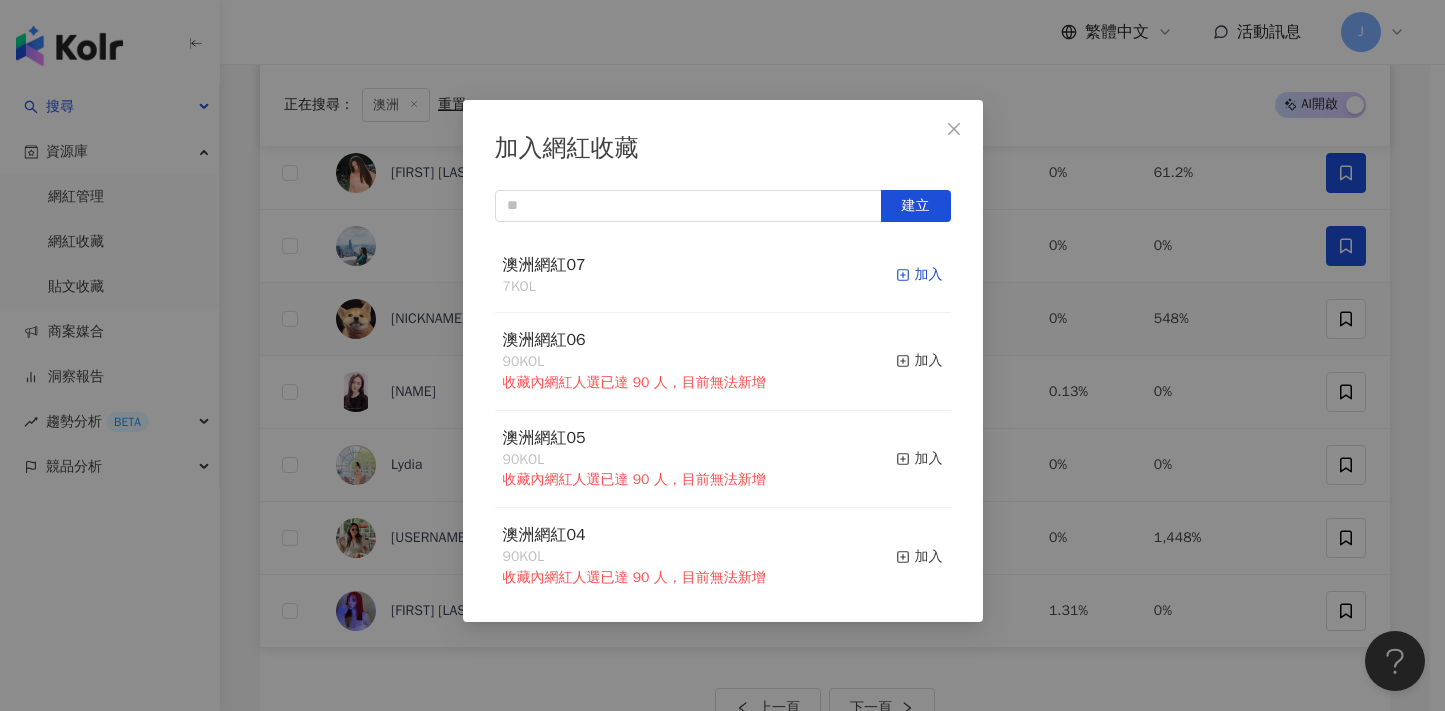 click on "加入" at bounding box center (919, 275) 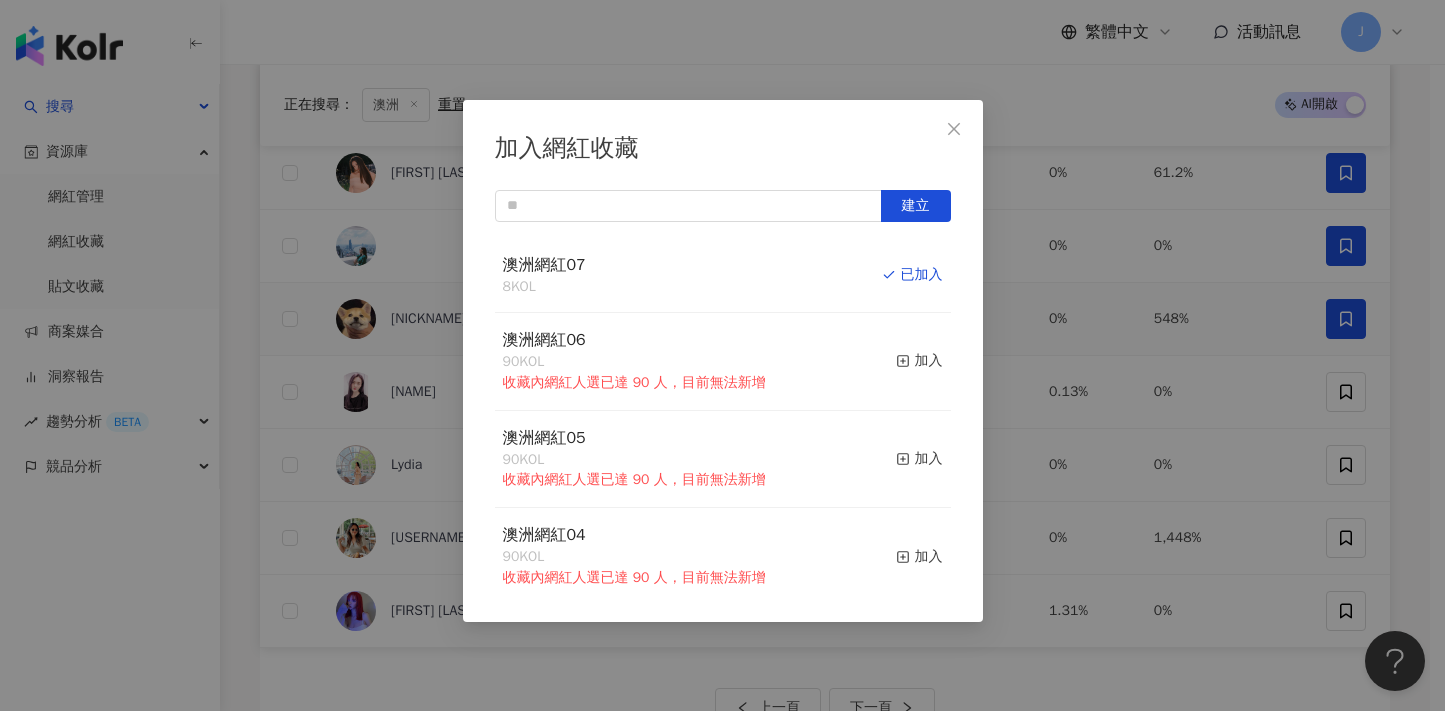 click on "加入網紅收藏 建立 澳洲網紅07 8  KOL 已加入 澳洲網紅06 90  KOL 收藏內網紅人選已達 90 人，目前無法新增 加入 澳洲網紅05 90  KOL 收藏內網紅人選已達 90 人，目前無法新增 加入 澳洲網紅04 90  KOL 收藏內網紅人選已達 90 人，目前無法新增 加入 澳洲網紅03 90  KOL 收藏內網紅人選已達 90 人，目前無法新增 加入 澳洲網紅02 90  KOL 收藏內網紅人選已達 90 人，目前無法新增 加入 澳洲網紅01 90  KOL 收藏內網紅人選已達 90 人，目前無法新增 加入 澳洲網紅 90  KOL 收藏內網紅人選已達 90 人，目前無法新增 加入 夏日藝術季 12  KOL 加入 臺中文創輔導專案 11  KOL 加入" at bounding box center (722, 355) 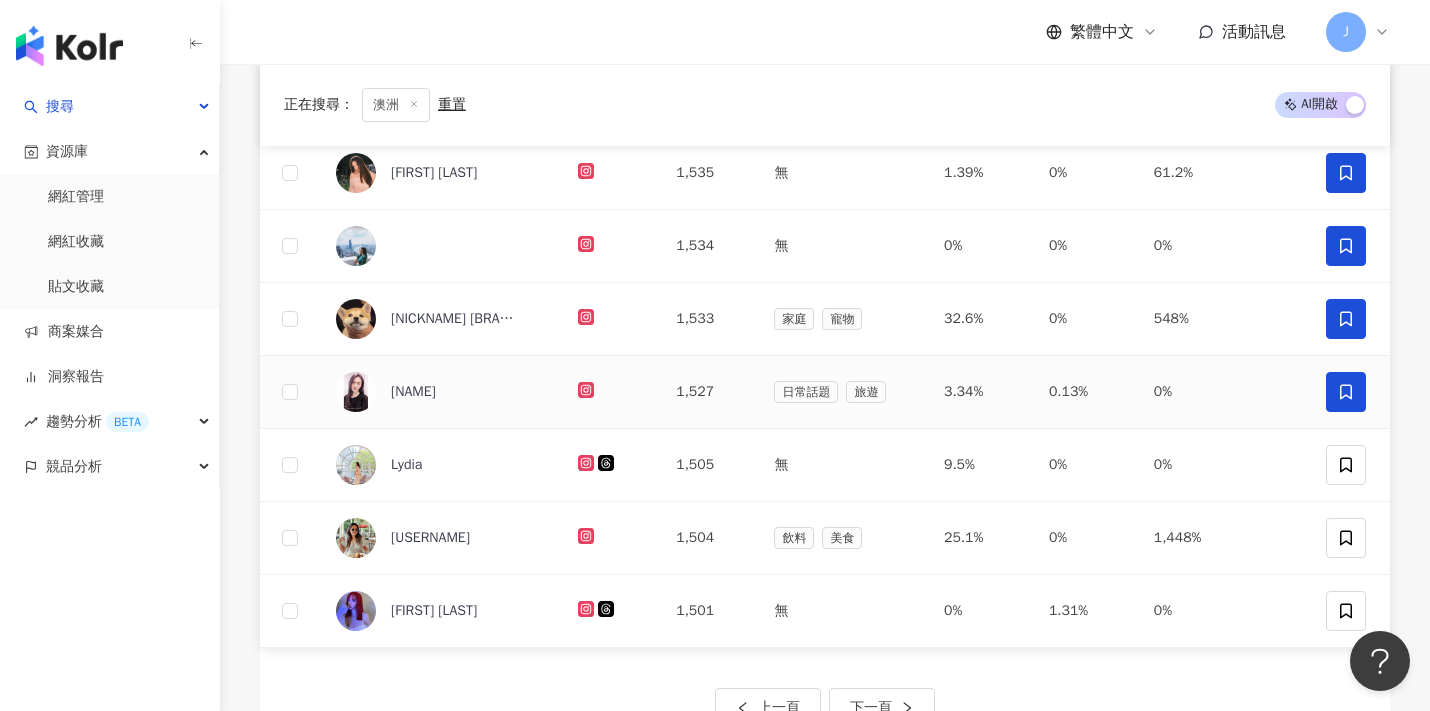 click at bounding box center (1346, 392) 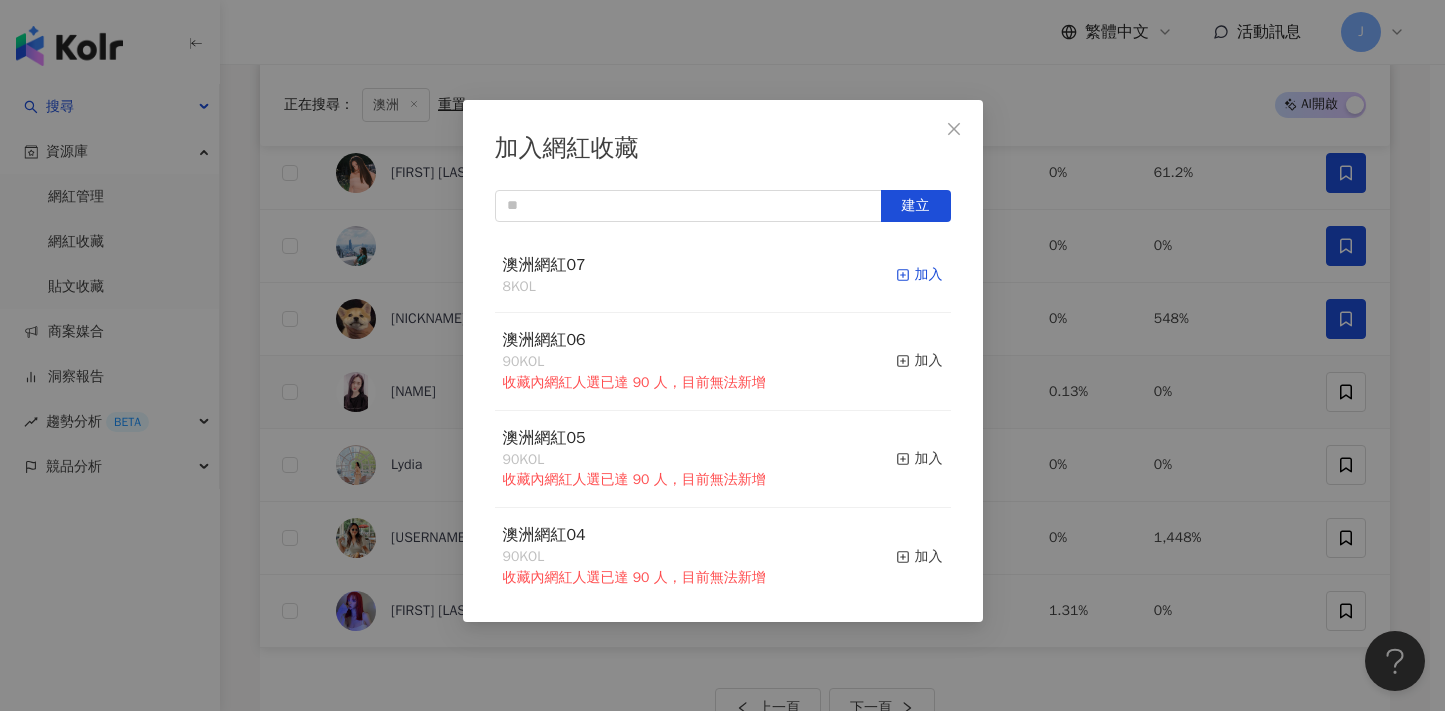 click on "加入" at bounding box center (919, 275) 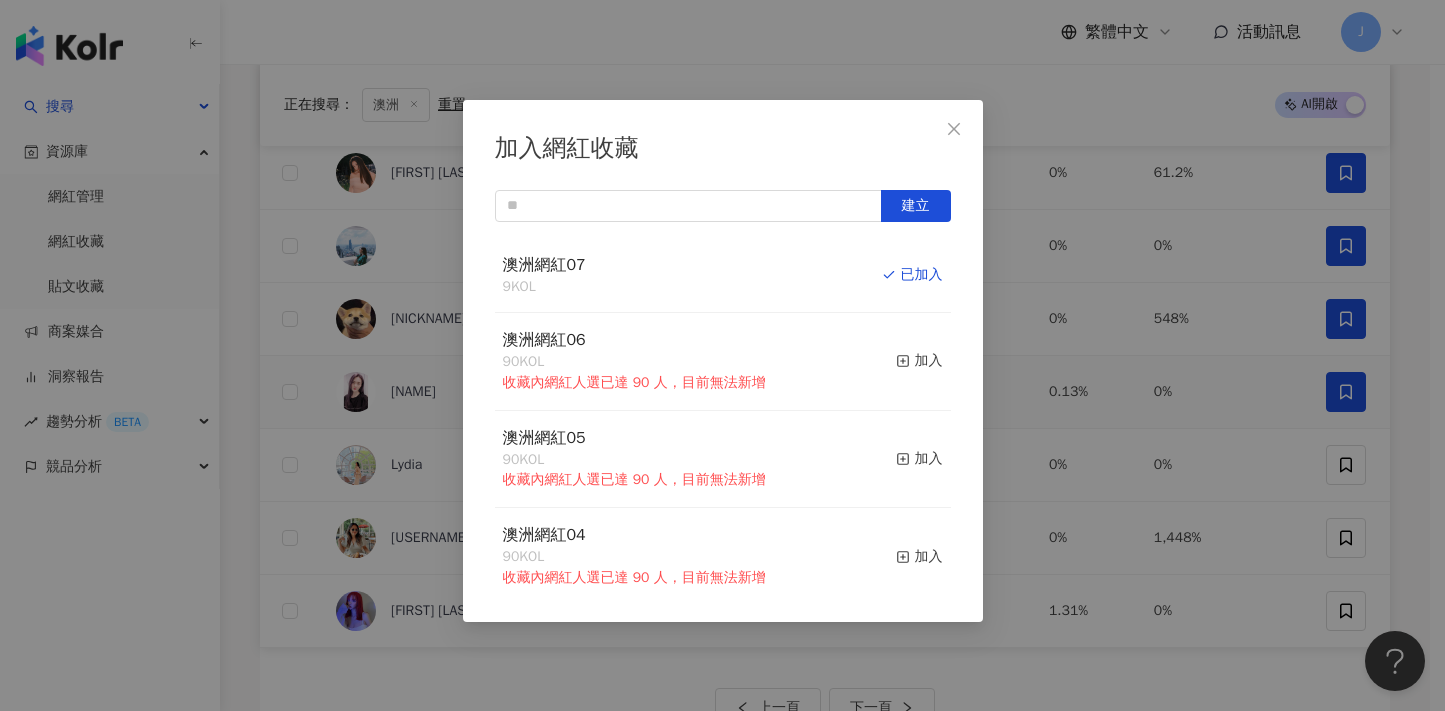 drag, startPoint x: 1048, startPoint y: 363, endPoint x: 1057, endPoint y: 381, distance: 20.12461 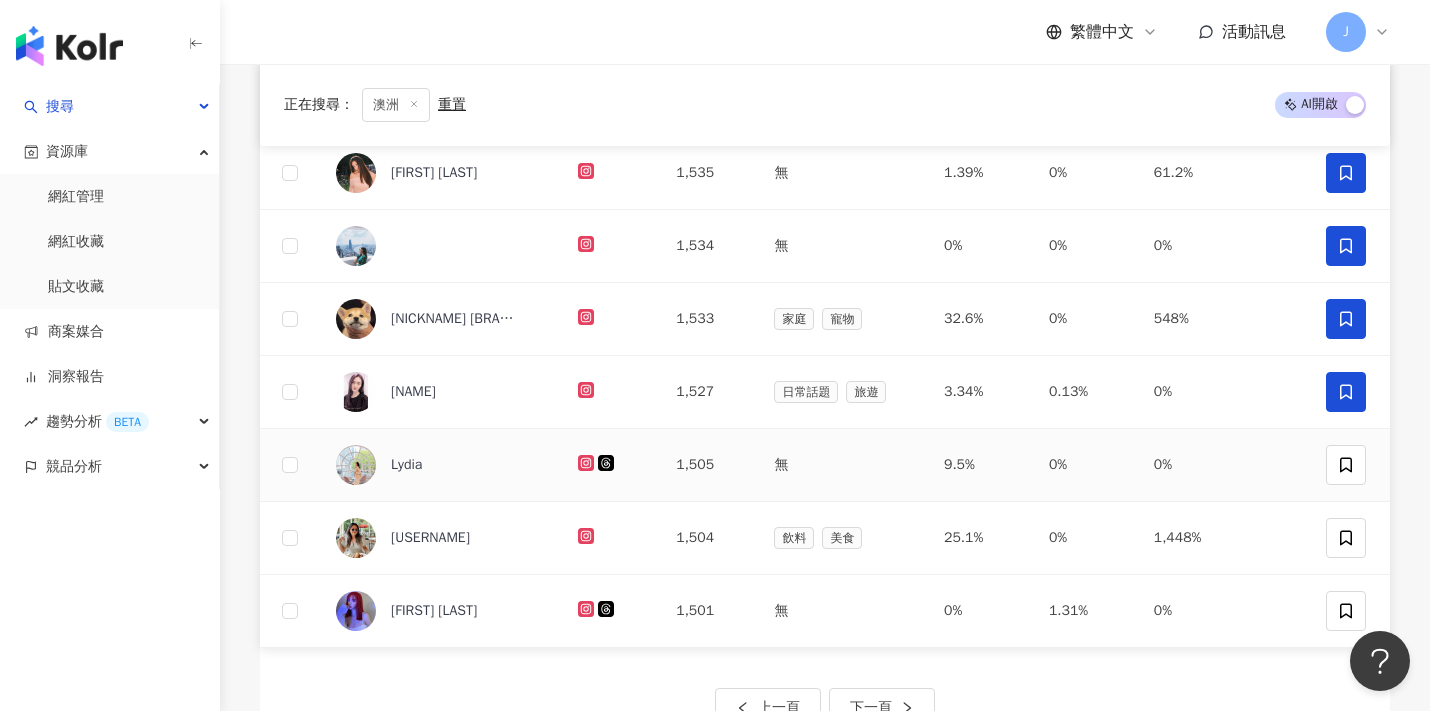 click at bounding box center [1350, 465] 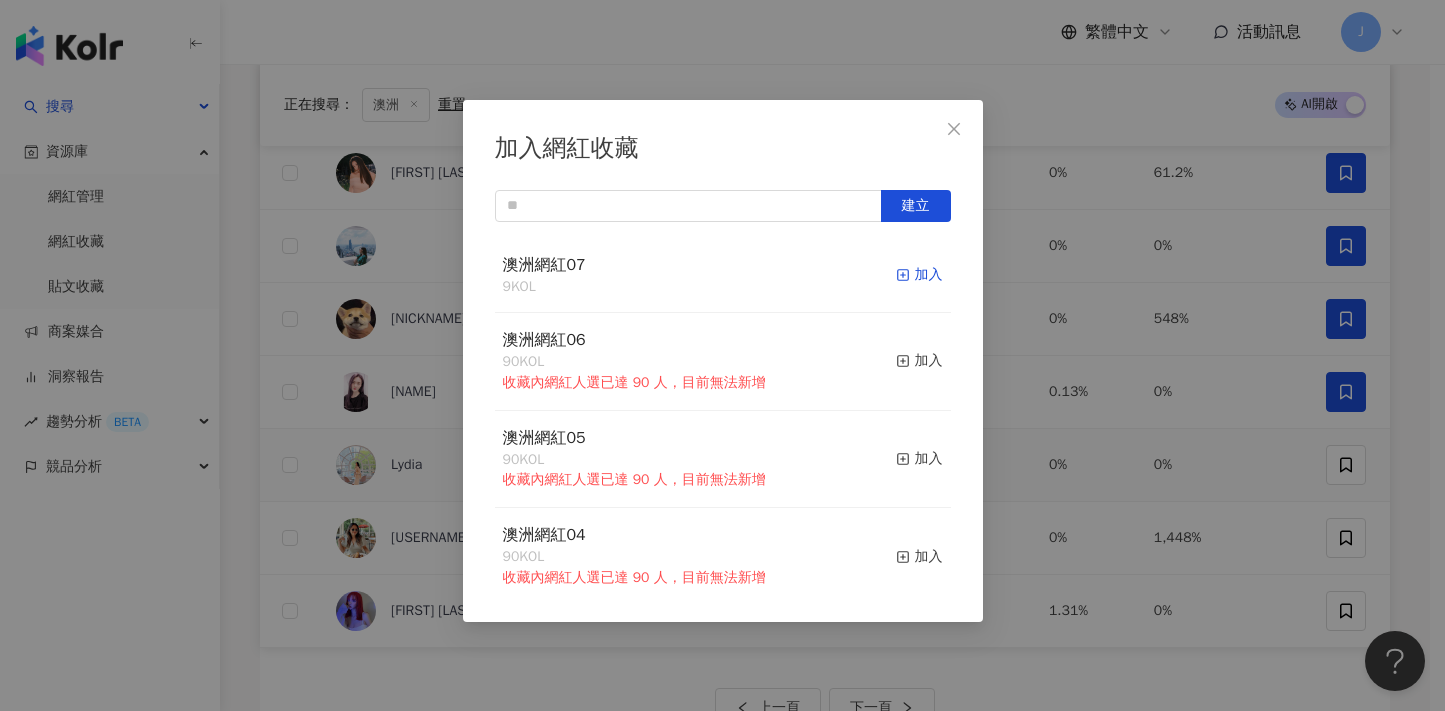 click on "加入" at bounding box center [919, 275] 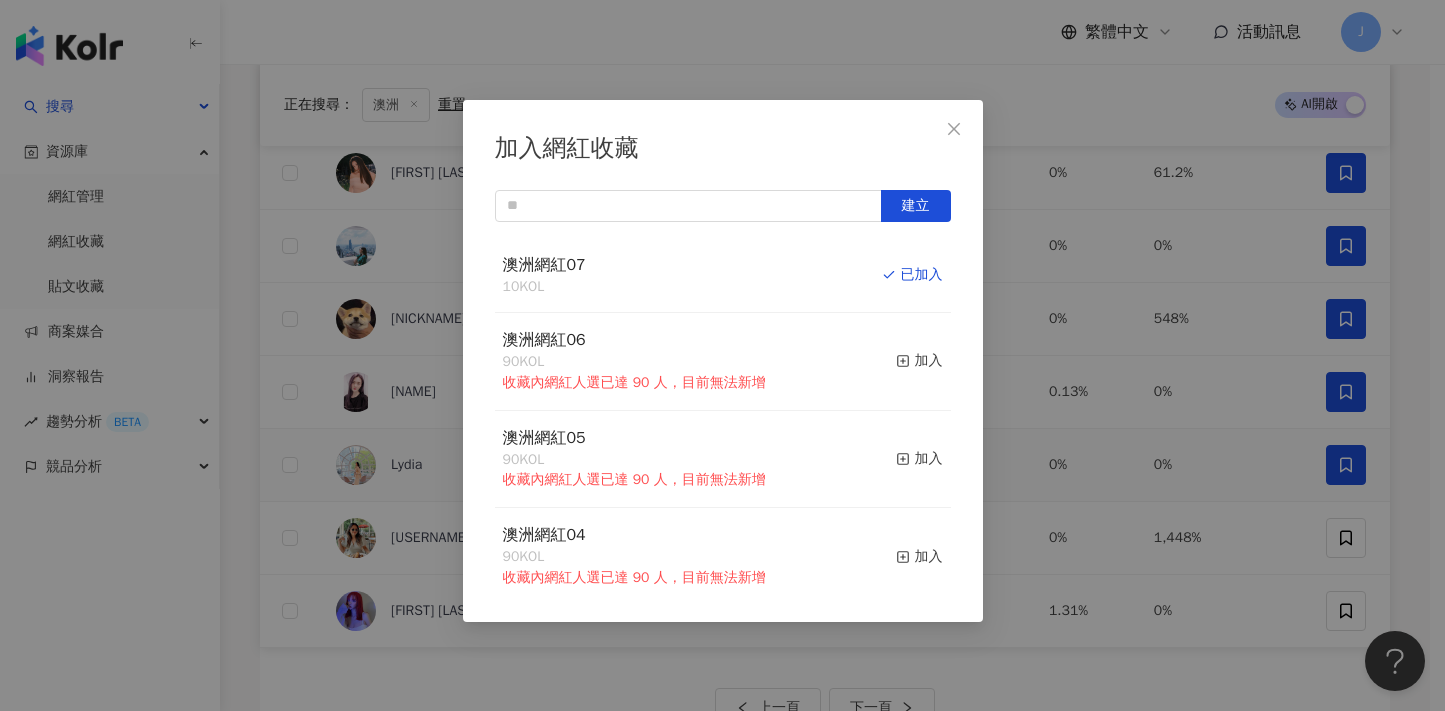 click on "加入網紅收藏 建立 澳洲網紅07 10  KOL 已加入 澳洲網紅06 90  KOL 收藏內網紅人選已達 90 人，目前無法新增 加入 澳洲網紅05 90  KOL 收藏內網紅人選已達 90 人，目前無法新增 加入 澳洲網紅04 90  KOL 收藏內網紅人選已達 90 人，目前無法新增 加入 澳洲網紅03 90  KOL 收藏內網紅人選已達 90 人，目前無法新增 加入 澳洲網紅02 90  KOL 收藏內網紅人選已達 90 人，目前無法新增 加入 澳洲網紅01 90  KOL 收藏內網紅人選已達 90 人，目前無法新增 加入 澳洲網紅 90  KOL 收藏內網紅人選已達 90 人，目前無法新增 加入 夏日藝術季 12  KOL 加入 臺中文創輔導專案 11  KOL 加入" at bounding box center [722, 355] 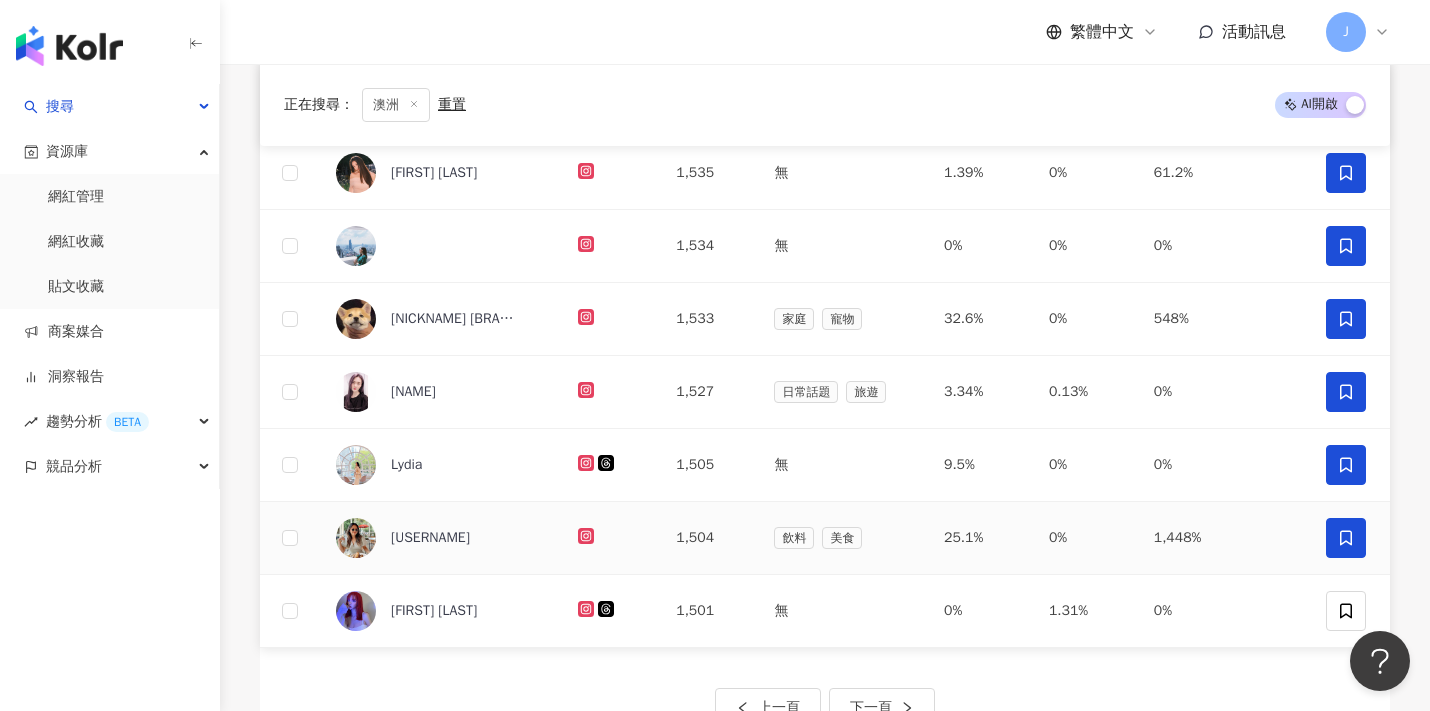 click at bounding box center [1346, 538] 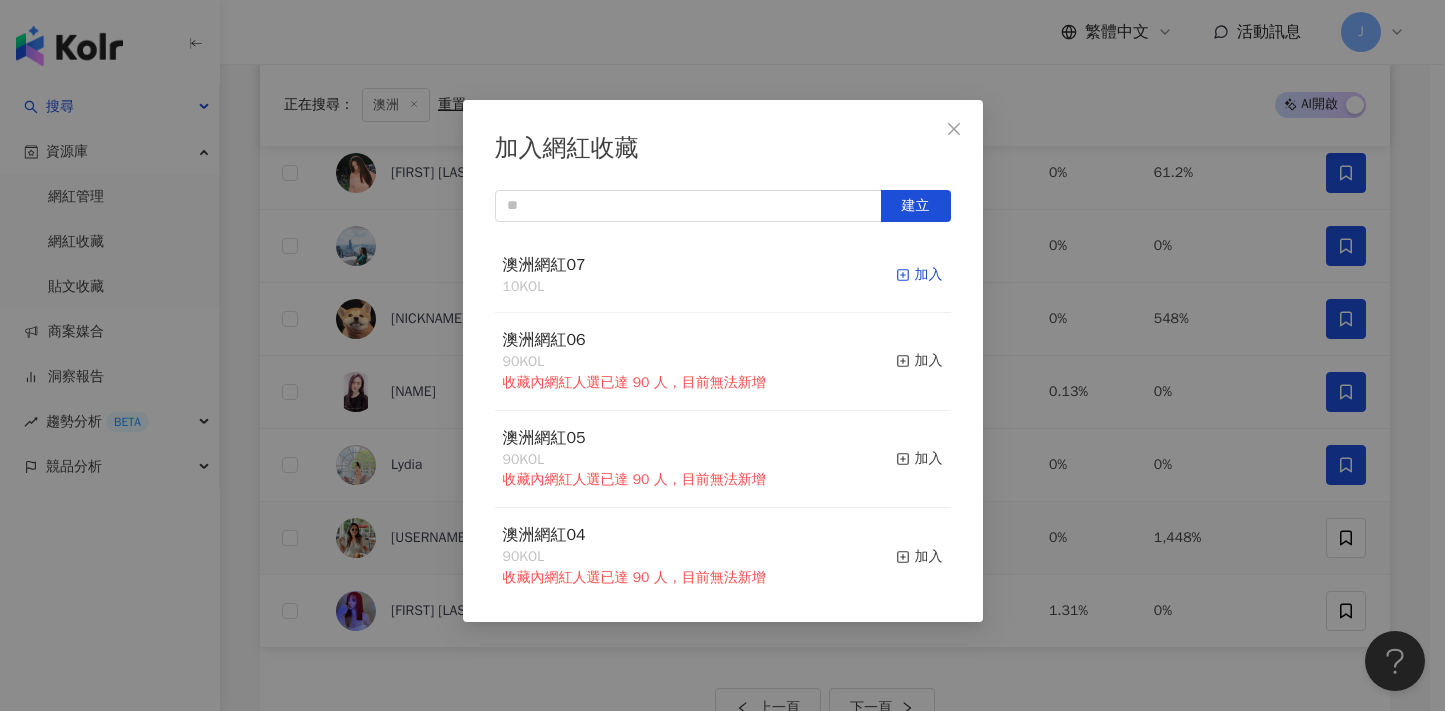 click on "加入" at bounding box center [919, 275] 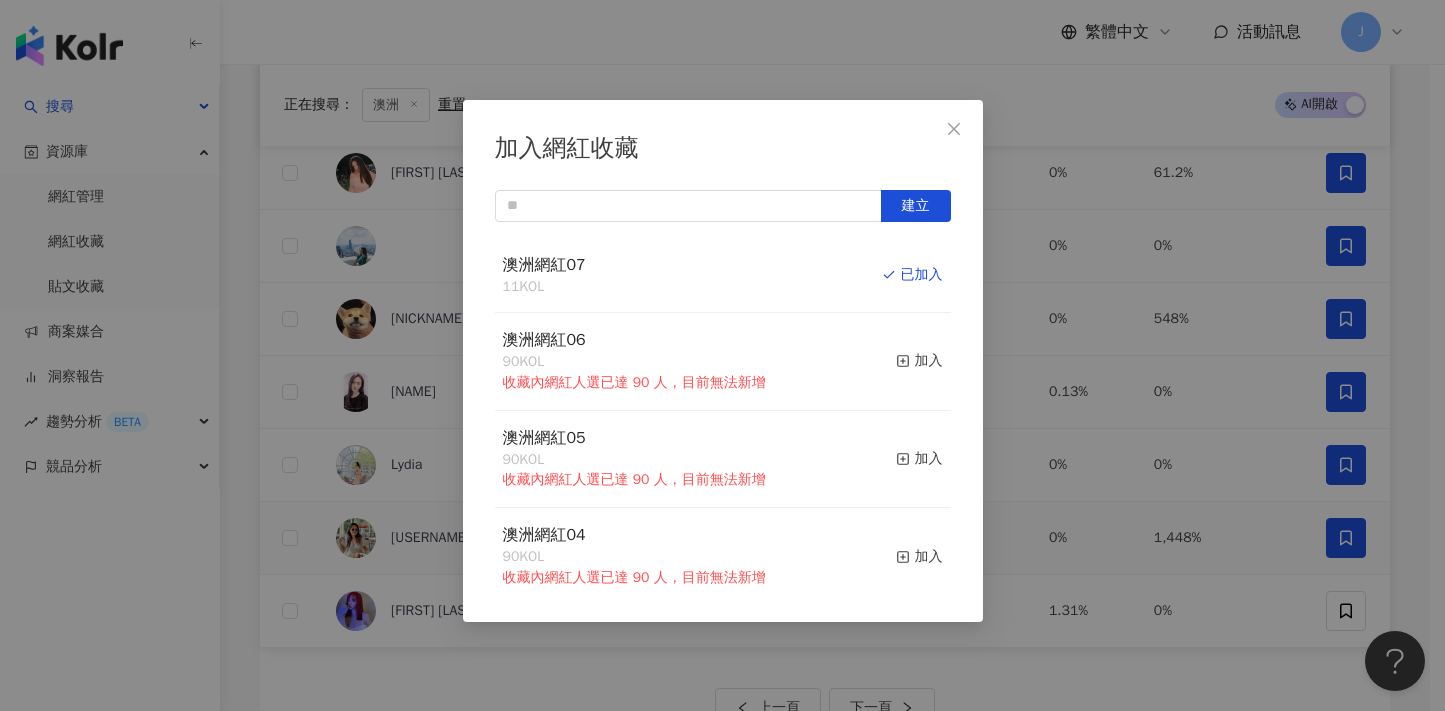 click on "加入網紅收藏 建立 澳洲網紅07 11  KOL 已加入 澳洲網紅06 90  KOL 收藏內網紅人選已達 90 人，目前無法新增 加入 澳洲網紅05 90  KOL 收藏內網紅人選已達 90 人，目前無法新增 加入 澳洲網紅04 90  KOL 收藏內網紅人選已達 90 人，目前無法新增 加入 澳洲網紅03 90  KOL 收藏內網紅人選已達 90 人，目前無法新增 加入 澳洲網紅02 90  KOL 收藏內網紅人選已達 90 人，目前無法新增 加入 澳洲網紅01 90  KOL 收藏內網紅人選已達 90 人，目前無法新增 加入 澳洲網紅 90  KOL 收藏內網紅人選已達 90 人，目前無法新增 加入 夏日藝術季 12  KOL 加入 臺中文創輔導專案 11  KOL 加入" at bounding box center [722, 355] 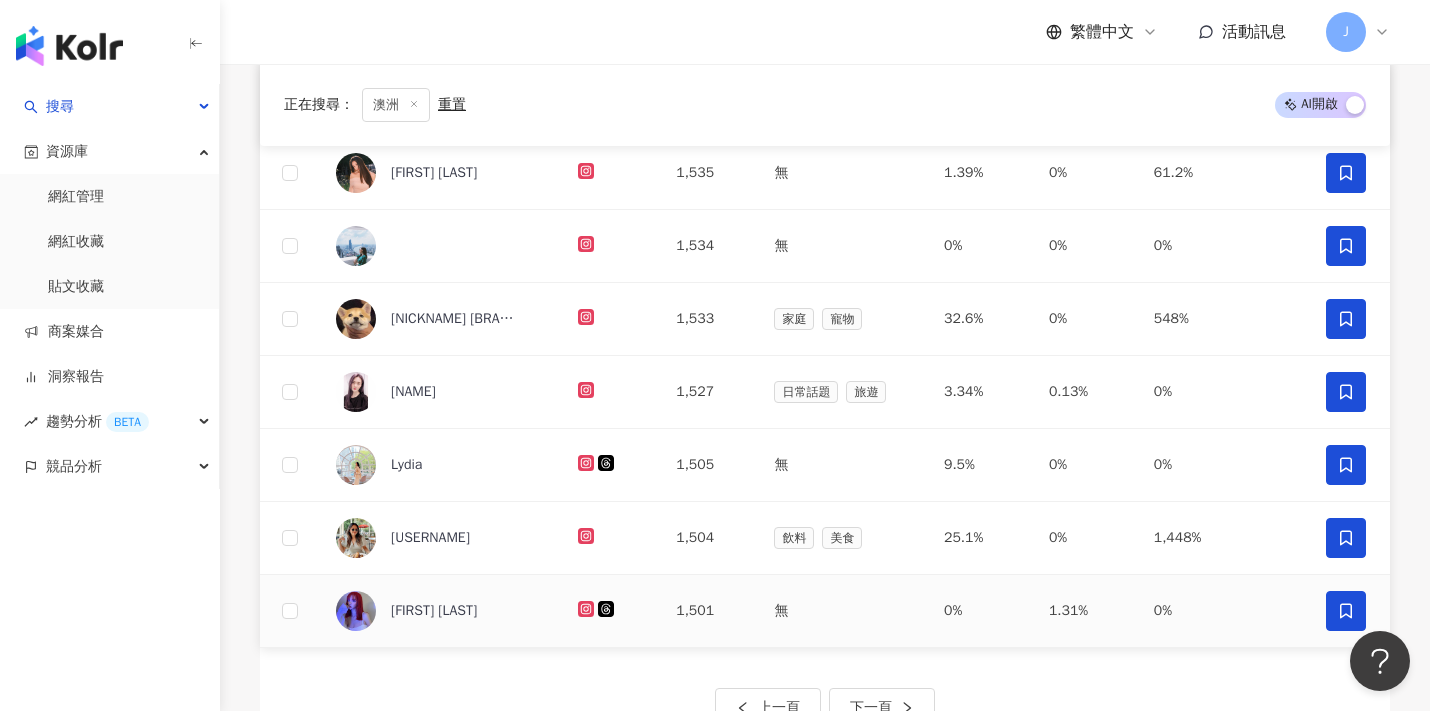 click at bounding box center (1346, 611) 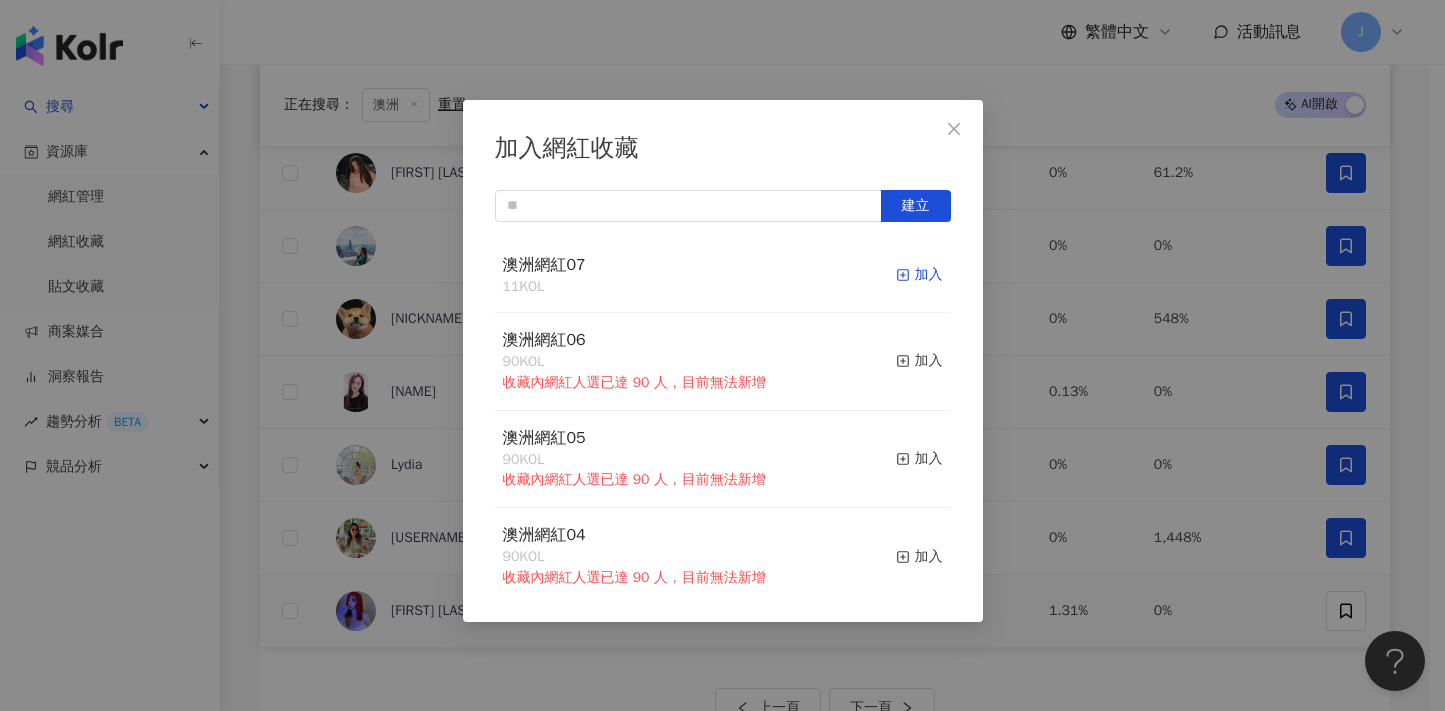 click on "加入" at bounding box center (919, 275) 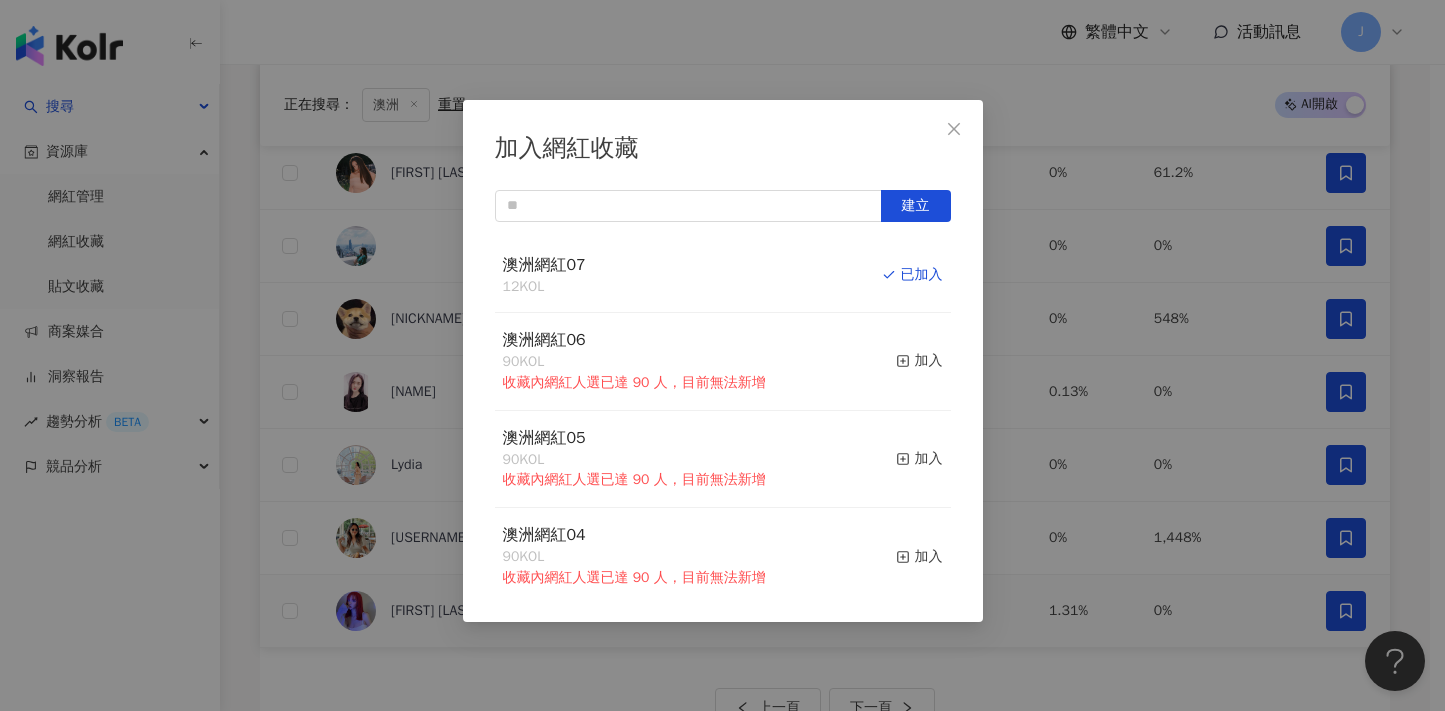click on "加入網紅收藏 建立 澳洲網紅07 12  KOL 已加入 澳洲網紅06 90  KOL 收藏內網紅人選已達 90 人，目前無法新增 加入 澳洲網紅05 90  KOL 收藏內網紅人選已達 90 人，目前無法新增 加入 澳洲網紅04 90  KOL 收藏內網紅人選已達 90 人，目前無法新增 加入 澳洲網紅03 90  KOL 收藏內網紅人選已達 90 人，目前無法新增 加入 澳洲網紅02 90  KOL 收藏內網紅人選已達 90 人，目前無法新增 加入 澳洲網紅01 90  KOL 收藏內網紅人選已達 90 人，目前無法新增 加入 澳洲網紅 90  KOL 收藏內網紅人選已達 90 人，目前無法新增 加入 夏日藝術季 12  KOL 加入 臺中文創輔導專案 11  KOL 加入" at bounding box center (722, 355) 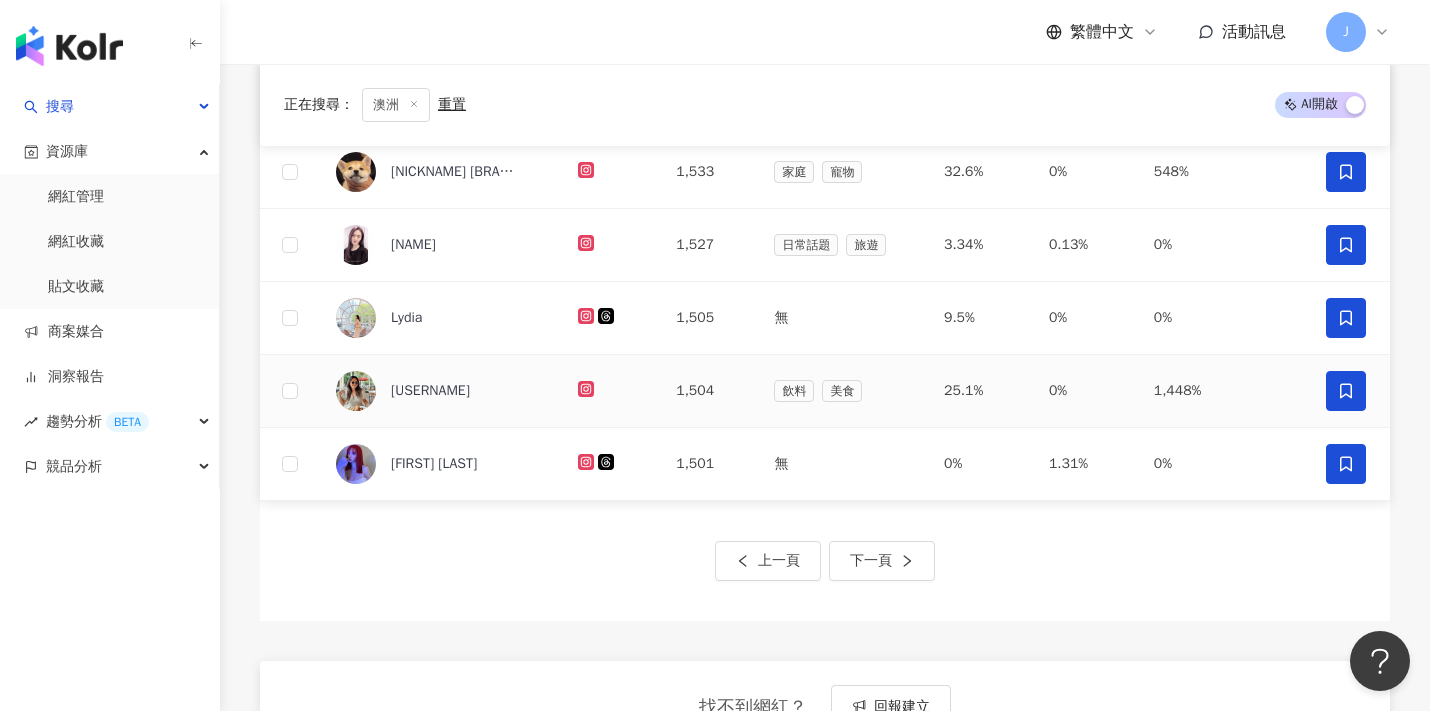 scroll, scrollTop: 1052, scrollLeft: 0, axis: vertical 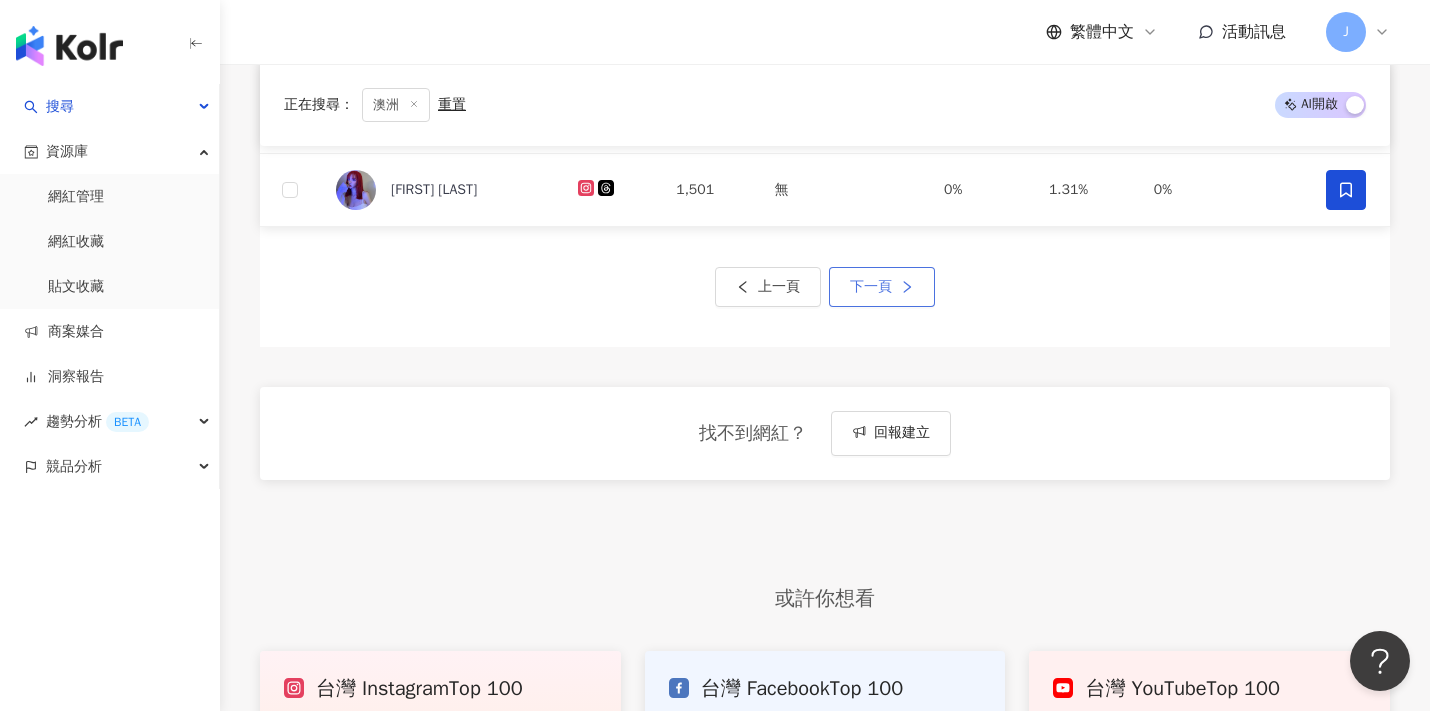click 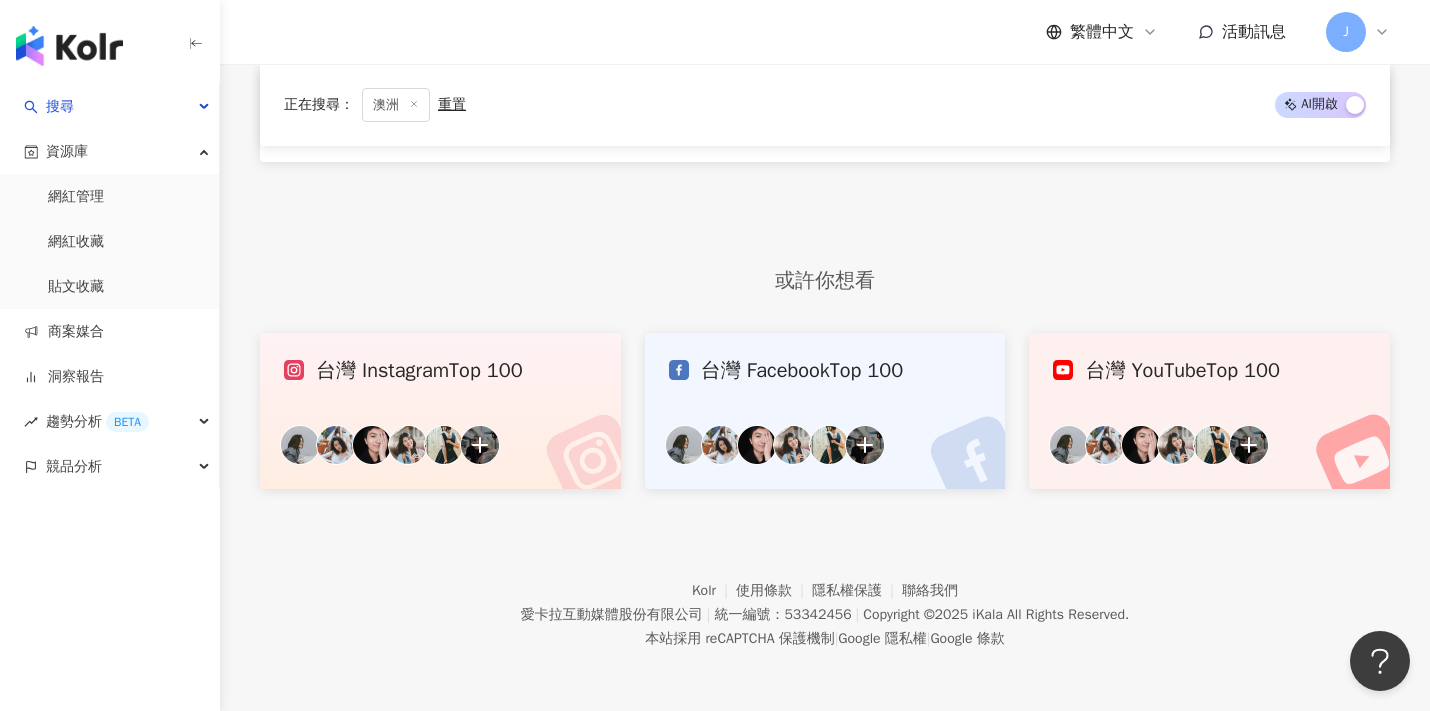scroll, scrollTop: 560, scrollLeft: 0, axis: vertical 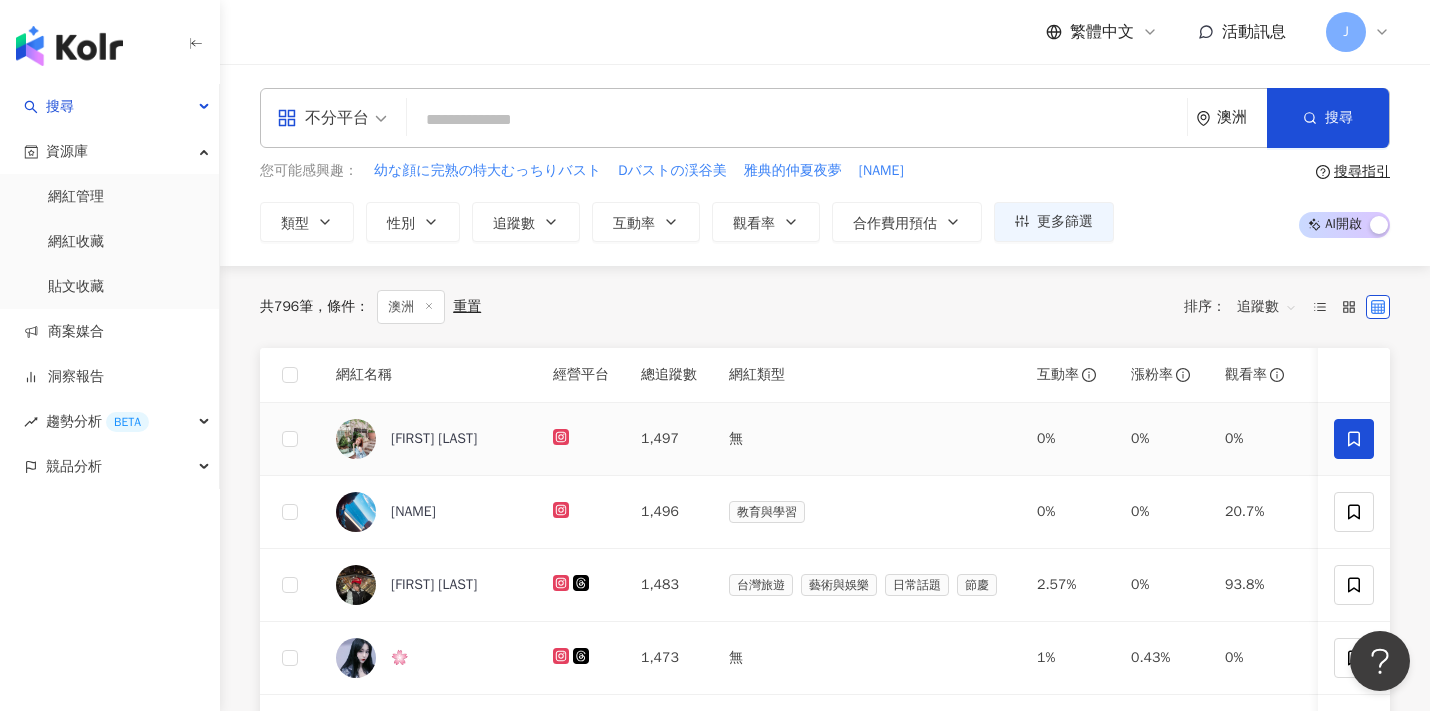 click 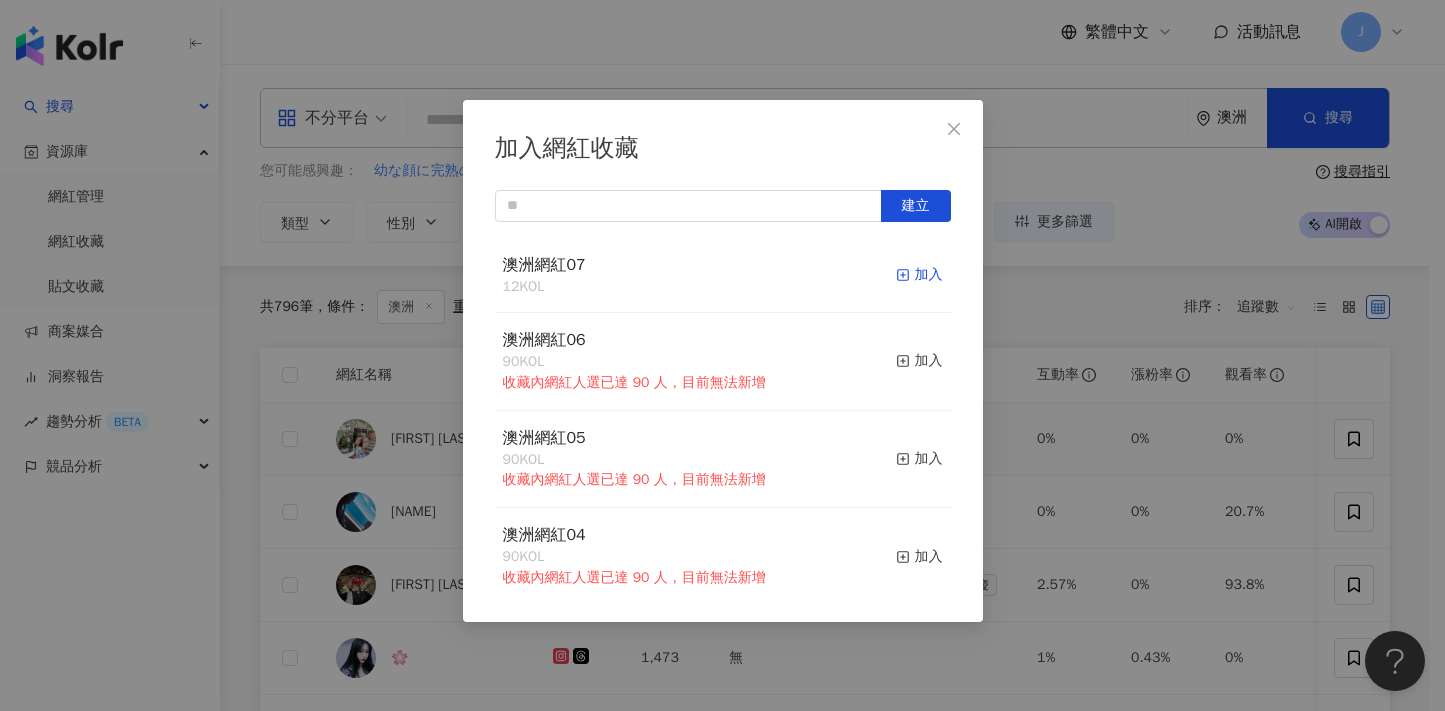click at bounding box center (903, 274) 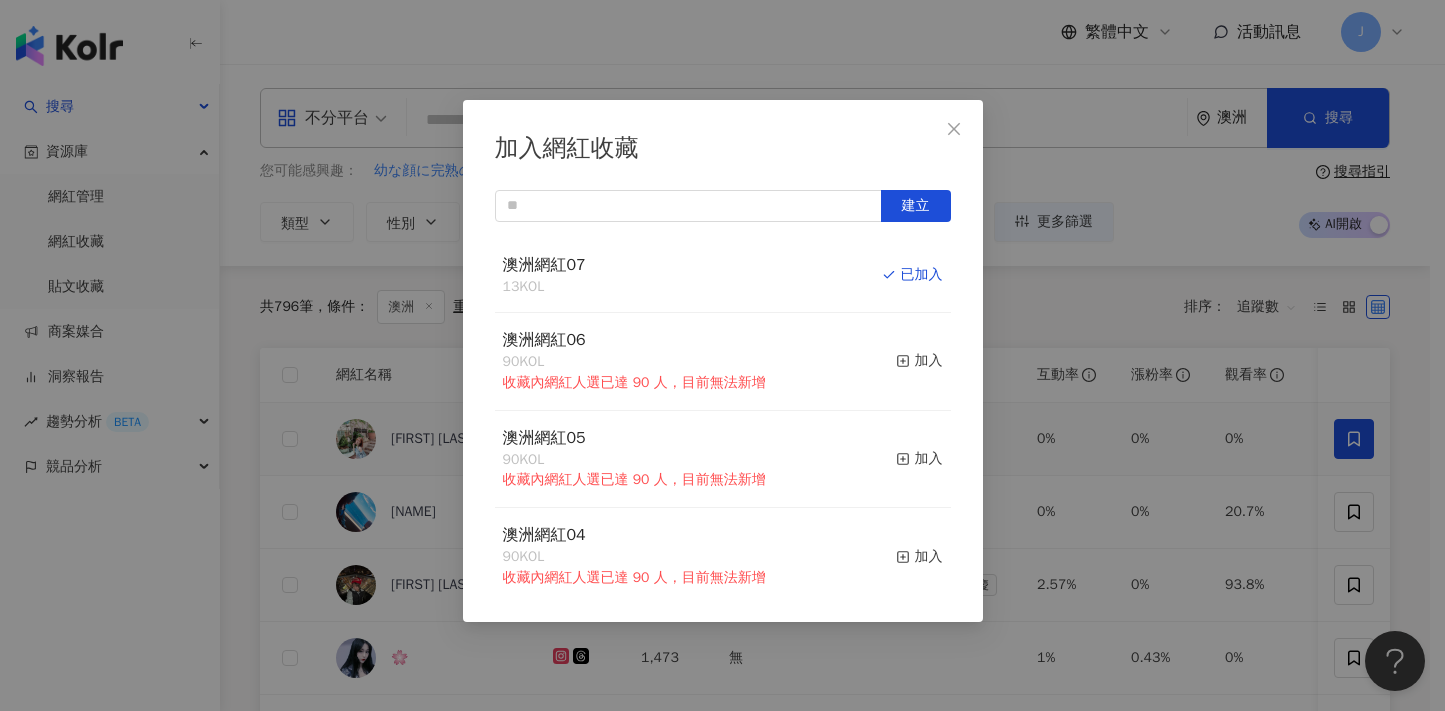 click on "加入網紅收藏 建立 澳洲網紅07 13  KOL 已加入 澳洲網紅06 90  KOL 收藏內網紅人選已達 90 人，目前無法新增 加入 澳洲網紅05 90  KOL 收藏內網紅人選已達 90 人，目前無法新增 加入 澳洲網紅04 90  KOL 收藏內網紅人選已達 90 人，目前無法新增 加入 澳洲網紅03 90  KOL 收藏內網紅人選已達 90 人，目前無法新增 加入 澳洲網紅02 90  KOL 收藏內網紅人選已達 90 人，目前無法新增 加入 澳洲網紅01 90  KOL 收藏內網紅人選已達 90 人，目前無法新增 加入 澳洲網紅 90  KOL 收藏內網紅人選已達 90 人，目前無法新增 加入 夏日藝術季 12  KOL 加入 臺中文創輔導專案 11  KOL 加入" at bounding box center [722, 355] 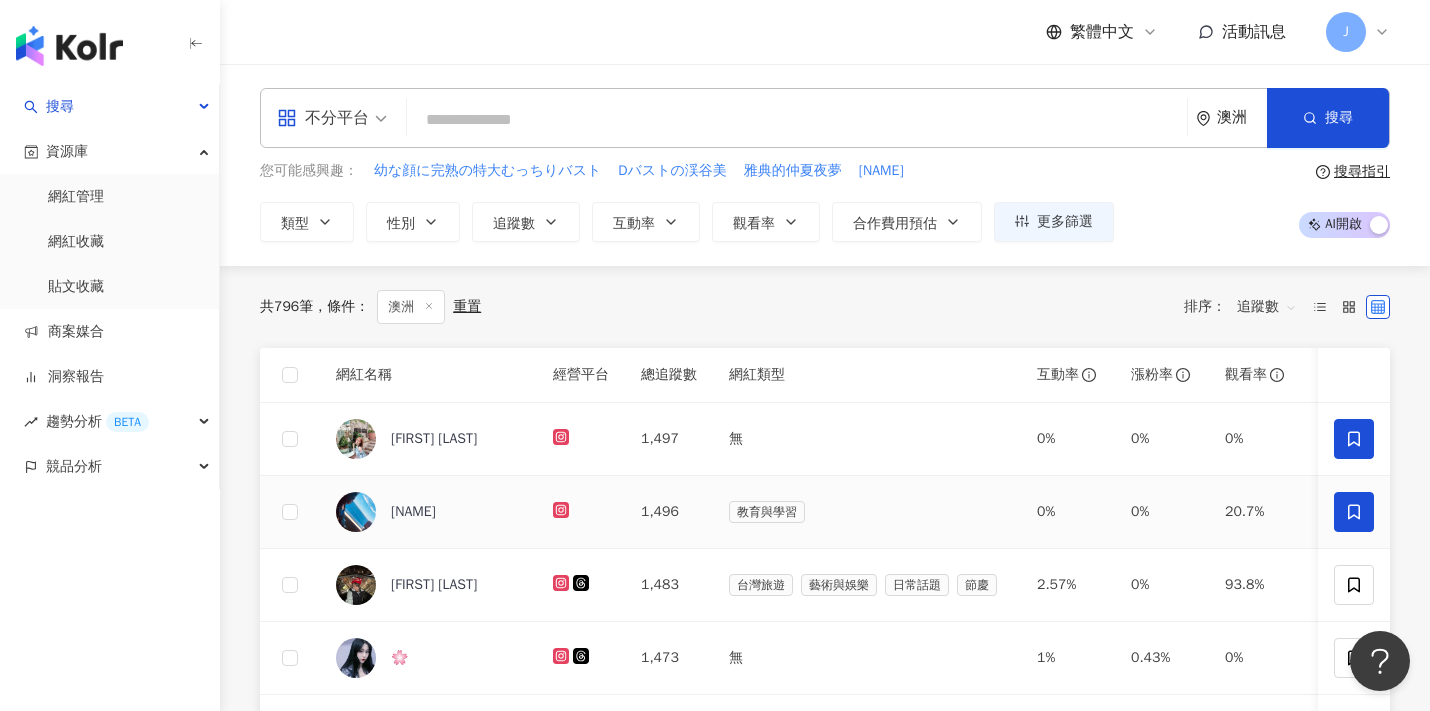 click at bounding box center (1354, 512) 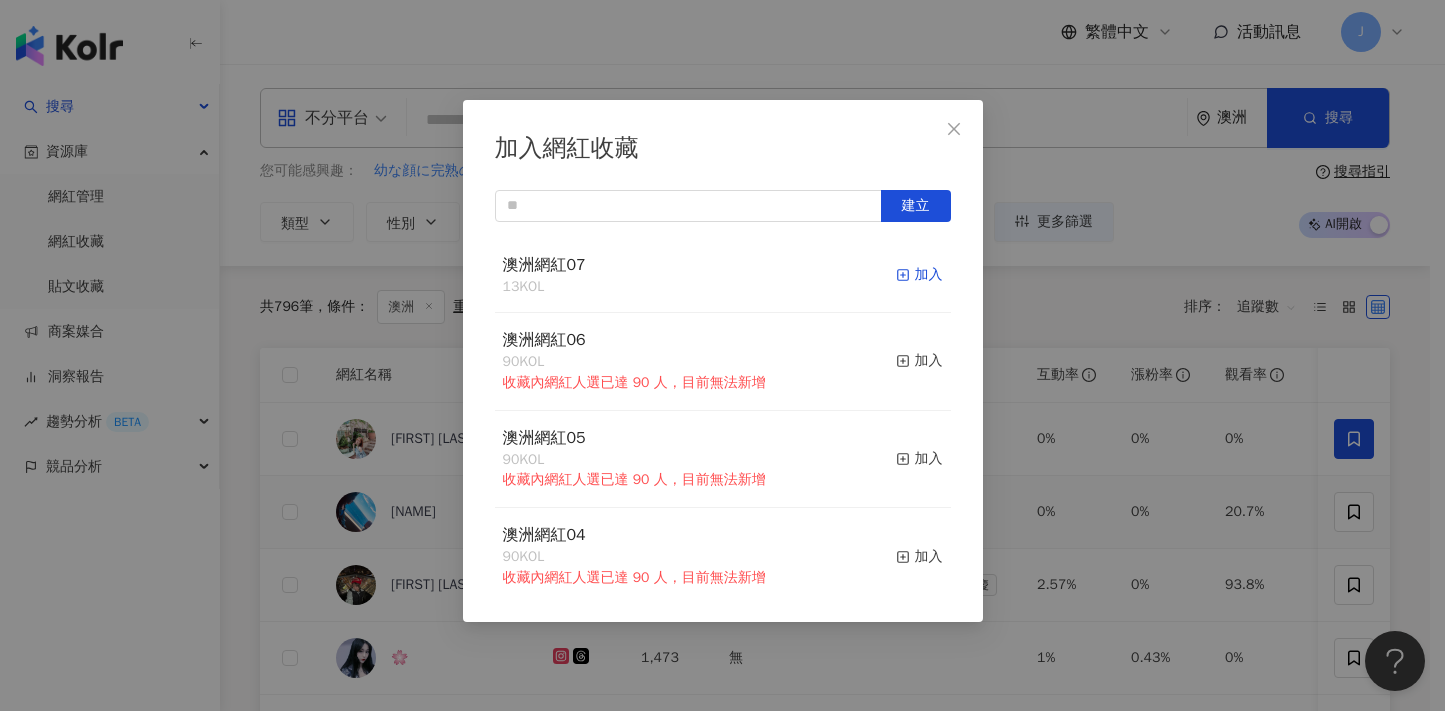 click on "加入" at bounding box center [919, 275] 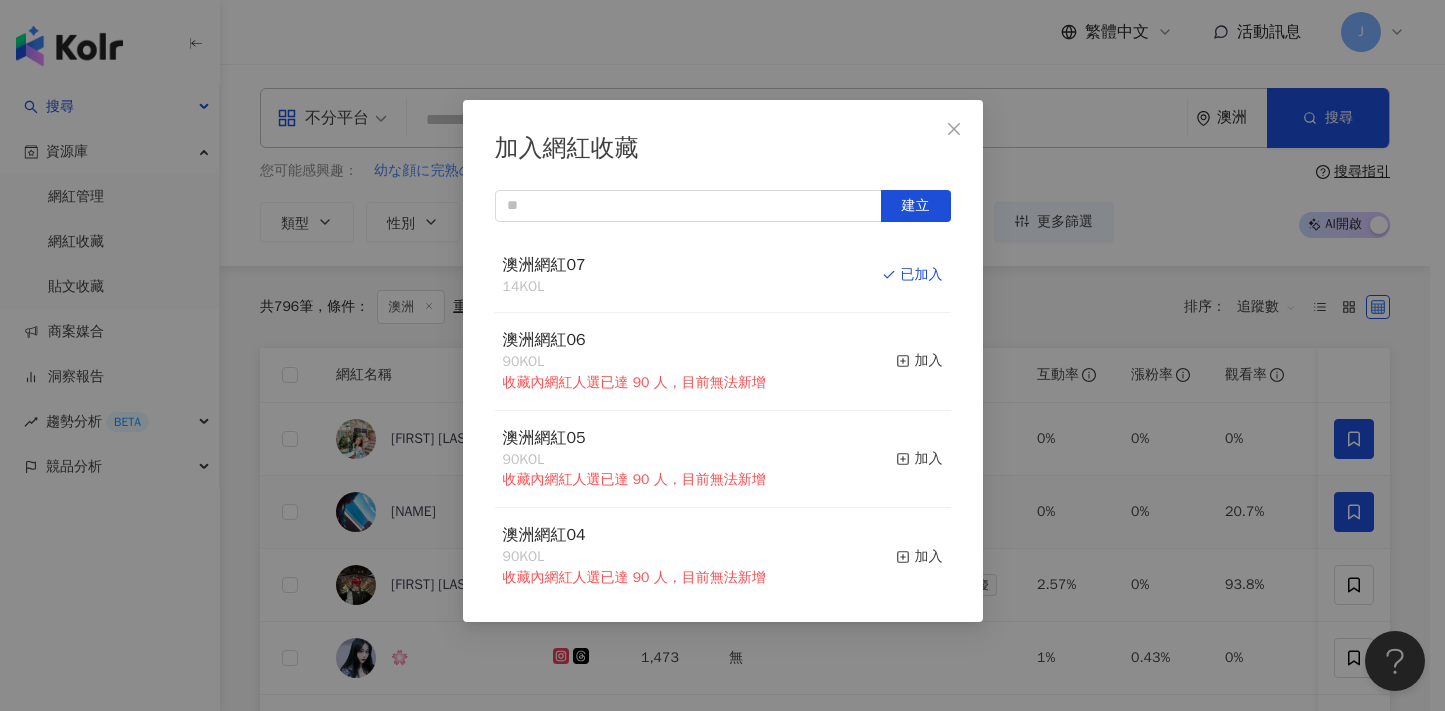 click on "加入網紅收藏 建立 澳洲網紅07 14  KOL 已加入 澳洲網紅06 90  KOL 收藏內網紅人選已達 90 人，目前無法新增 加入 澳洲網紅05 90  KOL 收藏內網紅人選已達 90 人，目前無法新增 加入 澳洲網紅04 90  KOL 收藏內網紅人選已達 90 人，目前無法新增 加入 澳洲網紅03 90  KOL 收藏內網紅人選已達 90 人，目前無法新增 加入 澳洲網紅02 90  KOL 收藏內網紅人選已達 90 人，目前無法新增 加入 澳洲網紅01 90  KOL 收藏內網紅人選已達 90 人，目前無法新增 加入 澳洲網紅 90  KOL 收藏內網紅人選已達 90 人，目前無法新增 加入 夏日藝術季 12  KOL 加入 臺中文創輔導專案 11  KOL 加入" at bounding box center [722, 355] 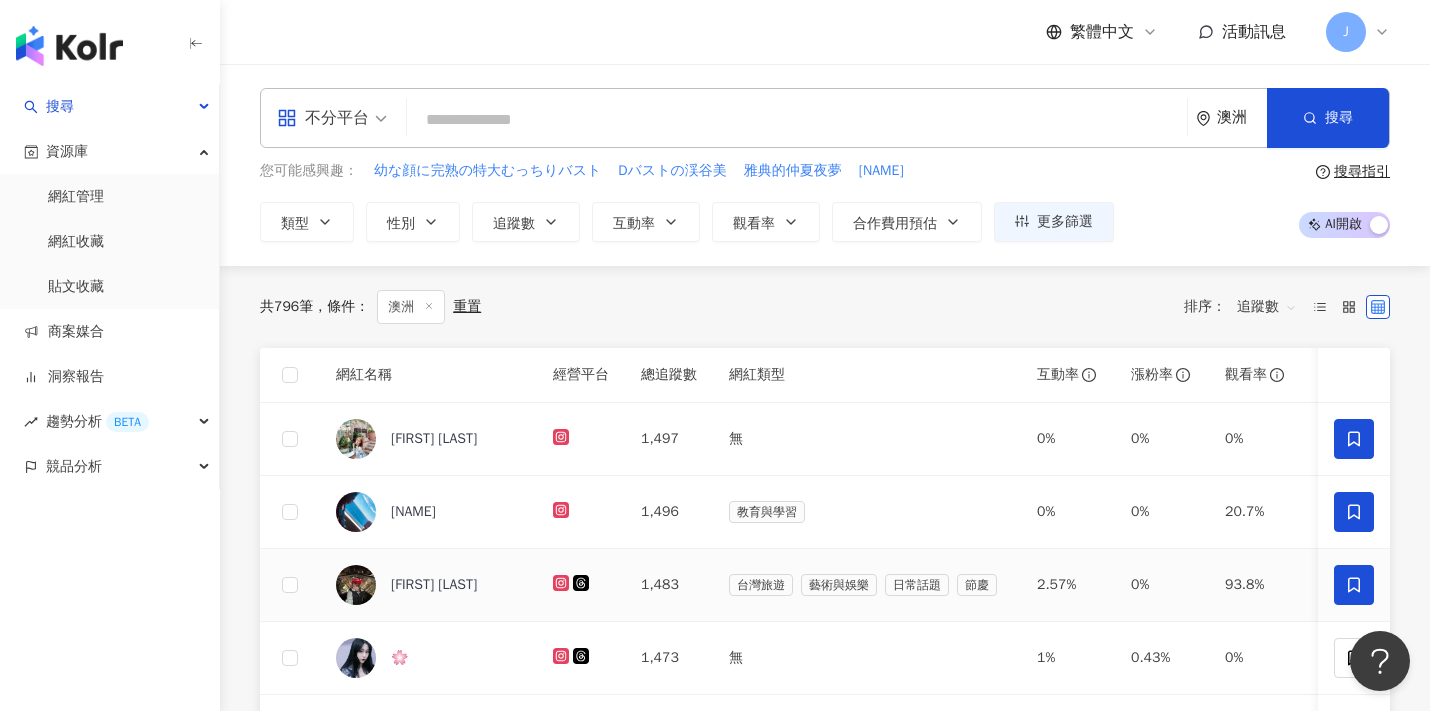 click at bounding box center (1354, 585) 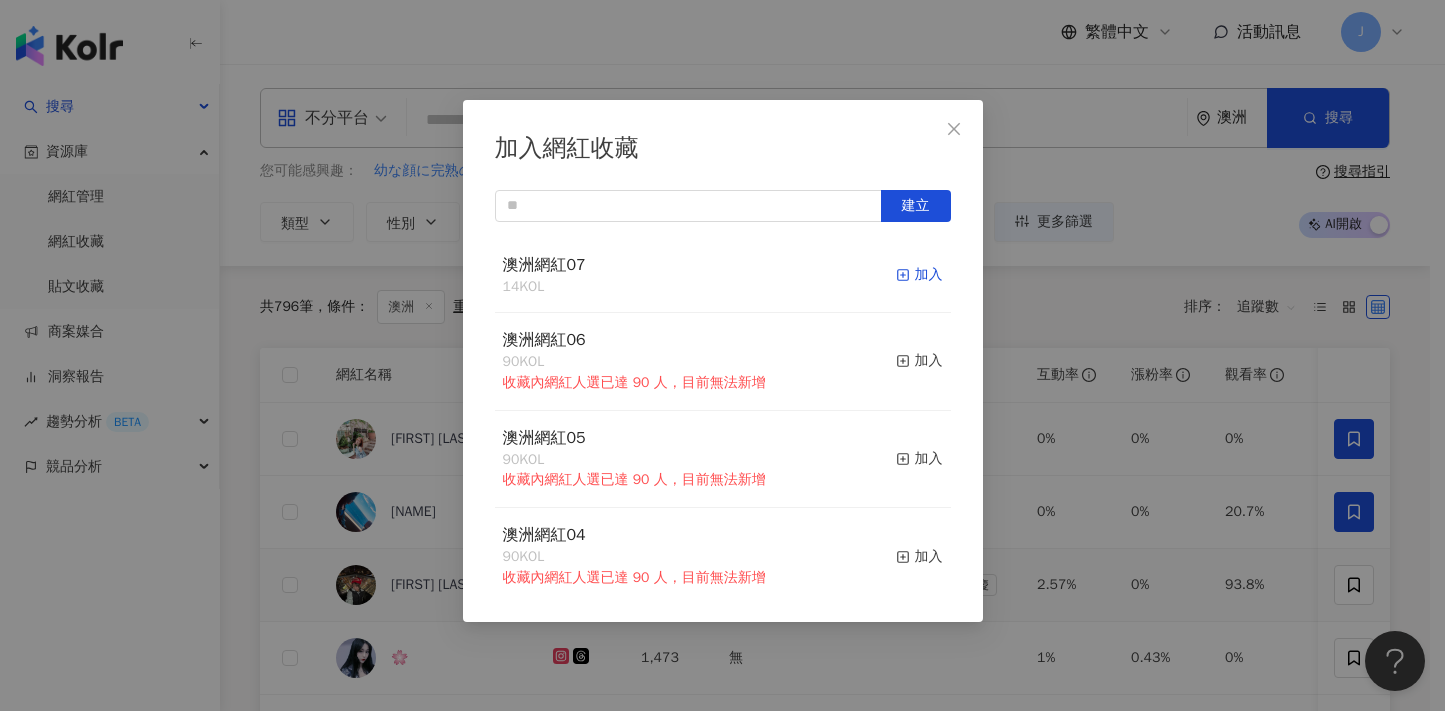 click on "加入" at bounding box center (919, 275) 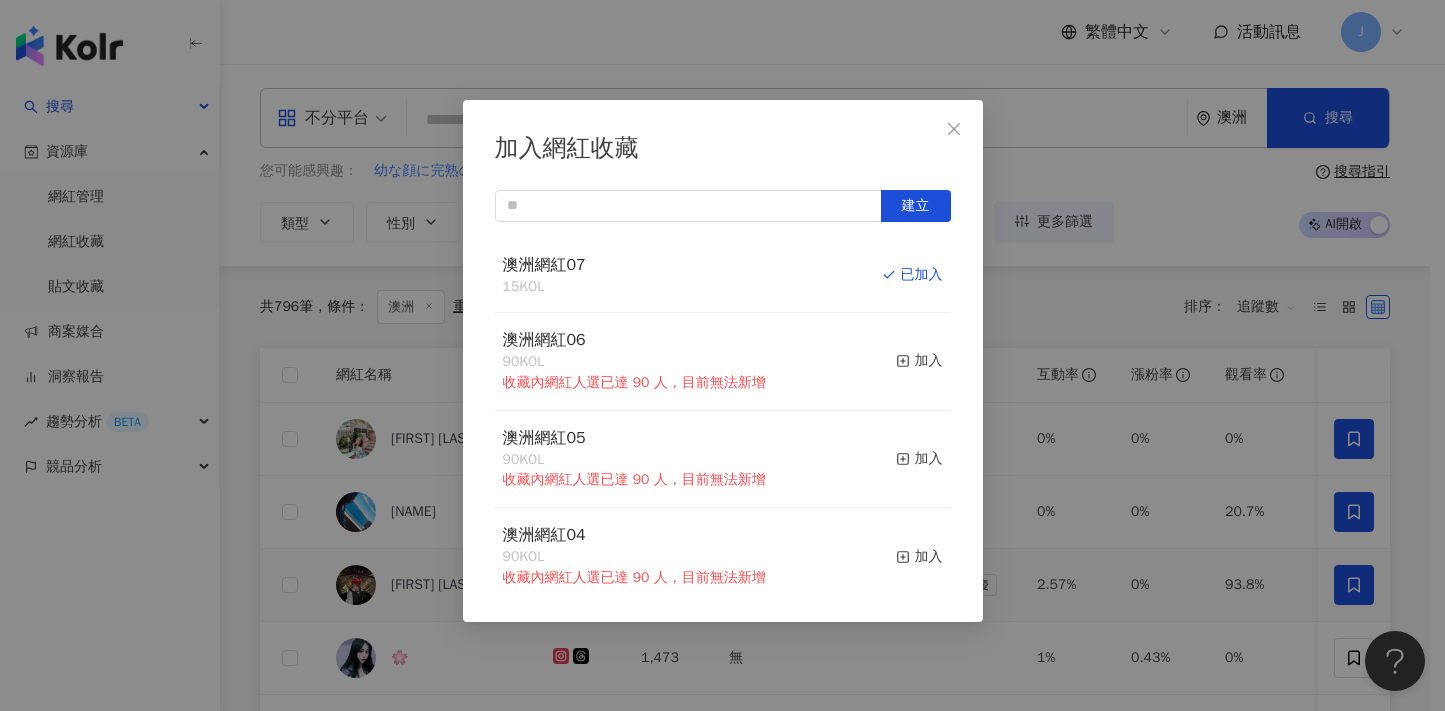 click on "加入網紅收藏 建立 澳洲網紅07 15  KOL 已加入 澳洲網紅06 90  KOL 收藏內網紅人選已達 90 人，目前無法新增 加入 澳洲網紅05 90  KOL 收藏內網紅人選已達 90 人，目前無法新增 加入 澳洲網紅04 90  KOL 收藏內網紅人選已達 90 人，目前無法新增 加入 澳洲網紅03 90  KOL 收藏內網紅人選已達 90 人，目前無法新增 加入 澳洲網紅02 90  KOL 收藏內網紅人選已達 90 人，目前無法新增 加入 澳洲網紅01 90  KOL 收藏內網紅人選已達 90 人，目前無法新增 加入 澳洲網紅 90  KOL 收藏內網紅人選已達 90 人，目前無法新增 加入 夏日藝術季 12  KOL 加入 臺中文創輔導專案 11  KOL 加入" at bounding box center [722, 355] 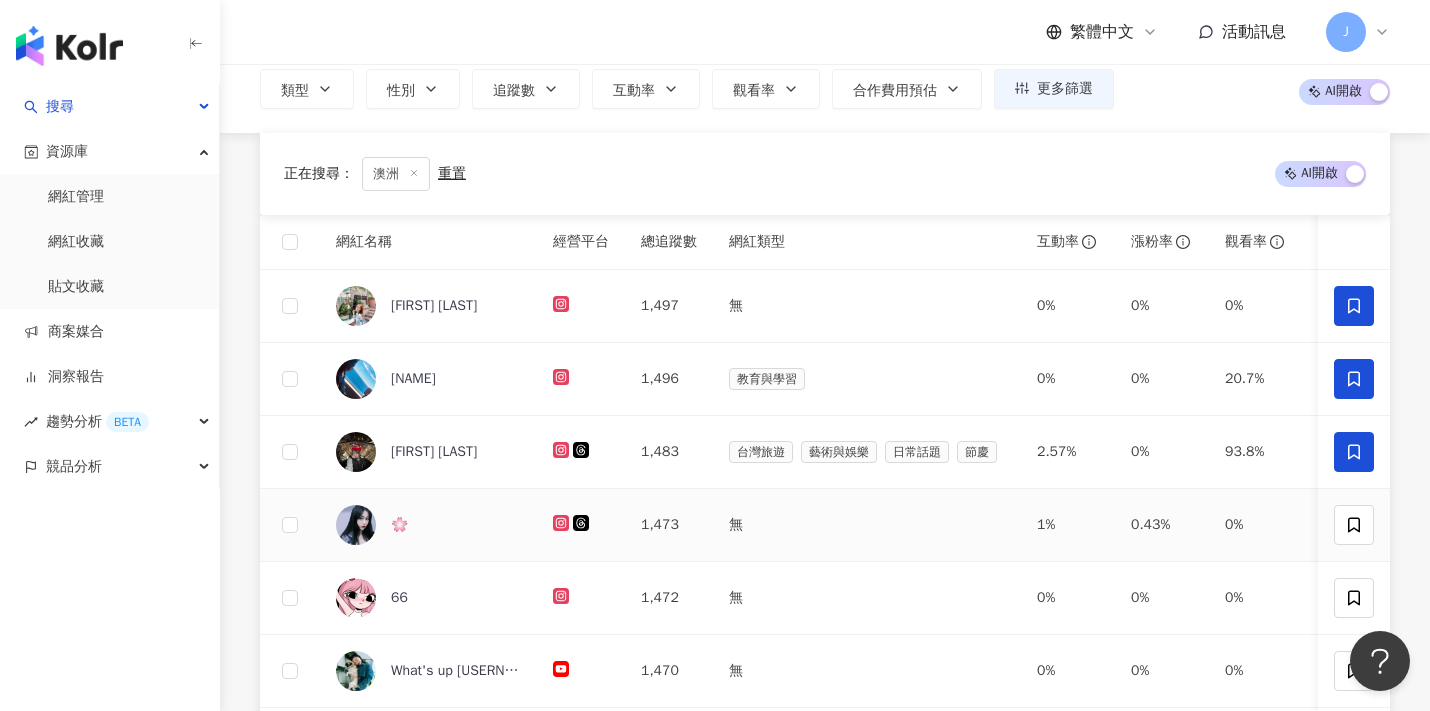 scroll, scrollTop: 211, scrollLeft: 0, axis: vertical 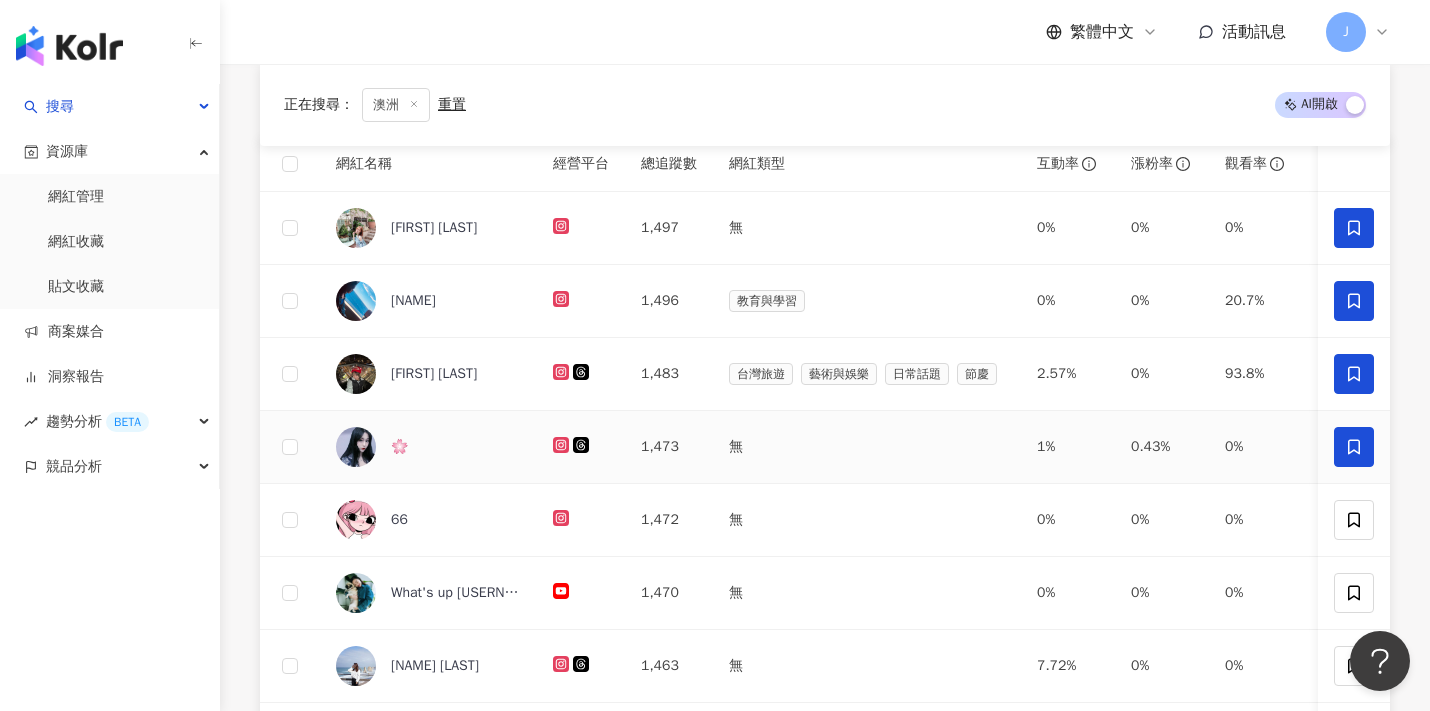 click at bounding box center [1354, 447] 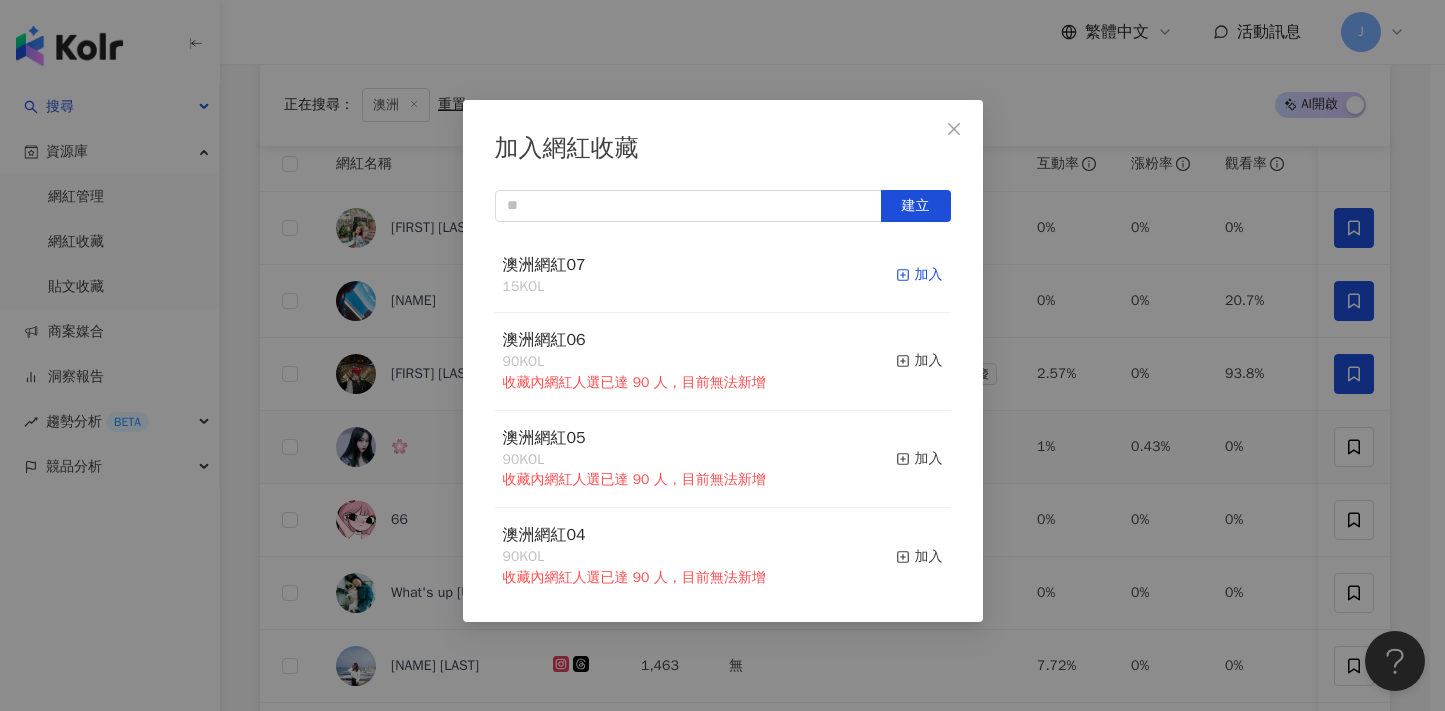 click on "加入" at bounding box center (919, 275) 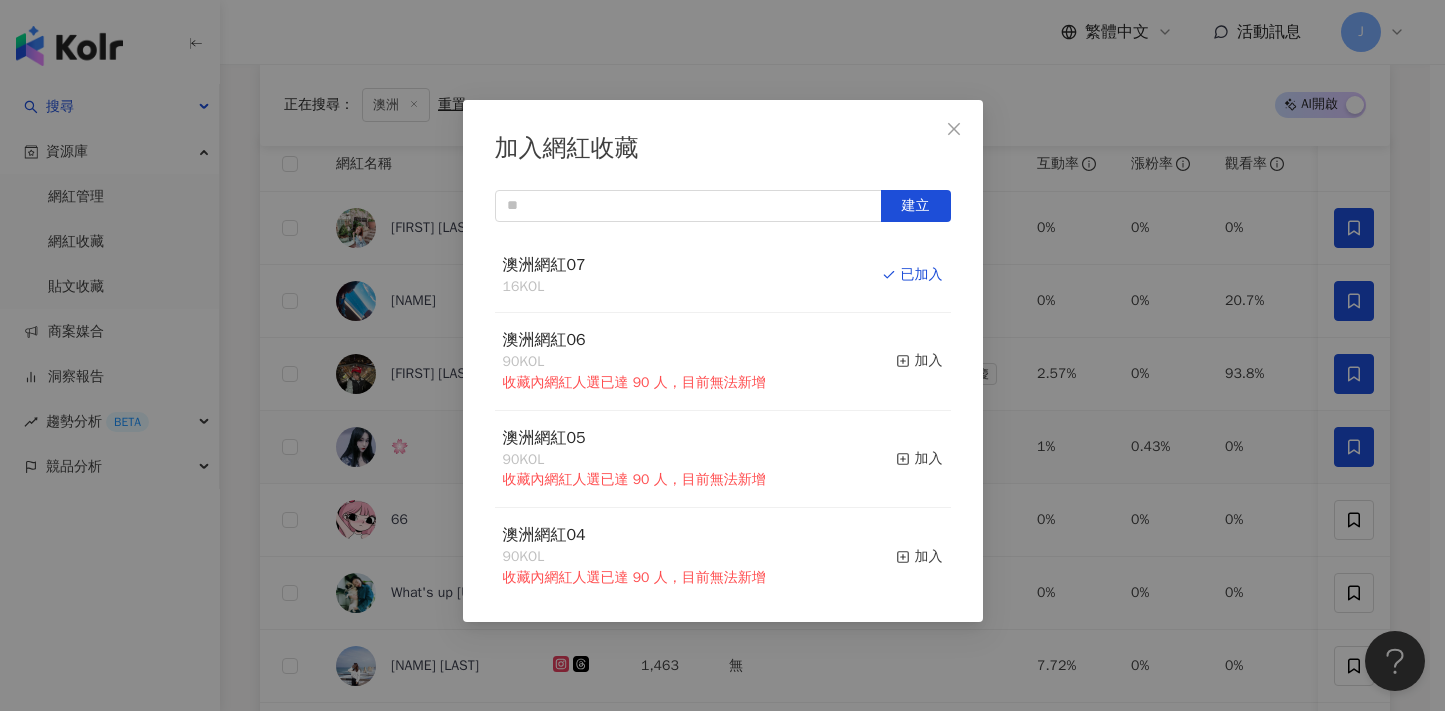 click on "加入網紅收藏 建立 澳洲網紅07 16  KOL 已加入 澳洲網紅06 90  KOL 收藏內網紅人選已達 90 人，目前無法新增 加入 澳洲網紅05 90  KOL 收藏內網紅人選已達 90 人，目前無法新增 加入 澳洲網紅04 90  KOL 收藏內網紅人選已達 90 人，目前無法新增 加入 澳洲網紅03 90  KOL 收藏內網紅人選已達 90 人，目前無法新增 加入 澳洲網紅02 90  KOL 收藏內網紅人選已達 90 人，目前無法新增 加入 澳洲網紅01 90  KOL 收藏內網紅人選已達 90 人，目前無法新增 加入 澳洲網紅 90  KOL 收藏內網紅人選已達 90 人，目前無法新增 加入 夏日藝術季 12  KOL 加入 臺中文創輔導專案 11  KOL 加入" at bounding box center (722, 355) 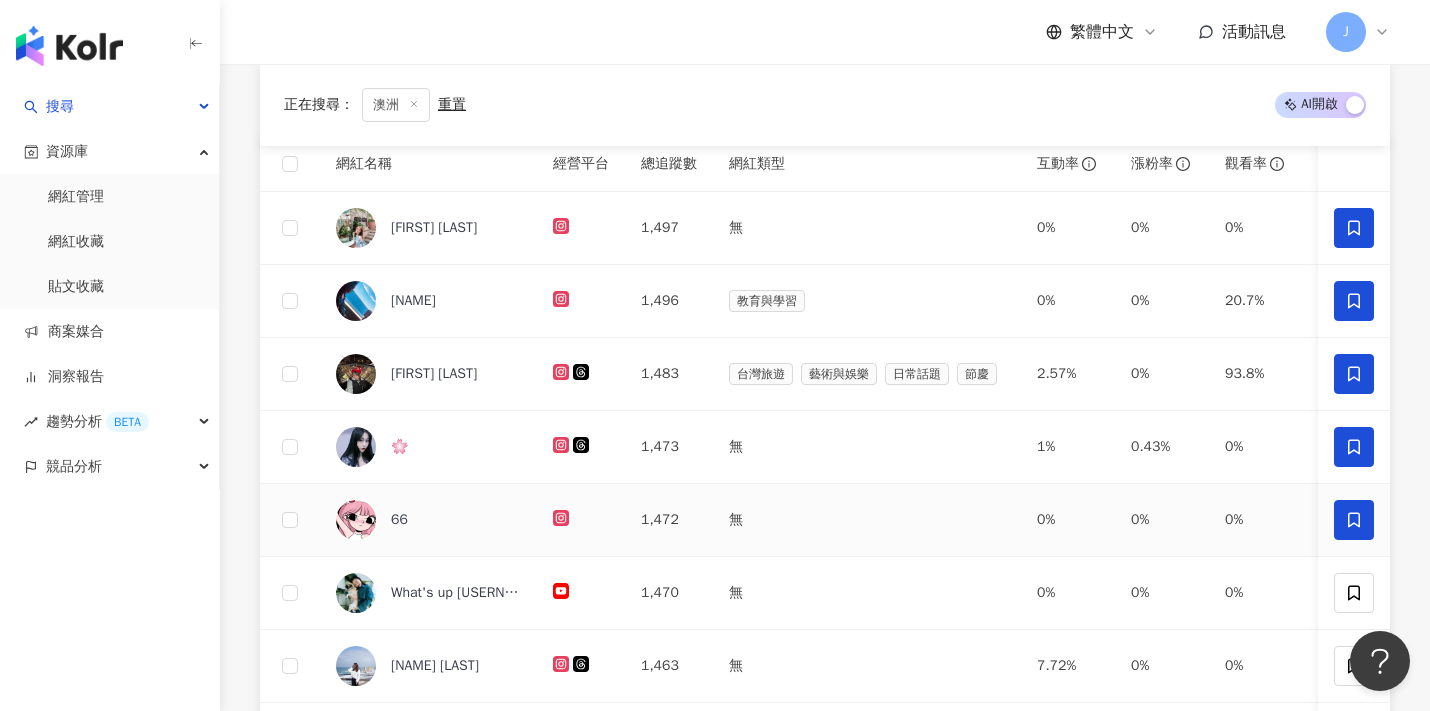 click at bounding box center [1354, 520] 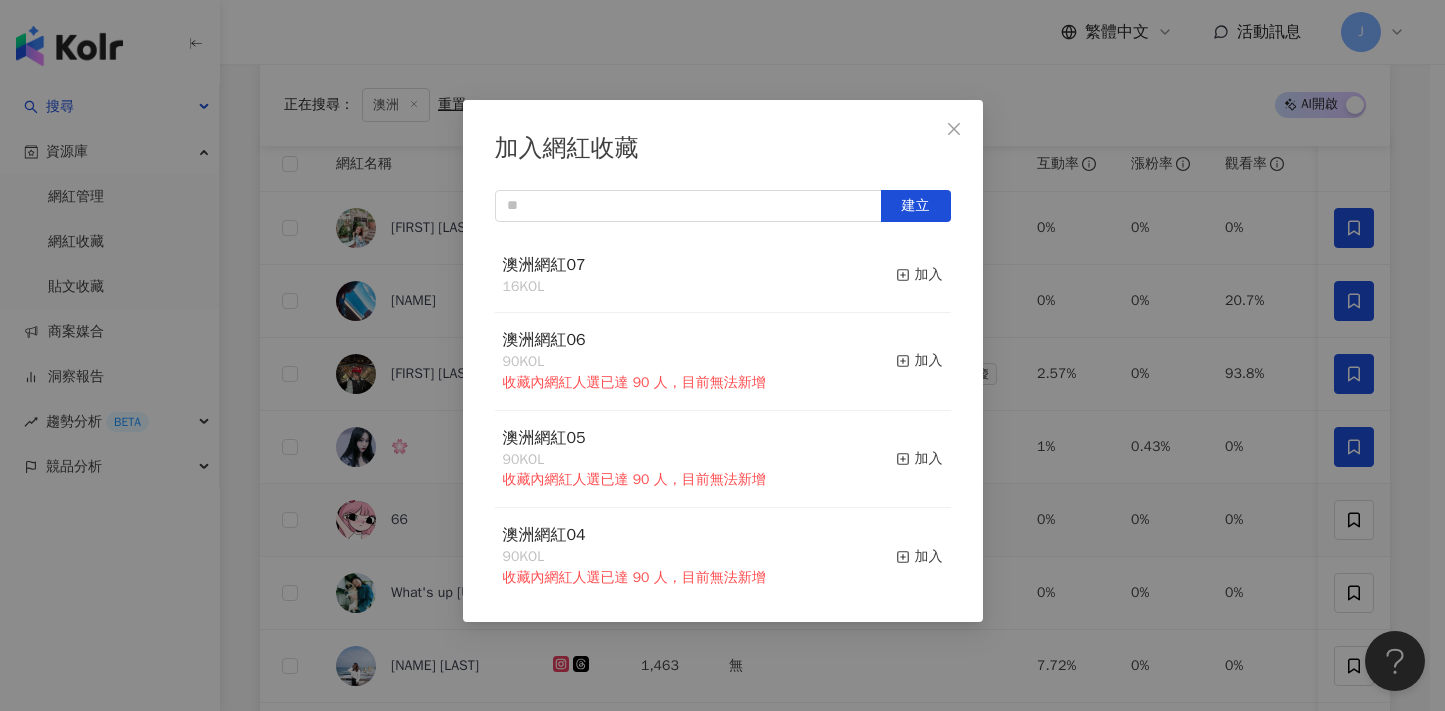 click on "加入" at bounding box center [919, 275] 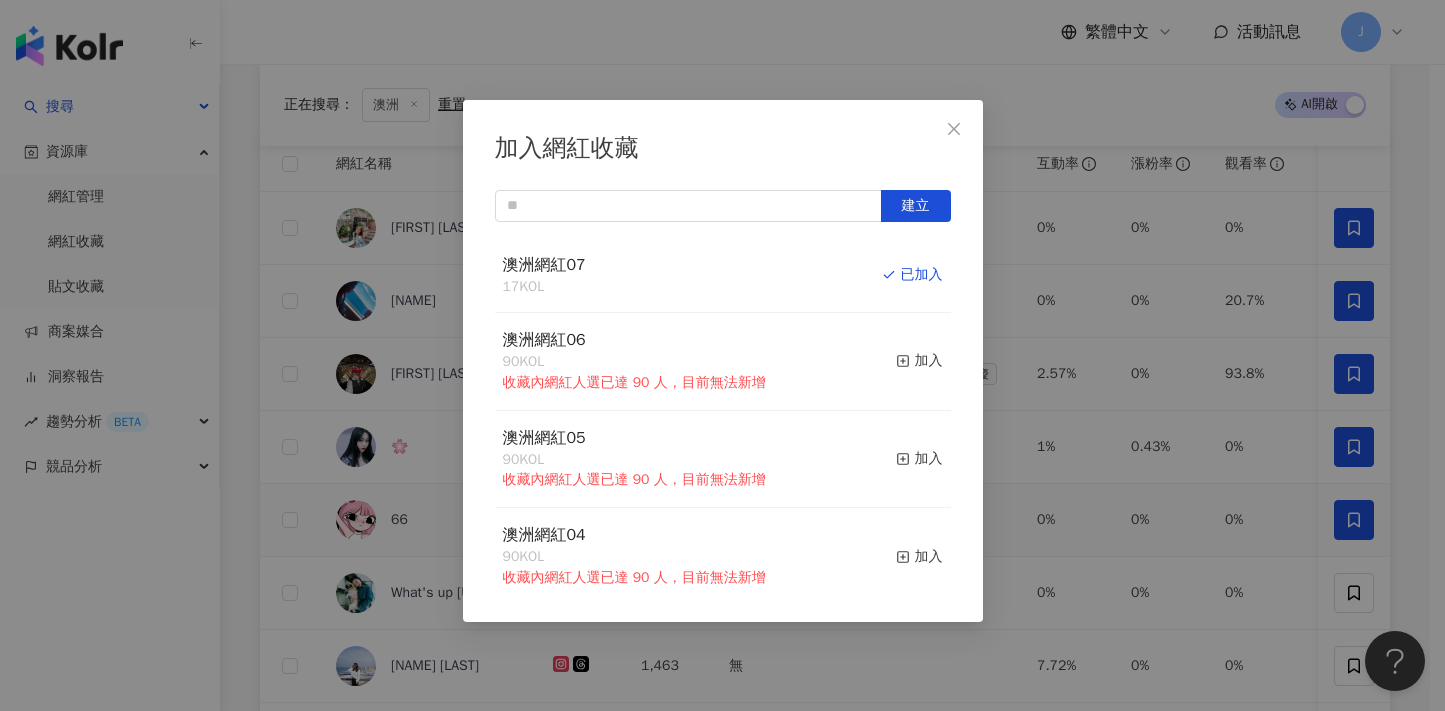 click on "加入網紅收藏 建立 澳洲網紅07 17  KOL 已加入 澳洲網紅06 90  KOL 收藏內網紅人選已達 90 人，目前無法新增 加入 澳洲網紅05 90  KOL 收藏內網紅人選已達 90 人，目前無法新增 加入 澳洲網紅04 90  KOL 收藏內網紅人選已達 90 人，目前無法新增 加入 澳洲網紅03 90  KOL 收藏內網紅人選已達 90 人，目前無法新增 加入 澳洲網紅02 90  KOL 收藏內網紅人選已達 90 人，目前無法新增 加入 澳洲網紅01 90  KOL 收藏內網紅人選已達 90 人，目前無法新增 加入 澳洲網紅 90  KOL 收藏內網紅人選已達 90 人，目前無法新增 加入 夏日藝術季 12  KOL 加入 臺中文創輔導專案 11  KOL 加入" at bounding box center [722, 355] 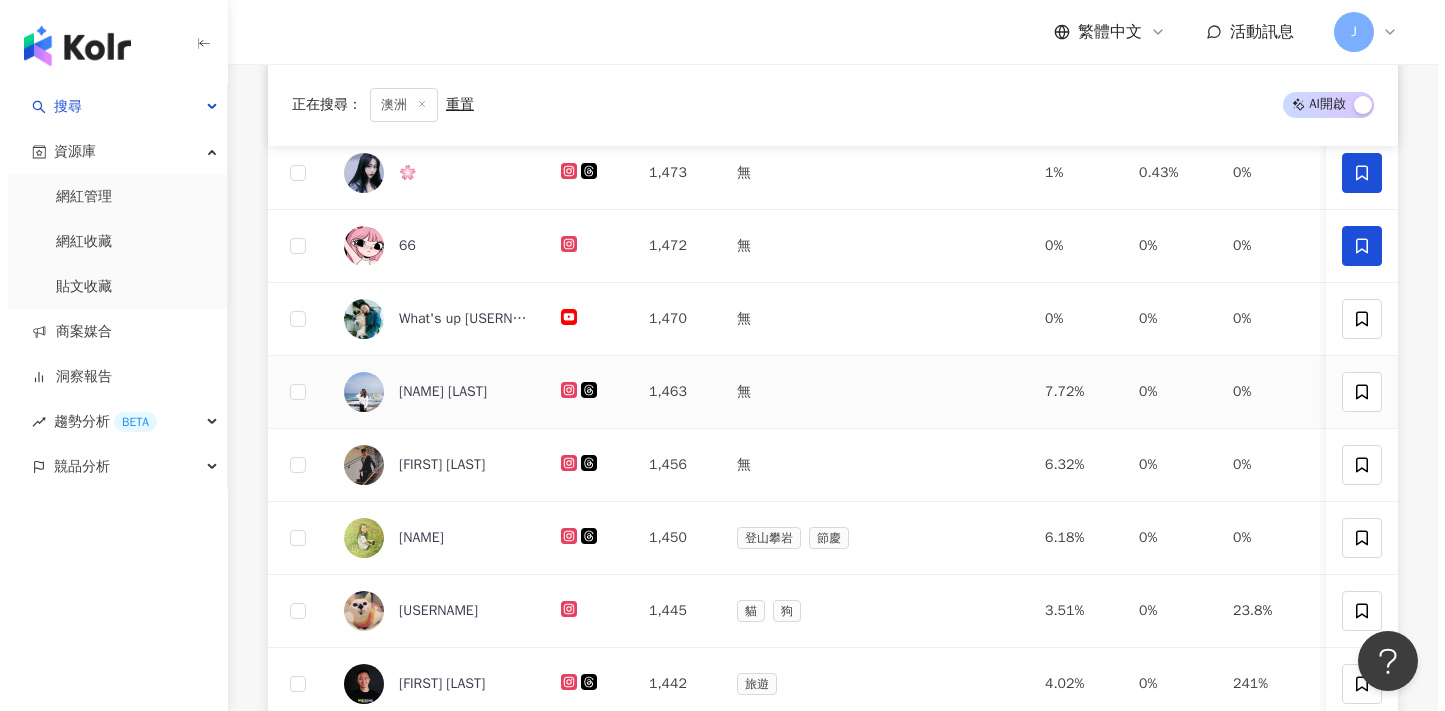 scroll, scrollTop: 496, scrollLeft: 0, axis: vertical 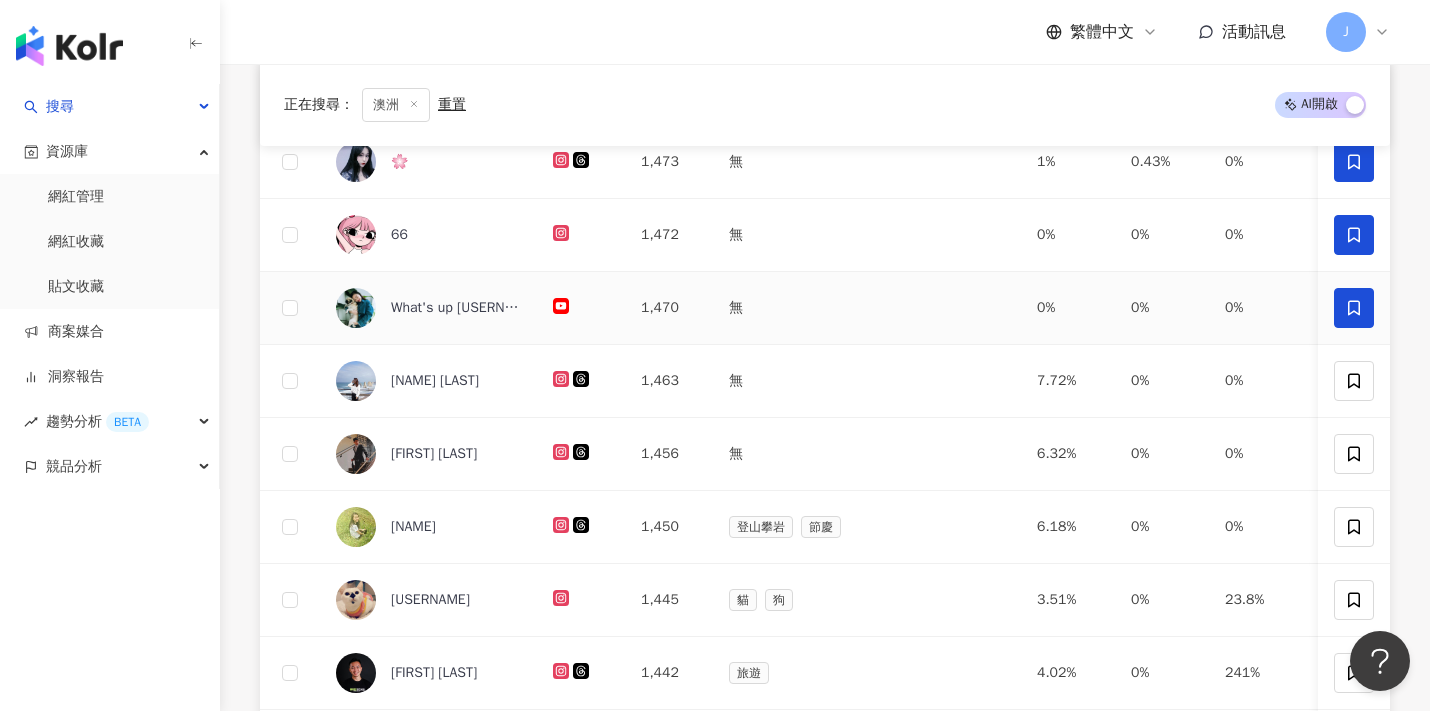click at bounding box center (1354, 308) 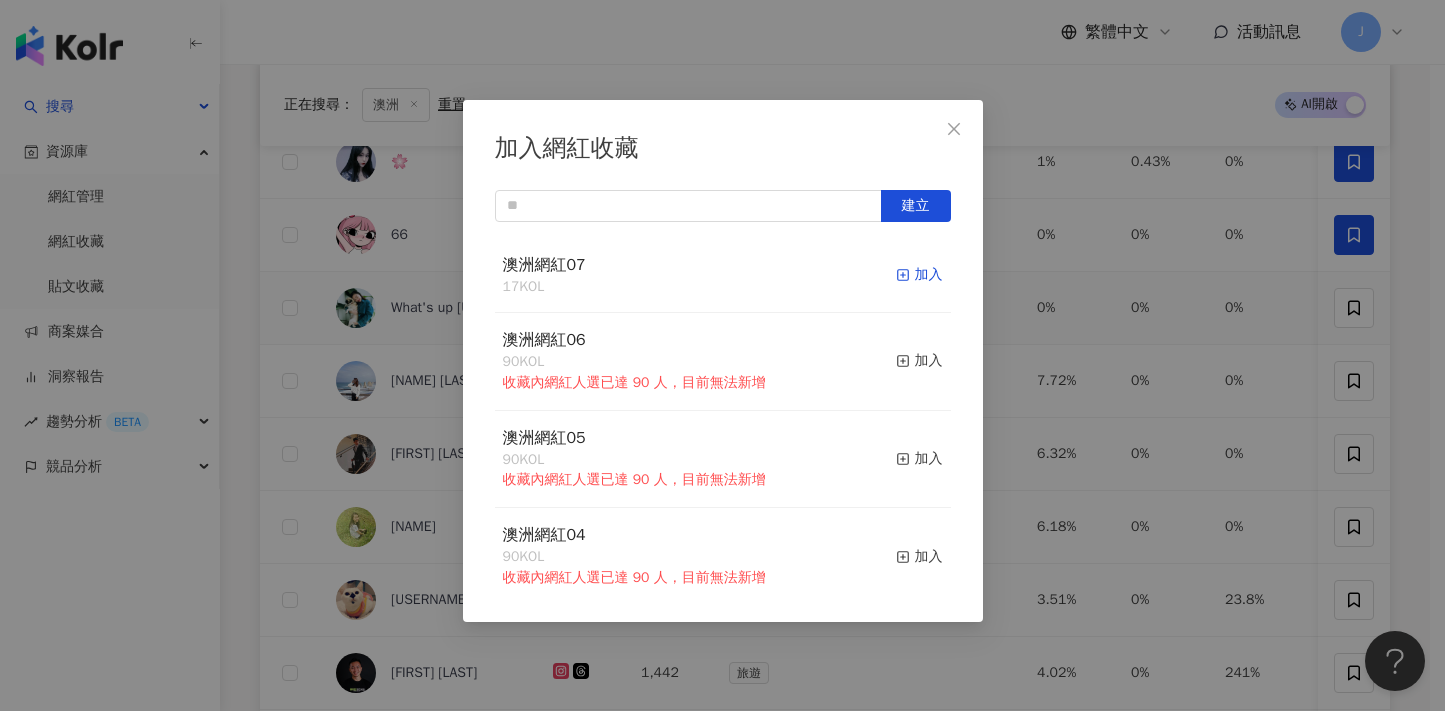 click on "加入" at bounding box center (919, 275) 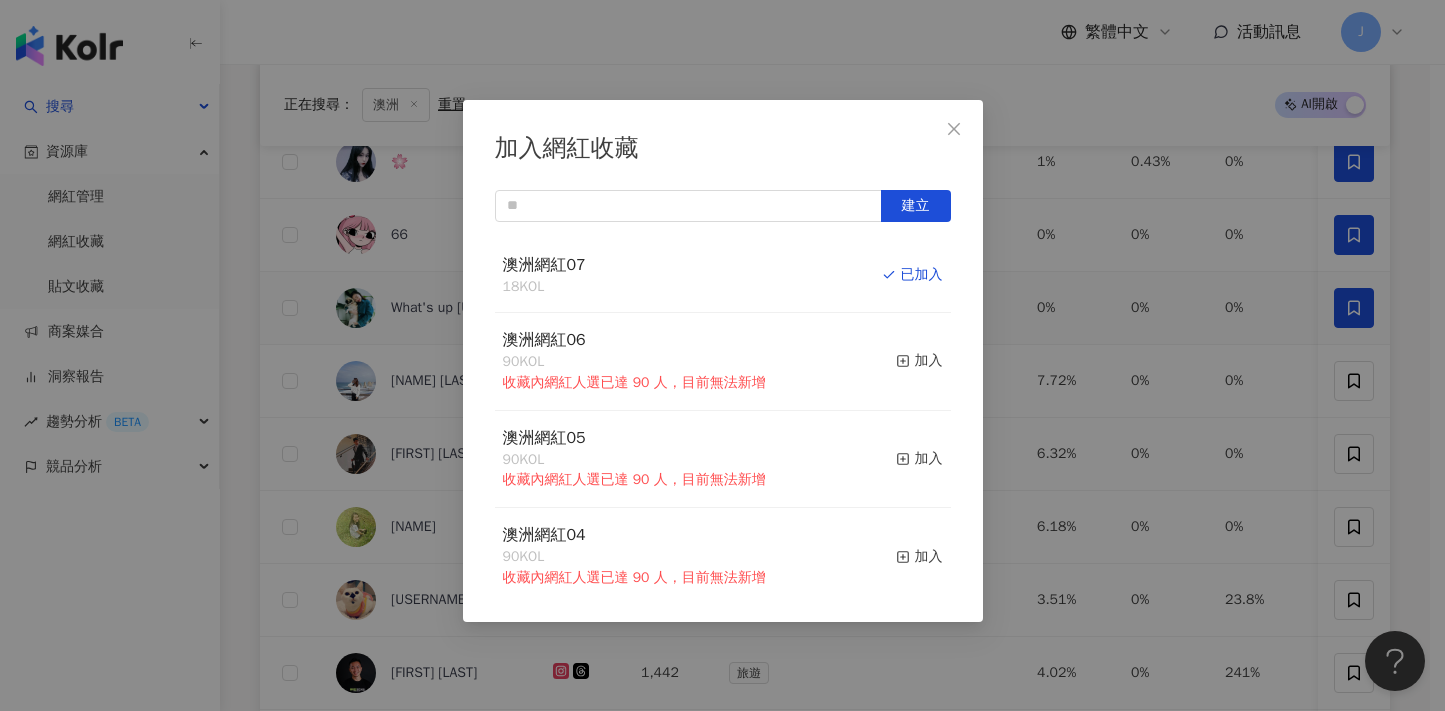 click on "加入網紅收藏 建立 澳洲網紅07 18  KOL 已加入 澳洲網紅06 90  KOL 收藏內網紅人選已達 90 人，目前無法新增 加入 澳洲網紅05 90  KOL 收藏內網紅人選已達 90 人，目前無法新增 加入 澳洲網紅04 90  KOL 收藏內網紅人選已達 90 人，目前無法新增 加入 澳洲網紅03 90  KOL 收藏內網紅人選已達 90 人，目前無法新增 加入 澳洲網紅02 90  KOL 收藏內網紅人選已達 90 人，目前無法新增 加入 澳洲網紅01 90  KOL 收藏內網紅人選已達 90 人，目前無法新增 加入 澳洲網紅 90  KOL 收藏內網紅人選已達 90 人，目前無法新增 加入 夏日藝術季 12  KOL 加入 臺中文創輔導專案 11  KOL 加入" at bounding box center [722, 355] 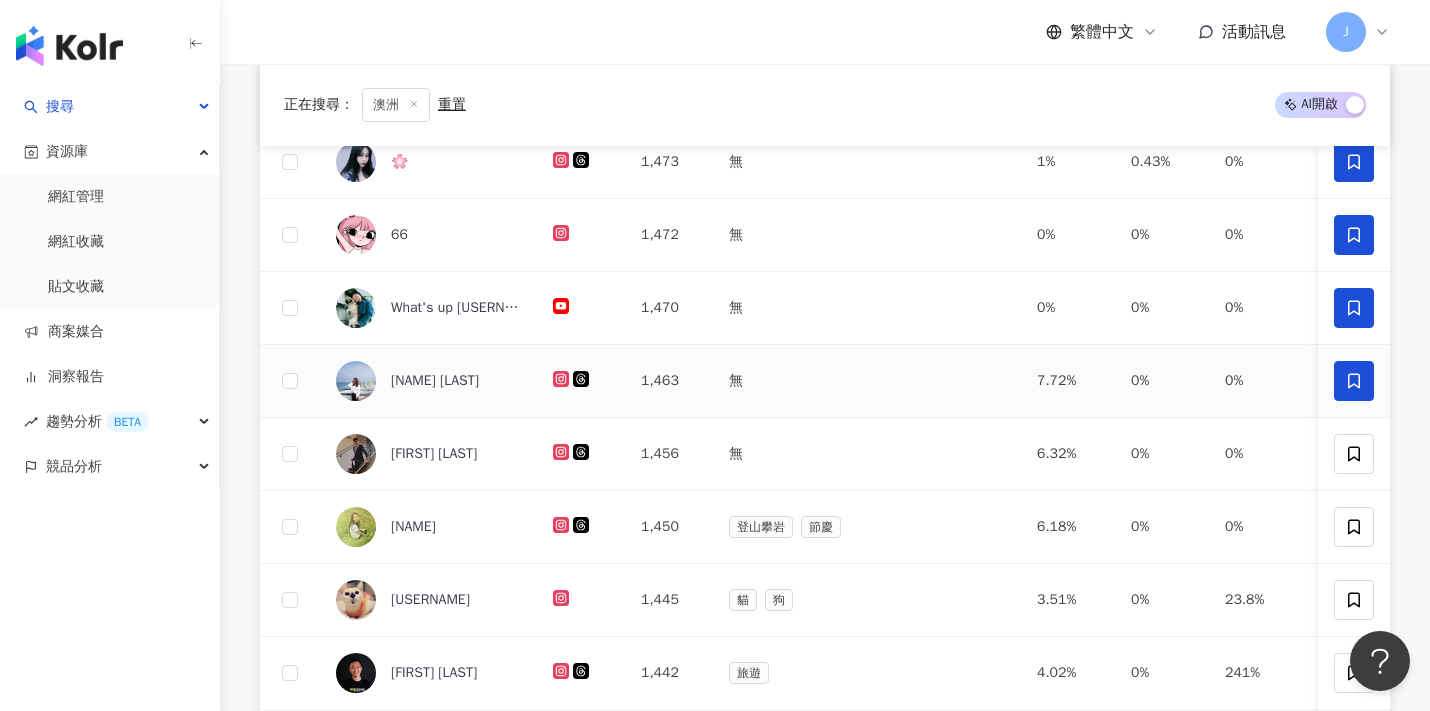 click 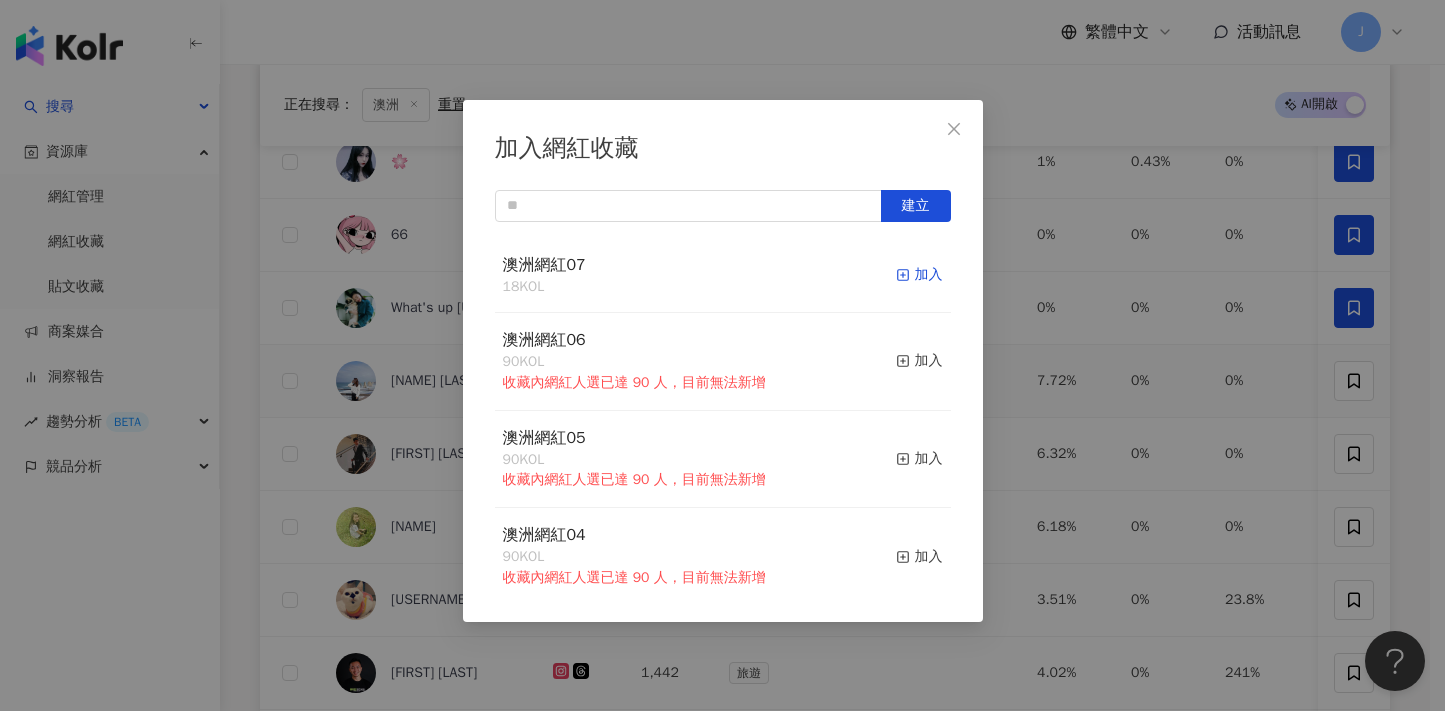 click 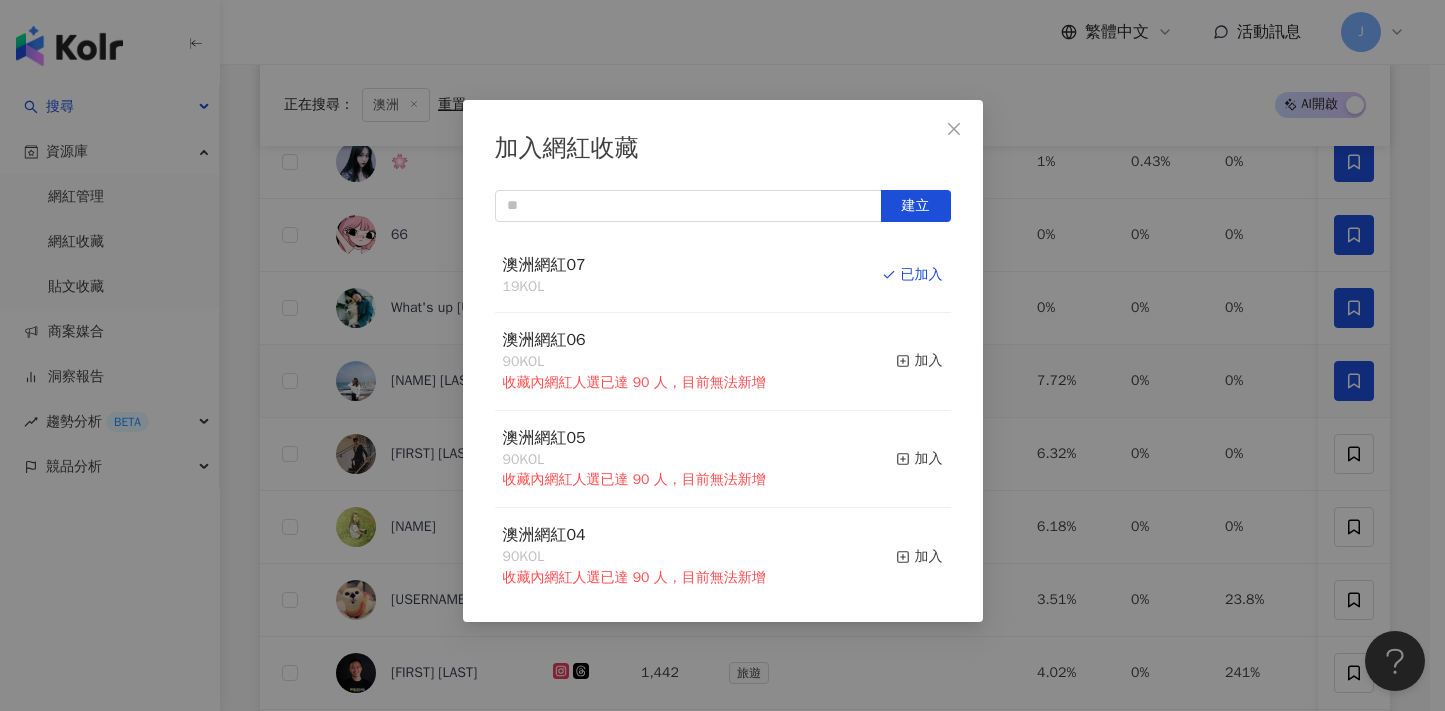 click on "加入網紅收藏 建立 澳洲網紅07 19  KOL 已加入 澳洲網紅06 90  KOL 收藏內網紅人選已達 90 人，目前無法新增 加入 澳洲網紅05 90  KOL 收藏內網紅人選已達 90 人，目前無法新增 加入 澳洲網紅04 90  KOL 收藏內網紅人選已達 90 人，目前無法新增 加入 澳洲網紅03 90  KOL 收藏內網紅人選已達 90 人，目前無法新增 加入 澳洲網紅02 90  KOL 收藏內網紅人選已達 90 人，目前無法新增 加入 澳洲網紅01 90  KOL 收藏內網紅人選已達 90 人，目前無法新增 加入 澳洲網紅 90  KOL 收藏內網紅人選已達 90 人，目前無法新增 加入 夏日藝術季 12  KOL 加入 臺中文創輔導專案 11  KOL 加入" at bounding box center (722, 355) 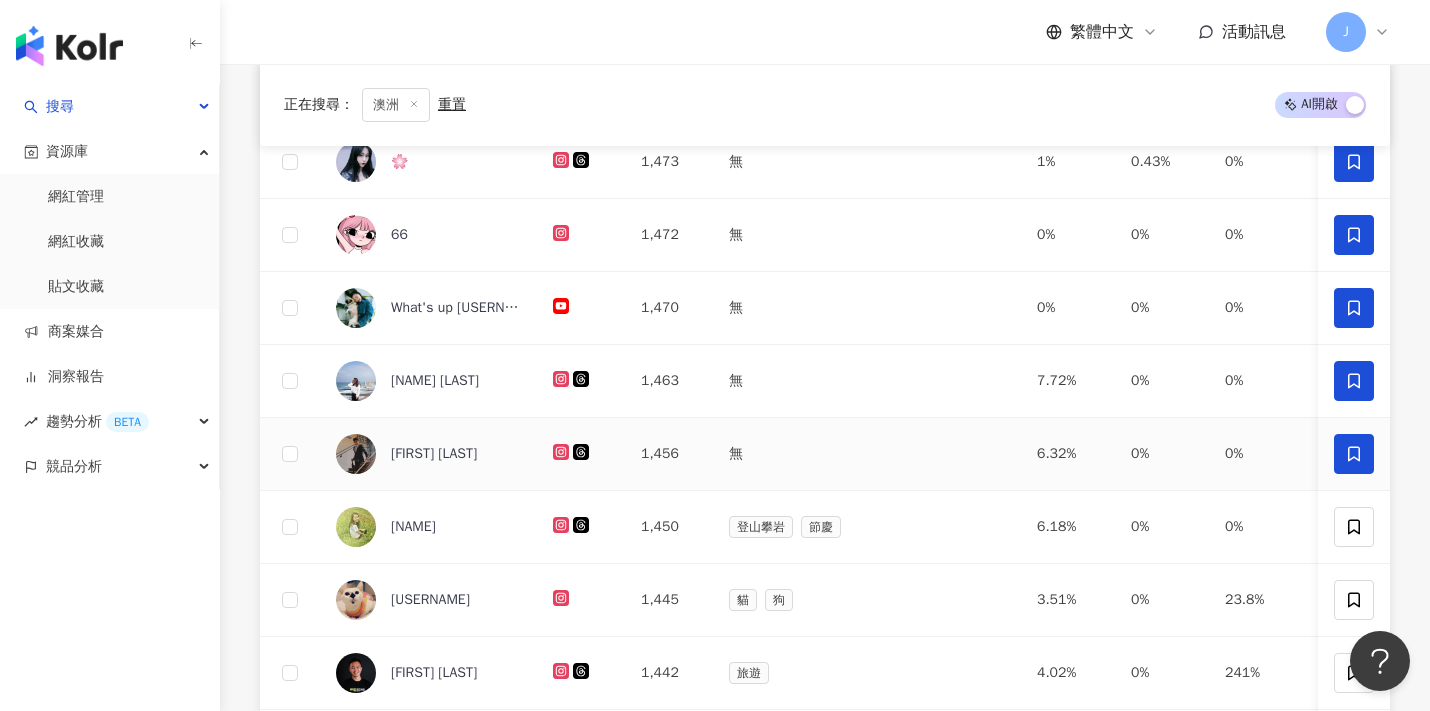 click 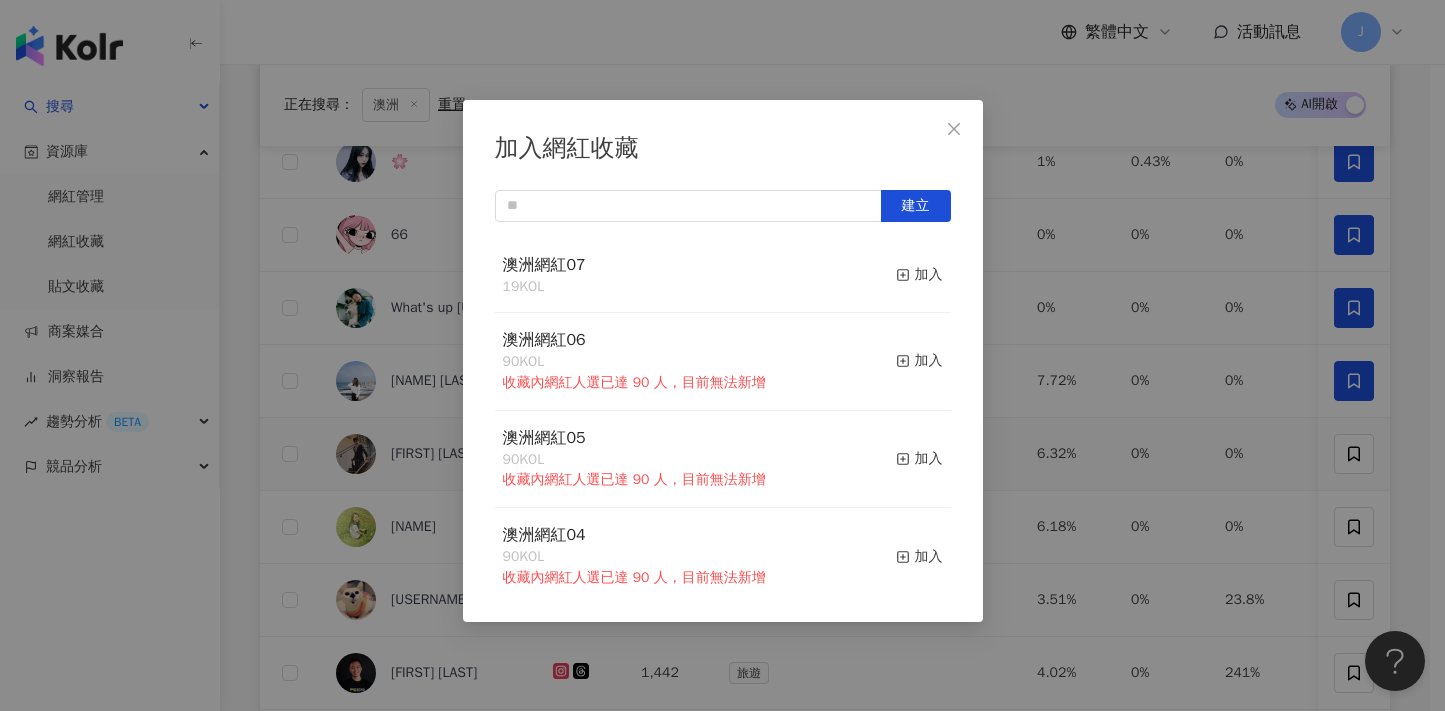 click on "加入" at bounding box center (919, 275) 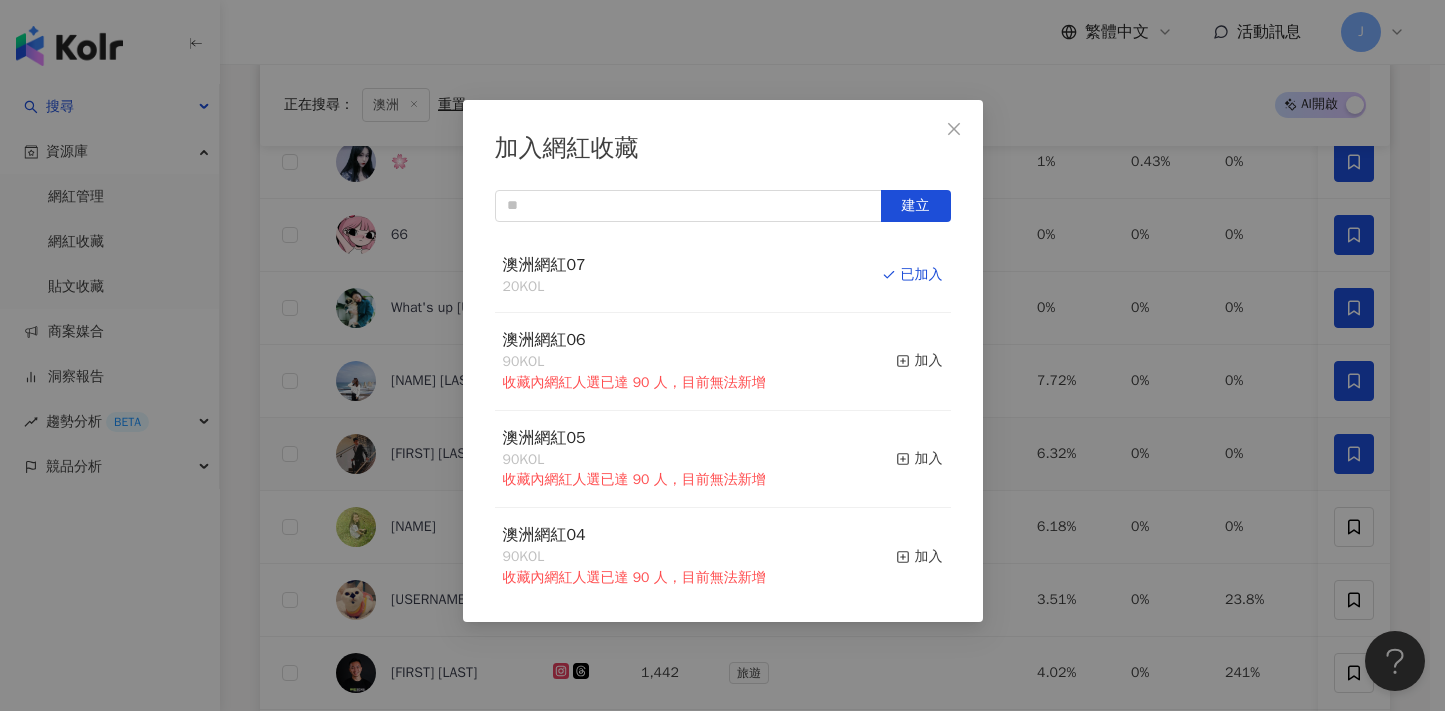 click on "加入網紅收藏 建立 澳洲網紅07 20  KOL 已加入 澳洲網紅06 90  KOL 收藏內網紅人選已達 90 人，目前無法新增 加入 澳洲網紅05 90  KOL 收藏內網紅人選已達 90 人，目前無法新增 加入 澳洲網紅04 90  KOL 收藏內網紅人選已達 90 人，目前無法新增 加入 澳洲網紅03 90  KOL 收藏內網紅人選已達 90 人，目前無法新增 加入 澳洲網紅02 90  KOL 收藏內網紅人選已達 90 人，目前無法新增 加入 澳洲網紅01 90  KOL 收藏內網紅人選已達 90 人，目前無法新增 加入 澳洲網紅 90  KOL 收藏內網紅人選已達 90 人，目前無法新增 加入 夏日藝術季 12  KOL 加入 臺中文創輔導專案 11  KOL 加入" at bounding box center [722, 355] 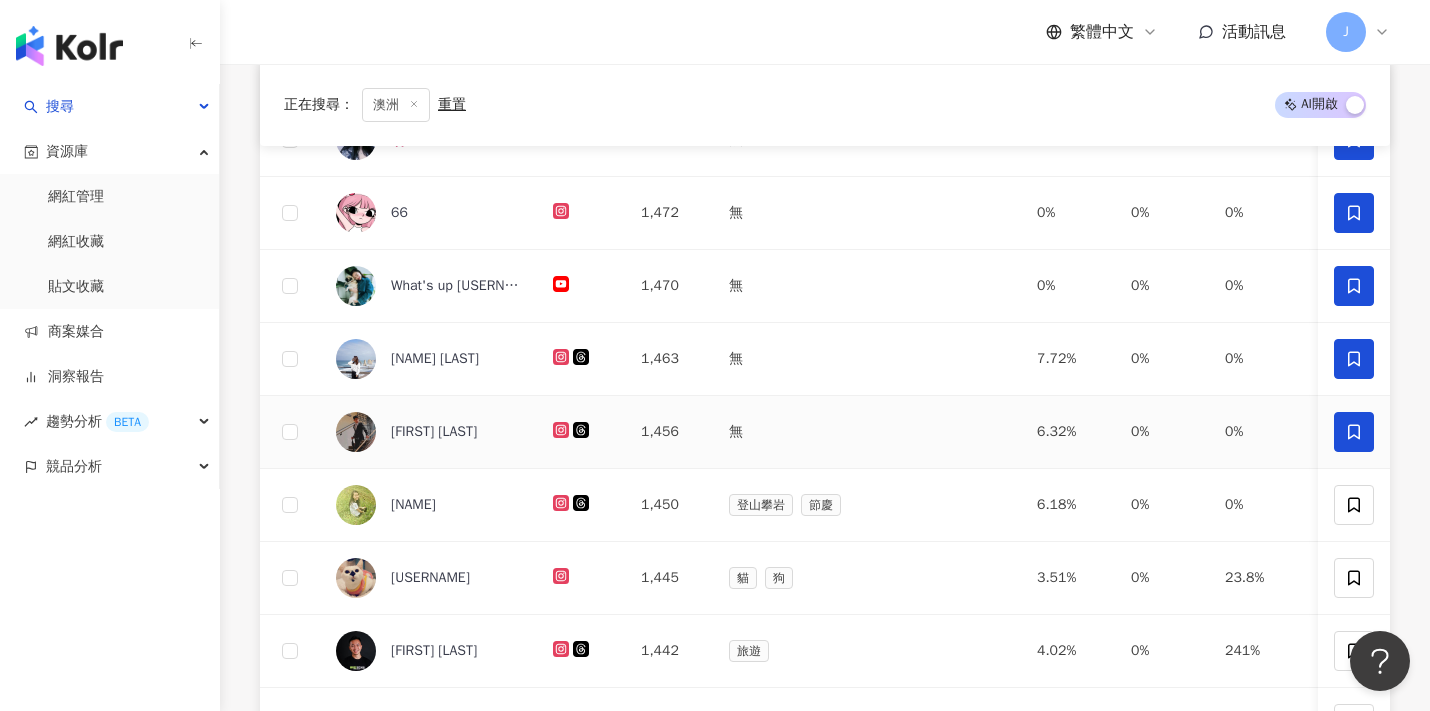 scroll, scrollTop: 611, scrollLeft: 0, axis: vertical 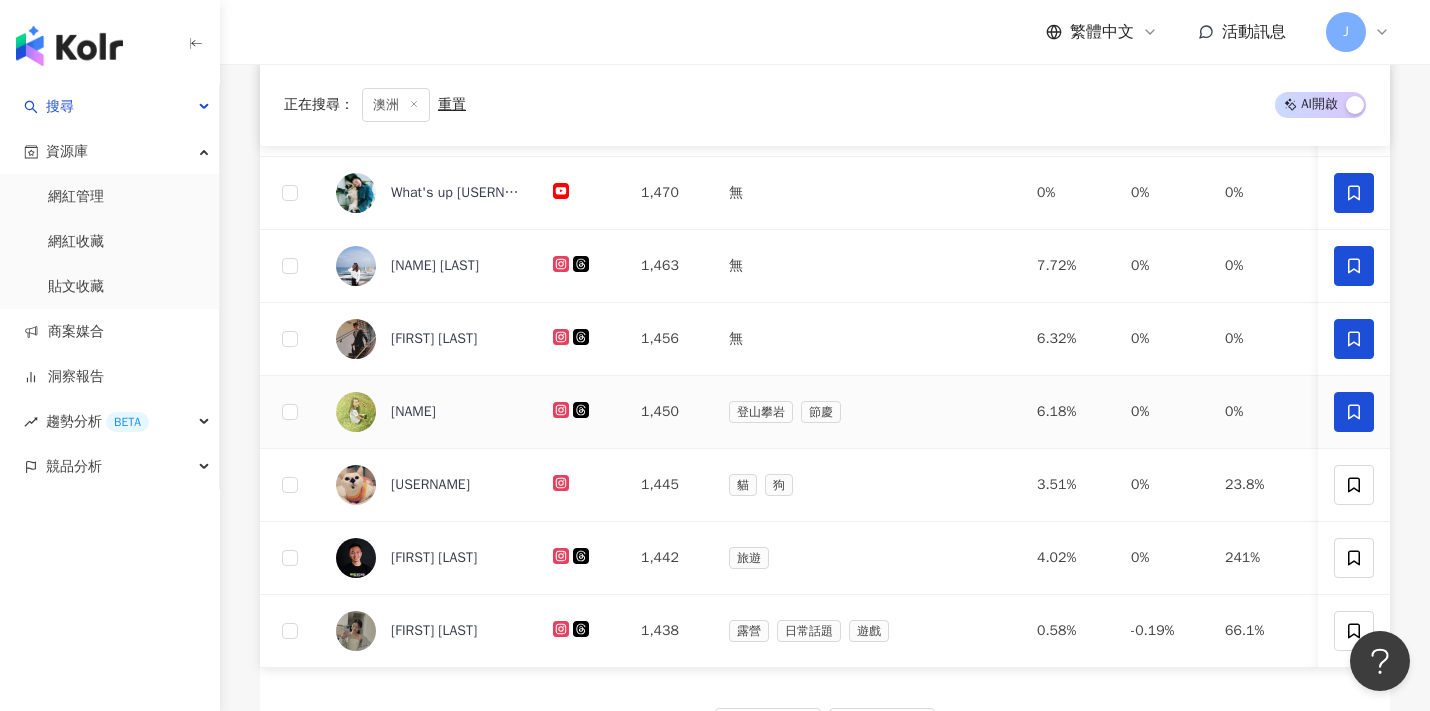 click at bounding box center (1354, 412) 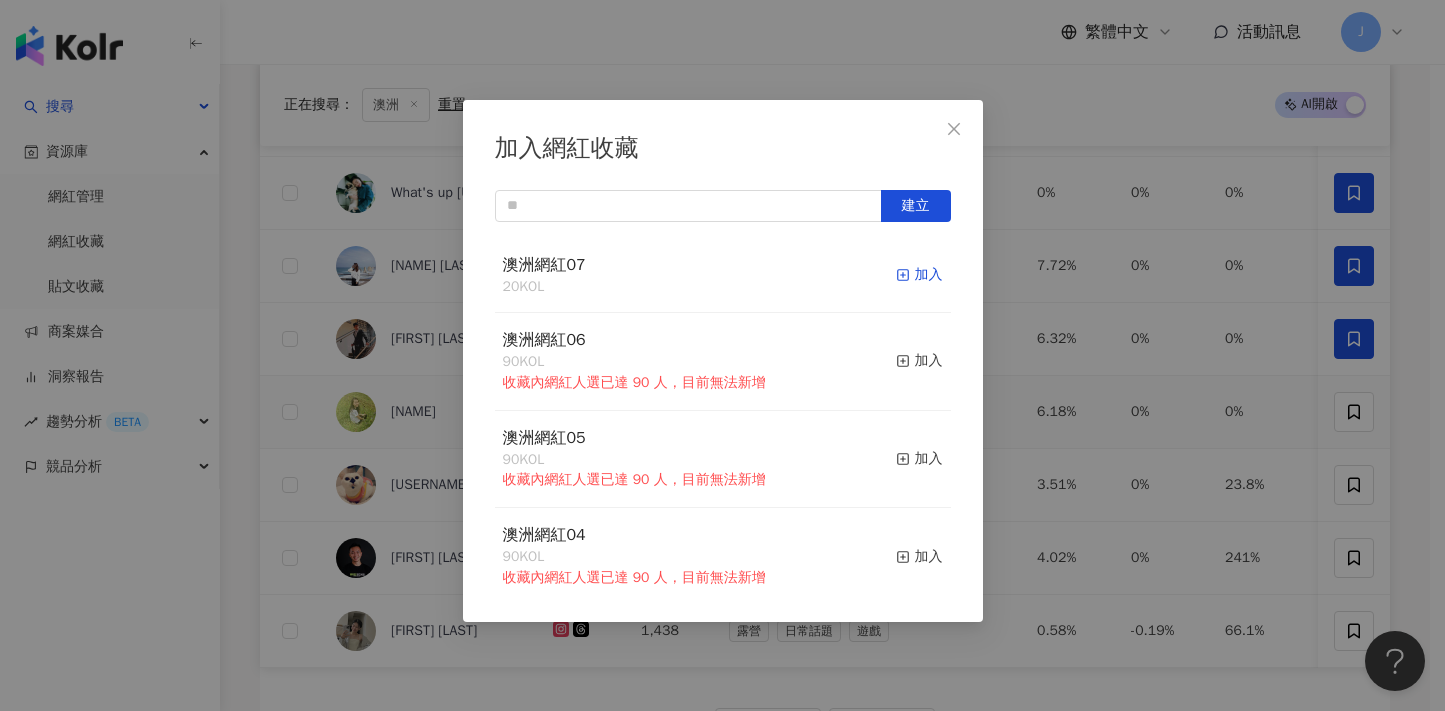 click on "加入" at bounding box center (919, 275) 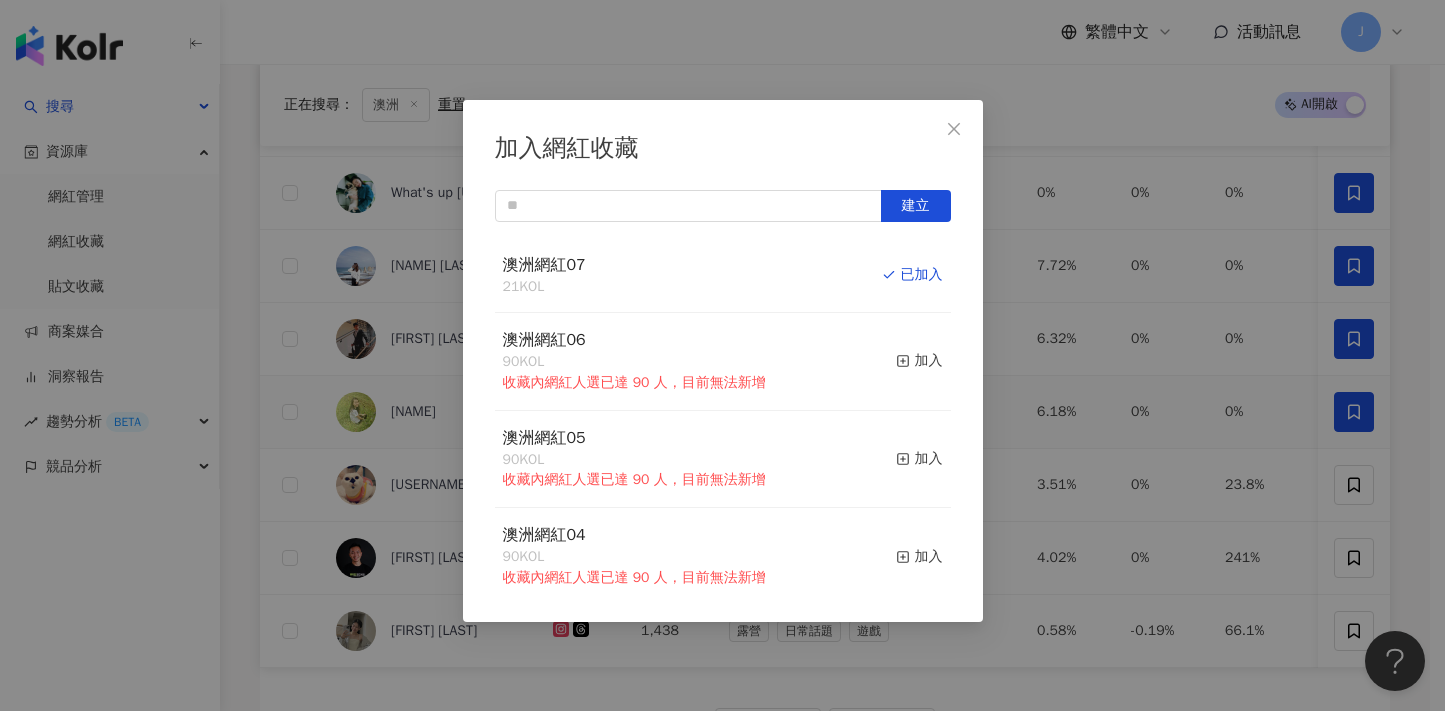 click on "加入網紅收藏 建立 澳洲網紅07 21  KOL 已加入 澳洲網紅06 90  KOL 收藏內網紅人選已達 90 人，目前無法新增 加入 澳洲網紅05 90  KOL 收藏內網紅人選已達 90 人，目前無法新增 加入 澳洲網紅04 90  KOL 收藏內網紅人選已達 90 人，目前無法新增 加入 澳洲網紅03 90  KOL 收藏內網紅人選已達 90 人，目前無法新增 加入 澳洲網紅02 90  KOL 收藏內網紅人選已達 90 人，目前無法新增 加入 澳洲網紅01 90  KOL 收藏內網紅人選已達 90 人，目前無法新增 加入 澳洲網紅 90  KOL 收藏內網紅人選已達 90 人，目前無法新增 加入 夏日藝術季 12  KOL 加入 臺中文創輔導專案 11  KOL 加入" at bounding box center [722, 355] 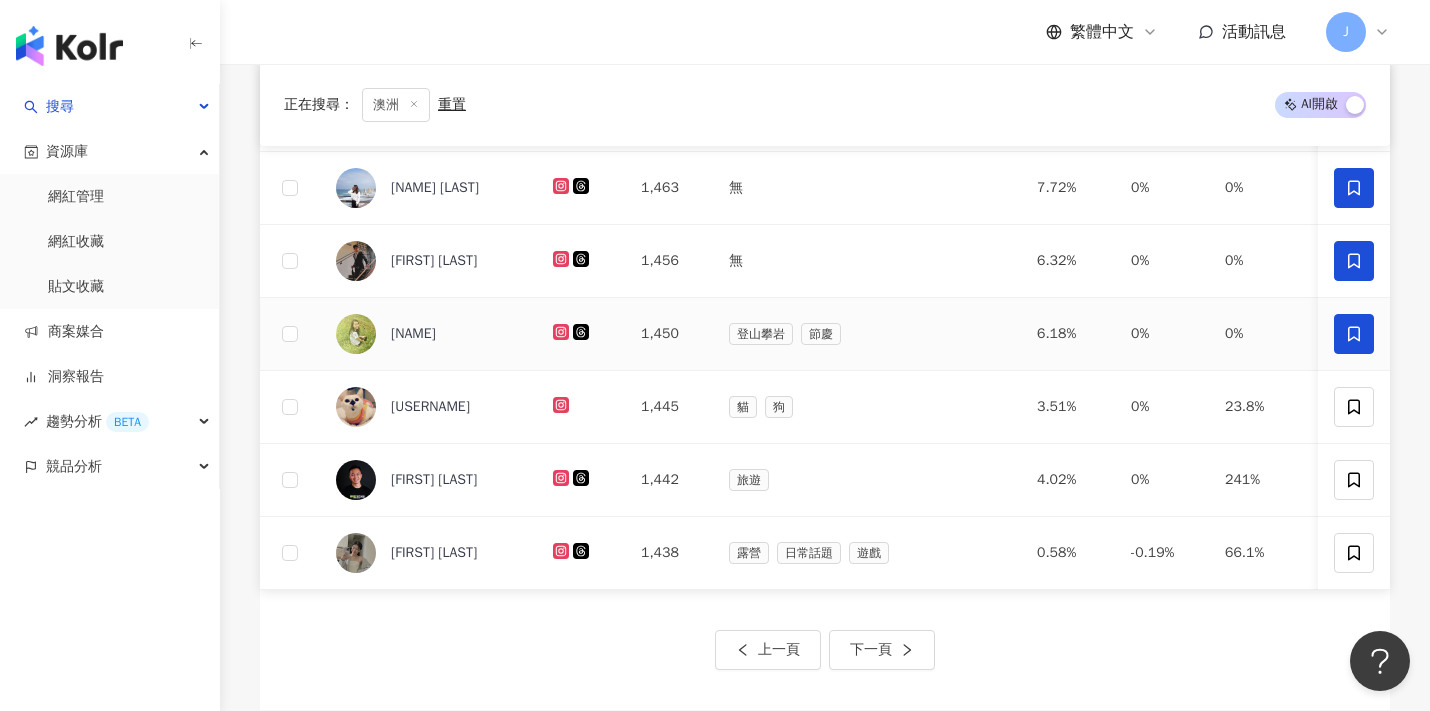 scroll, scrollTop: 693, scrollLeft: 0, axis: vertical 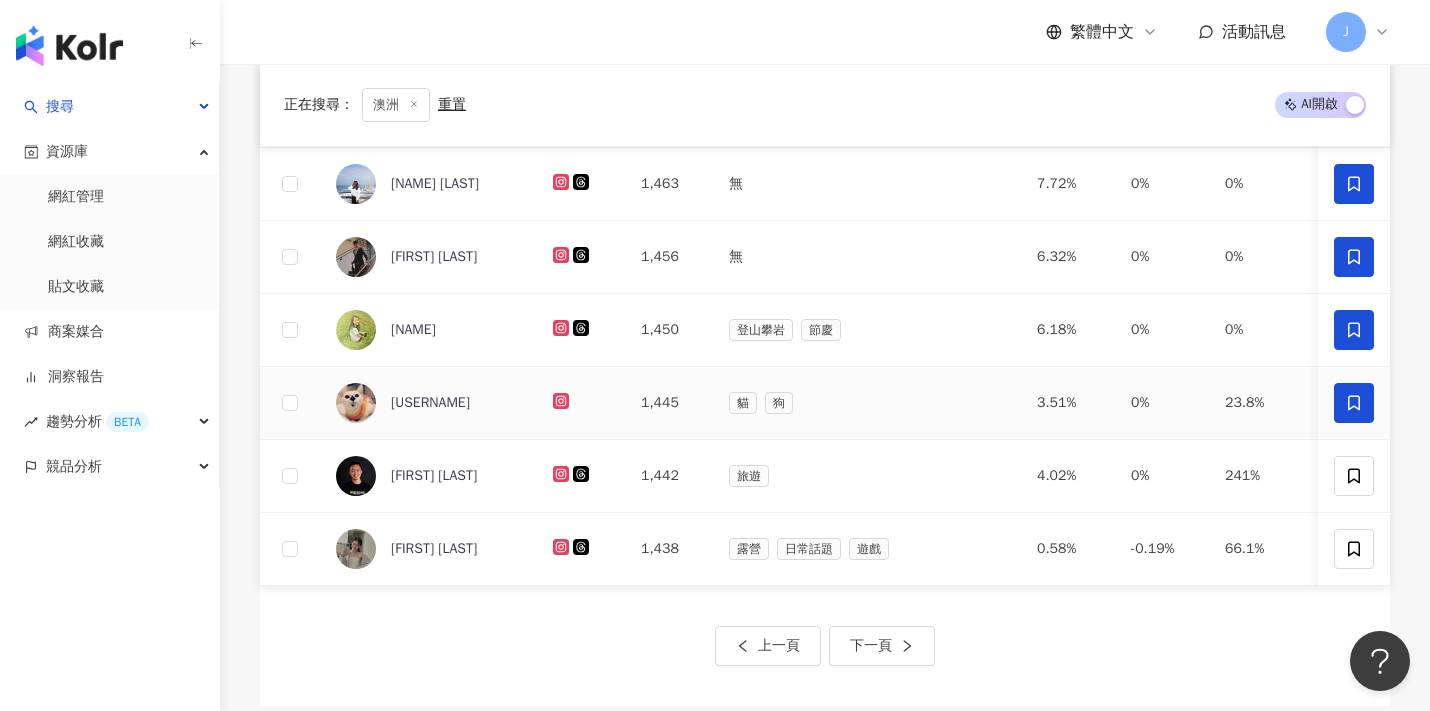 click at bounding box center (1354, 403) 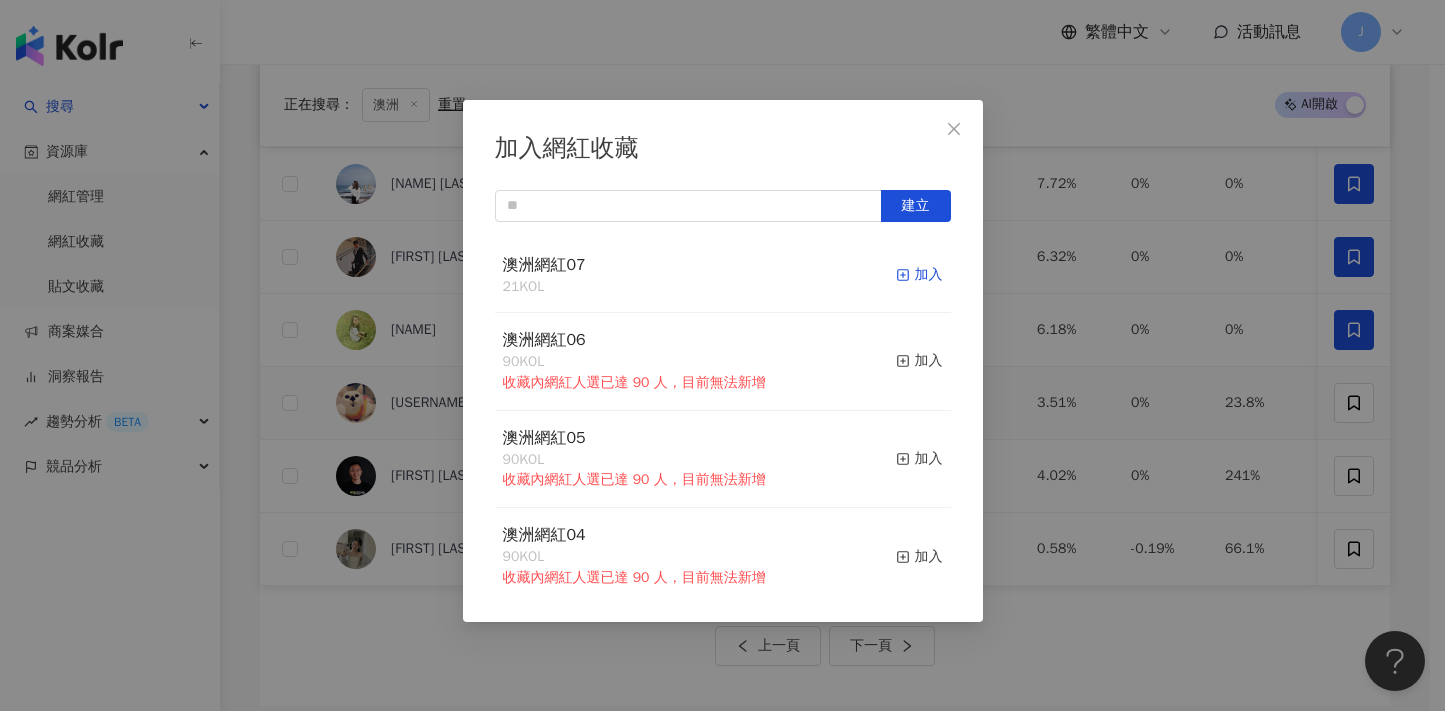 click on "加入" at bounding box center [919, 275] 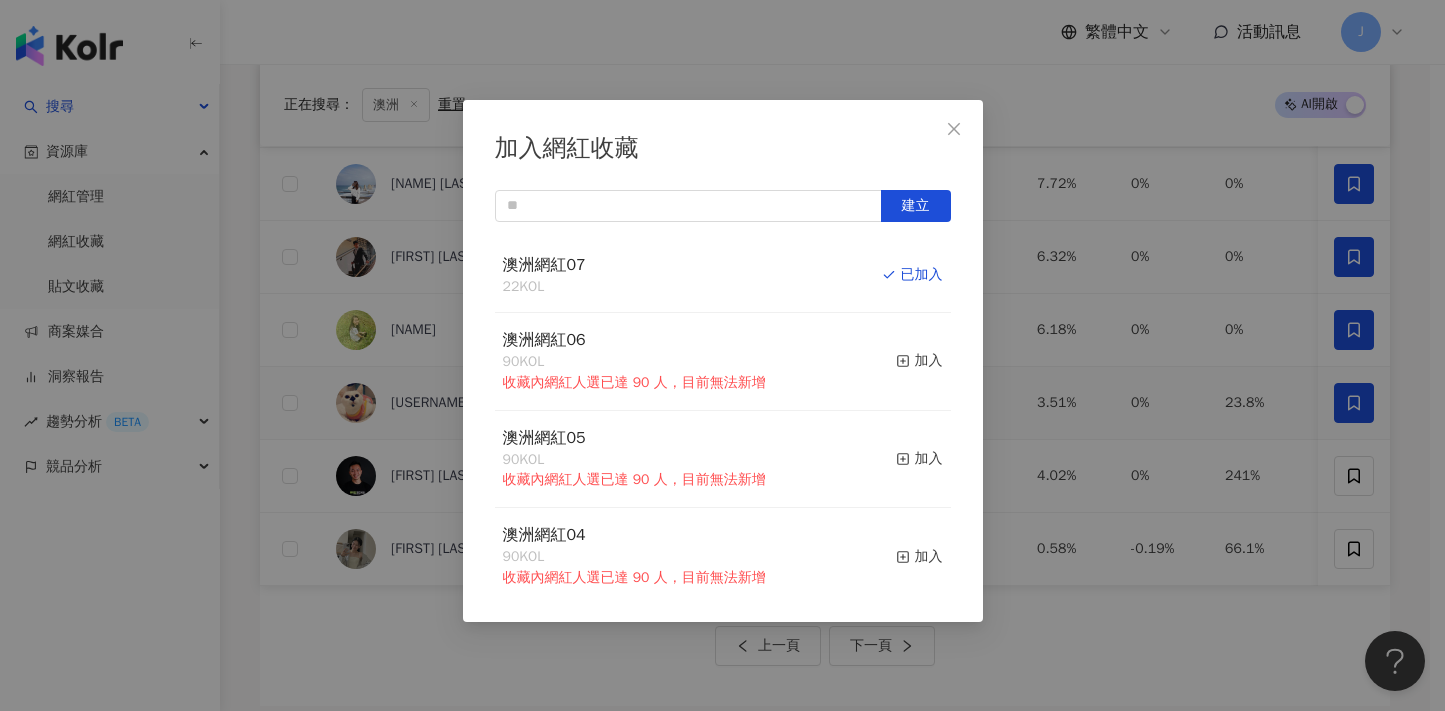 click on "加入網紅收藏 建立 澳洲網紅07 22  KOL 已加入 澳洲網紅06 90  KOL 收藏內網紅人選已達 90 人，目前無法新增 加入 澳洲網紅05 90  KOL 收藏內網紅人選已達 90 人，目前無法新增 加入 澳洲網紅04 90  KOL 收藏內網紅人選已達 90 人，目前無法新增 加入 澳洲網紅03 90  KOL 收藏內網紅人選已達 90 人，目前無法新增 加入 澳洲網紅02 90  KOL 收藏內網紅人選已達 90 人，目前無法新增 加入 澳洲網紅01 90  KOL 收藏內網紅人選已達 90 人，目前無法新增 加入 澳洲網紅 90  KOL 收藏內網紅人選已達 90 人，目前無法新增 加入 夏日藝術季 12  KOL 加入 臺中文創輔導專案 11  KOL 加入" at bounding box center [722, 355] 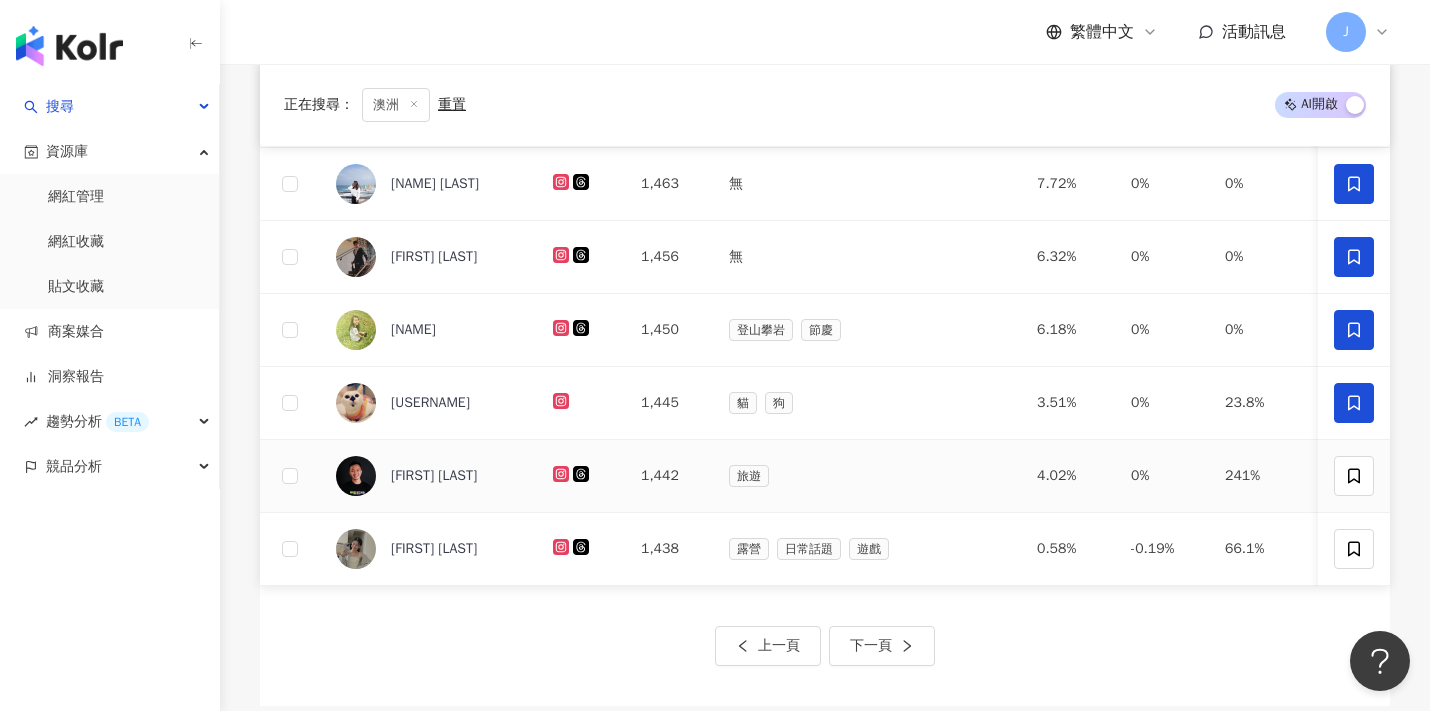 click at bounding box center [1354, 476] 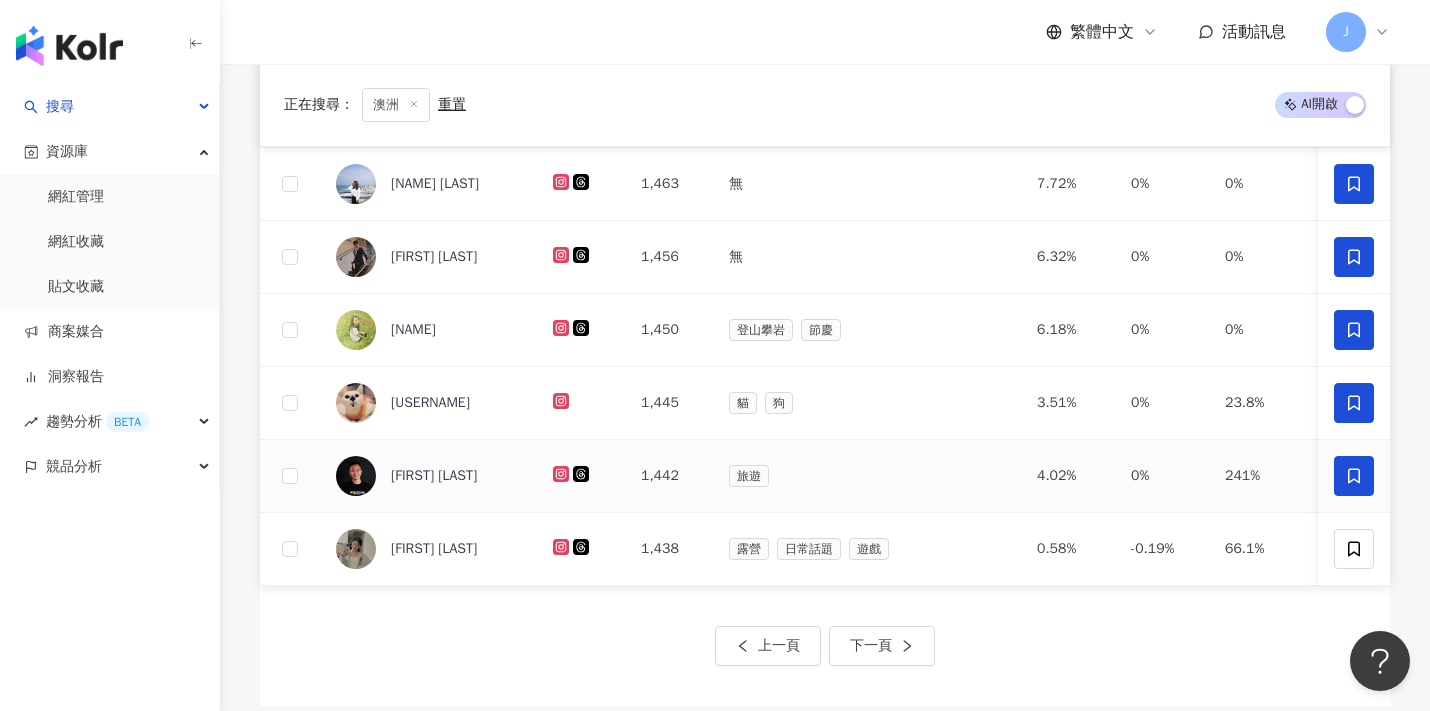 click at bounding box center (1354, 476) 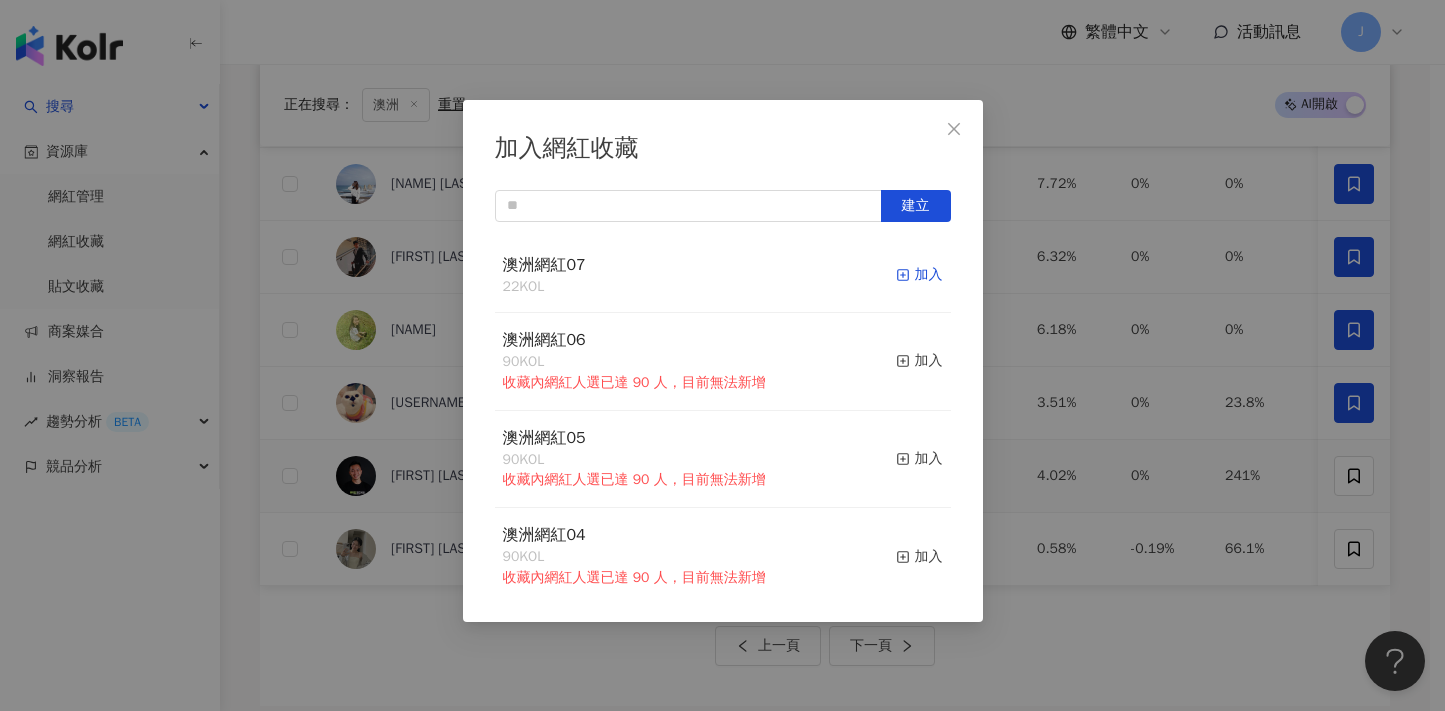 click on "加入" at bounding box center (919, 275) 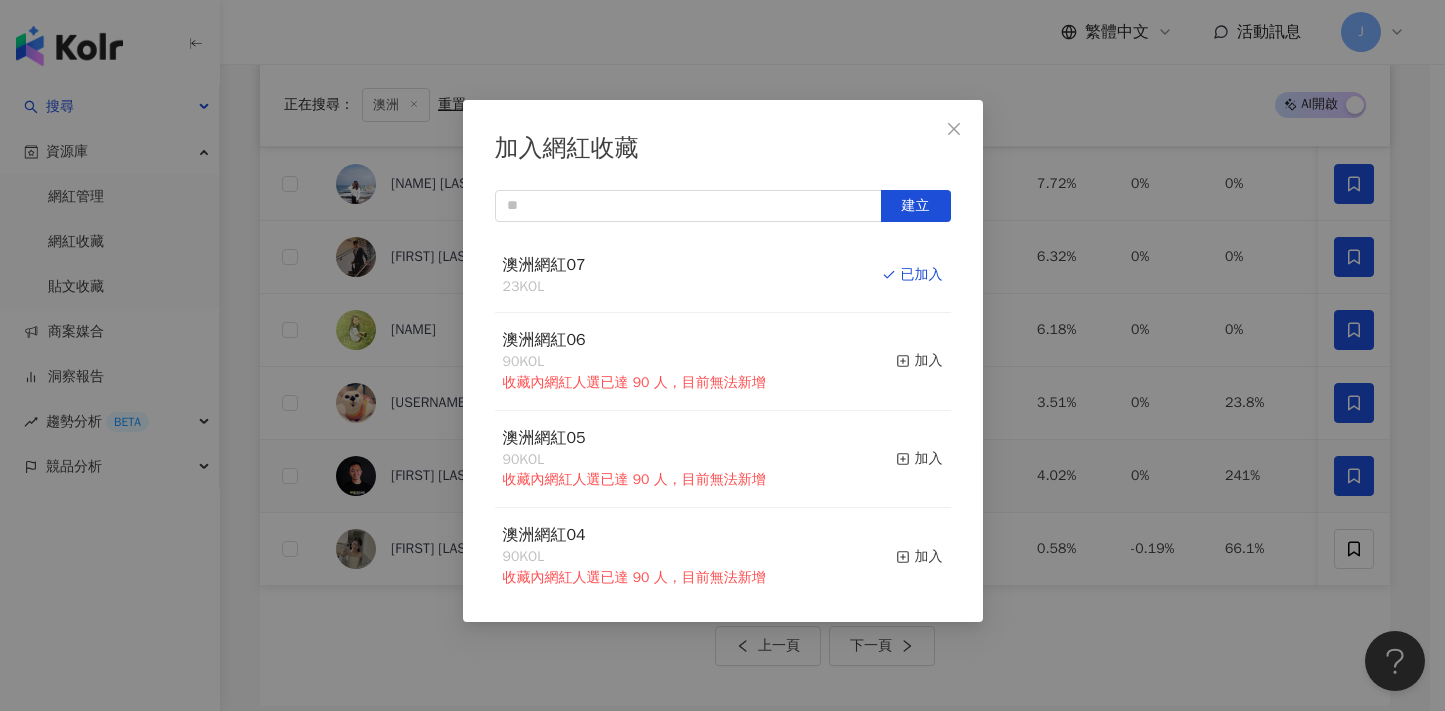 click on "加入網紅收藏 建立 澳洲網紅07 23  KOL 已加入 澳洲網紅06 90  KOL 收藏內網紅人選已達 90 人，目前無法新增 加入 澳洲網紅05 90  KOL 收藏內網紅人選已達 90 人，目前無法新增 加入 澳洲網紅04 90  KOL 收藏內網紅人選已達 90 人，目前無法新增 加入 澳洲網紅03 90  KOL 收藏內網紅人選已達 90 人，目前無法新增 加入 澳洲網紅02 90  KOL 收藏內網紅人選已達 90 人，目前無法新增 加入 澳洲網紅01 90  KOL 收藏內網紅人選已達 90 人，目前無法新增 加入 澳洲網紅 90  KOL 收藏內網紅人選已達 90 人，目前無法新增 加入 夏日藝術季 12  KOL 加入 臺中文創輔導專案 11  KOL 加入" at bounding box center (722, 355) 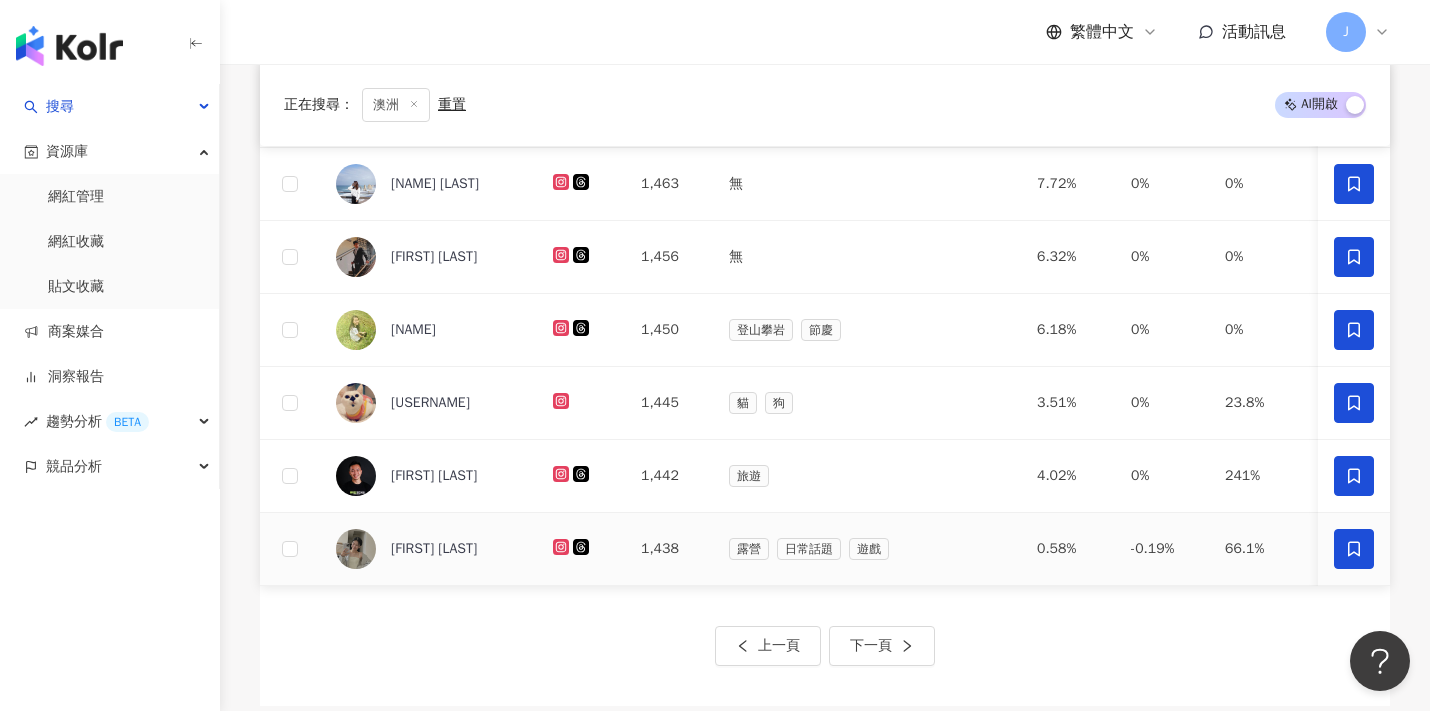 click at bounding box center (1354, 549) 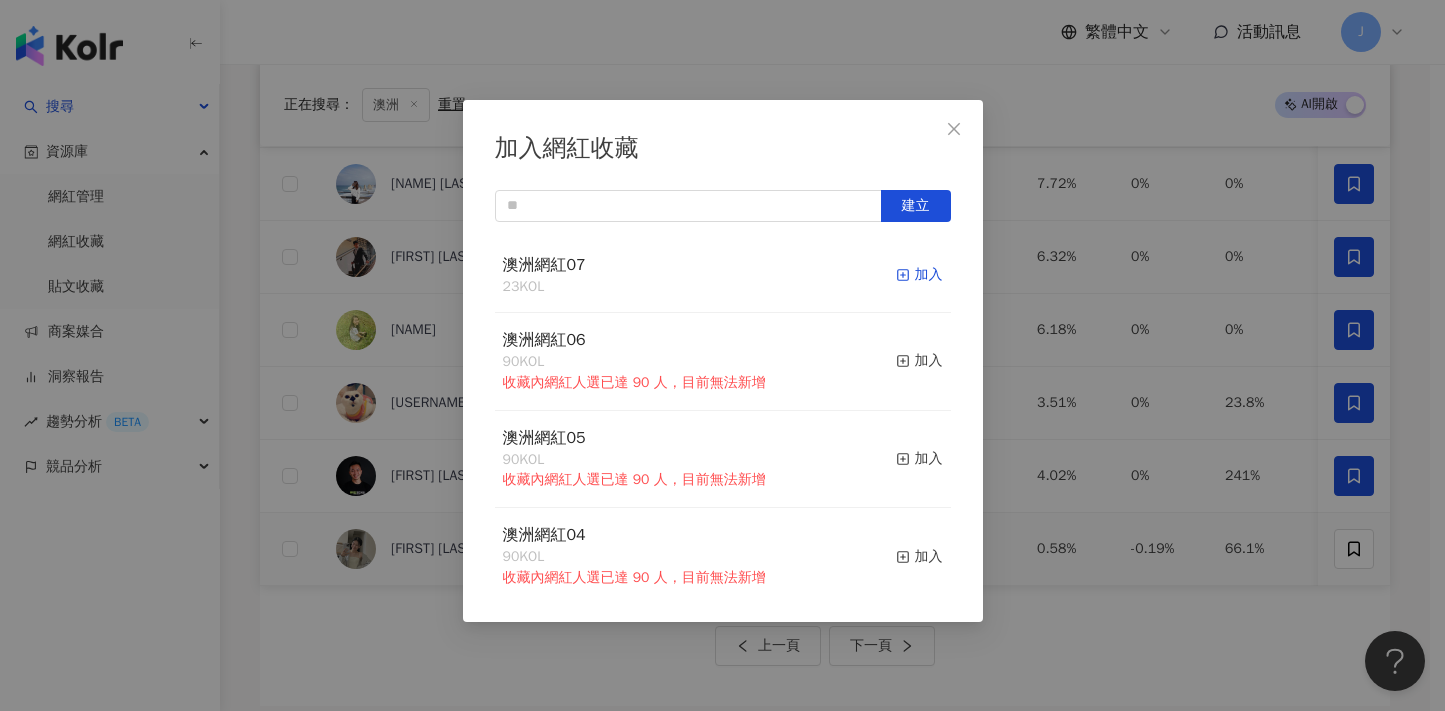 click on "加入" at bounding box center (919, 275) 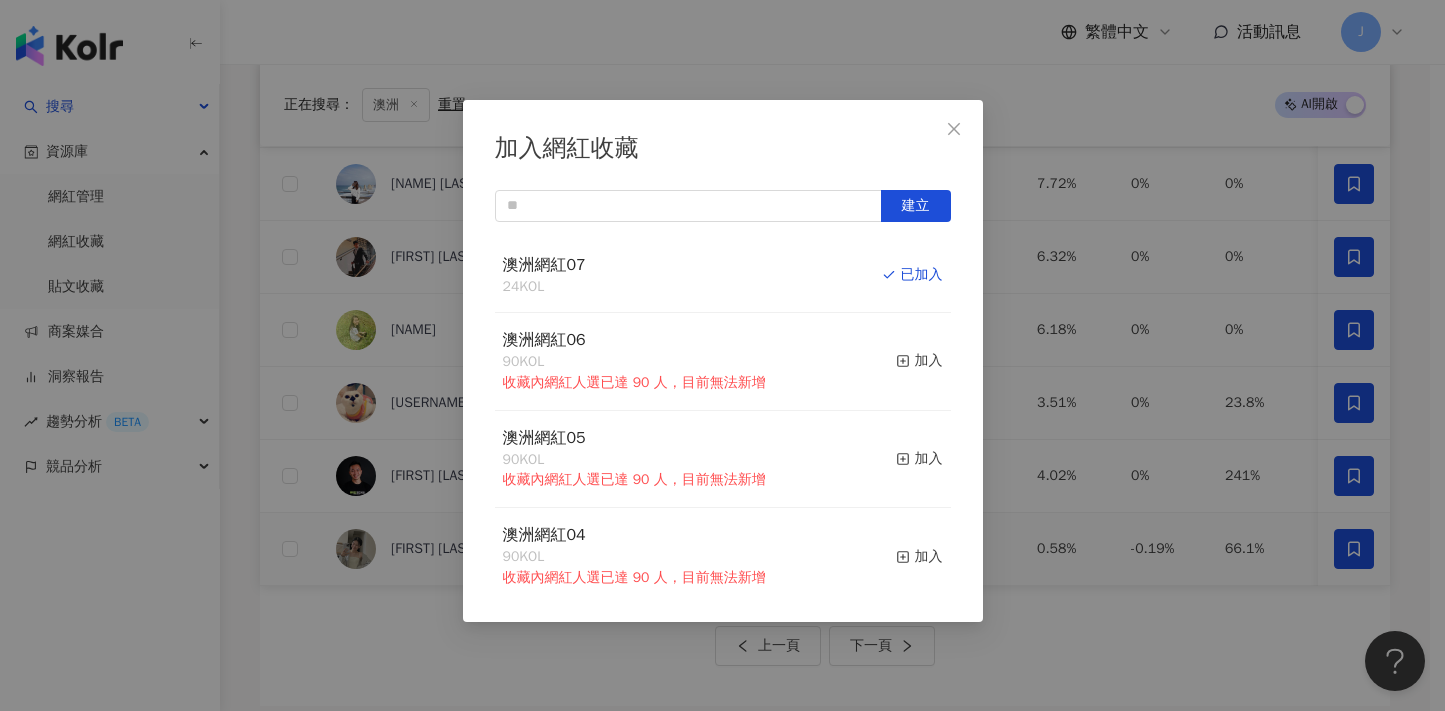 click on "加入網紅收藏 建立 澳洲網紅07 24  KOL 已加入 澳洲網紅06 90  KOL 收藏內網紅人選已達 90 人，目前無法新增 加入 澳洲網紅05 90  KOL 收藏內網紅人選已達 90 人，目前無法新增 加入 澳洲網紅04 90  KOL 收藏內網紅人選已達 90 人，目前無法新增 加入 澳洲網紅03 90  KOL 收藏內網紅人選已達 90 人，目前無法新增 加入 澳洲網紅02 90  KOL 收藏內網紅人選已達 90 人，目前無法新增 加入 澳洲網紅01 90  KOL 收藏內網紅人選已達 90 人，目前無法新增 加入 澳洲網紅 90  KOL 收藏內網紅人選已達 90 人，目前無法新增 加入 夏日藝術季 12  KOL 加入 臺中文創輔導專案 11  KOL 加入" at bounding box center [722, 355] 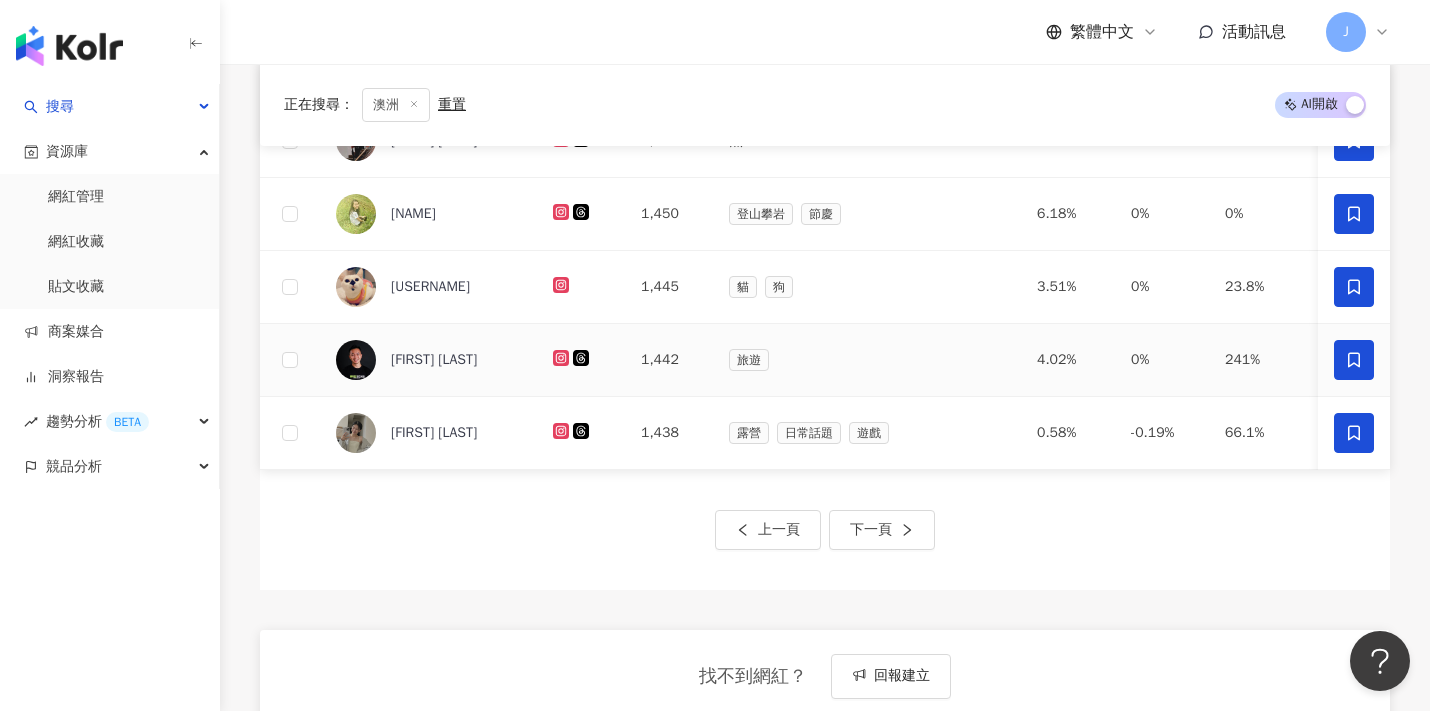 scroll, scrollTop: 856, scrollLeft: 0, axis: vertical 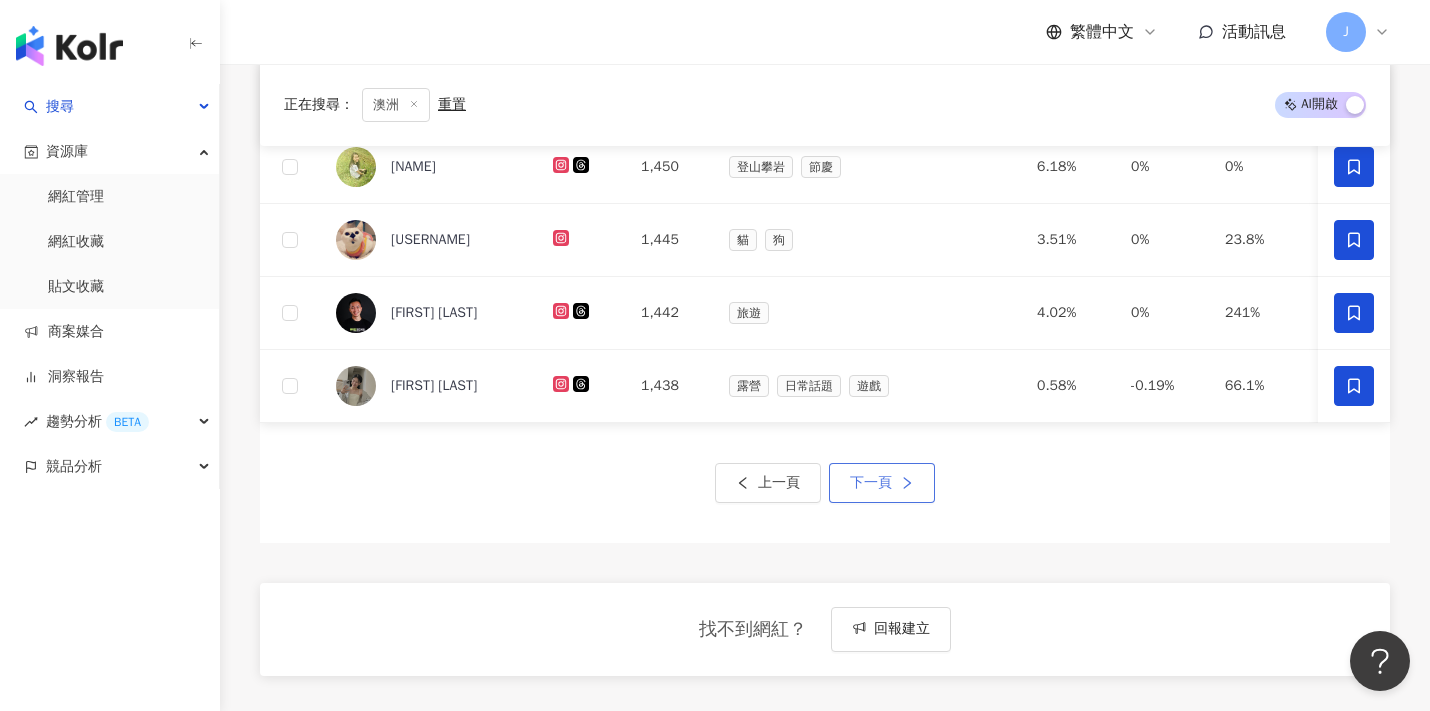 click on "下一頁" at bounding box center [882, 483] 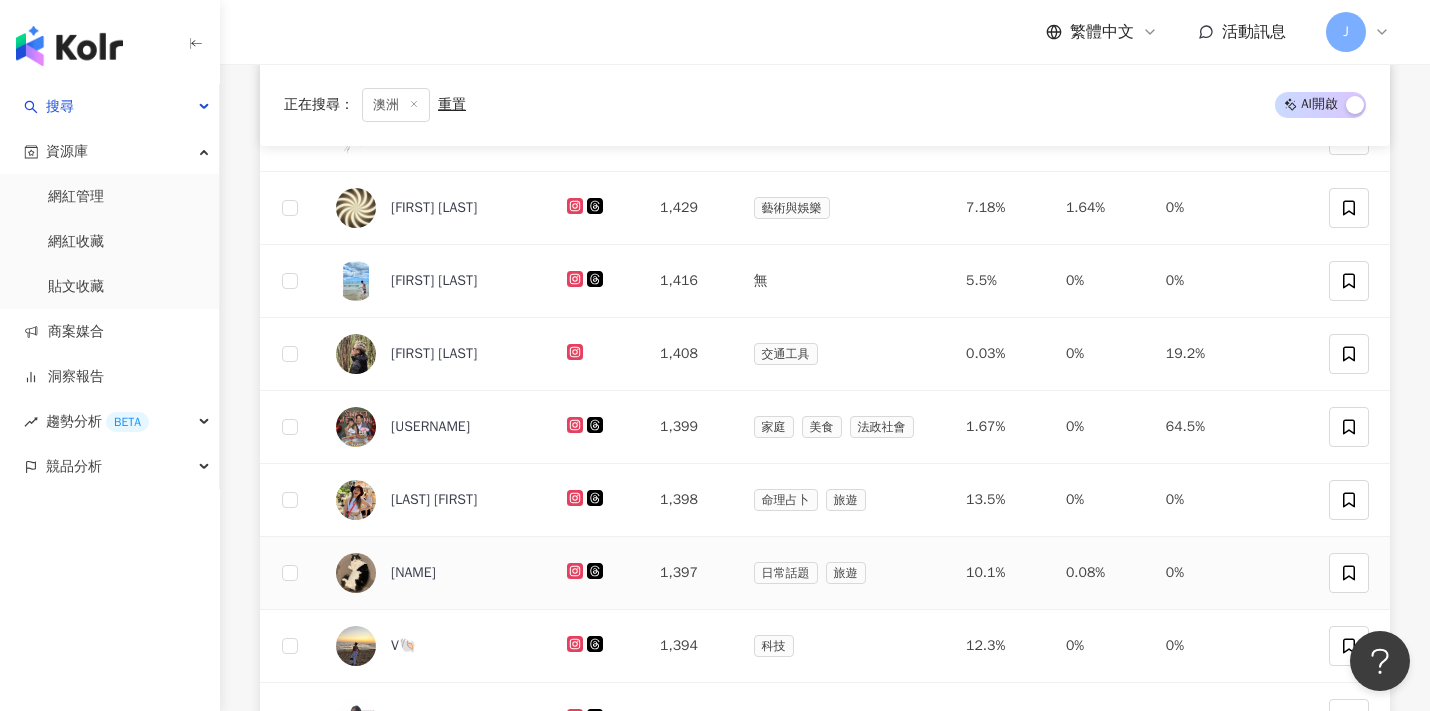 scroll, scrollTop: 0, scrollLeft: 0, axis: both 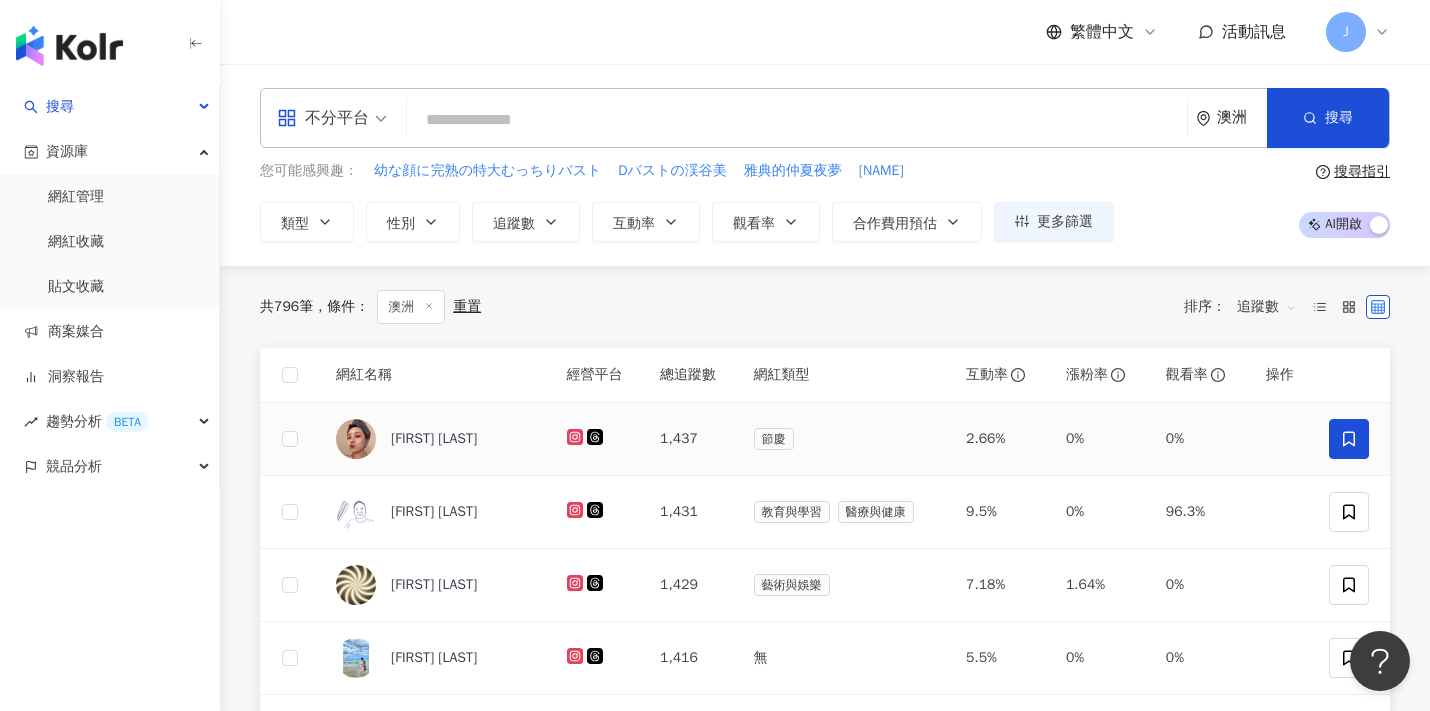 click at bounding box center [1349, 439] 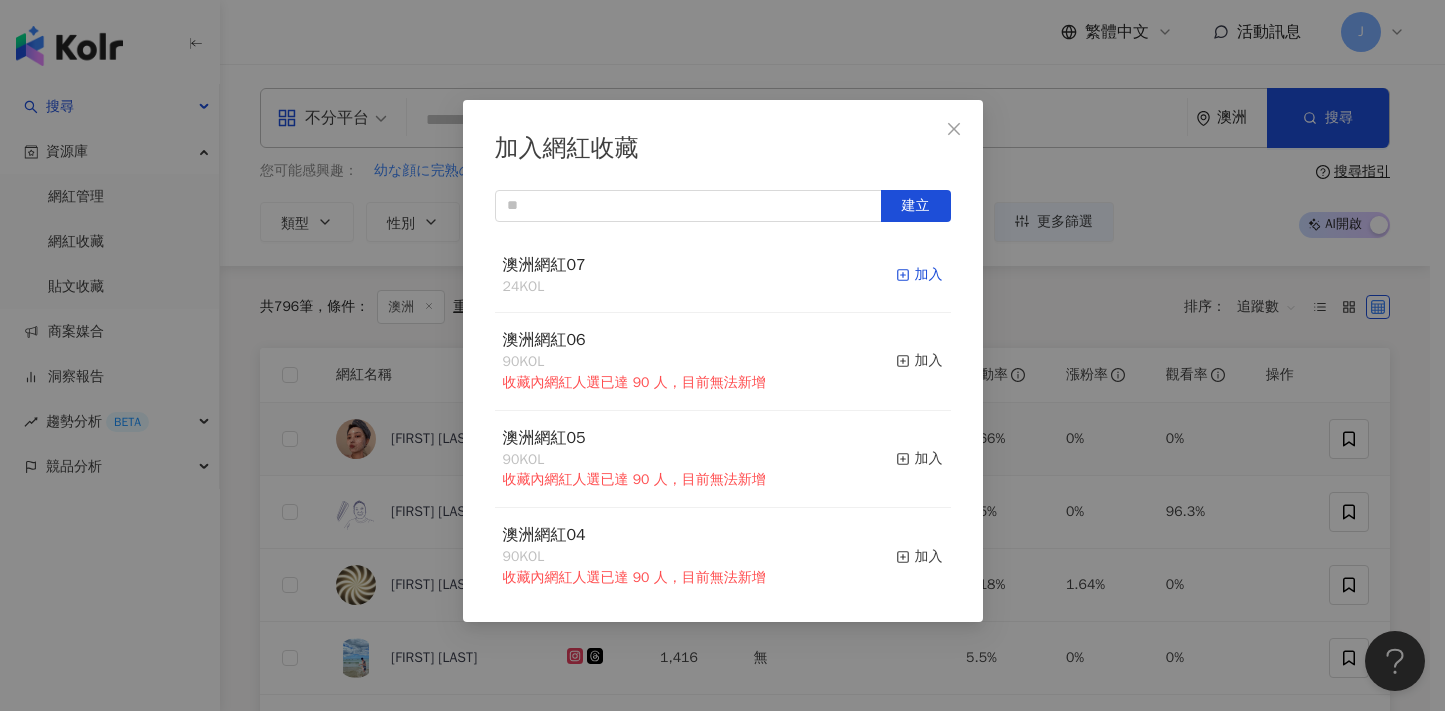 click on "加入" at bounding box center (919, 275) 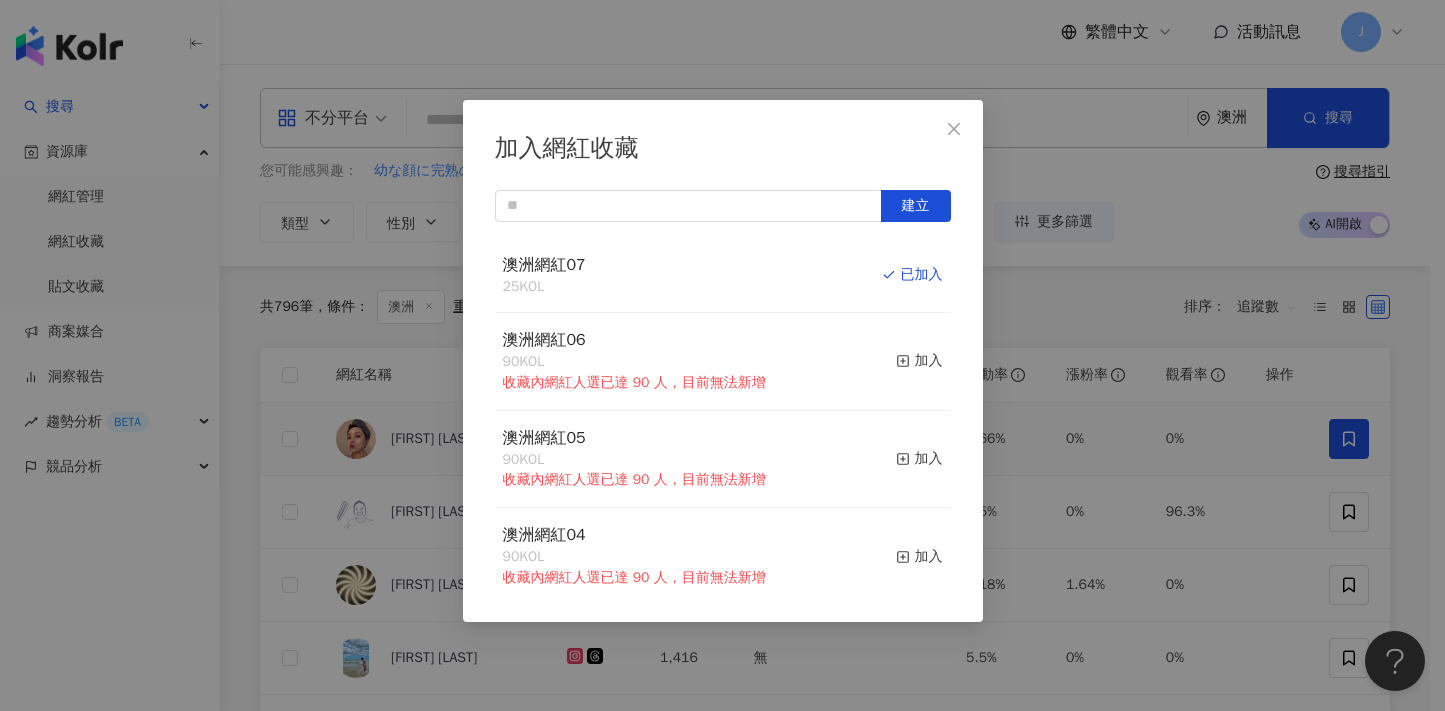 click on "加入網紅收藏 建立 澳洲網紅07 25  KOL 已加入 澳洲網紅06 90  KOL 收藏內網紅人選已達 90 人，目前無法新增 加入 澳洲網紅05 90  KOL 收藏內網紅人選已達 90 人，目前無法新增 加入 澳洲網紅04 90  KOL 收藏內網紅人選已達 90 人，目前無法新增 加入 澳洲網紅03 90  KOL 收藏內網紅人選已達 90 人，目前無法新增 加入 澳洲網紅02 90  KOL 收藏內網紅人選已達 90 人，目前無法新增 加入 澳洲網紅01 90  KOL 收藏內網紅人選已達 90 人，目前無法新增 加入 澳洲網紅 90  KOL 收藏內網紅人選已達 90 人，目前無法新增 加入 夏日藝術季 12  KOL 加入 臺中文創輔導專案 11  KOL 加入" at bounding box center (722, 355) 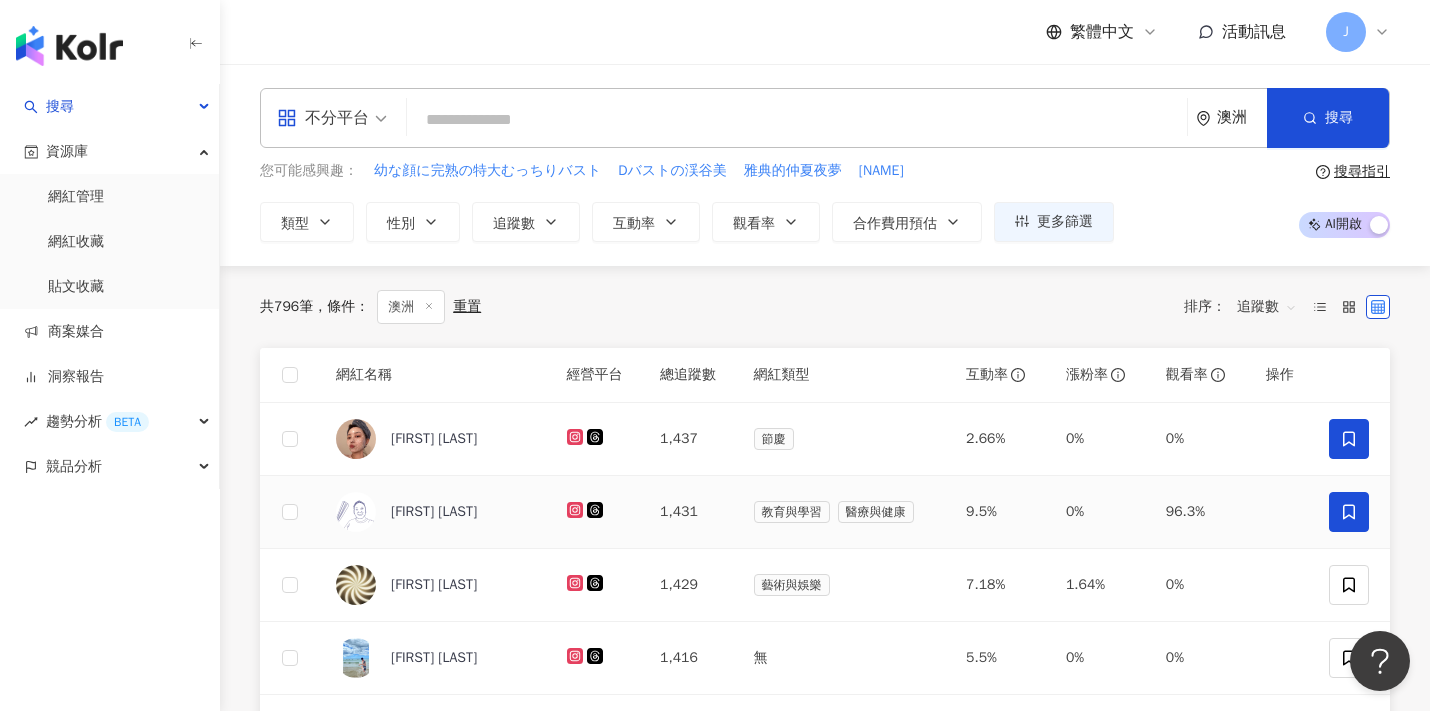 click at bounding box center [1349, 512] 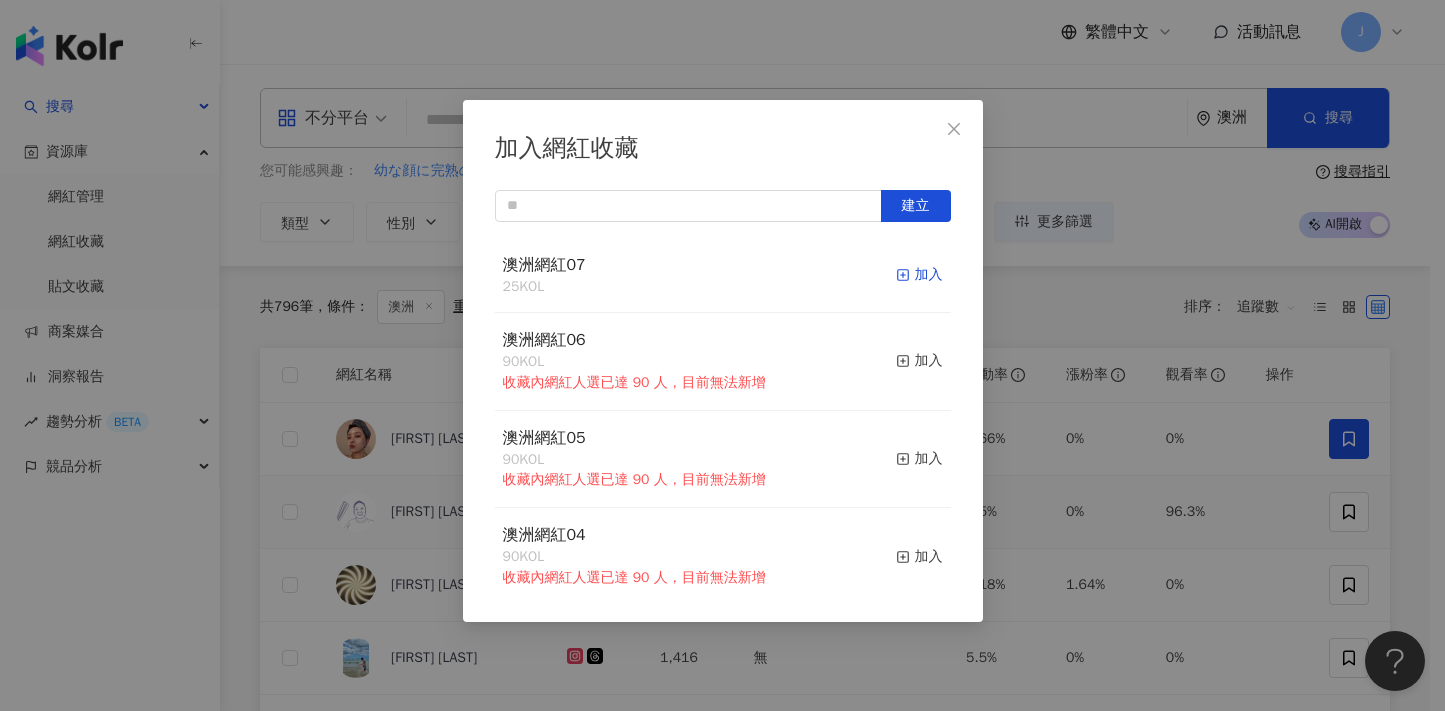 click on "加入" at bounding box center [919, 275] 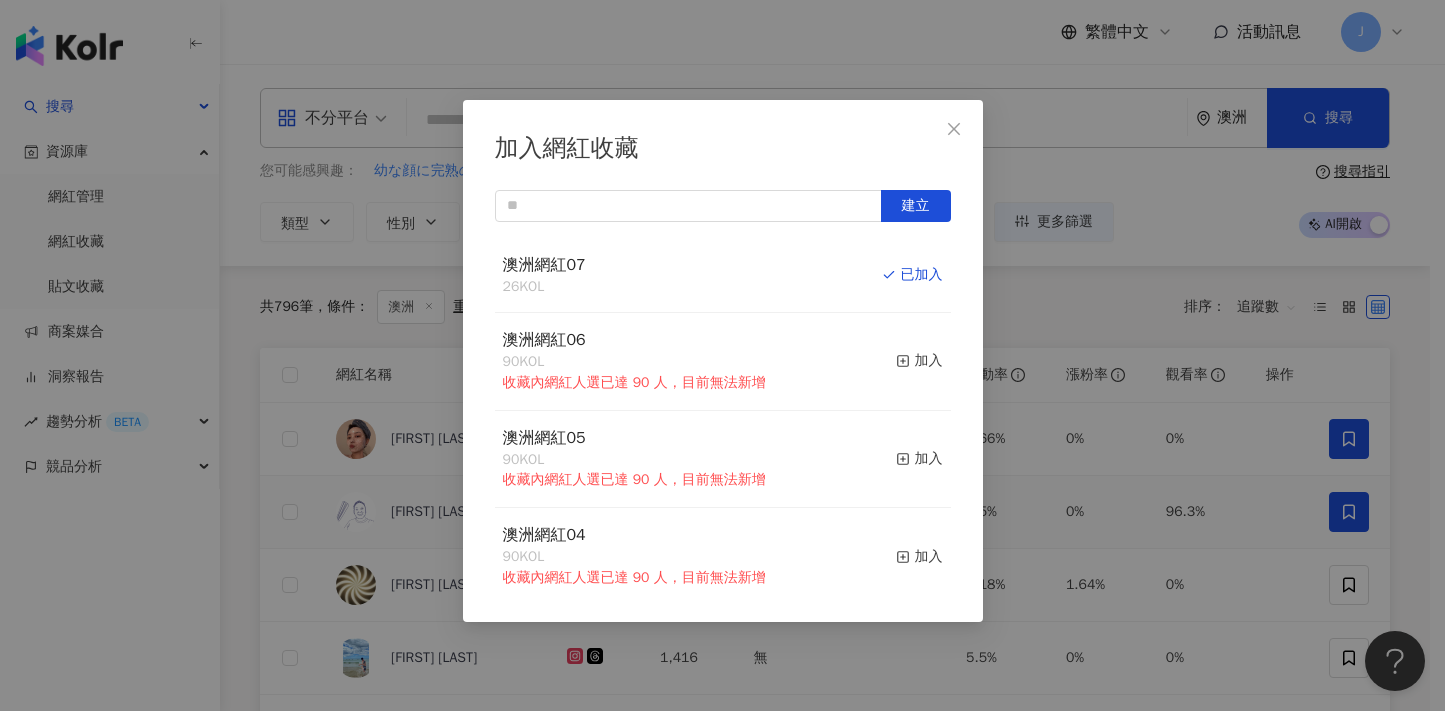 click on "加入網紅收藏 建立 澳洲網紅07 26  KOL 已加入 澳洲網紅06 90  KOL 收藏內網紅人選已達 90 人，目前無法新增 加入 澳洲網紅05 90  KOL 收藏內網紅人選已達 90 人，目前無法新增 加入 澳洲網紅04 90  KOL 收藏內網紅人選已達 90 人，目前無法新增 加入 澳洲網紅03 90  KOL 收藏內網紅人選已達 90 人，目前無法新增 加入 澳洲網紅02 90  KOL 收藏內網紅人選已達 90 人，目前無法新增 加入 澳洲網紅01 90  KOL 收藏內網紅人選已達 90 人，目前無法新增 加入 澳洲網紅 90  KOL 收藏內網紅人選已達 90 人，目前無法新增 加入 夏日藝術季 12  KOL 加入 臺中文創輔導專案 11  KOL 加入" at bounding box center (722, 355) 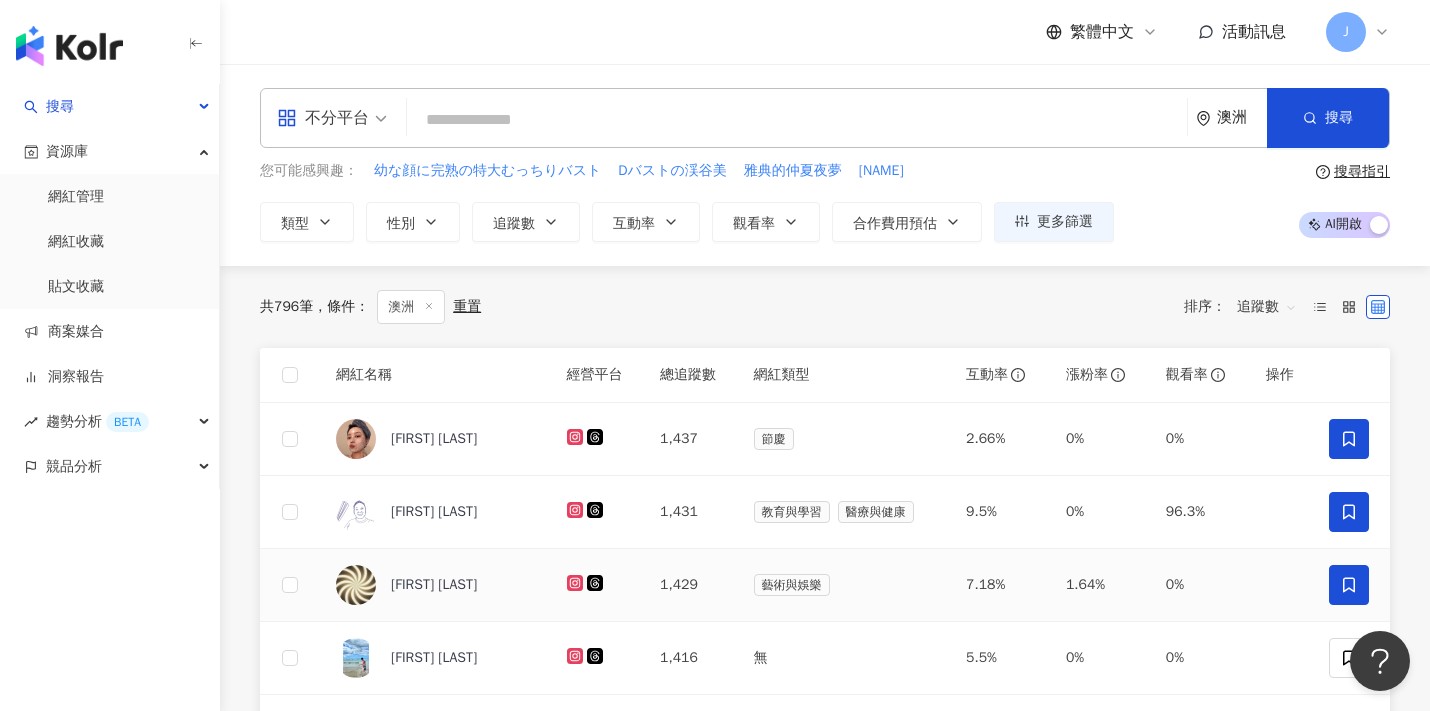click 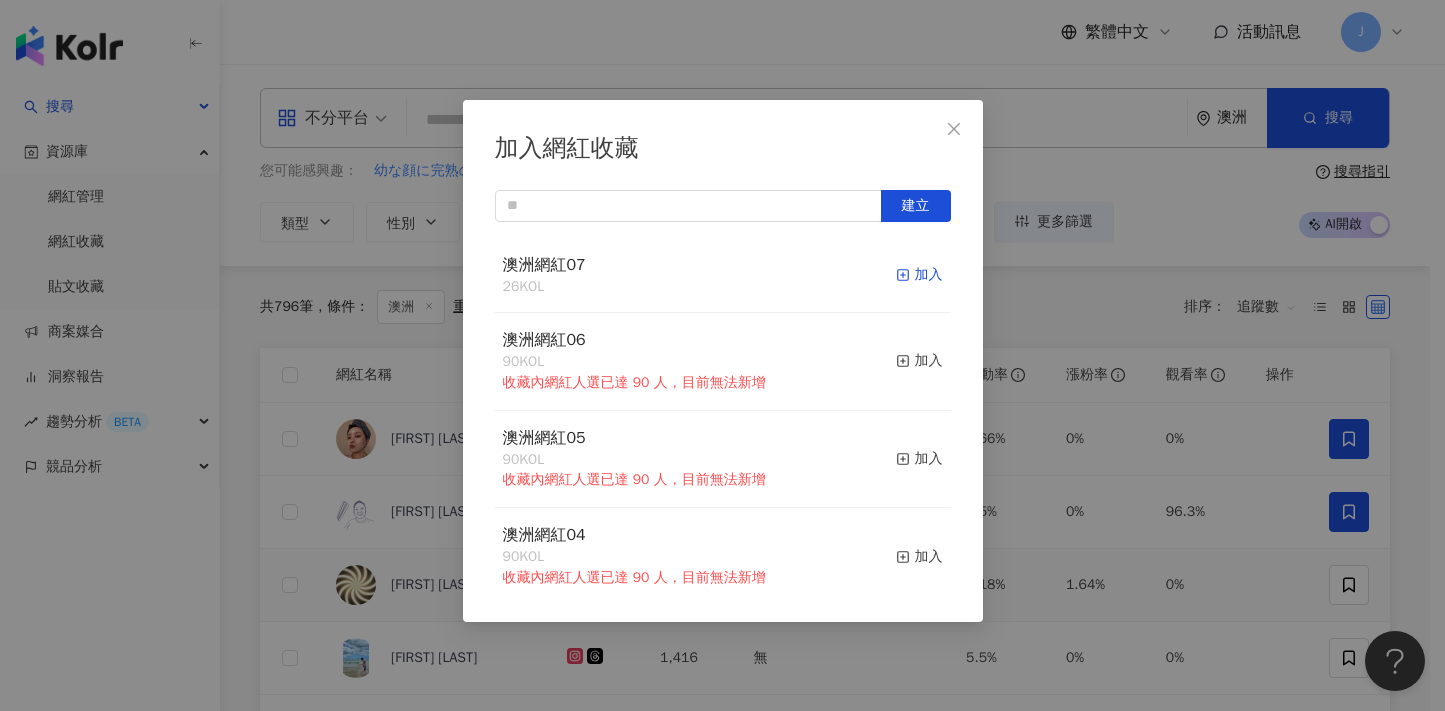 click on "加入" at bounding box center (919, 275) 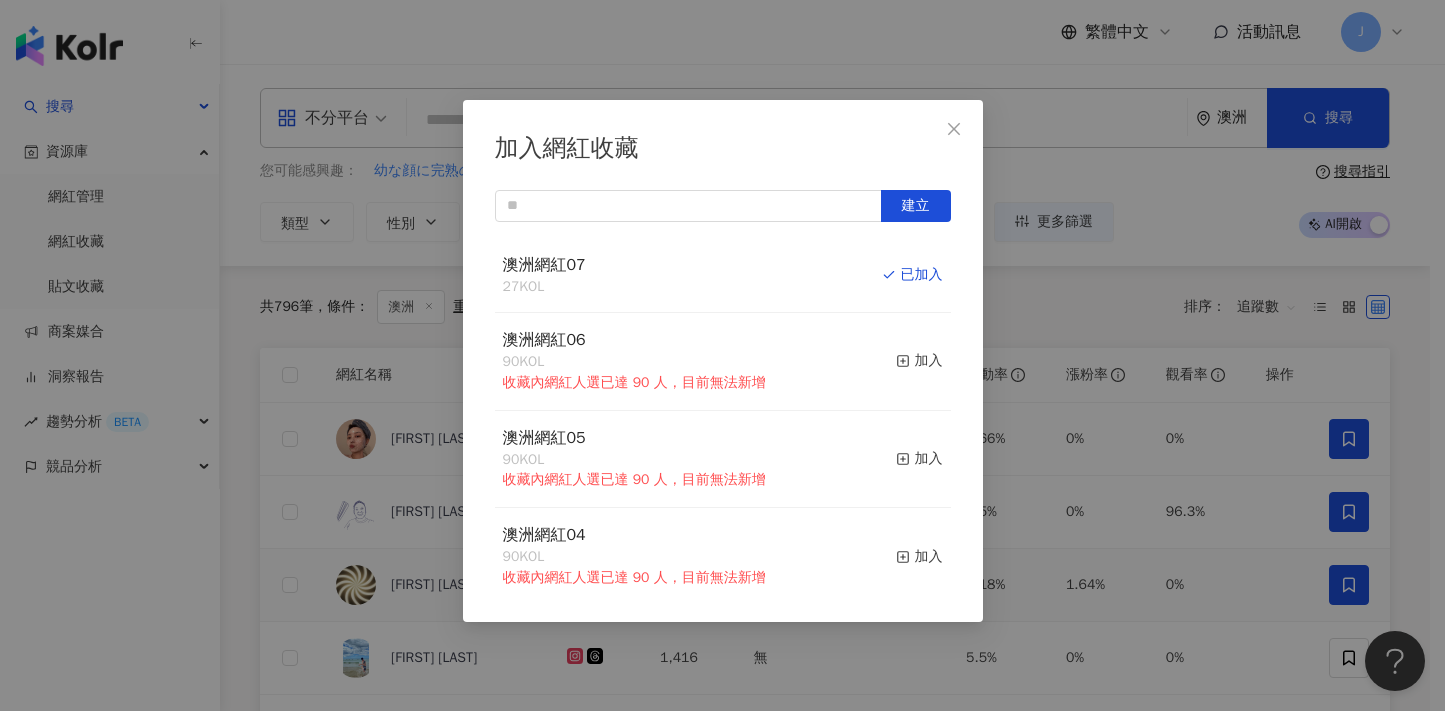 click on "加入網紅收藏 建立 澳洲網紅07 27  KOL 已加入 澳洲網紅06 90  KOL 收藏內網紅人選已達 90 人，目前無法新增 加入 澳洲網紅05 90  KOL 收藏內網紅人選已達 90 人，目前無法新增 加入 澳洲網紅04 90  KOL 收藏內網紅人選已達 90 人，目前無法新增 加入 澳洲網紅03 90  KOL 收藏內網紅人選已達 90 人，目前無法新增 加入 澳洲網紅02 90  KOL 收藏內網紅人選已達 90 人，目前無法新增 加入 澳洲網紅01 90  KOL 收藏內網紅人選已達 90 人，目前無法新增 加入 澳洲網紅 90  KOL 收藏內網紅人選已達 90 人，目前無法新增 加入 夏日藝術季 12  KOL 加入 臺中文創輔導專案 11  KOL 加入" at bounding box center [722, 355] 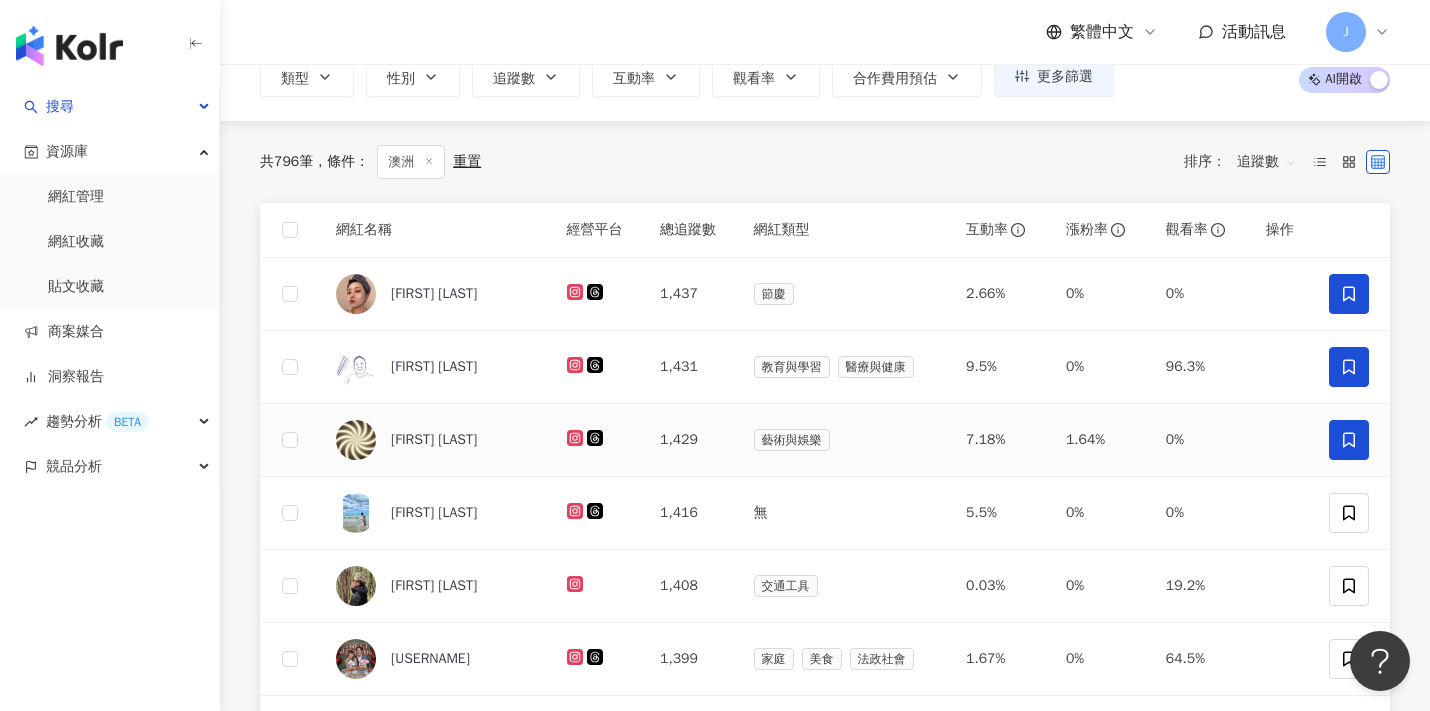 scroll, scrollTop: 157, scrollLeft: 0, axis: vertical 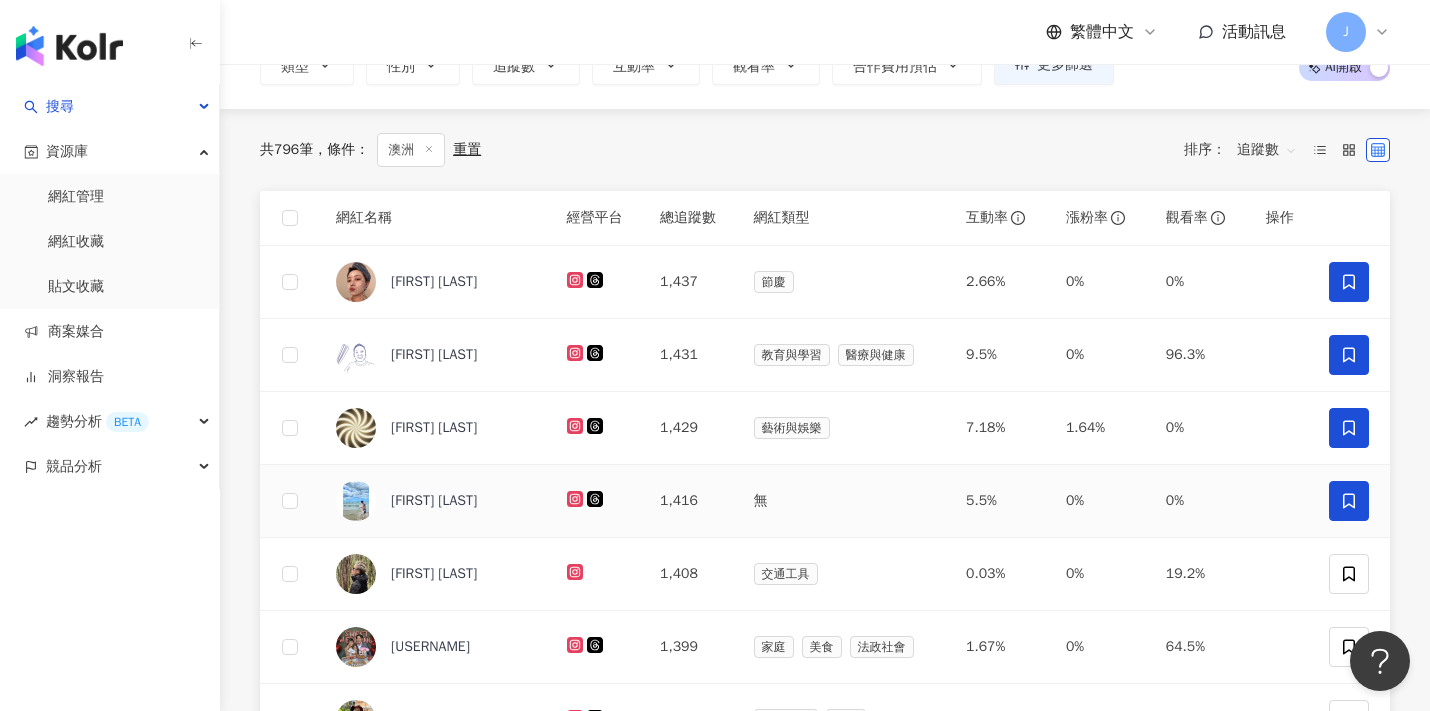 click at bounding box center (1349, 501) 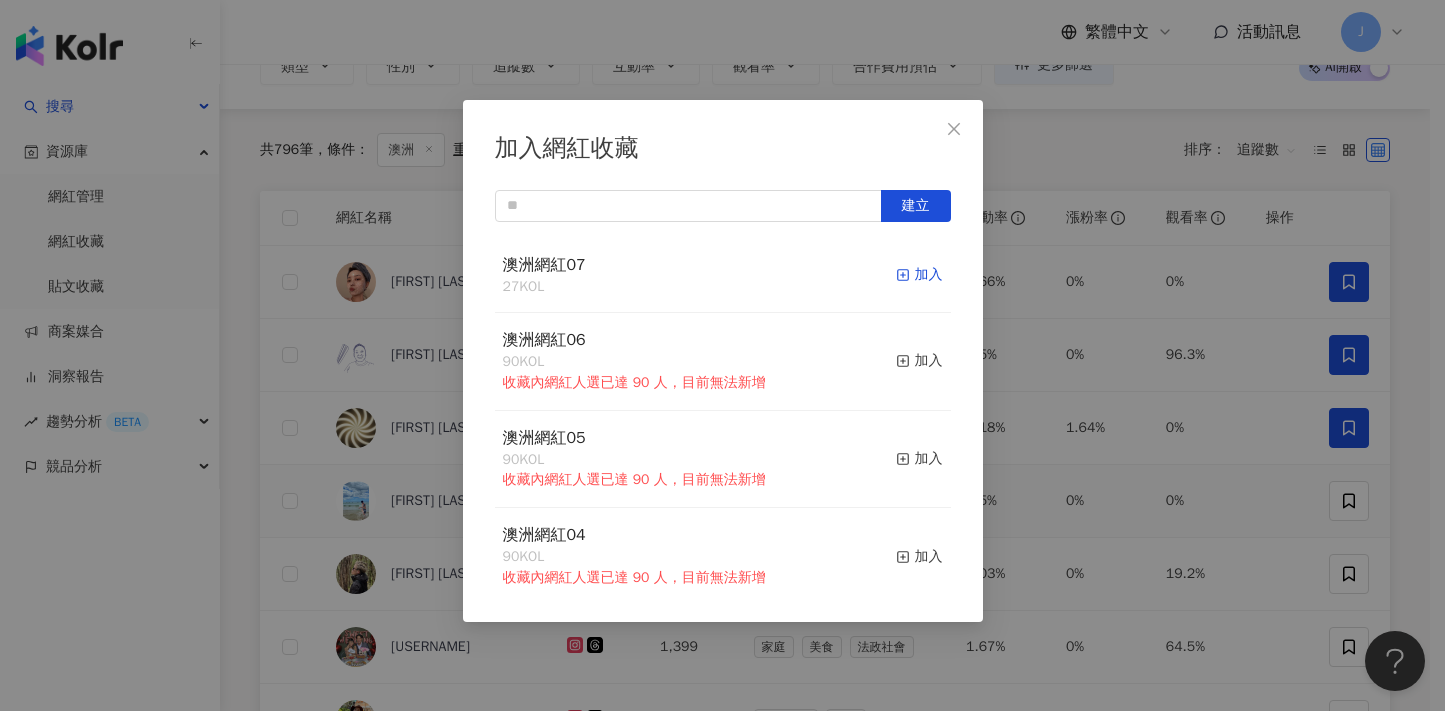 click on "加入" at bounding box center (919, 275) 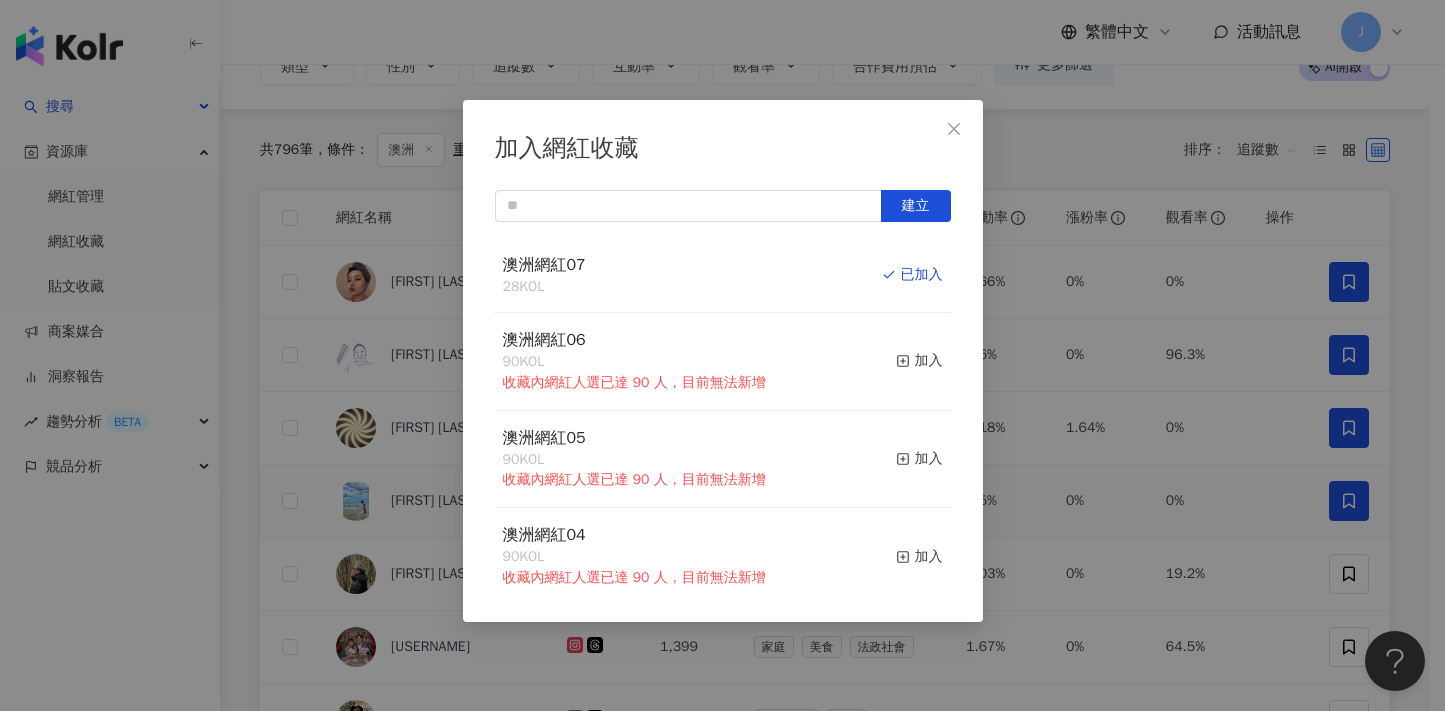 click on "加入網紅收藏 建立 澳洲網紅07 28  KOL 已加入 澳洲網紅06 90  KOL 收藏內網紅人選已達 90 人，目前無法新增 加入 澳洲網紅05 90  KOL 收藏內網紅人選已達 90 人，目前無法新增 加入 澳洲網紅04 90  KOL 收藏內網紅人選已達 90 人，目前無法新增 加入 澳洲網紅03 90  KOL 收藏內網紅人選已達 90 人，目前無法新增 加入 澳洲網紅02 90  KOL 收藏內網紅人選已達 90 人，目前無法新增 加入 澳洲網紅01 90  KOL 收藏內網紅人選已達 90 人，目前無法新增 加入 澳洲網紅 90  KOL 收藏內網紅人選已達 90 人，目前無法新增 加入 夏日藝術季 12  KOL 加入 臺中文創輔導專案 11  KOL 加入" at bounding box center (722, 355) 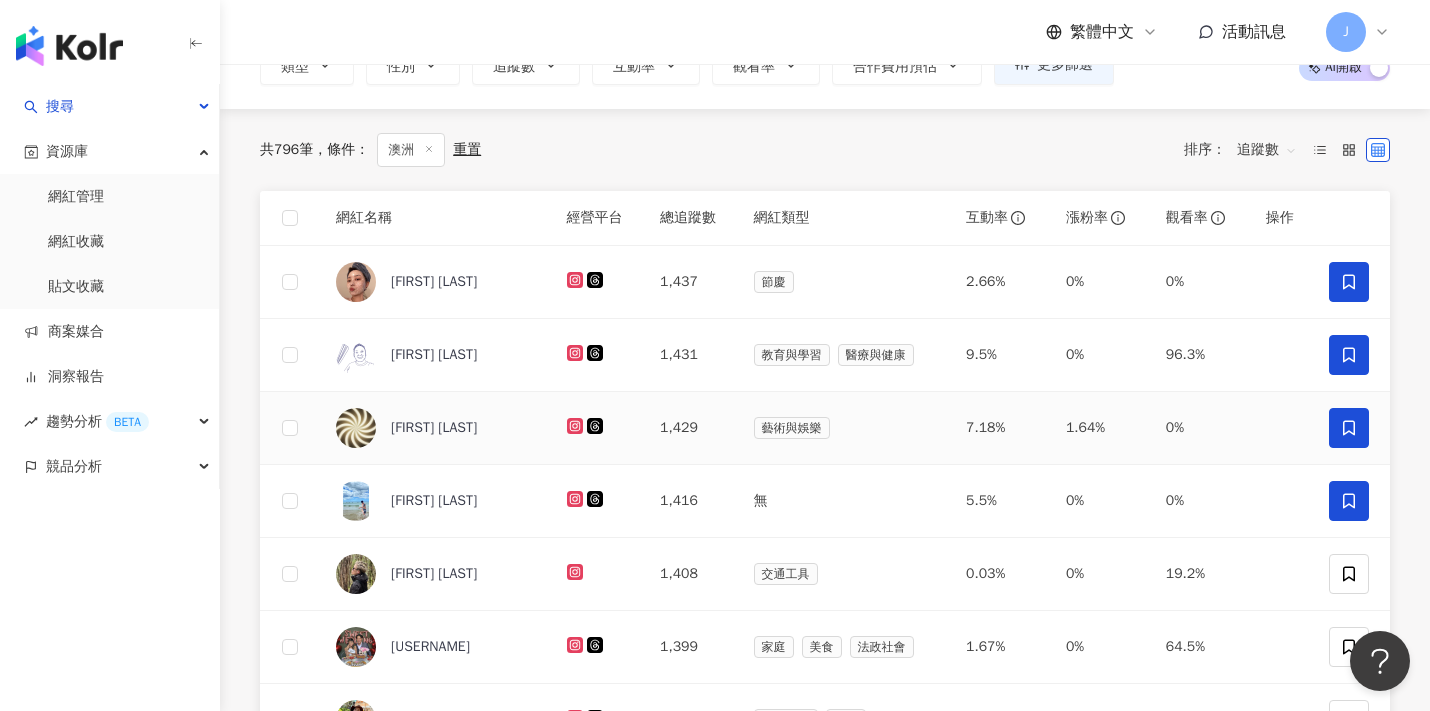 scroll, scrollTop: 206, scrollLeft: 0, axis: vertical 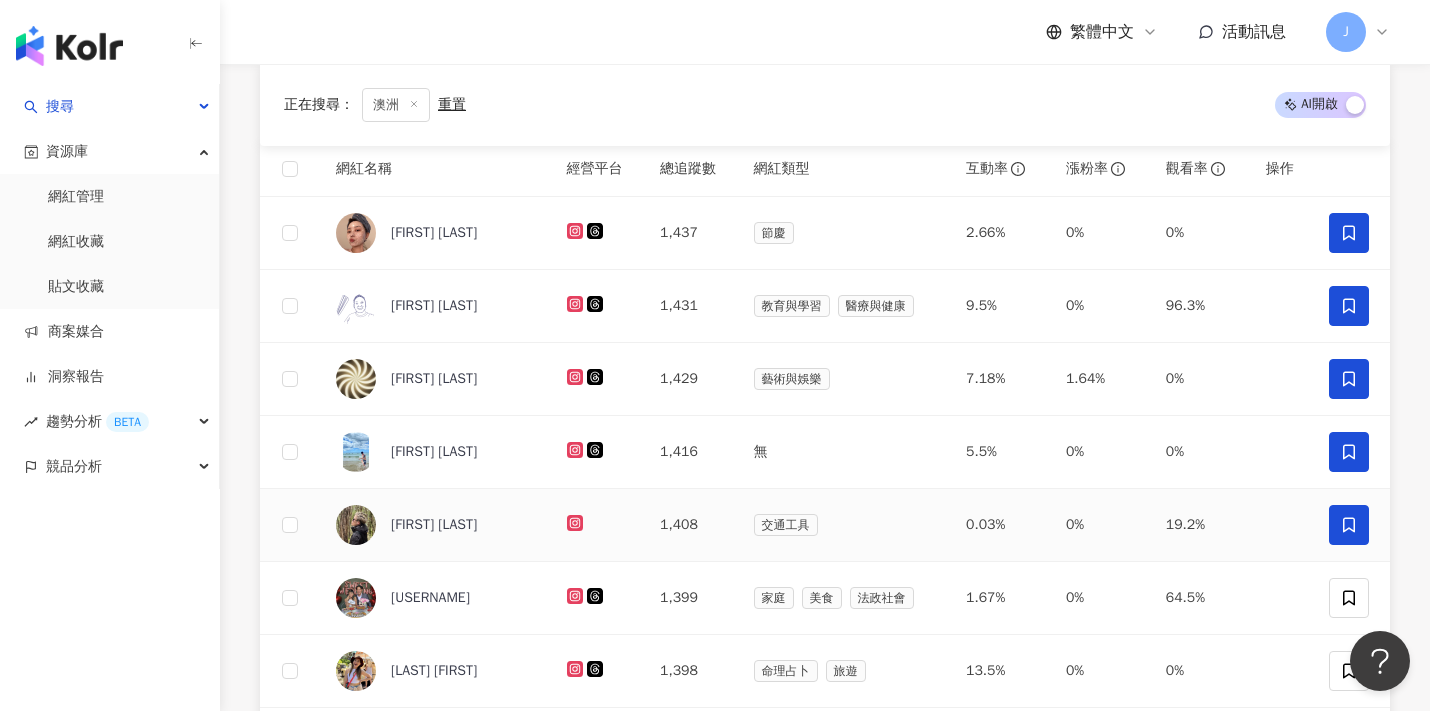 click 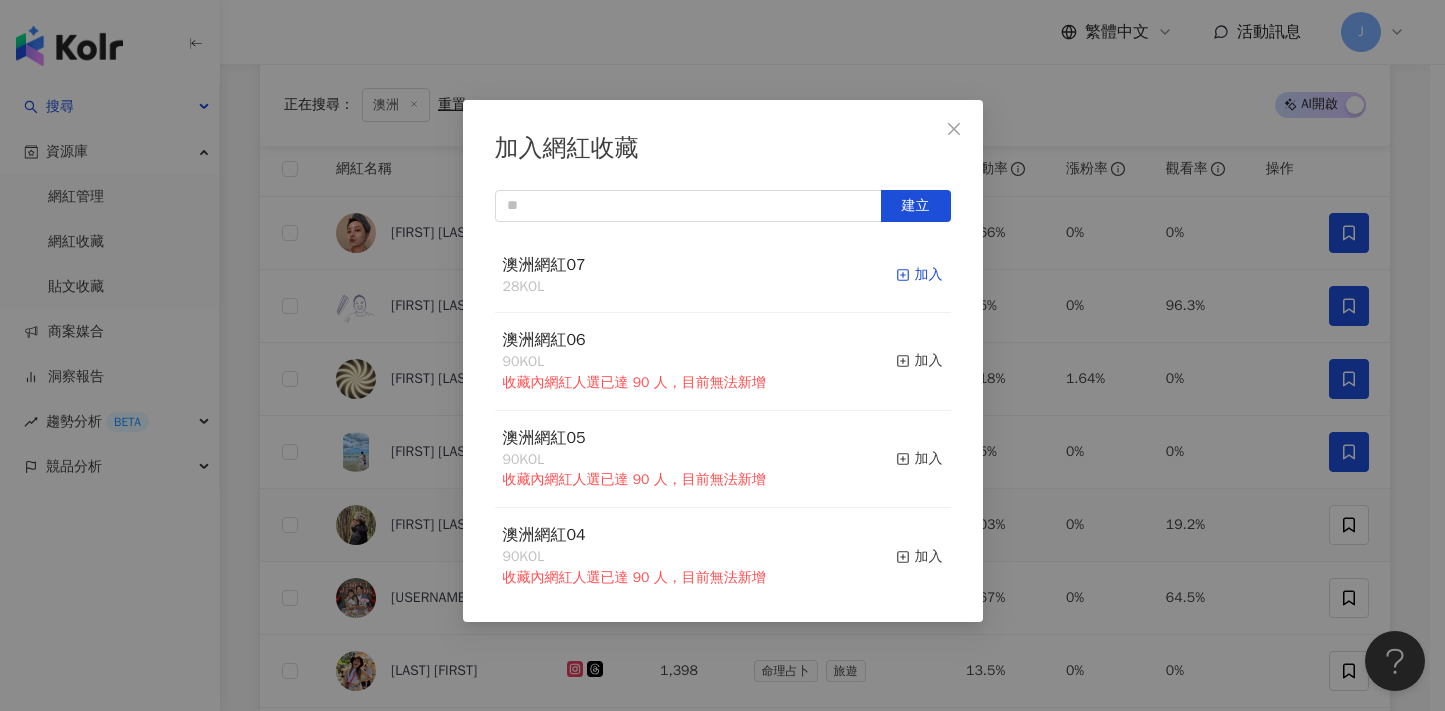 click on "加入" at bounding box center [919, 275] 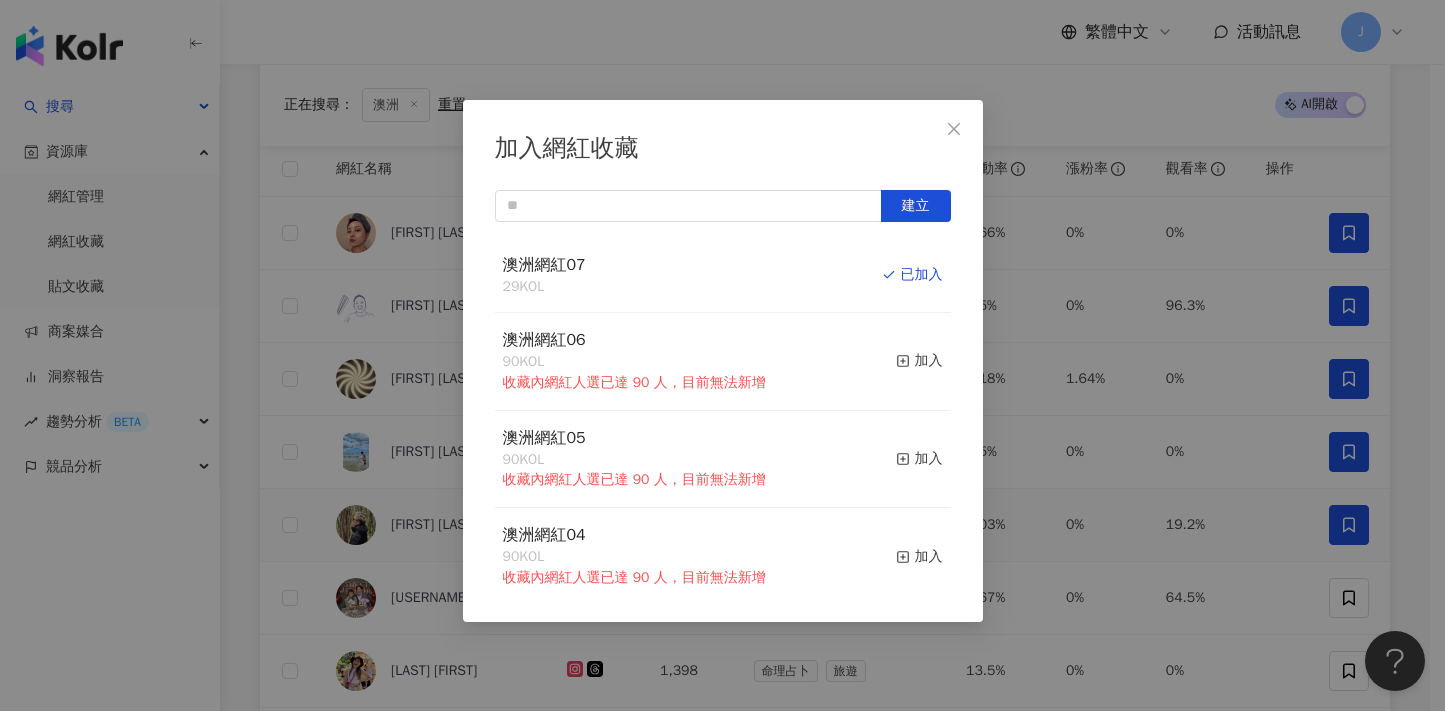 click on "加入網紅收藏 建立 澳洲網紅07 29  KOL 已加入 澳洲網紅06 90  KOL 收藏內網紅人選已達 90 人，目前無法新增 加入 澳洲網紅05 90  KOL 收藏內網紅人選已達 90 人，目前無法新增 加入 澳洲網紅04 90  KOL 收藏內網紅人選已達 90 人，目前無法新增 加入 澳洲網紅03 90  KOL 收藏內網紅人選已達 90 人，目前無法新增 加入 澳洲網紅02 90  KOL 收藏內網紅人選已達 90 人，目前無法新增 加入 澳洲網紅01 90  KOL 收藏內網紅人選已達 90 人，目前無法新增 加入 澳洲網紅 90  KOL 收藏內網紅人選已達 90 人，目前無法新增 加入 夏日藝術季 12  KOL 加入 臺中文創輔導專案 11  KOL 加入" at bounding box center (722, 355) 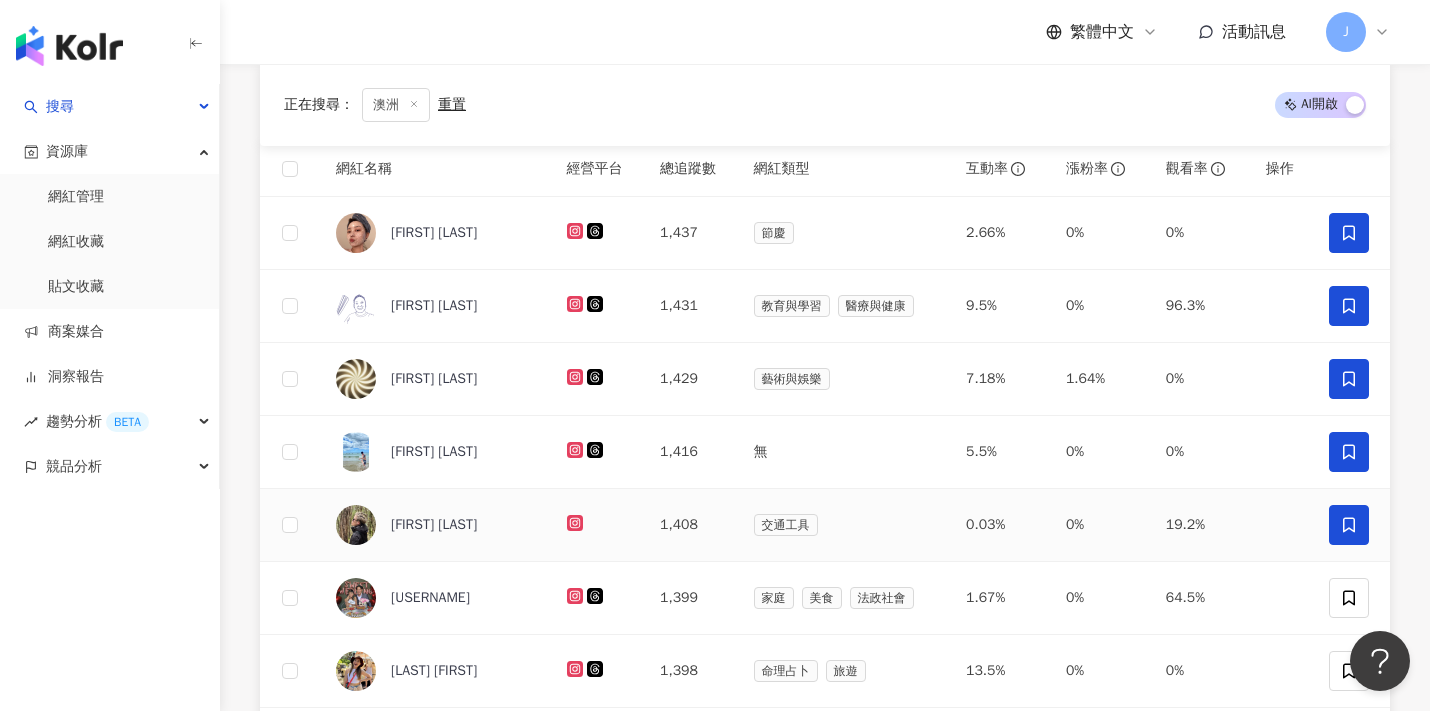 scroll, scrollTop: 241, scrollLeft: 0, axis: vertical 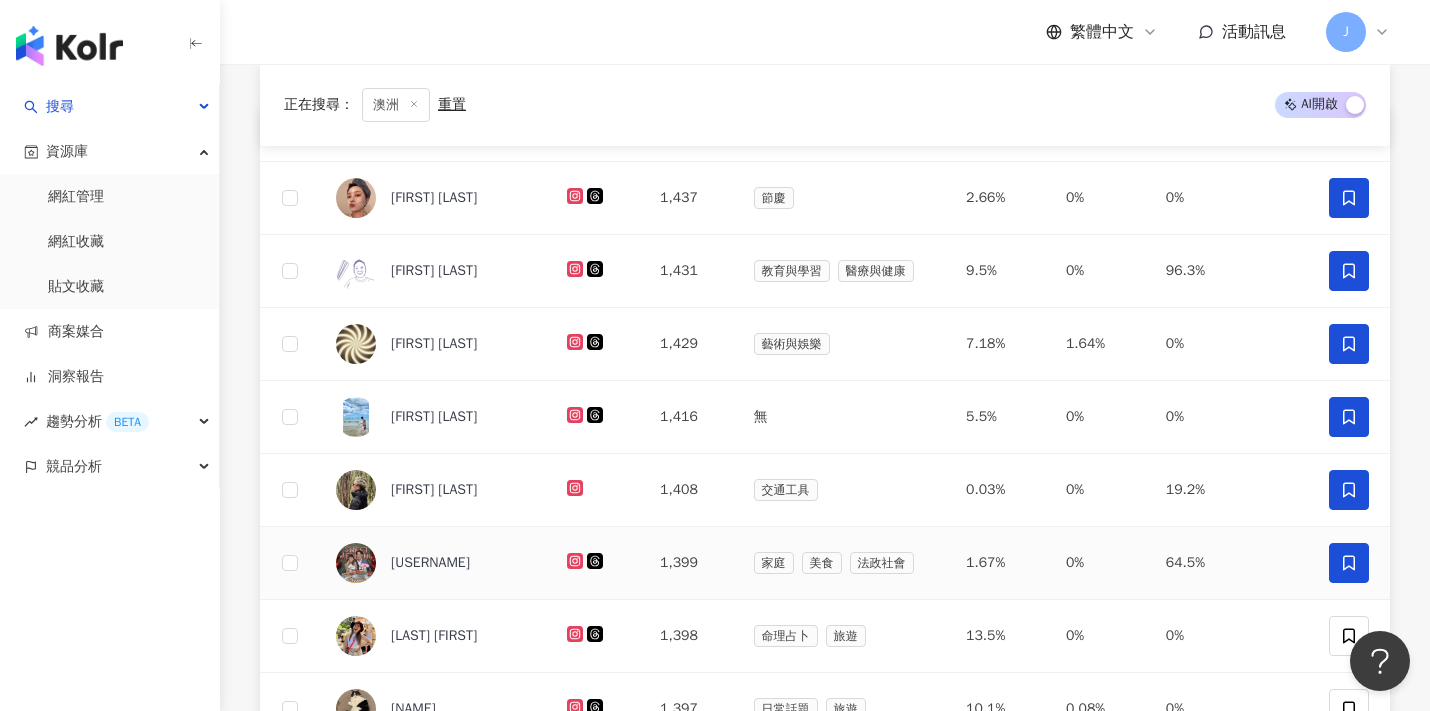 click at bounding box center (1349, 563) 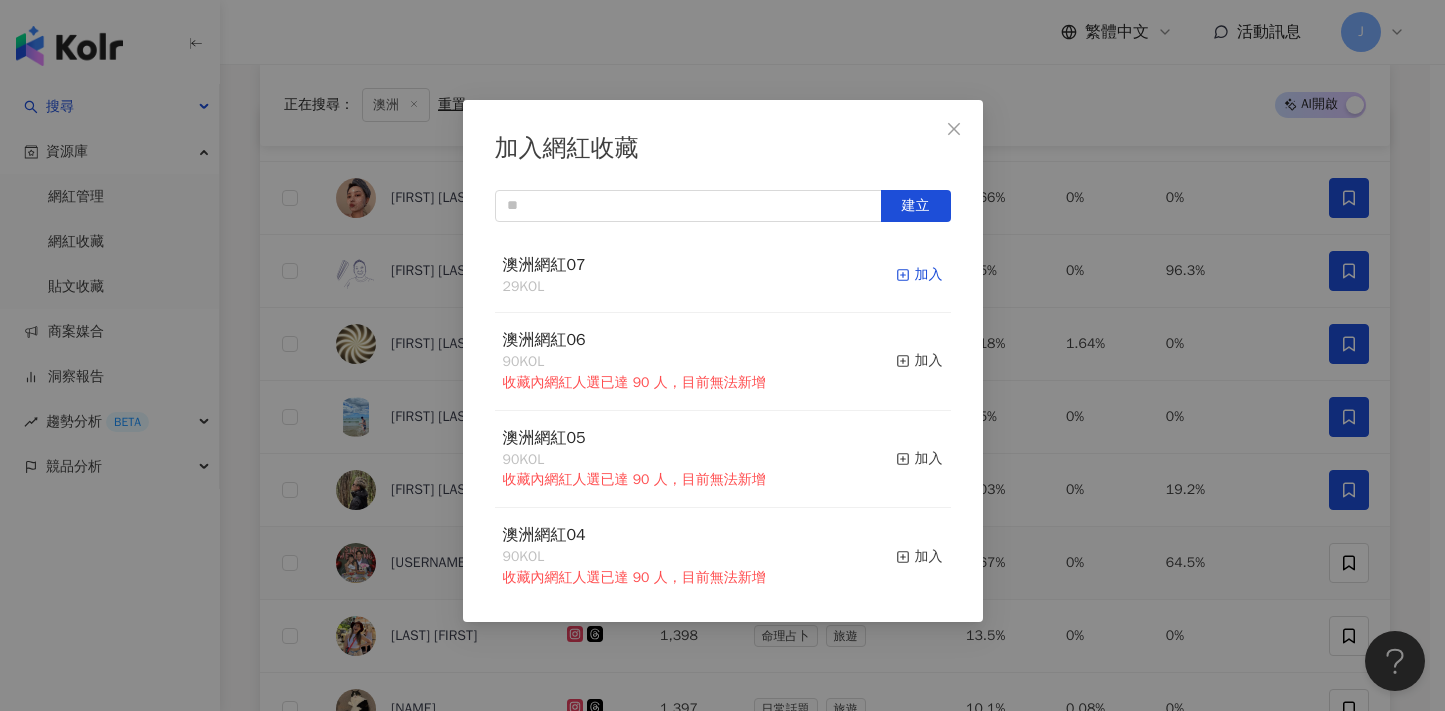 click on "加入" at bounding box center (919, 275) 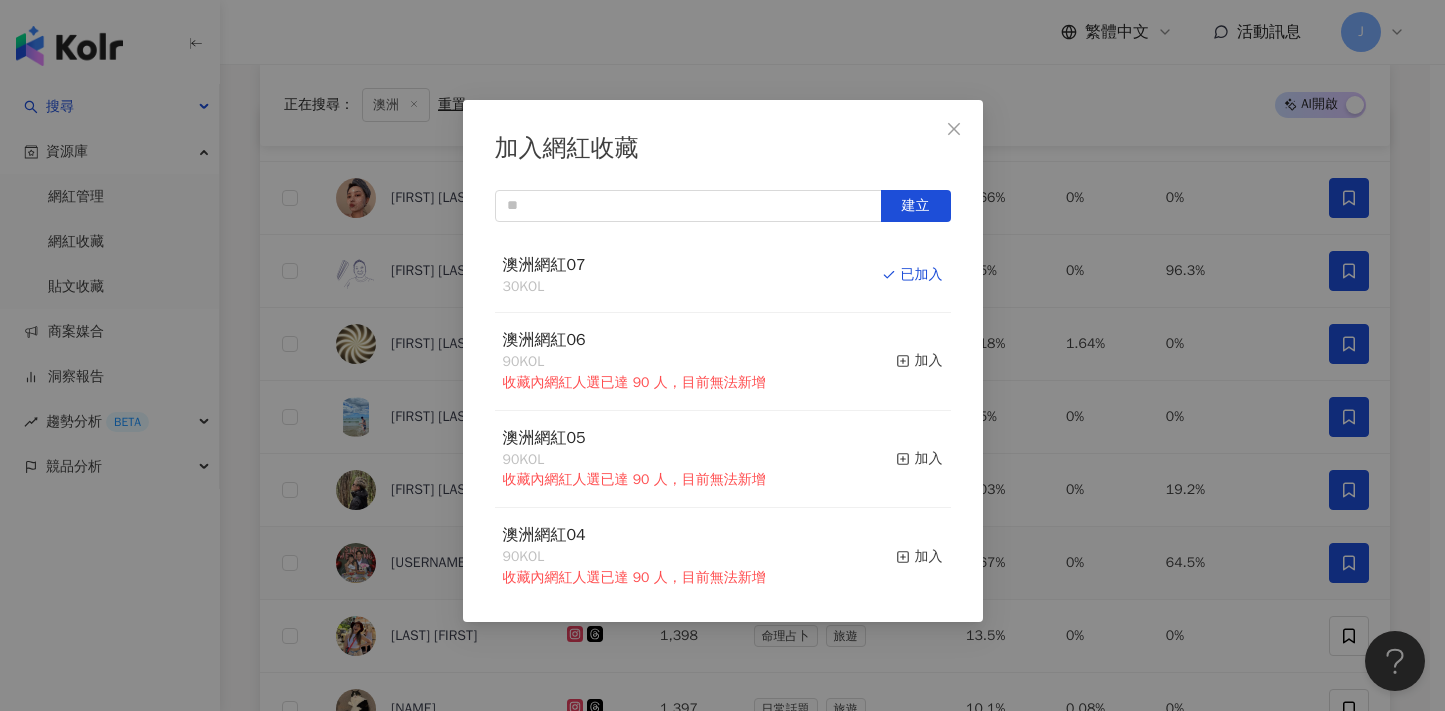 click on "加入網紅收藏 建立 澳洲網紅07 30  KOL 已加入 澳洲網紅06 90  KOL 收藏內網紅人選已達 90 人，目前無法新增 加入 澳洲網紅05 90  KOL 收藏內網紅人選已達 90 人，目前無法新增 加入 澳洲網紅04 90  KOL 收藏內網紅人選已達 90 人，目前無法新增 加入 澳洲網紅03 90  KOL 收藏內網紅人選已達 90 人，目前無法新增 加入 澳洲網紅02 90  KOL 收藏內網紅人選已達 90 人，目前無法新增 加入 澳洲網紅01 90  KOL 收藏內網紅人選已達 90 人，目前無法新增 加入 澳洲網紅 90  KOL 收藏內網紅人選已達 90 人，目前無法新增 加入 夏日藝術季 12  KOL 加入 臺中文創輔導專案 11  KOL 加入" at bounding box center (722, 355) 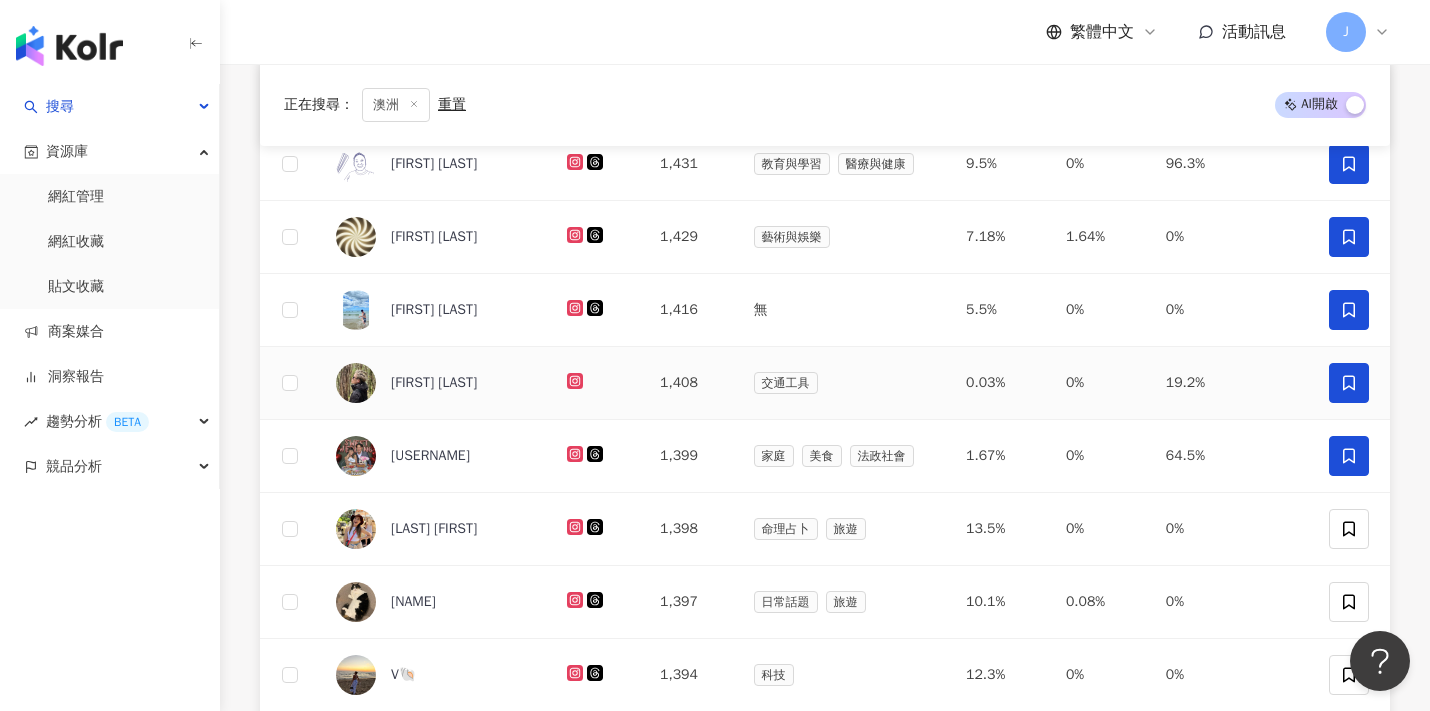 scroll, scrollTop: 352, scrollLeft: 0, axis: vertical 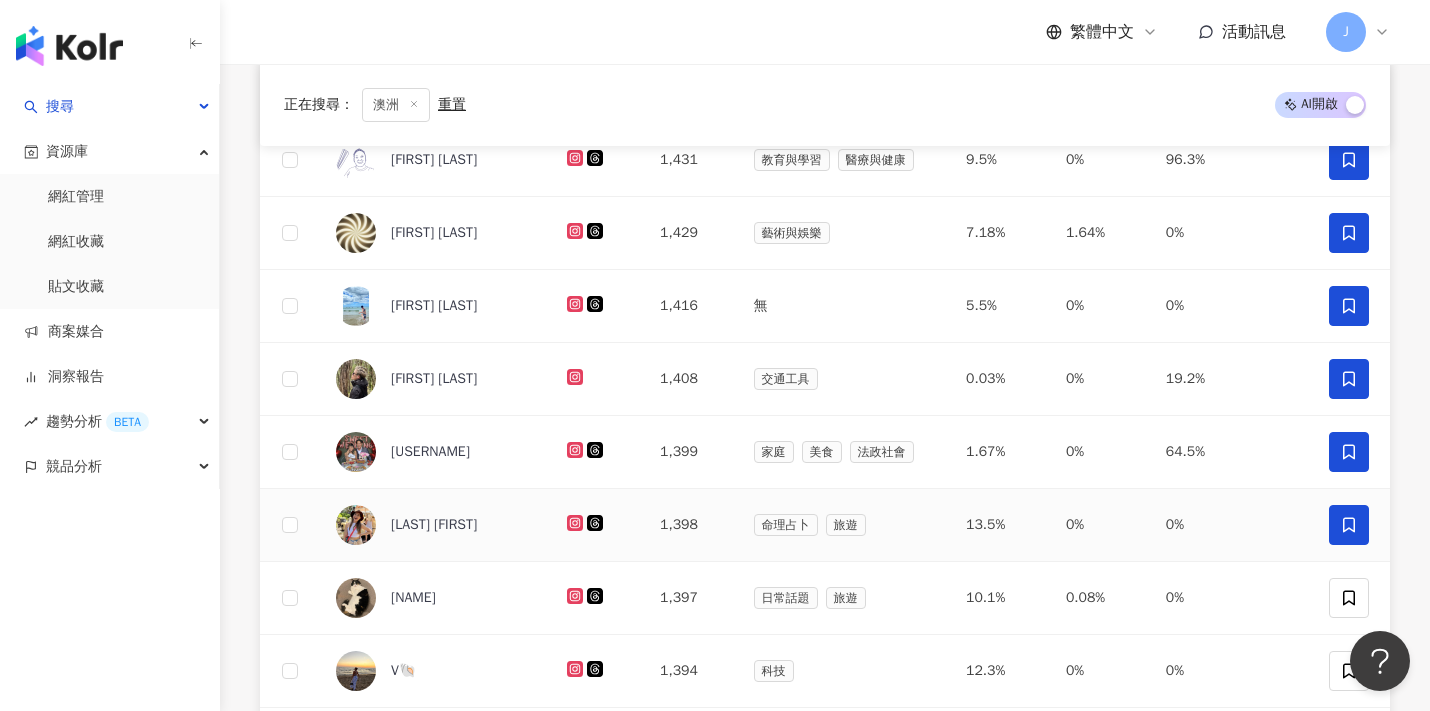click 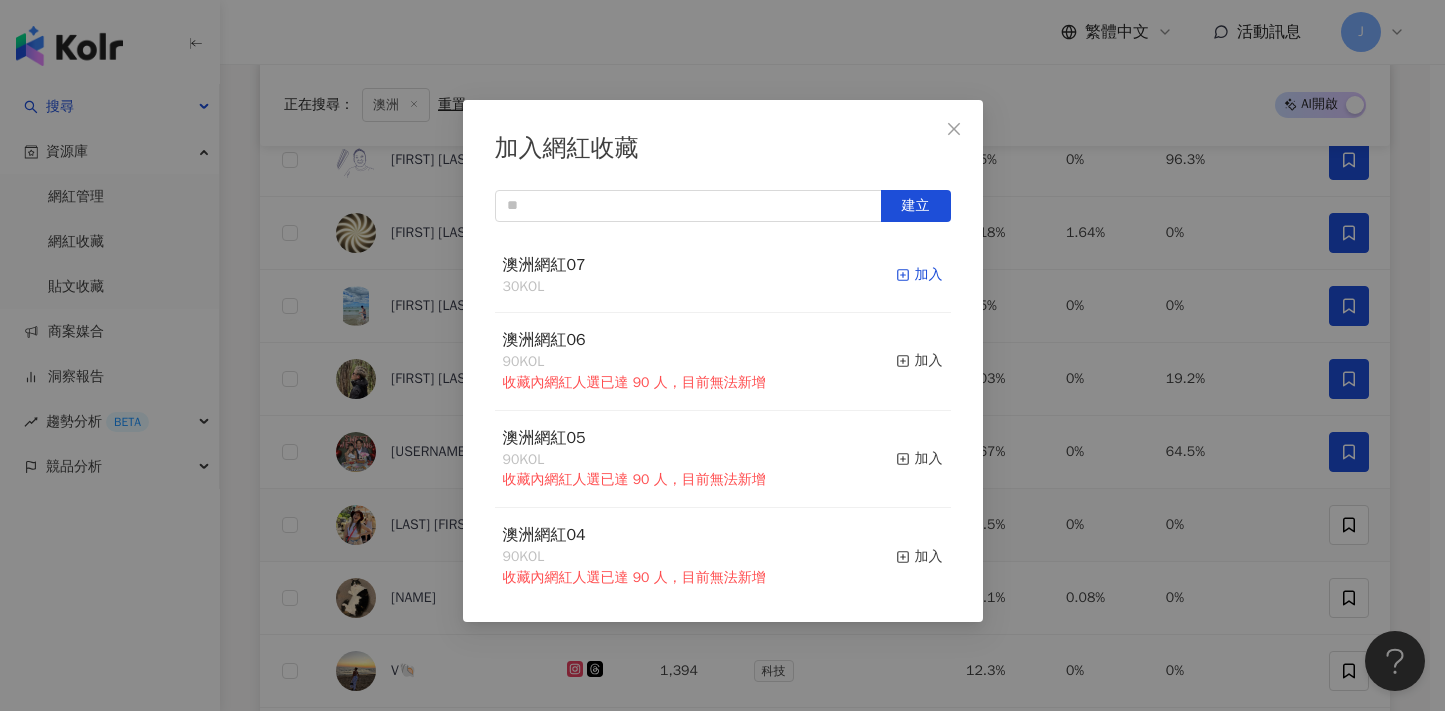click on "加入" at bounding box center [919, 275] 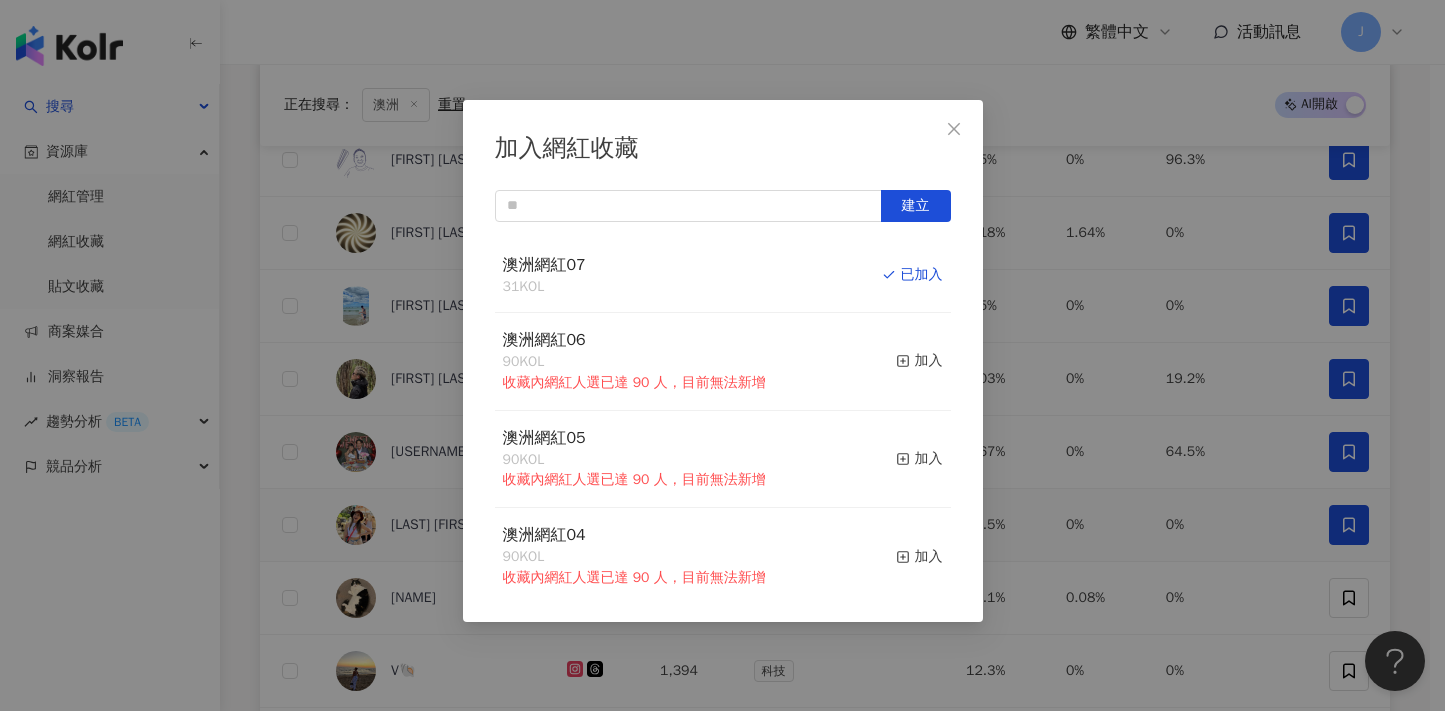 click on "加入網紅收藏 建立 澳洲網紅07 31  KOL 已加入 澳洲網紅06 90  KOL 收藏內網紅人選已達 90 人，目前無法新增 加入 澳洲網紅05 90  KOL 收藏內網紅人選已達 90 人，目前無法新增 加入 澳洲網紅04 90  KOL 收藏內網紅人選已達 90 人，目前無法新增 加入 澳洲網紅03 90  KOL 收藏內網紅人選已達 90 人，目前無法新增 加入 澳洲網紅02 90  KOL 收藏內網紅人選已達 90 人，目前無法新增 加入 澳洲網紅01 90  KOL 收藏內網紅人選已達 90 人，目前無法新增 加入 澳洲網紅 90  KOL 收藏內網紅人選已達 90 人，目前無法新增 加入 夏日藝術季 12  KOL 加入 臺中文創輔導專案 11  KOL 加入" at bounding box center (722, 355) 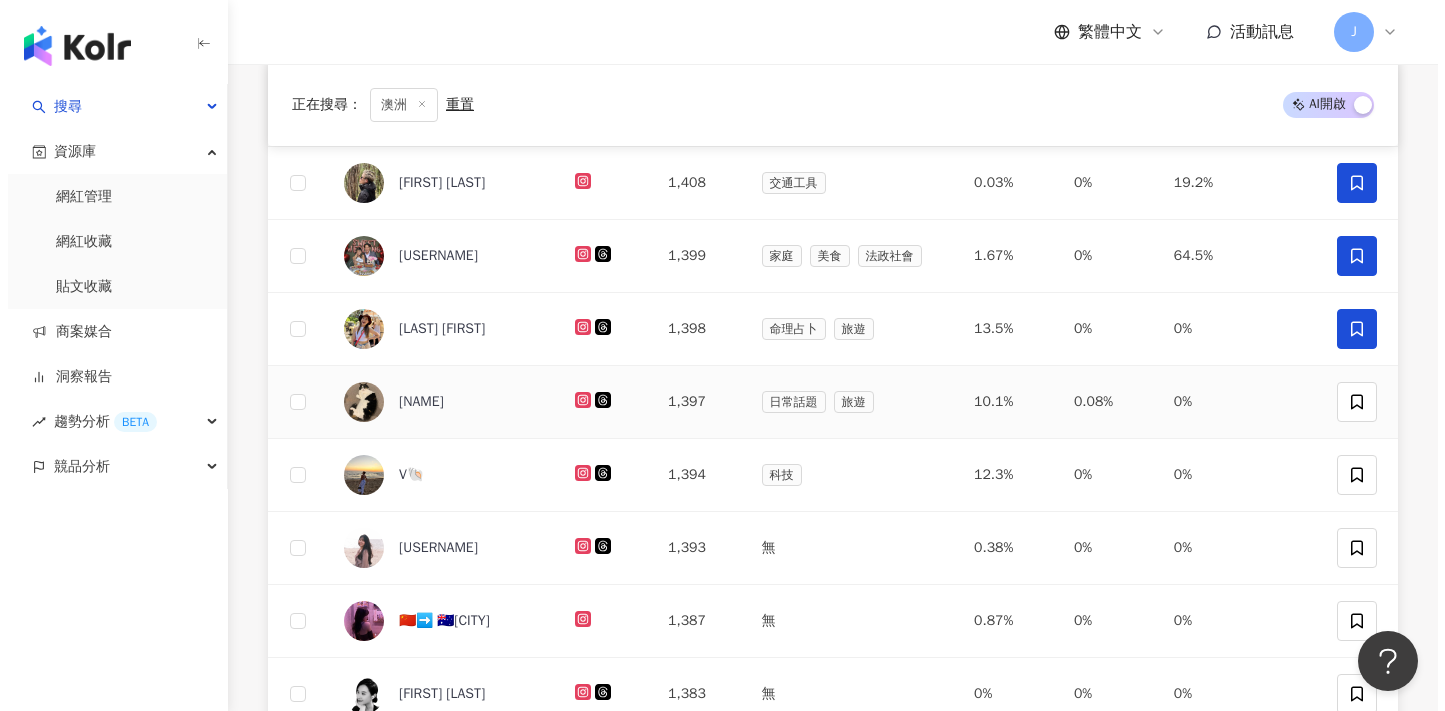scroll, scrollTop: 552, scrollLeft: 0, axis: vertical 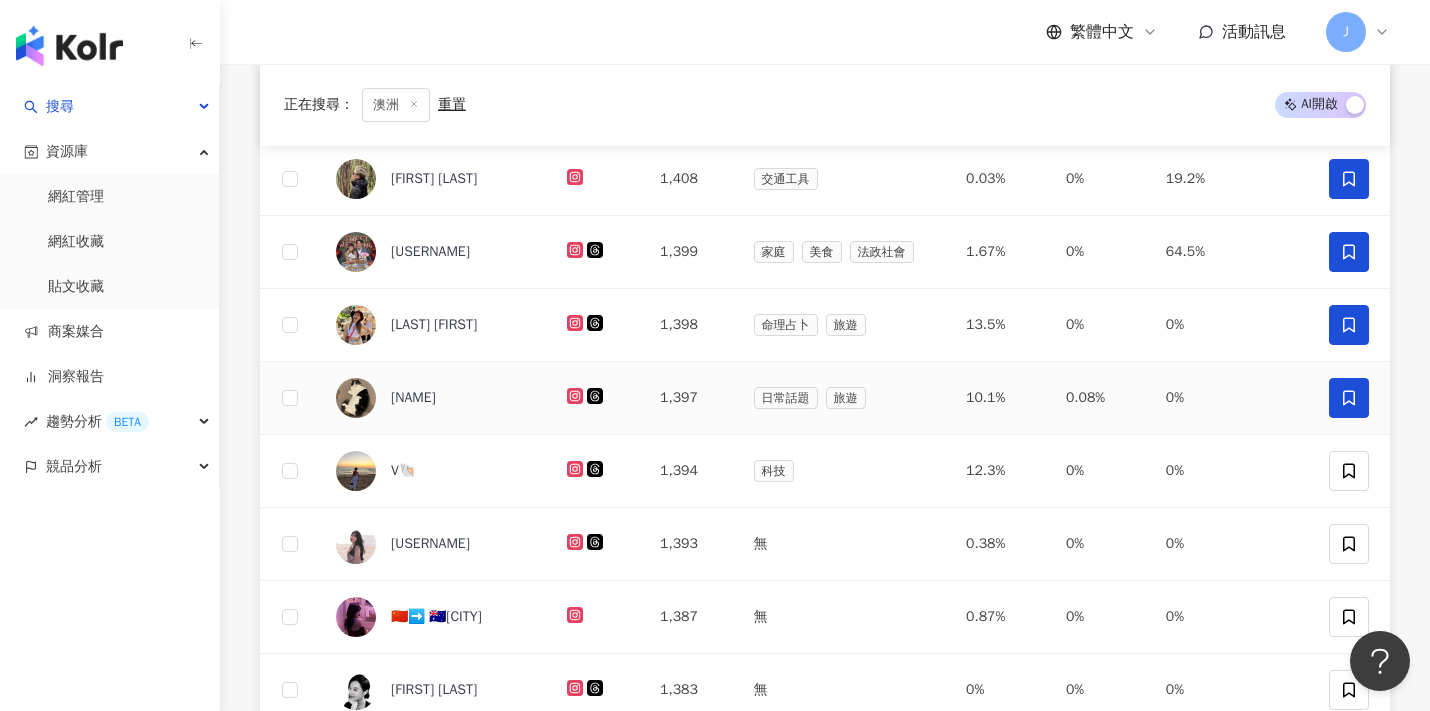 click at bounding box center [1349, 398] 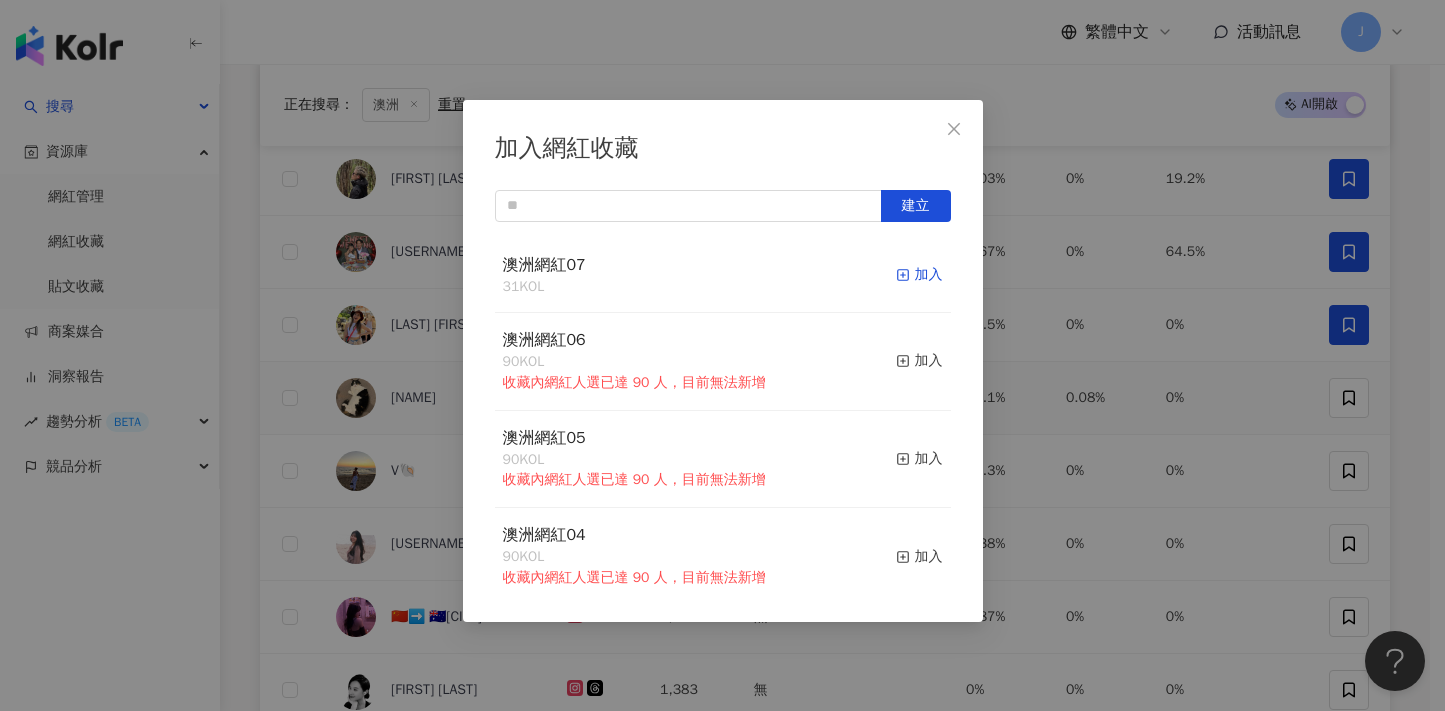 click on "加入" at bounding box center [919, 275] 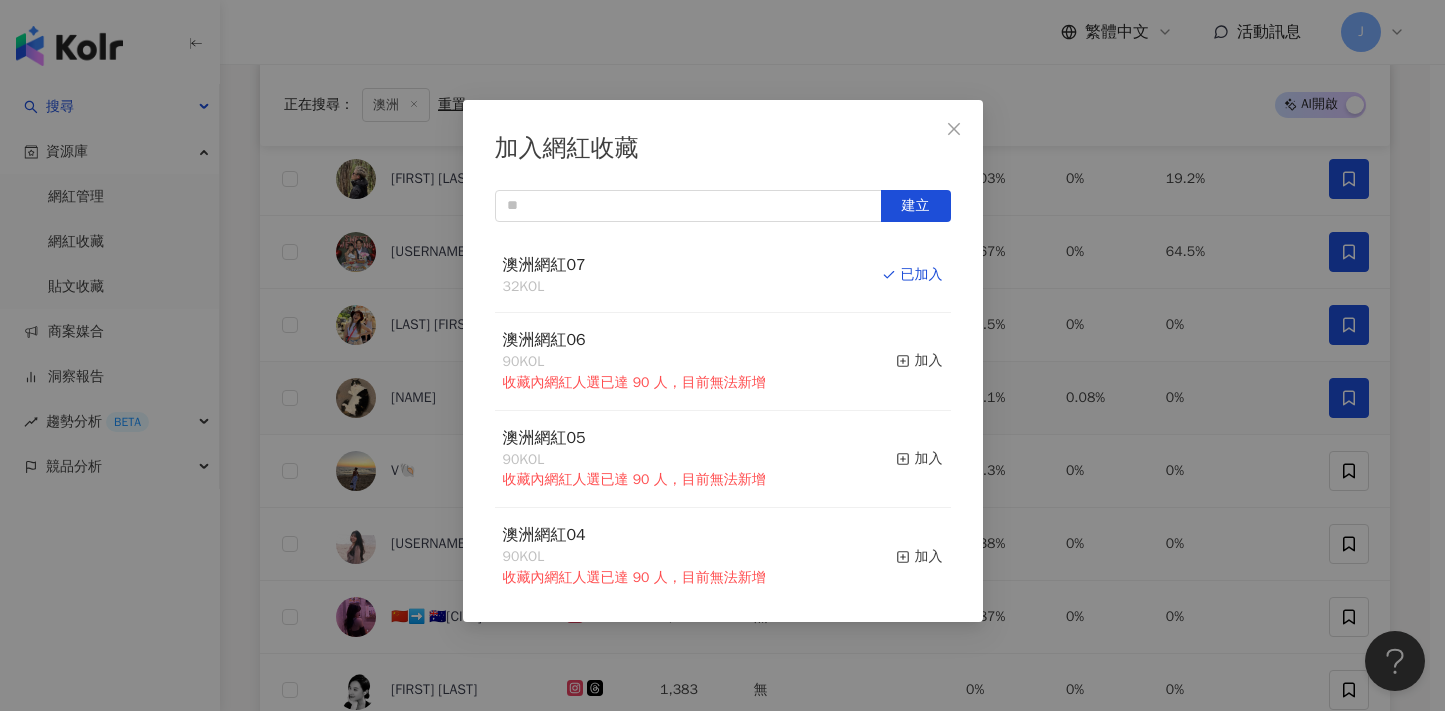 click on "加入網紅收藏 建立 澳洲網紅07 32  KOL 已加入 澳洲網紅06 90  KOL 收藏內網紅人選已達 90 人，目前無法新增 加入 澳洲網紅05 90  KOL 收藏內網紅人選已達 90 人，目前無法新增 加入 澳洲網紅04 90  KOL 收藏內網紅人選已達 90 人，目前無法新增 加入 澳洲網紅03 90  KOL 收藏內網紅人選已達 90 人，目前無法新增 加入 澳洲網紅02 90  KOL 收藏內網紅人選已達 90 人，目前無法新增 加入 澳洲網紅01 90  KOL 收藏內網紅人選已達 90 人，目前無法新增 加入 澳洲網紅 90  KOL 收藏內網紅人選已達 90 人，目前無法新增 加入 夏日藝術季 12  KOL 加入 臺中文創輔導專案 11  KOL 加入" at bounding box center (722, 355) 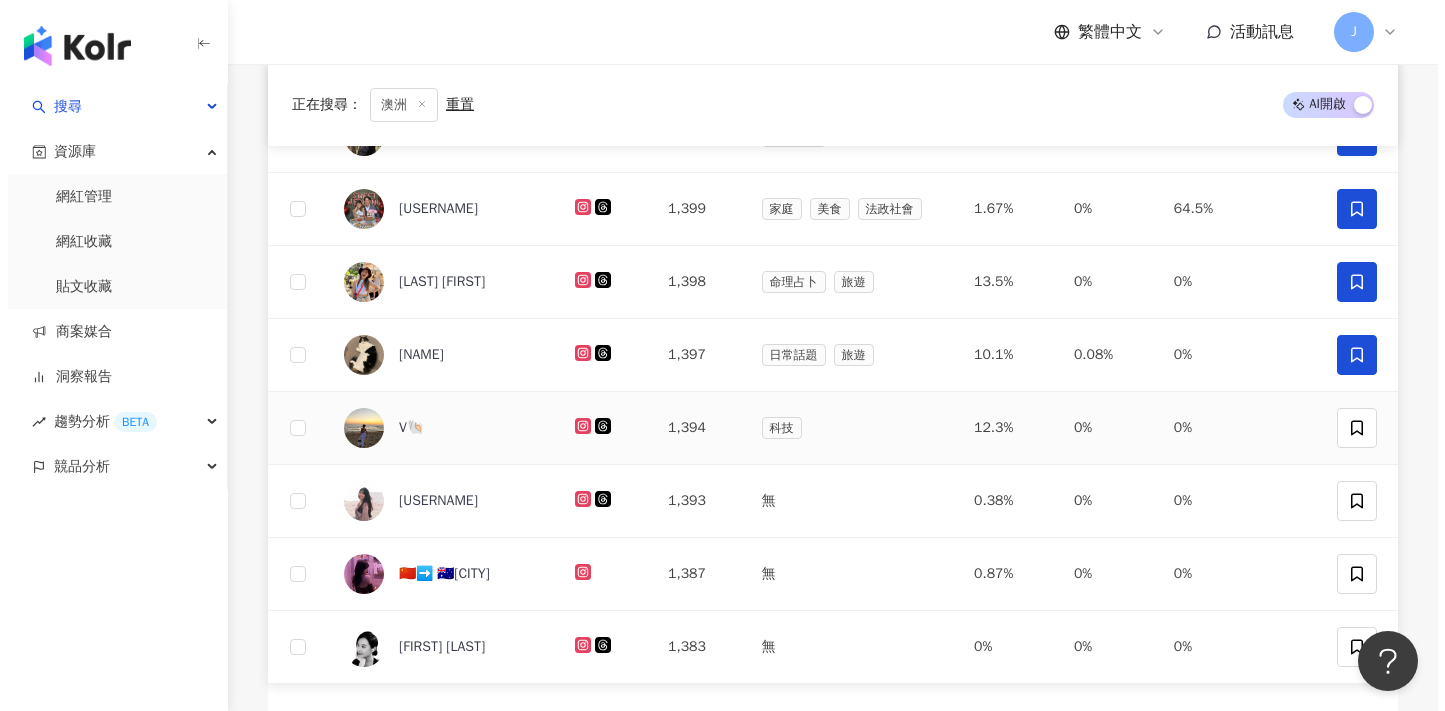 scroll, scrollTop: 687, scrollLeft: 0, axis: vertical 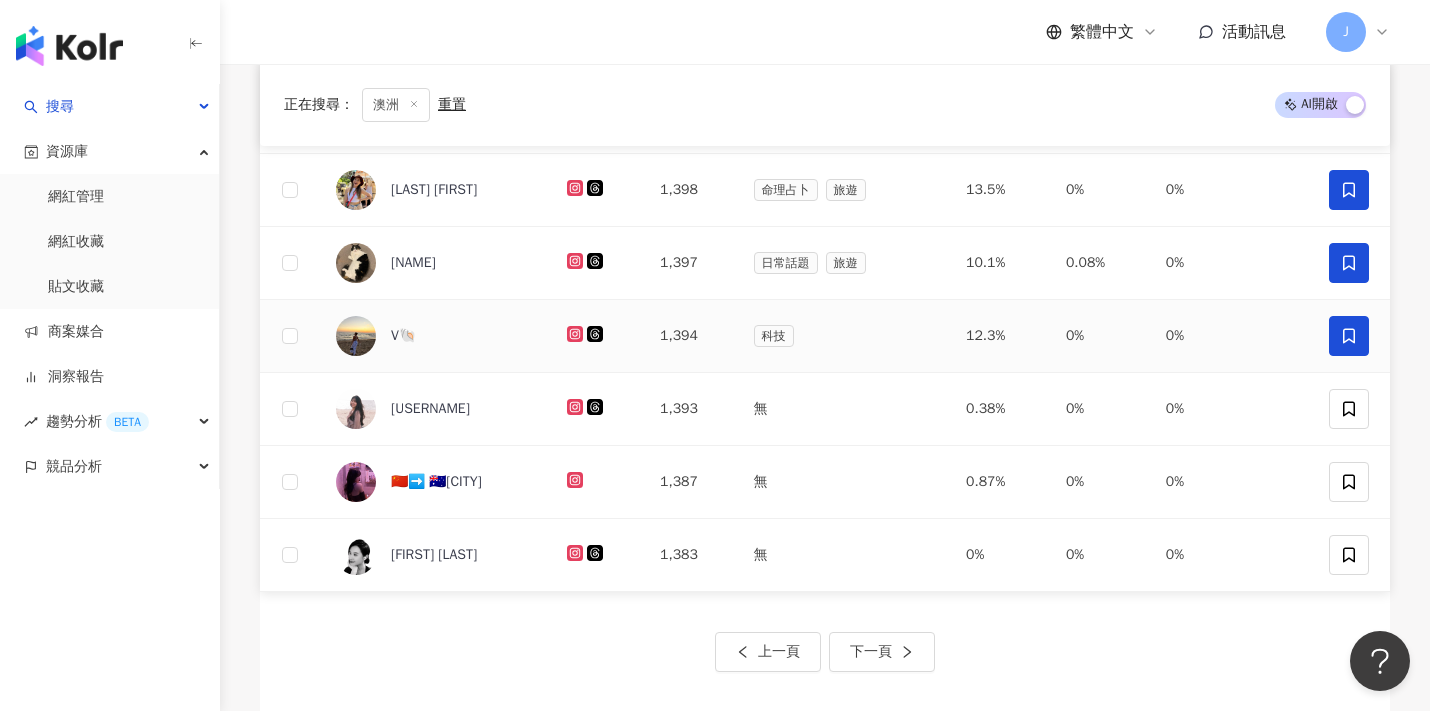 click 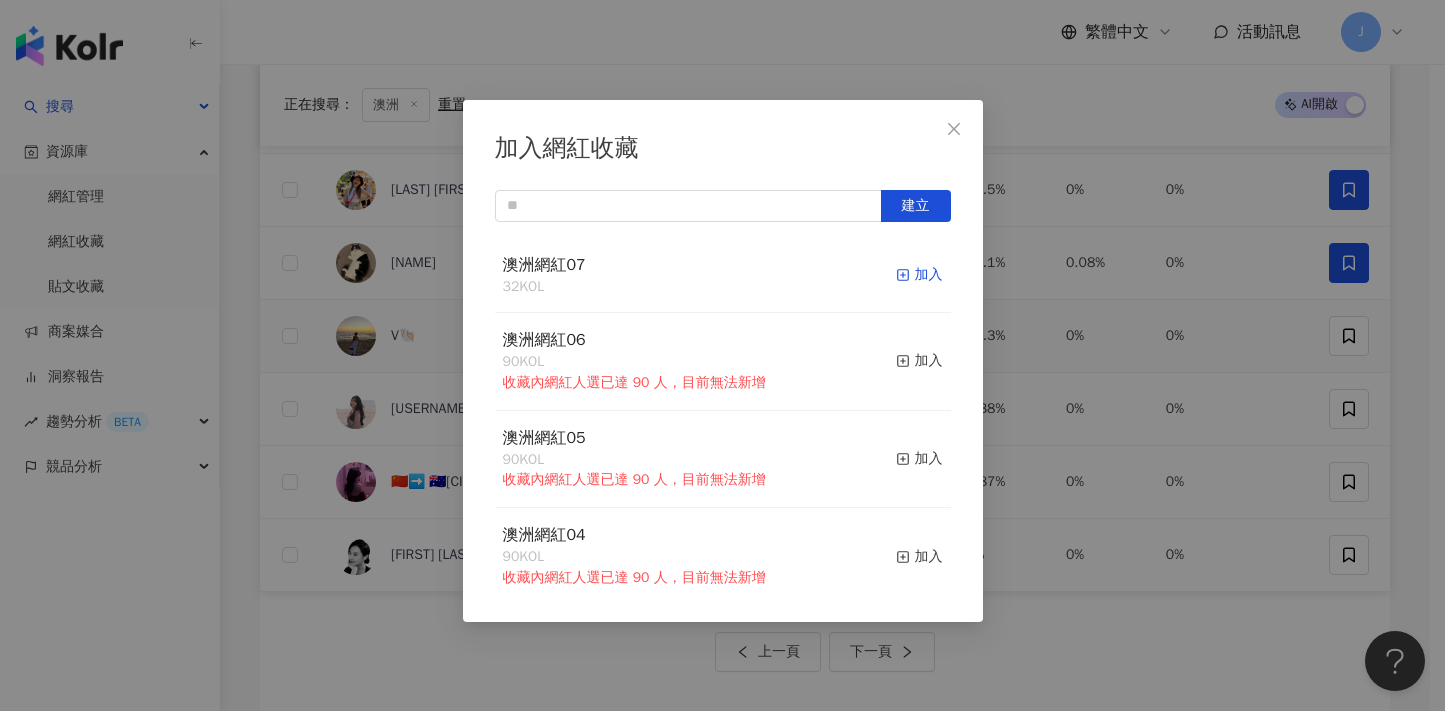 click on "加入" at bounding box center [919, 275] 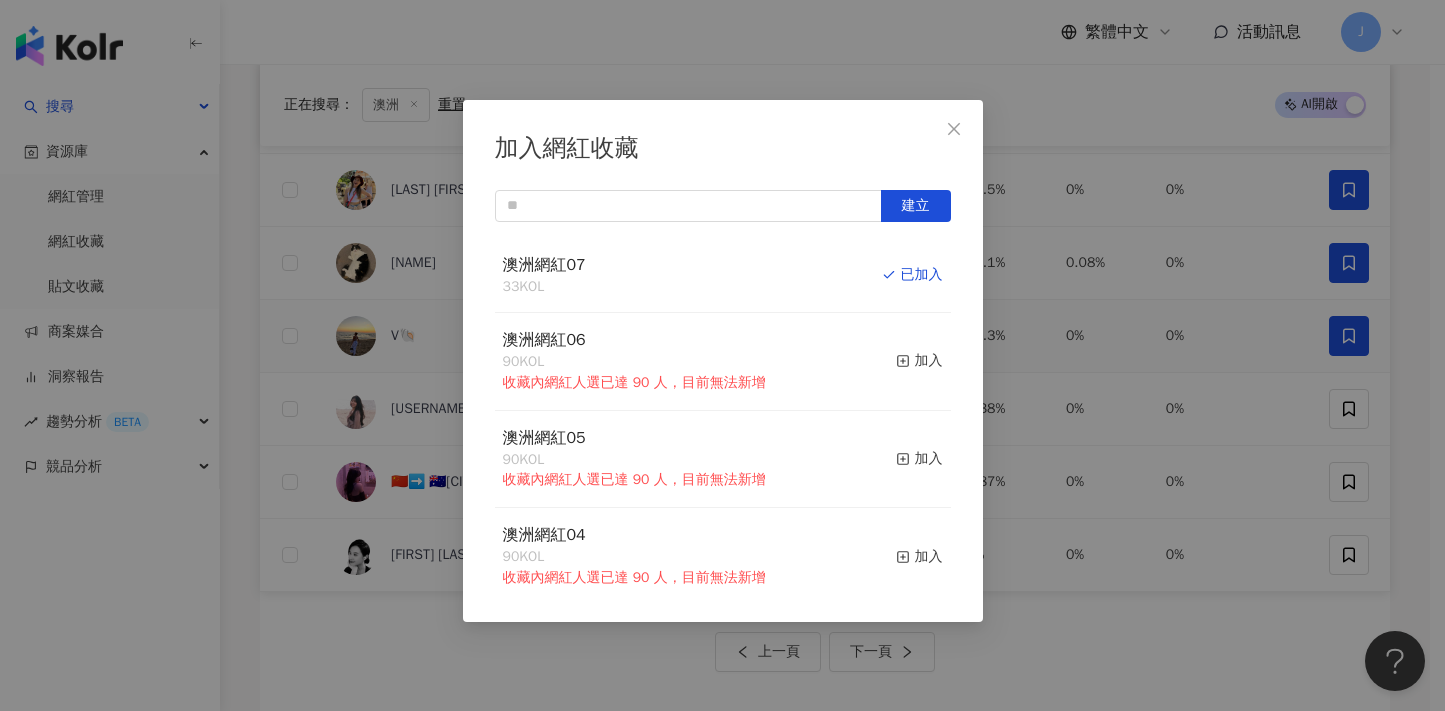 click on "加入網紅收藏 建立 澳洲網紅07 33  KOL 已加入 澳洲網紅06 90  KOL 收藏內網紅人選已達 90 人，目前無法新增 加入 澳洲網紅05 90  KOL 收藏內網紅人選已達 90 人，目前無法新增 加入 澳洲網紅04 90  KOL 收藏內網紅人選已達 90 人，目前無法新增 加入 澳洲網紅03 90  KOL 收藏內網紅人選已達 90 人，目前無法新增 加入 澳洲網紅02 90  KOL 收藏內網紅人選已達 90 人，目前無法新增 加入 澳洲網紅01 90  KOL 收藏內網紅人選已達 90 人，目前無法新增 加入 澳洲網紅 90  KOL 收藏內網紅人選已達 90 人，目前無法新增 加入 夏日藝術季 12  KOL 加入 臺中文創輔導專案 11  KOL 加入" at bounding box center [722, 355] 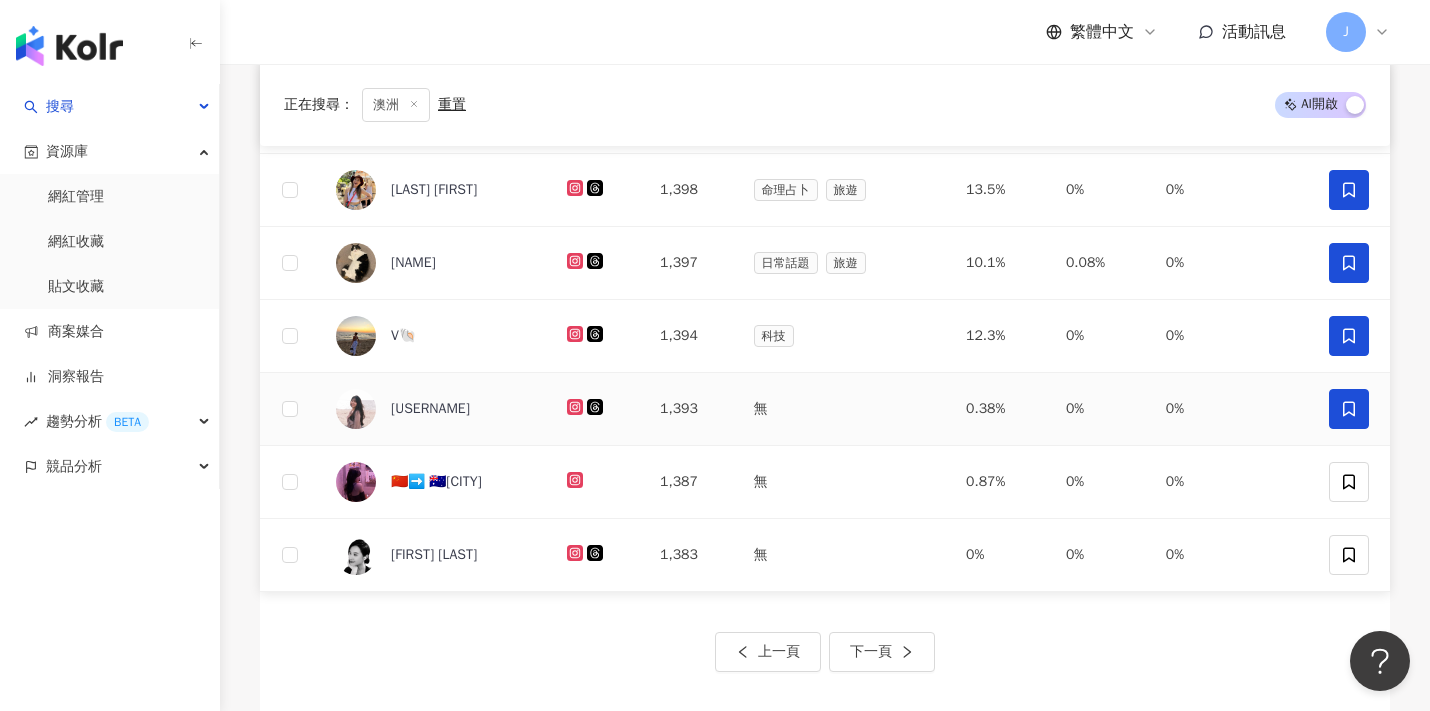click at bounding box center [1349, 409] 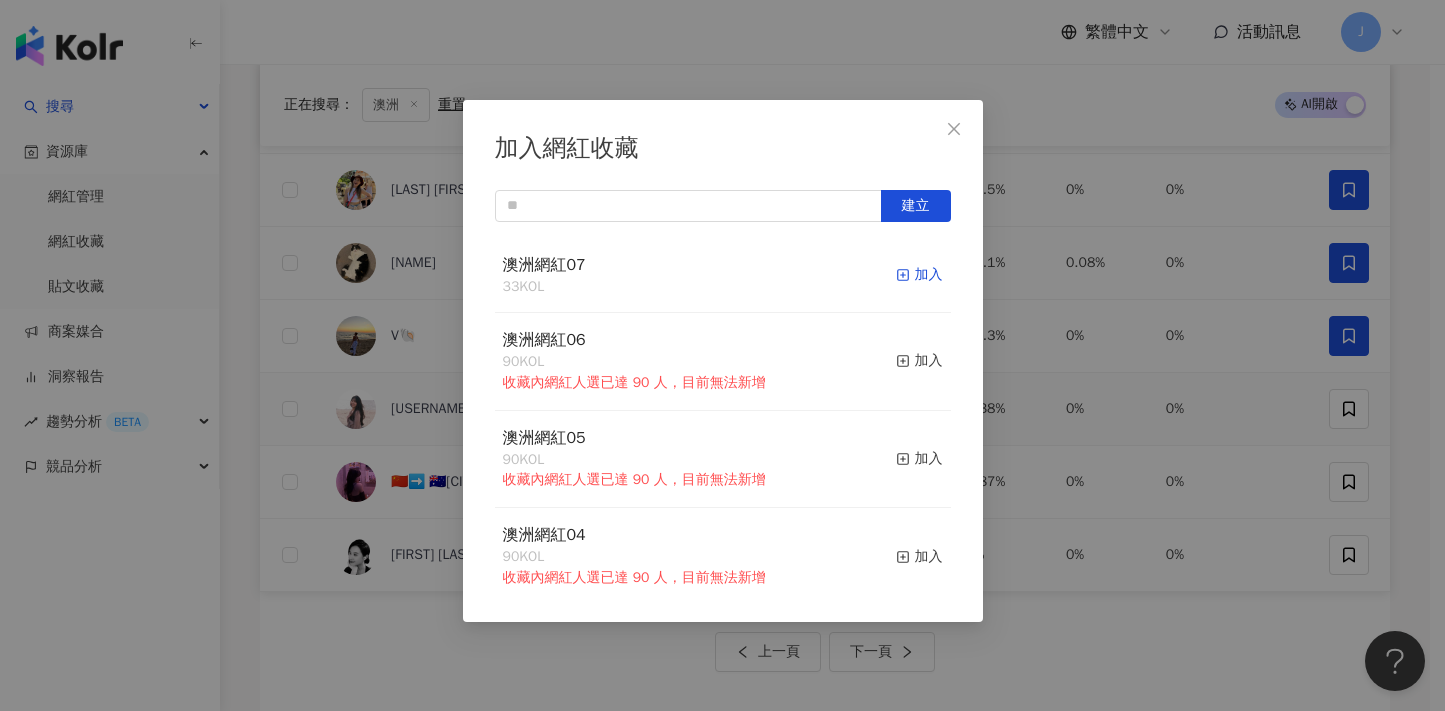 click on "加入" at bounding box center (919, 275) 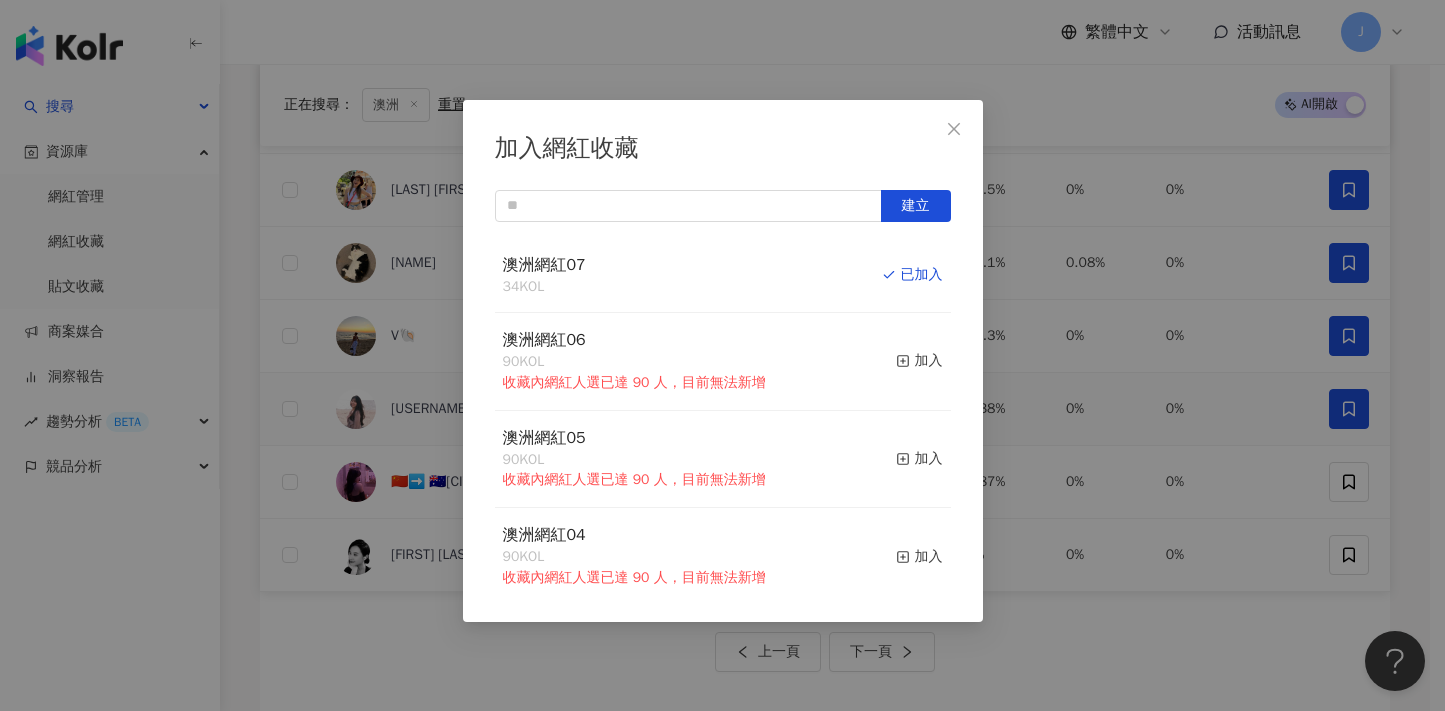 click on "加入網紅收藏 建立 澳洲網紅07 34  KOL 已加入 澳洲網紅06 90  KOL 收藏內網紅人選已達 90 人，目前無法新增 加入 澳洲網紅05 90  KOL 收藏內網紅人選已達 90 人，目前無法新增 加入 澳洲網紅04 90  KOL 收藏內網紅人選已達 90 人，目前無法新增 加入 澳洲網紅03 90  KOL 收藏內網紅人選已達 90 人，目前無法新增 加入 澳洲網紅02 90  KOL 收藏內網紅人選已達 90 人，目前無法新增 加入 澳洲網紅01 90  KOL 收藏內網紅人選已達 90 人，目前無法新增 加入 澳洲網紅 90  KOL 收藏內網紅人選已達 90 人，目前無法新增 加入 夏日藝術季 12  KOL 加入 臺中文創輔導專案 11  KOL 加入" at bounding box center [722, 355] 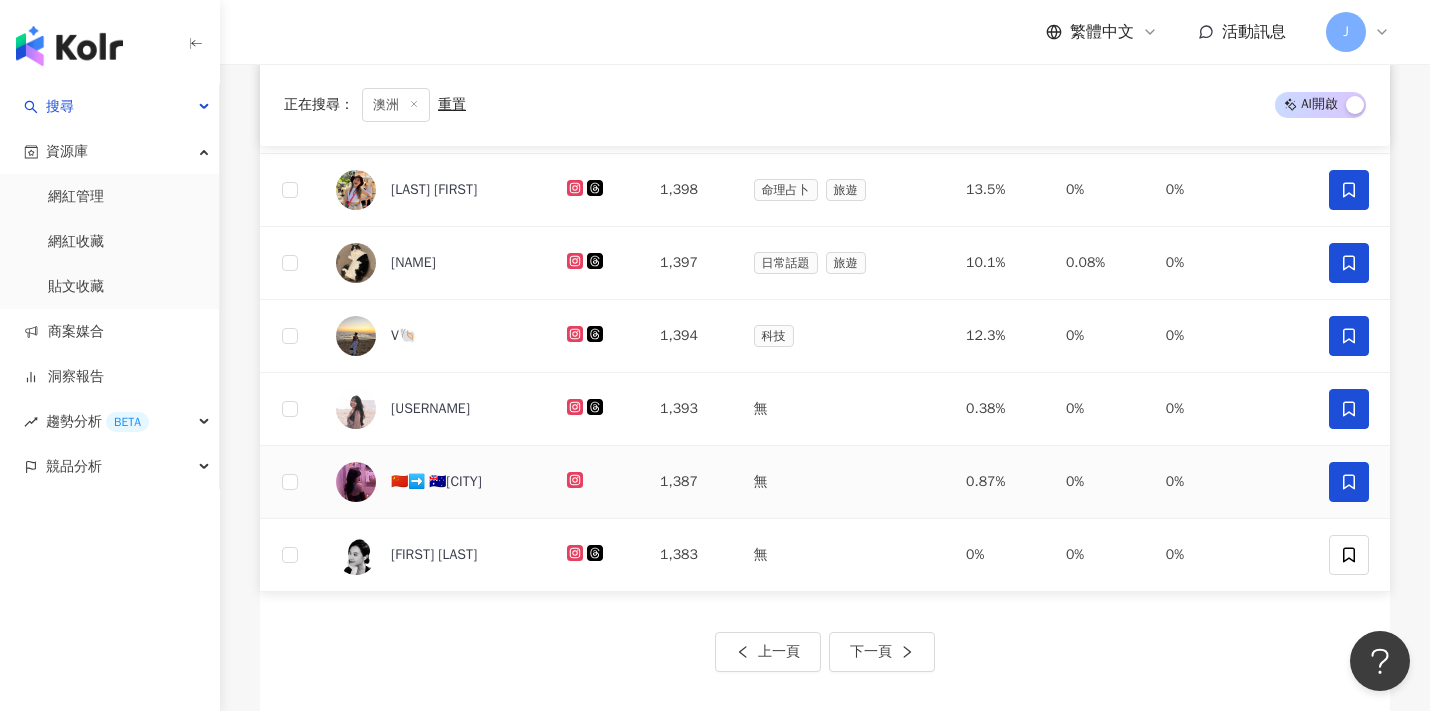 click at bounding box center [1349, 482] 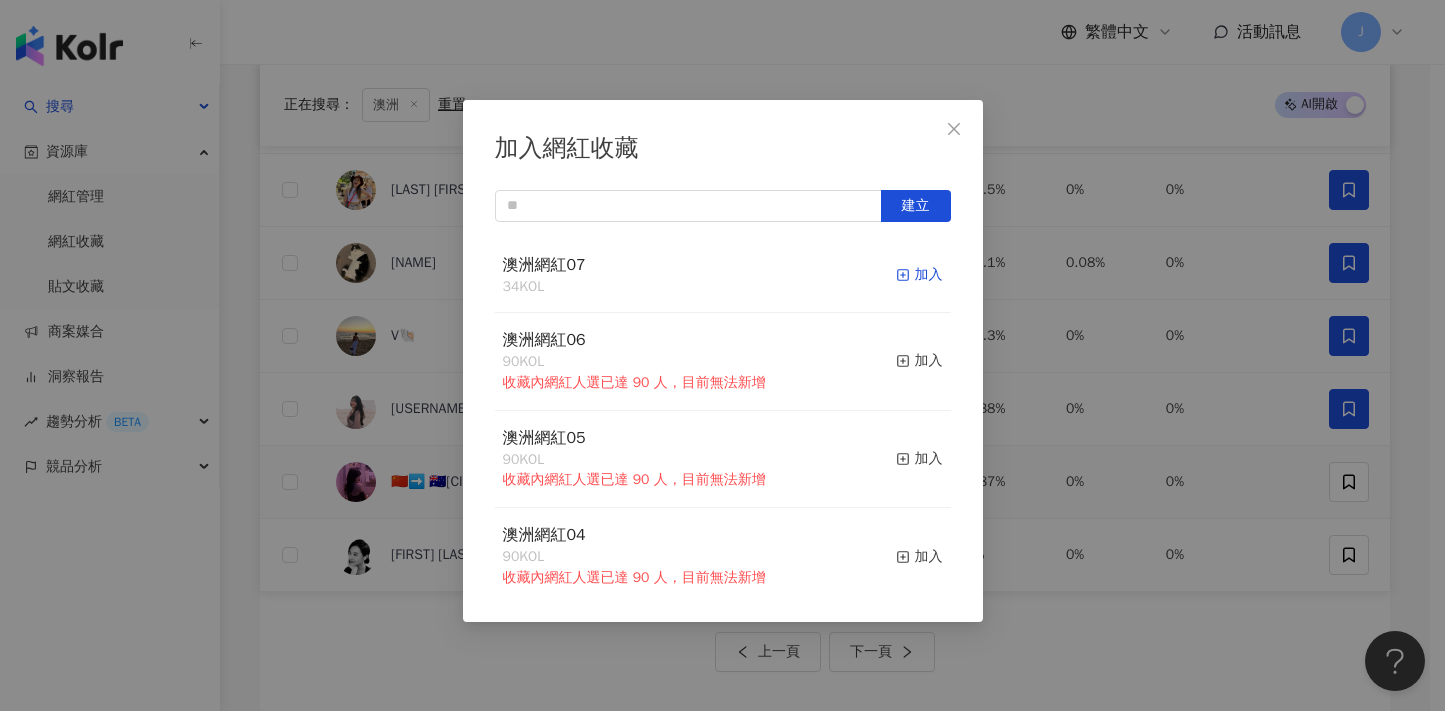 click on "加入" at bounding box center [919, 275] 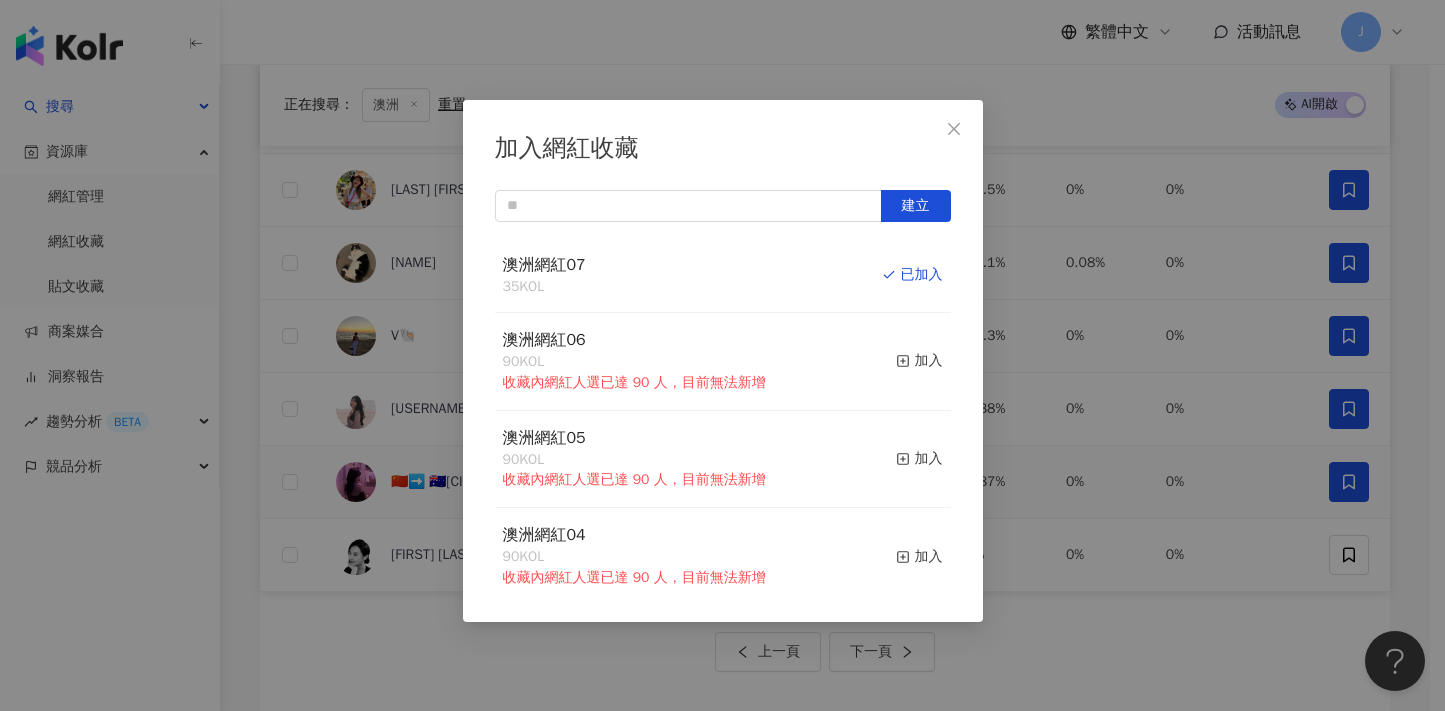 click on "加入網紅收藏 建立 澳洲網紅07 35  KOL 已加入 澳洲網紅06 90  KOL 收藏內網紅人選已達 90 人，目前無法新增 加入 澳洲網紅05 90  KOL 收藏內網紅人選已達 90 人，目前無法新增 加入 澳洲網紅04 90  KOL 收藏內網紅人選已達 90 人，目前無法新增 加入 澳洲網紅03 90  KOL 收藏內網紅人選已達 90 人，目前無法新增 加入 澳洲網紅02 90  KOL 收藏內網紅人選已達 90 人，目前無法新增 加入 澳洲網紅01 90  KOL 收藏內網紅人選已達 90 人，目前無法新增 加入 澳洲網紅 90  KOL 收藏內網紅人選已達 90 人，目前無法新增 加入 夏日藝術季 12  KOL 加入 臺中文創輔導專案 11  KOL 加入" at bounding box center [722, 355] 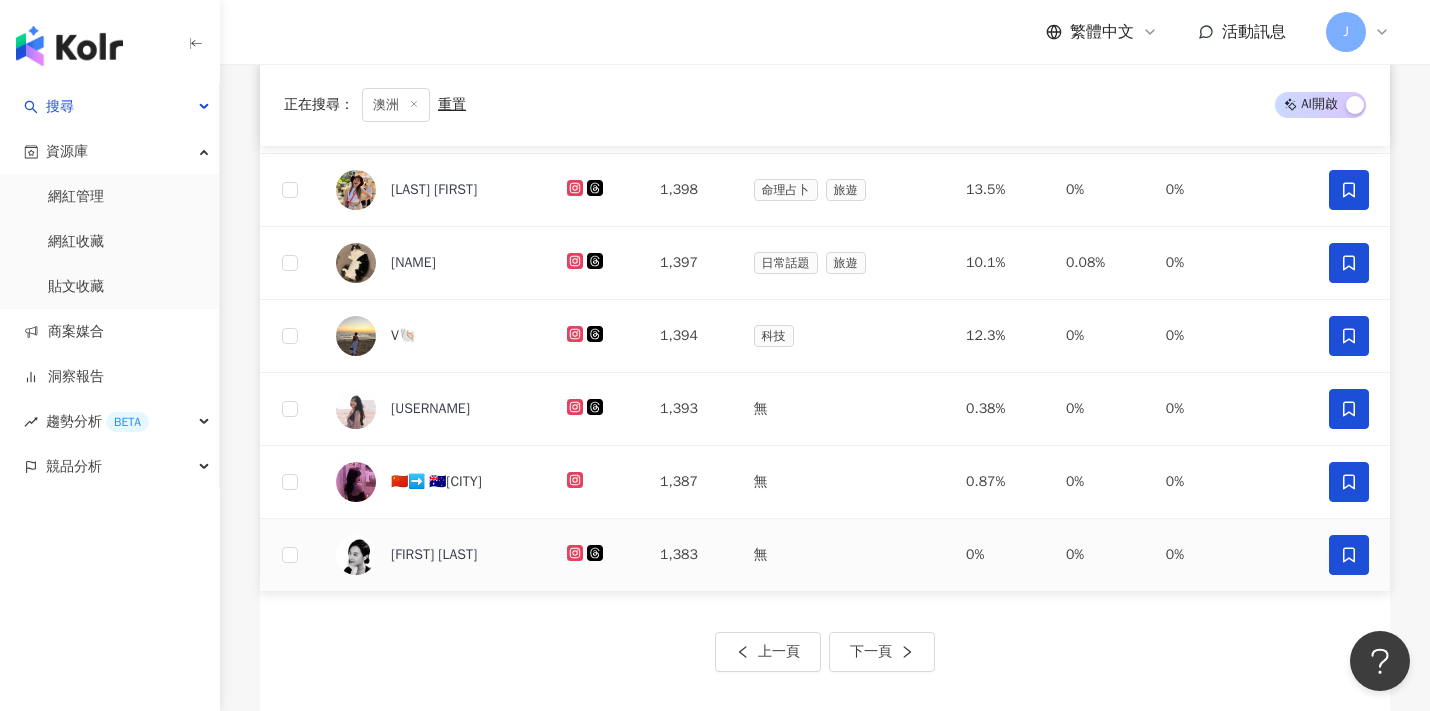 click at bounding box center [1349, 555] 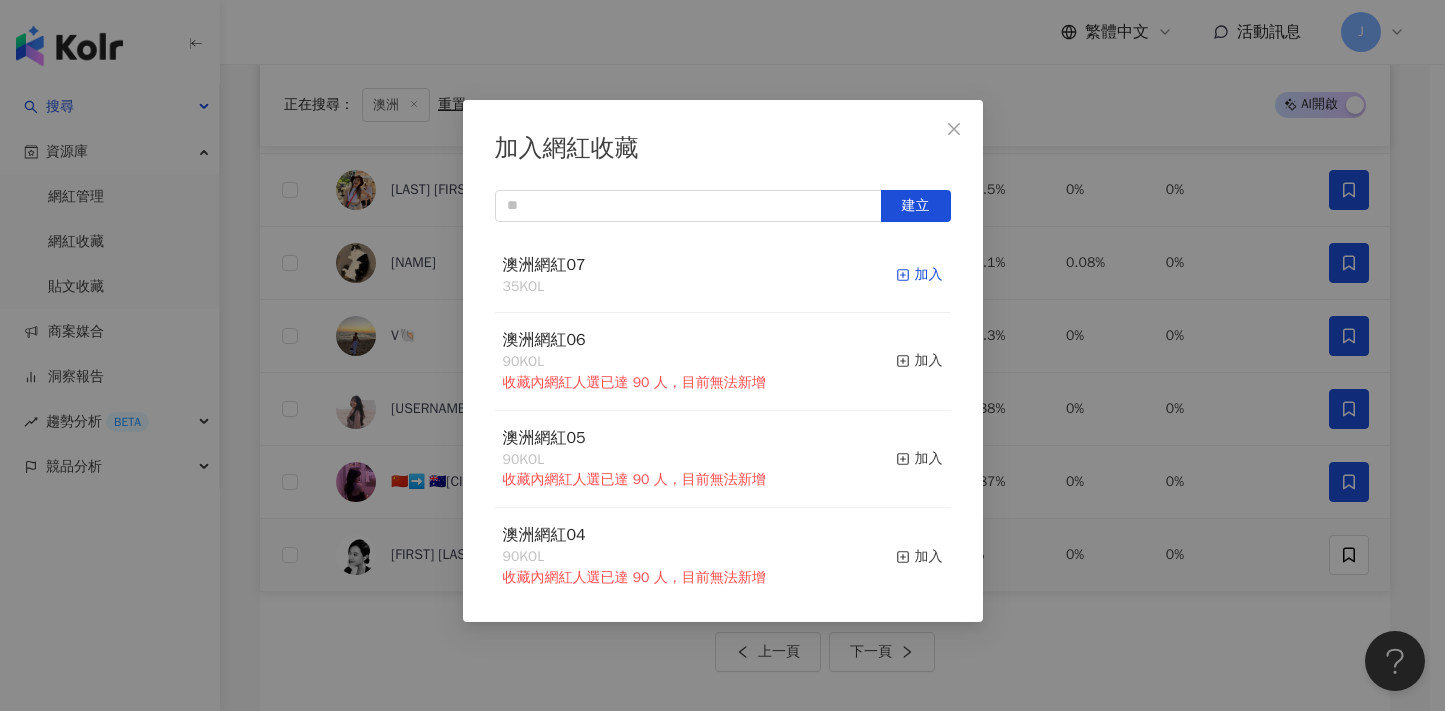 click on "加入" at bounding box center [919, 275] 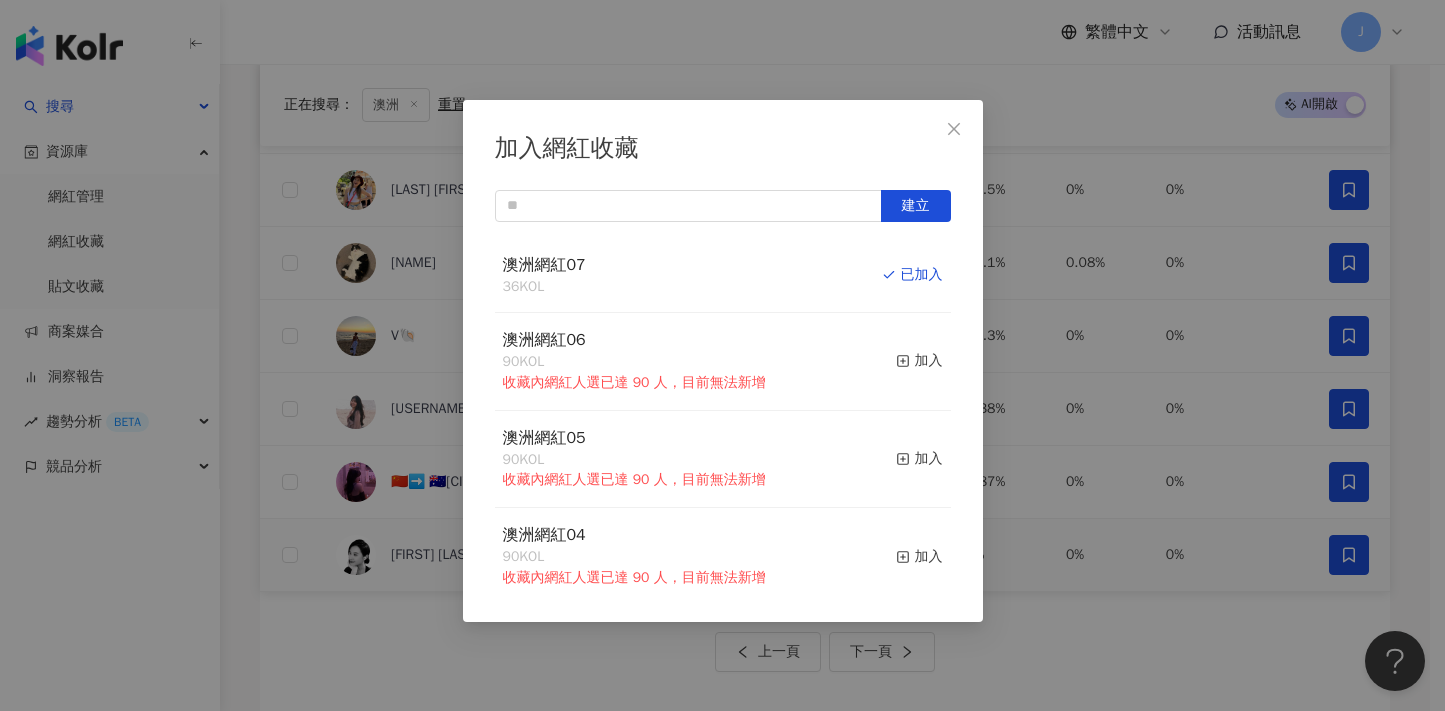 click on "加入網紅收藏 建立 澳洲網紅07 36  KOL 已加入 澳洲網紅06 90  KOL 收藏內網紅人選已達 90 人，目前無法新增 加入 澳洲網紅05 90  KOL 收藏內網紅人選已達 90 人，目前無法新增 加入 澳洲網紅04 90  KOL 收藏內網紅人選已達 90 人，目前無法新增 加入 澳洲網紅03 90  KOL 收藏內網紅人選已達 90 人，目前無法新增 加入 澳洲網紅02 90  KOL 收藏內網紅人選已達 90 人，目前無法新增 加入 澳洲網紅01 90  KOL 收藏內網紅人選已達 90 人，目前無法新增 加入 澳洲網紅 90  KOL 收藏內網紅人選已達 90 人，目前無法新增 加入 夏日藝術季 12  KOL 加入 臺中文創輔導專案 11  KOL 加入" at bounding box center [722, 355] 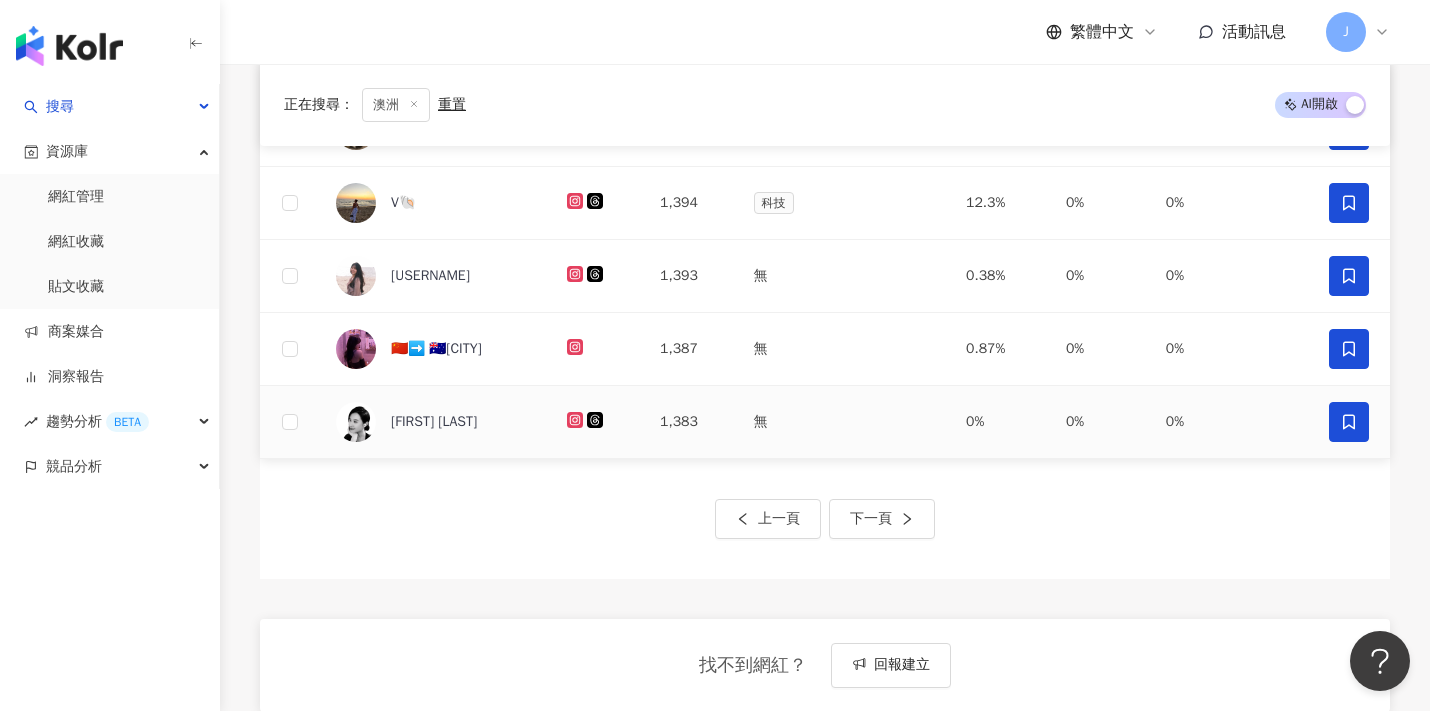 scroll, scrollTop: 852, scrollLeft: 0, axis: vertical 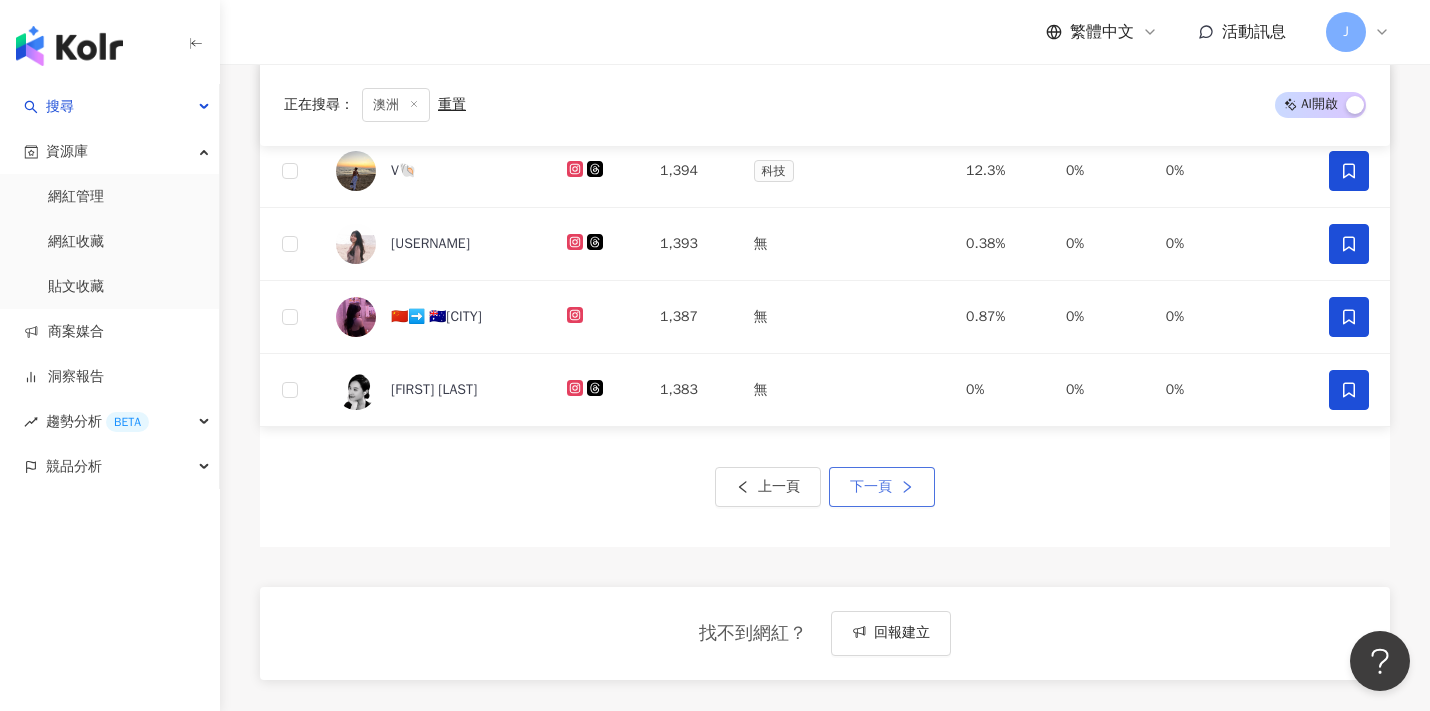 click on "下一頁" at bounding box center (871, 487) 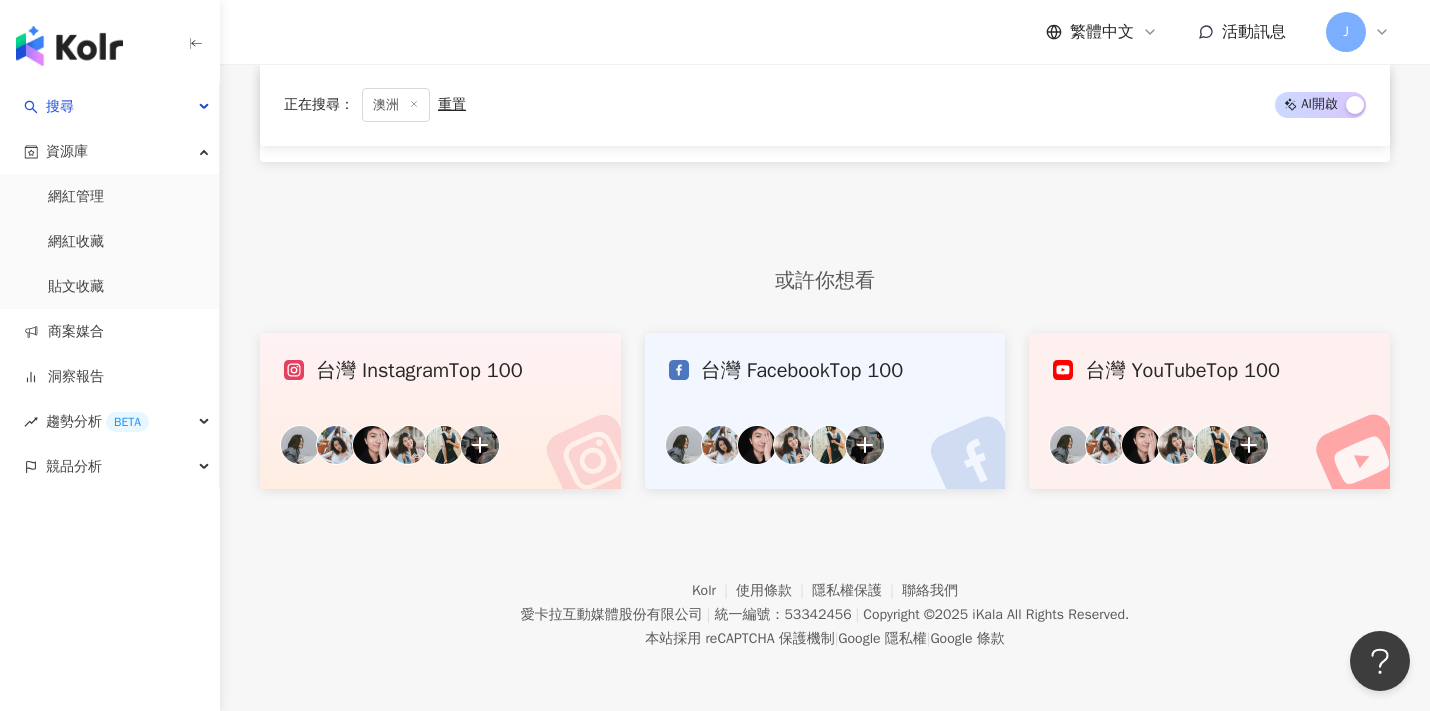 scroll, scrollTop: 560, scrollLeft: 0, axis: vertical 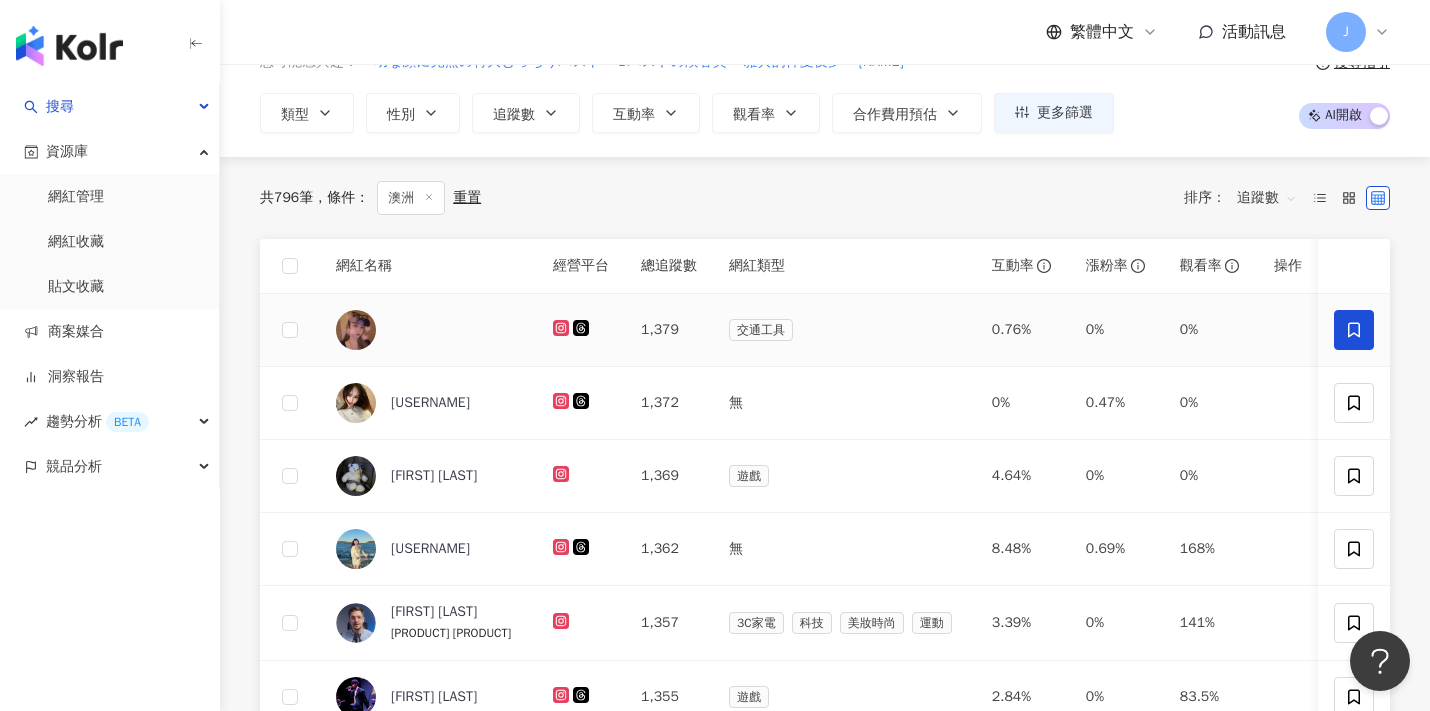 click 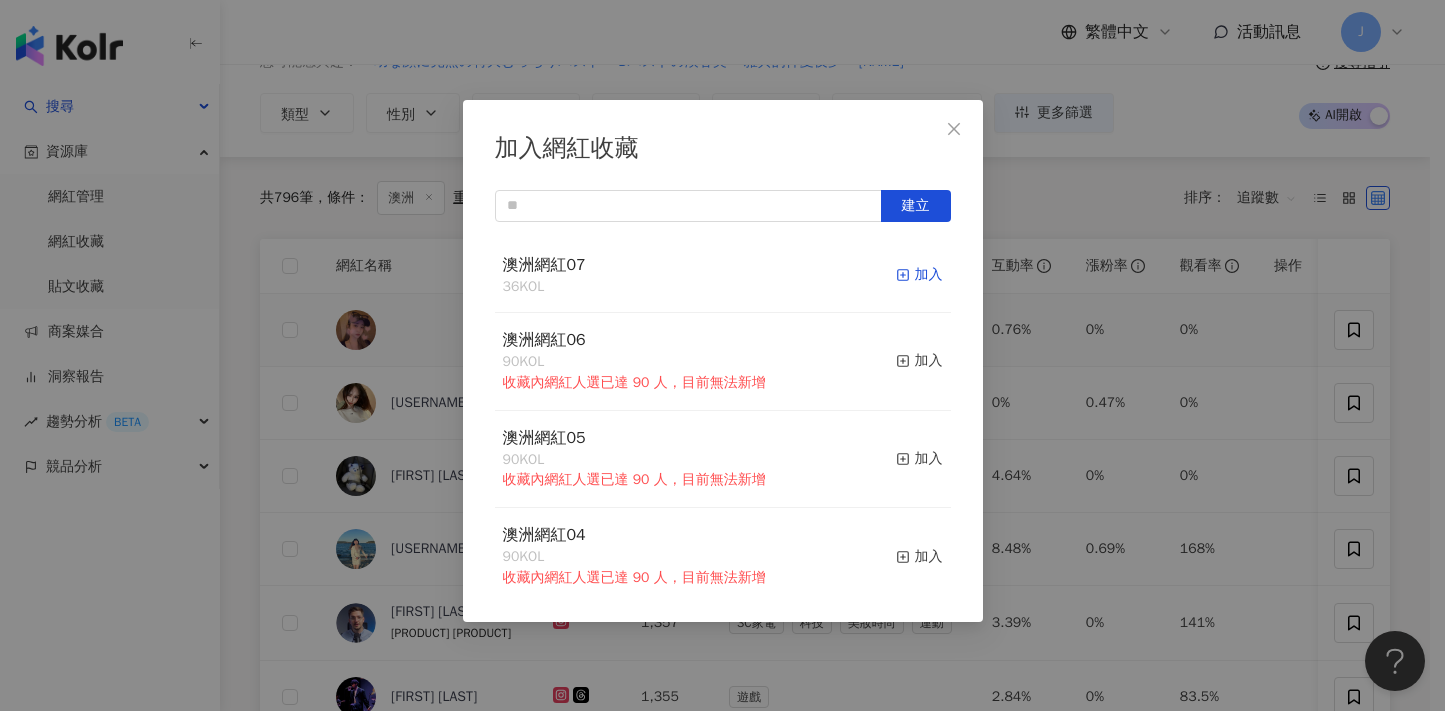 click on "加入" at bounding box center (919, 275) 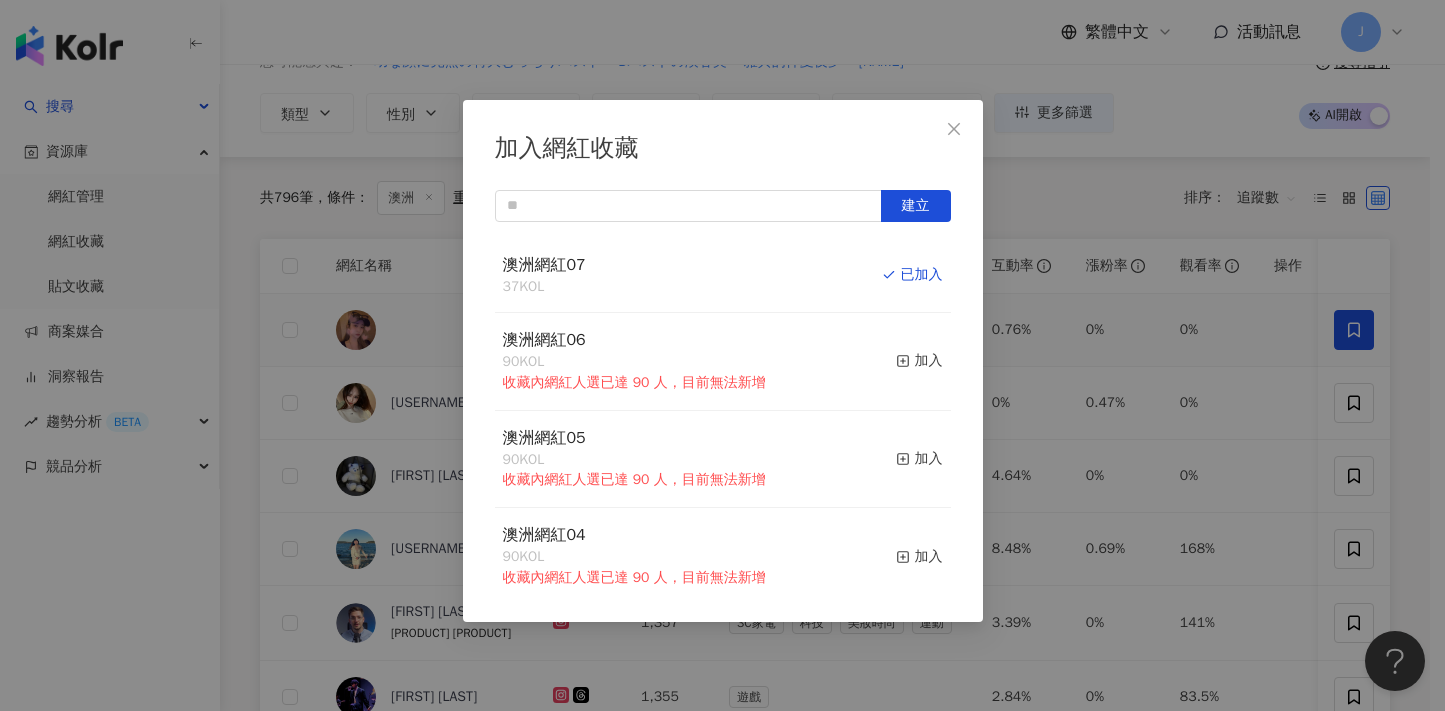 click on "加入網紅收藏 建立 澳洲網紅07 37  KOL 已加入 澳洲網紅06 90  KOL 收藏內網紅人選已達 90 人，目前無法新增 加入 澳洲網紅05 90  KOL 收藏內網紅人選已達 90 人，目前無法新增 加入 澳洲網紅04 90  KOL 收藏內網紅人選已達 90 人，目前無法新增 加入 澳洲網紅03 90  KOL 收藏內網紅人選已達 90 人，目前無法新增 加入 澳洲網紅02 90  KOL 收藏內網紅人選已達 90 人，目前無法新增 加入 澳洲網紅01 90  KOL 收藏內網紅人選已達 90 人，目前無法新增 加入 澳洲網紅 90  KOL 收藏內網紅人選已達 90 人，目前無法新增 加入 夏日藝術季 12  KOL 加入 臺中文創輔導專案 11  KOL 加入" at bounding box center [722, 355] 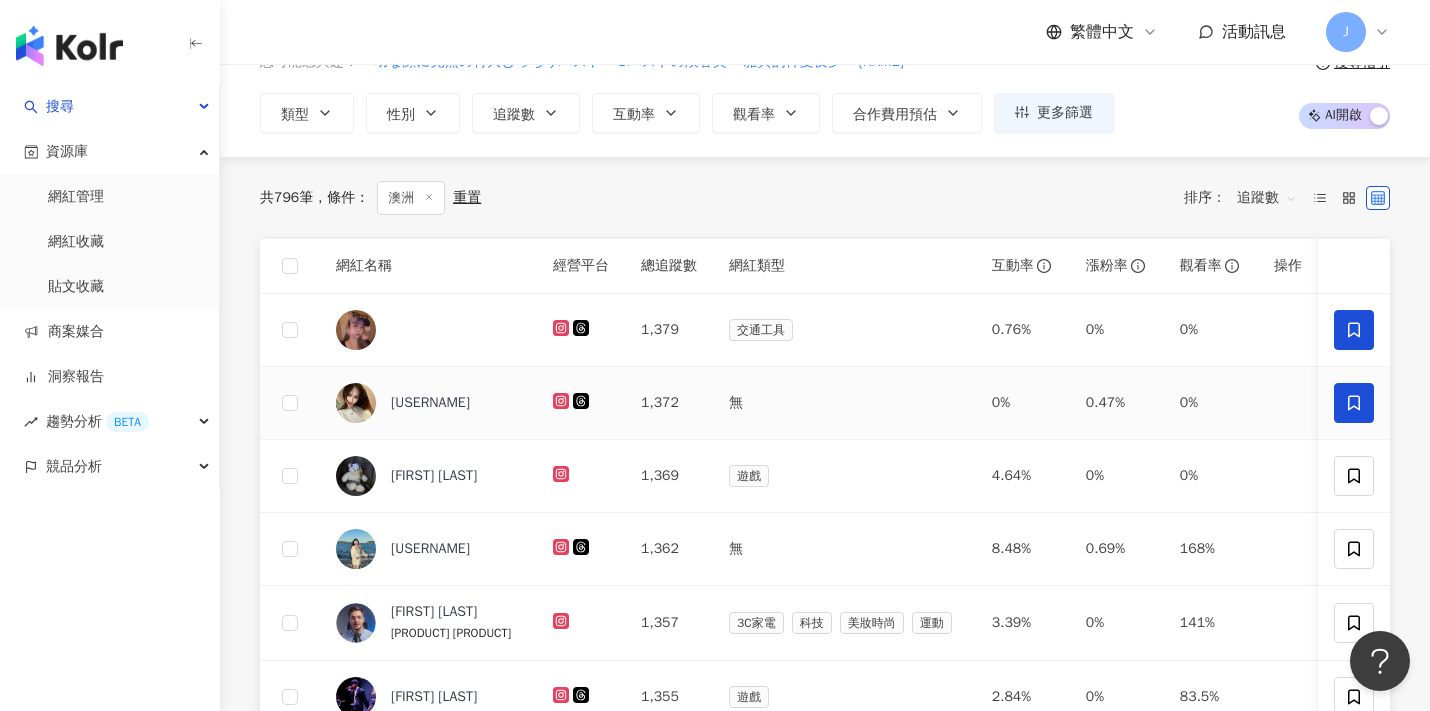 click at bounding box center [1354, 403] 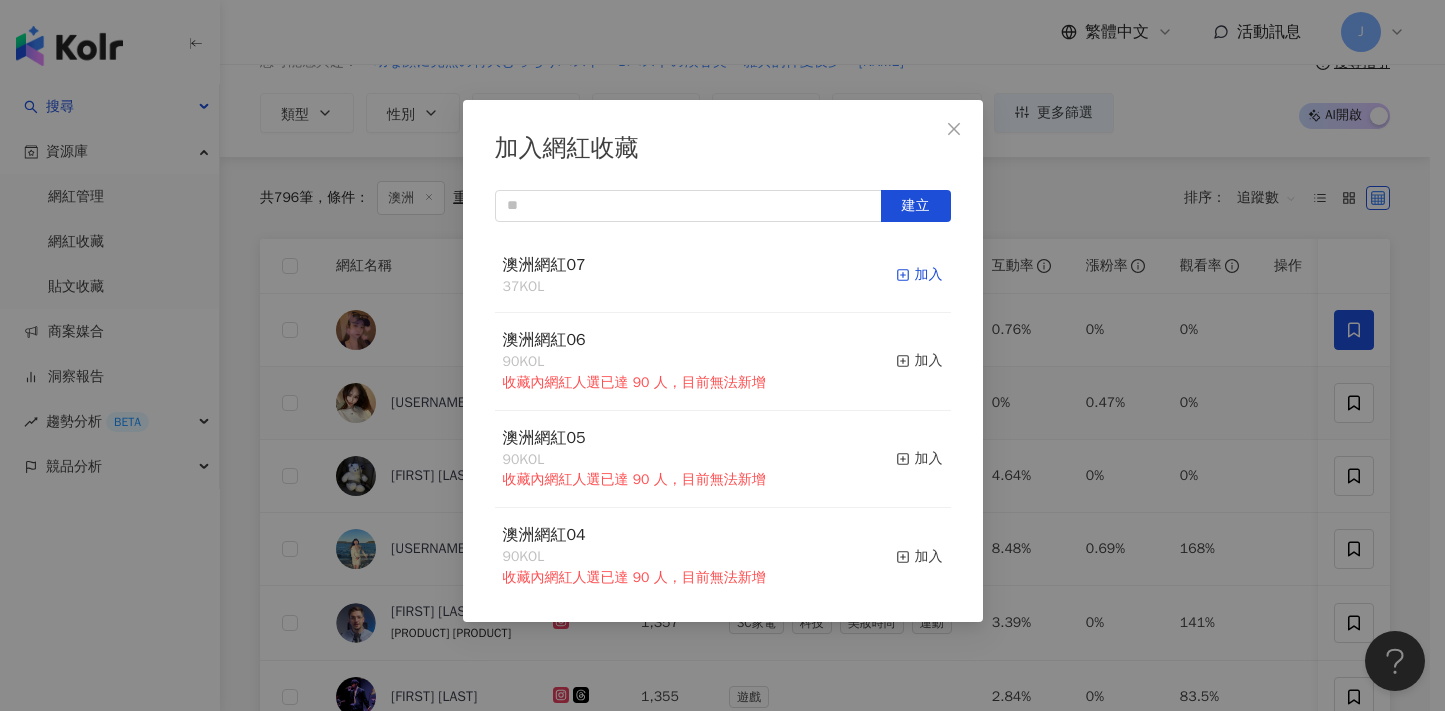 click on "加入" at bounding box center [919, 275] 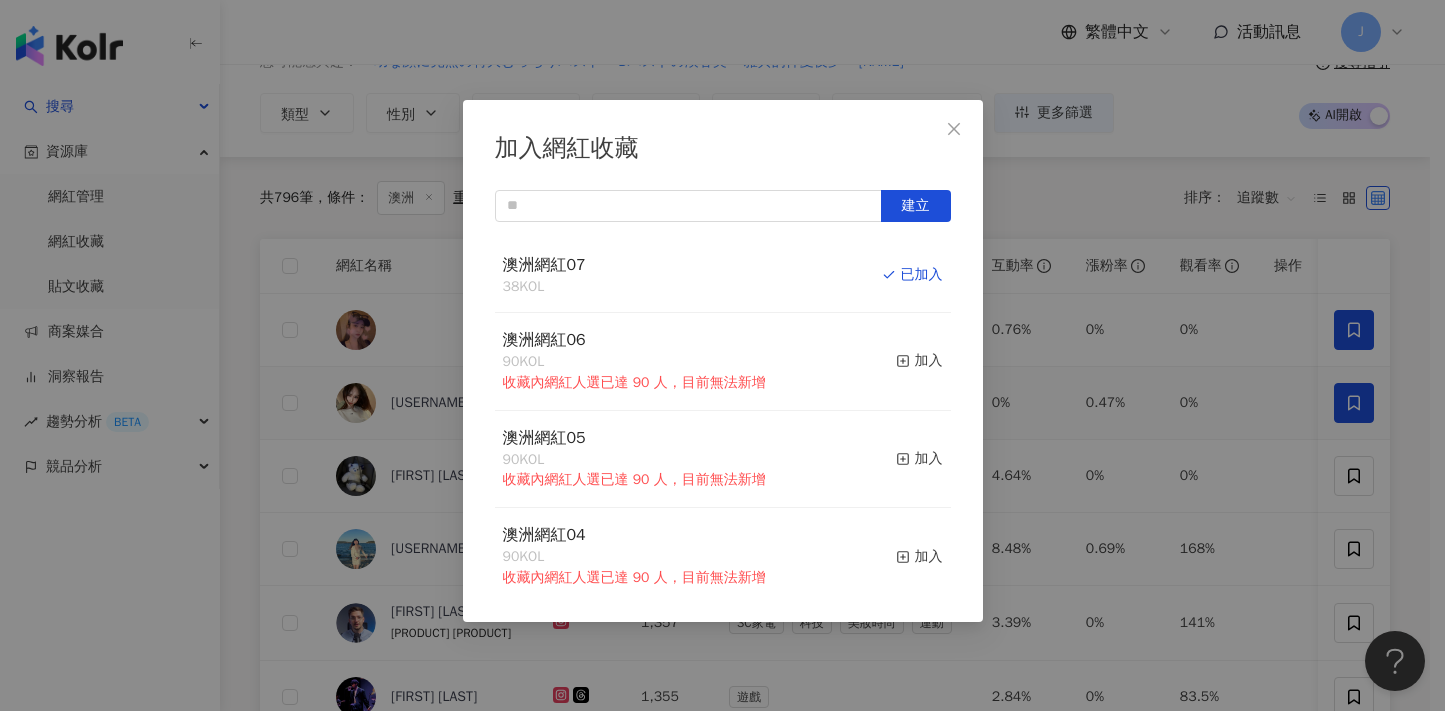 click on "加入網紅收藏 建立 澳洲網紅07 38  KOL 已加入 澳洲網紅06 90  KOL 收藏內網紅人選已達 90 人，目前無法新增 加入 澳洲網紅05 90  KOL 收藏內網紅人選已達 90 人，目前無法新增 加入 澳洲網紅04 90  KOL 收藏內網紅人選已達 90 人，目前無法新增 加入 澳洲網紅03 90  KOL 收藏內網紅人選已達 90 人，目前無法新增 加入 澳洲網紅02 90  KOL 收藏內網紅人選已達 90 人，目前無法新增 加入 澳洲網紅01 90  KOL 收藏內網紅人選已達 90 人，目前無法新增 加入 澳洲網紅 90  KOL 收藏內網紅人選已達 90 人，目前無法新增 加入 夏日藝術季 12  KOL 加入 臺中文創輔導專案 11  KOL 加入" at bounding box center (722, 355) 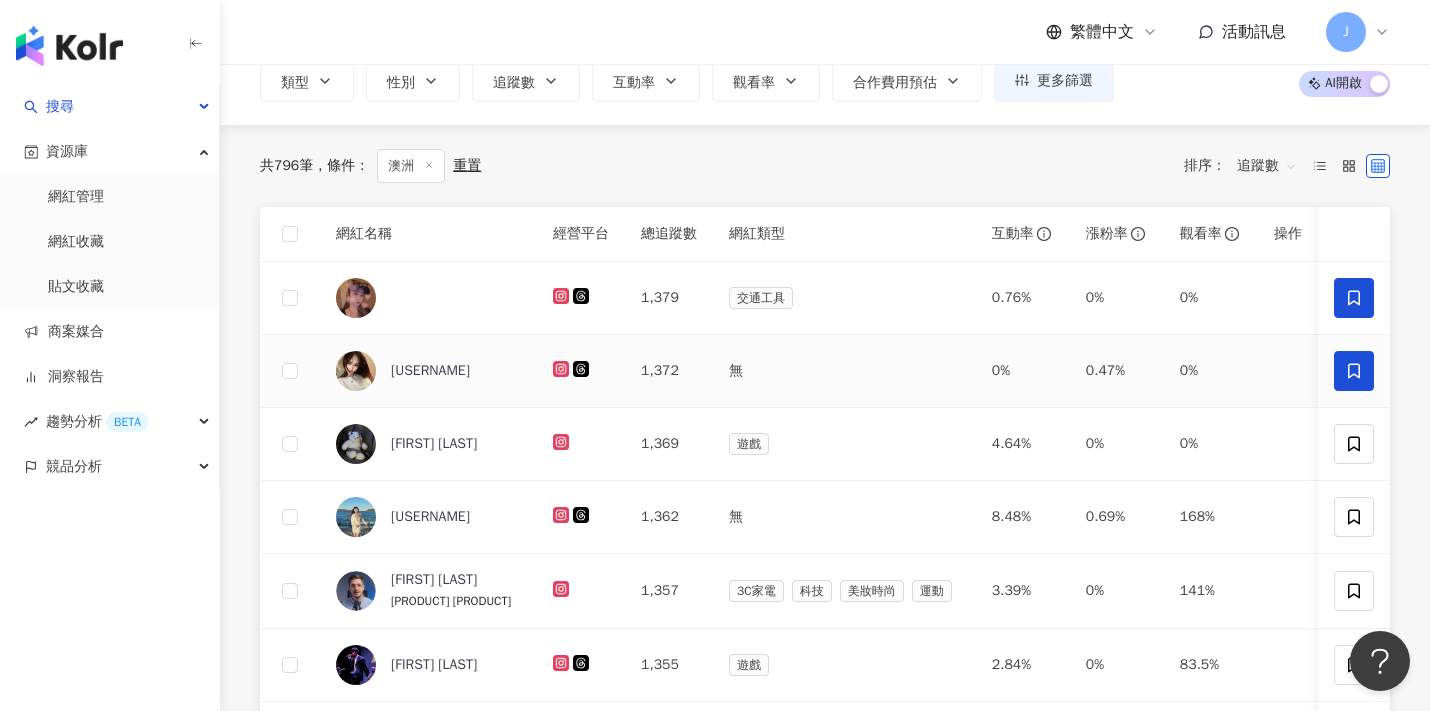 scroll, scrollTop: 145, scrollLeft: 0, axis: vertical 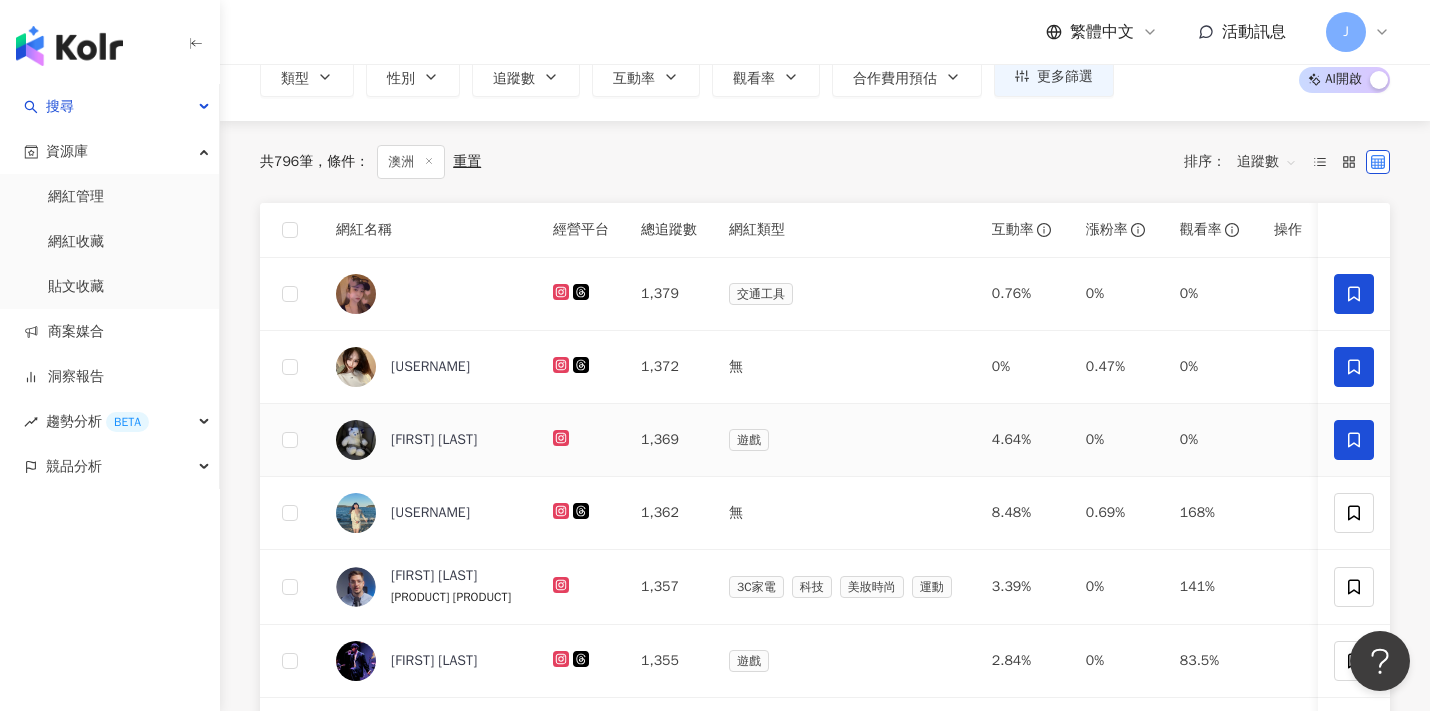 click at bounding box center (1354, 440) 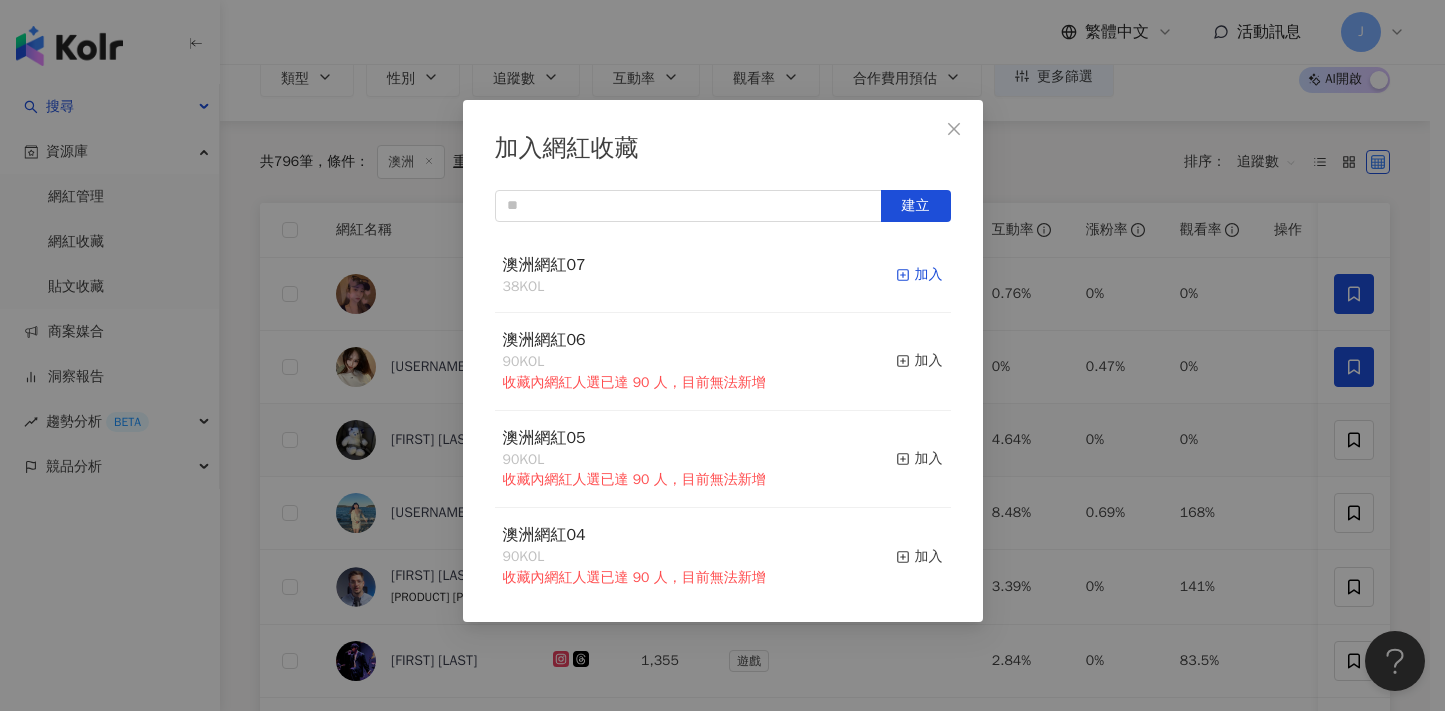 click on "加入" at bounding box center (919, 275) 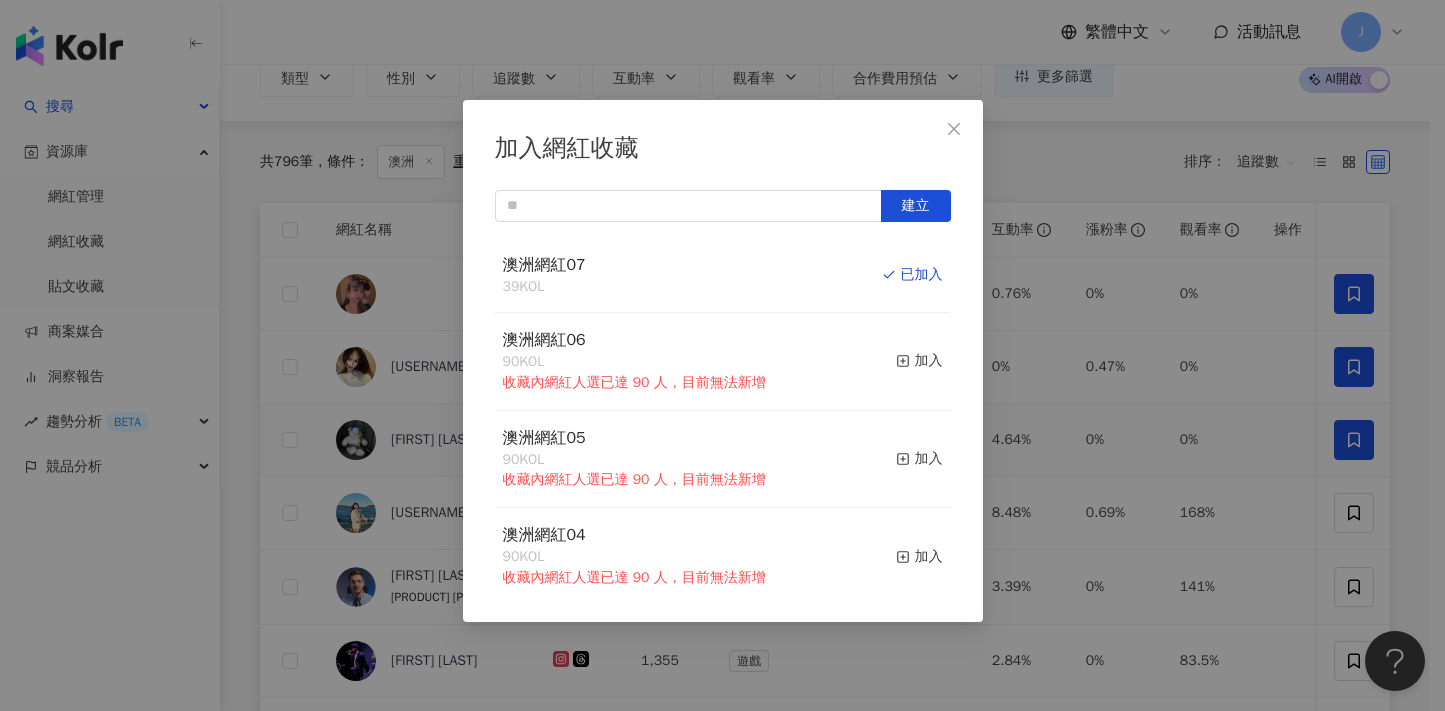click on "加入網紅收藏 建立 澳洲網紅07 39  KOL 已加入 澳洲網紅06 90  KOL 收藏內網紅人選已達 90 人，目前無法新增 加入 澳洲網紅05 90  KOL 收藏內網紅人選已達 90 人，目前無法新增 加入 澳洲網紅04 90  KOL 收藏內網紅人選已達 90 人，目前無法新增 加入 澳洲網紅03 90  KOL 收藏內網紅人選已達 90 人，目前無法新增 加入 澳洲網紅02 90  KOL 收藏內網紅人選已達 90 人，目前無法新增 加入 澳洲網紅01 90  KOL 收藏內網紅人選已達 90 人，目前無法新增 加入 澳洲網紅 90  KOL 收藏內網紅人選已達 90 人，目前無法新增 加入 夏日藝術季 12  KOL 加入 臺中文創輔導專案 11  KOL 加入" at bounding box center (722, 355) 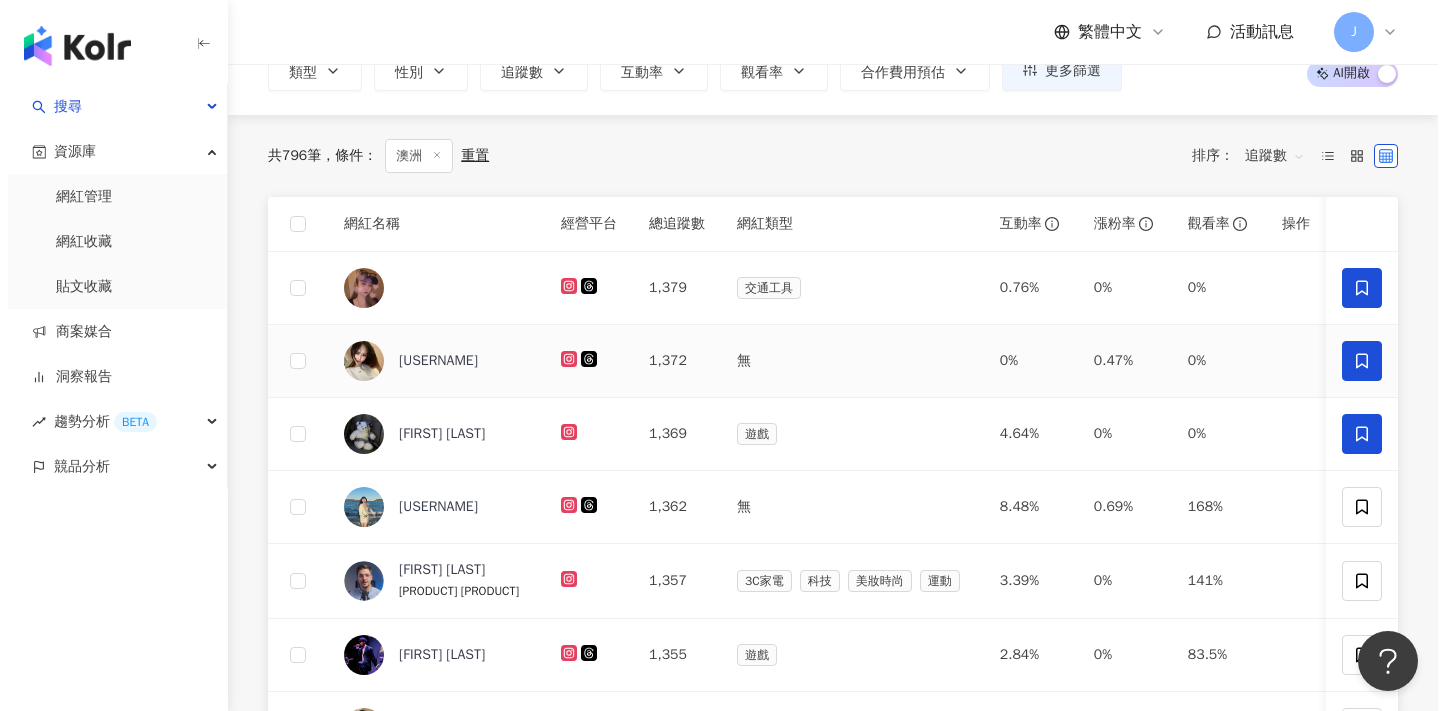 scroll, scrollTop: 279, scrollLeft: 0, axis: vertical 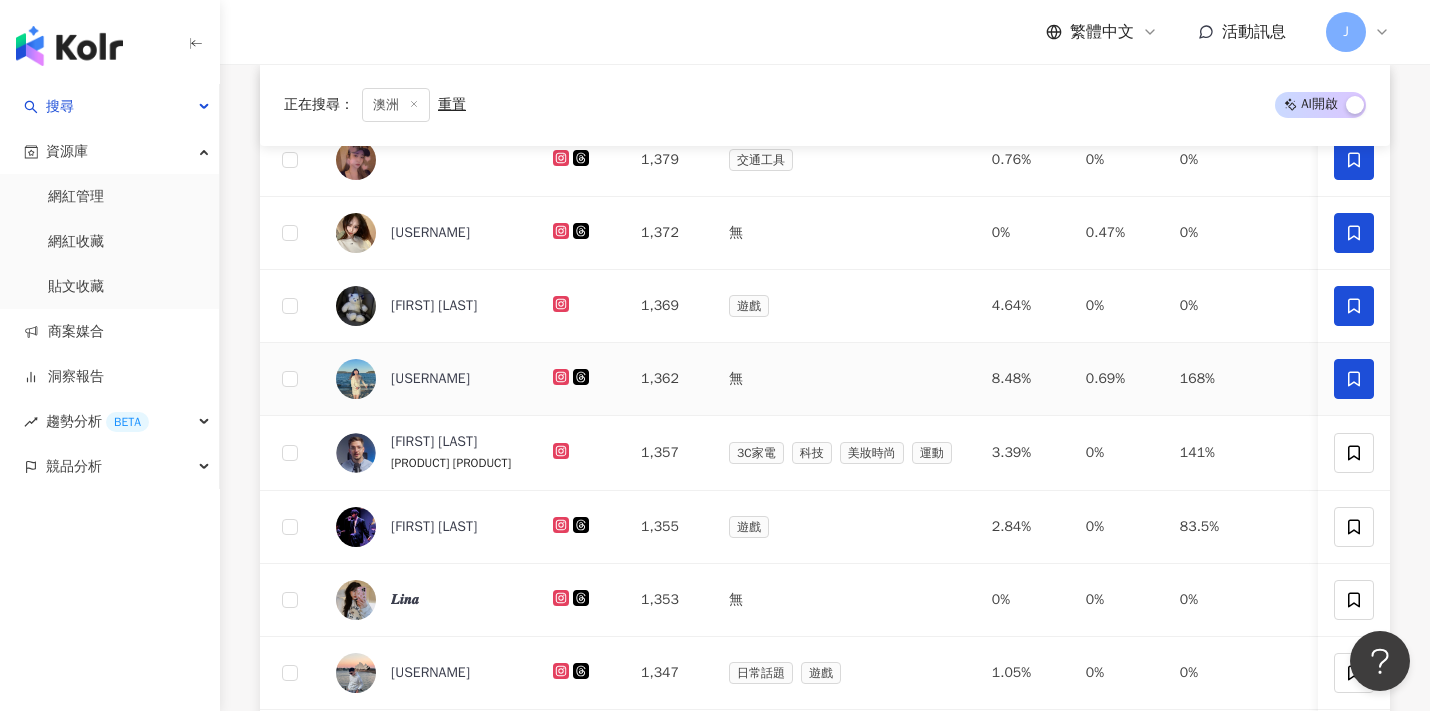 click 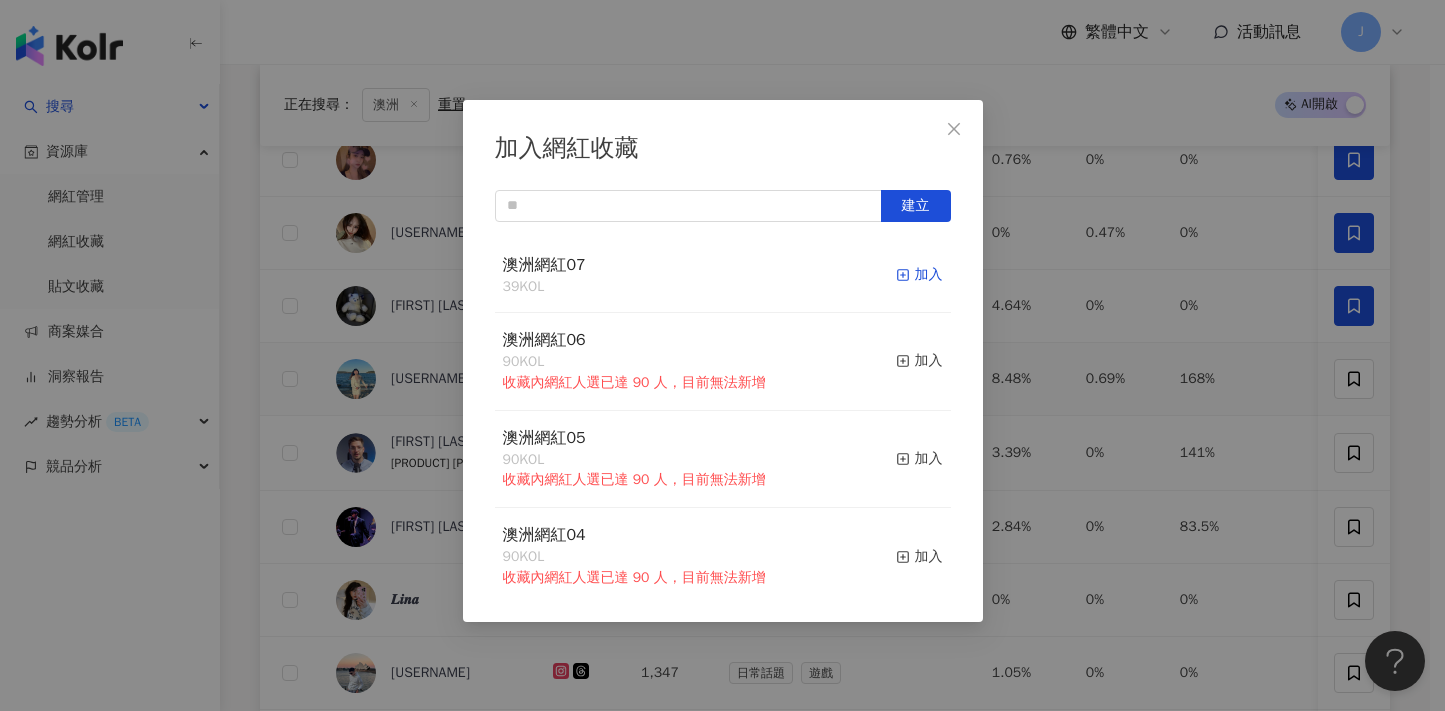 click on "加入" at bounding box center [919, 275] 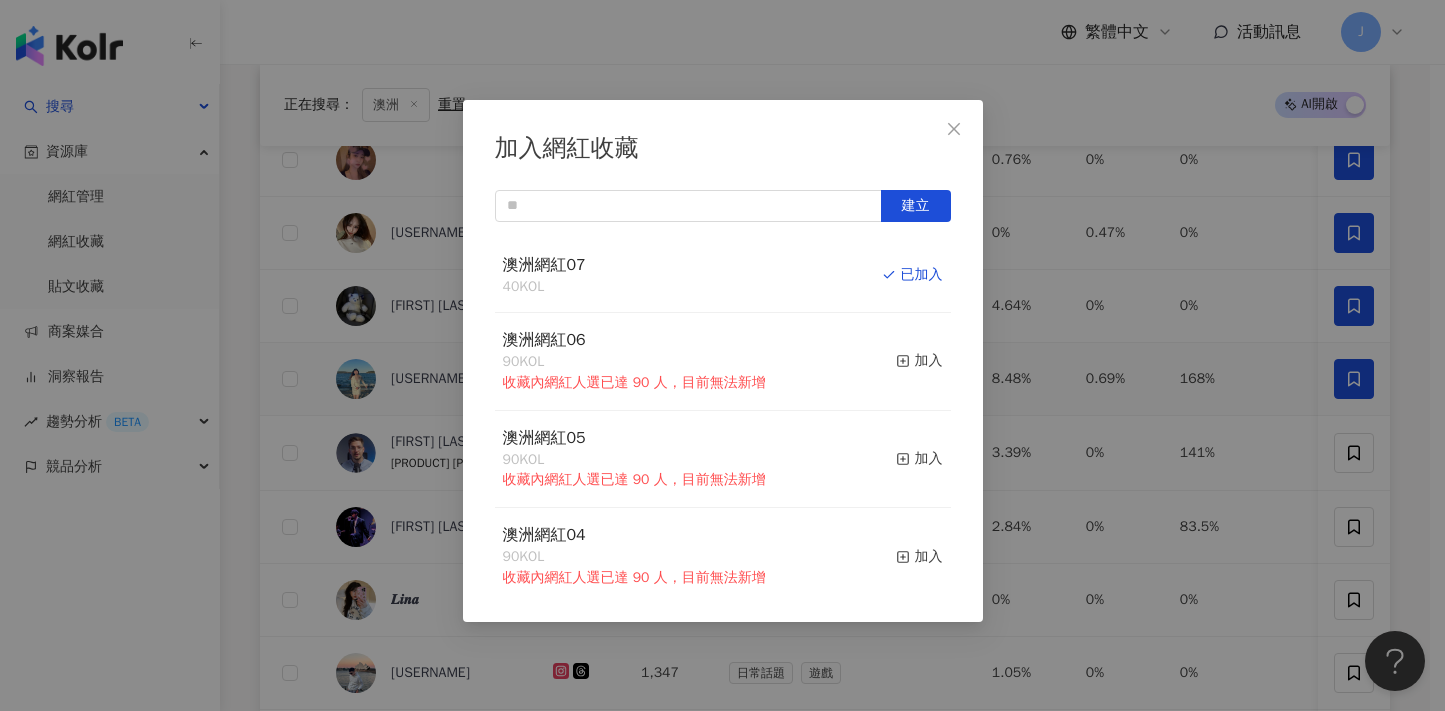 click on "加入網紅收藏 建立 澳洲網紅07 40  KOL 已加入 澳洲網紅06 90  KOL 收藏內網紅人選已達 90 人，目前無法新增 加入 澳洲網紅05 90  KOL 收藏內網紅人選已達 90 人，目前無法新增 加入 澳洲網紅04 90  KOL 收藏內網紅人選已達 90 人，目前無法新增 加入 澳洲網紅03 90  KOL 收藏內網紅人選已達 90 人，目前無法新增 加入 澳洲網紅02 90  KOL 收藏內網紅人選已達 90 人，目前無法新增 加入 澳洲網紅01 90  KOL 收藏內網紅人選已達 90 人，目前無法新增 加入 澳洲網紅 90  KOL 收藏內網紅人選已達 90 人，目前無法新增 加入 夏日藝術季 12  KOL 加入 臺中文創輔導專案 11  KOL 加入" at bounding box center [722, 355] 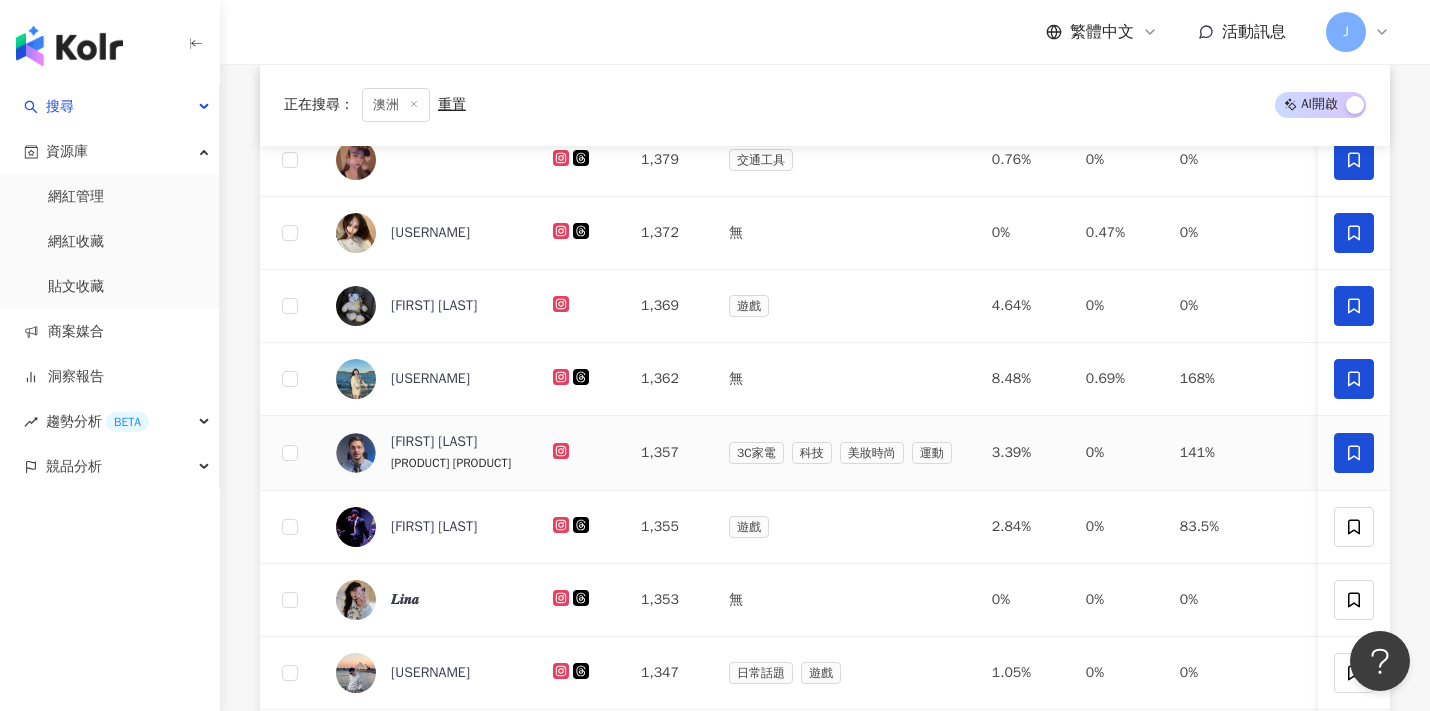 click at bounding box center (1354, 453) 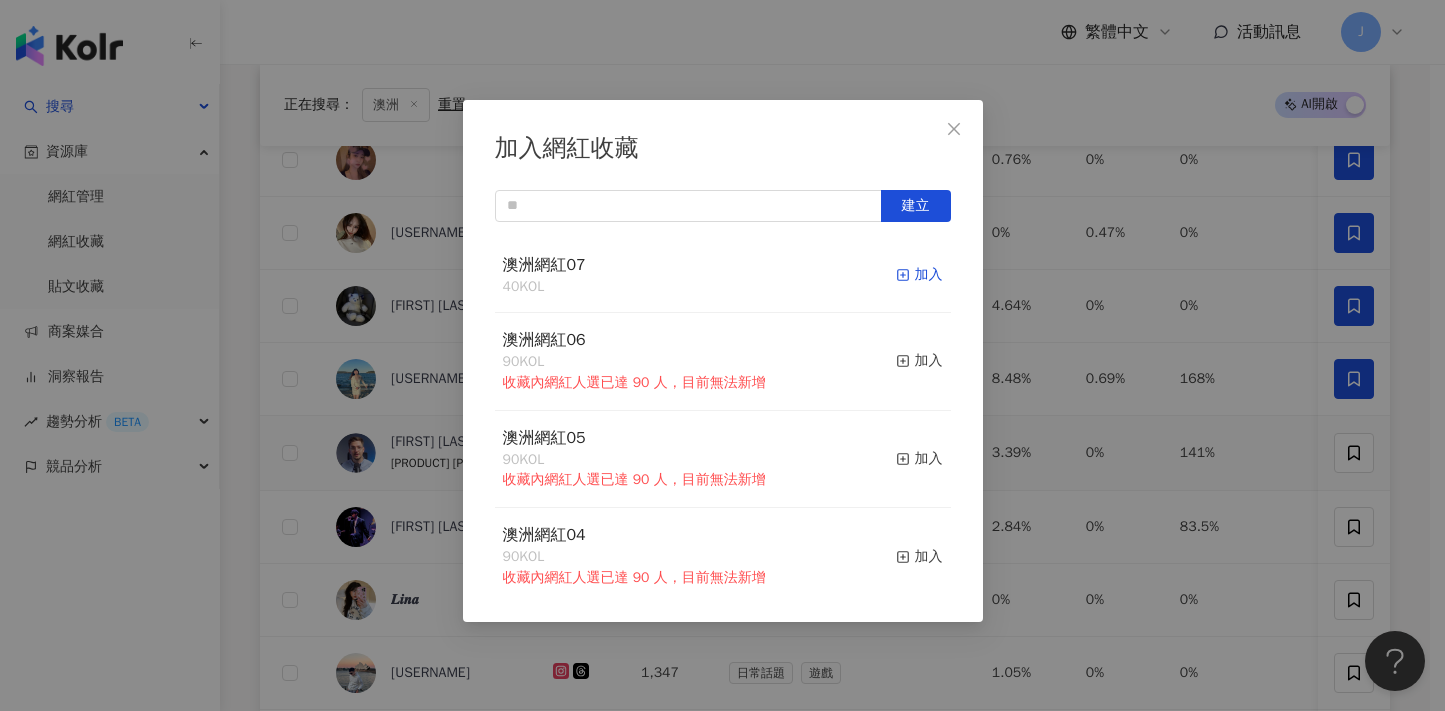 click on "加入" at bounding box center [919, 275] 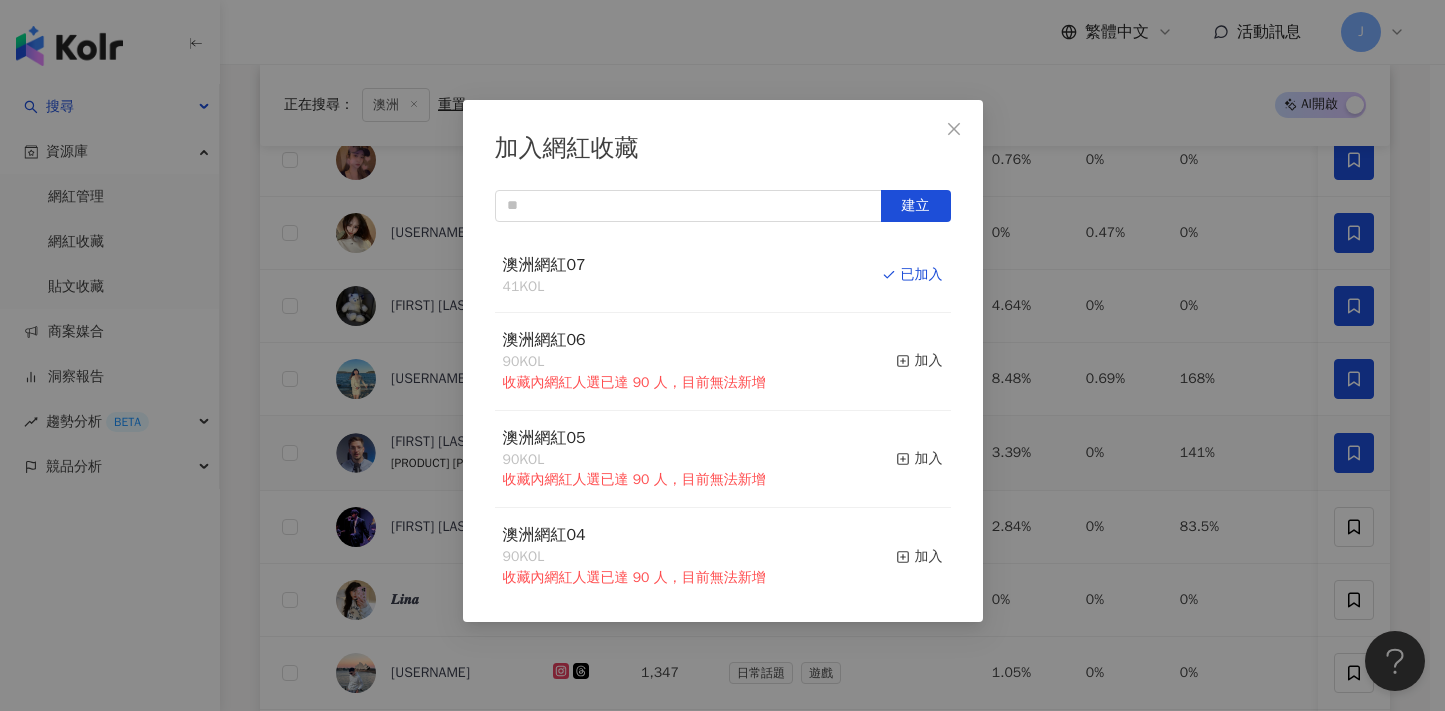 click on "加入網紅收藏 建立 澳洲網紅07 41  KOL 已加入 澳洲網紅06 90  KOL 收藏內網紅人選已達 90 人，目前無法新增 加入 澳洲網紅05 90  KOL 收藏內網紅人選已達 90 人，目前無法新增 加入 澳洲網紅04 90  KOL 收藏內網紅人選已達 90 人，目前無法新增 加入 澳洲網紅03 90  KOL 收藏內網紅人選已達 90 人，目前無法新增 加入 澳洲網紅02 90  KOL 收藏內網紅人選已達 90 人，目前無法新增 加入 澳洲網紅01 90  KOL 收藏內網紅人選已達 90 人，目前無法新增 加入 澳洲網紅 90  KOL 收藏內網紅人選已達 90 人，目前無法新增 加入 夏日藝術季 12  KOL 加入 臺中文創輔導專案 11  KOL 加入" at bounding box center (722, 355) 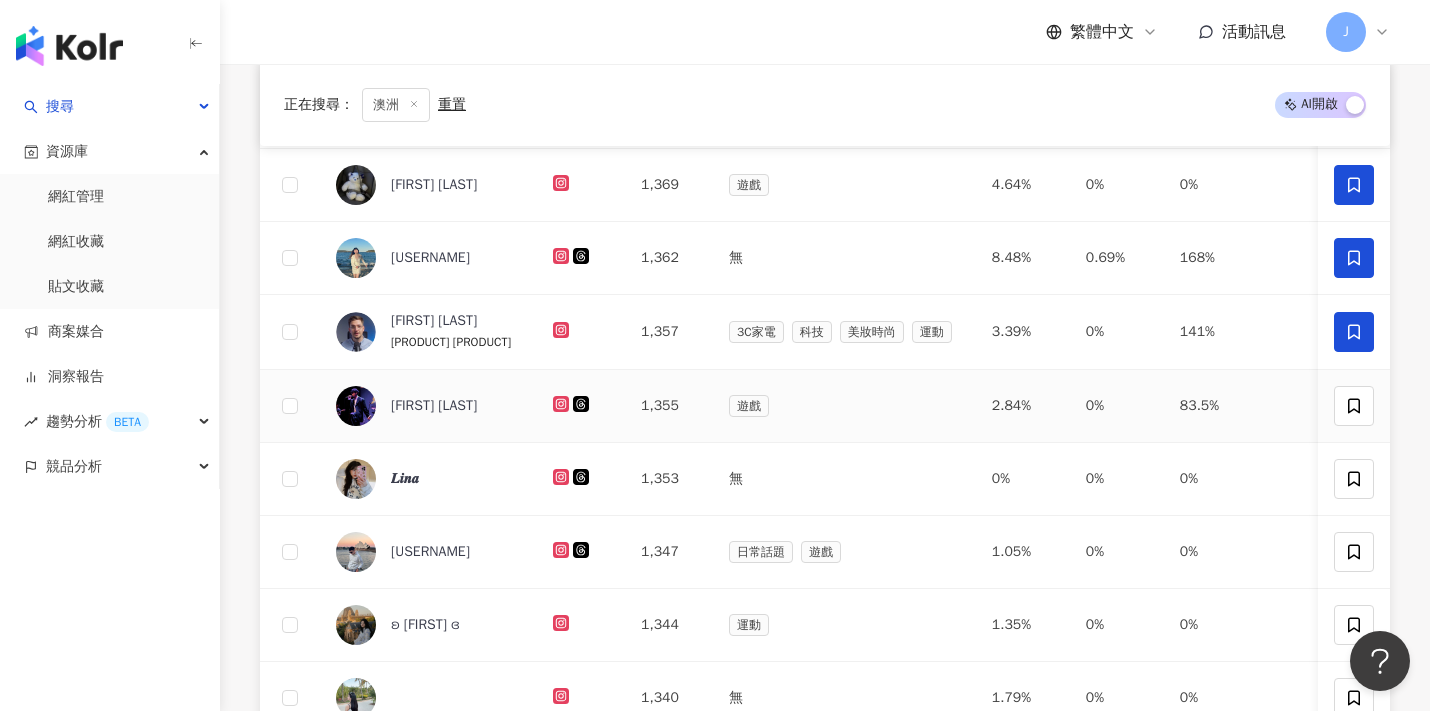 scroll, scrollTop: 439, scrollLeft: 0, axis: vertical 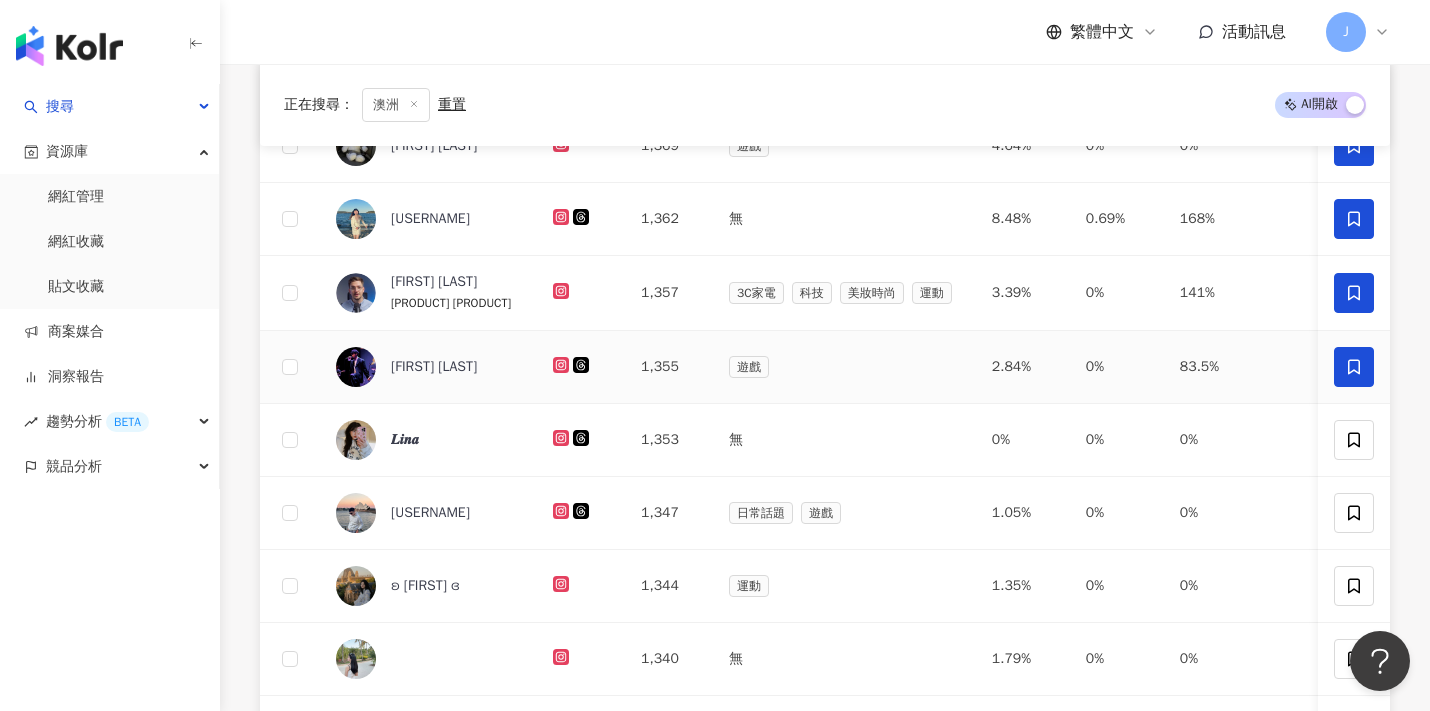 click at bounding box center [1354, 367] 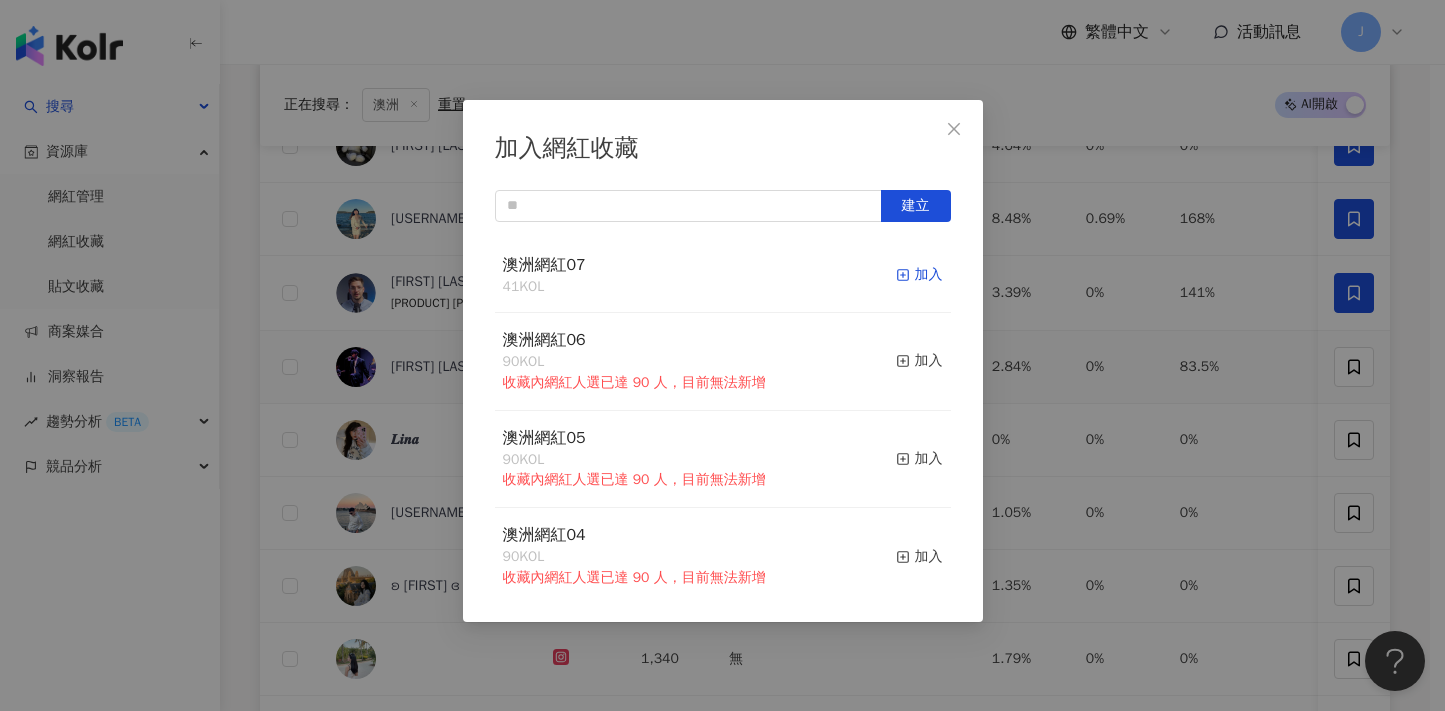 click on "加入" at bounding box center (919, 275) 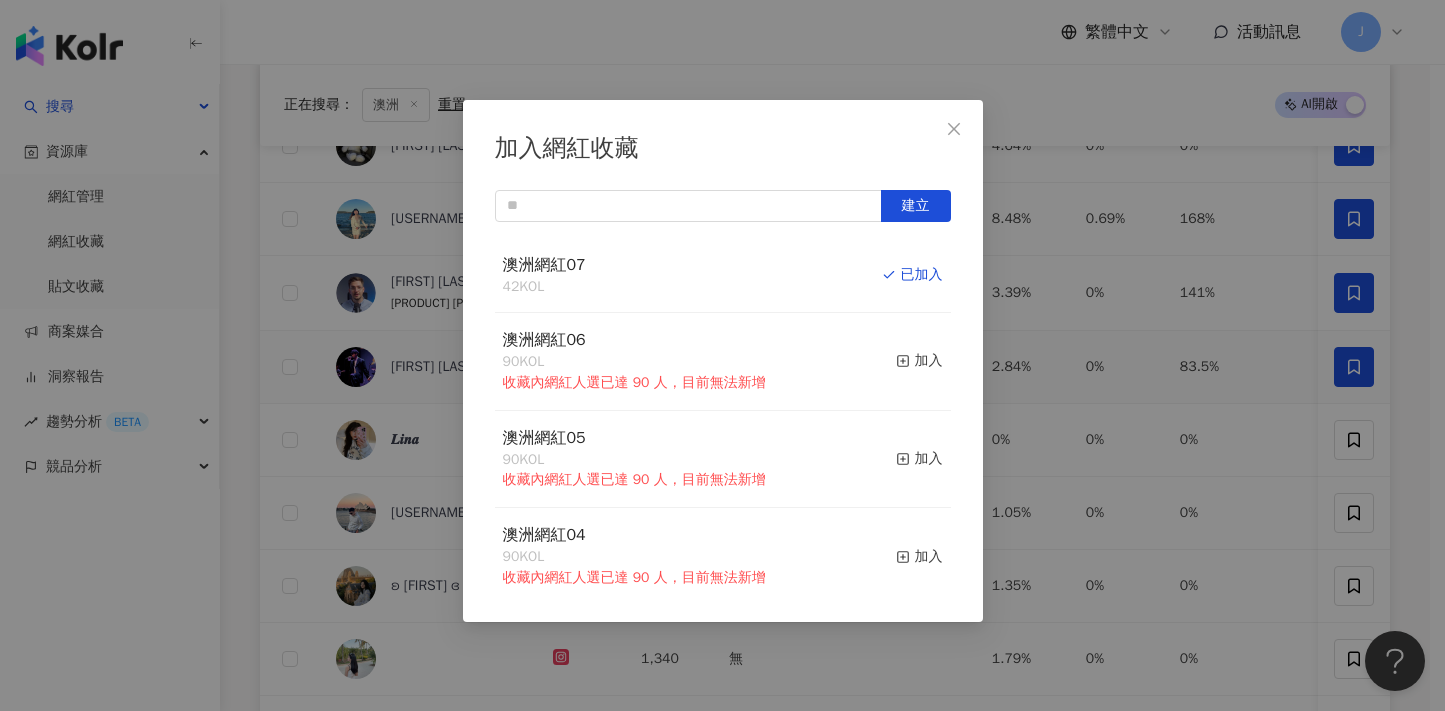 click on "加入網紅收藏 建立 澳洲網紅07 42  KOL 已加入 澳洲網紅06 90  KOL 收藏內網紅人選已達 90 人，目前無法新增 加入 澳洲網紅05 90  KOL 收藏內網紅人選已達 90 人，目前無法新增 加入 澳洲網紅04 90  KOL 收藏內網紅人選已達 90 人，目前無法新增 加入 澳洲網紅03 90  KOL 收藏內網紅人選已達 90 人，目前無法新增 加入 澳洲網紅02 90  KOL 收藏內網紅人選已達 90 人，目前無法新增 加入 澳洲網紅01 90  KOL 收藏內網紅人選已達 90 人，目前無法新增 加入 澳洲網紅 90  KOL 收藏內網紅人選已達 90 人，目前無法新增 加入 夏日藝術季 12  KOL 加入 臺中文創輔導專案 11  KOL 加入" at bounding box center (722, 355) 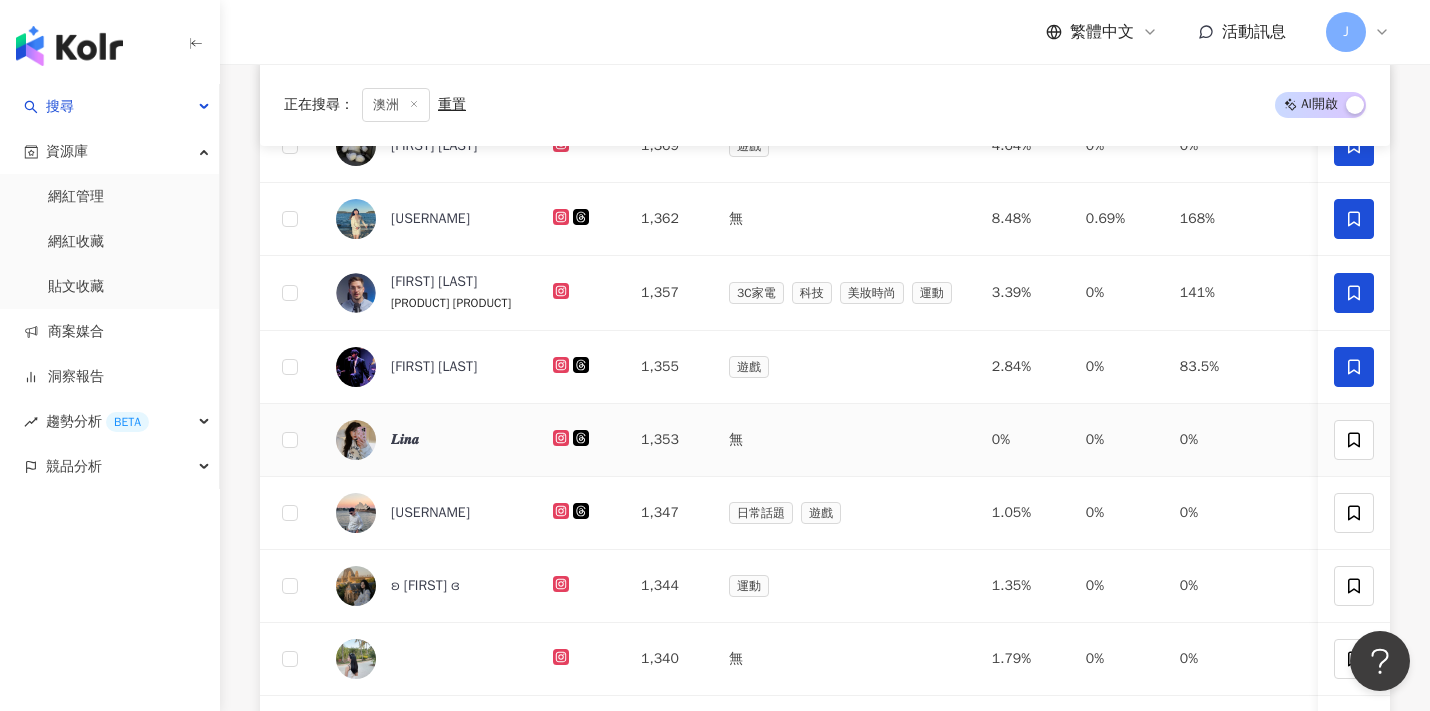click at bounding box center (1354, 440) 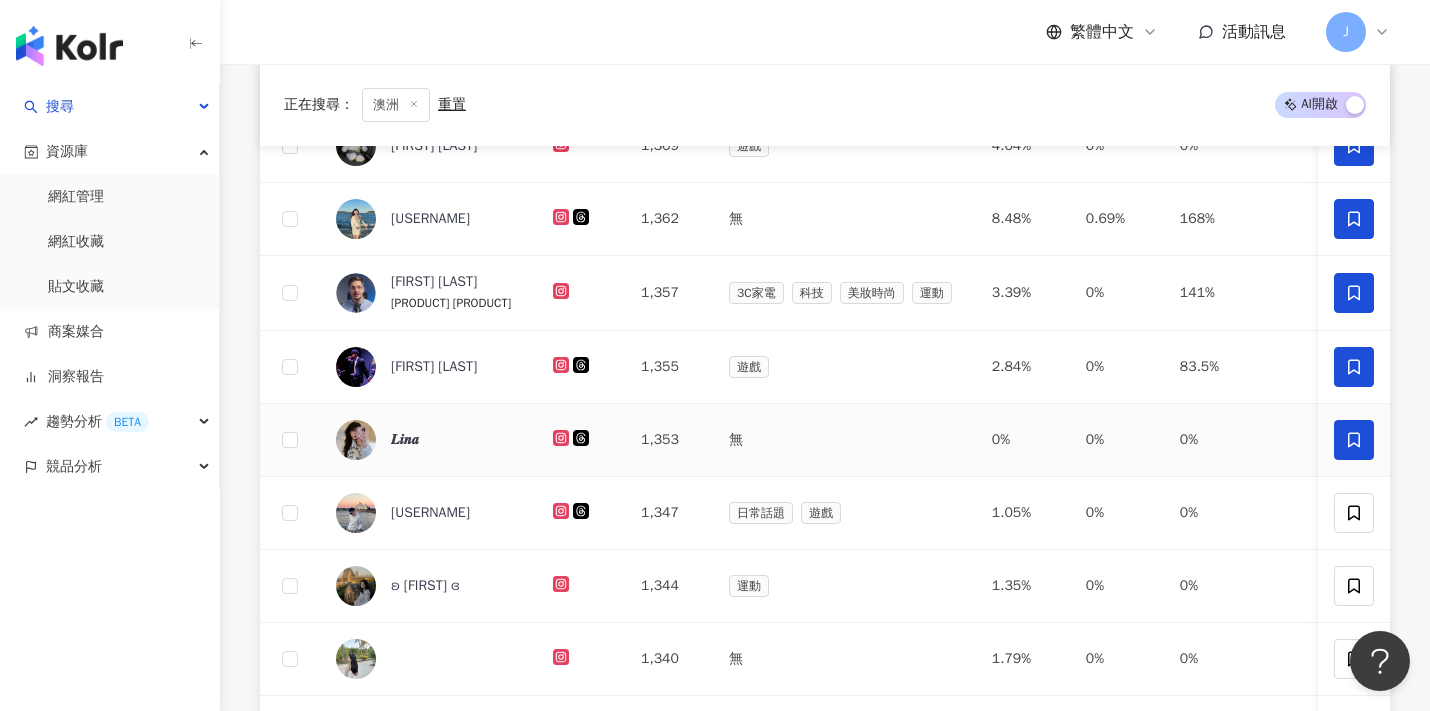 click 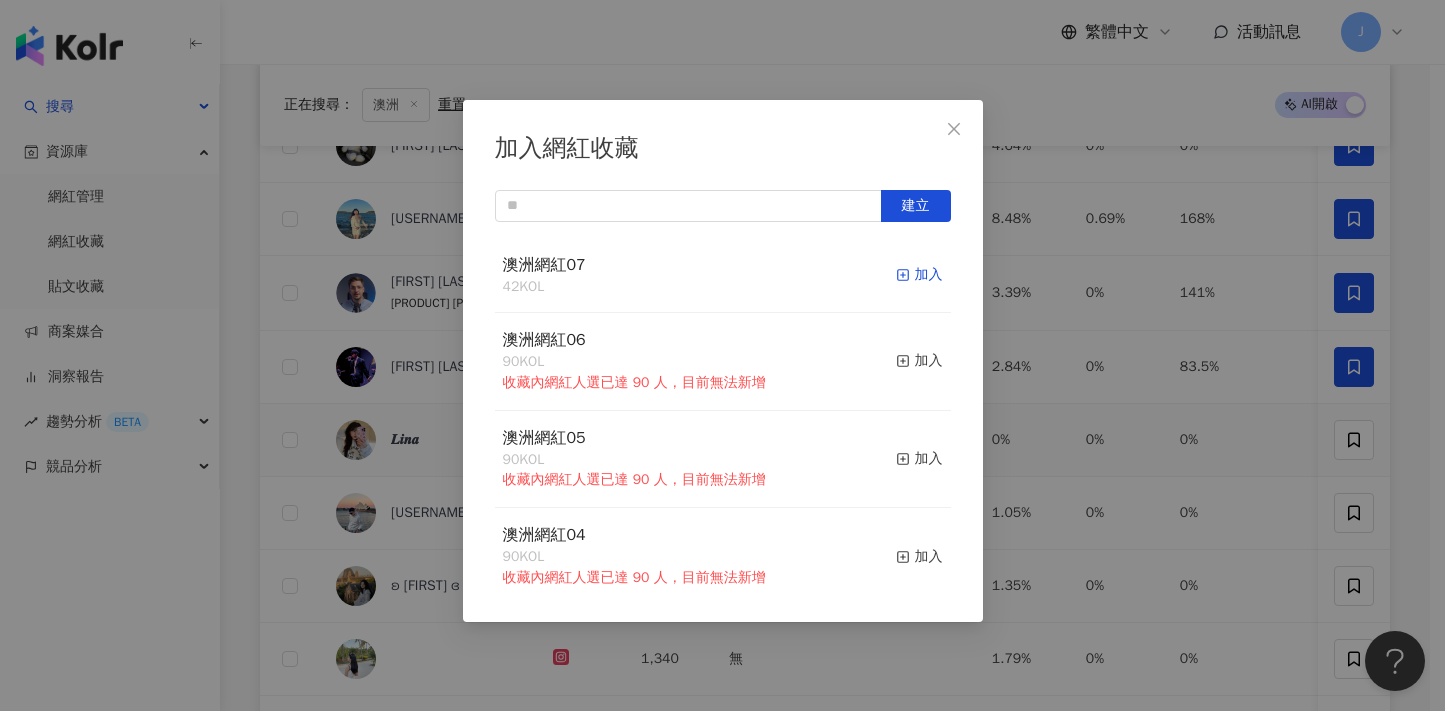 click on "加入" at bounding box center [919, 275] 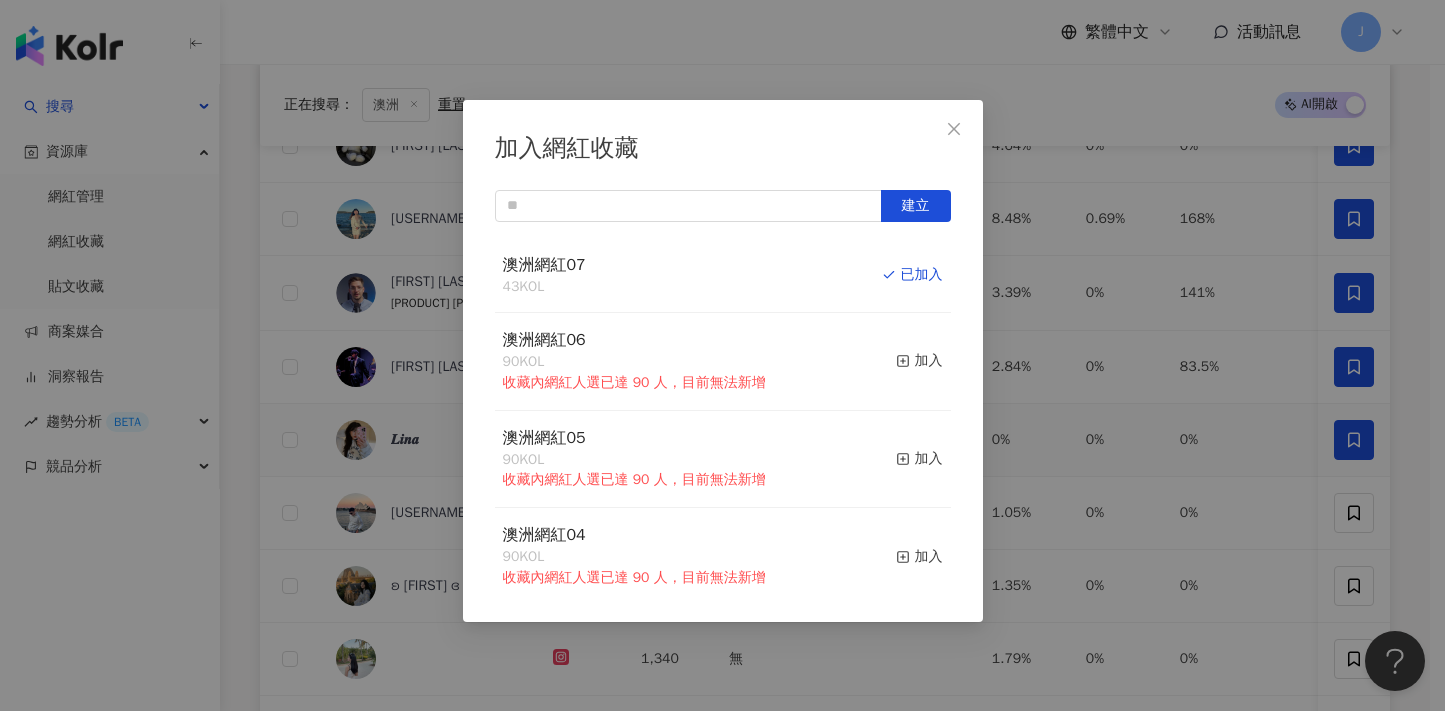 click on "加入網紅收藏 建立 澳洲網紅07 43  KOL 已加入 澳洲網紅06 90  KOL 收藏內網紅人選已達 90 人，目前無法新增 加入 澳洲網紅05 90  KOL 收藏內網紅人選已達 90 人，目前無法新增 加入 澳洲網紅04 90  KOL 收藏內網紅人選已達 90 人，目前無法新增 加入 澳洲網紅03 90  KOL 收藏內網紅人選已達 90 人，目前無法新增 加入 澳洲網紅02 90  KOL 收藏內網紅人選已達 90 人，目前無法新增 加入 澳洲網紅01 90  KOL 收藏內網紅人選已達 90 人，目前無法新增 加入 澳洲網紅 90  KOL 收藏內網紅人選已達 90 人，目前無法新增 加入 夏日藝術季 12  KOL 加入 臺中文創輔導專案 11  KOL 加入" at bounding box center (722, 355) 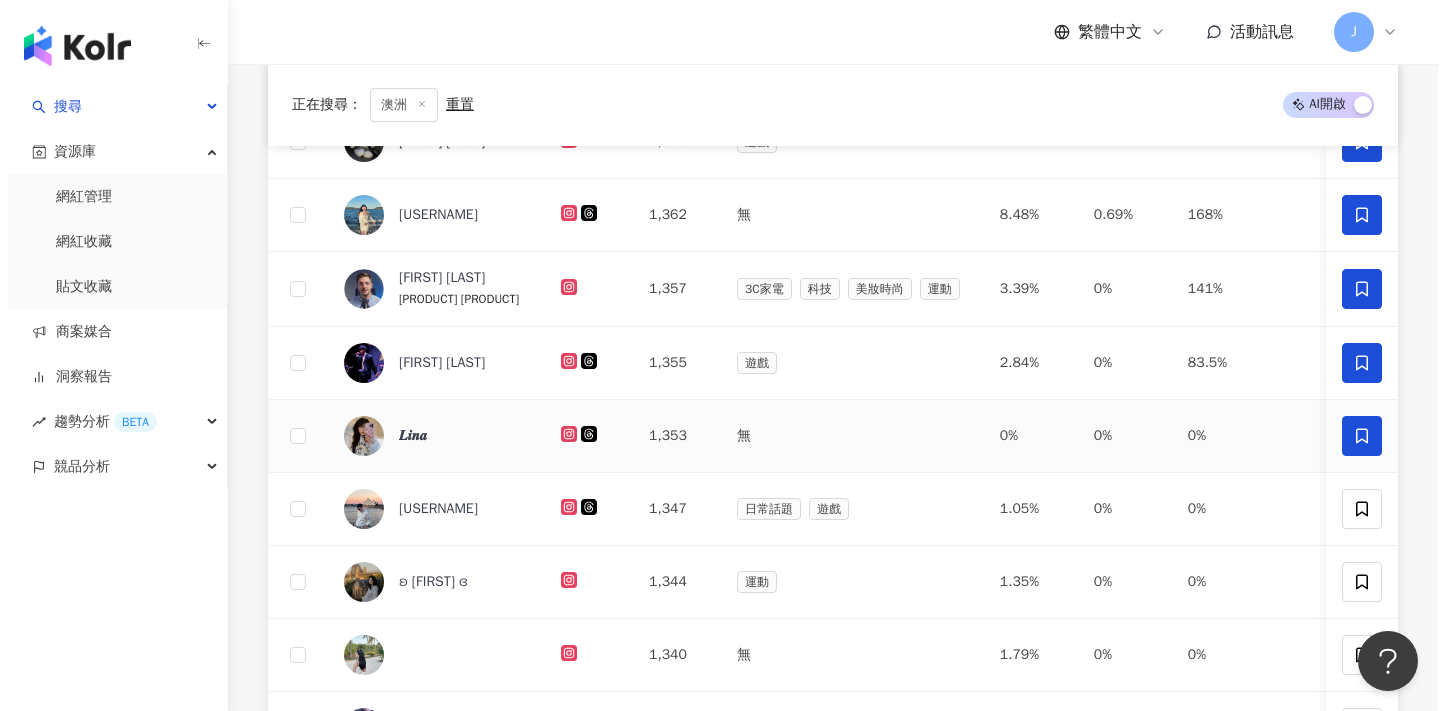 scroll, scrollTop: 626, scrollLeft: 0, axis: vertical 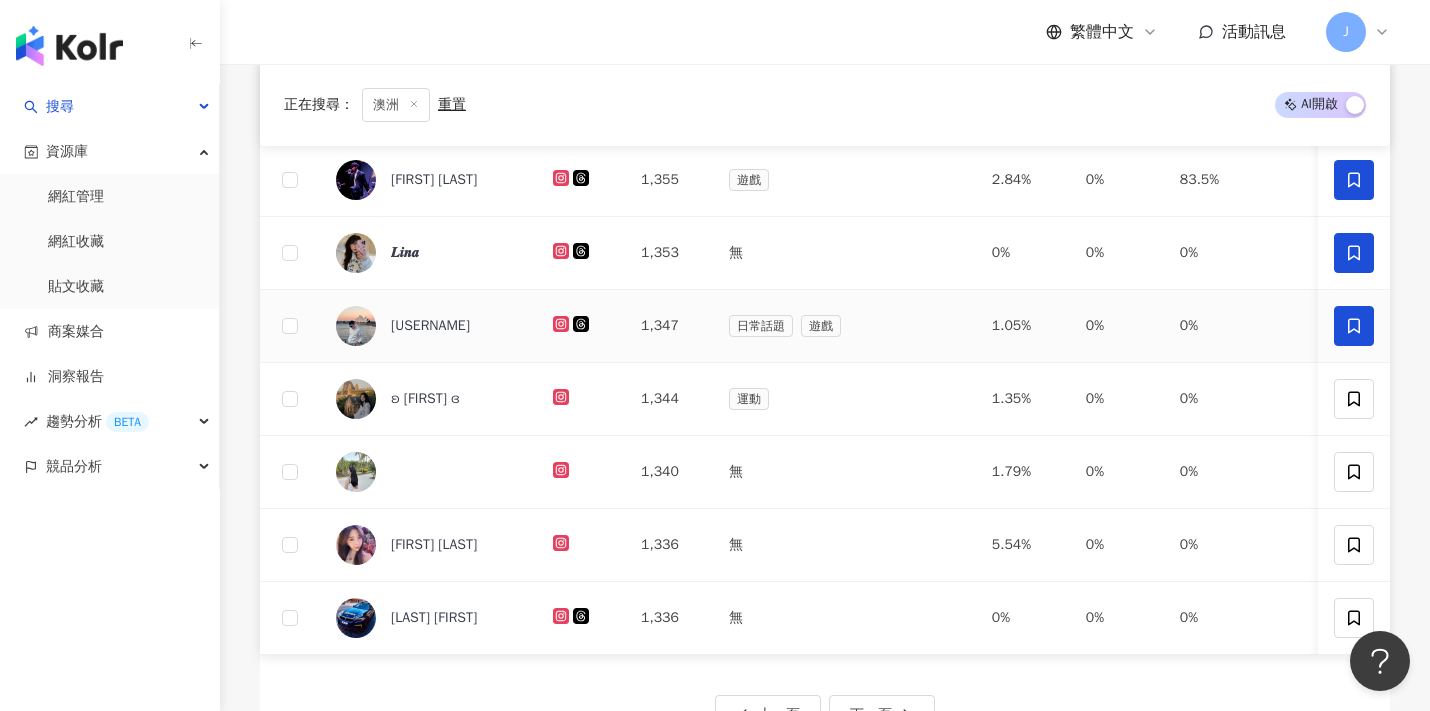 click at bounding box center [1354, 326] 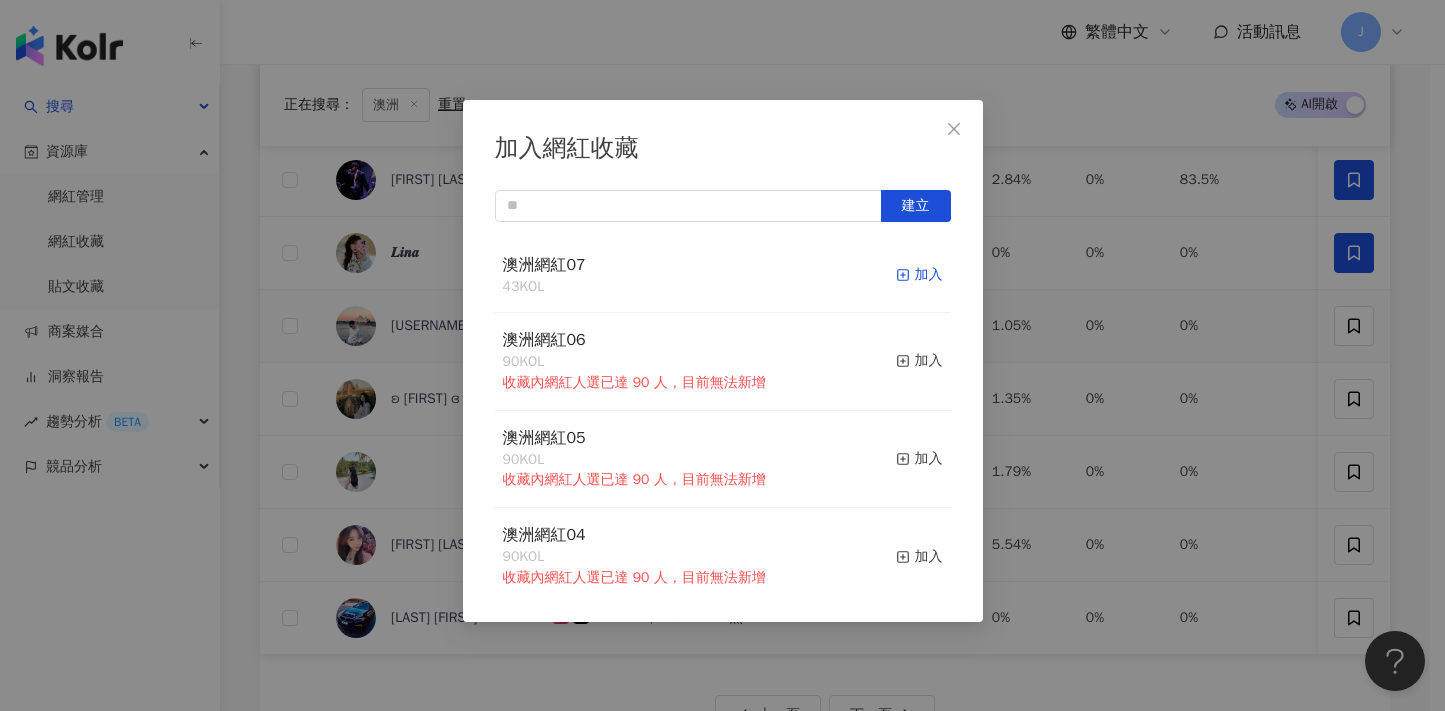 click on "加入" at bounding box center [919, 275] 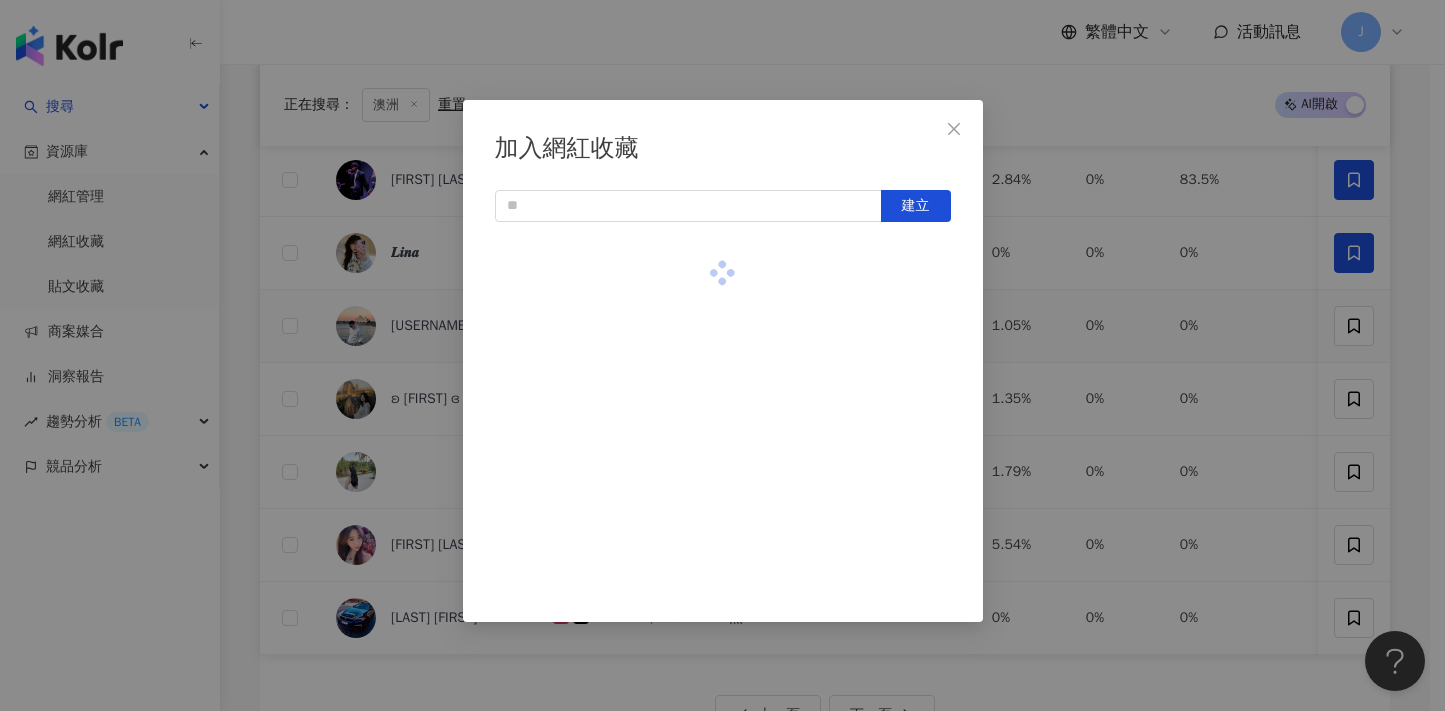 click on "加入網紅收藏 建立" at bounding box center (722, 355) 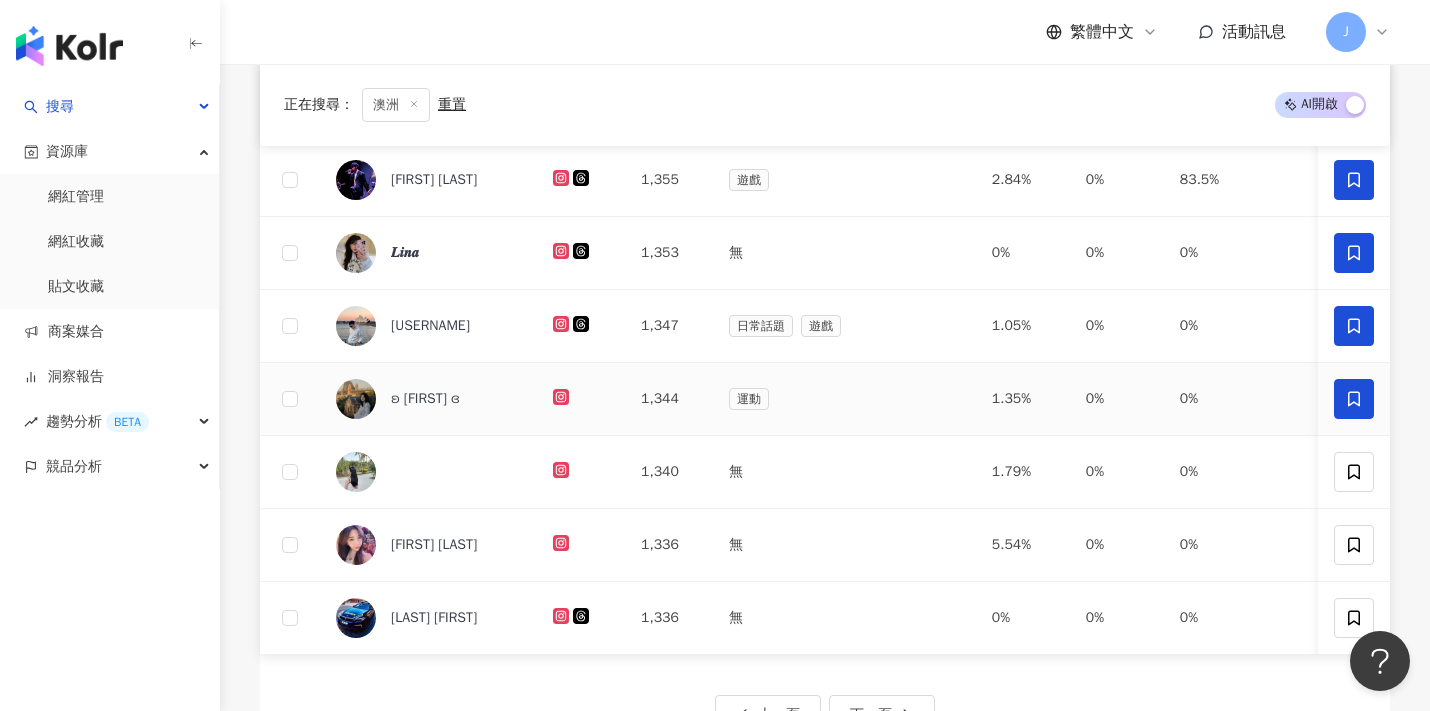 click at bounding box center (1354, 399) 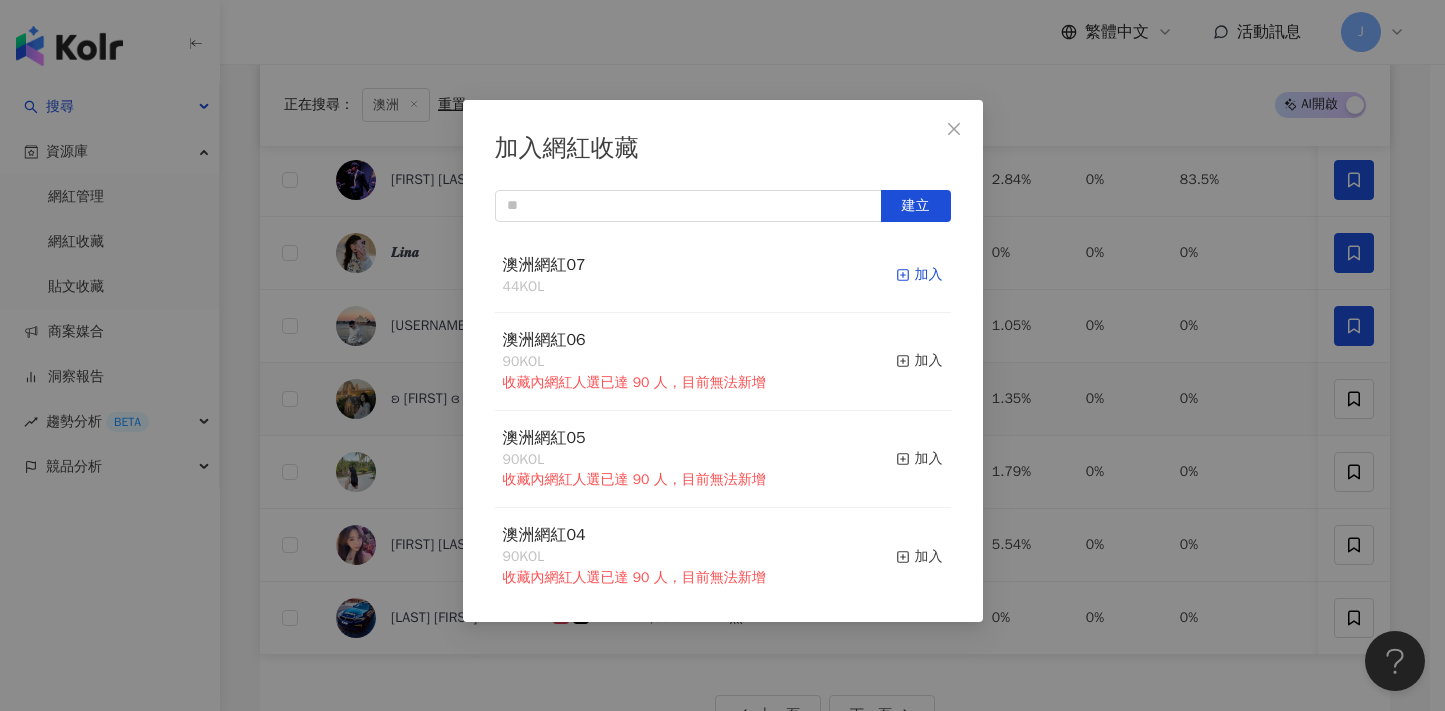 click 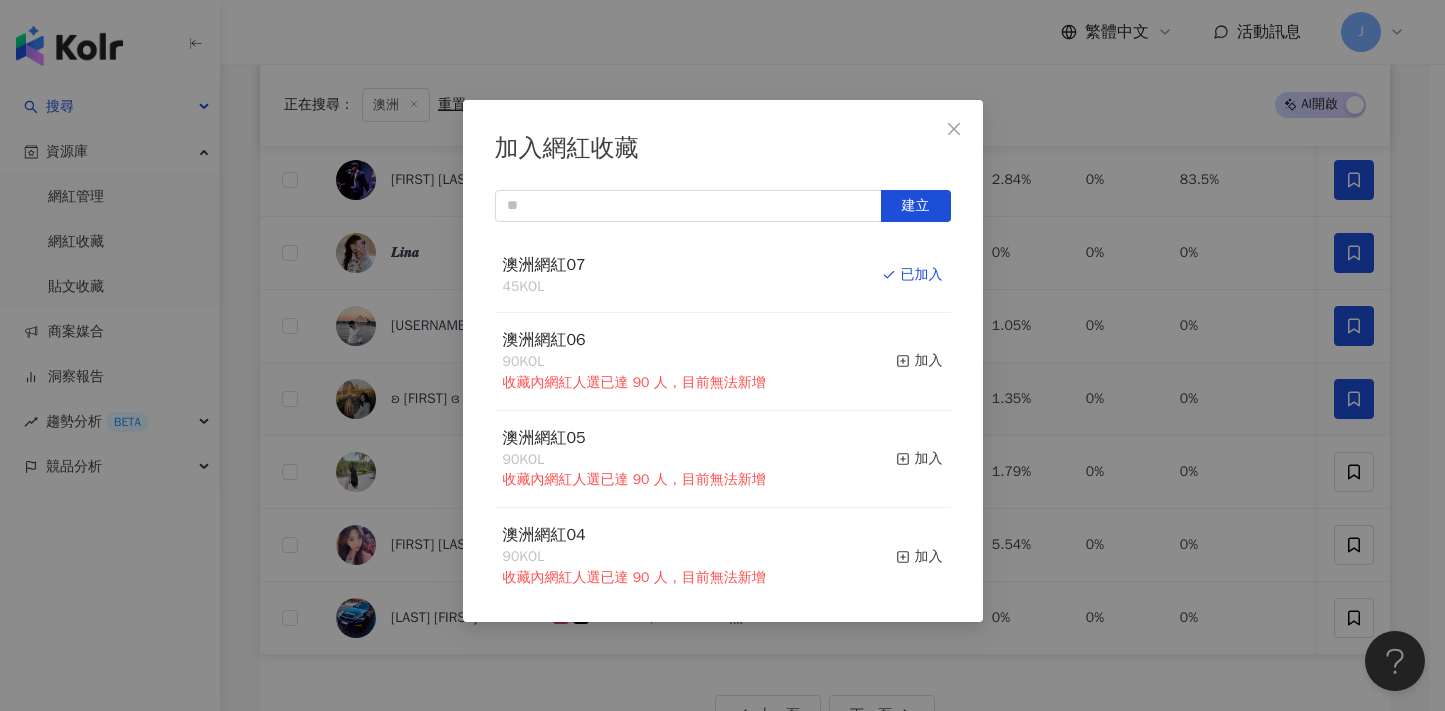 click on "加入網紅收藏 建立 澳洲網紅07 45  KOL 已加入 澳洲網紅06 90  KOL 收藏內網紅人選已達 90 人，目前無法新增 加入 澳洲網紅05 90  KOL 收藏內網紅人選已達 90 人，目前無法新增 加入 澳洲網紅04 90  KOL 收藏內網紅人選已達 90 人，目前無法新增 加入 澳洲網紅03 90  KOL 收藏內網紅人選已達 90 人，目前無法新增 加入 澳洲網紅02 90  KOL 收藏內網紅人選已達 90 人，目前無法新增 加入 澳洲網紅01 90  KOL 收藏內網紅人選已達 90 人，目前無法新增 加入 澳洲網紅 90  KOL 收藏內網紅人選已達 90 人，目前無法新增 加入 夏日藝術季 12  KOL 加入 臺中文創輔導專案 11  KOL 加入" at bounding box center (722, 355) 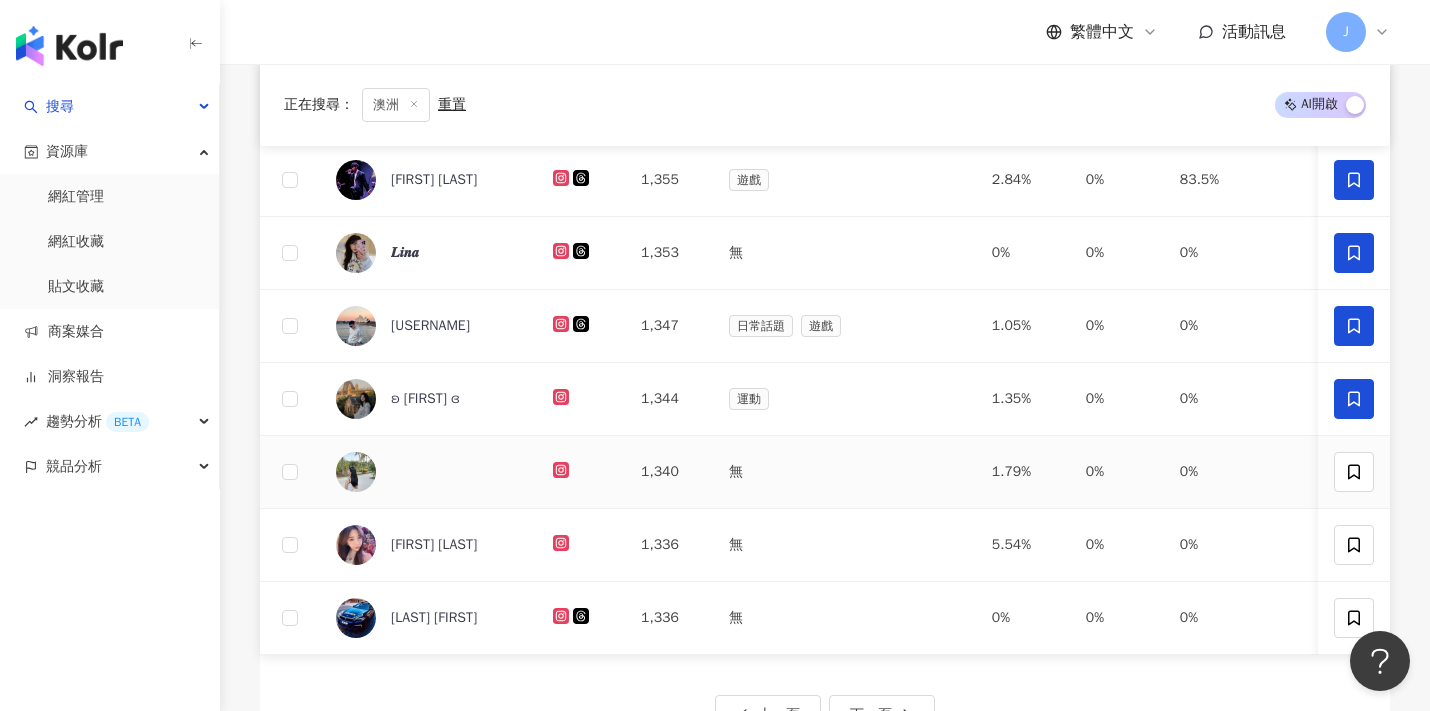 click at bounding box center (1354, 472) 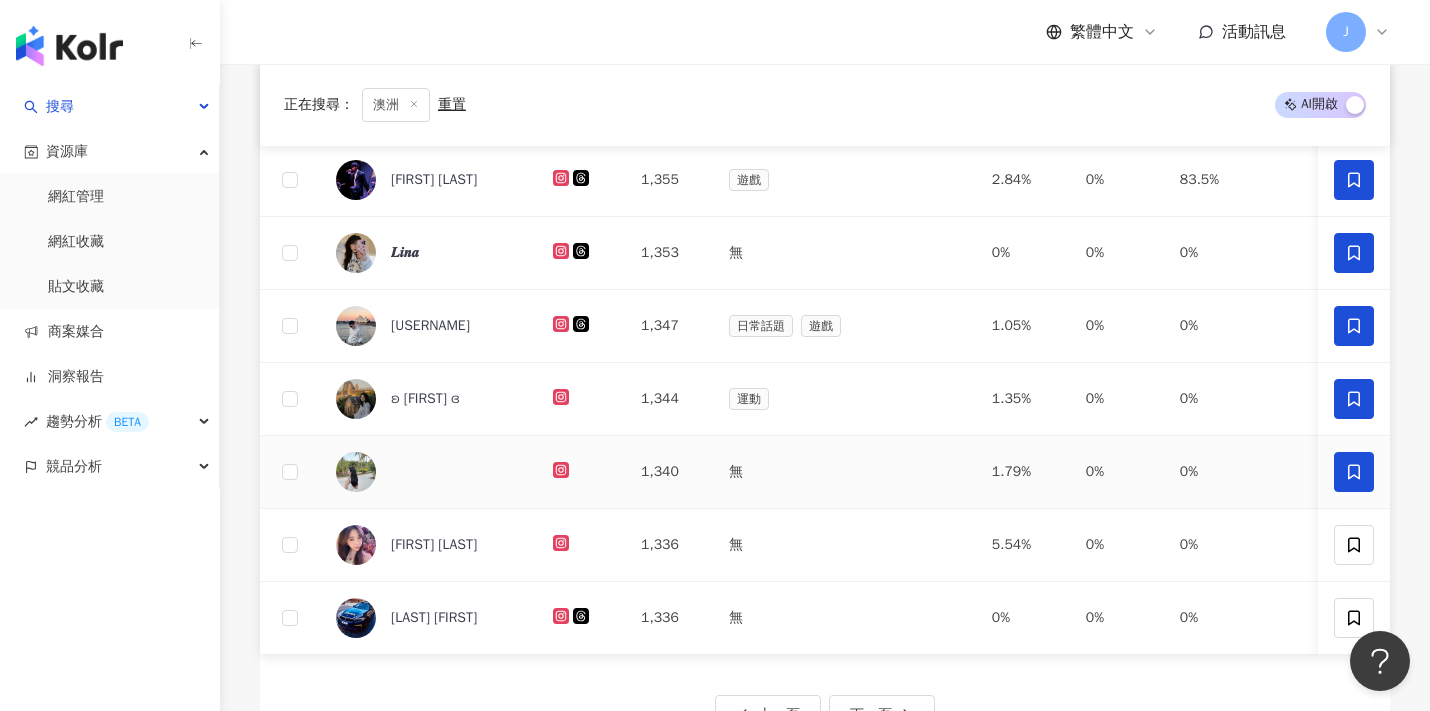 click 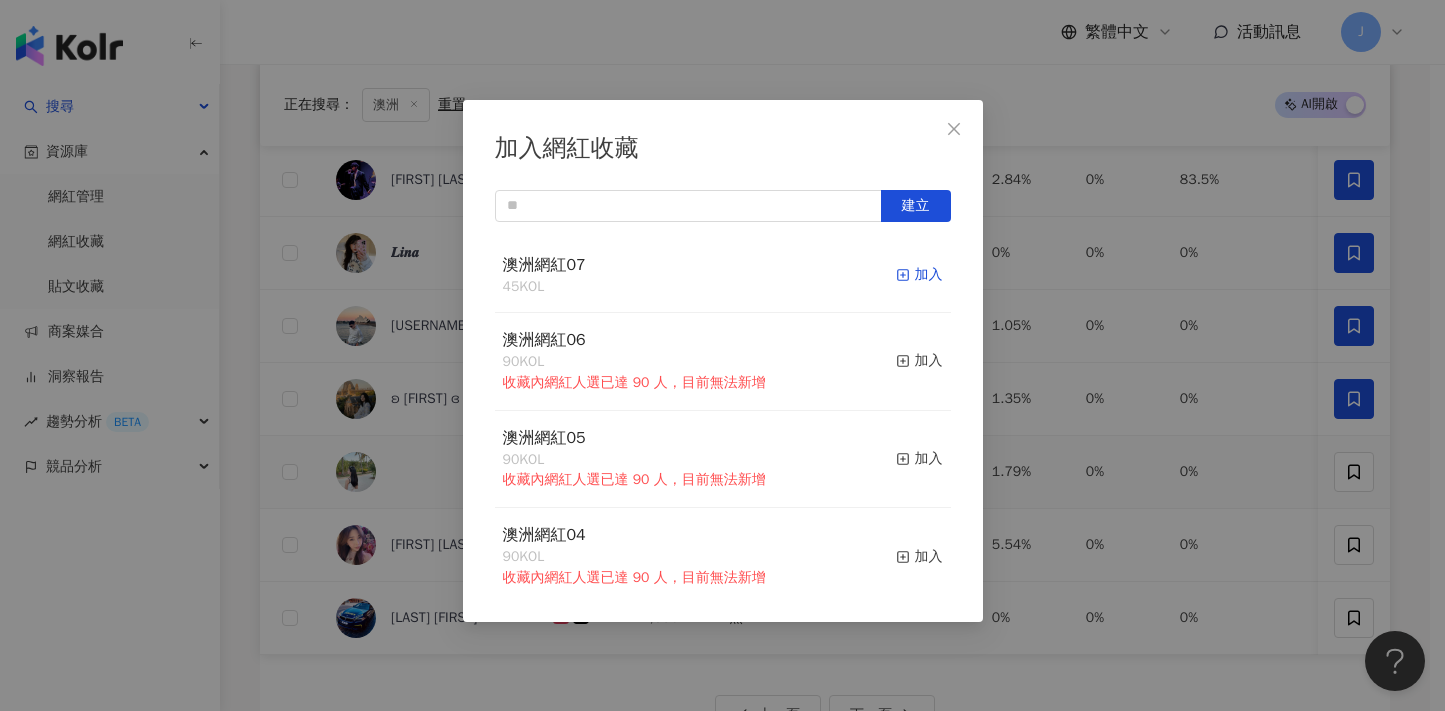 click on "加入" at bounding box center (919, 275) 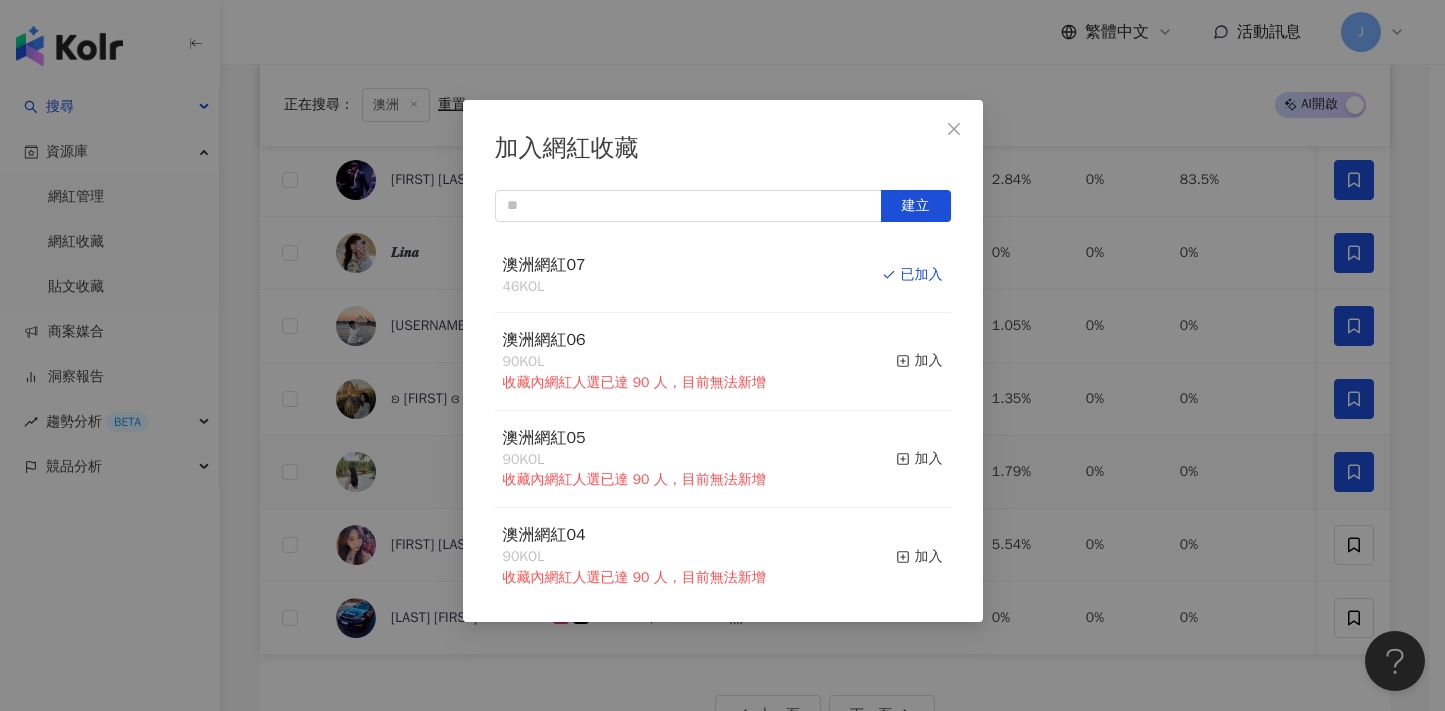 click on "加入網紅收藏 建立 澳洲網紅07 46  KOL 已加入 澳洲網紅06 90  KOL 收藏內網紅人選已達 90 人，目前無法新增 加入 澳洲網紅05 90  KOL 收藏內網紅人選已達 90 人，目前無法新增 加入 澳洲網紅04 90  KOL 收藏內網紅人選已達 90 人，目前無法新增 加入 澳洲網紅03 90  KOL 收藏內網紅人選已達 90 人，目前無法新增 加入 澳洲網紅02 90  KOL 收藏內網紅人選已達 90 人，目前無法新增 加入 澳洲網紅01 90  KOL 收藏內網紅人選已達 90 人，目前無法新增 加入 澳洲網紅 90  KOL 收藏內網紅人選已達 90 人，目前無法新增 加入 夏日藝術季 12  KOL 加入 臺中文創輔導專案 11  KOL 加入" at bounding box center (722, 355) 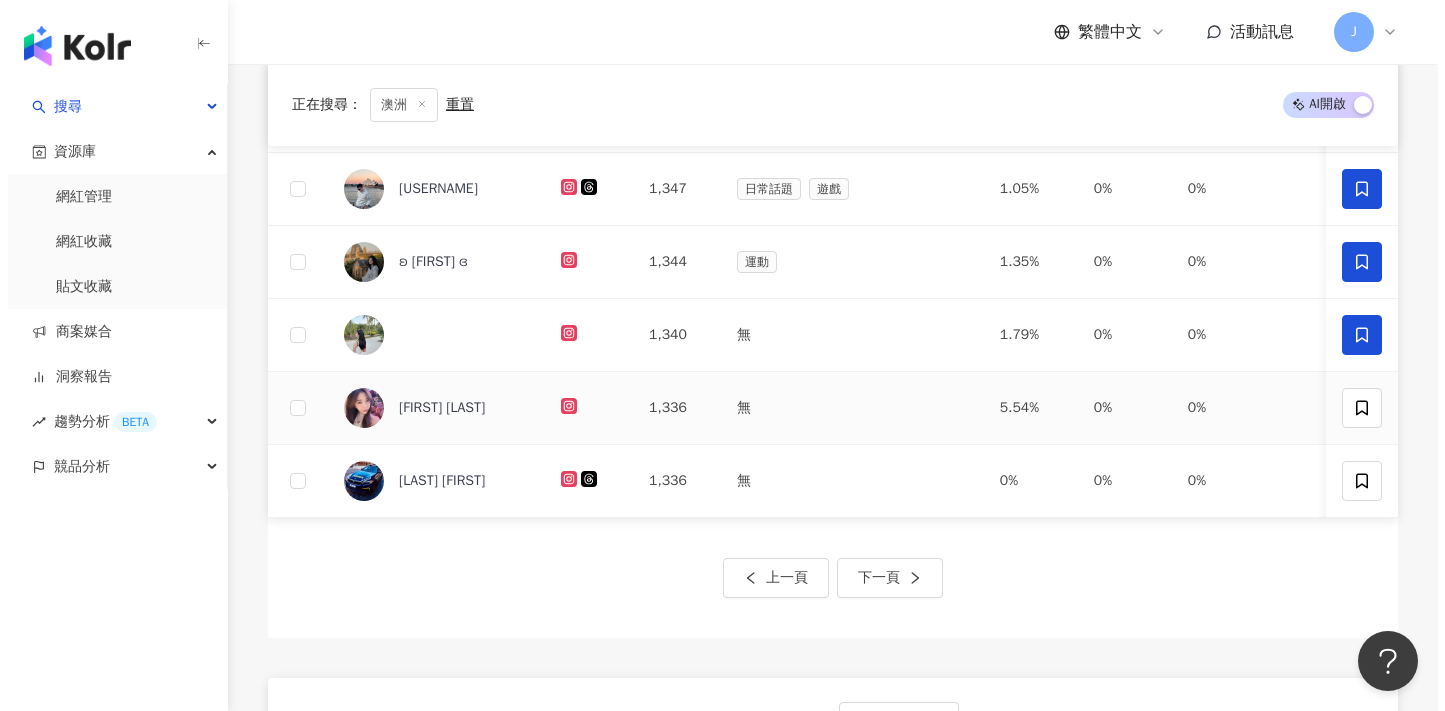 scroll, scrollTop: 767, scrollLeft: 0, axis: vertical 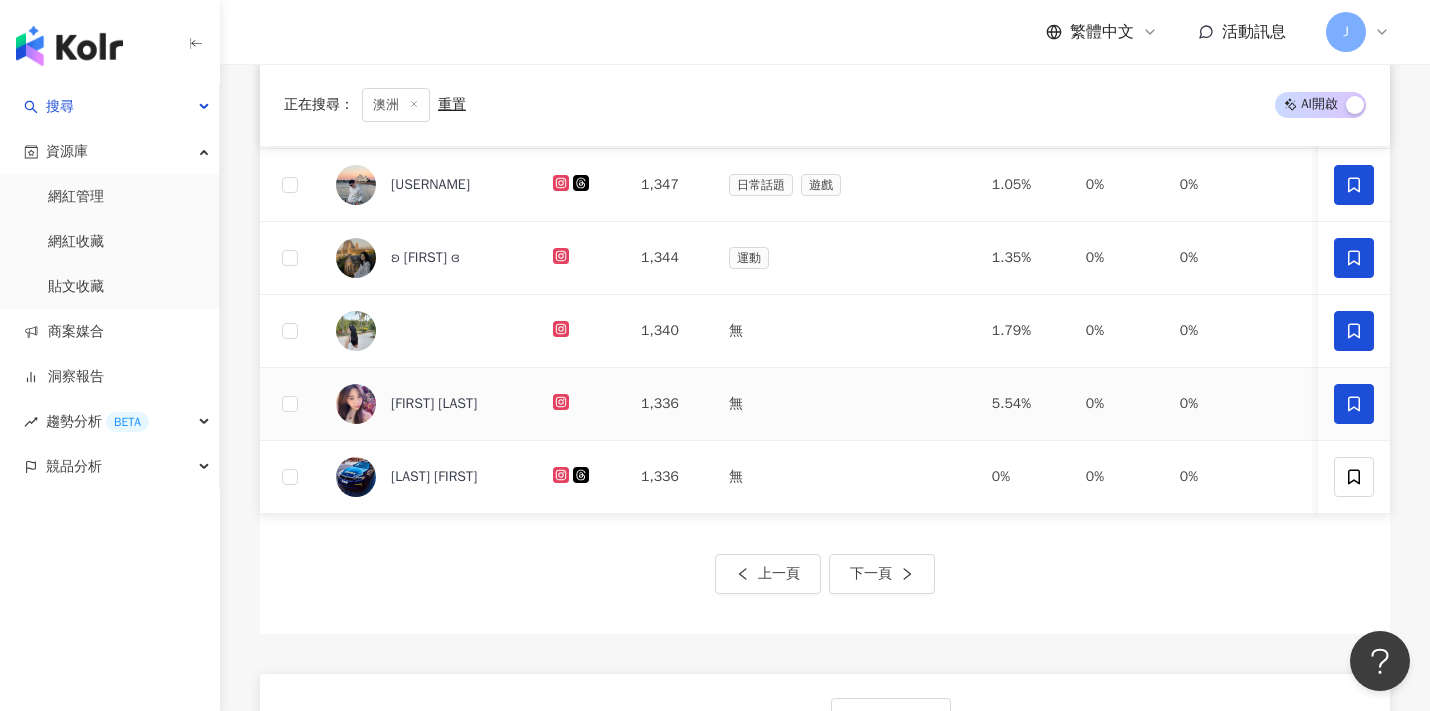 click at bounding box center [1354, 404] 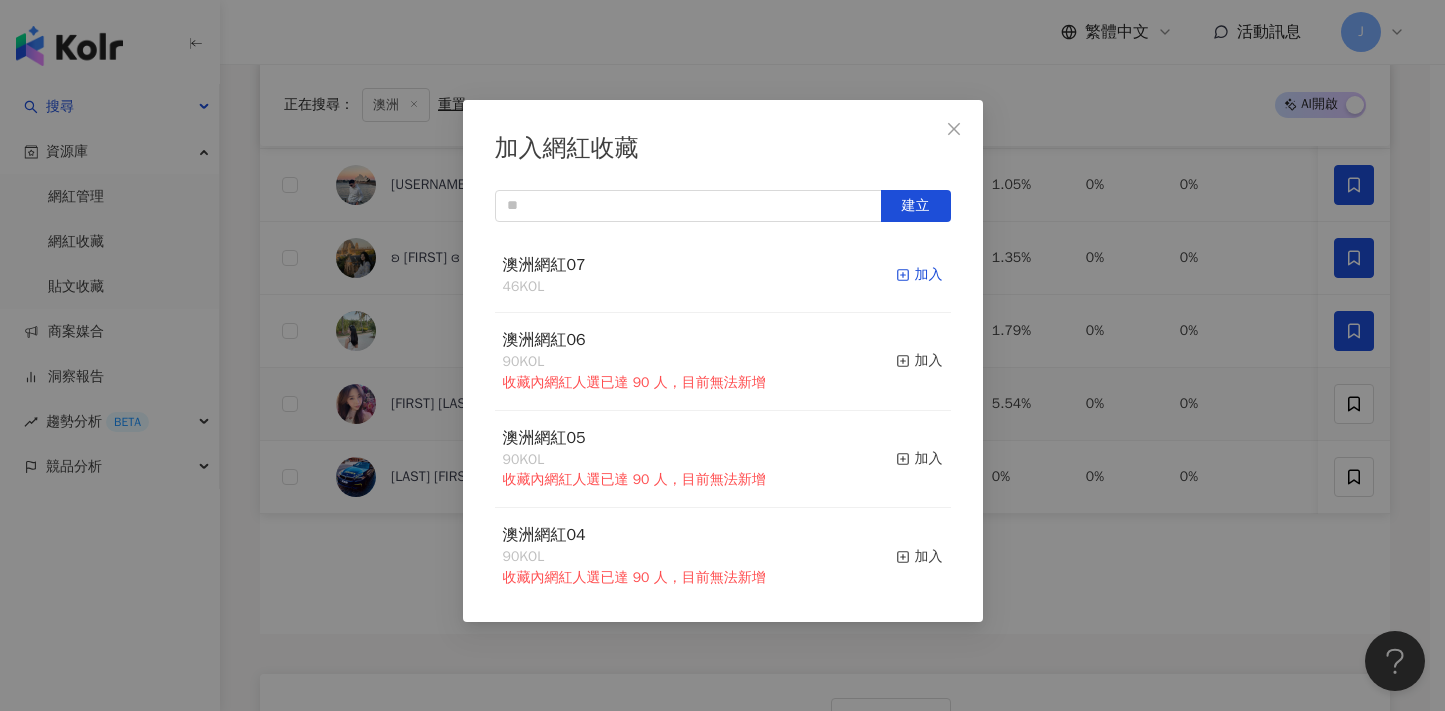 click on "加入" at bounding box center [919, 275] 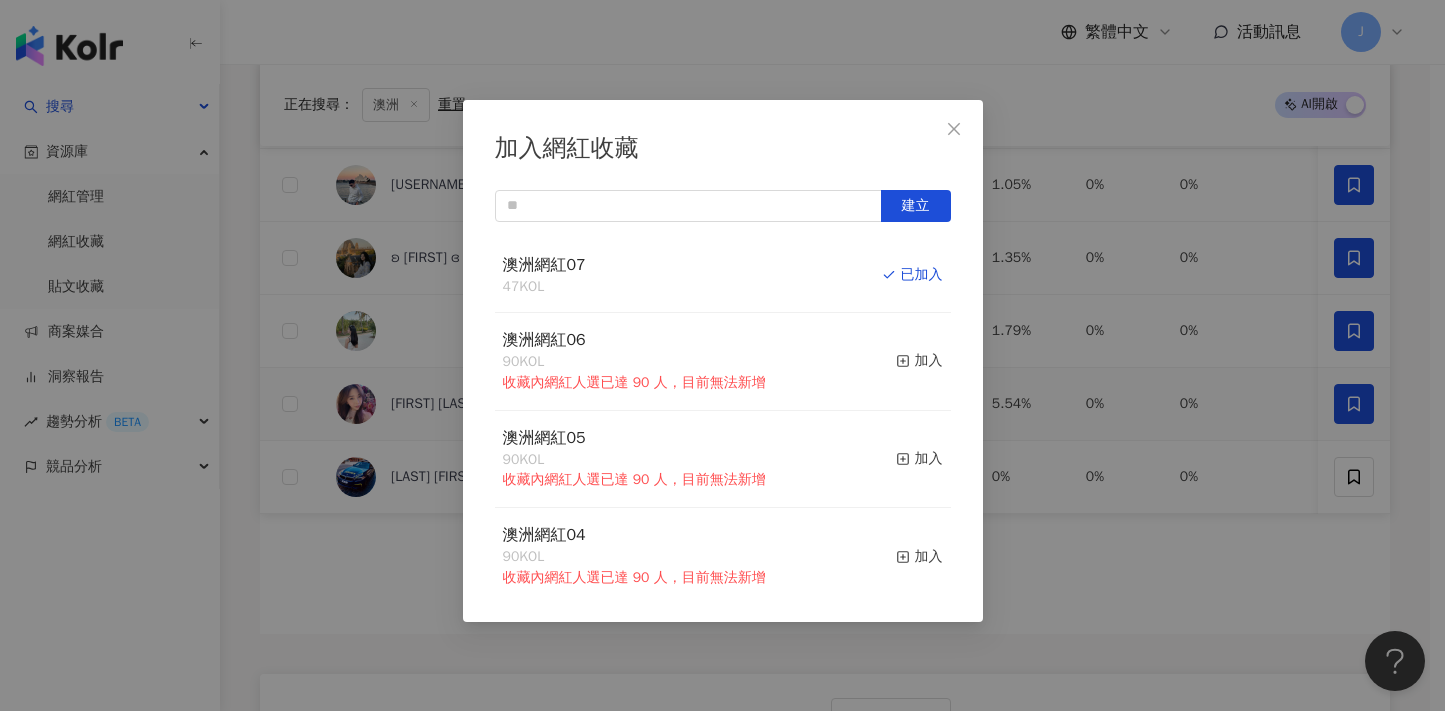 click on "加入網紅收藏 建立 澳洲網紅07 47  KOL 已加入 澳洲網紅06 90  KOL 收藏內網紅人選已達 90 人，目前無法新增 加入 澳洲網紅05 90  KOL 收藏內網紅人選已達 90 人，目前無法新增 加入 澳洲網紅04 90  KOL 收藏內網紅人選已達 90 人，目前無法新增 加入 澳洲網紅03 90  KOL 收藏內網紅人選已達 90 人，目前無法新增 加入 澳洲網紅02 90  KOL 收藏內網紅人選已達 90 人，目前無法新增 加入 澳洲網紅01 90  KOL 收藏內網紅人選已達 90 人，目前無法新增 加入 澳洲網紅 90  KOL 收藏內網紅人選已達 90 人，目前無法新增 加入 夏日藝術季 12  KOL 加入 臺中文創輔導專案 11  KOL 加入" at bounding box center [722, 355] 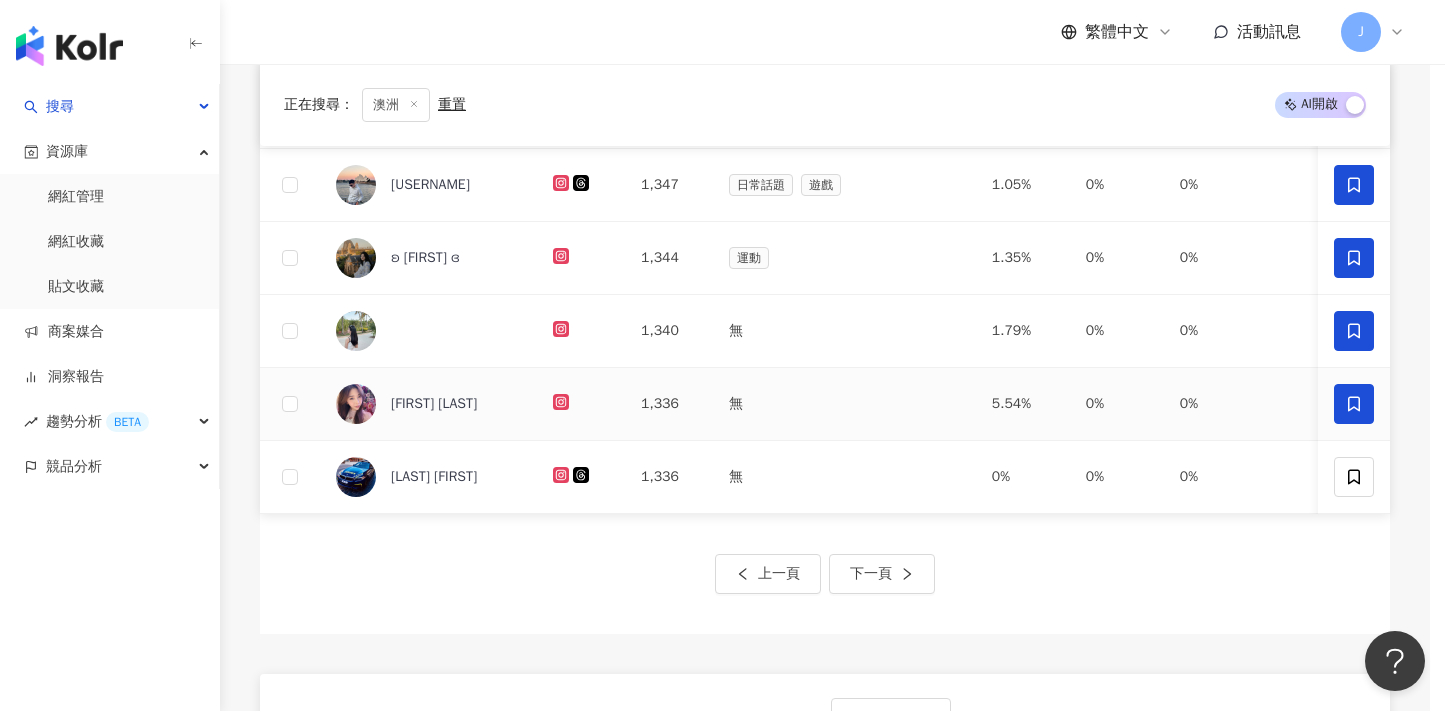 click 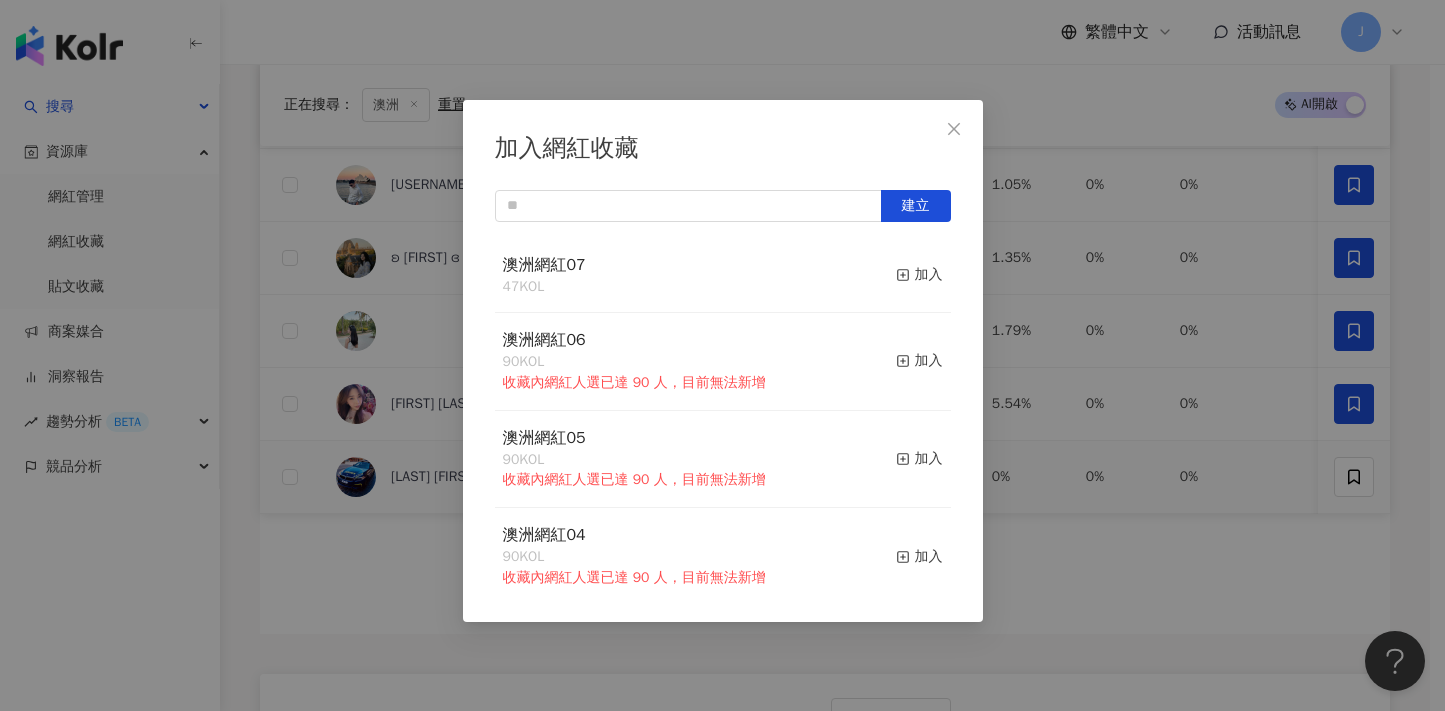 click on "加入" at bounding box center (919, 275) 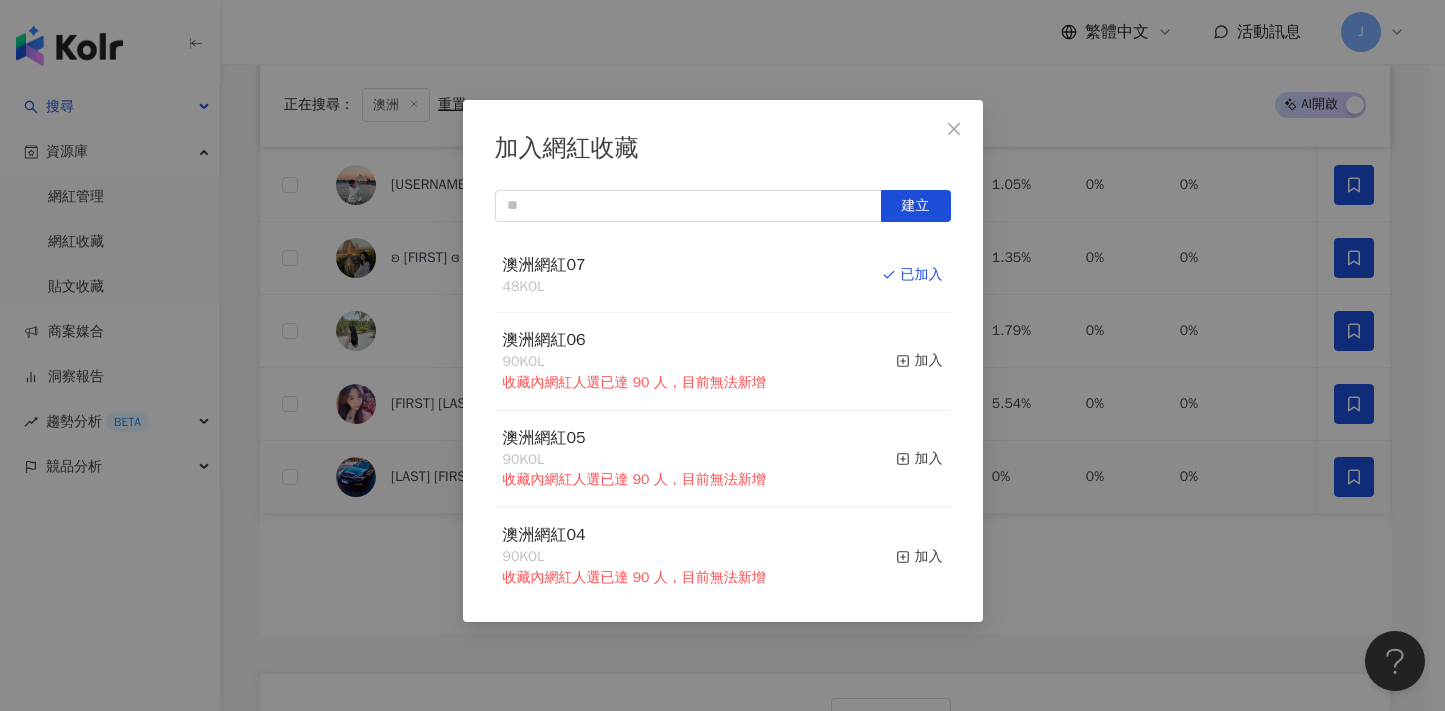 click on "加入網紅收藏 建立 澳洲網紅07 48  KOL 已加入 澳洲網紅06 90  KOL 收藏內網紅人選已達 90 人，目前無法新增 加入 澳洲網紅05 90  KOL 收藏內網紅人選已達 90 人，目前無法新增 加入 澳洲網紅04 90  KOL 收藏內網紅人選已達 90 人，目前無法新增 加入 澳洲網紅03 90  KOL 收藏內網紅人選已達 90 人，目前無法新增 加入 澳洲網紅02 90  KOL 收藏內網紅人選已達 90 人，目前無法新增 加入 澳洲網紅01 90  KOL 收藏內網紅人選已達 90 人，目前無法新增 加入 澳洲網紅 90  KOL 收藏內網紅人選已達 90 人，目前無法新增 加入 夏日藝術季 12  KOL 加入 臺中文創輔導專案 11  KOL 加入" at bounding box center (722, 355) 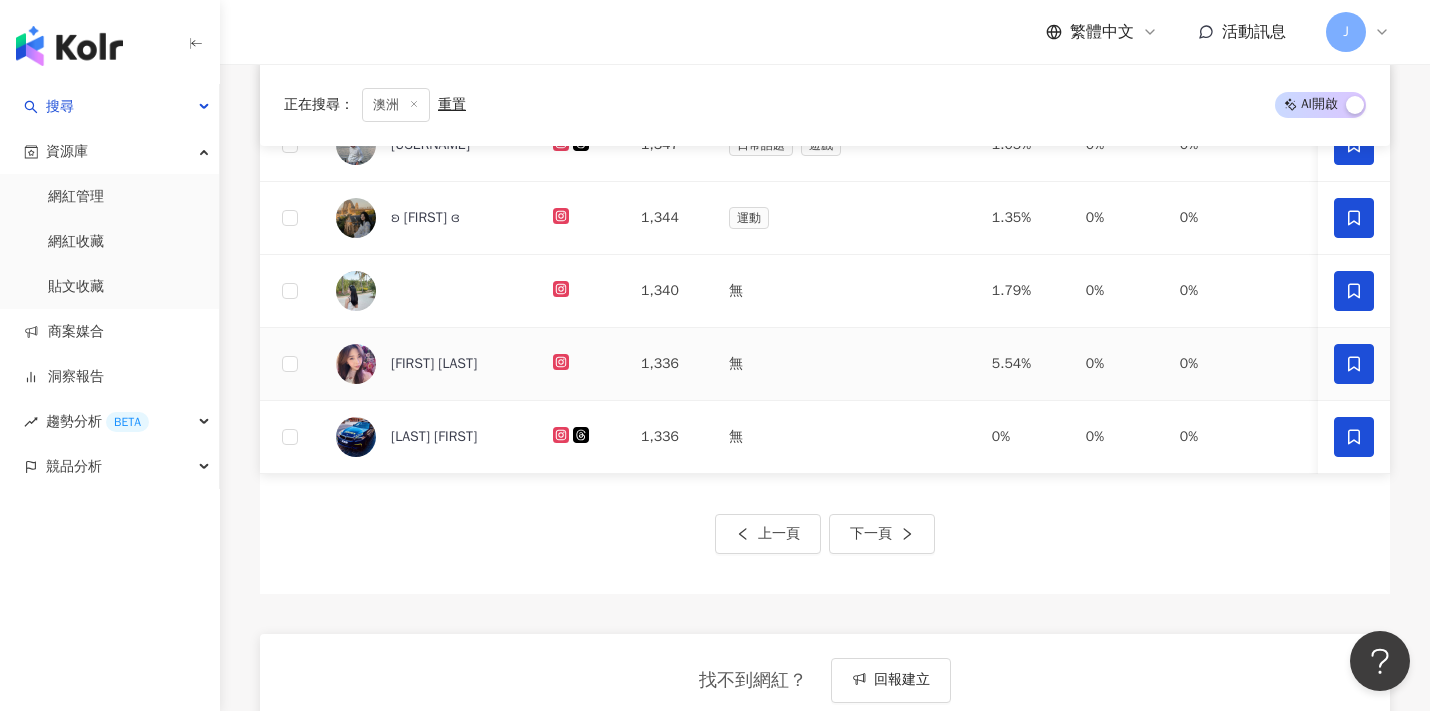 scroll, scrollTop: 854, scrollLeft: 0, axis: vertical 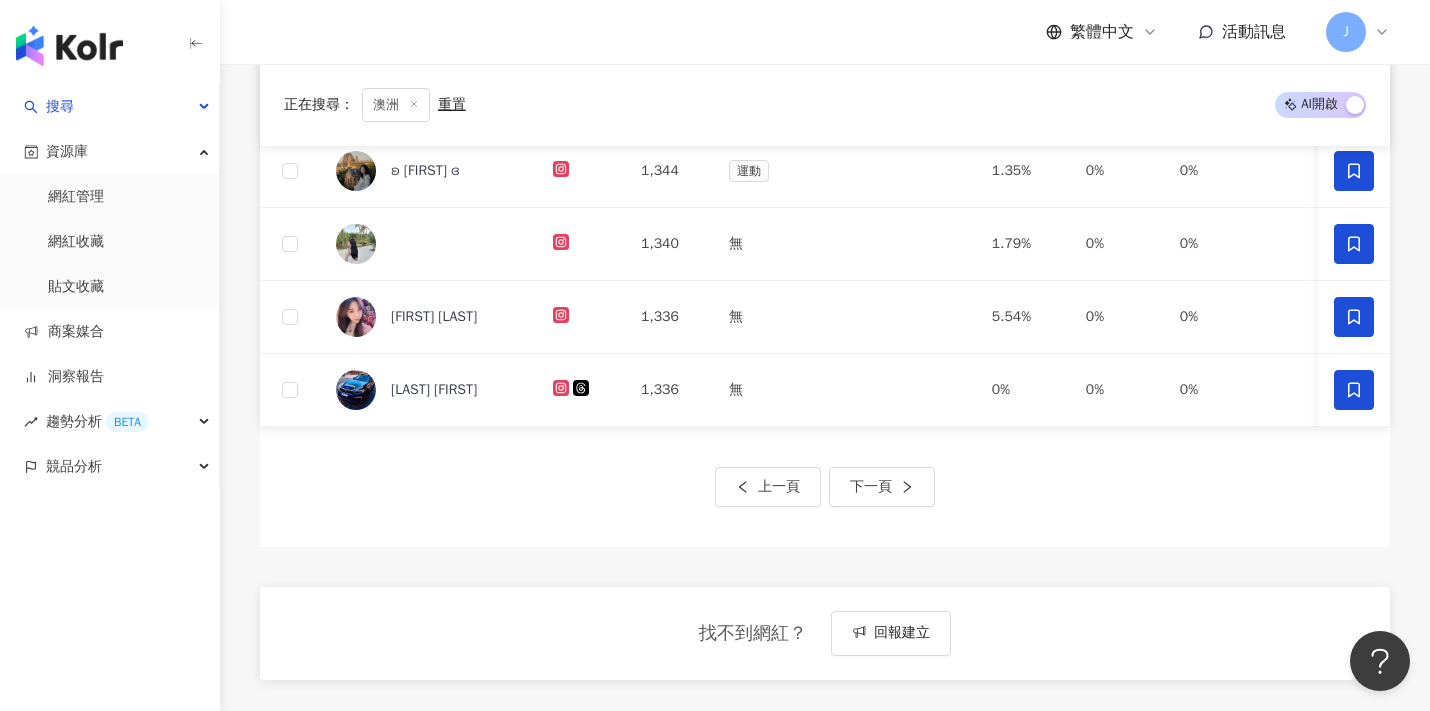 drag, startPoint x: 898, startPoint y: 479, endPoint x: 929, endPoint y: 456, distance: 38.600517 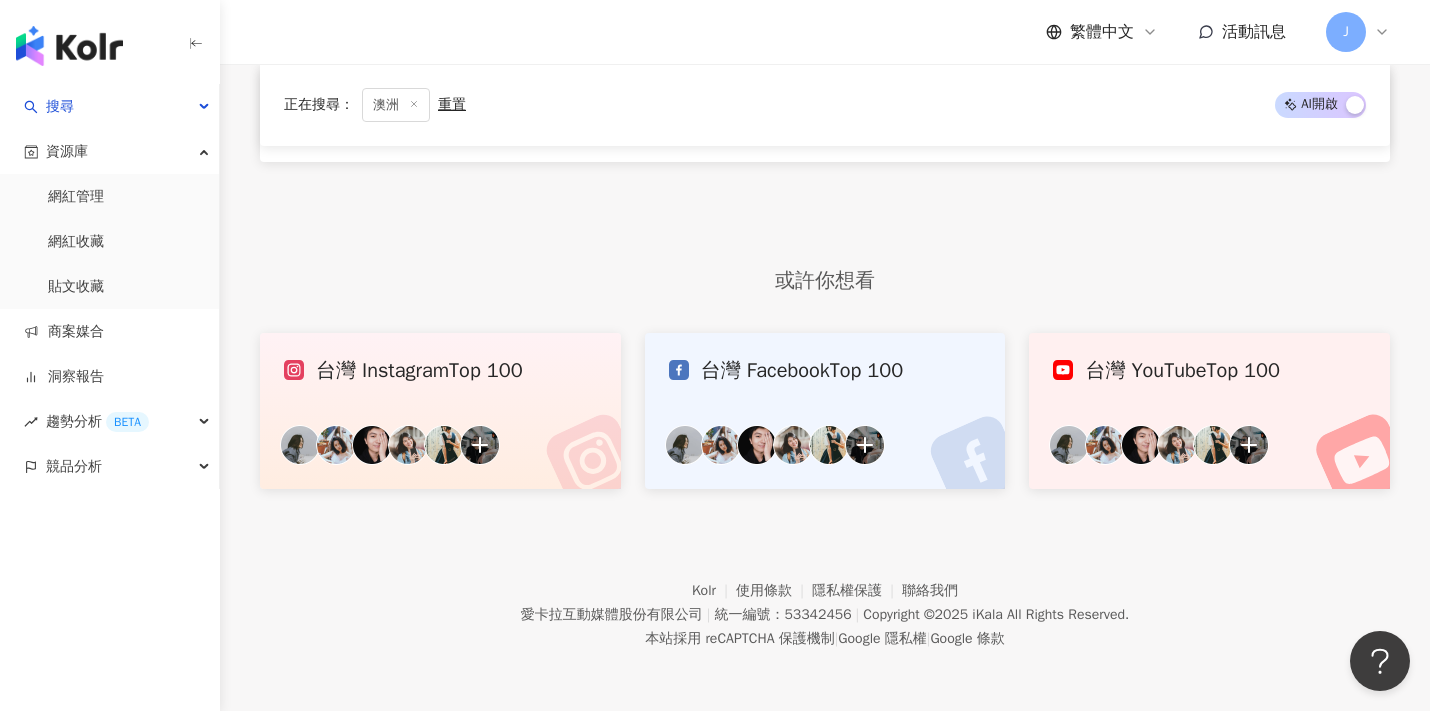 scroll, scrollTop: 560, scrollLeft: 0, axis: vertical 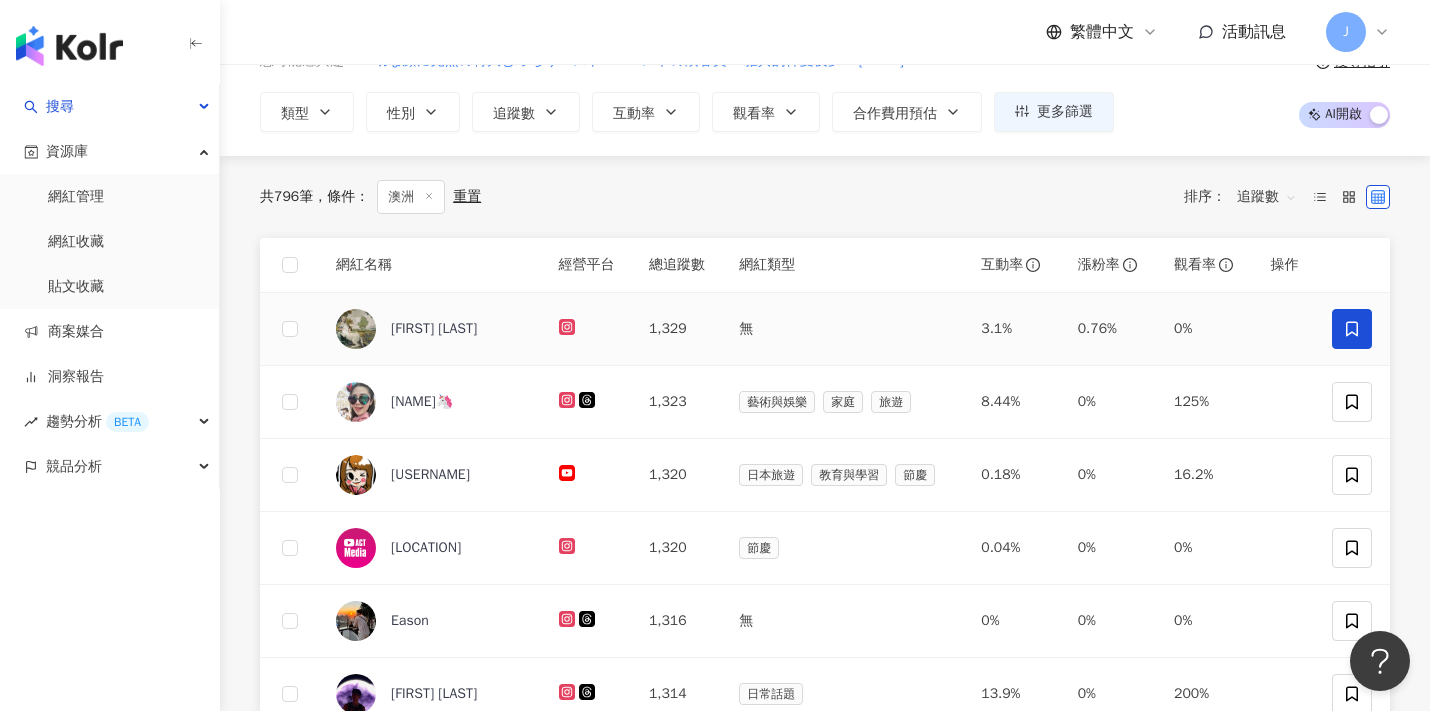 click 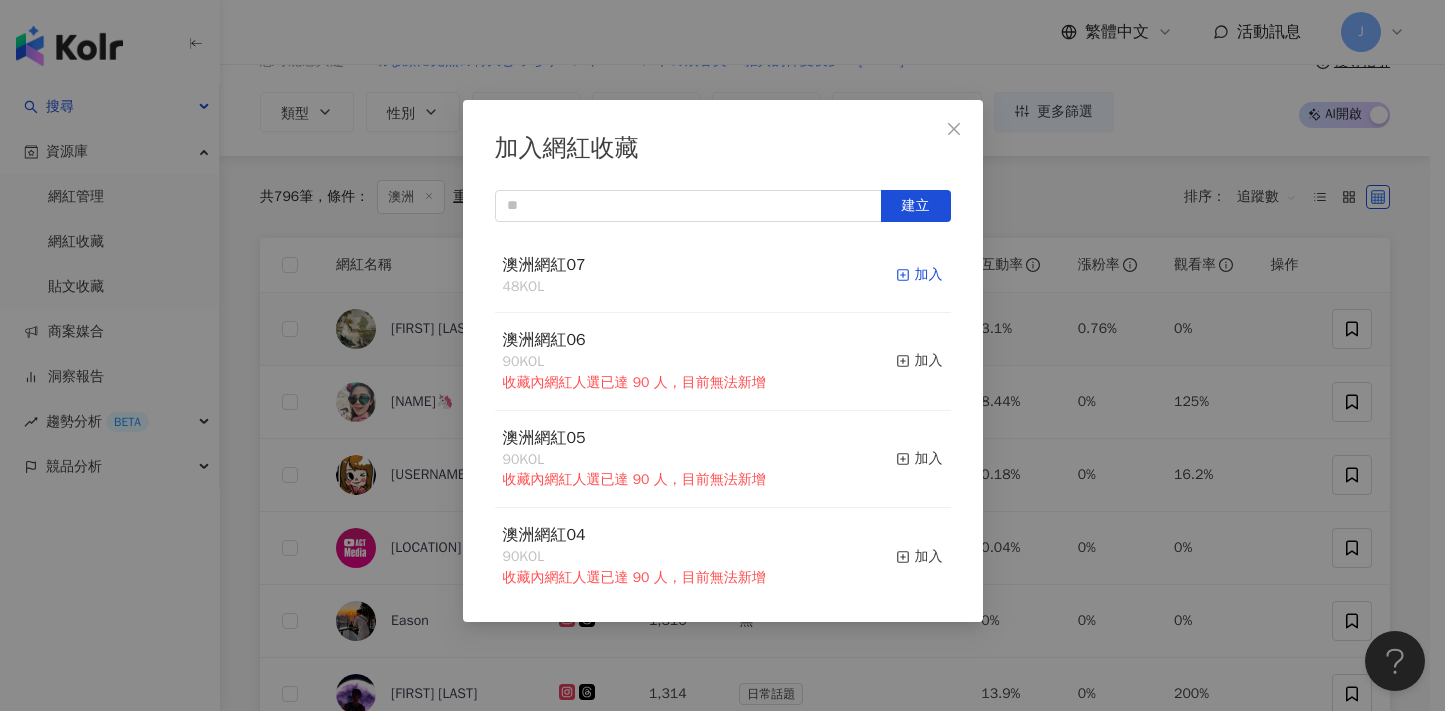 click on "加入" at bounding box center (919, 275) 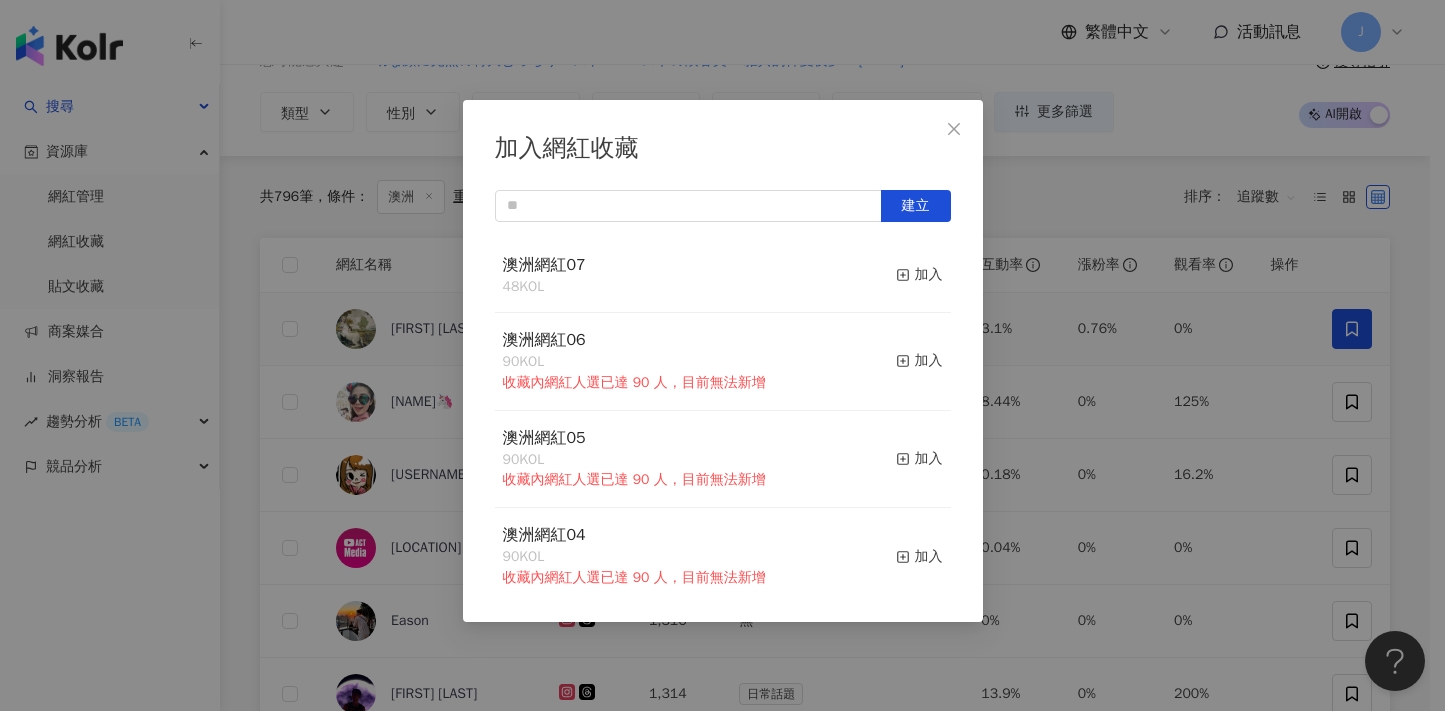 click on "加入網紅收藏 建立 澳洲網紅07 48  KOL 加入 澳洲網紅06 90  KOL 收藏內網紅人選已達 90 人，目前無法新增 加入 澳洲網紅05 90  KOL 收藏內網紅人選已達 90 人，目前無法新增 加入 澳洲網紅04 90  KOL 收藏內網紅人選已達 90 人，目前無法新增 加入 澳洲網紅03 90  KOL 收藏內網紅人選已達 90 人，目前無法新增 加入 澳洲網紅02 90  KOL 收藏內網紅人選已達 90 人，目前無法新增 加入 澳洲網紅01 90  KOL 收藏內網紅人選已達 90 人，目前無法新增 加入 澳洲網紅 90  KOL 收藏內網紅人選已達 90 人，目前無法新增 加入 夏日藝術季 12  KOL 加入 臺中文創輔導專案 11  KOL 加入" at bounding box center [722, 355] 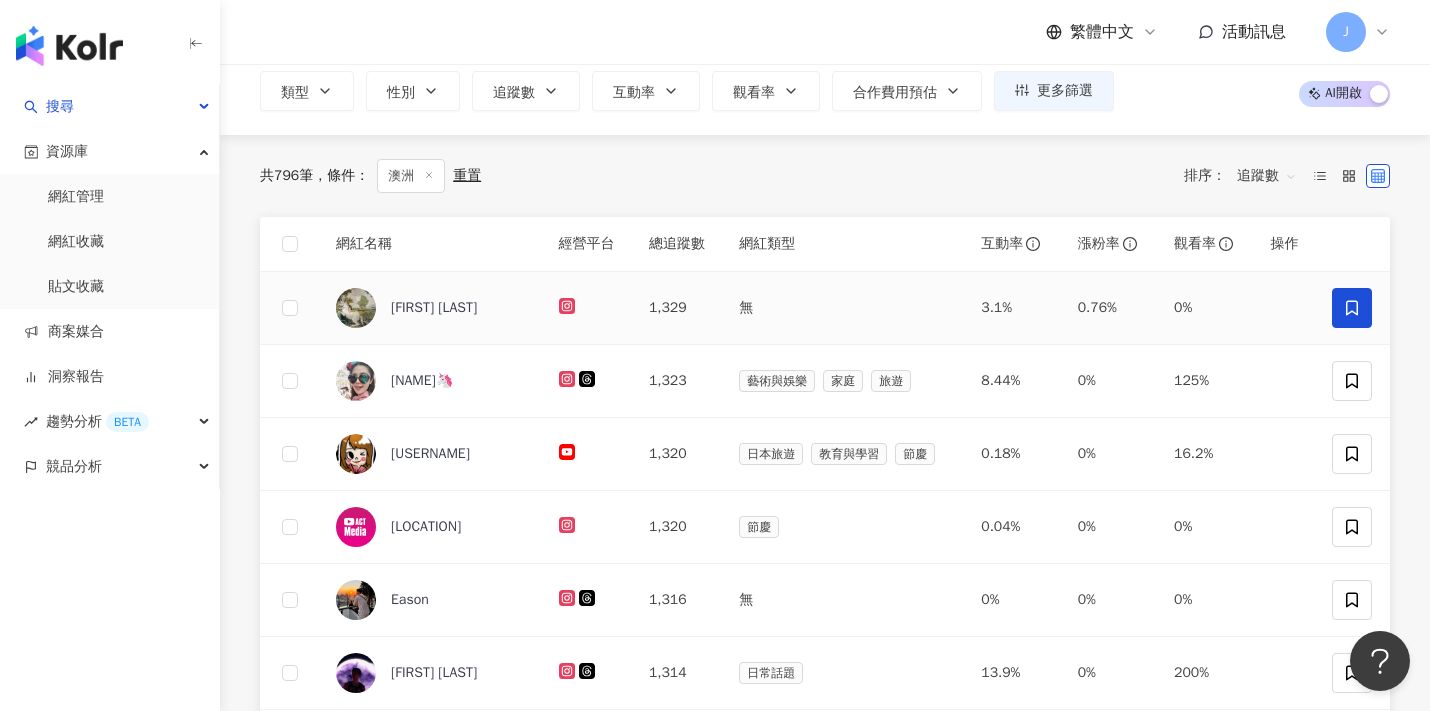 scroll, scrollTop: 135, scrollLeft: 0, axis: vertical 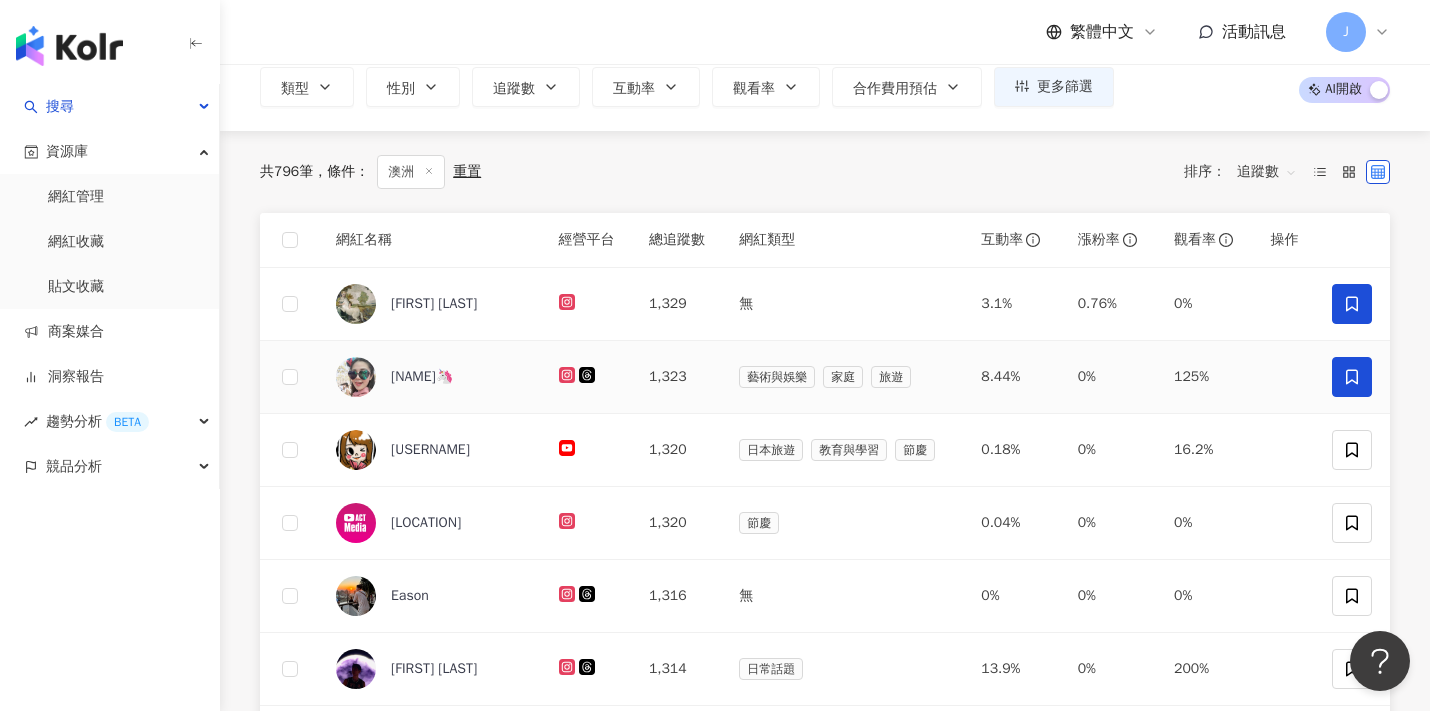 click at bounding box center (1352, 377) 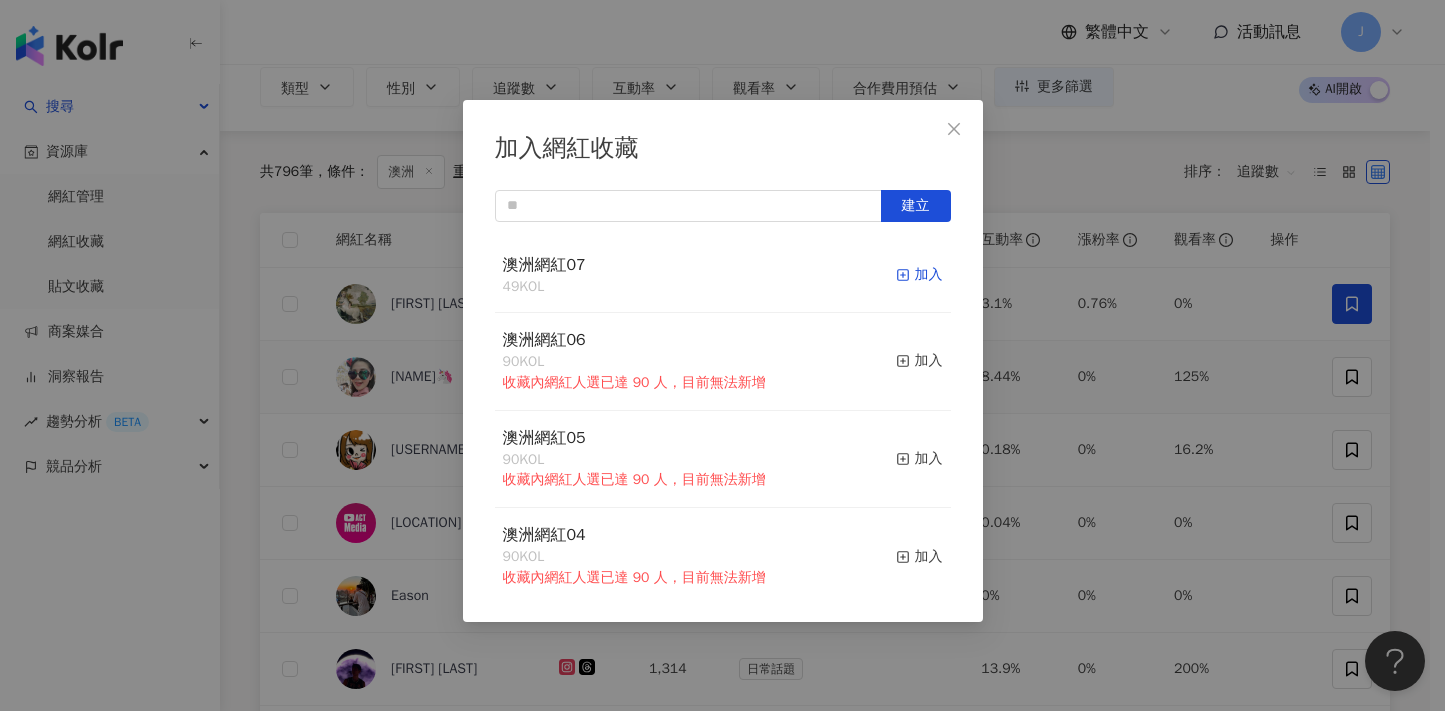 click on "加入" at bounding box center [919, 275] 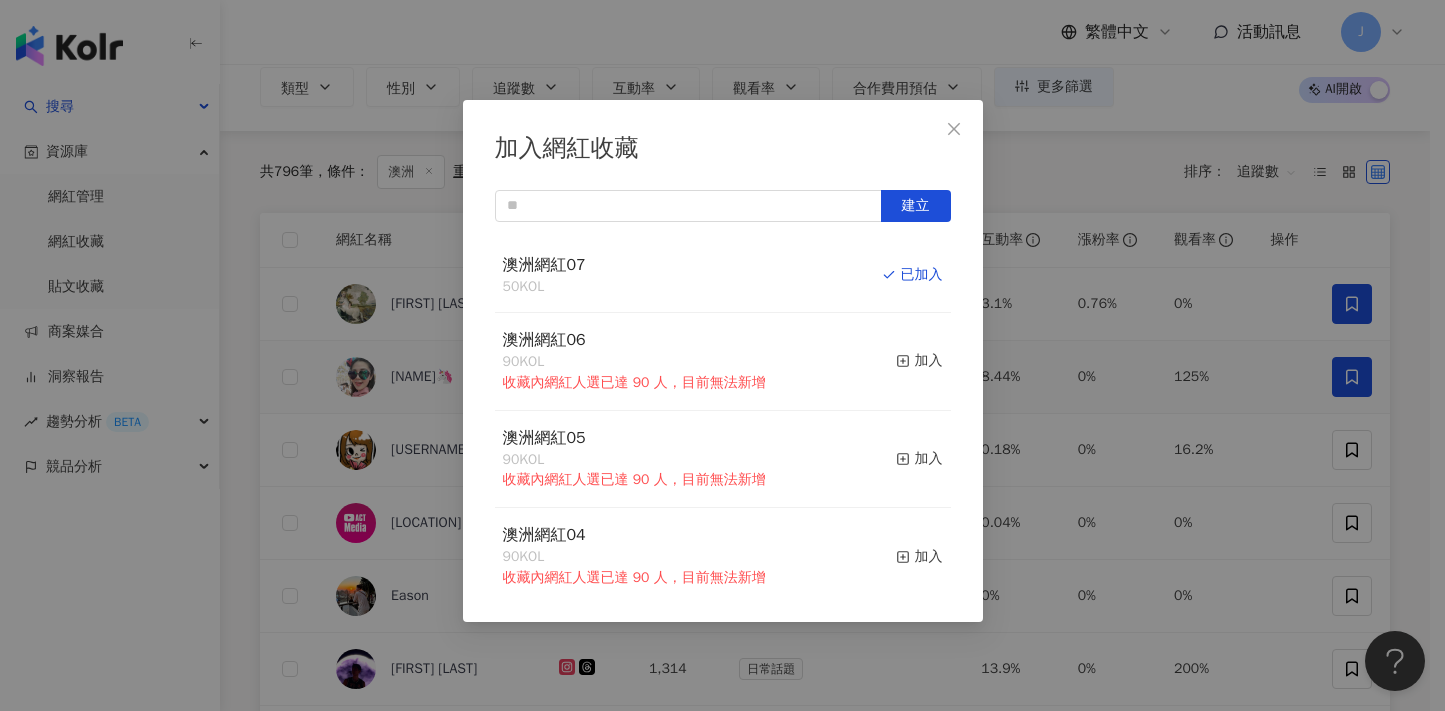 click on "加入網紅收藏 建立 澳洲網紅07 50  KOL 已加入 澳洲網紅06 90  KOL 收藏內網紅人選已達 90 人，目前無法新增 加入 澳洲網紅05 90  KOL 收藏內網紅人選已達 90 人，目前無法新增 加入 澳洲網紅04 90  KOL 收藏內網紅人選已達 90 人，目前無法新增 加入 澳洲網紅03 90  KOL 收藏內網紅人選已達 90 人，目前無法新增 加入 澳洲網紅02 90  KOL 收藏內網紅人選已達 90 人，目前無法新增 加入 澳洲網紅01 90  KOL 收藏內網紅人選已達 90 人，目前無法新增 加入 澳洲網紅 90  KOL 收藏內網紅人選已達 90 人，目前無法新增 加入 夏日藝術季 12  KOL 加入 臺中文創輔導專案 11  KOL 加入" at bounding box center [722, 355] 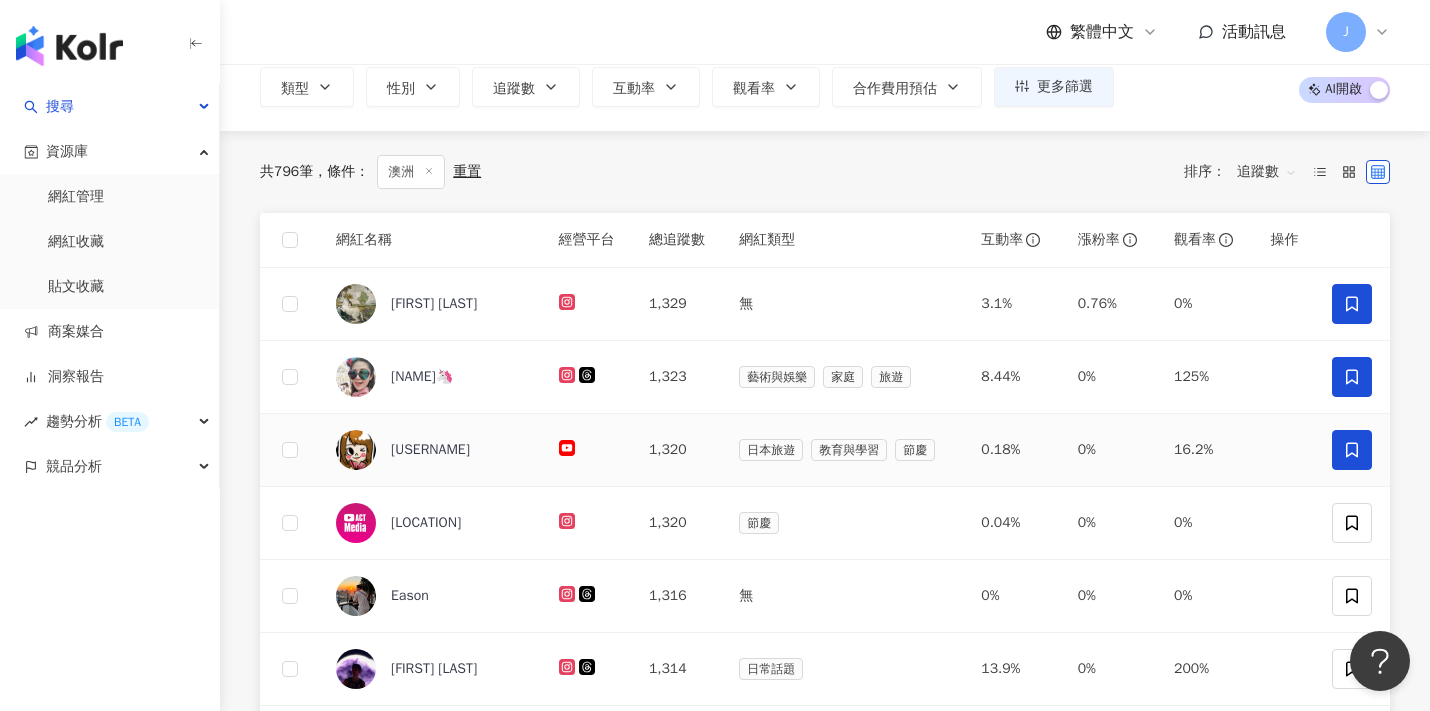click at bounding box center (1352, 450) 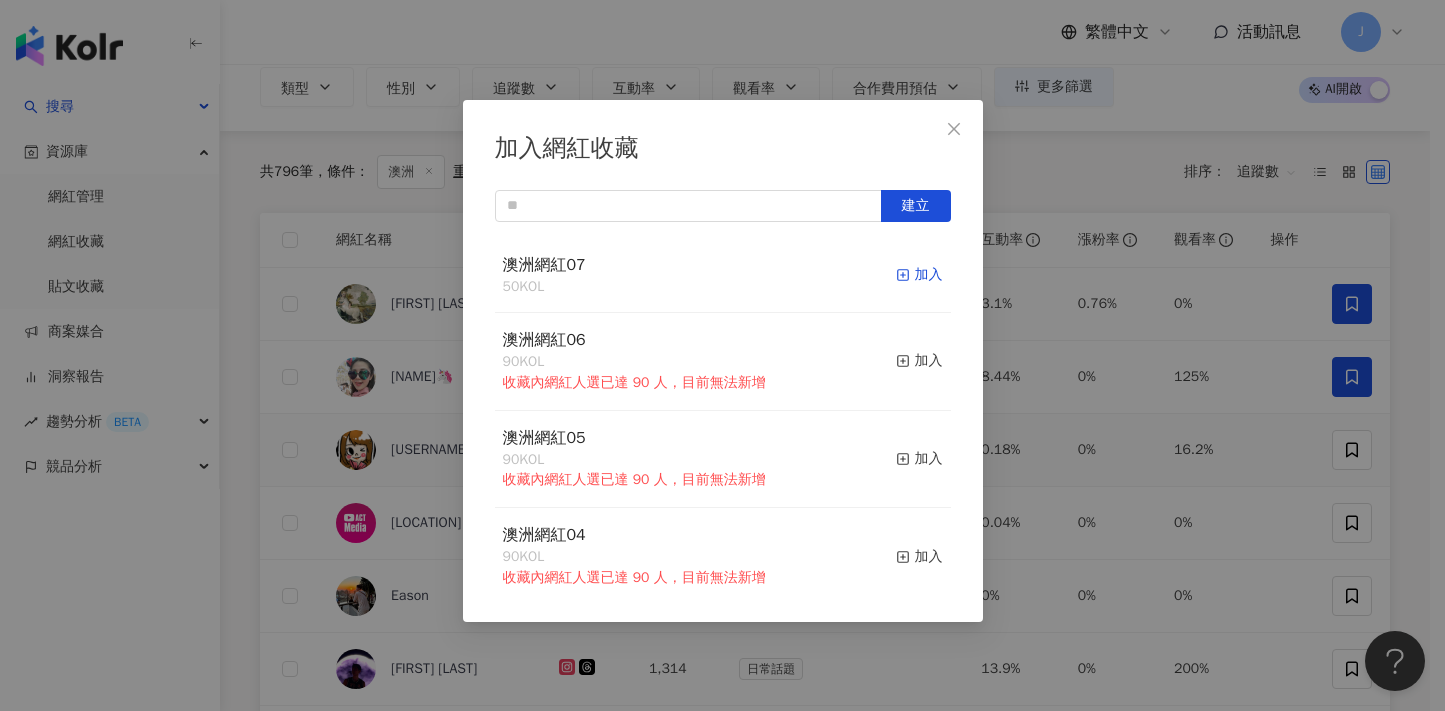 click on "加入" at bounding box center (919, 275) 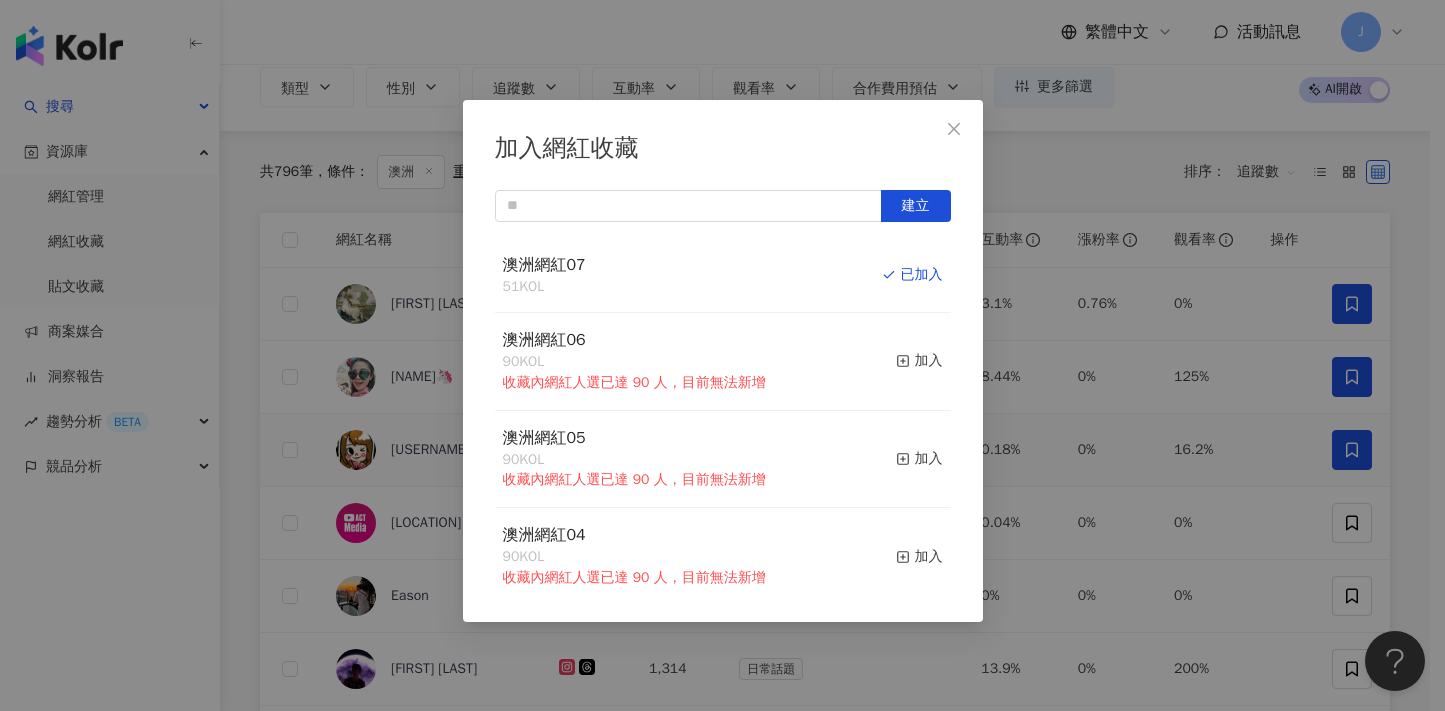 click on "加入網紅收藏 建立 澳洲網紅07 51  KOL 已加入 澳洲網紅06 90  KOL 收藏內網紅人選已達 90 人，目前無法新增 加入 澳洲網紅05 90  KOL 收藏內網紅人選已達 90 人，目前無法新增 加入 澳洲網紅04 90  KOL 收藏內網紅人選已達 90 人，目前無法新增 加入 澳洲網紅03 90  KOL 收藏內網紅人選已達 90 人，目前無法新增 加入 澳洲網紅02 90  KOL 收藏內網紅人選已達 90 人，目前無法新增 加入 澳洲網紅01 90  KOL 收藏內網紅人選已達 90 人，目前無法新增 加入 澳洲網紅 90  KOL 收藏內網紅人選已達 90 人，目前無法新增 加入 夏日藝術季 12  KOL 加入 臺中文創輔導專案 11  KOL 加入" at bounding box center [722, 355] 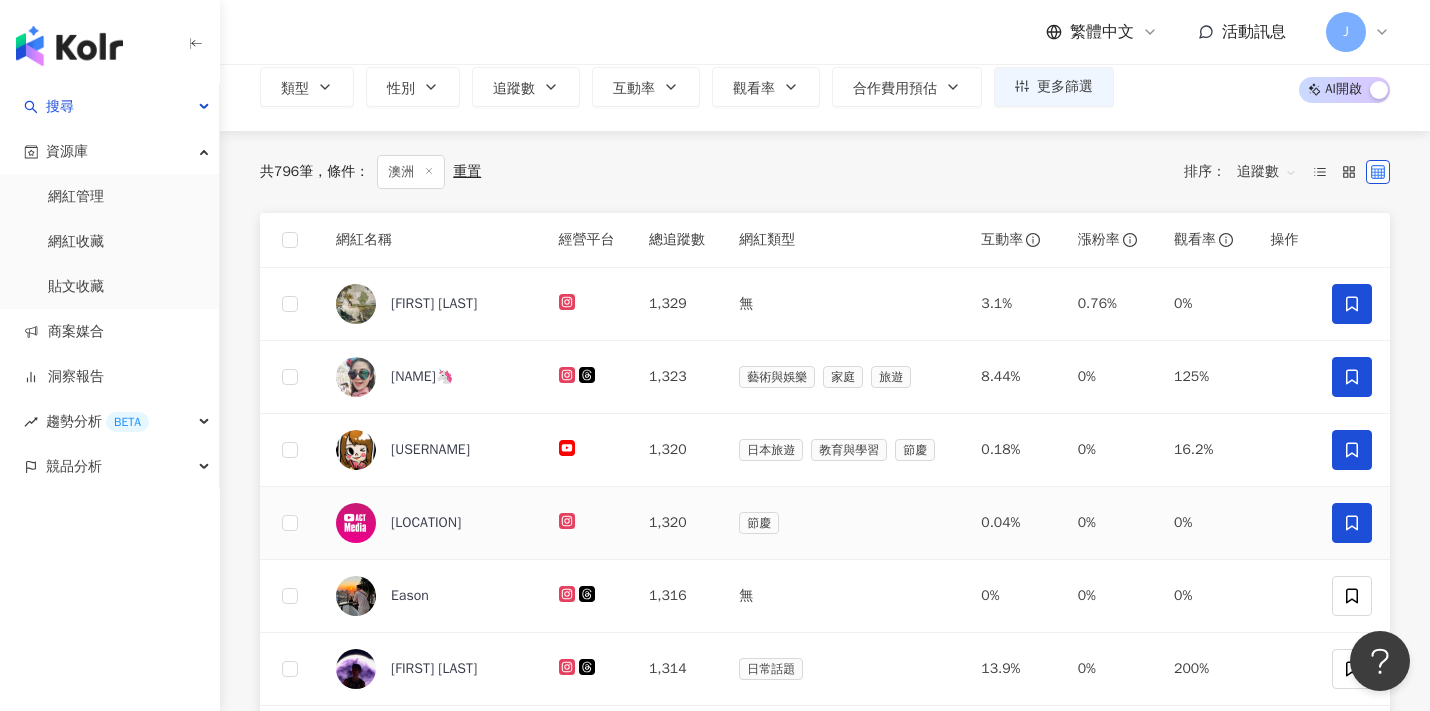 click at bounding box center [1352, 523] 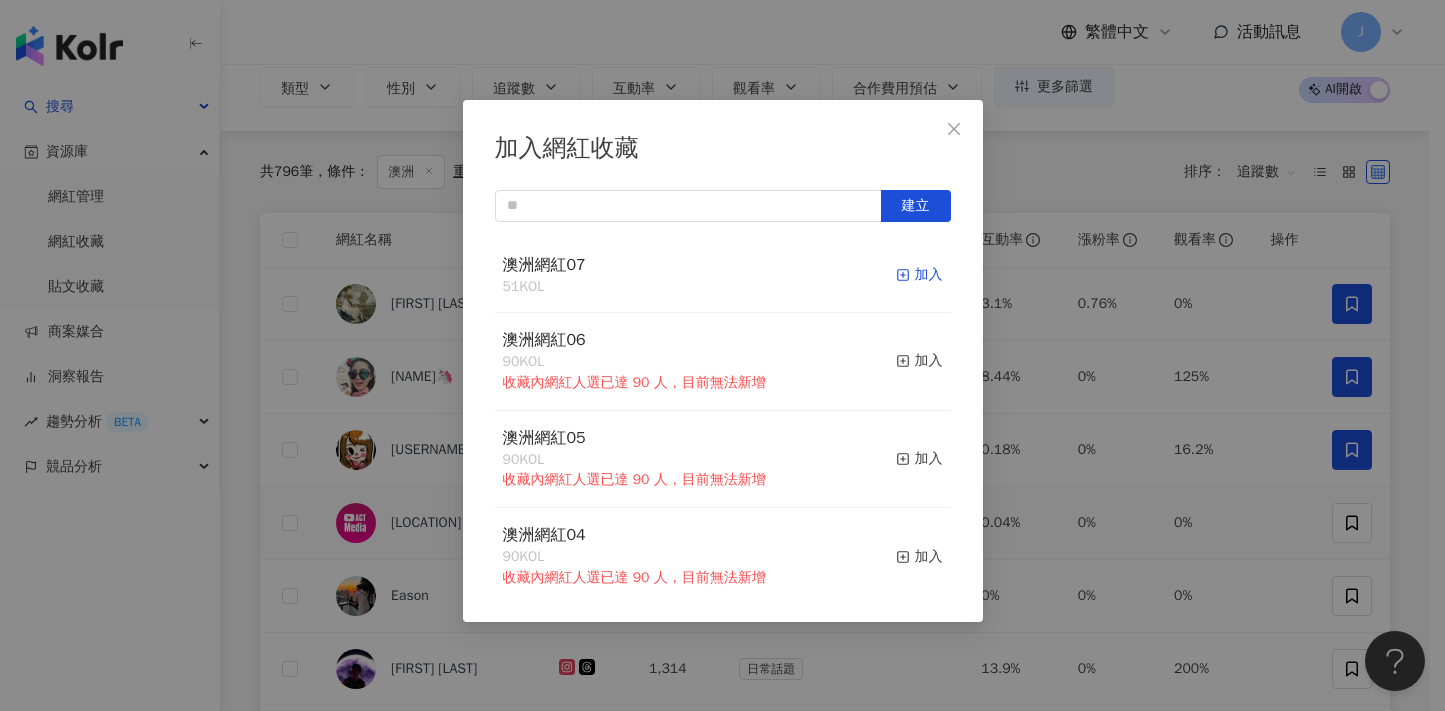 click on "加入" at bounding box center [919, 275] 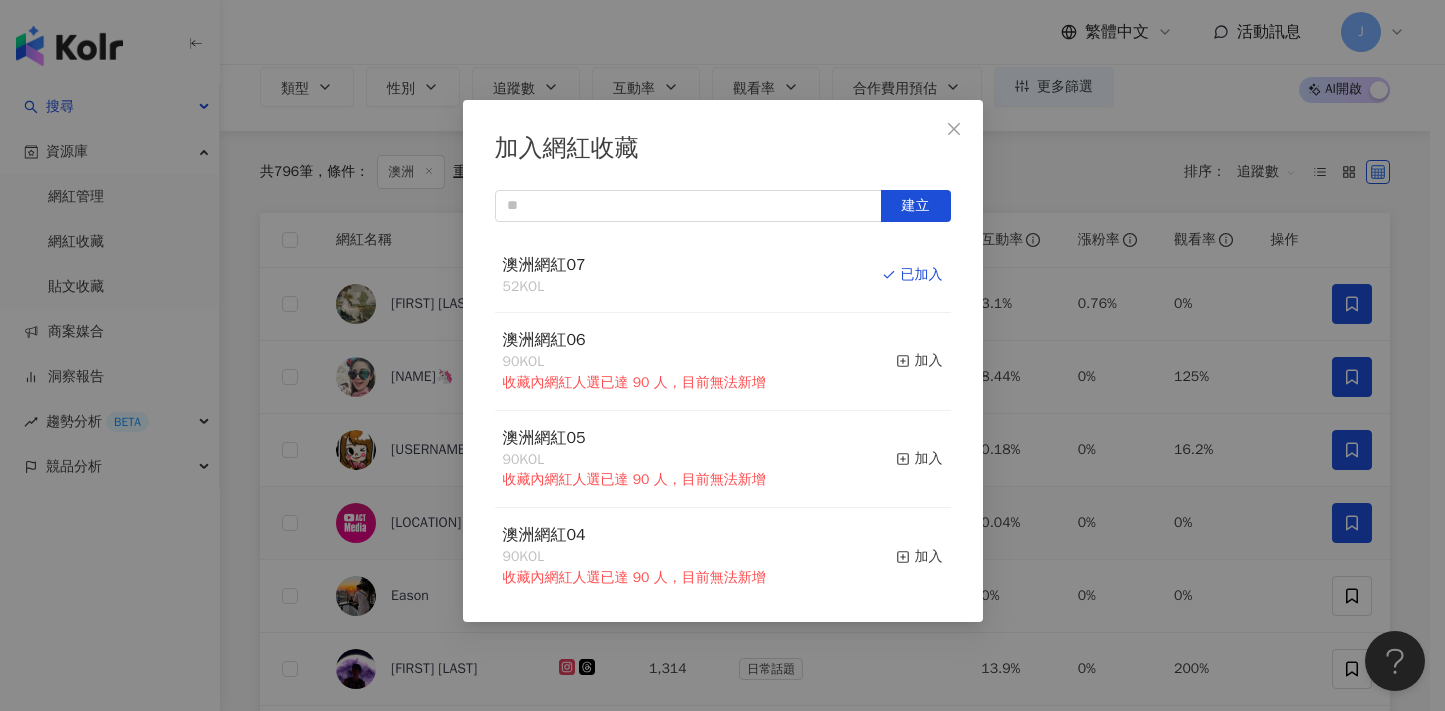 click on "加入網紅收藏 建立 澳洲網紅07 52  KOL 已加入 澳洲網紅06 90  KOL 收藏內網紅人選已達 90 人，目前無法新增 加入 澳洲網紅05 90  KOL 收藏內網紅人選已達 90 人，目前無法新增 加入 澳洲網紅04 90  KOL 收藏內網紅人選已達 90 人，目前無法新增 加入 澳洲網紅03 90  KOL 收藏內網紅人選已達 90 人，目前無法新增 加入 澳洲網紅02 90  KOL 收藏內網紅人選已達 90 人，目前無法新增 加入 澳洲網紅01 90  KOL 收藏內網紅人選已達 90 人，目前無法新增 加入 澳洲網紅 90  KOL 收藏內網紅人選已達 90 人，目前無法新增 加入 夏日藝術季 12  KOL 加入 臺中文創輔導專案 11  KOL 加入" at bounding box center [722, 355] 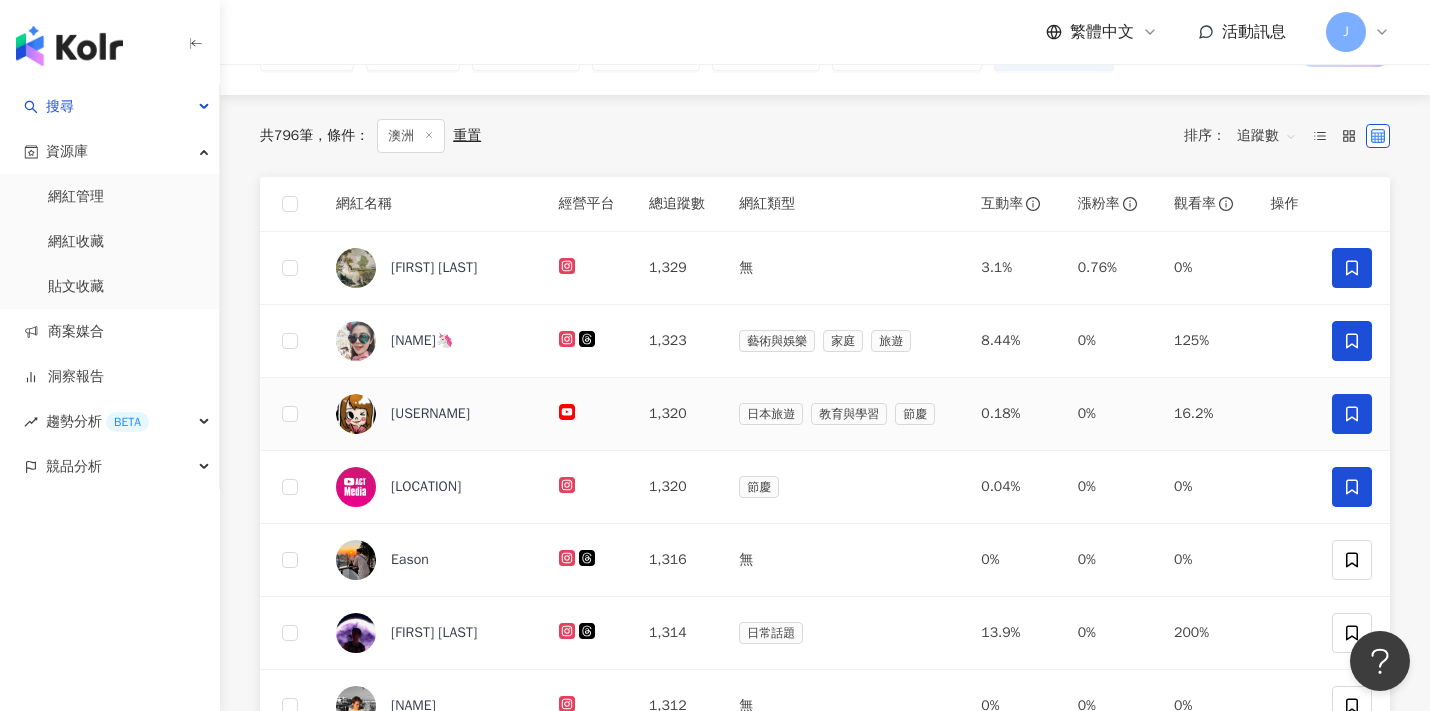 scroll, scrollTop: 175, scrollLeft: 0, axis: vertical 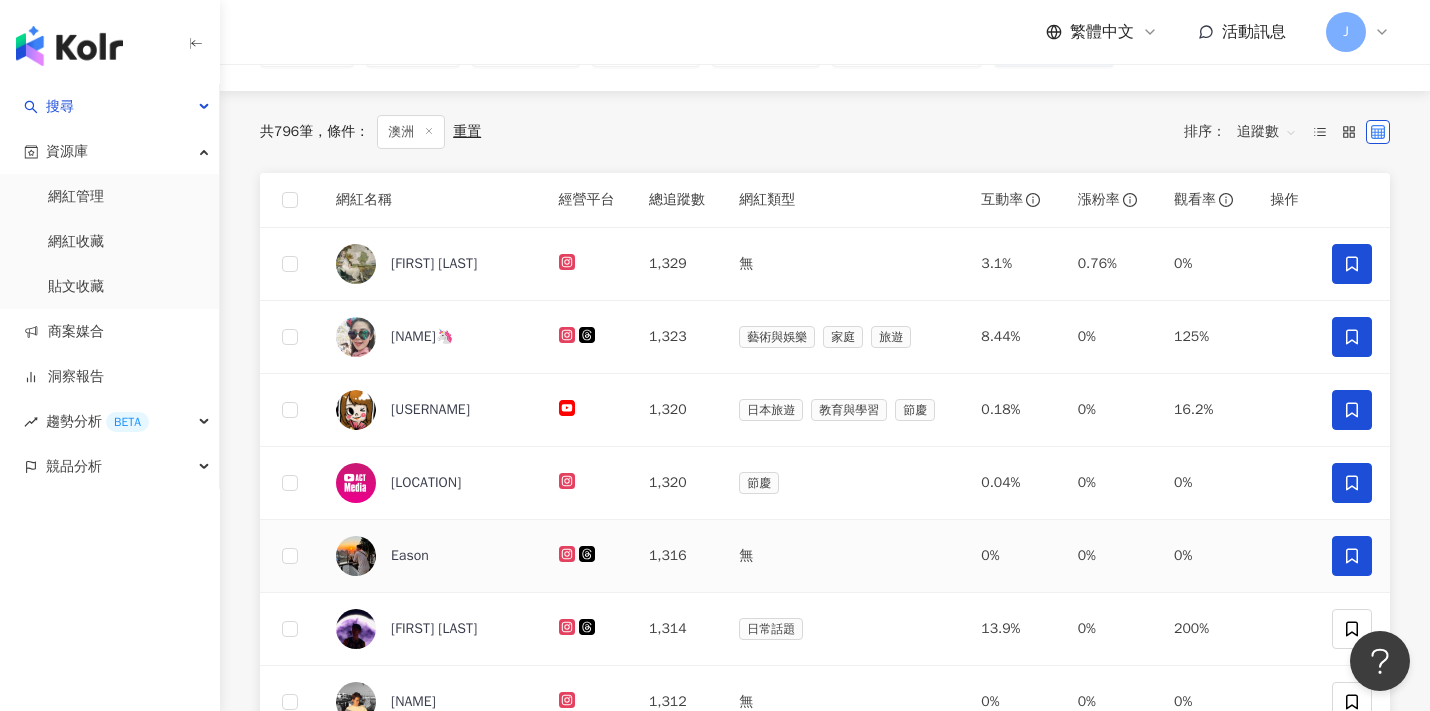 click 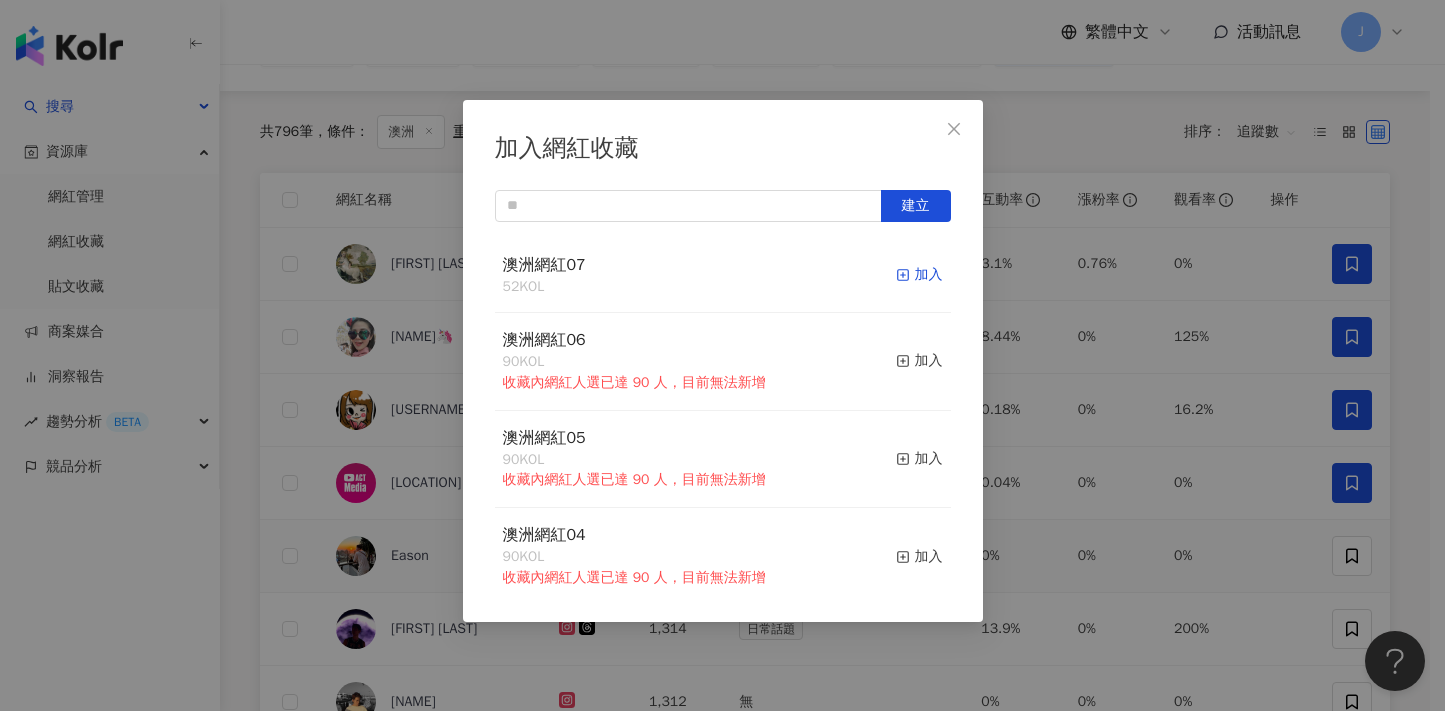 click on "加入" at bounding box center (919, 275) 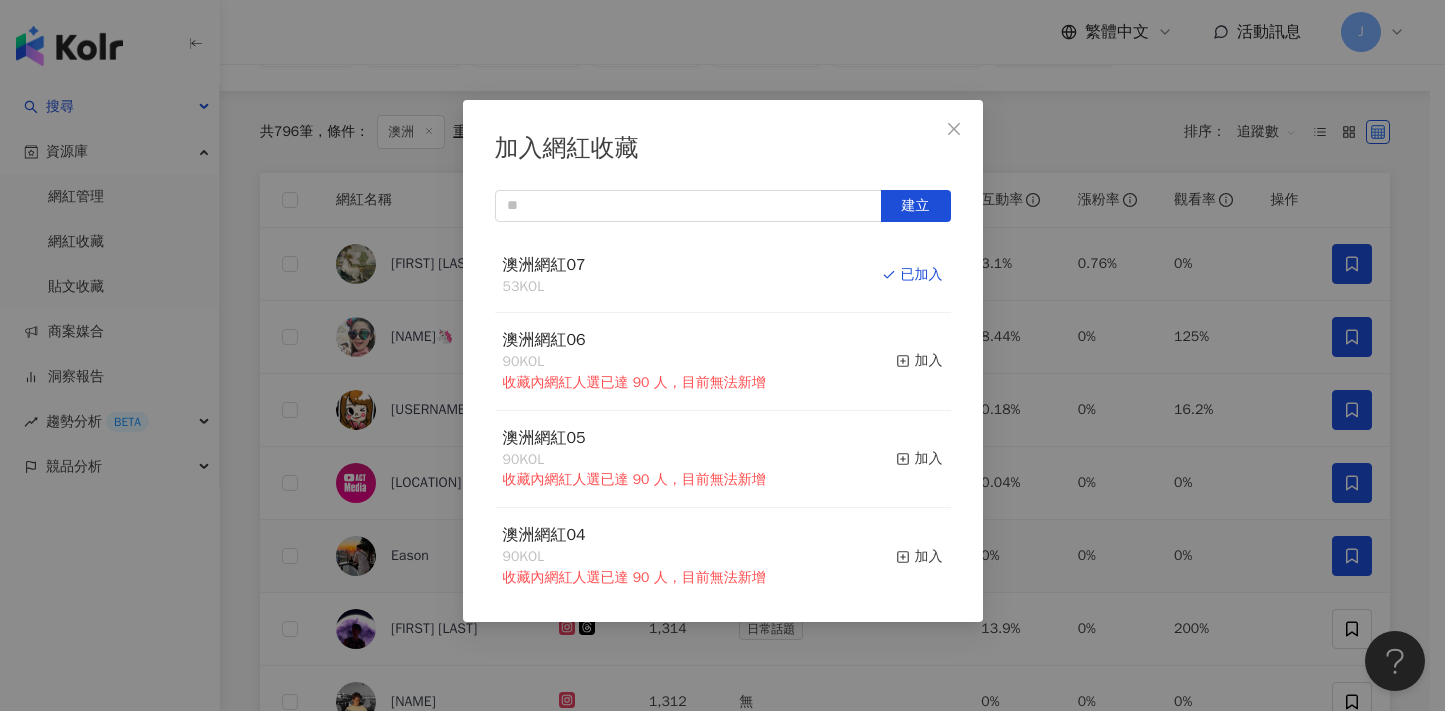click on "加入網紅收藏 建立 澳洲網紅07 53  KOL 已加入 澳洲網紅06 90  KOL 收藏內網紅人選已達 90 人，目前無法新增 加入 澳洲網紅05 90  KOL 收藏內網紅人選已達 90 人，目前無法新增 加入 澳洲網紅04 90  KOL 收藏內網紅人選已達 90 人，目前無法新增 加入 澳洲網紅03 90  KOL 收藏內網紅人選已達 90 人，目前無法新增 加入 澳洲網紅02 90  KOL 收藏內網紅人選已達 90 人，目前無法新增 加入 澳洲網紅01 90  KOL 收藏內網紅人選已達 90 人，目前無法新增 加入 澳洲網紅 90  KOL 收藏內網紅人選已達 90 人，目前無法新增 加入 夏日藝術季 12  KOL 加入 臺中文創輔導專案 11  KOL 加入" at bounding box center (722, 355) 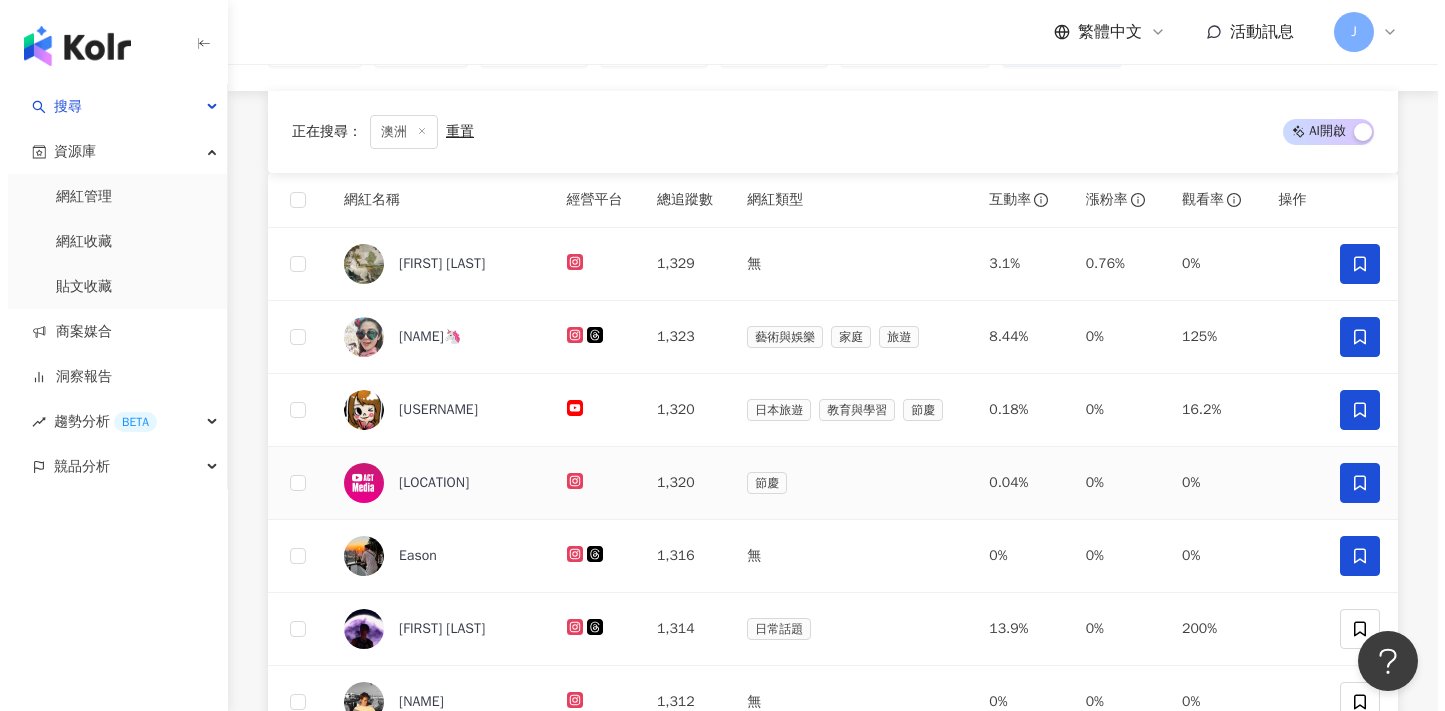 scroll, scrollTop: 292, scrollLeft: 0, axis: vertical 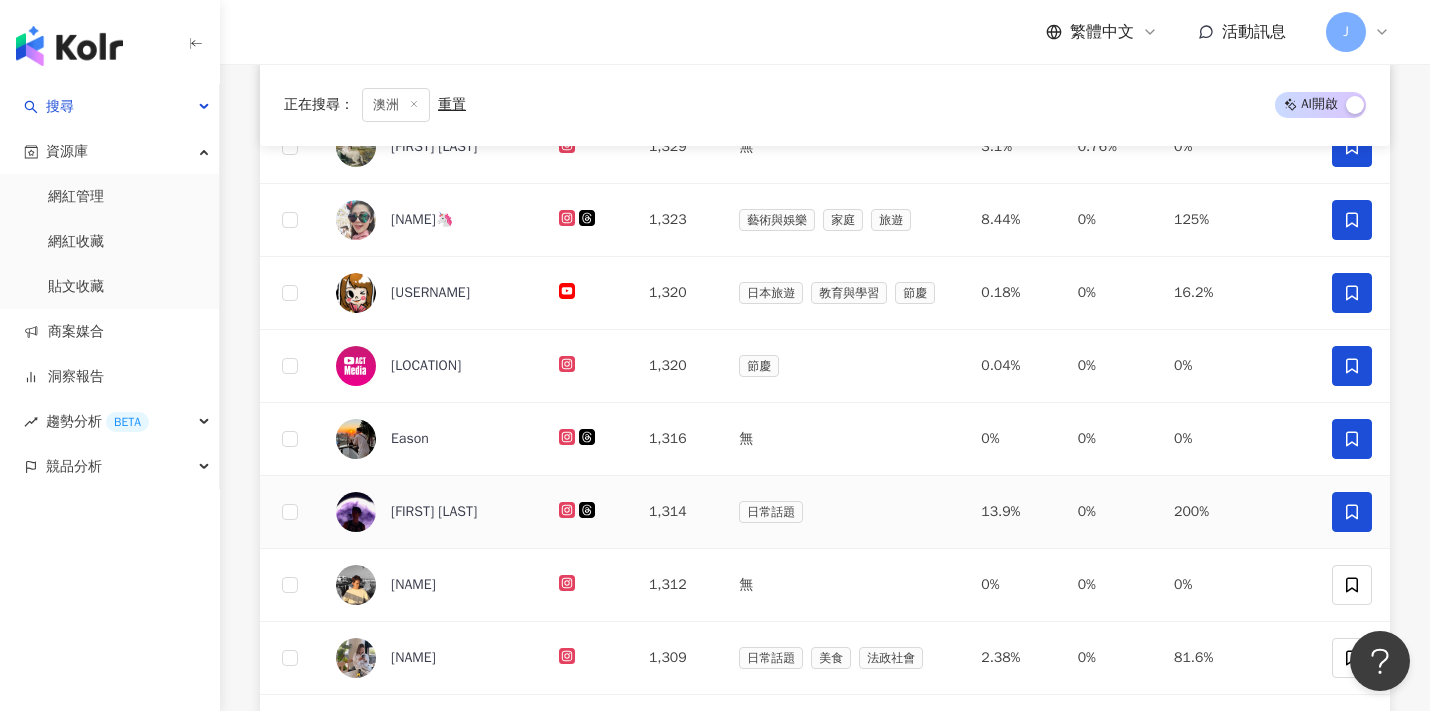 click at bounding box center [1352, 512] 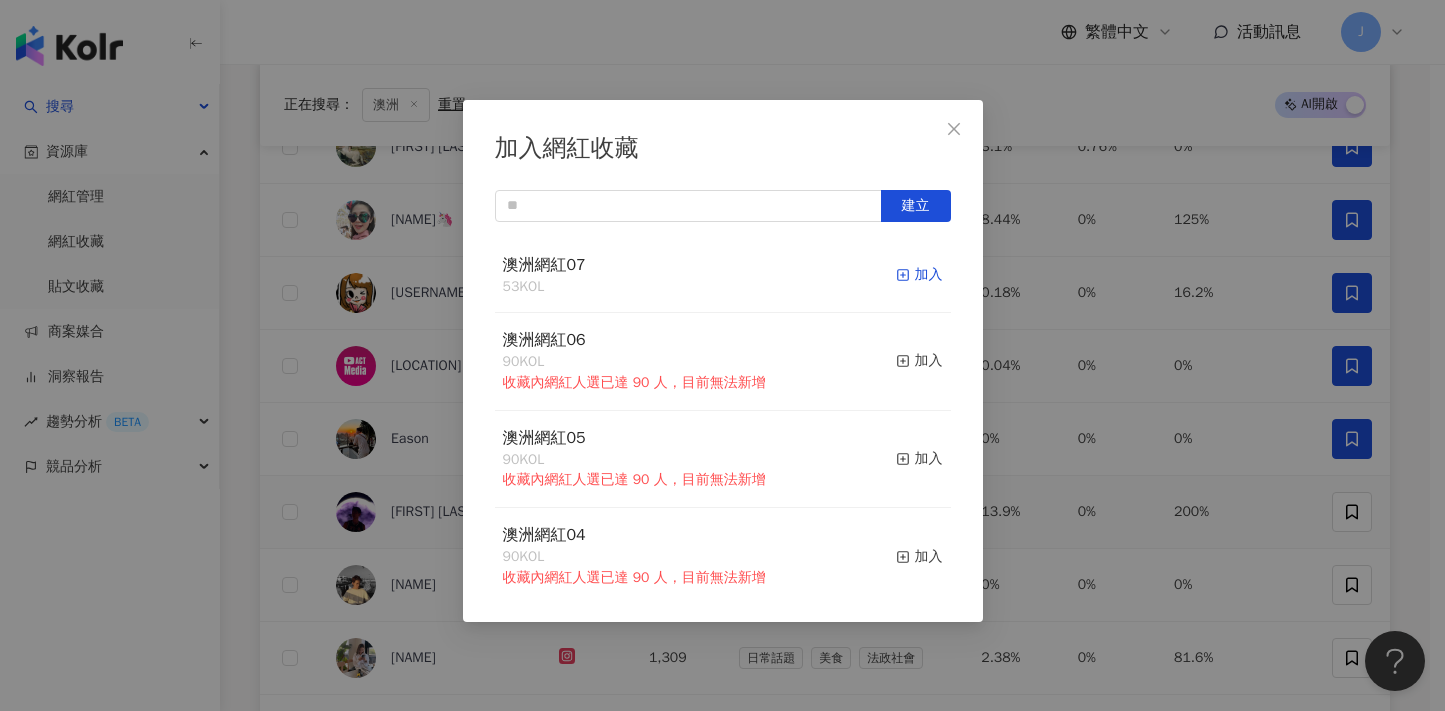 click on "加入" at bounding box center [919, 275] 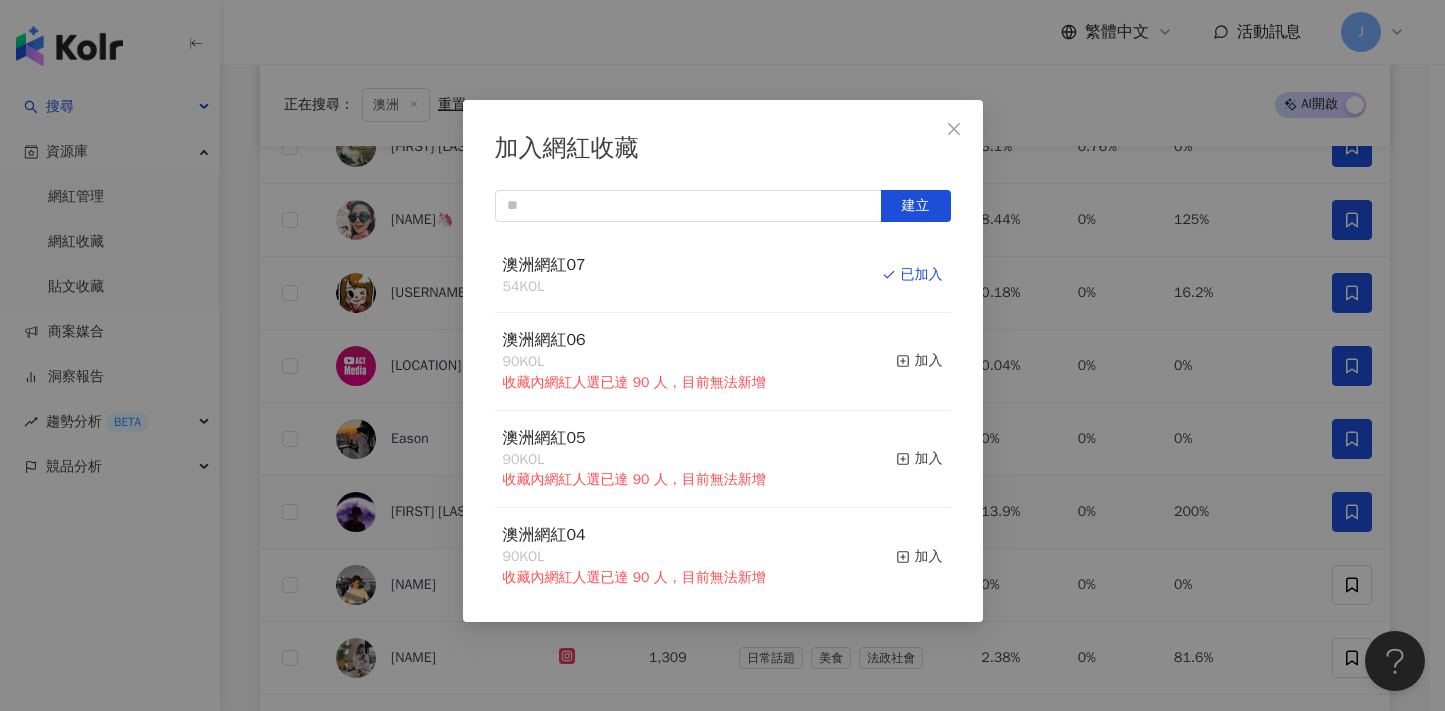 click on "加入網紅收藏 建立 澳洲網紅07 54  KOL 已加入 澳洲網紅06 90  KOL 收藏內網紅人選已達 90 人，目前無法新增 加入 澳洲網紅05 90  KOL 收藏內網紅人選已達 90 人，目前無法新增 加入 澳洲網紅04 90  KOL 收藏內網紅人選已達 90 人，目前無法新增 加入 澳洲網紅03 90  KOL 收藏內網紅人選已達 90 人，目前無法新增 加入 澳洲網紅02 90  KOL 收藏內網紅人選已達 90 人，目前無法新增 加入 澳洲網紅01 90  KOL 收藏內網紅人選已達 90 人，目前無法新增 加入 澳洲網紅 90  KOL 收藏內網紅人選已達 90 人，目前無法新增 加入 夏日藝術季 12  KOL 加入 臺中文創輔導專案 11  KOL 加入" at bounding box center (722, 355) 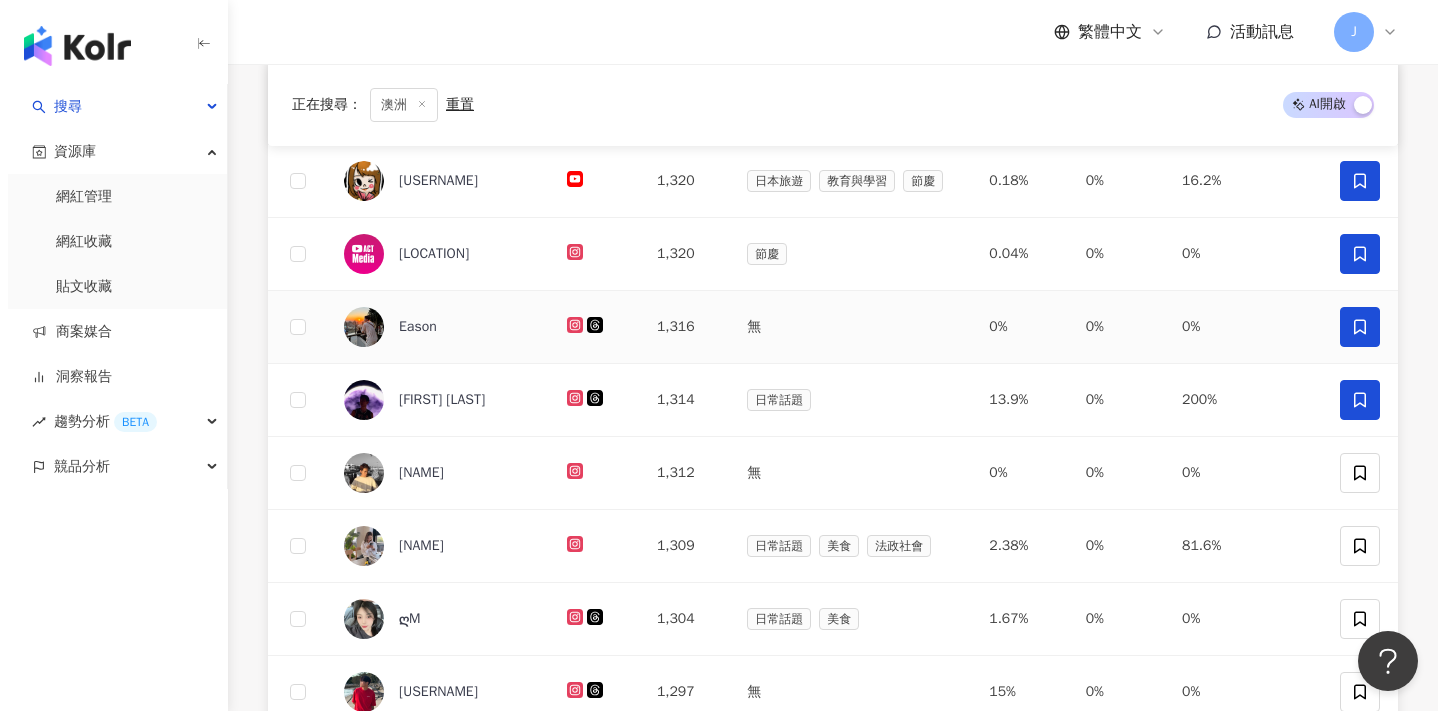 scroll, scrollTop: 502, scrollLeft: 0, axis: vertical 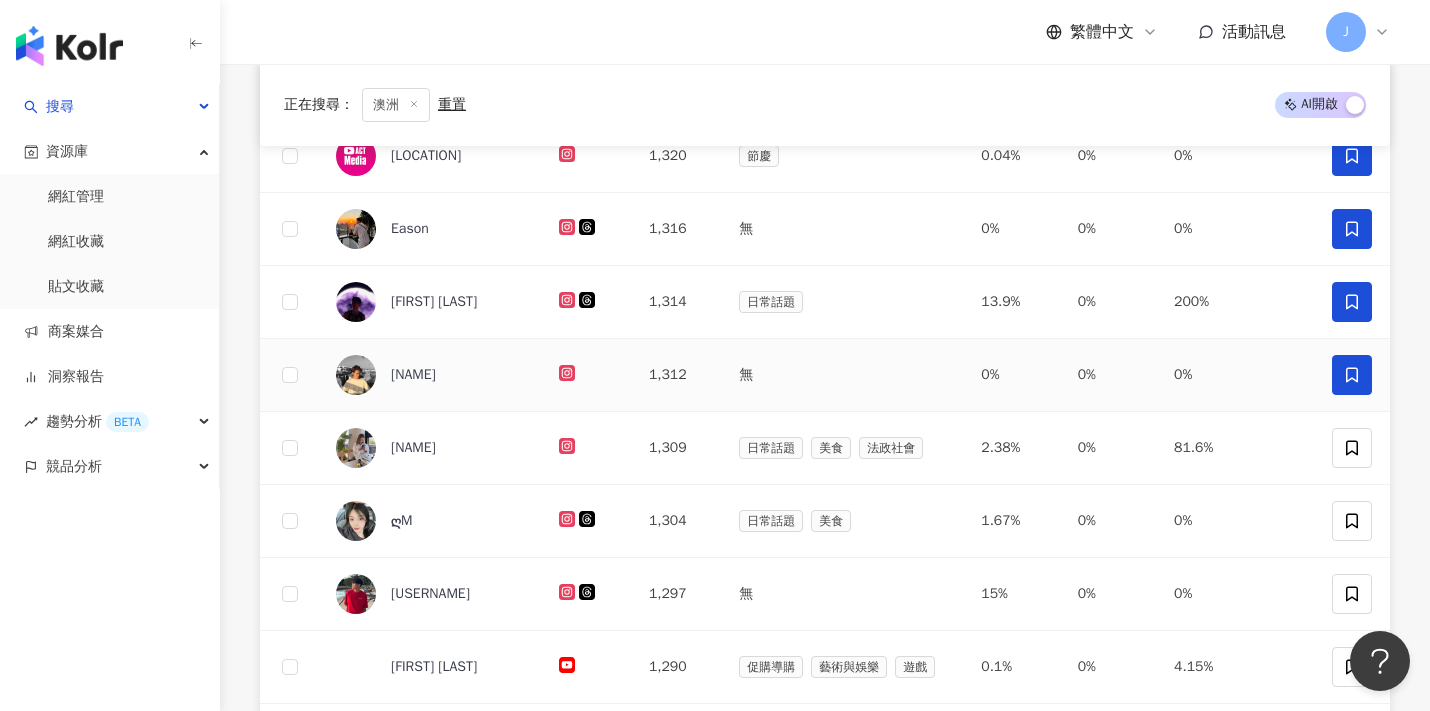 click at bounding box center [1352, 375] 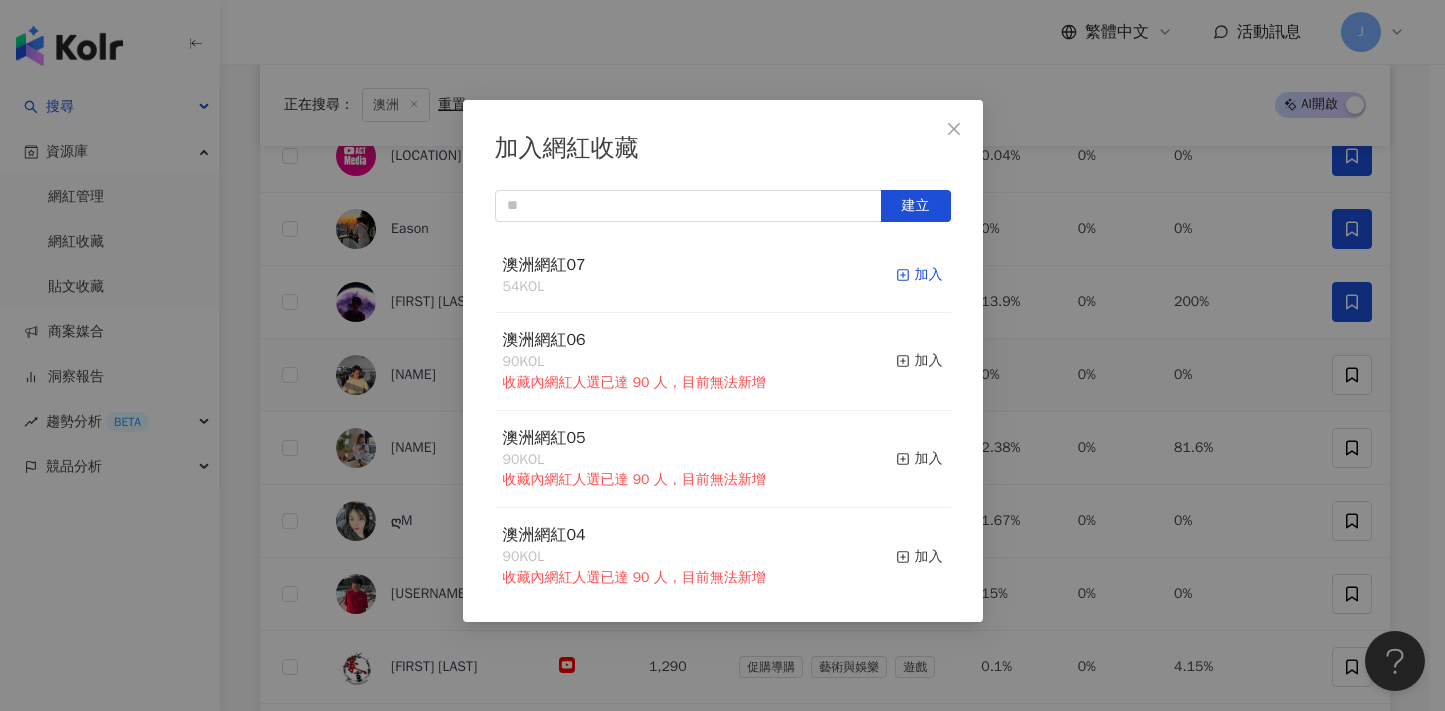 click on "加入" at bounding box center [919, 275] 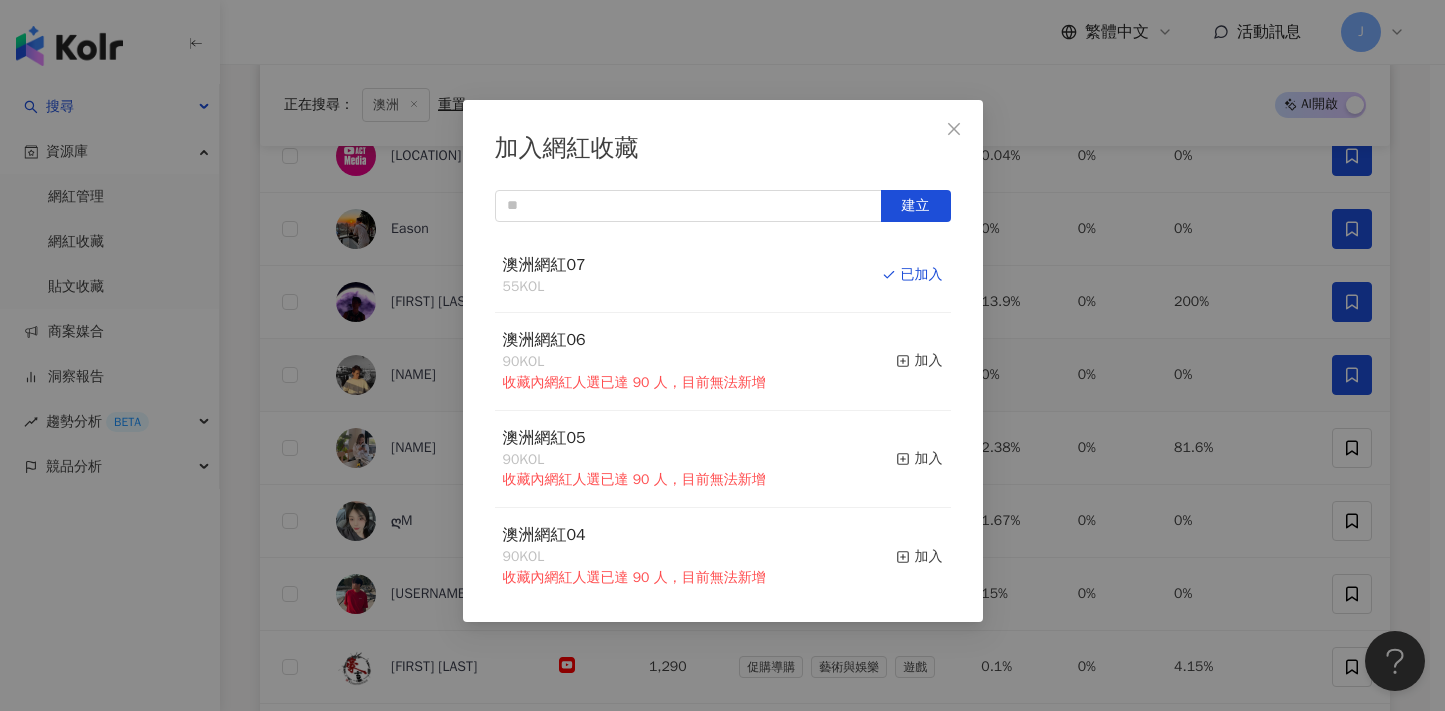 click on "加入網紅收藏 建立 澳洲網紅07 55  KOL 已加入 澳洲網紅06 90  KOL 收藏內網紅人選已達 90 人，目前無法新增 加入 澳洲網紅05 90  KOL 收藏內網紅人選已達 90 人，目前無法新增 加入 澳洲網紅04 90  KOL 收藏內網紅人選已達 90 人，目前無法新增 加入 澳洲網紅03 90  KOL 收藏內網紅人選已達 90 人，目前無法新增 加入 澳洲網紅02 90  KOL 收藏內網紅人選已達 90 人，目前無法新增 加入 澳洲網紅01 90  KOL 收藏內網紅人選已達 90 人，目前無法新增 加入 澳洲網紅 90  KOL 收藏內網紅人選已達 90 人，目前無法新增 加入 夏日藝術季 12  KOL 加入 臺中文創輔導專案 11  KOL 加入" at bounding box center (722, 355) 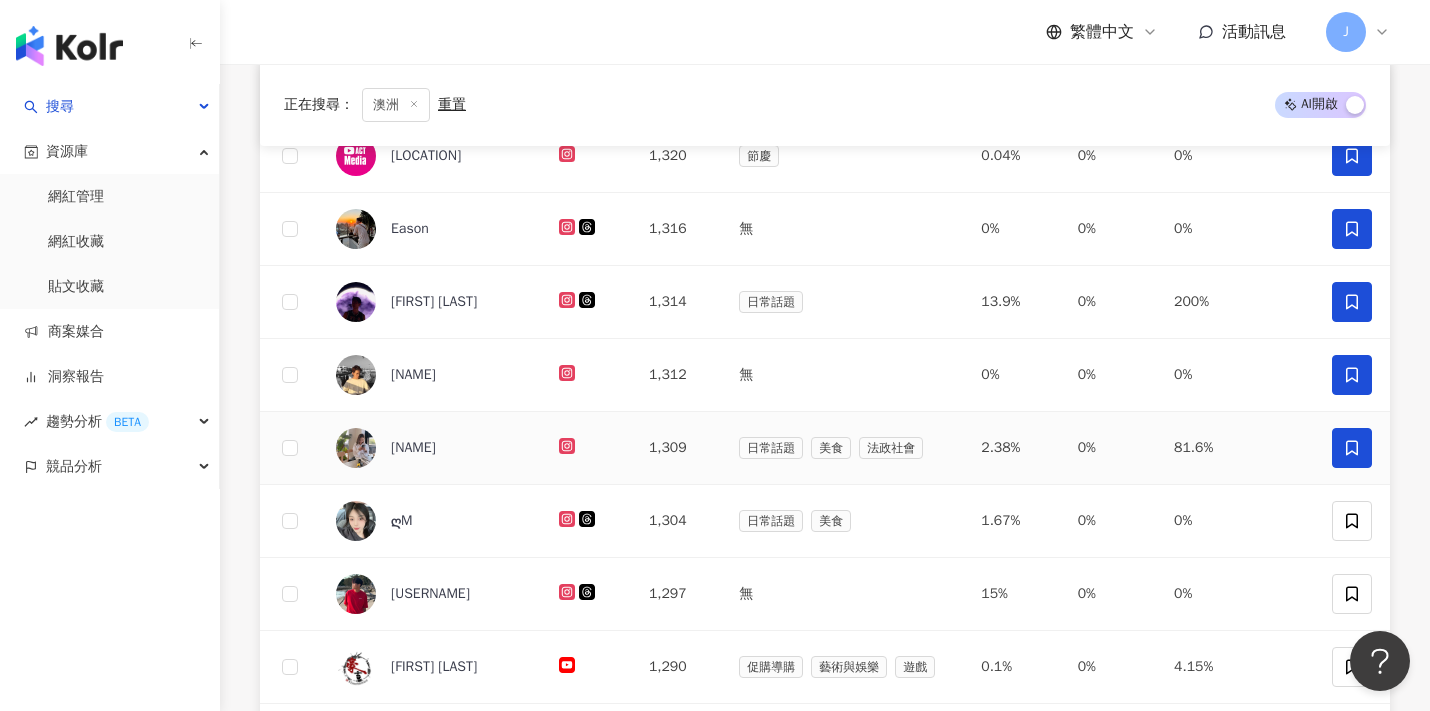 click 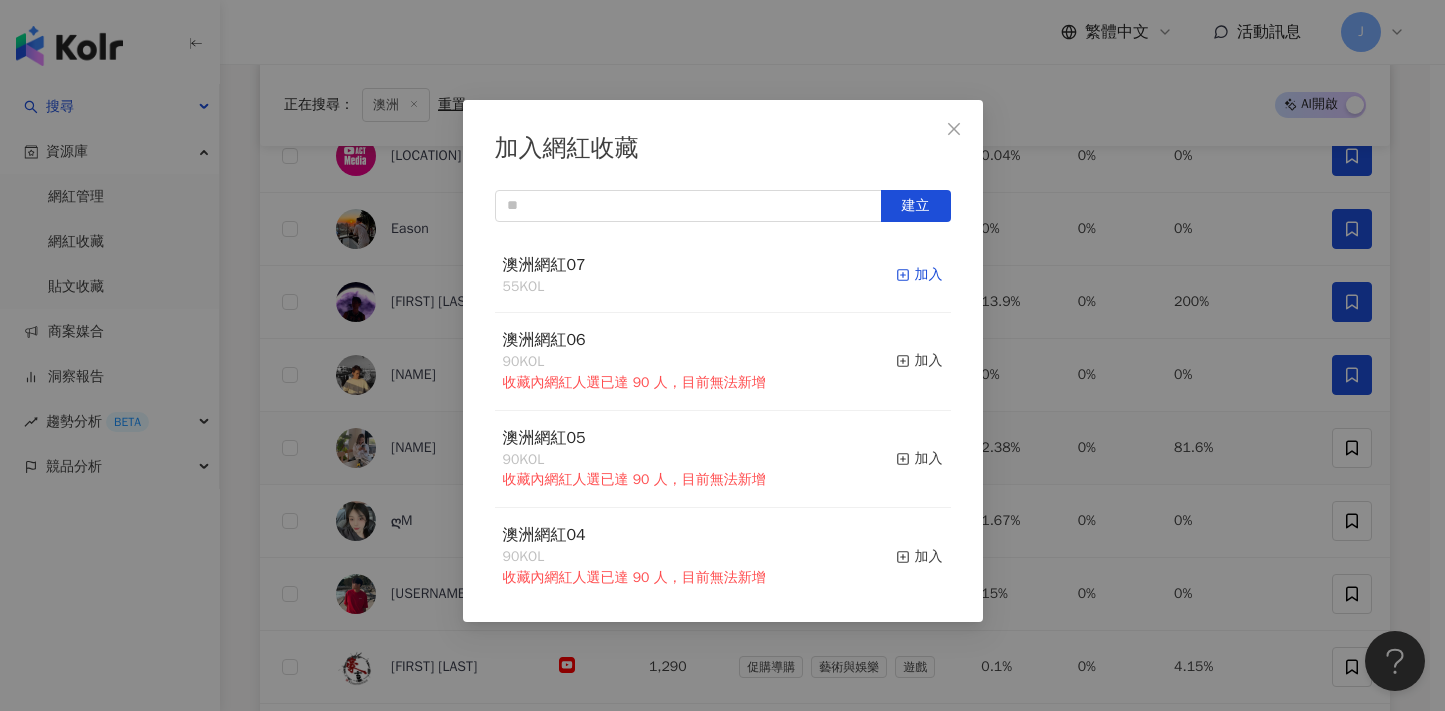 click on "加入" at bounding box center (919, 275) 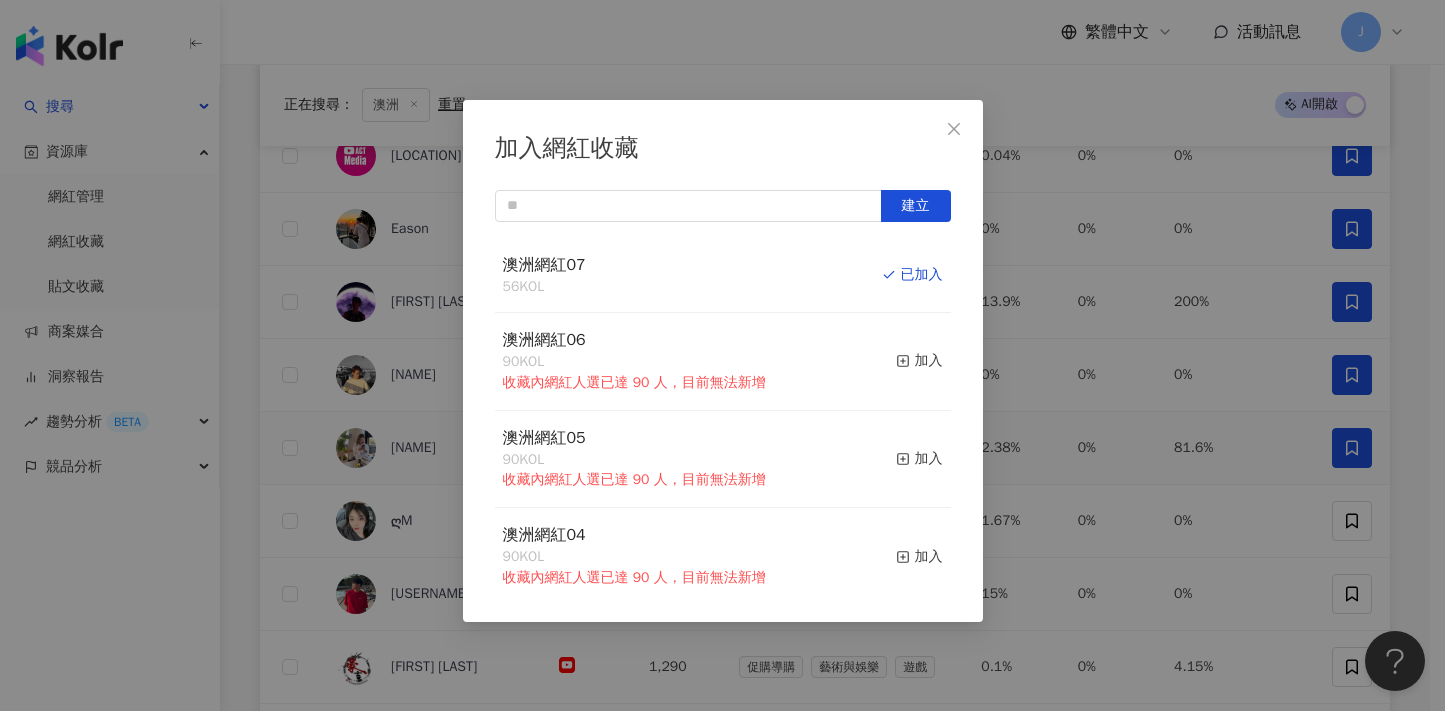 click on "加入網紅收藏 建立 澳洲網紅07 56  KOL 已加入 澳洲網紅06 90  KOL 收藏內網紅人選已達 90 人，目前無法新增 加入 澳洲網紅05 90  KOL 收藏內網紅人選已達 90 人，目前無法新增 加入 澳洲網紅04 90  KOL 收藏內網紅人選已達 90 人，目前無法新增 加入 澳洲網紅03 90  KOL 收藏內網紅人選已達 90 人，目前無法新增 加入 澳洲網紅02 90  KOL 收藏內網紅人選已達 90 人，目前無法新增 加入 澳洲網紅01 90  KOL 收藏內網紅人選已達 90 人，目前無法新增 加入 澳洲網紅 90  KOL 收藏內網紅人選已達 90 人，目前無法新增 加入 夏日藝術季 12  KOL 加入 臺中文創輔導專案 11  KOL 加入" at bounding box center (722, 355) 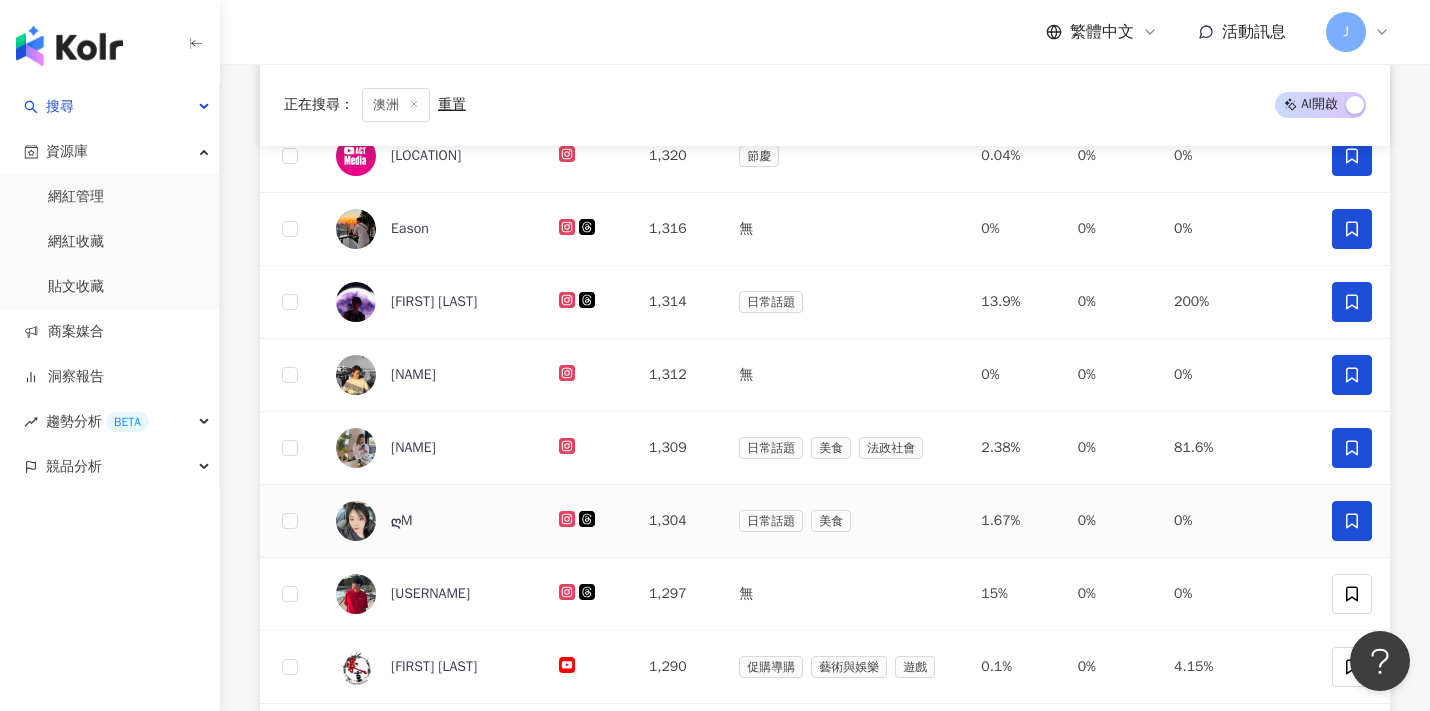 click 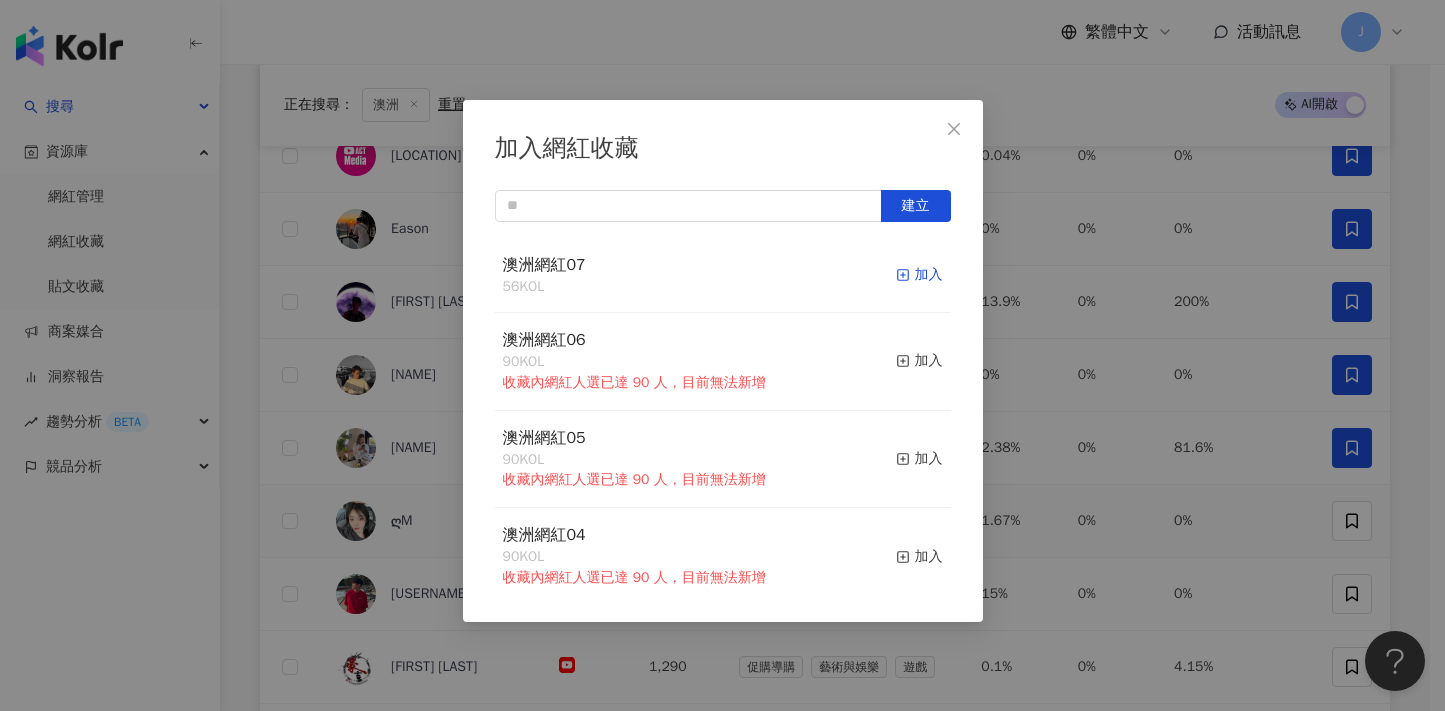 click on "加入" at bounding box center (919, 275) 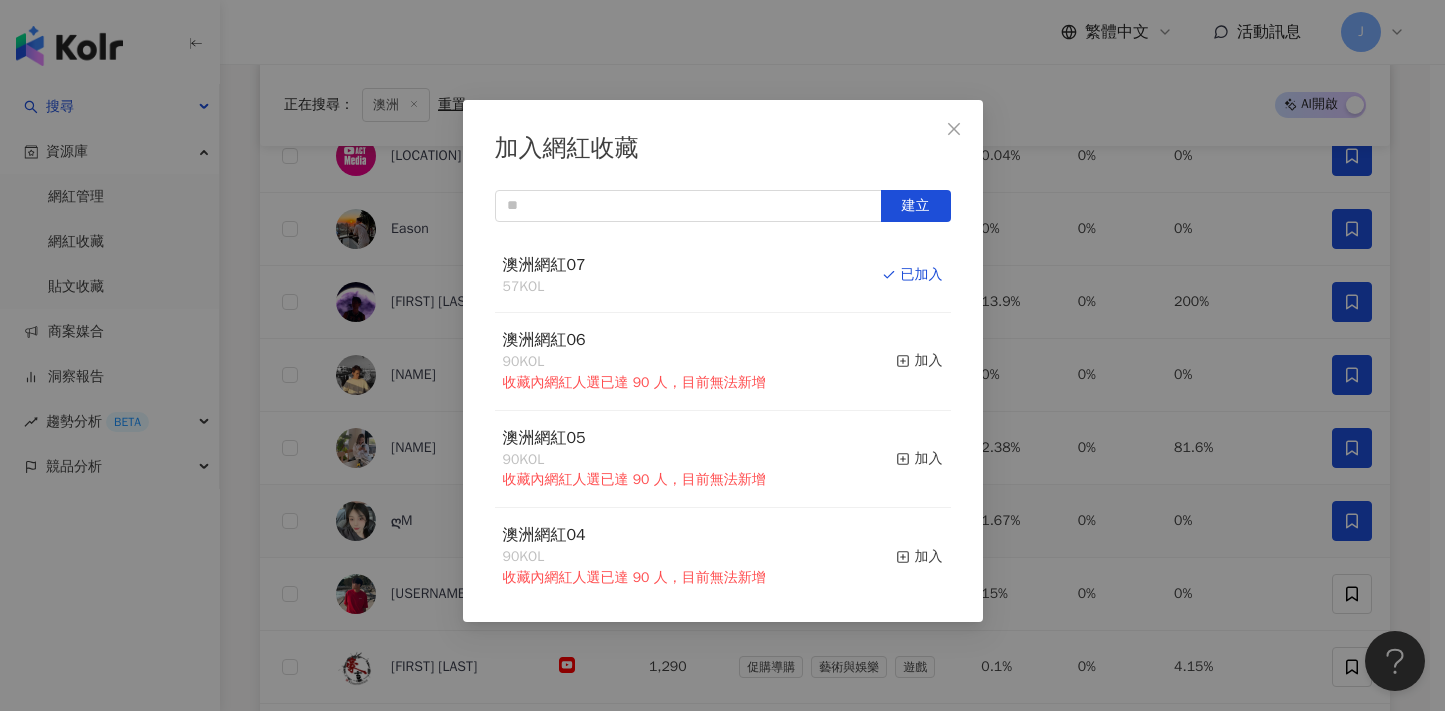 click on "加入網紅收藏 建立 澳洲網紅07 57  KOL 已加入 澳洲網紅06 90  KOL 收藏內網紅人選已達 90 人，目前無法新增 加入 澳洲網紅05 90  KOL 收藏內網紅人選已達 90 人，目前無法新增 加入 澳洲網紅04 90  KOL 收藏內網紅人選已達 90 人，目前無法新增 加入 澳洲網紅03 90  KOL 收藏內網紅人選已達 90 人，目前無法新增 加入 澳洲網紅02 90  KOL 收藏內網紅人選已達 90 人，目前無法新增 加入 澳洲網紅01 90  KOL 收藏內網紅人選已達 90 人，目前無法新增 加入 澳洲網紅 90  KOL 收藏內網紅人選已達 90 人，目前無法新增 加入 夏日藝術季 12  KOL 加入 臺中文創輔導專案 11  KOL 加入" at bounding box center (722, 355) 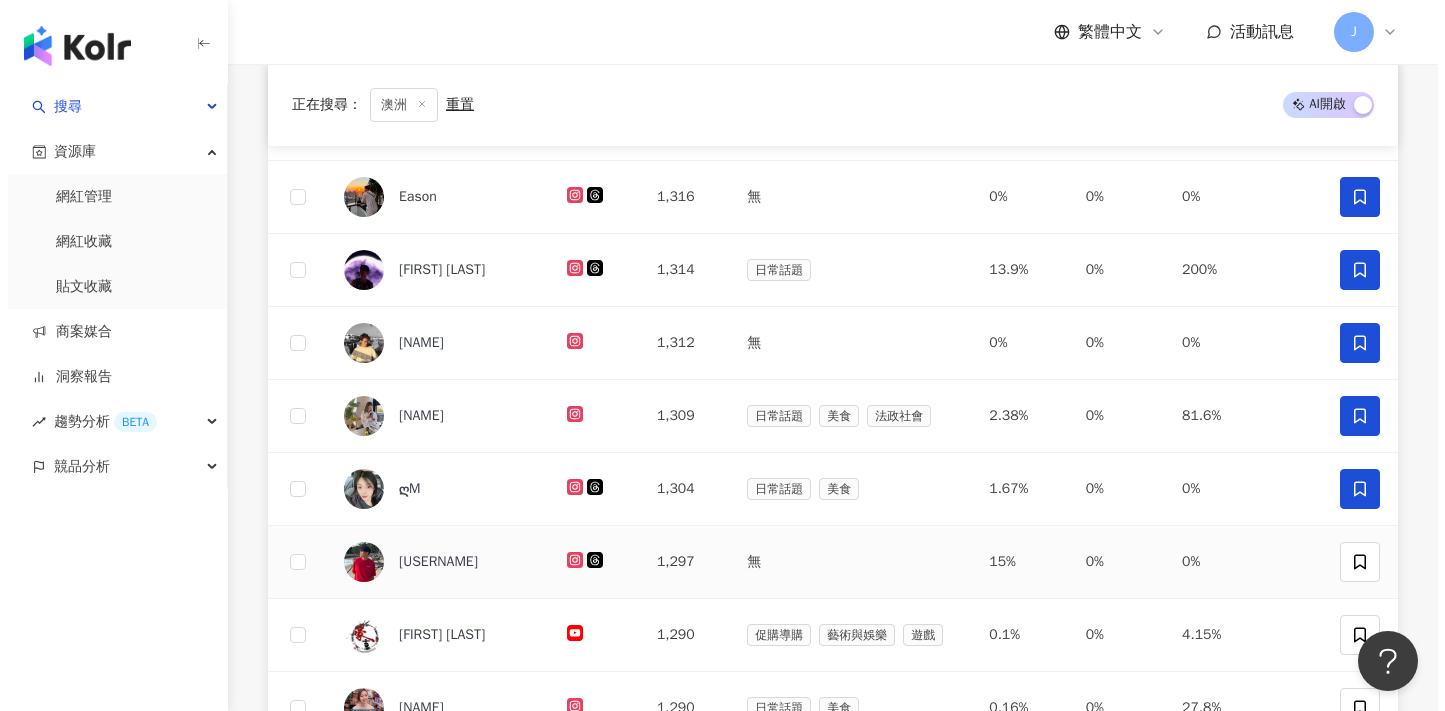 scroll, scrollTop: 571, scrollLeft: 0, axis: vertical 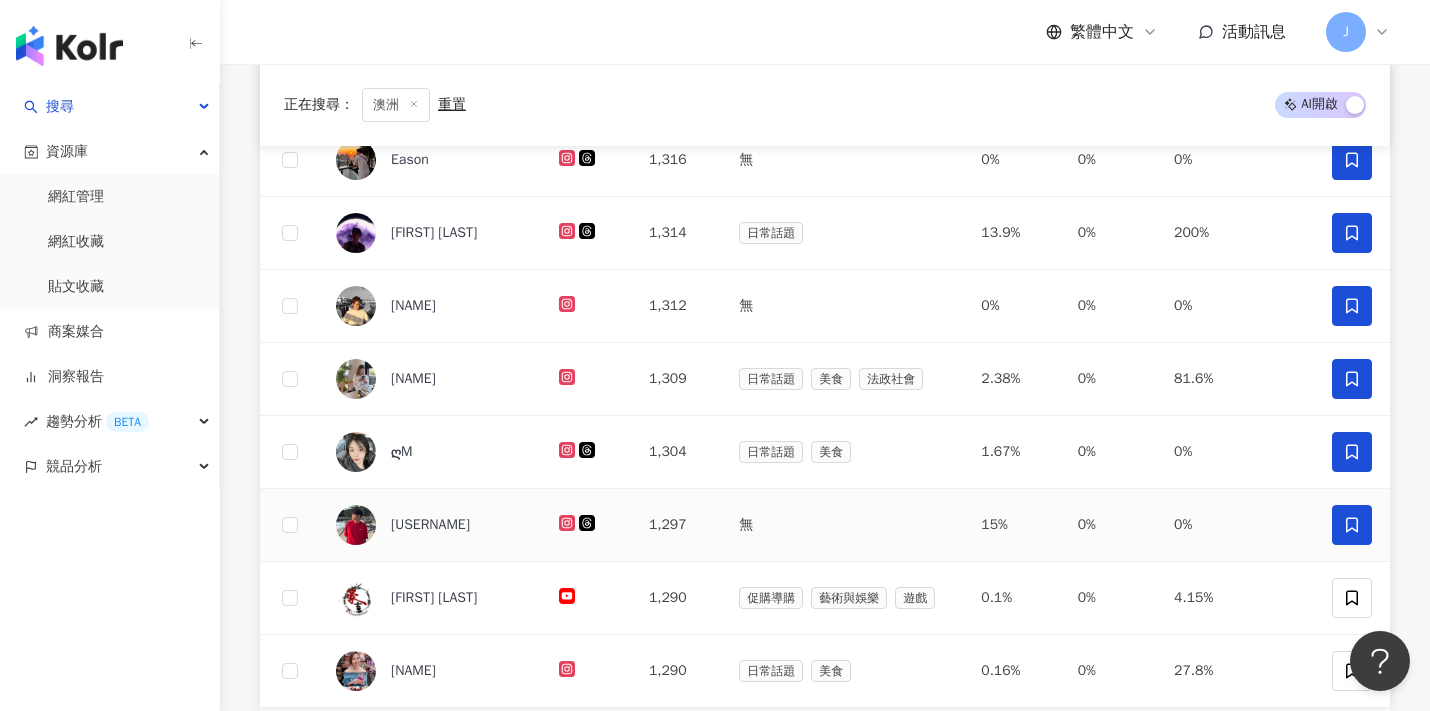 click 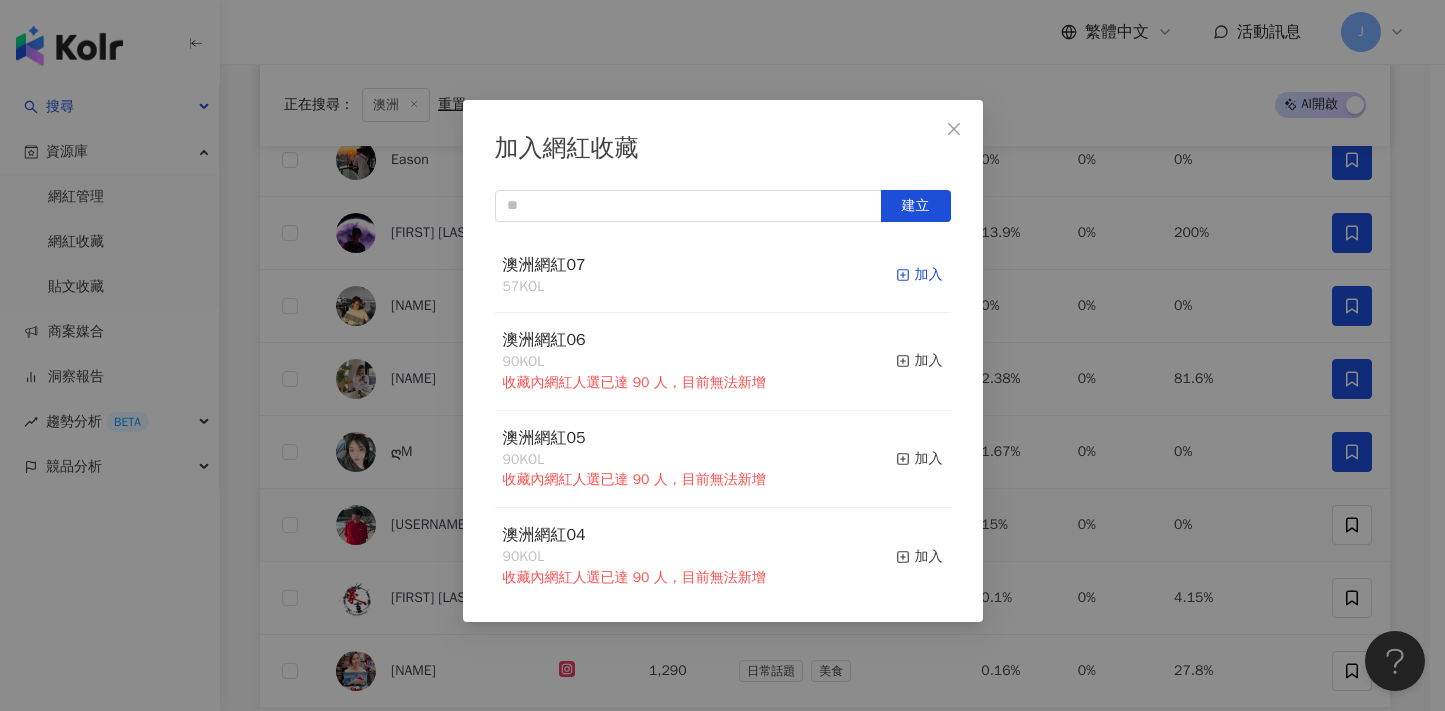 click on "加入" at bounding box center (919, 275) 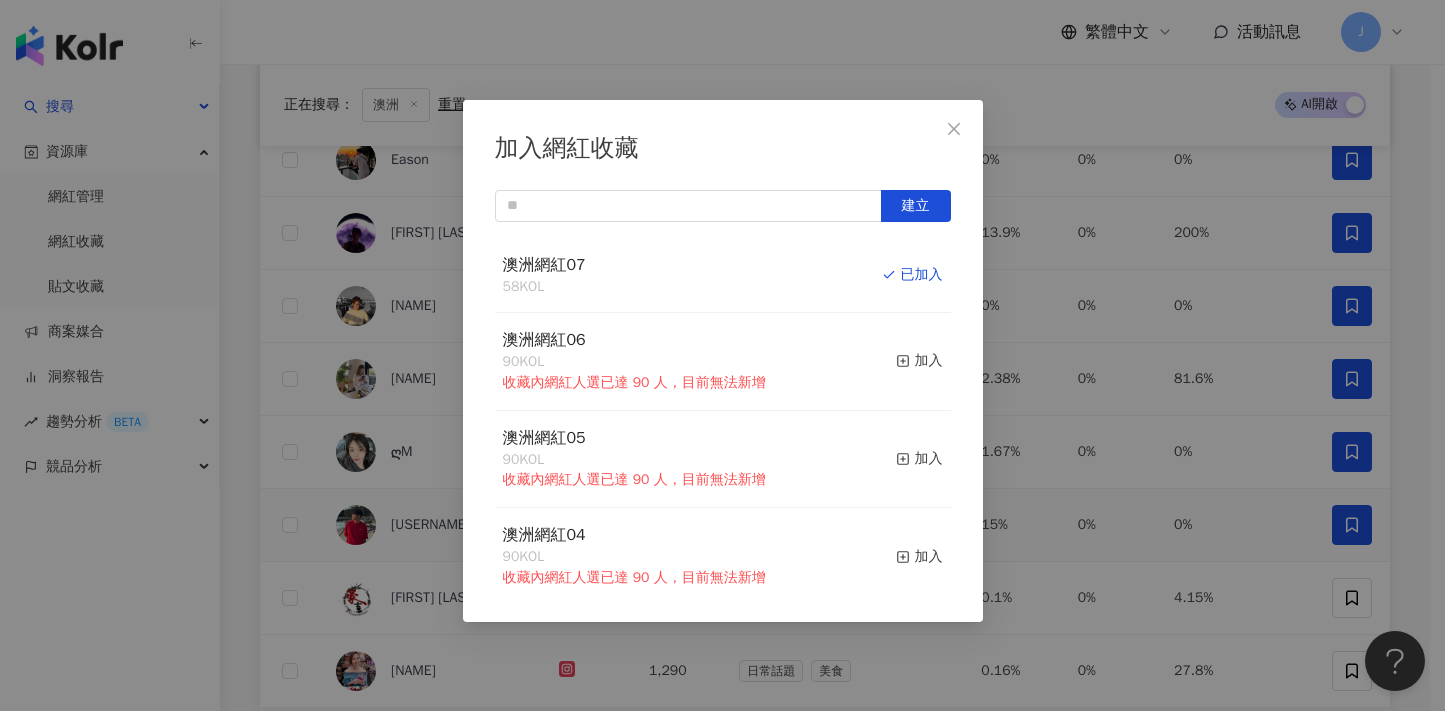click on "加入網紅收藏 建立 澳洲網紅07 58  KOL 已加入 澳洲網紅06 90  KOL 收藏內網紅人選已達 90 人，目前無法新增 加入 澳洲網紅05 90  KOL 收藏內網紅人選已達 90 人，目前無法新增 加入 澳洲網紅04 90  KOL 收藏內網紅人選已達 90 人，目前無法新增 加入 澳洲網紅03 90  KOL 收藏內網紅人選已達 90 人，目前無法新增 加入 澳洲網紅02 90  KOL 收藏內網紅人選已達 90 人，目前無法新增 加入 澳洲網紅01 90  KOL 收藏內網紅人選已達 90 人，目前無法新增 加入 澳洲網紅 90  KOL 收藏內網紅人選已達 90 人，目前無法新增 加入 夏日藝術季 12  KOL 加入 臺中文創輔導專案 11  KOL 加入" at bounding box center (722, 355) 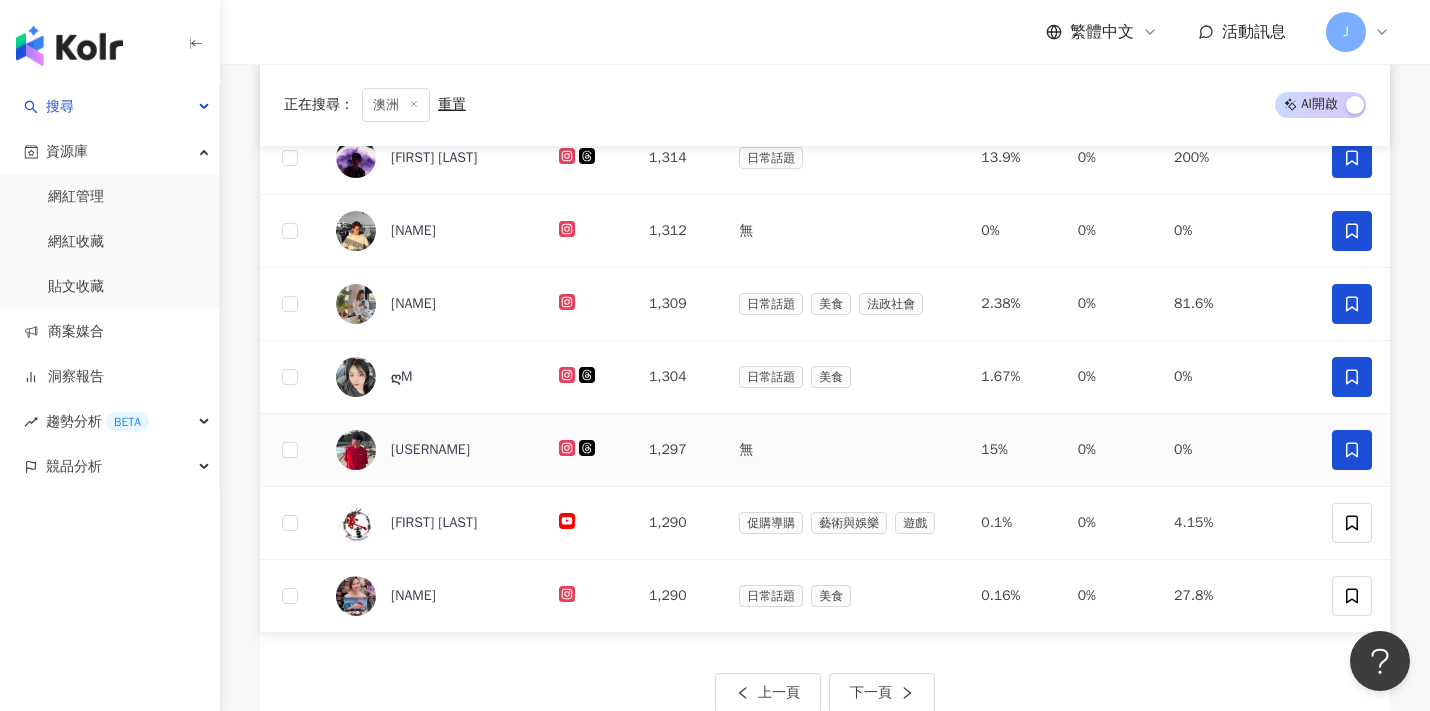 scroll, scrollTop: 671, scrollLeft: 0, axis: vertical 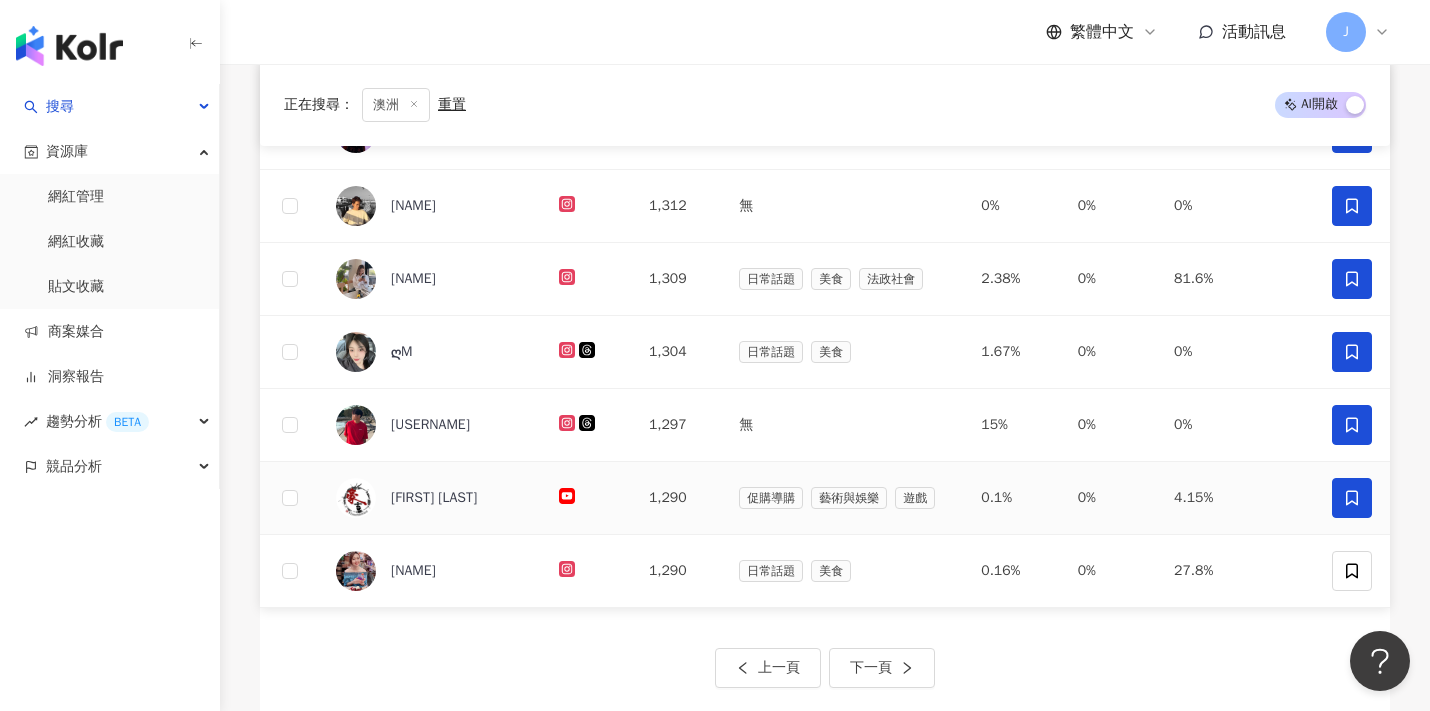 click 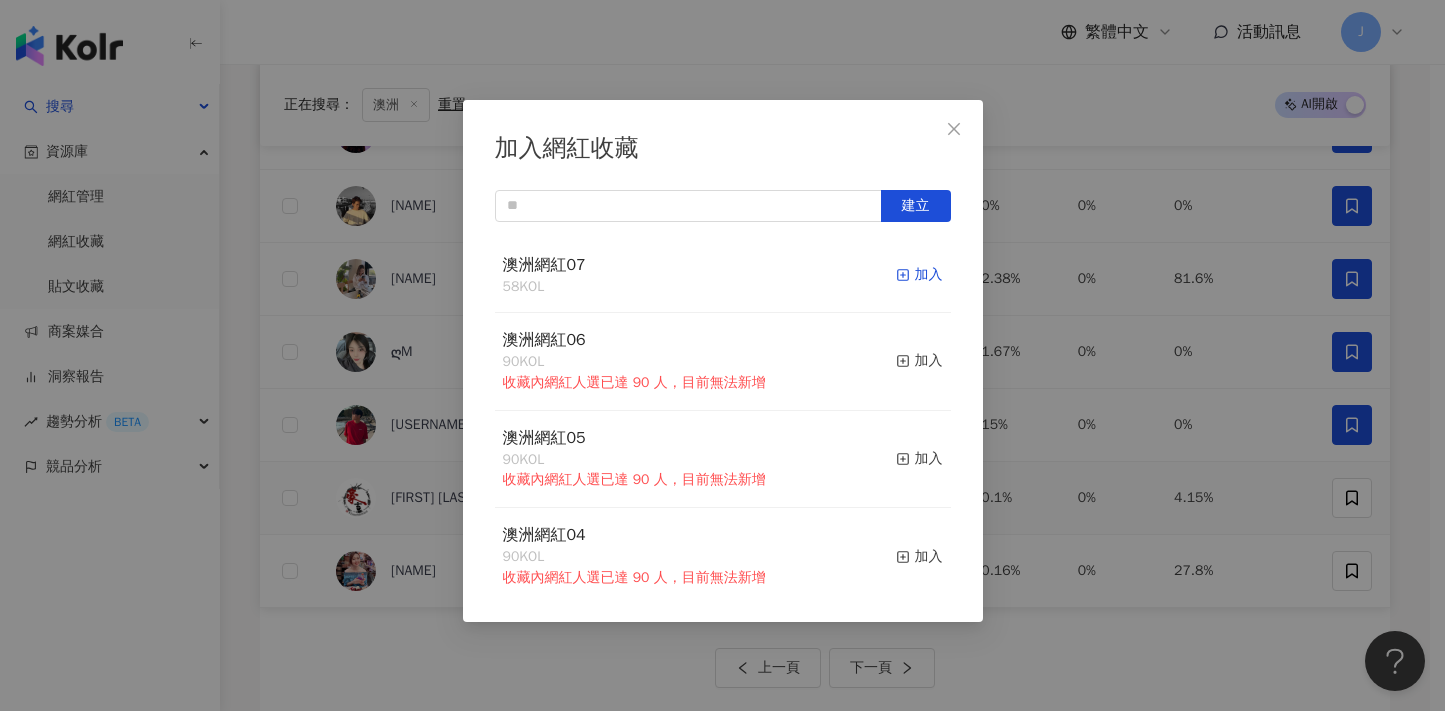 click on "加入" at bounding box center [919, 275] 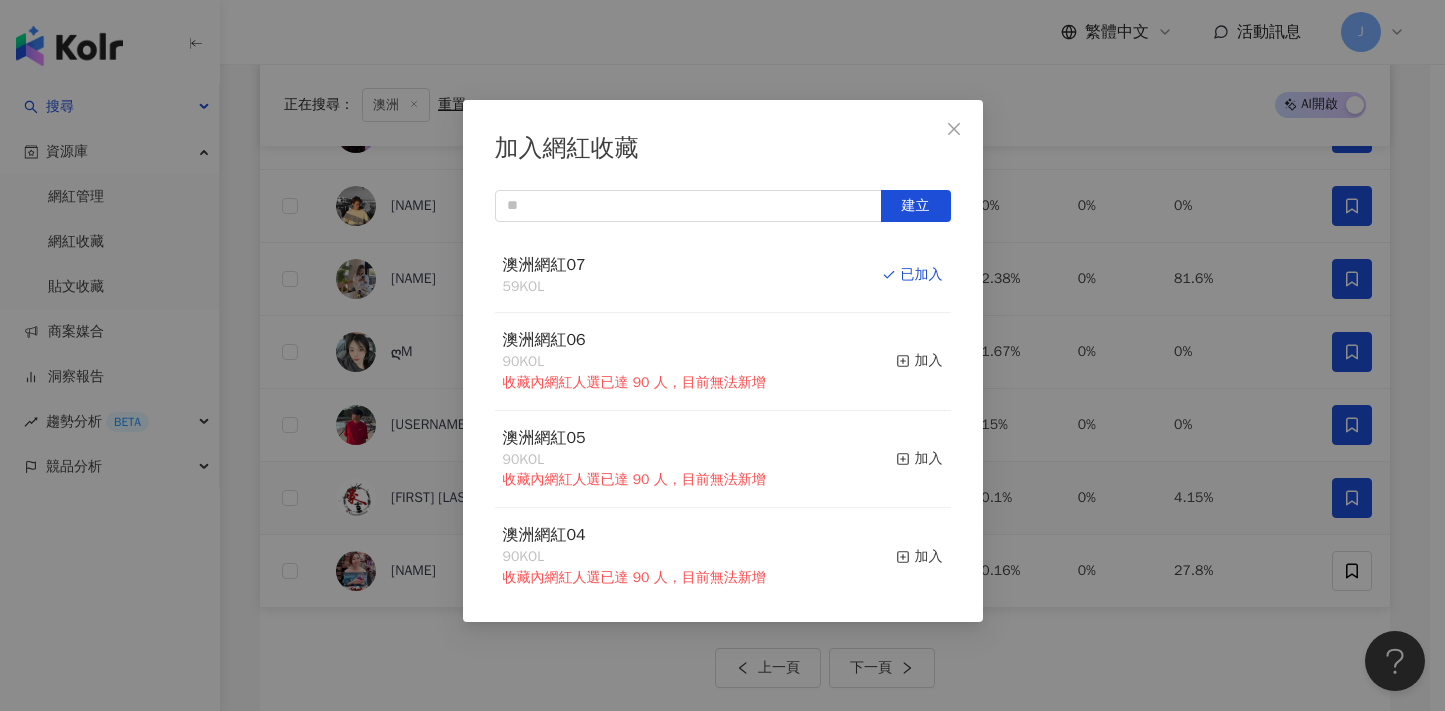 click on "加入網紅收藏 建立 澳洲網紅07 59  KOL 已加入 澳洲網紅06 90  KOL 收藏內網紅人選已達 90 人，目前無法新增 加入 澳洲網紅05 90  KOL 收藏內網紅人選已達 90 人，目前無法新增 加入 澳洲網紅04 90  KOL 收藏內網紅人選已達 90 人，目前無法新增 加入 澳洲網紅03 90  KOL 收藏內網紅人選已達 90 人，目前無法新增 加入 澳洲網紅02 90  KOL 收藏內網紅人選已達 90 人，目前無法新增 加入 澳洲網紅01 90  KOL 收藏內網紅人選已達 90 人，目前無法新增 加入 澳洲網紅 90  KOL 收藏內網紅人選已達 90 人，目前無法新增 加入 夏日藝術季 12  KOL 加入 臺中文創輔導專案 11  KOL 加入" at bounding box center (722, 355) 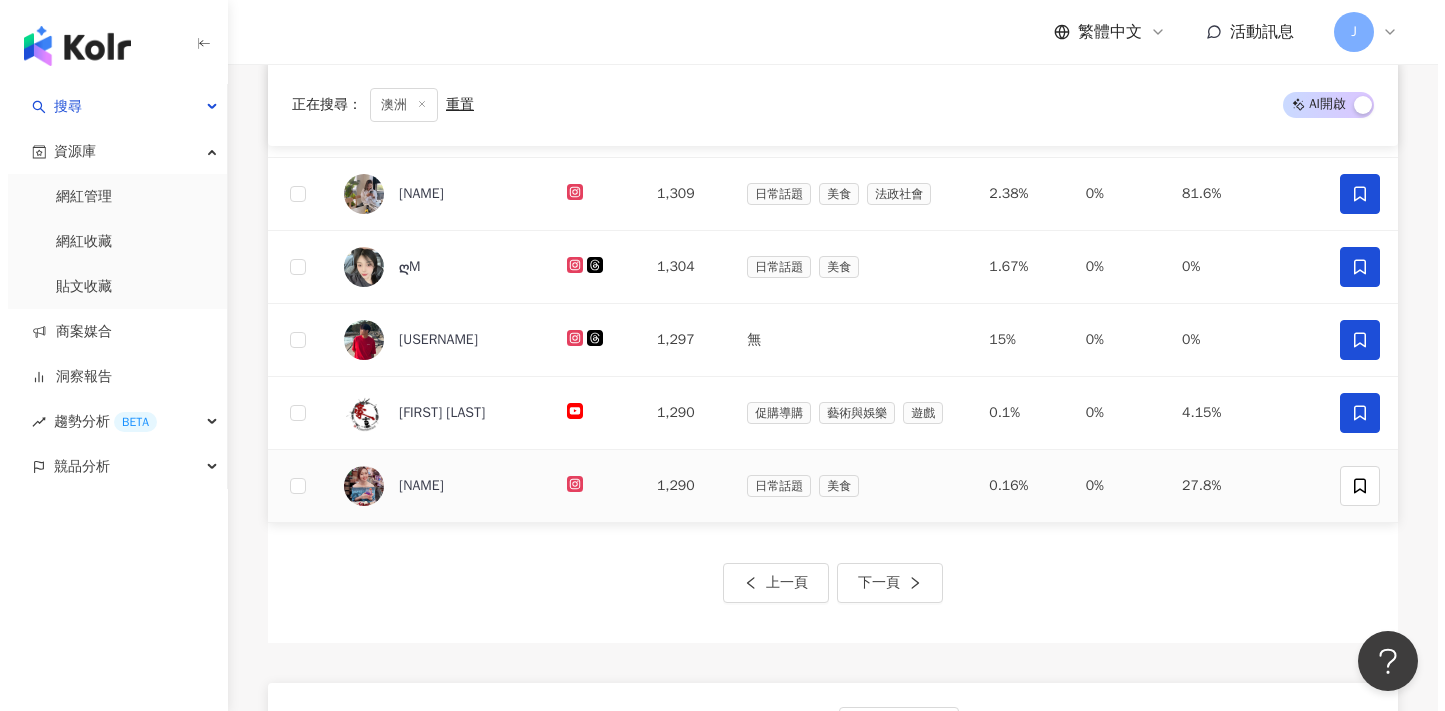 scroll, scrollTop: 830, scrollLeft: 0, axis: vertical 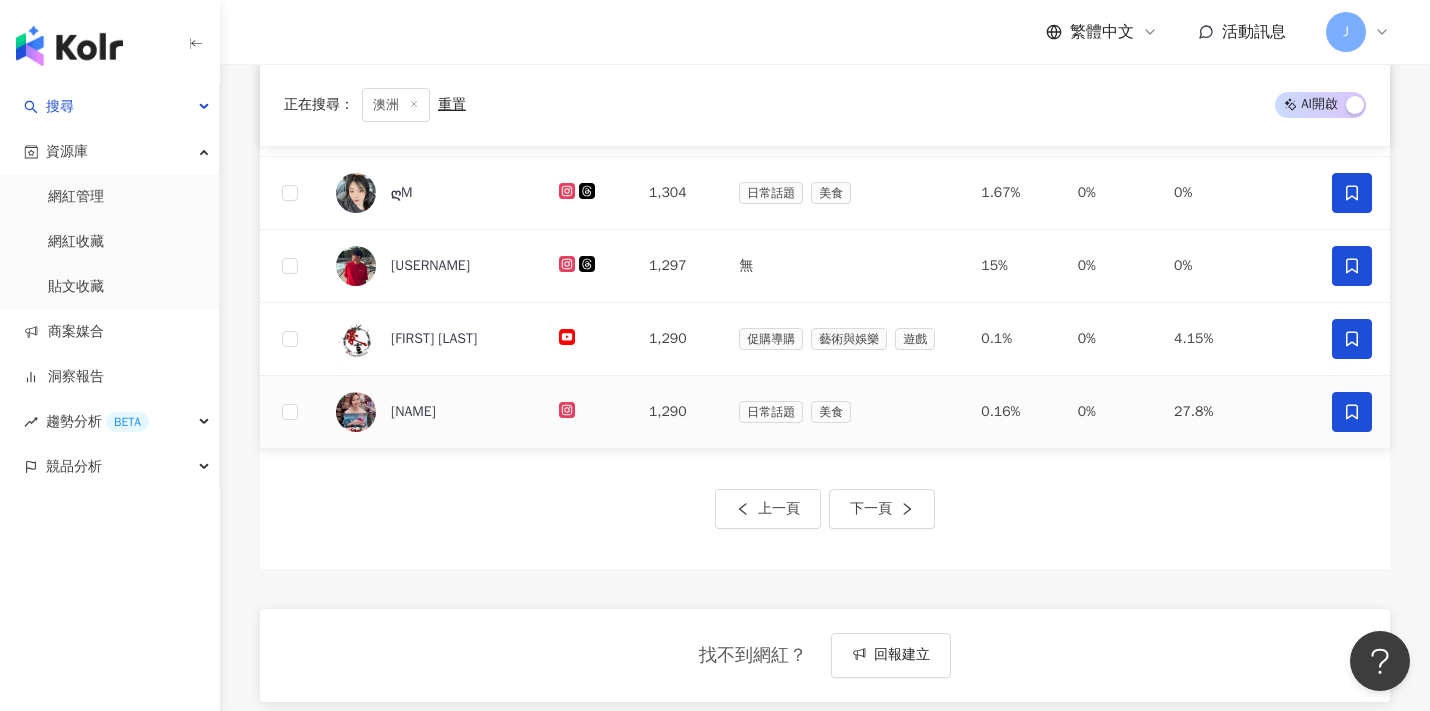 click at bounding box center [1353, 412] 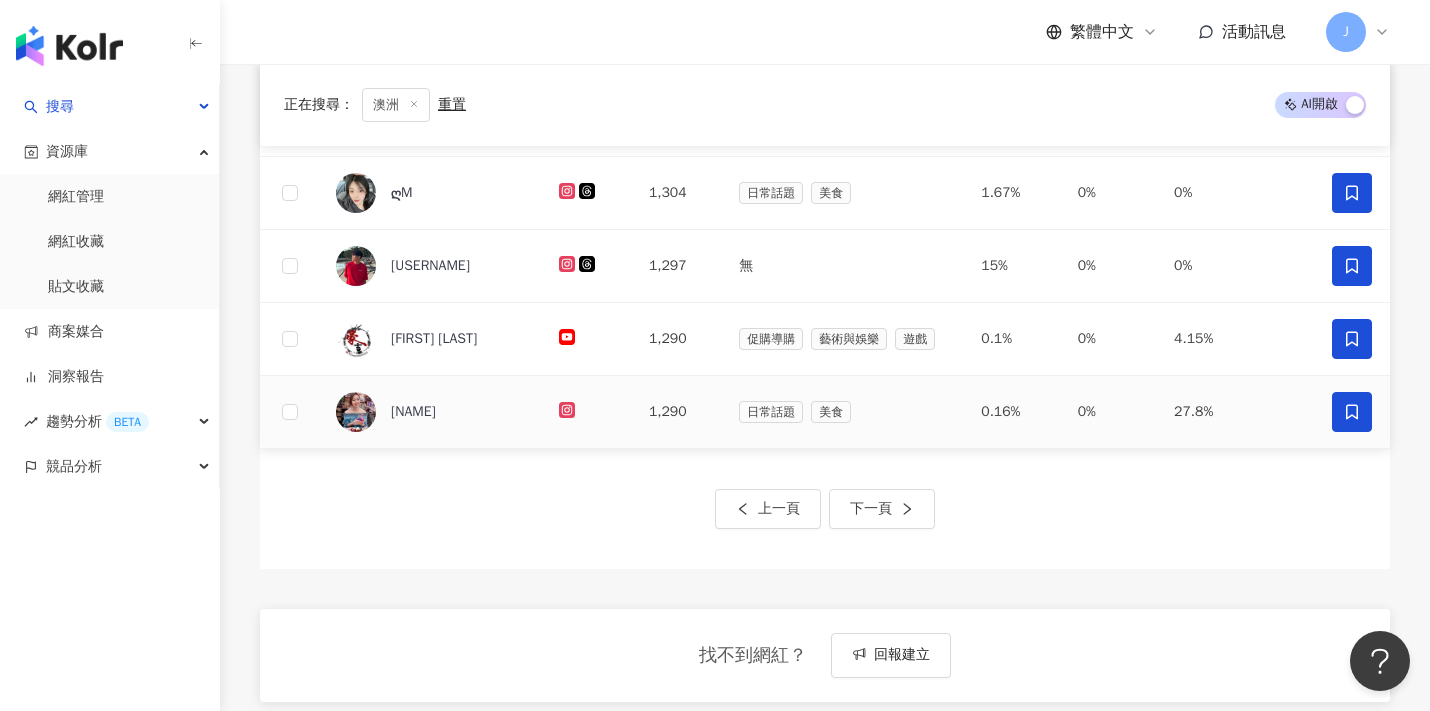 click 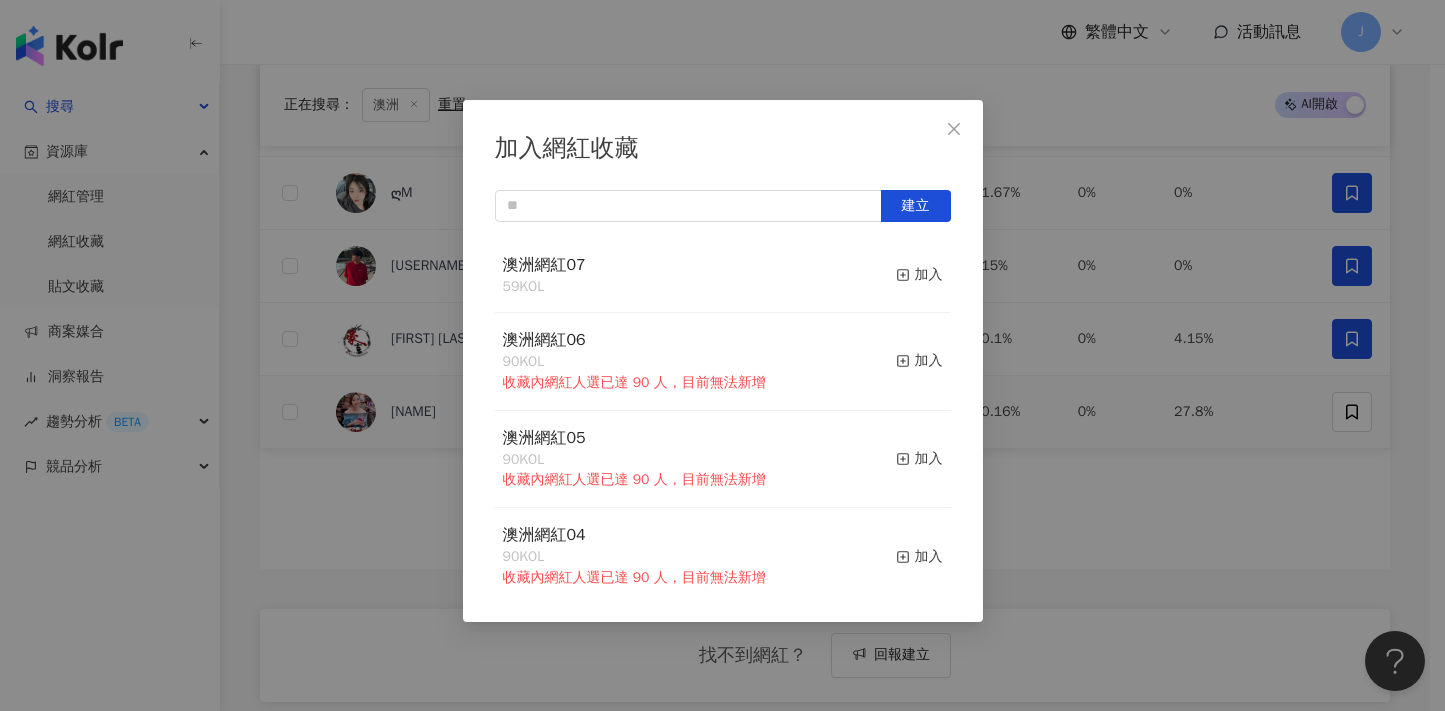 click on "加入" at bounding box center (919, 275) 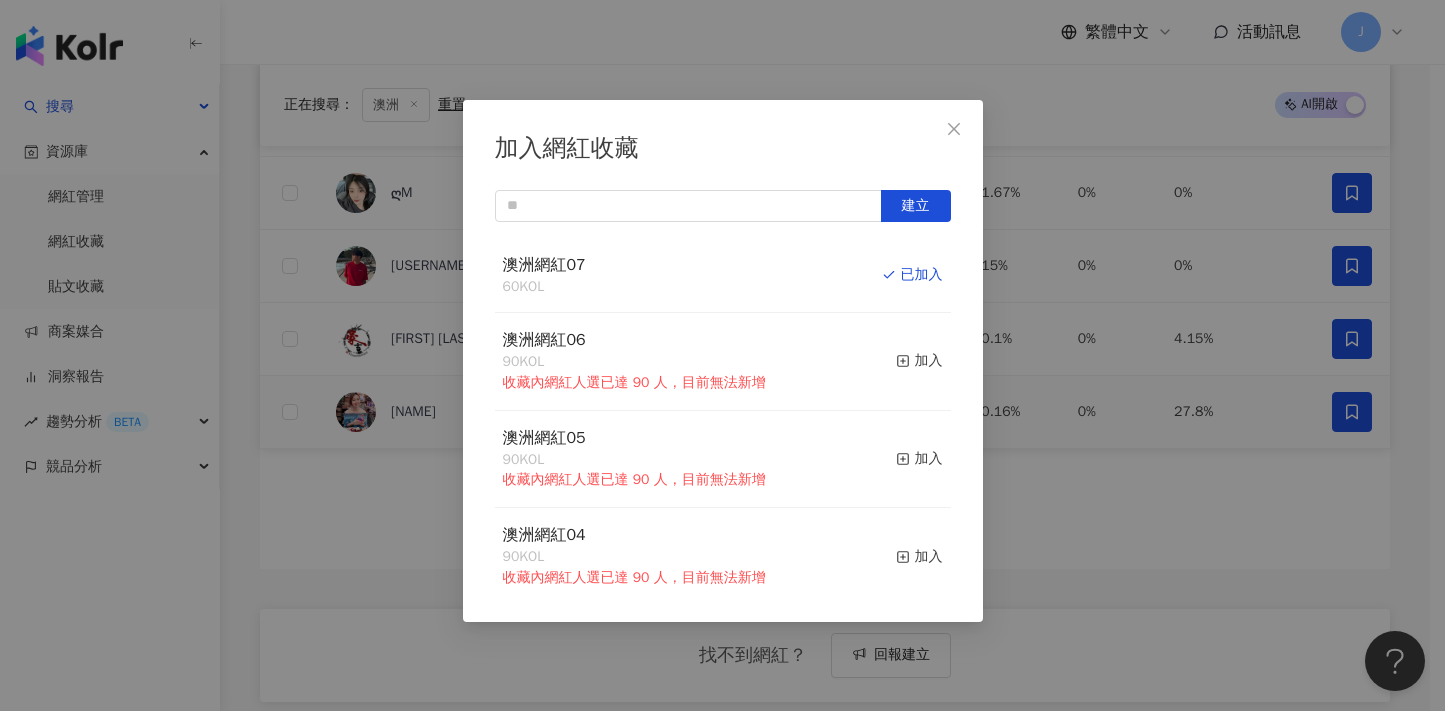 drag, startPoint x: 1120, startPoint y: 378, endPoint x: 1130, endPoint y: 369, distance: 13.453624 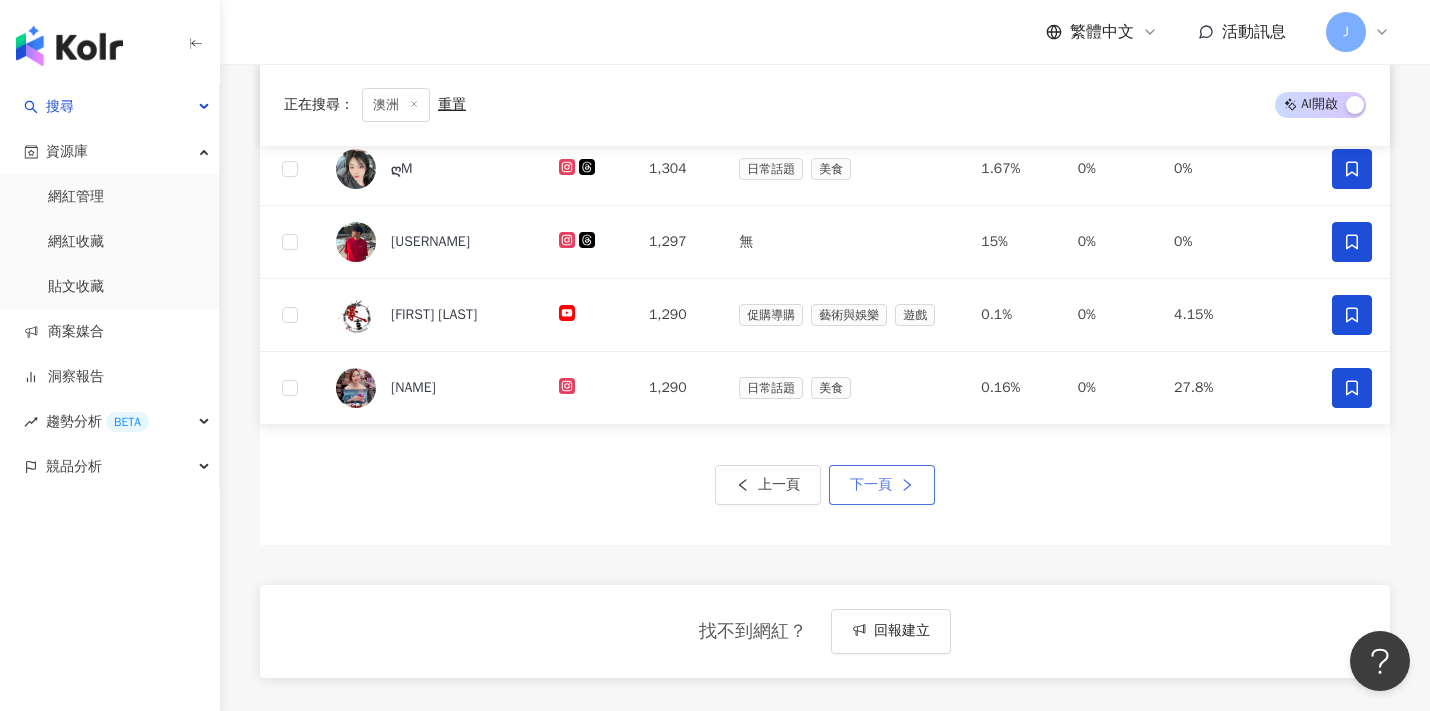 click on "下一頁" at bounding box center [882, 485] 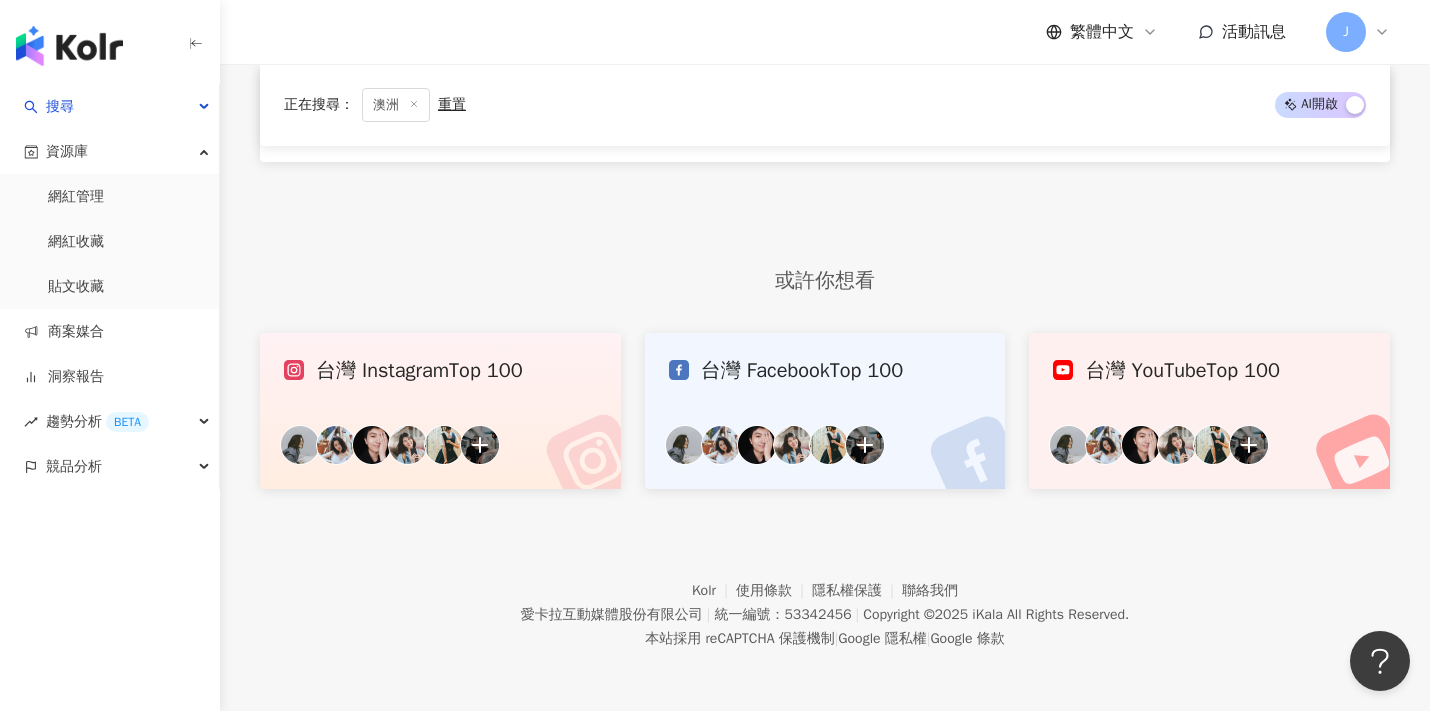 scroll, scrollTop: 560, scrollLeft: 0, axis: vertical 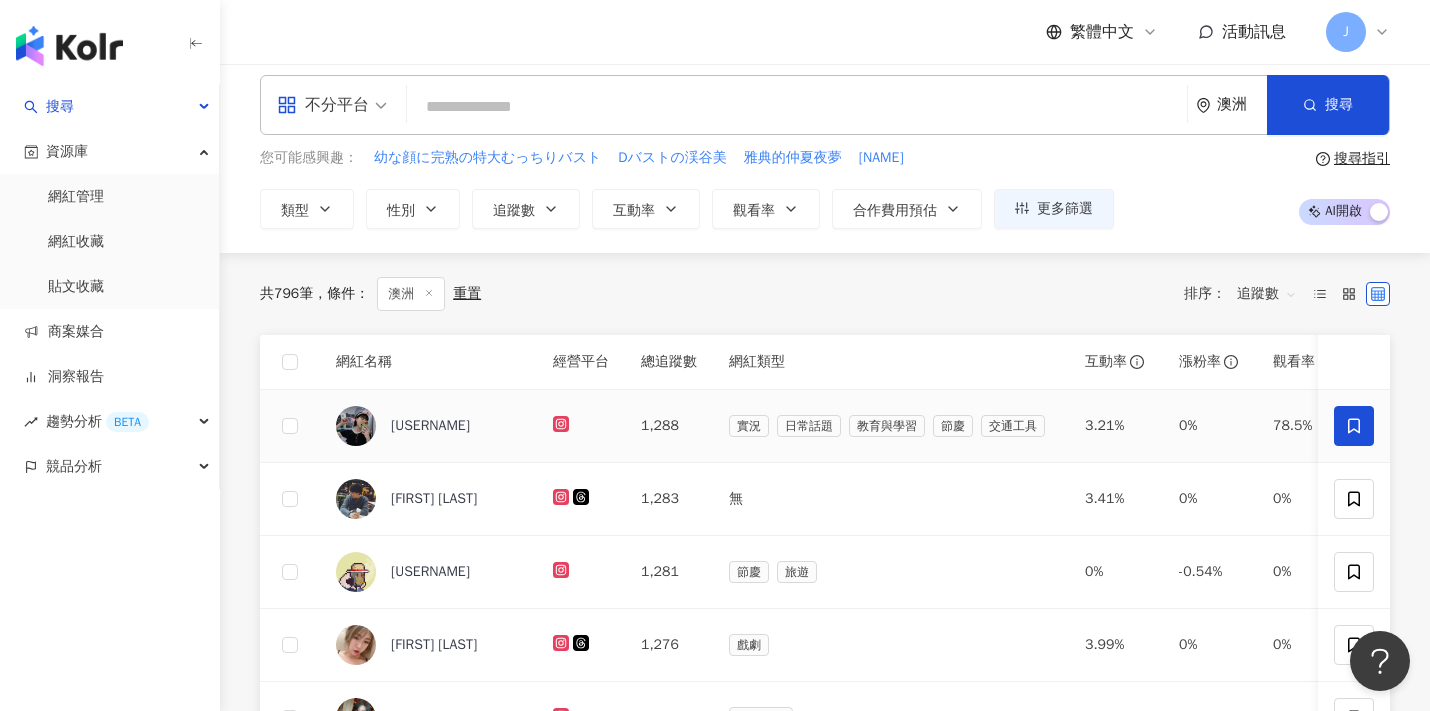 click at bounding box center (1354, 426) 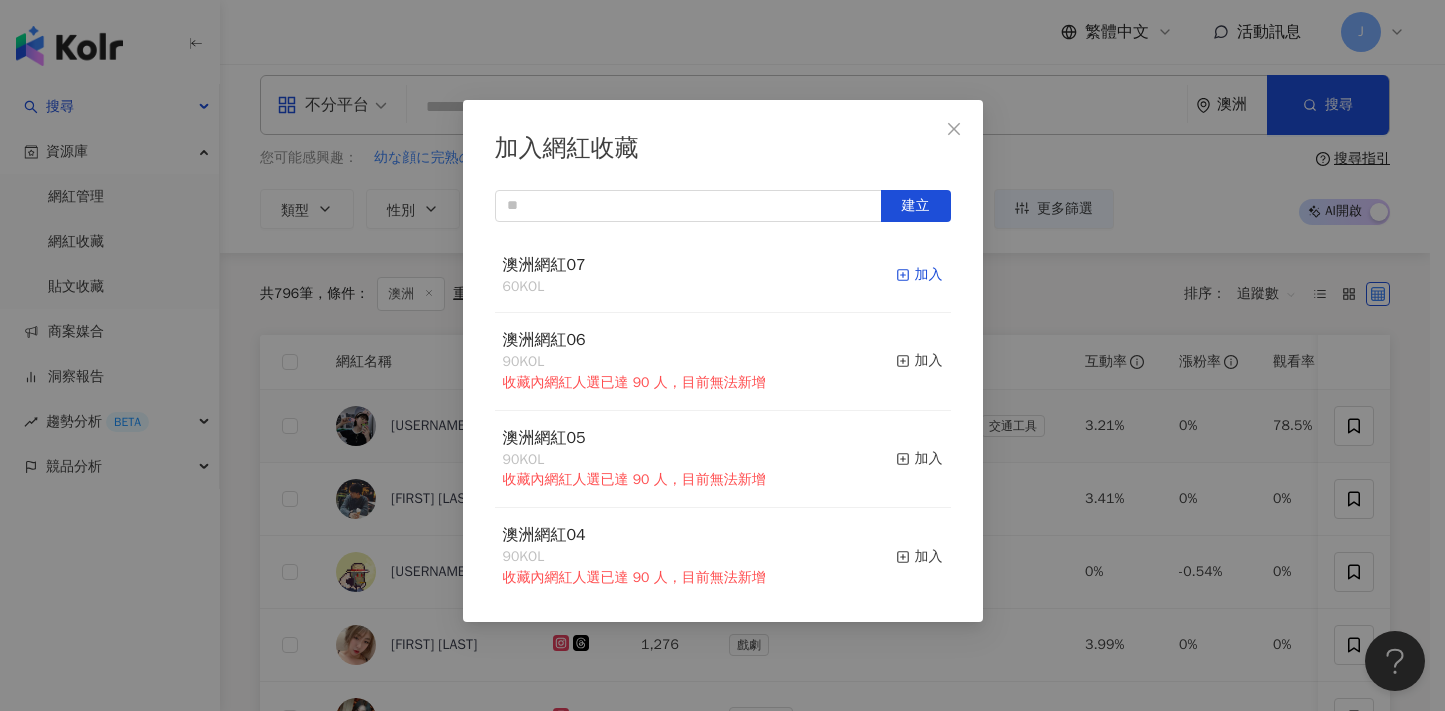 click on "加入" at bounding box center [919, 275] 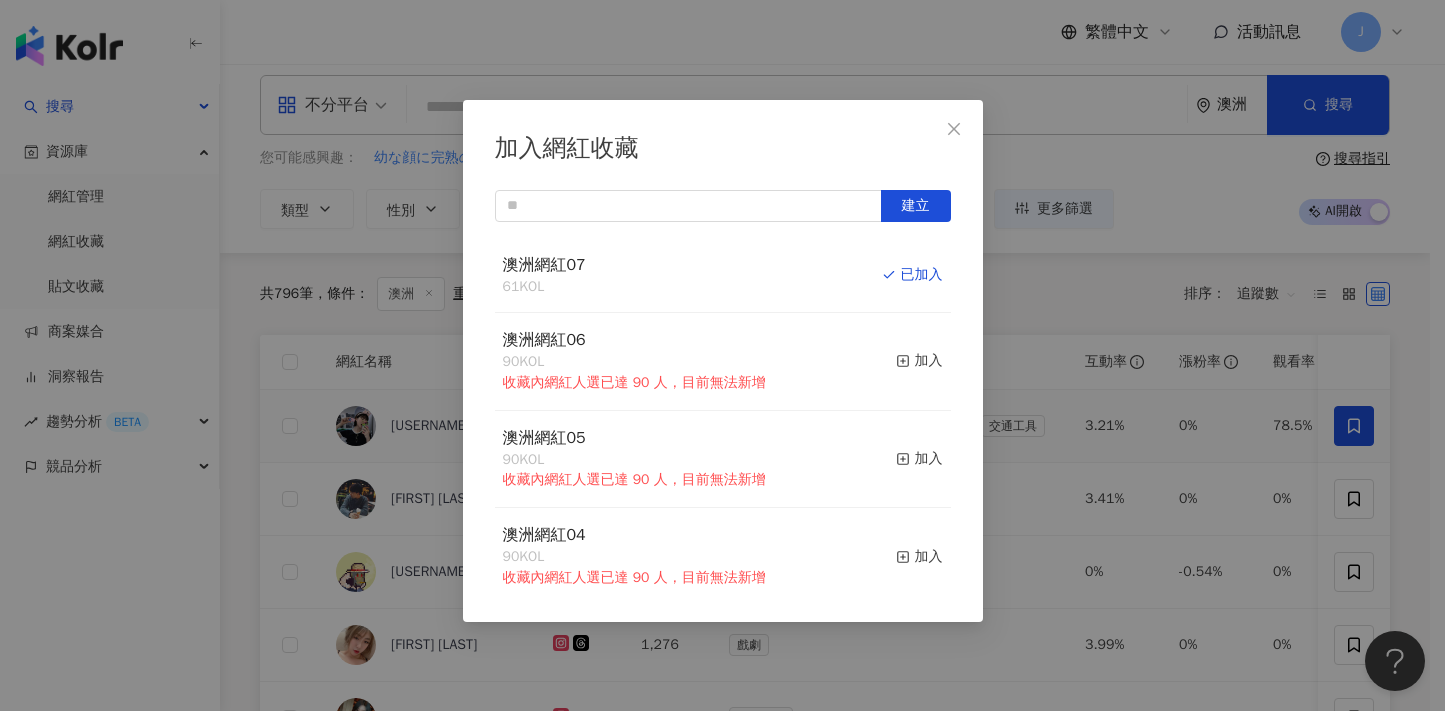 click on "加入網紅收藏 建立 澳洲網紅07 61  KOL 已加入 澳洲網紅06 90  KOL 收藏內網紅人選已達 90 人，目前無法新增 加入 澳洲網紅05 90  KOL 收藏內網紅人選已達 90 人，目前無法新增 加入 澳洲網紅04 90  KOL 收藏內網紅人選已達 90 人，目前無法新增 加入 澳洲網紅03 90  KOL 收藏內網紅人選已達 90 人，目前無法新增 加入 澳洲網紅02 90  KOL 收藏內網紅人選已達 90 人，目前無法新增 加入 澳洲網紅01 90  KOL 收藏內網紅人選已達 90 人，目前無法新增 加入 澳洲網紅 90  KOL 收藏內網紅人選已達 90 人，目前無法新增 加入 夏日藝術季 12  KOL 加入 臺中文創輔導專案 11  KOL 加入" at bounding box center [722, 355] 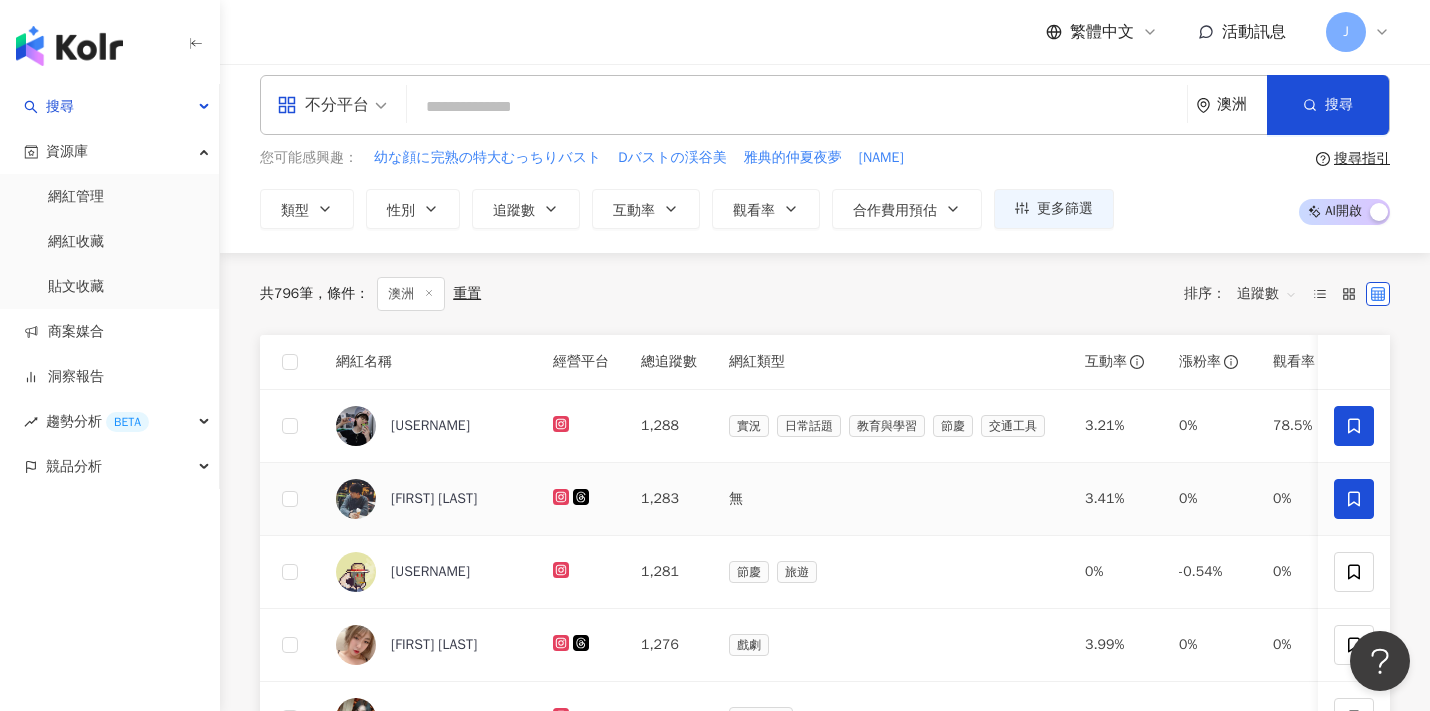 click at bounding box center (1354, 499) 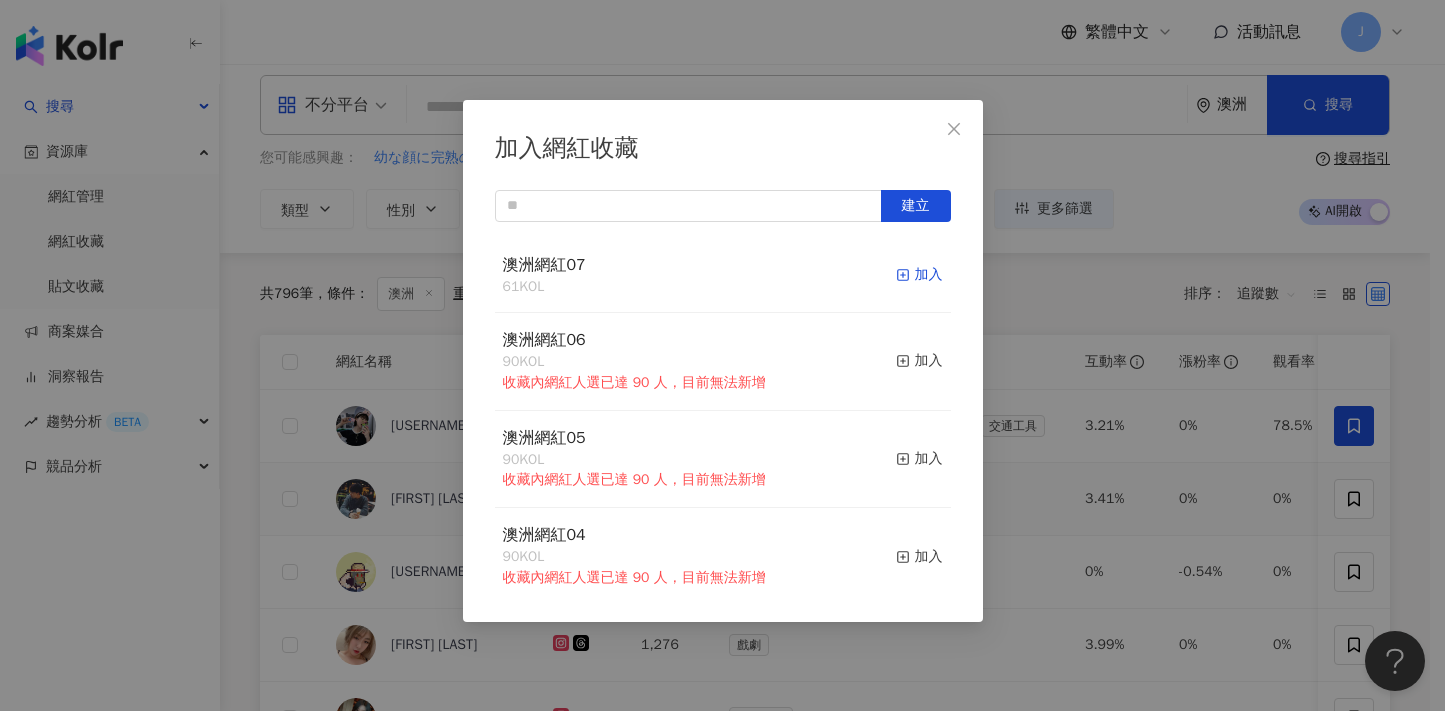 click on "加入" at bounding box center (919, 275) 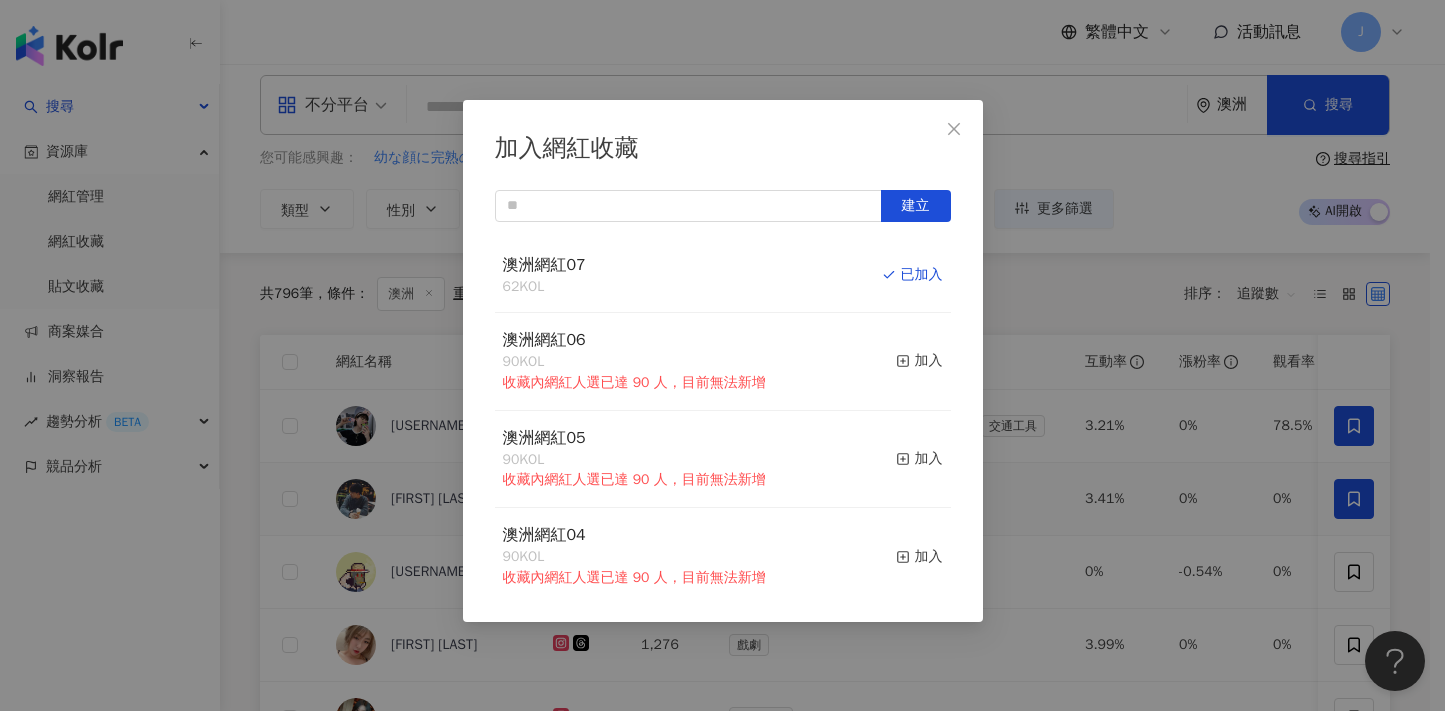click on "加入網紅收藏 建立 澳洲網紅07 62  KOL 已加入 澳洲網紅06 90  KOL 收藏內網紅人選已達 90 人，目前無法新增 加入 澳洲網紅05 90  KOL 收藏內網紅人選已達 90 人，目前無法新增 加入 澳洲網紅04 90  KOL 收藏內網紅人選已達 90 人，目前無法新增 加入 澳洲網紅03 90  KOL 收藏內網紅人選已達 90 人，目前無法新增 加入 澳洲網紅02 90  KOL 收藏內網紅人選已達 90 人，目前無法新增 加入 澳洲網紅01 90  KOL 收藏內網紅人選已達 90 人，目前無法新增 加入 澳洲網紅 90  KOL 收藏內網紅人選已達 90 人，目前無法新增 加入 夏日藝術季 12  KOL 加入 臺中文創輔導專案 11  KOL 加入" at bounding box center [722, 355] 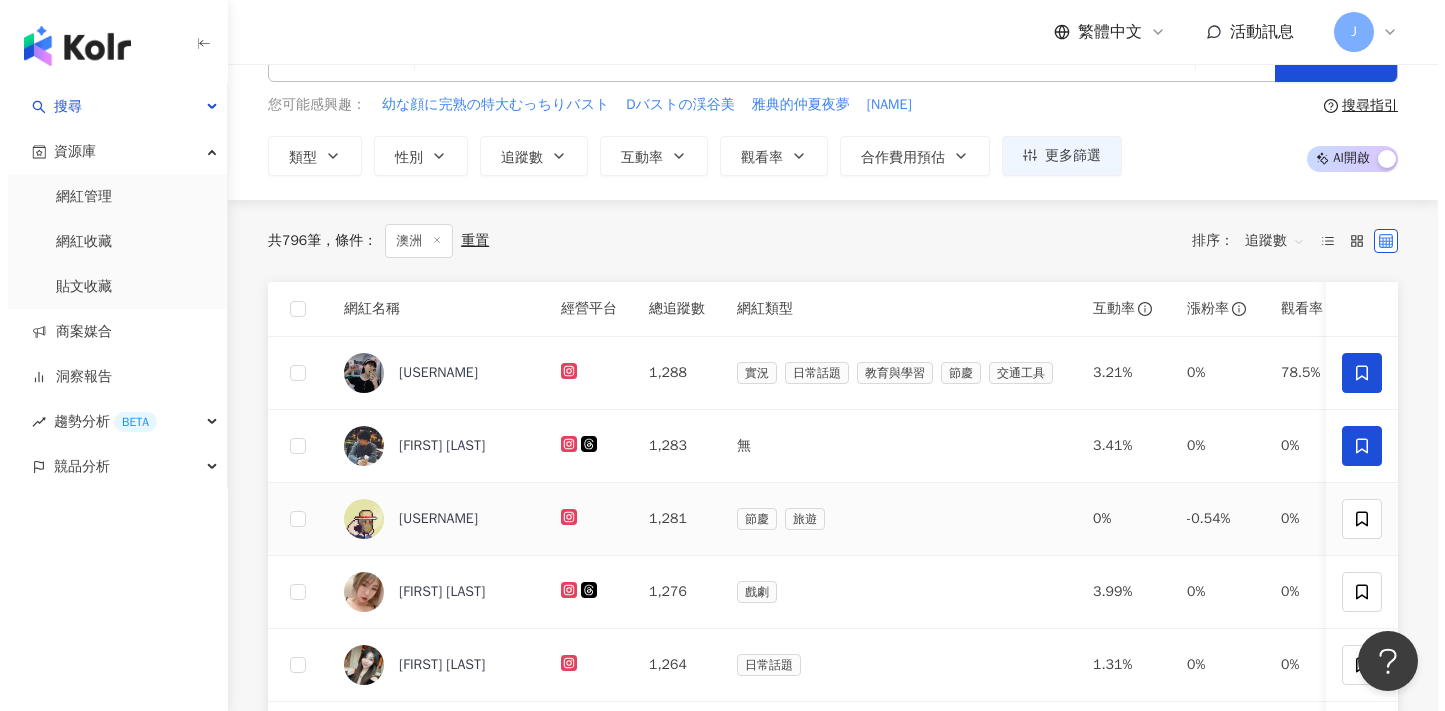 scroll, scrollTop: 260, scrollLeft: 0, axis: vertical 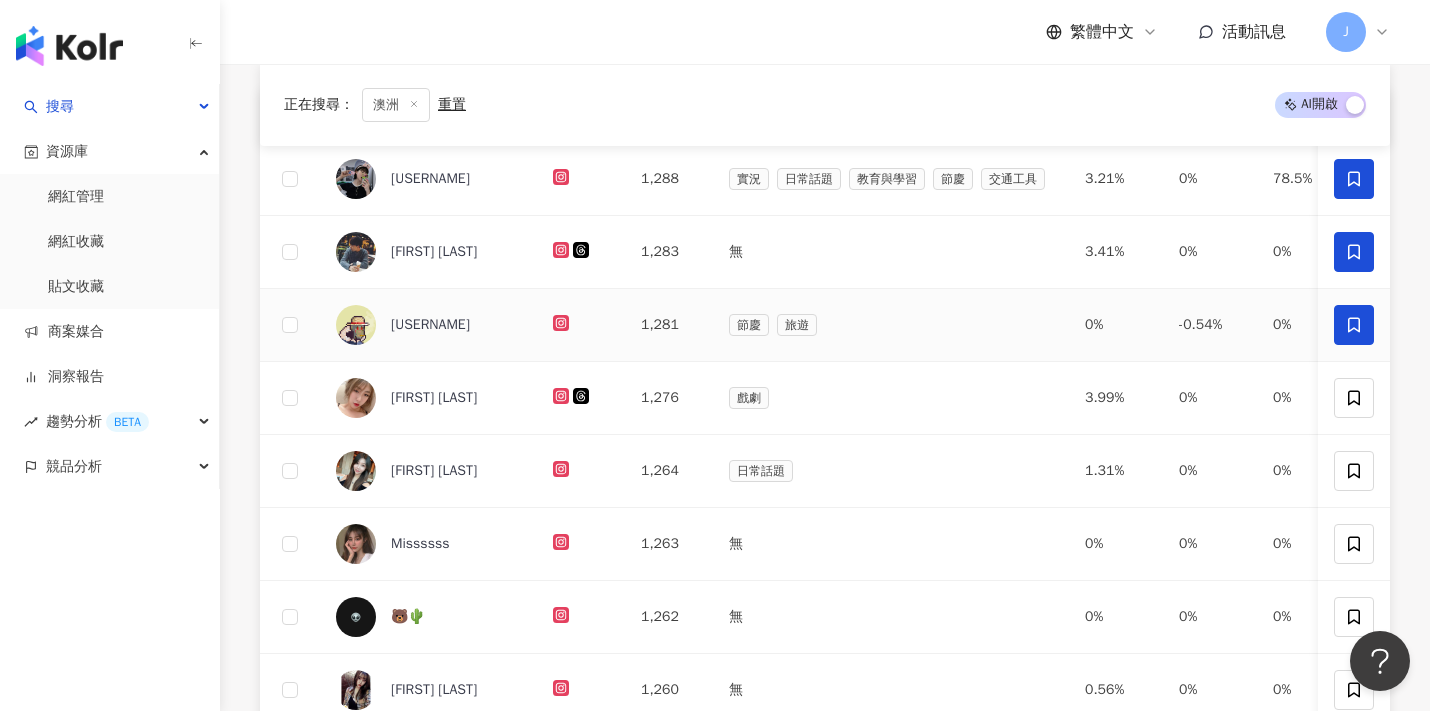 click at bounding box center [1354, 325] 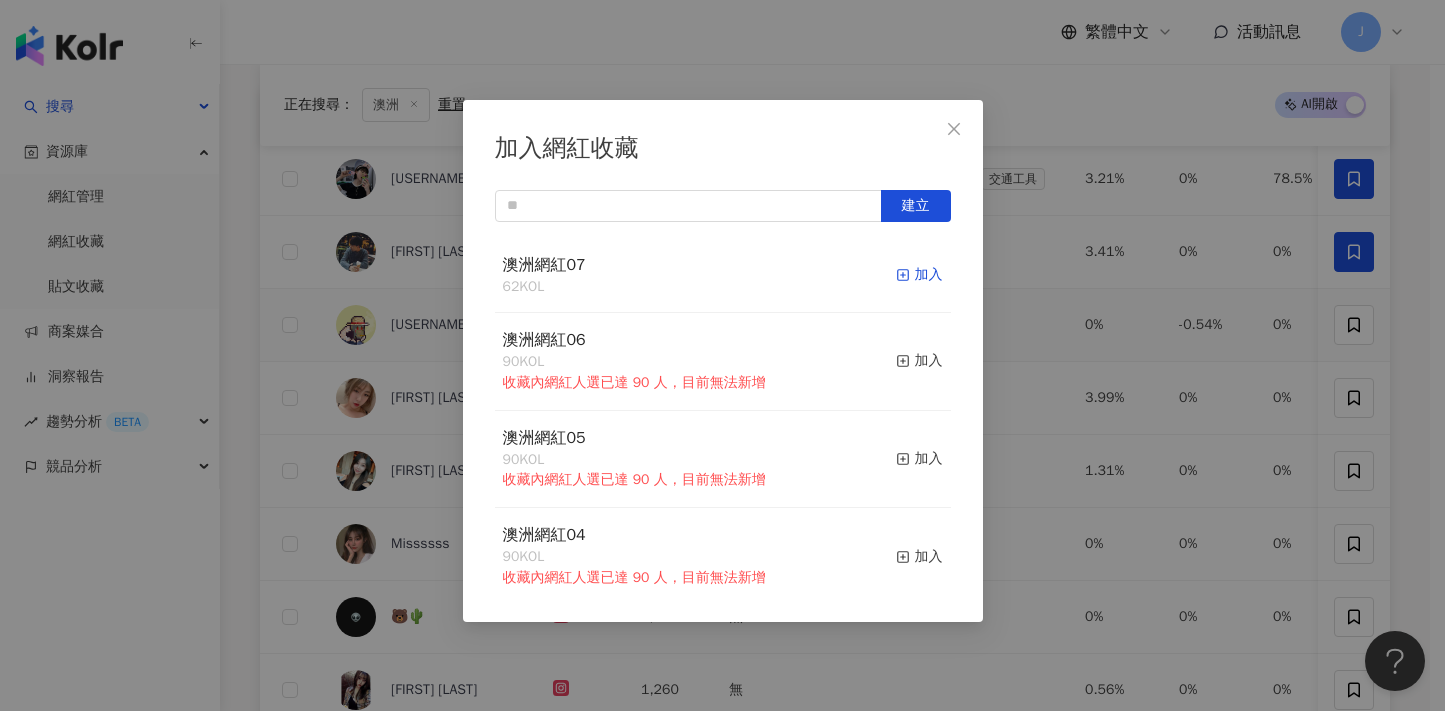 click on "加入" at bounding box center [919, 275] 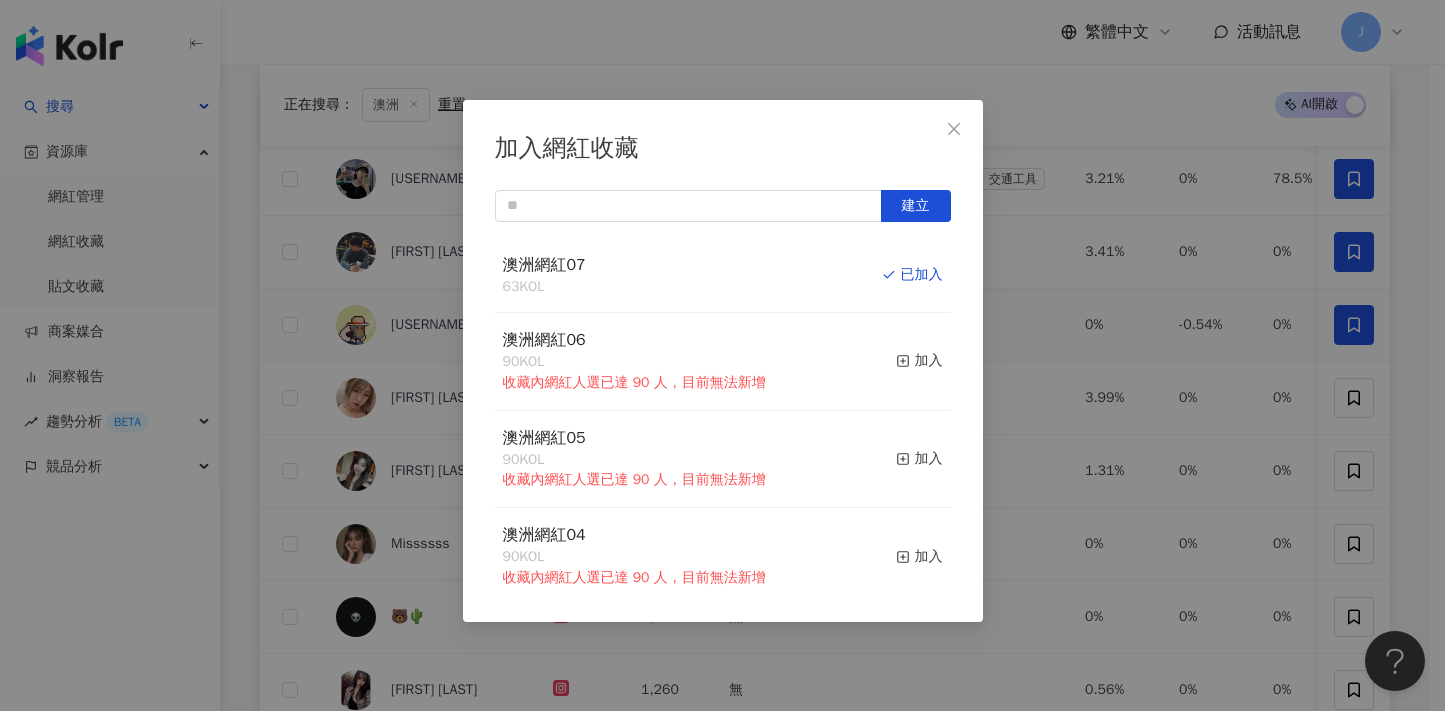 click on "加入網紅收藏 建立 澳洲網紅07 63  KOL 已加入 澳洲網紅06 90  KOL 收藏內網紅人選已達 90 人，目前無法新增 加入 澳洲網紅05 90  KOL 收藏內網紅人選已達 90 人，目前無法新增 加入 澳洲網紅04 90  KOL 收藏內網紅人選已達 90 人，目前無法新增 加入 澳洲網紅03 90  KOL 收藏內網紅人選已達 90 人，目前無法新增 加入 澳洲網紅02 90  KOL 收藏內網紅人選已達 90 人，目前無法新增 加入 澳洲網紅01 90  KOL 收藏內網紅人選已達 90 人，目前無法新增 加入 澳洲網紅 90  KOL 收藏內網紅人選已達 90 人，目前無法新增 加入 夏日藝術季 12  KOL 加入 臺中文創輔導專案 11  KOL 加入" at bounding box center [722, 355] 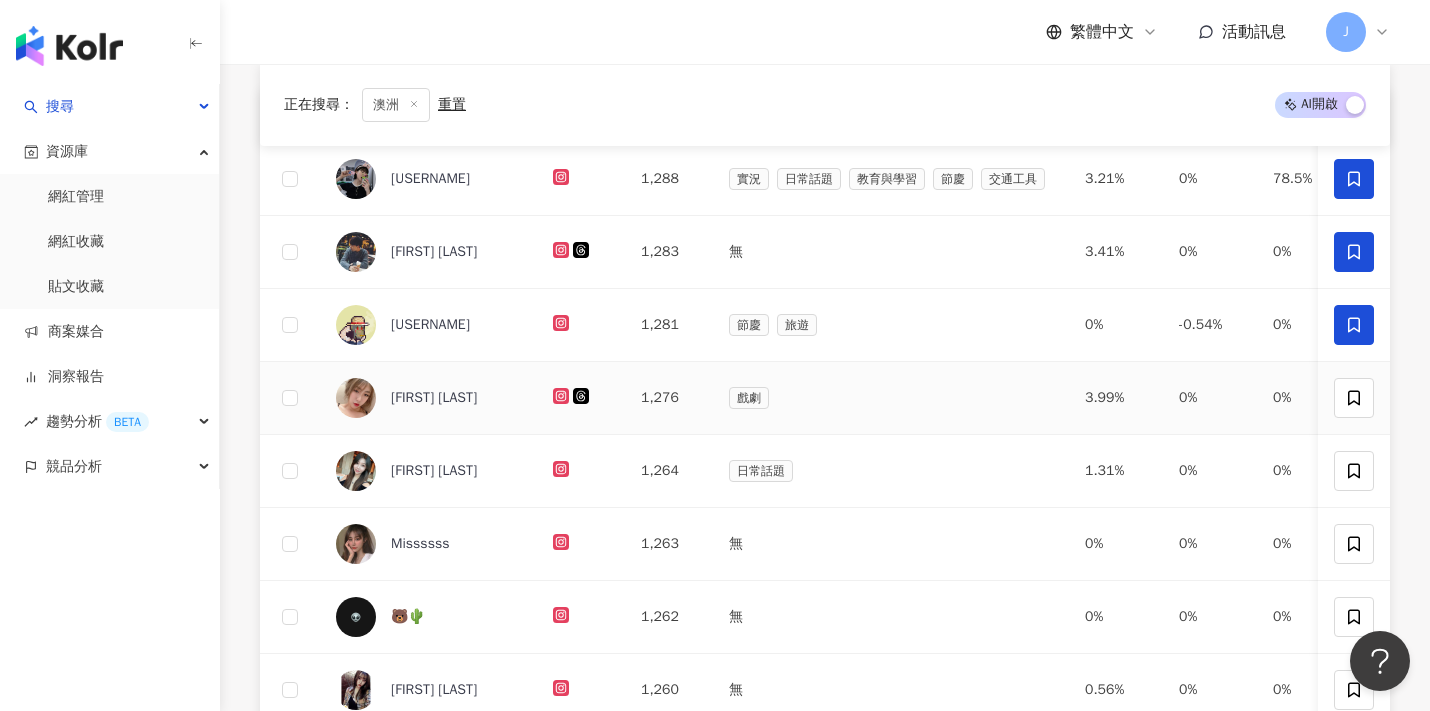 click at bounding box center (1354, 398) 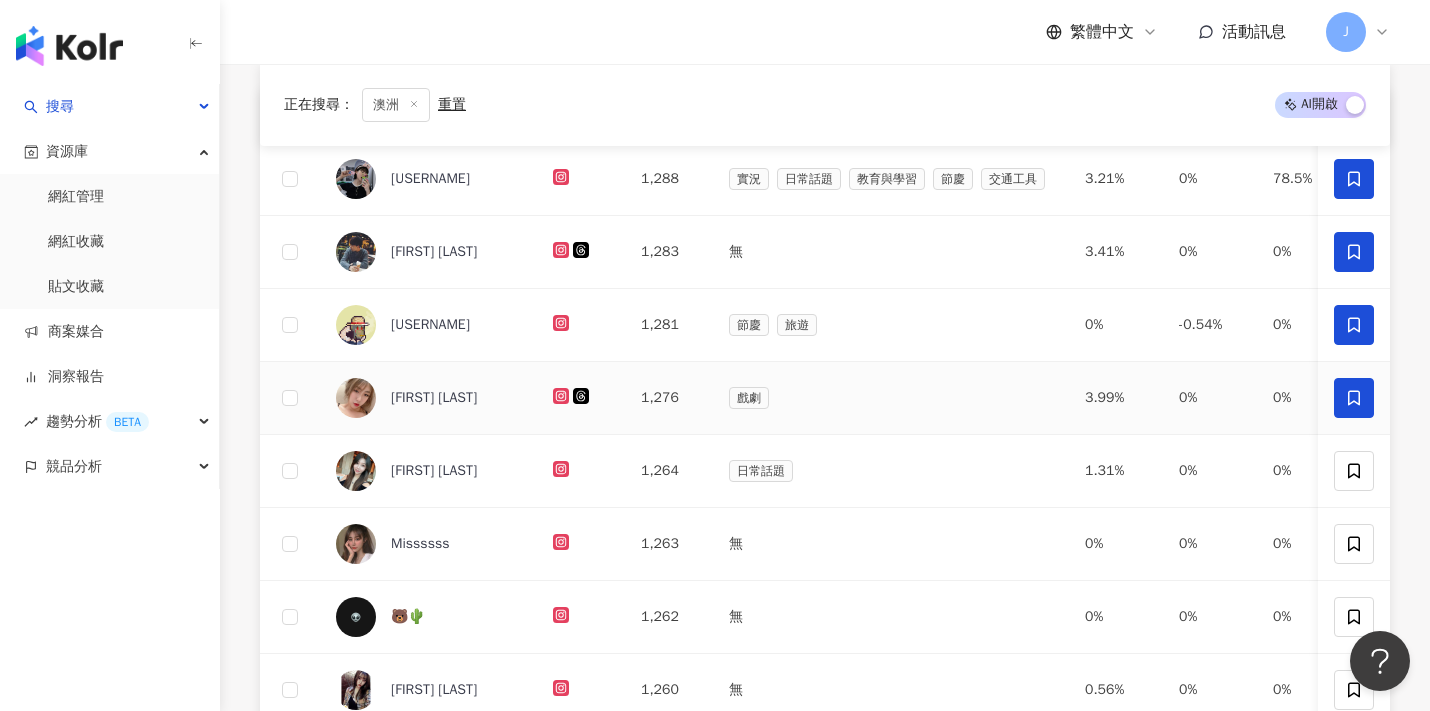 click at bounding box center [1354, 398] 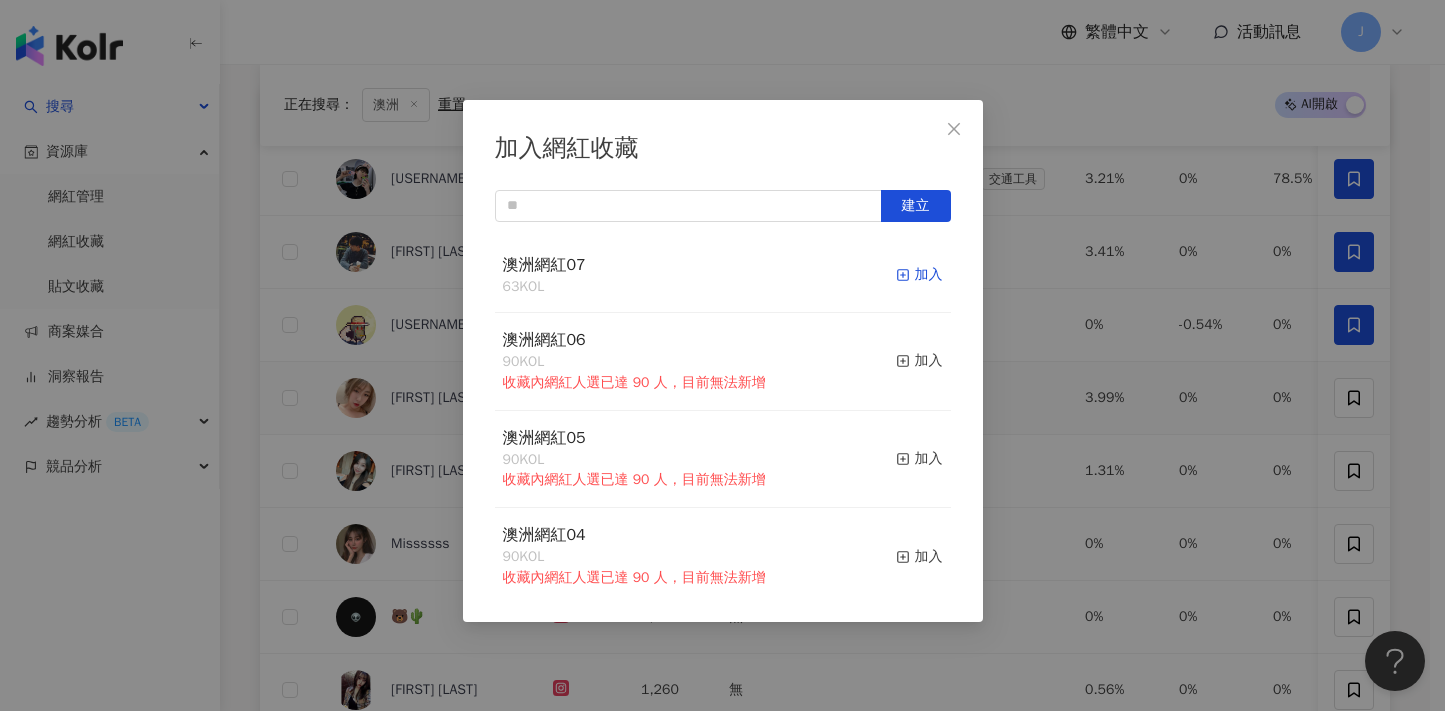 click on "加入" at bounding box center (919, 275) 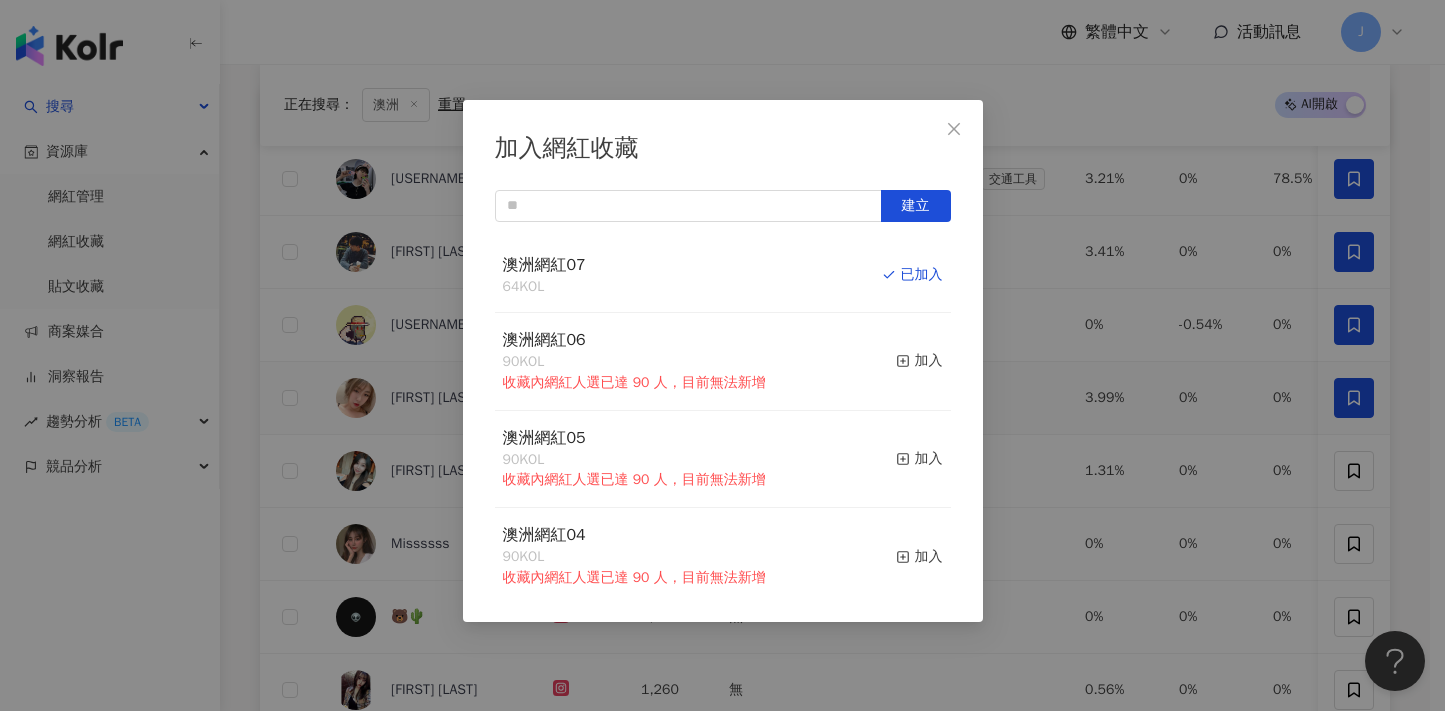 click on "加入網紅收藏 建立 澳洲網紅07 64  KOL 已加入 澳洲網紅06 90  KOL 收藏內網紅人選已達 90 人，目前無法新增 加入 澳洲網紅05 90  KOL 收藏內網紅人選已達 90 人，目前無法新增 加入 澳洲網紅04 90  KOL 收藏內網紅人選已達 90 人，目前無法新增 加入 澳洲網紅03 90  KOL 收藏內網紅人選已達 90 人，目前無法新增 加入 澳洲網紅02 90  KOL 收藏內網紅人選已達 90 人，目前無法新增 加入 澳洲網紅01 90  KOL 收藏內網紅人選已達 90 人，目前無法新增 加入 澳洲網紅 90  KOL 收藏內網紅人選已達 90 人，目前無法新增 加入 夏日藝術季 12  KOL 加入 臺中文創輔導專案 11  KOL 加入" at bounding box center (722, 355) 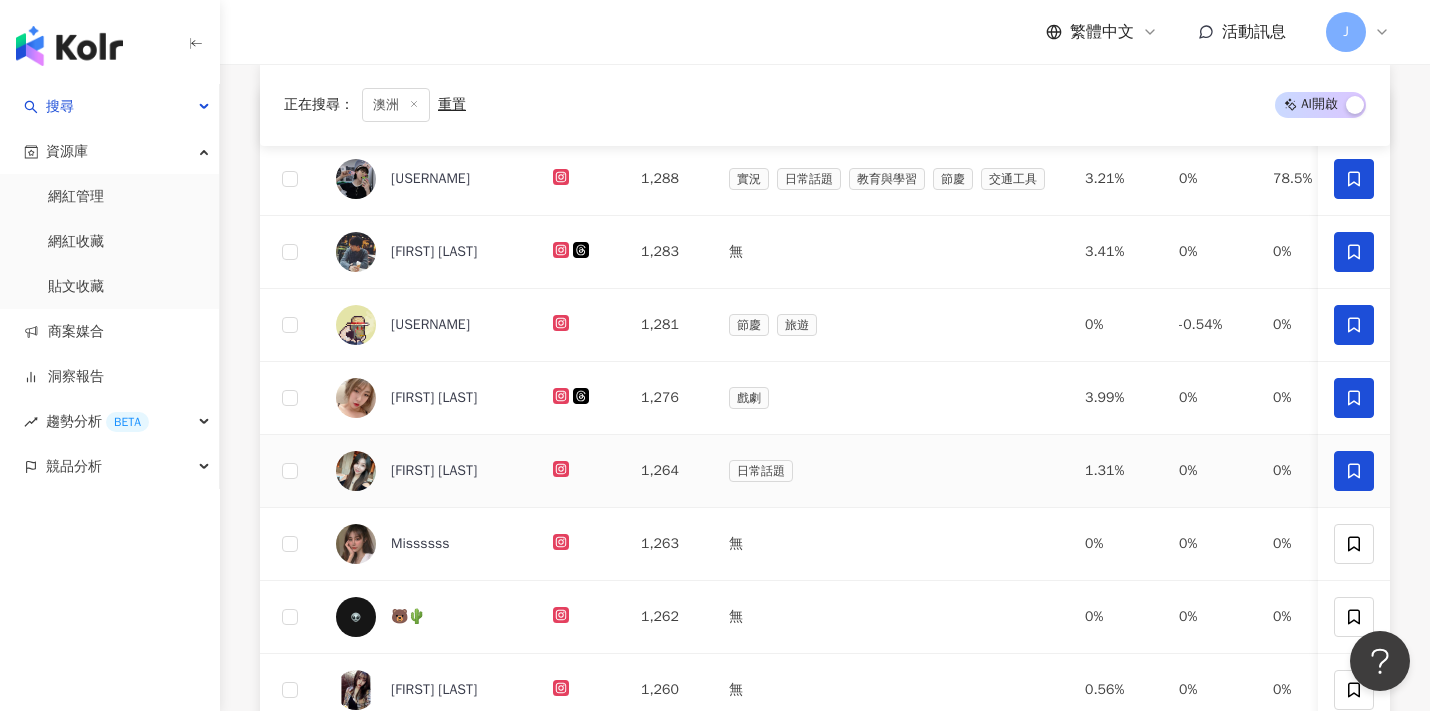 click at bounding box center [1354, 471] 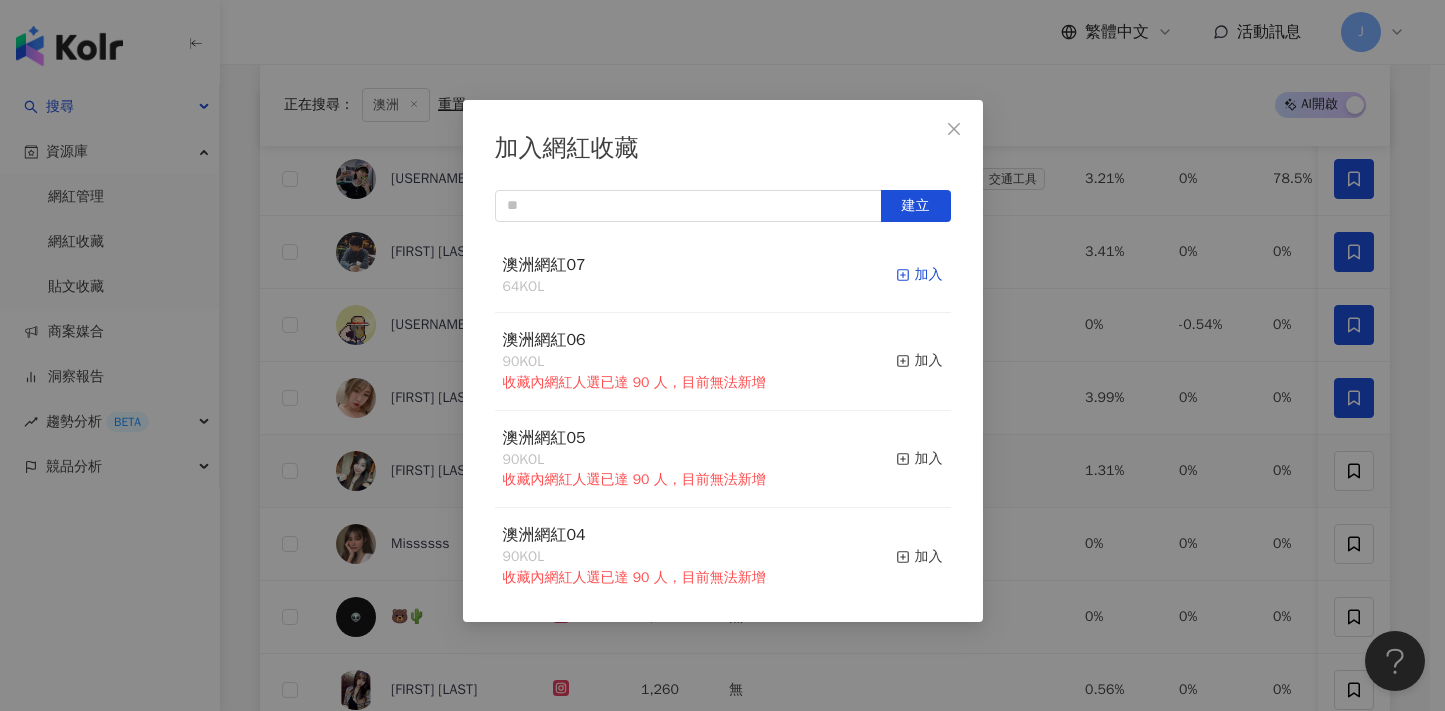 click on "加入" at bounding box center (919, 275) 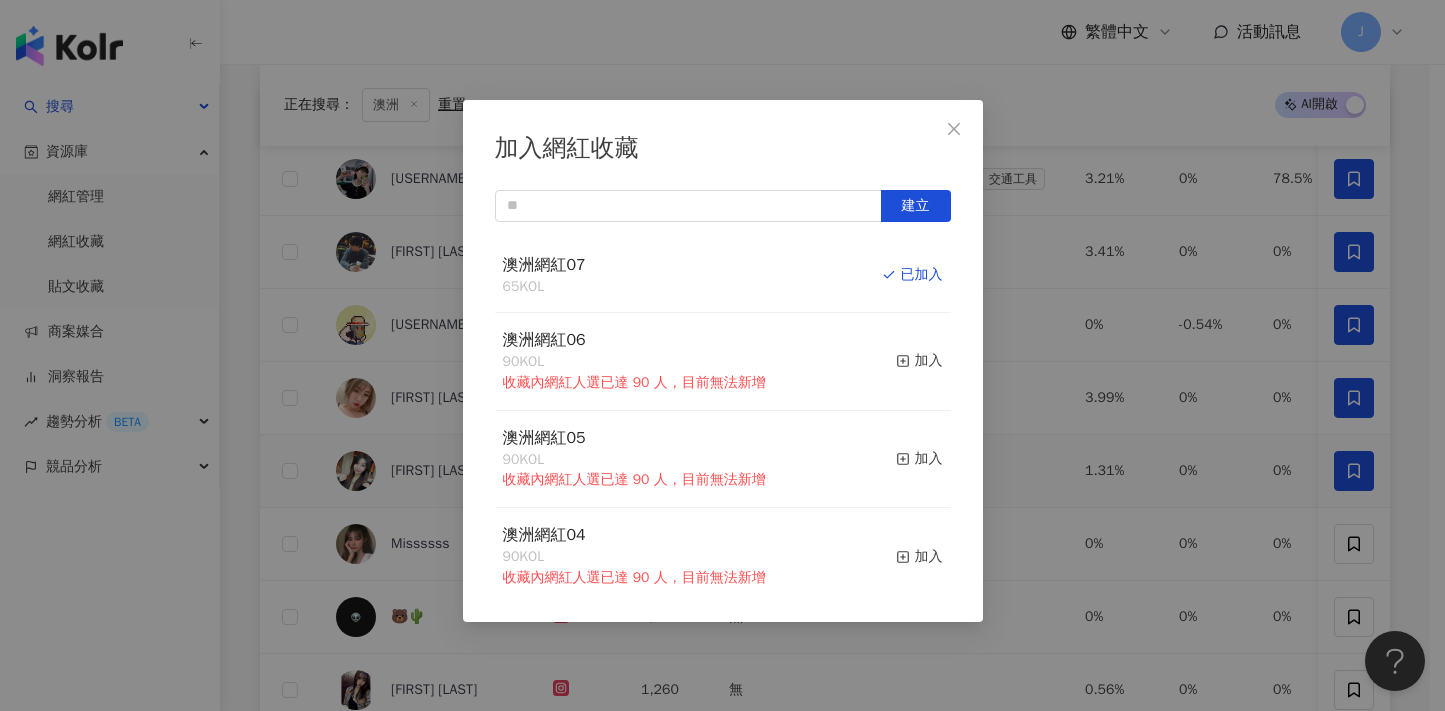 click on "加入網紅收藏 建立 澳洲網紅07 65  KOL 已加入 澳洲網紅06 90  KOL 收藏內網紅人選已達 90 人，目前無法新增 加入 澳洲網紅05 90  KOL 收藏內網紅人選已達 90 人，目前無法新增 加入 澳洲網紅04 90  KOL 收藏內網紅人選已達 90 人，目前無法新增 加入 澳洲網紅03 90  KOL 收藏內網紅人選已達 90 人，目前無法新增 加入 澳洲網紅02 90  KOL 收藏內網紅人選已達 90 人，目前無法新增 加入 澳洲網紅01 90  KOL 收藏內網紅人選已達 90 人，目前無法新增 加入 澳洲網紅 90  KOL 收藏內網紅人選已達 90 人，目前無法新增 加入 夏日藝術季 12  KOL 加入 臺中文創輔導專案 11  KOL 加入" at bounding box center (722, 355) 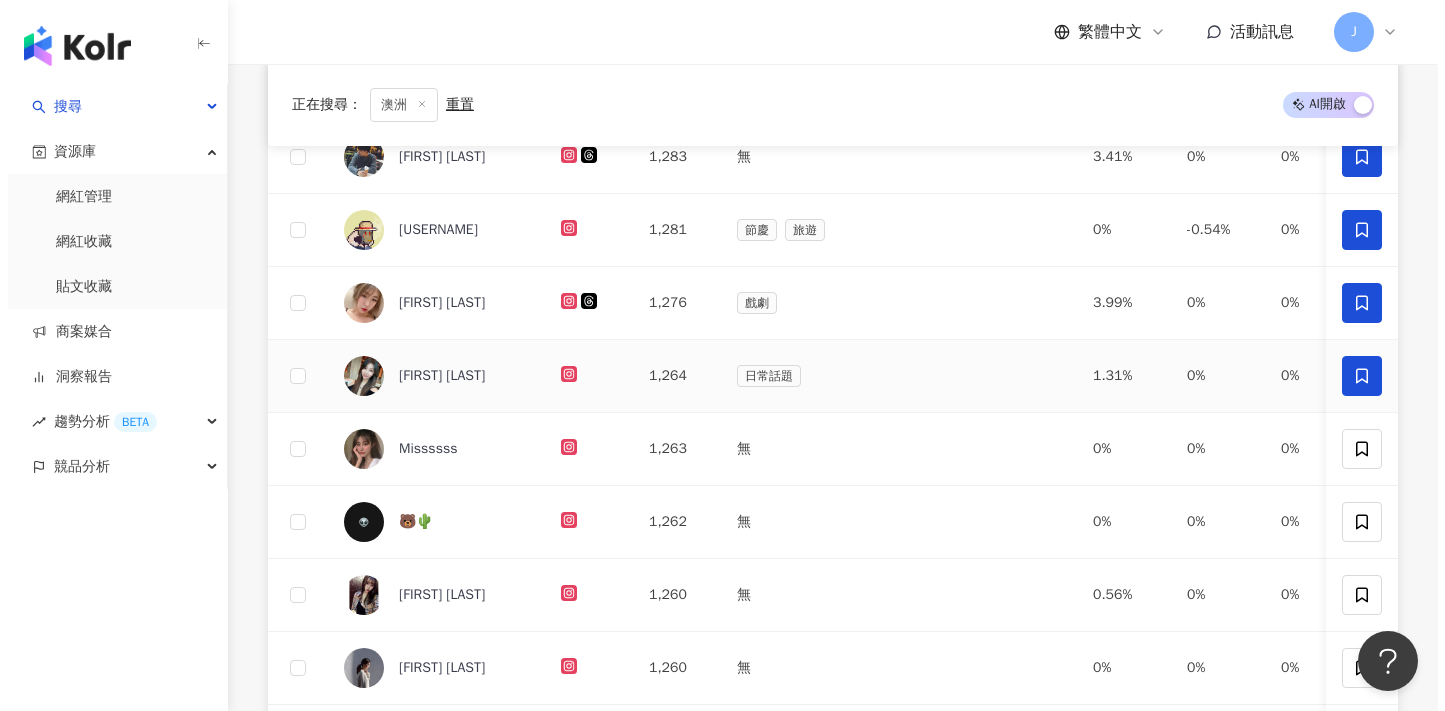 scroll, scrollTop: 398, scrollLeft: 0, axis: vertical 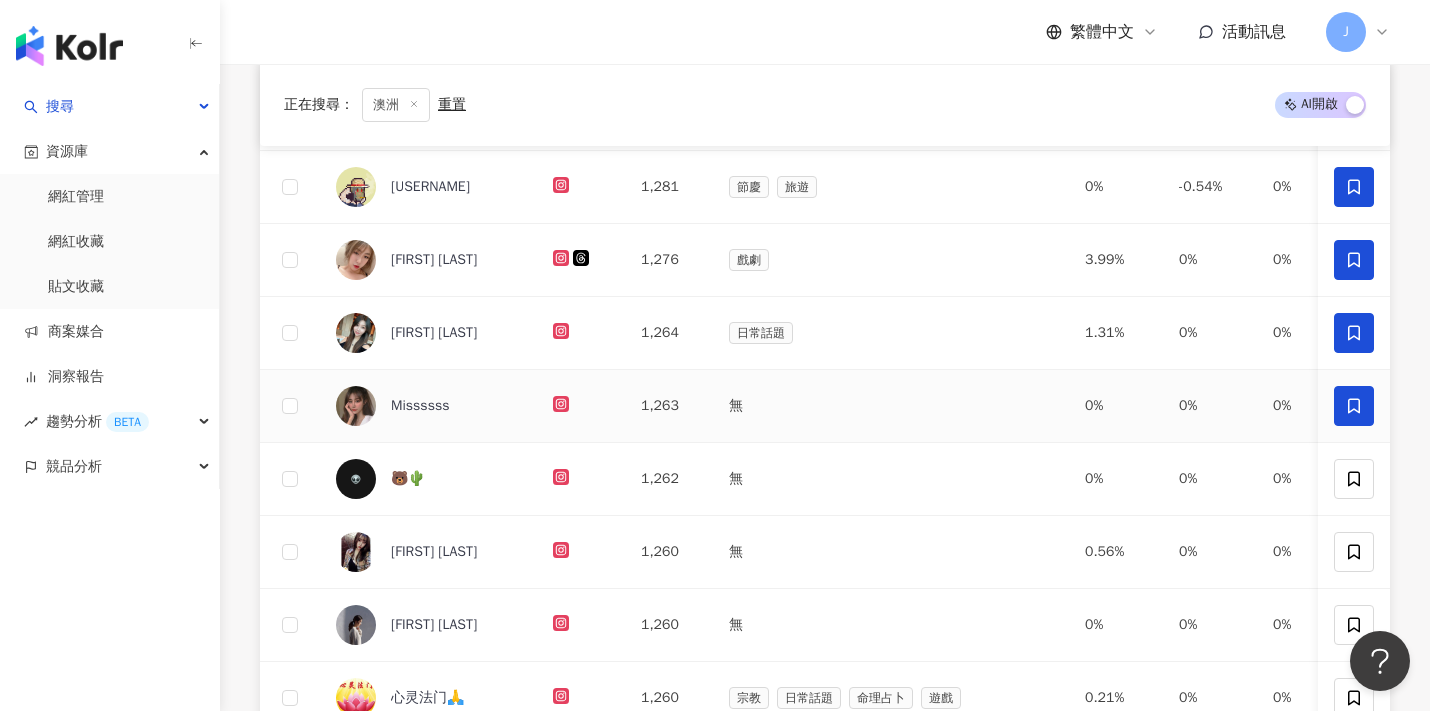 click at bounding box center [1354, 406] 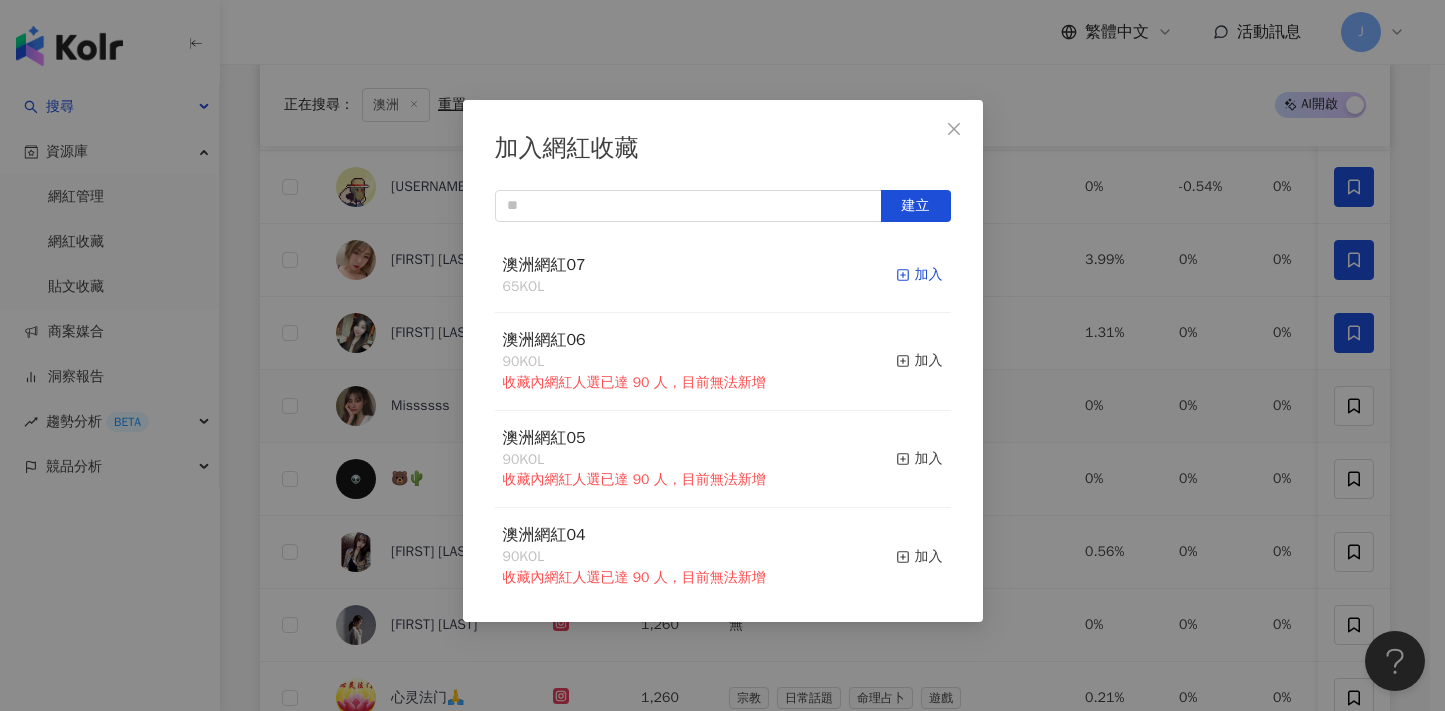 click on "加入" at bounding box center [919, 275] 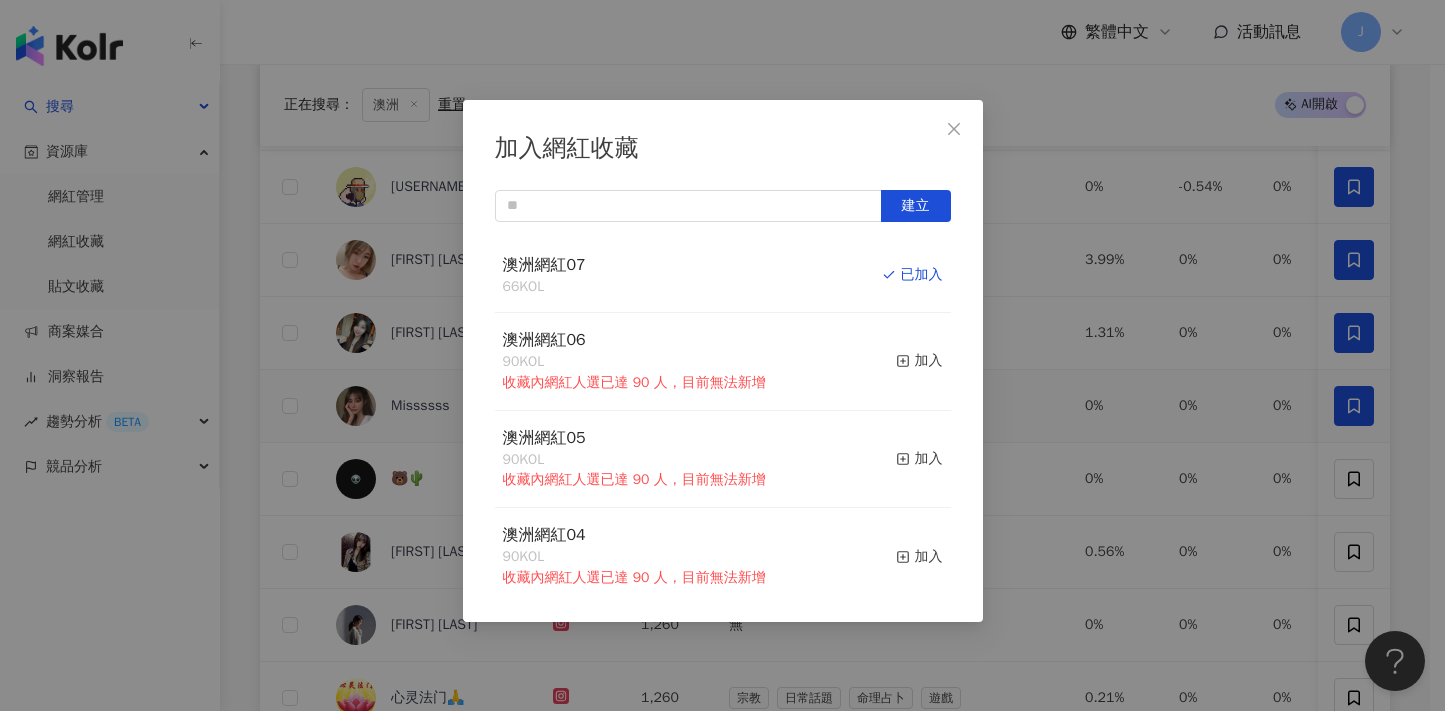 click on "加入網紅收藏 建立 澳洲網紅07 66  KOL 已加入 澳洲網紅06 90  KOL 收藏內網紅人選已達 90 人，目前無法新增 加入 澳洲網紅05 90  KOL 收藏內網紅人選已達 90 人，目前無法新增 加入 澳洲網紅04 90  KOL 收藏內網紅人選已達 90 人，目前無法新增 加入 澳洲網紅03 90  KOL 收藏內網紅人選已達 90 人，目前無法新增 加入 澳洲網紅02 90  KOL 收藏內網紅人選已達 90 人，目前無法新增 加入 澳洲網紅01 90  KOL 收藏內網紅人選已達 90 人，目前無法新增 加入 澳洲網紅 90  KOL 收藏內網紅人選已達 90 人，目前無法新增 加入 夏日藝術季 12  KOL 加入 臺中文創輔導專案 11  KOL 加入" at bounding box center [722, 355] 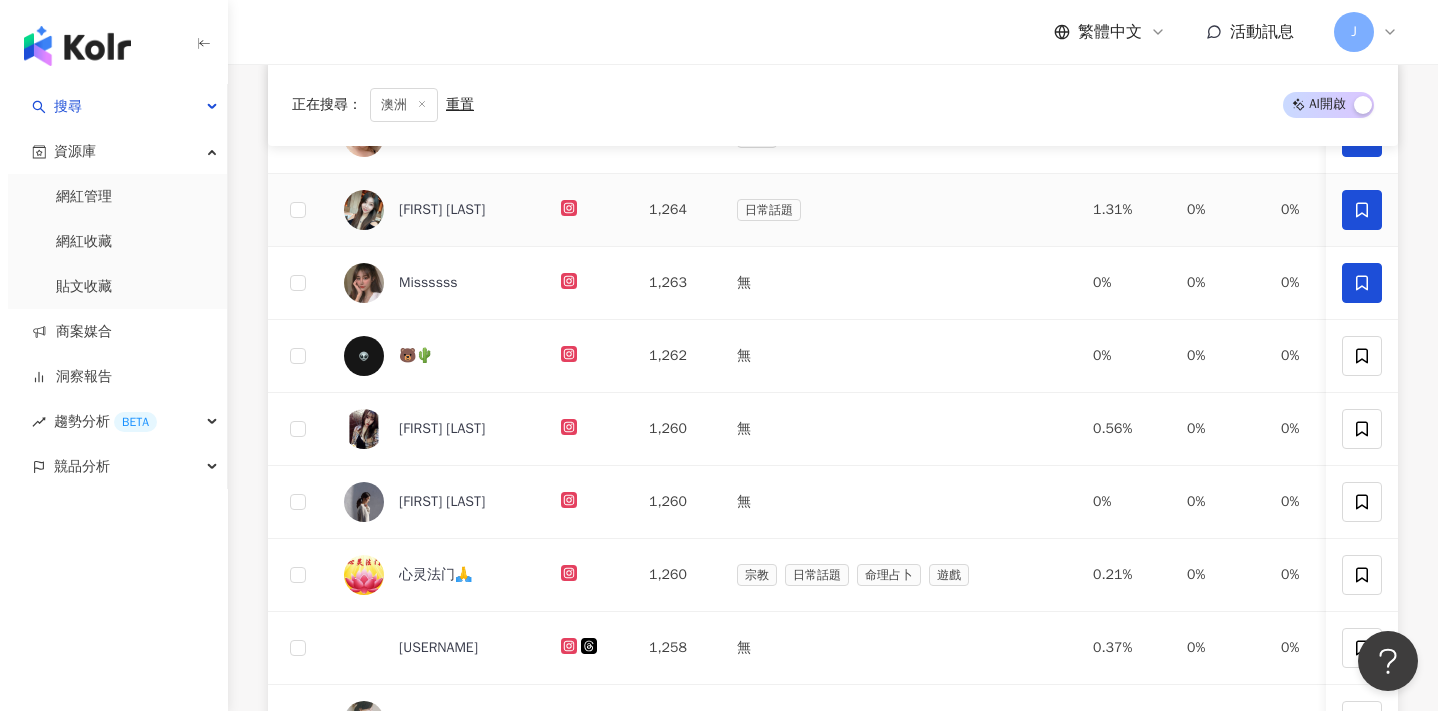 scroll, scrollTop: 570, scrollLeft: 0, axis: vertical 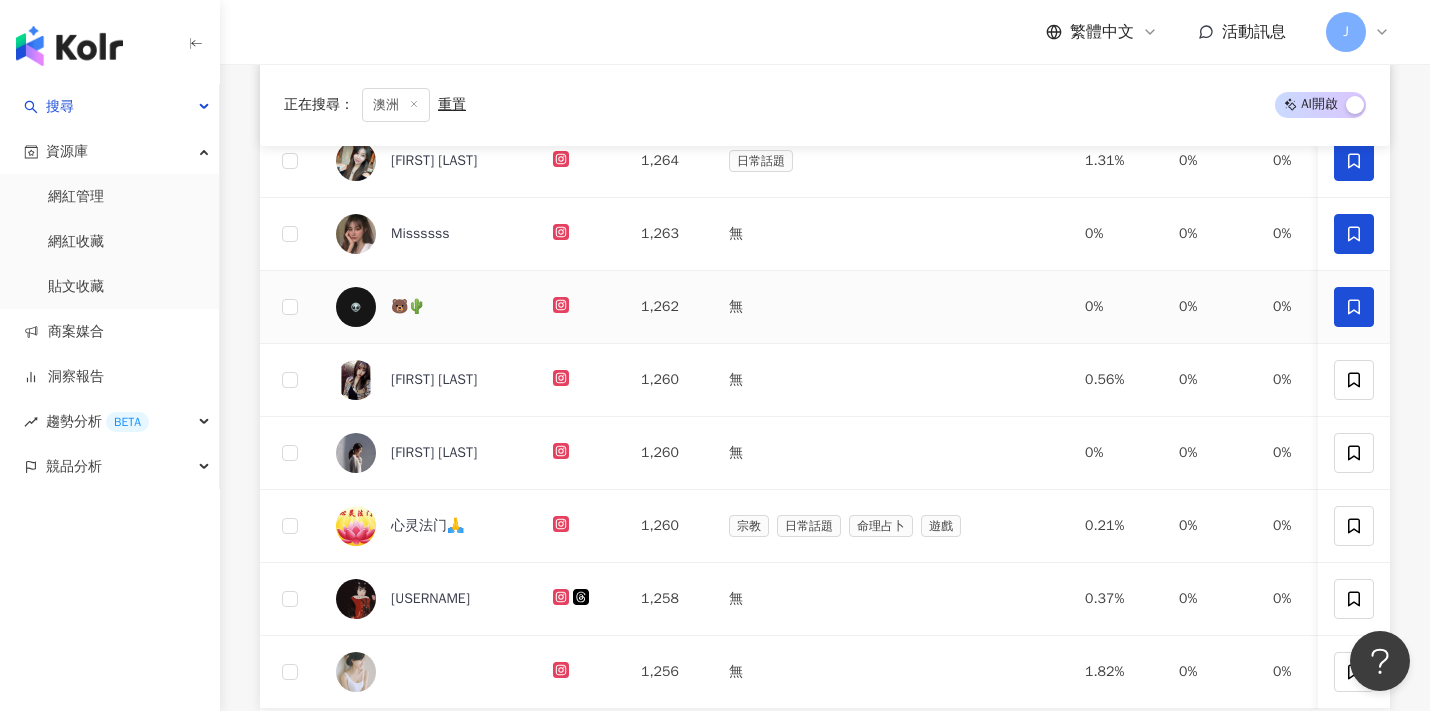 click 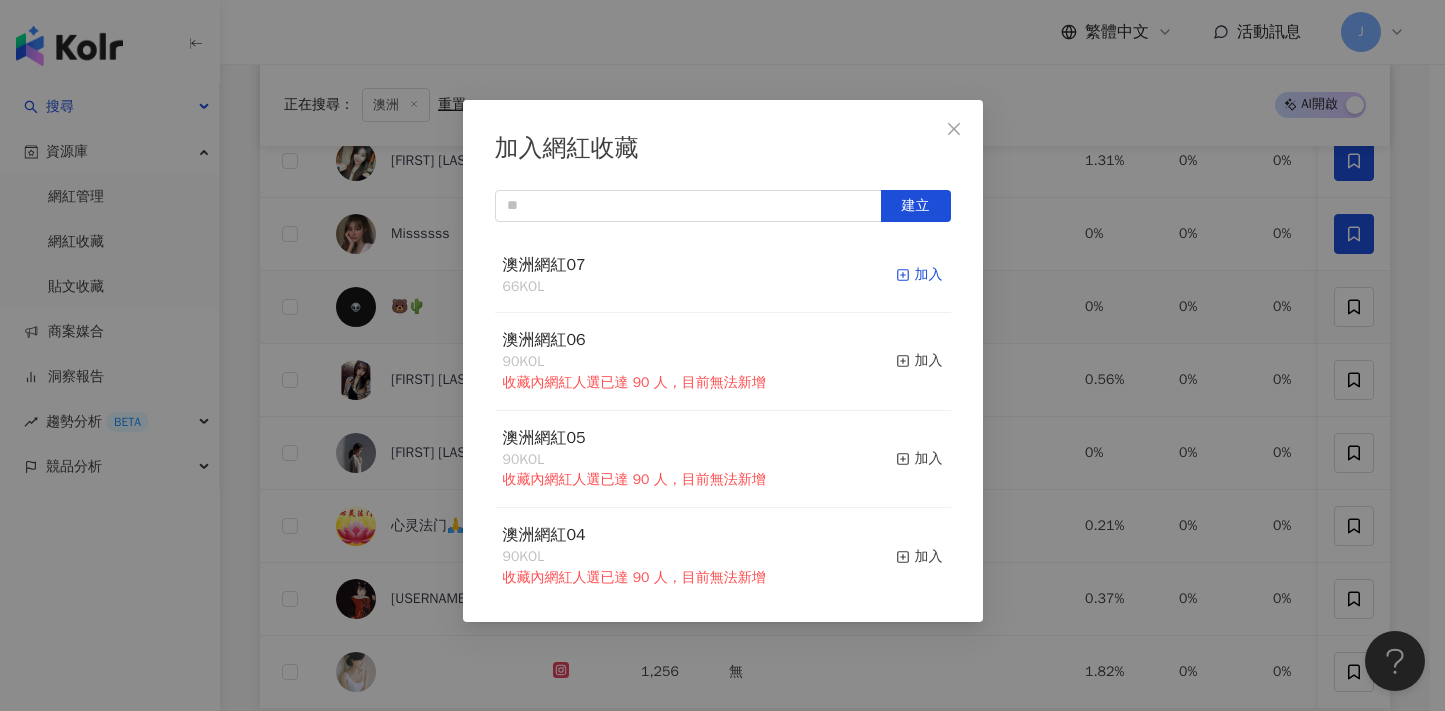 click on "加入" at bounding box center (919, 275) 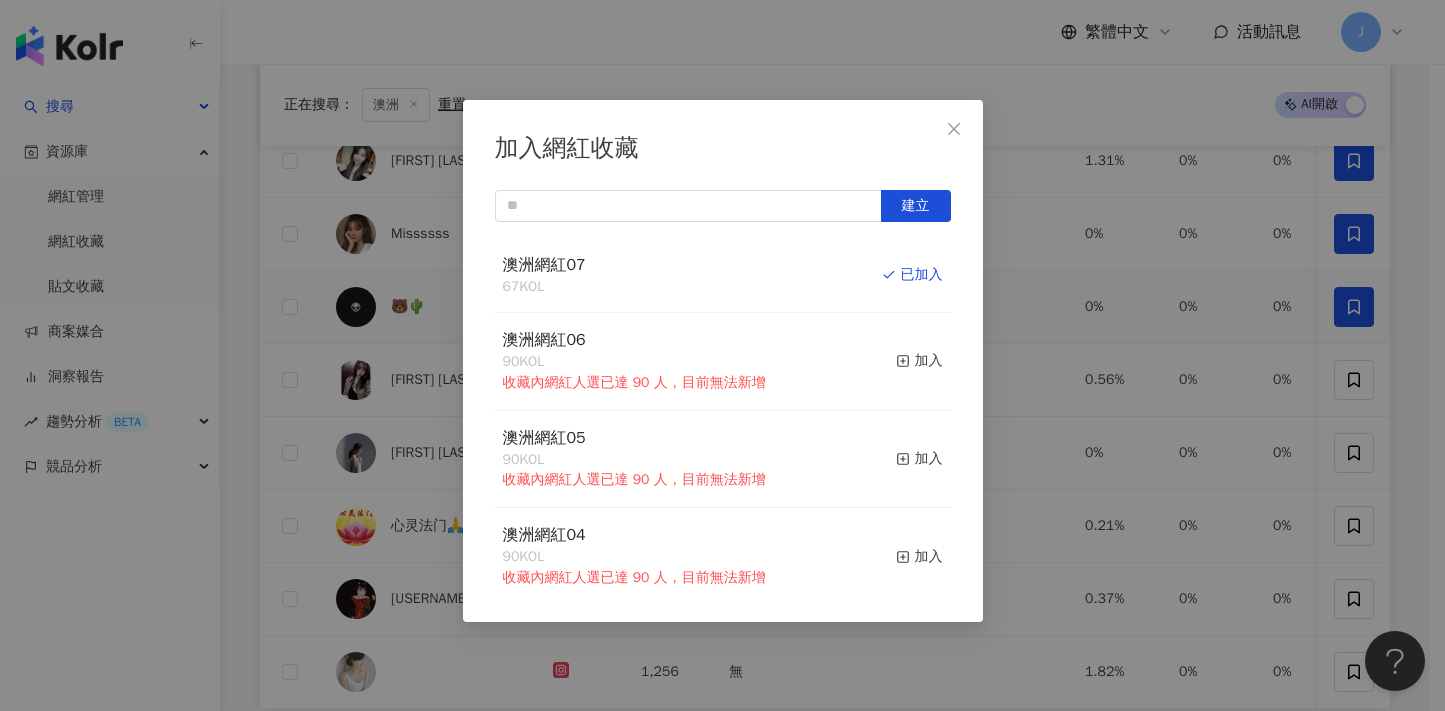 drag, startPoint x: 1185, startPoint y: 327, endPoint x: 1207, endPoint y: 374, distance: 51.894123 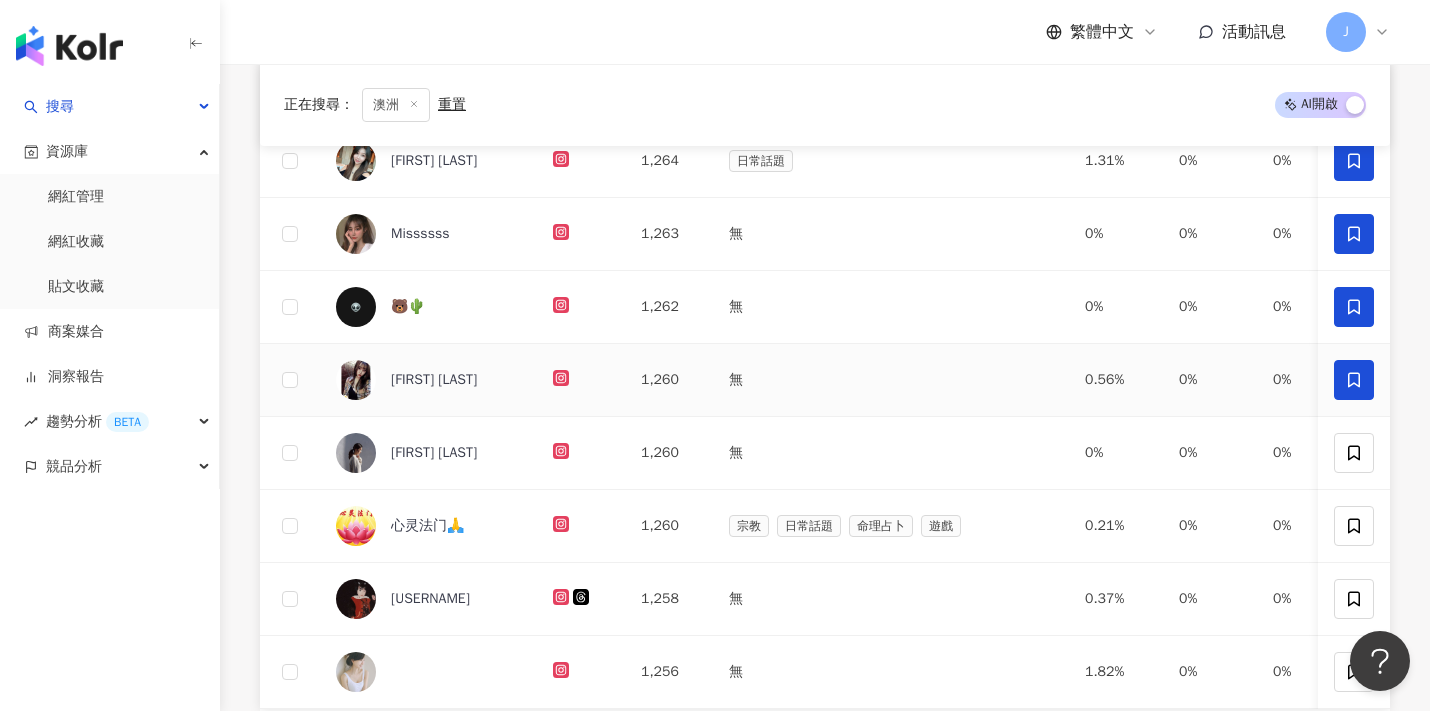 click at bounding box center [1354, 380] 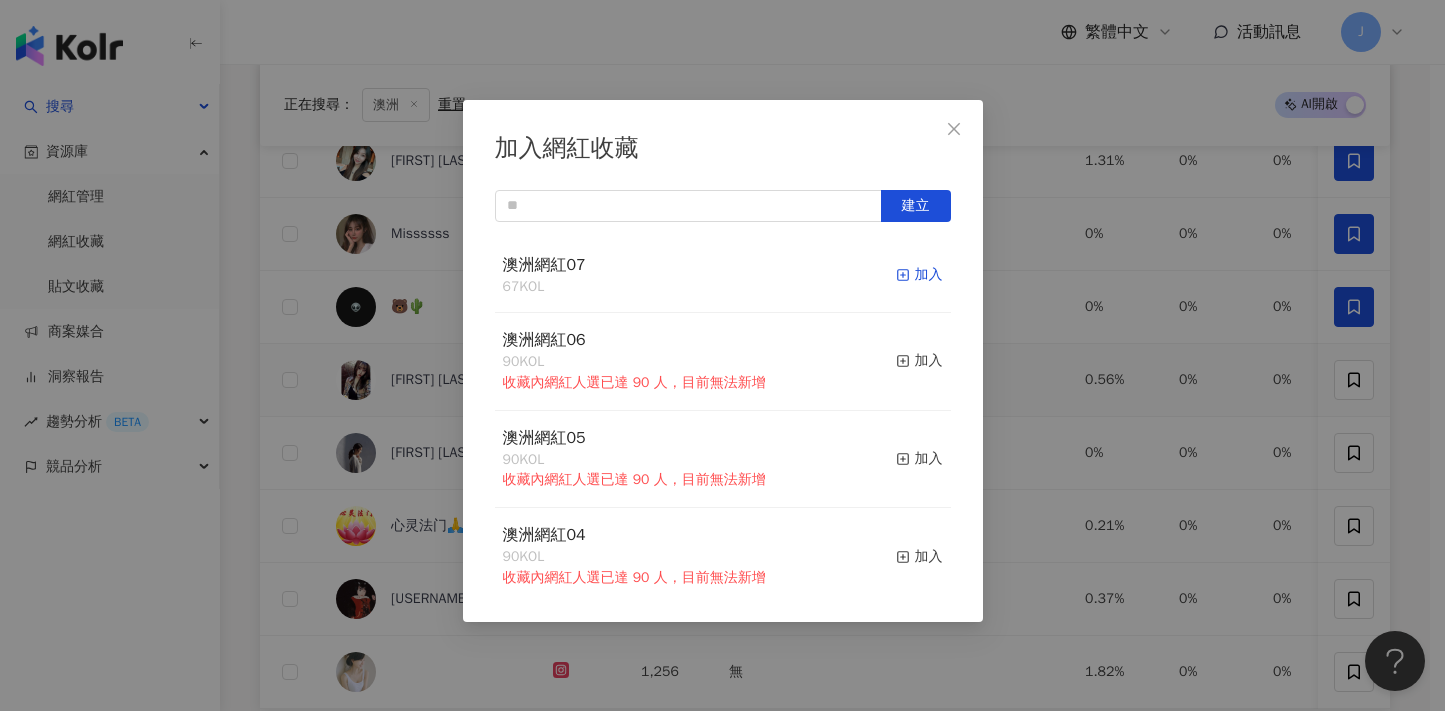 click on "加入" at bounding box center [919, 275] 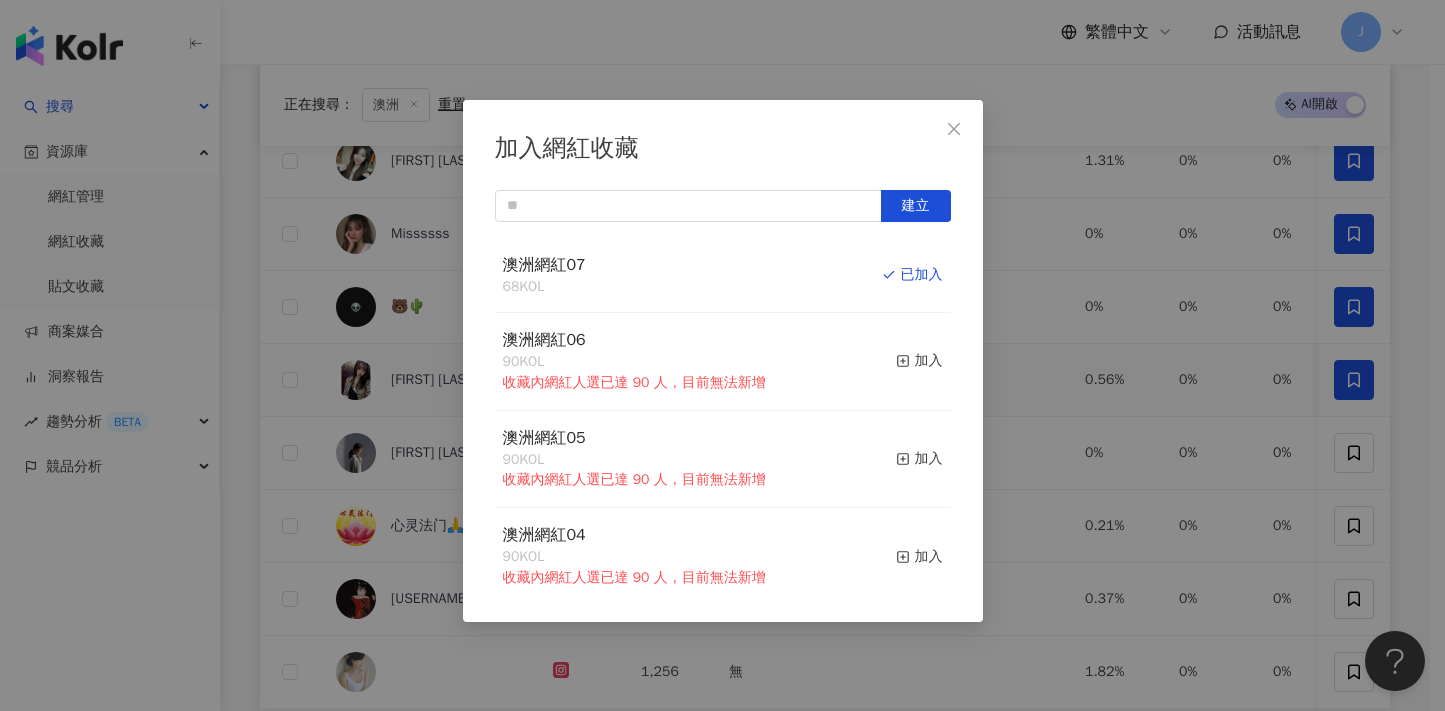 click on "加入網紅收藏 建立 澳洲網紅07 68  KOL 已加入 澳洲網紅06 90  KOL 收藏內網紅人選已達 90 人，目前無法新增 加入 澳洲網紅05 90  KOL 收藏內網紅人選已達 90 人，目前無法新增 加入 澳洲網紅04 90  KOL 收藏內網紅人選已達 90 人，目前無法新增 加入 澳洲網紅03 90  KOL 收藏內網紅人選已達 90 人，目前無法新增 加入 澳洲網紅02 90  KOL 收藏內網紅人選已達 90 人，目前無法新增 加入 澳洲網紅01 90  KOL 收藏內網紅人選已達 90 人，目前無法新增 加入 澳洲網紅 90  KOL 收藏內網紅人選已達 90 人，目前無法新增 加入 夏日藝術季 12  KOL 加入 臺中文創輔導專案 11  KOL 加入" at bounding box center (722, 355) 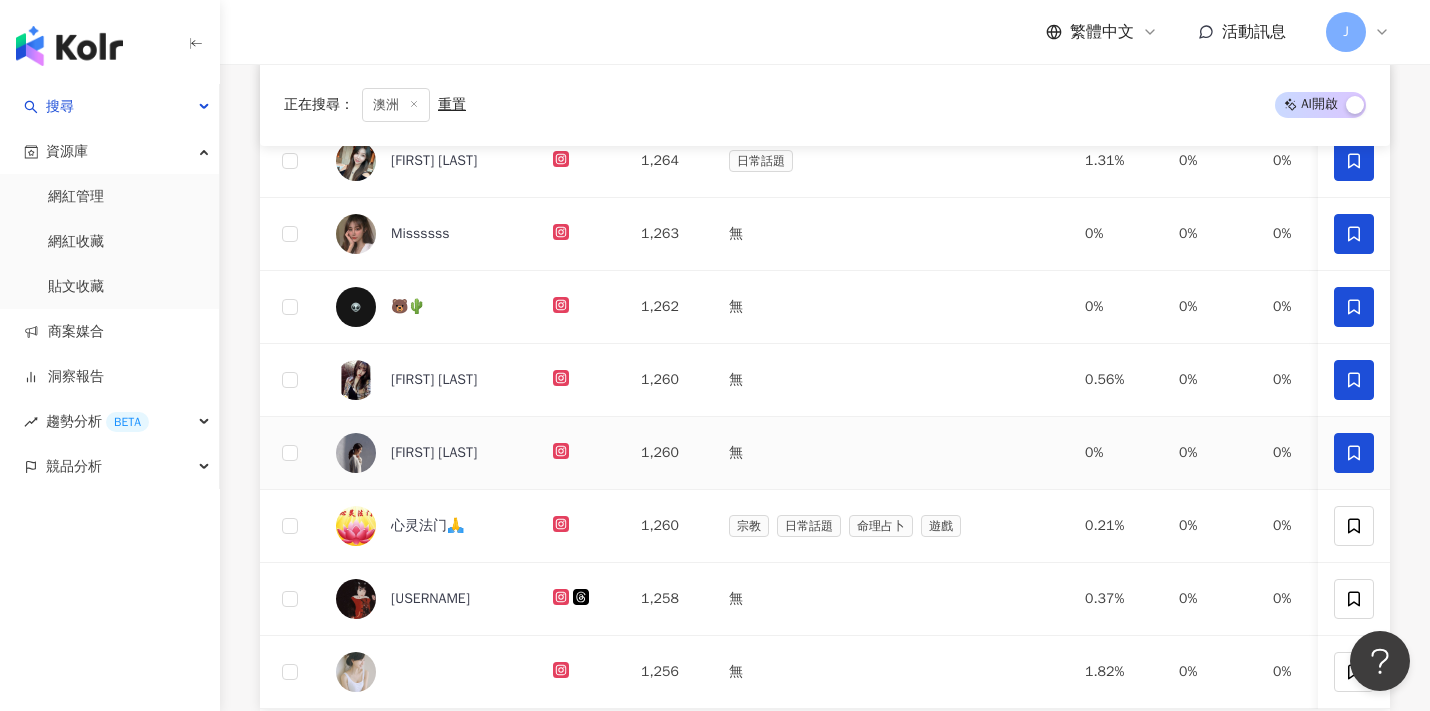 click at bounding box center (1354, 453) 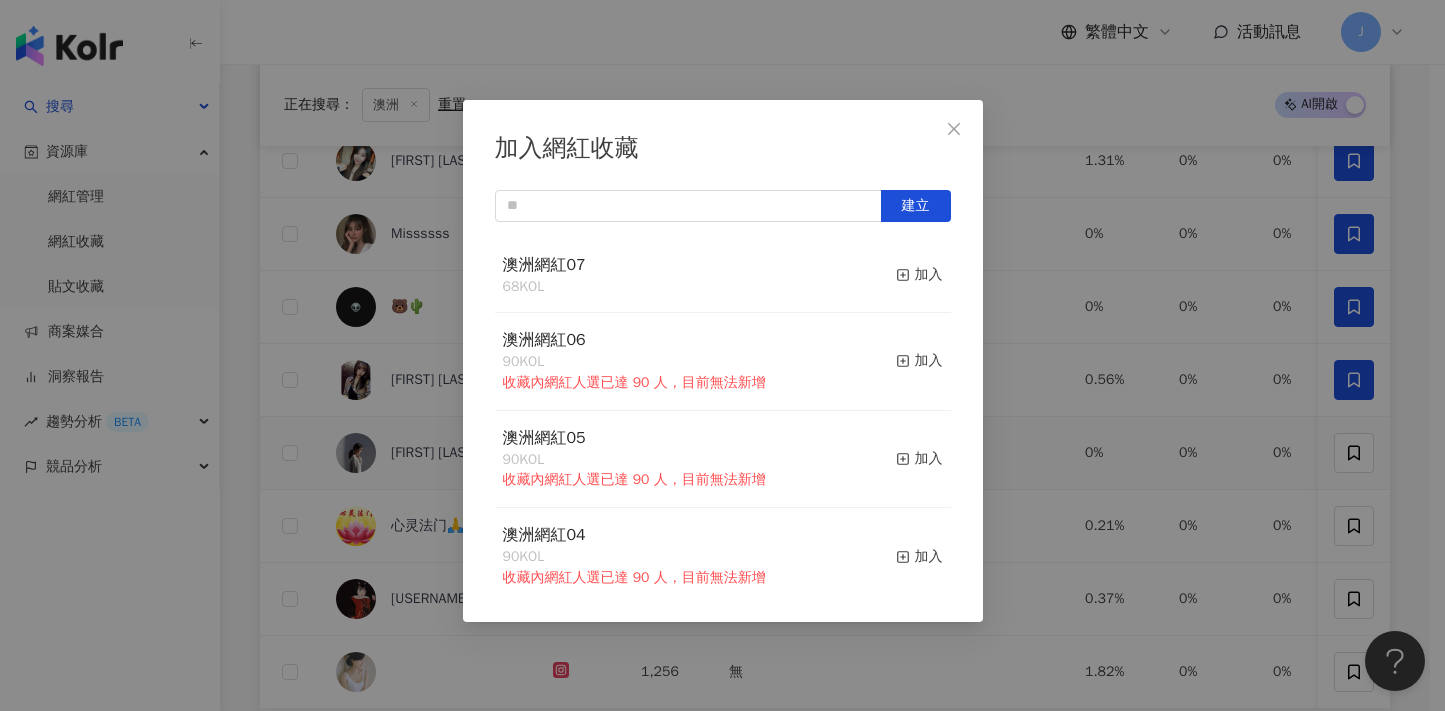 drag, startPoint x: 907, startPoint y: 267, endPoint x: 965, endPoint y: 279, distance: 59.22837 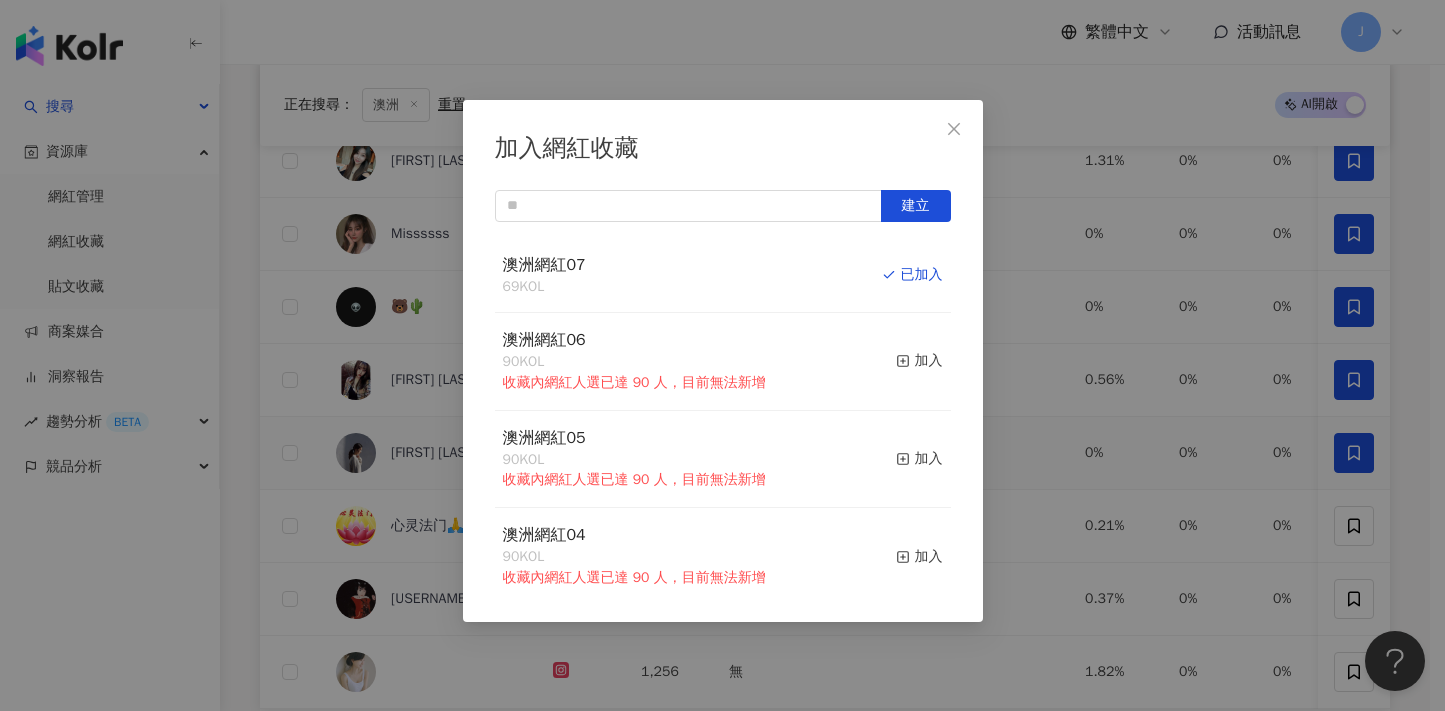 click on "加入網紅收藏 建立 澳洲網紅07 69  KOL 已加入 澳洲網紅06 90  KOL 收藏內網紅人選已達 90 人，目前無法新增 加入 澳洲網紅05 90  KOL 收藏內網紅人選已達 90 人，目前無法新增 加入 澳洲網紅04 90  KOL 收藏內網紅人選已達 90 人，目前無法新增 加入 澳洲網紅03 90  KOL 收藏內網紅人選已達 90 人，目前無法新增 加入 澳洲網紅02 90  KOL 收藏內網紅人選已達 90 人，目前無法新增 加入 澳洲網紅01 90  KOL 收藏內網紅人選已達 90 人，目前無法新增 加入 澳洲網紅 90  KOL 收藏內網紅人選已達 90 人，目前無法新增 加入 夏日藝術季 12  KOL 加入 臺中文創輔導專案 11  KOL 加入" at bounding box center (722, 355) 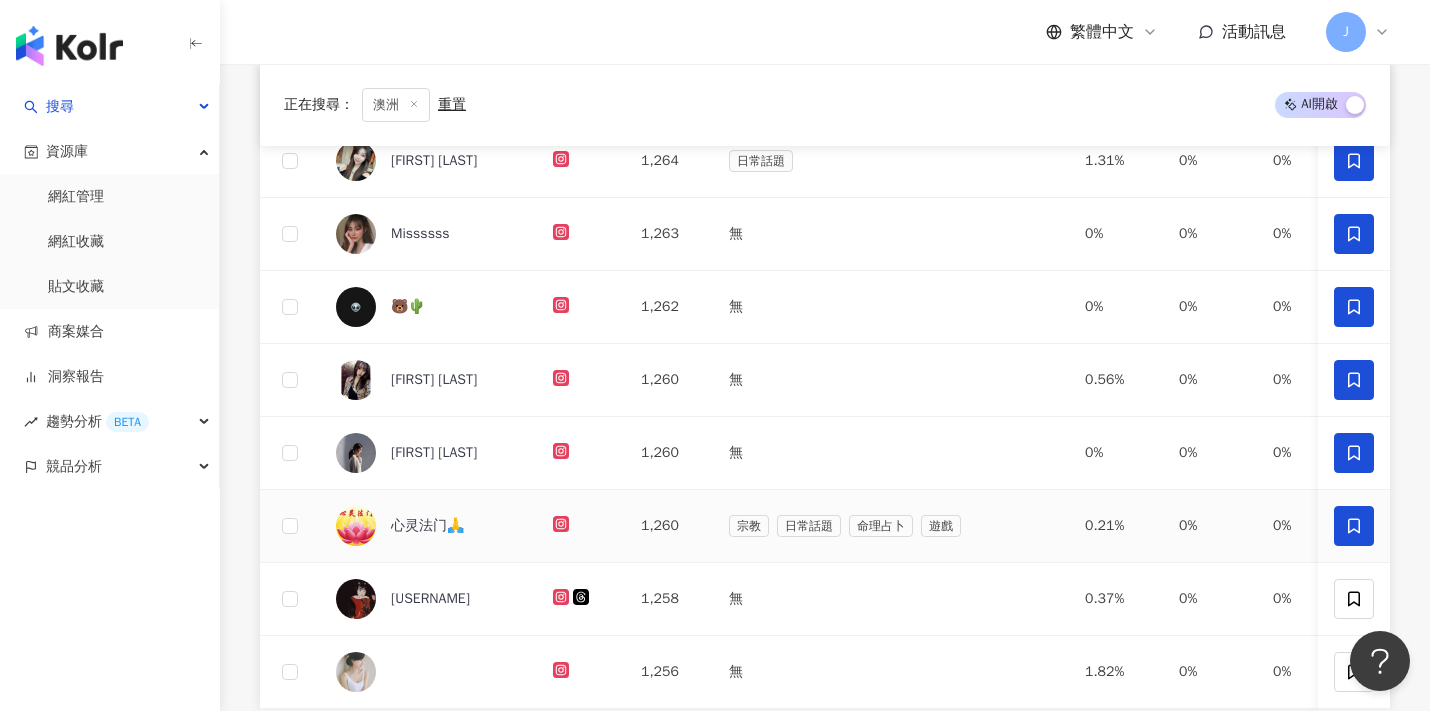 click at bounding box center [1354, 526] 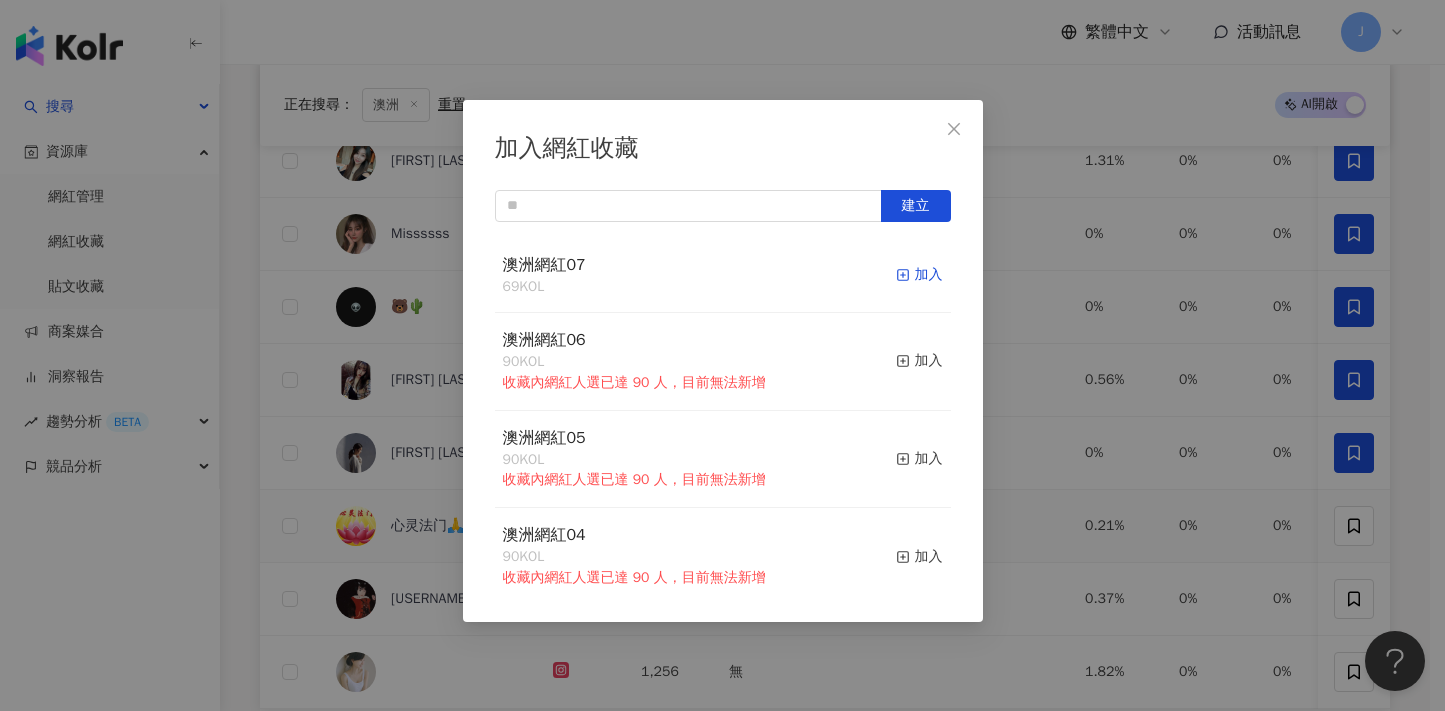 click 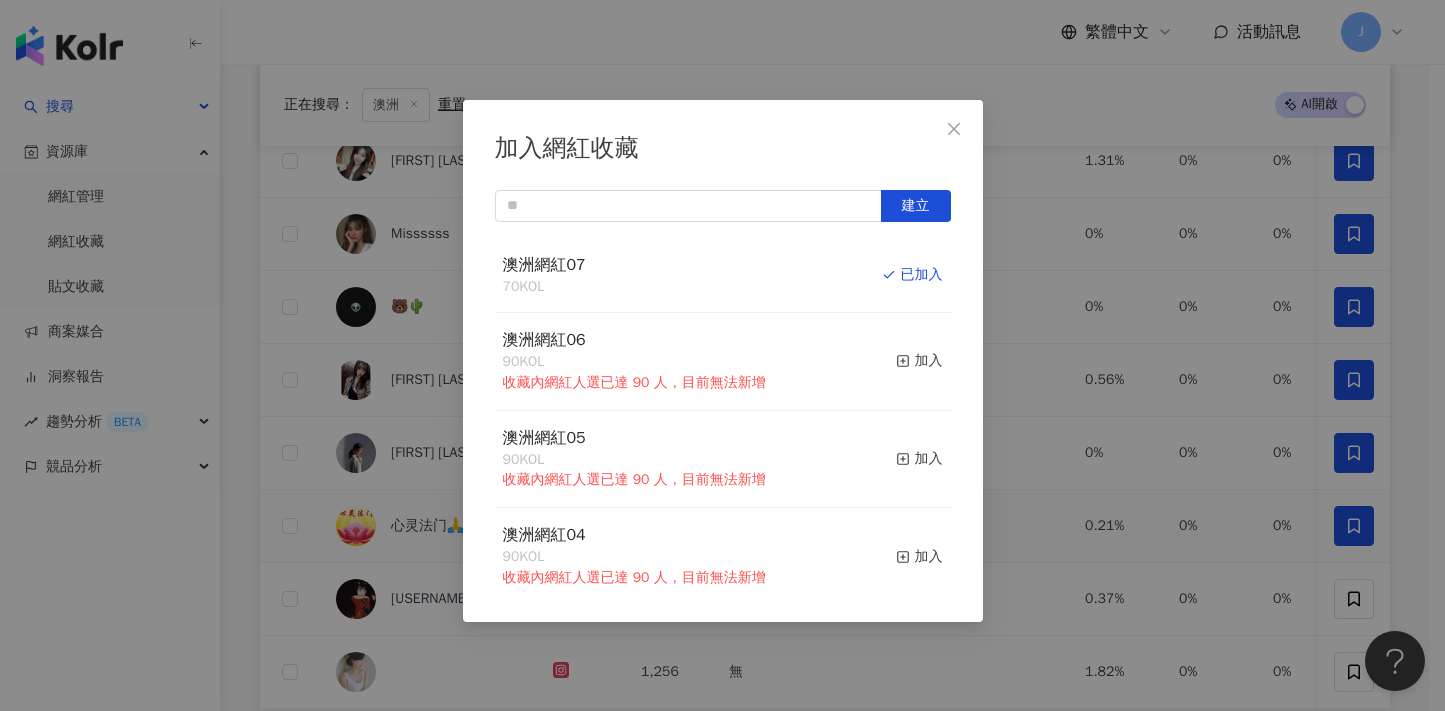 click on "加入網紅收藏 建立 澳洲網紅07 70  KOL 已加入 澳洲網紅06 90  KOL 收藏內網紅人選已達 90 人，目前無法新增 加入 澳洲網紅05 90  KOL 收藏內網紅人選已達 90 人，目前無法新增 加入 澳洲網紅04 90  KOL 收藏內網紅人選已達 90 人，目前無法新增 加入 澳洲網紅03 90  KOL 收藏內網紅人選已達 90 人，目前無法新增 加入 澳洲網紅02 90  KOL 收藏內網紅人選已達 90 人，目前無法新增 加入 澳洲網紅01 90  KOL 收藏內網紅人選已達 90 人，目前無法新增 加入 澳洲網紅 90  KOL 收藏內網紅人選已達 90 人，目前無法新增 加入 夏日藝術季 12  KOL 加入 臺中文創輔導專案 11  KOL 加入" at bounding box center [722, 355] 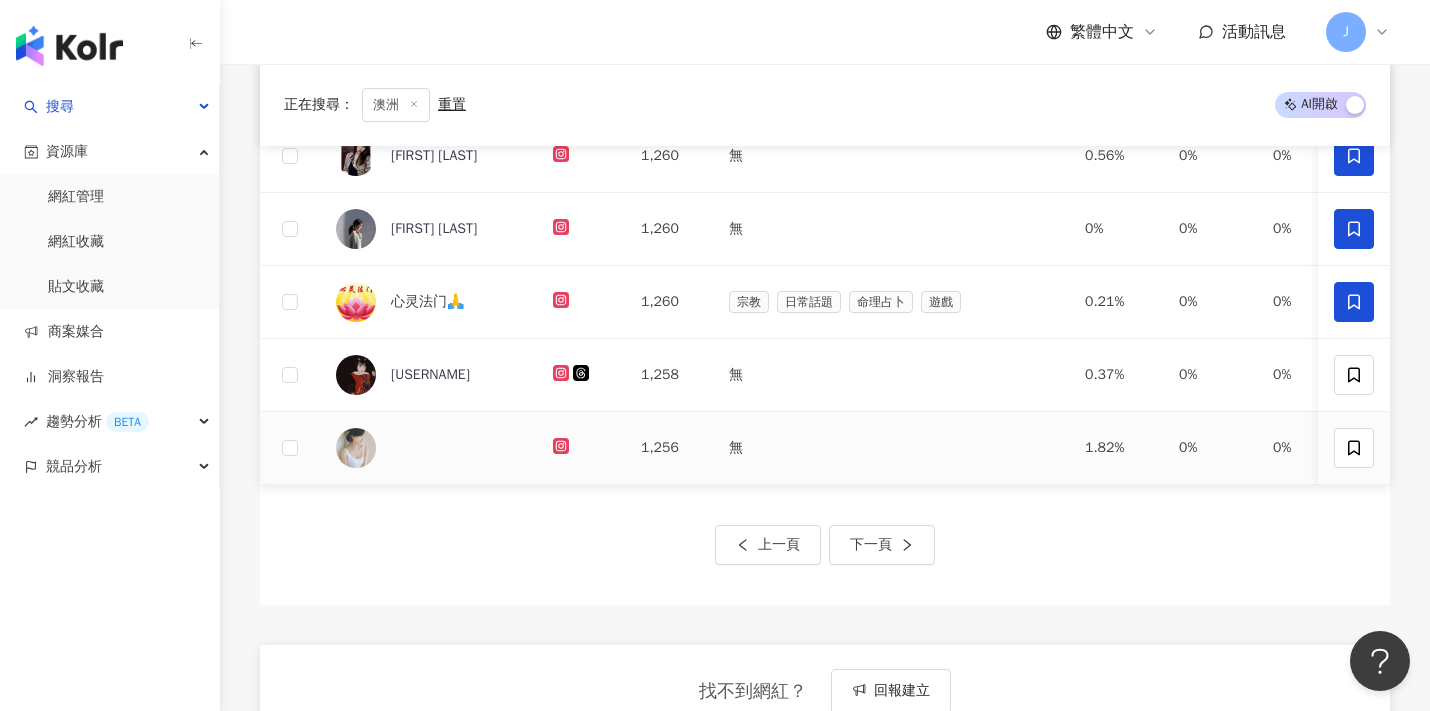 scroll, scrollTop: 798, scrollLeft: 0, axis: vertical 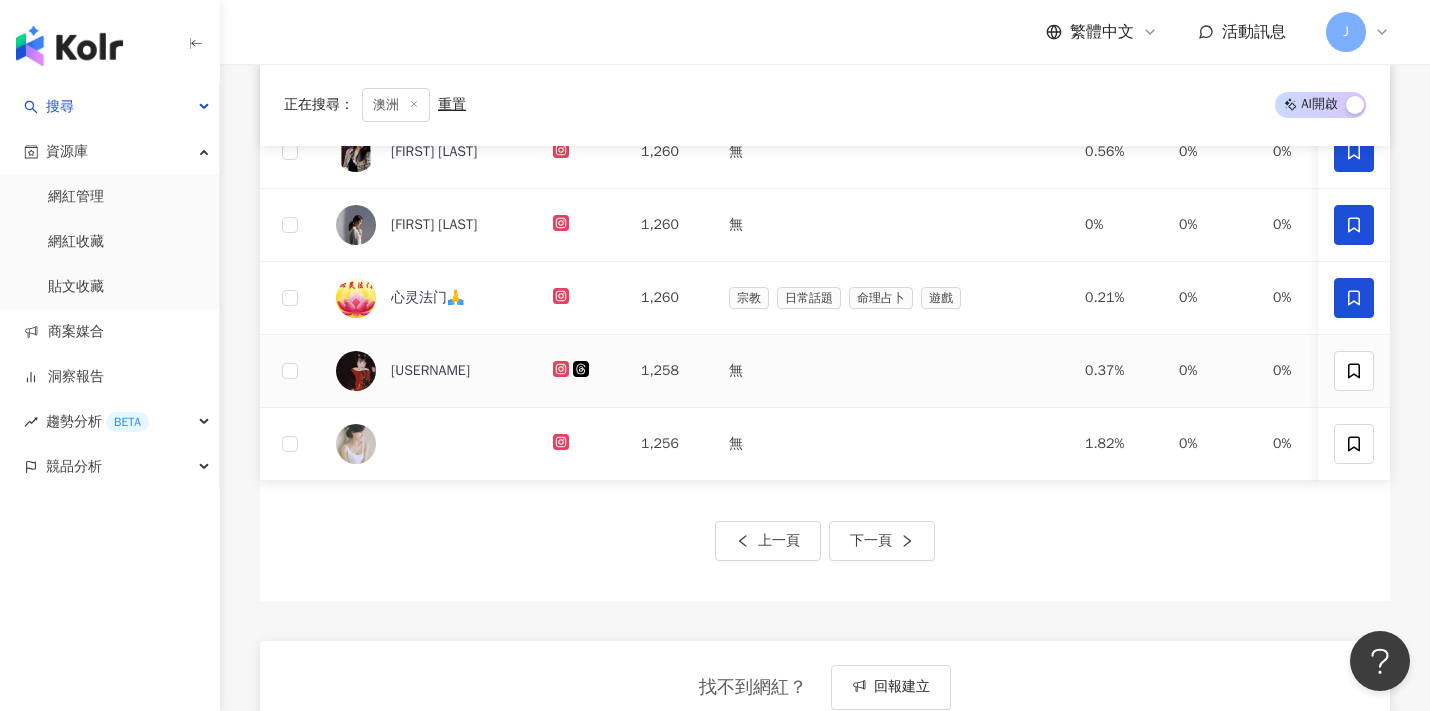 click at bounding box center [1354, 371] 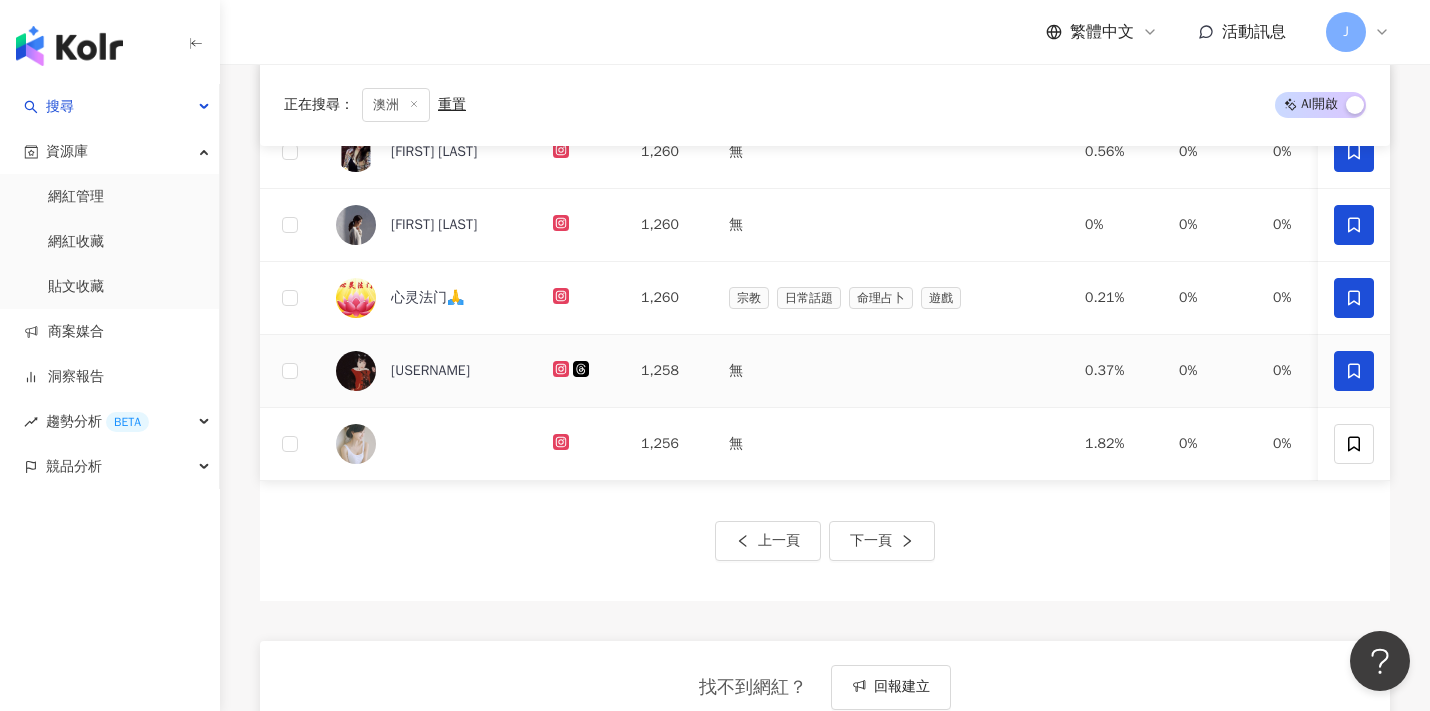 click at bounding box center (1354, 371) 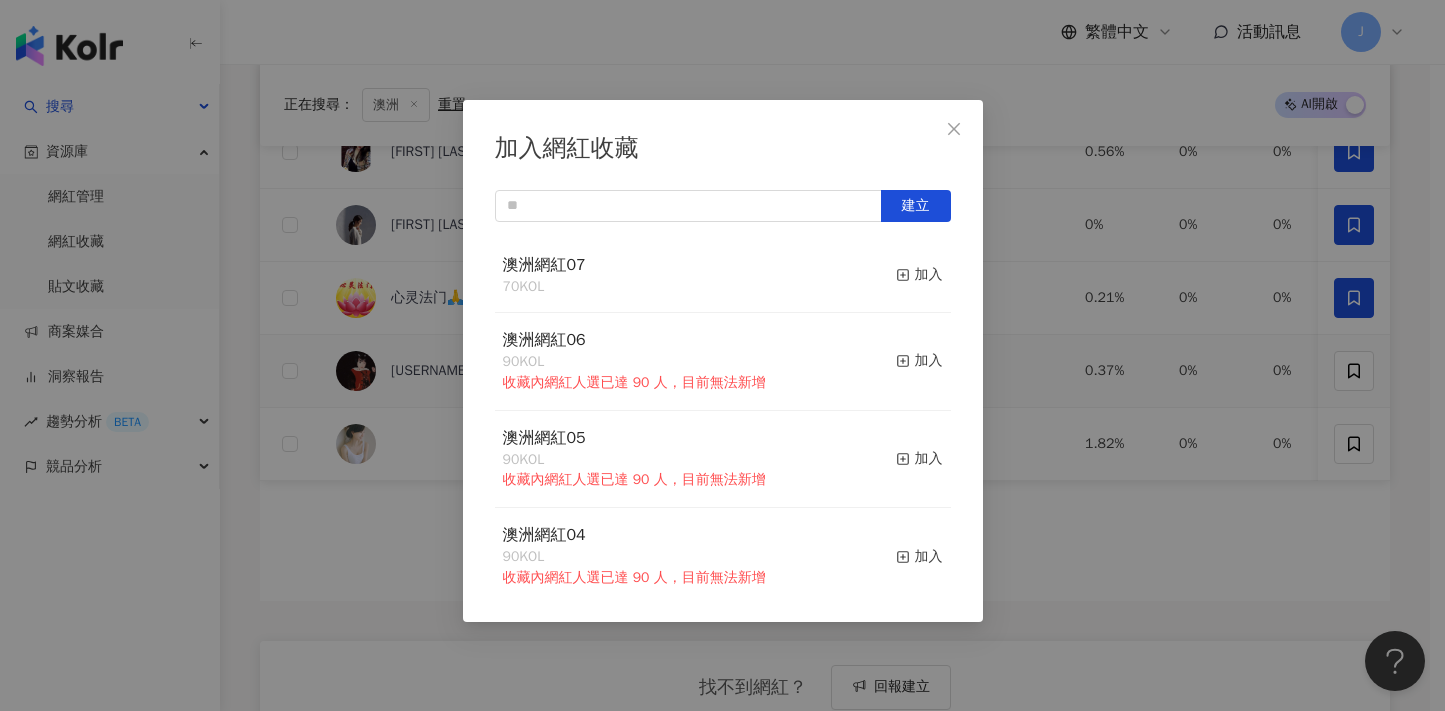 click on "澳洲網紅07 70  KOL 加入" at bounding box center (723, 276) 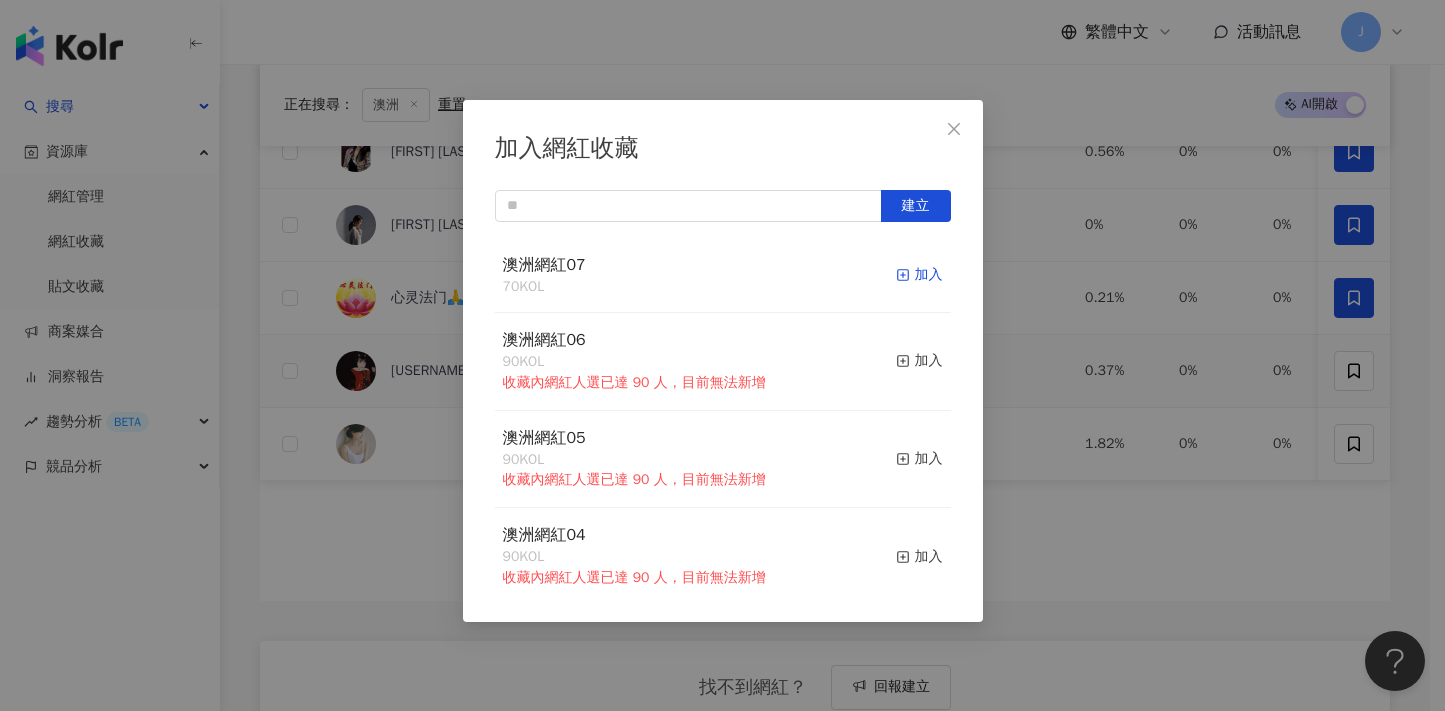 click 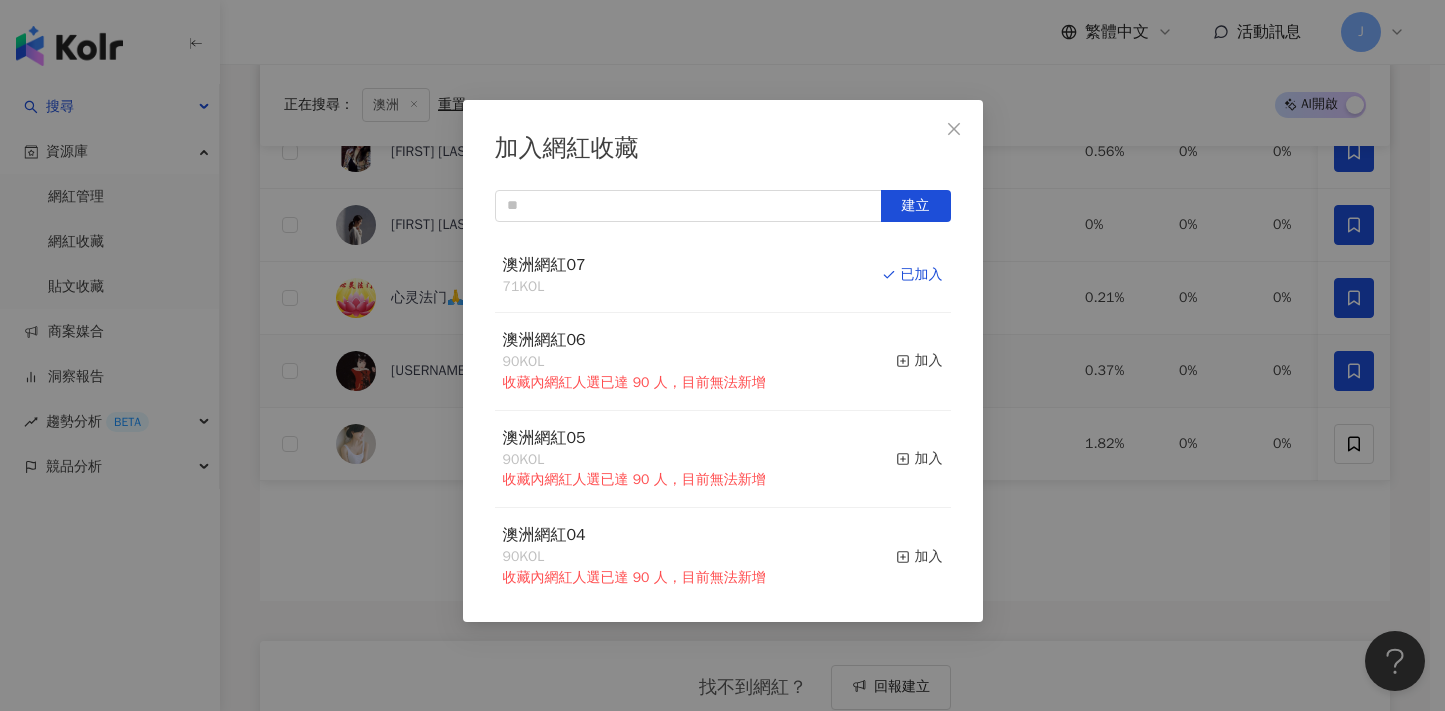 click on "加入網紅收藏 建立 澳洲網紅07 71  KOL 已加入 澳洲網紅06 90  KOL 收藏內網紅人選已達 90 人，目前無法新增 加入 澳洲網紅05 90  KOL 收藏內網紅人選已達 90 人，目前無法新增 加入 澳洲網紅04 90  KOL 收藏內網紅人選已達 90 人，目前無法新增 加入 澳洲網紅03 90  KOL 收藏內網紅人選已達 90 人，目前無法新增 加入 澳洲網紅02 90  KOL 收藏內網紅人選已達 90 人，目前無法新增 加入 澳洲網紅01 90  KOL 收藏內網紅人選已達 90 人，目前無法新增 加入 澳洲網紅 90  KOL 收藏內網紅人選已達 90 人，目前無法新增 加入 夏日藝術季 12  KOL 加入 臺中文創輔導專案 11  KOL 加入" at bounding box center (722, 355) 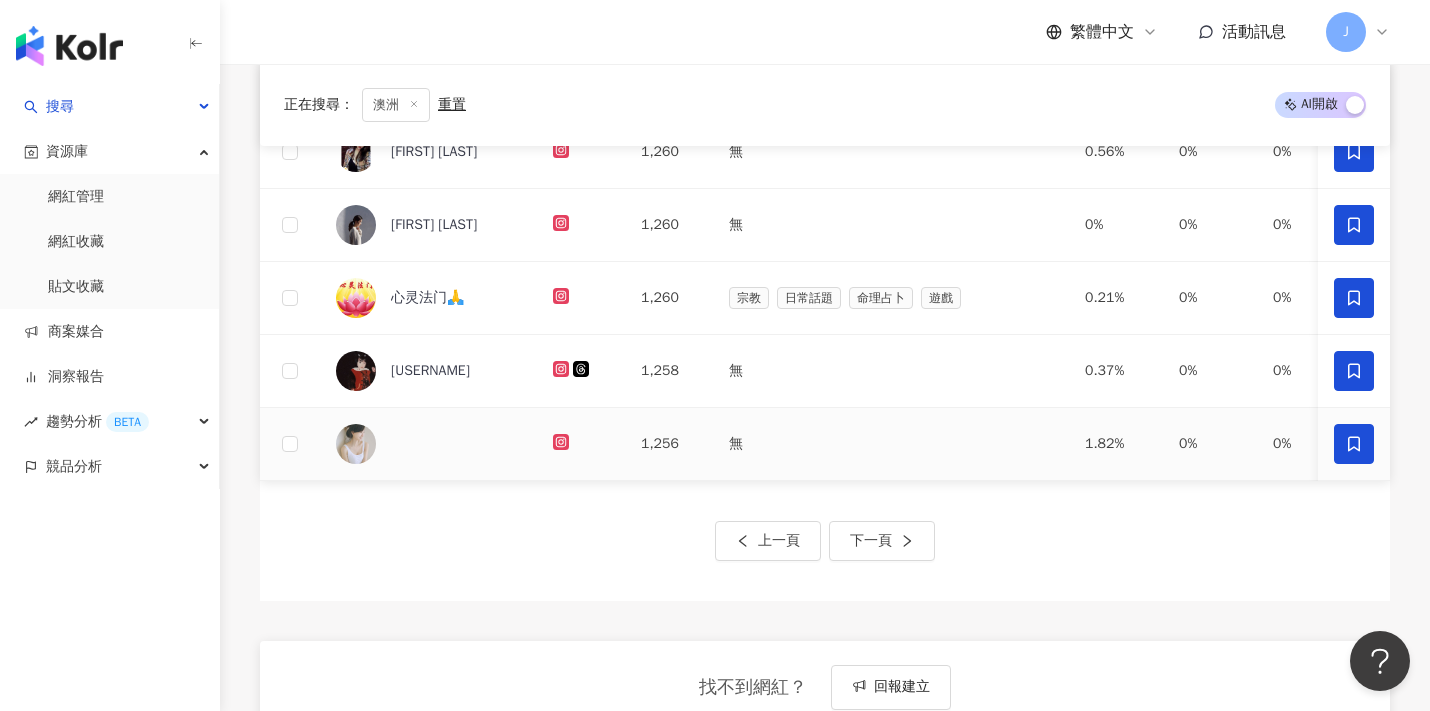 click 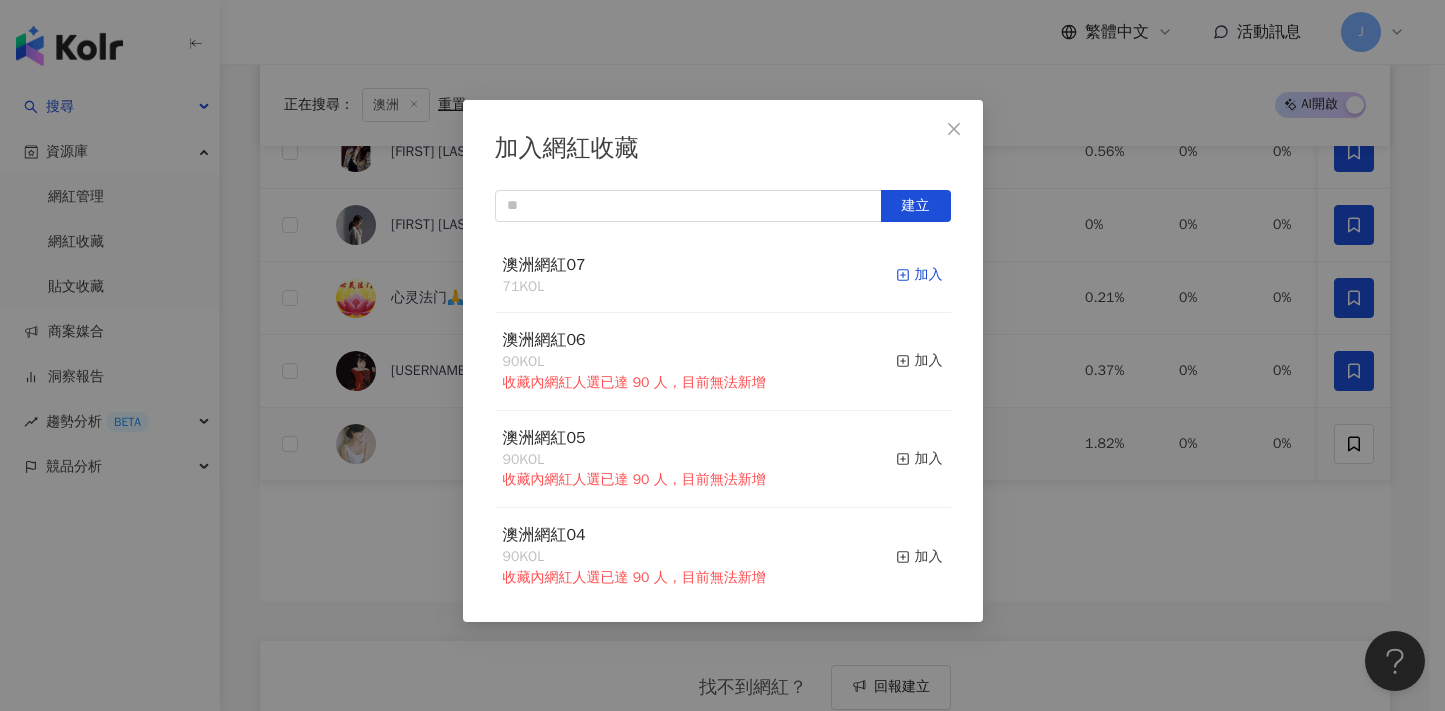click on "加入" at bounding box center (919, 275) 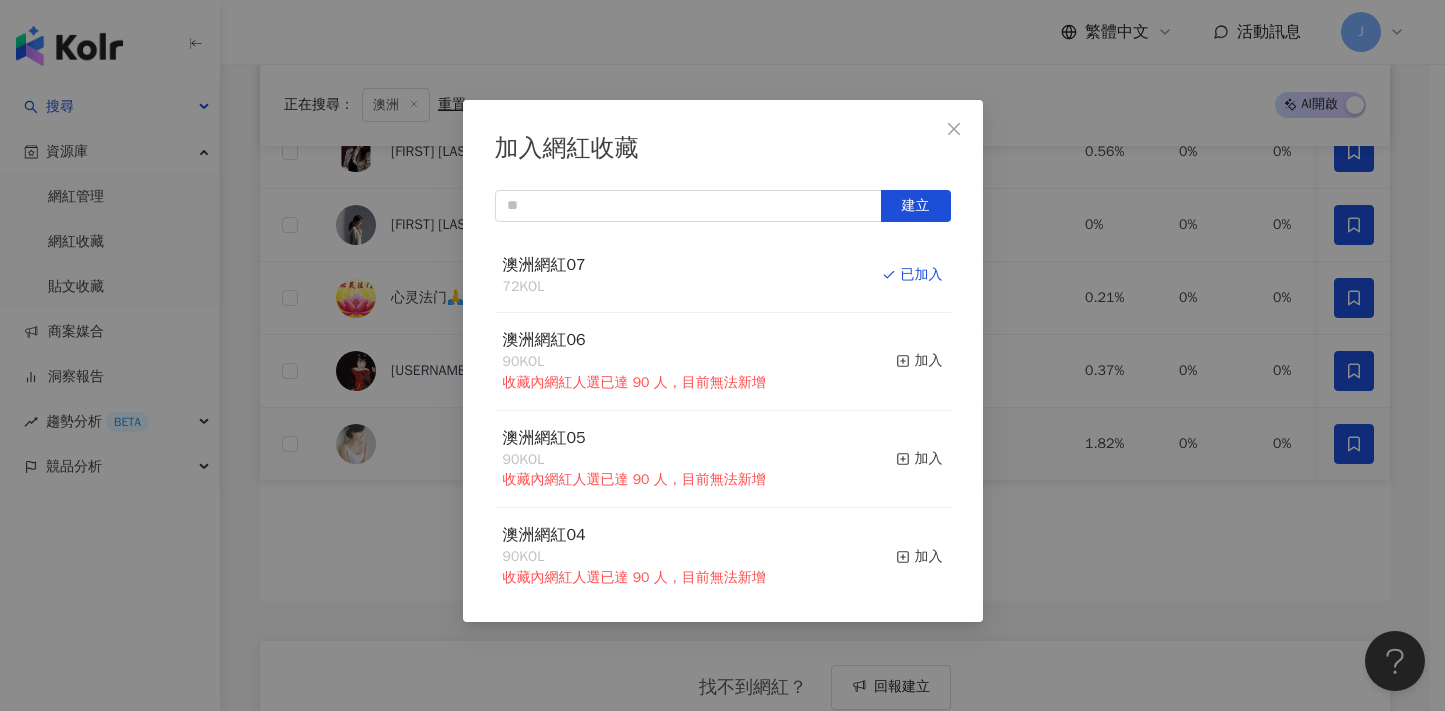 click on "加入網紅收藏 建立 澳洲網紅07 72  KOL 已加入 澳洲網紅06 90  KOL 收藏內網紅人選已達 90 人，目前無法新增 加入 澳洲網紅05 90  KOL 收藏內網紅人選已達 90 人，目前無法新增 加入 澳洲網紅04 90  KOL 收藏內網紅人選已達 90 人，目前無法新增 加入 澳洲網紅03 90  KOL 收藏內網紅人選已達 90 人，目前無法新增 加入 澳洲網紅02 90  KOL 收藏內網紅人選已達 90 人，目前無法新增 加入 澳洲網紅01 90  KOL 收藏內網紅人選已達 90 人，目前無法新增 加入 澳洲網紅 90  KOL 收藏內網紅人選已達 90 人，目前無法新增 加入 夏日藝術季 12  KOL 加入 臺中文創輔導專案 11  KOL 加入" at bounding box center [722, 355] 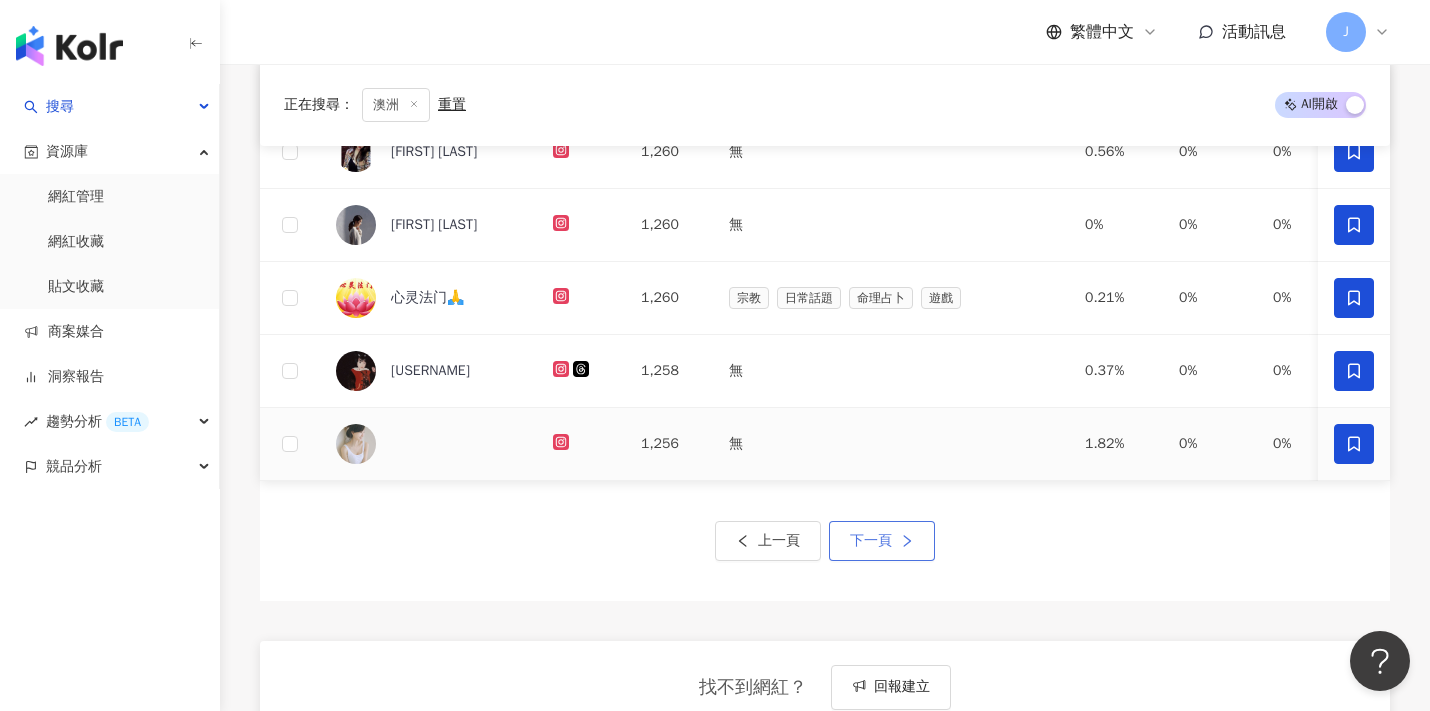 click 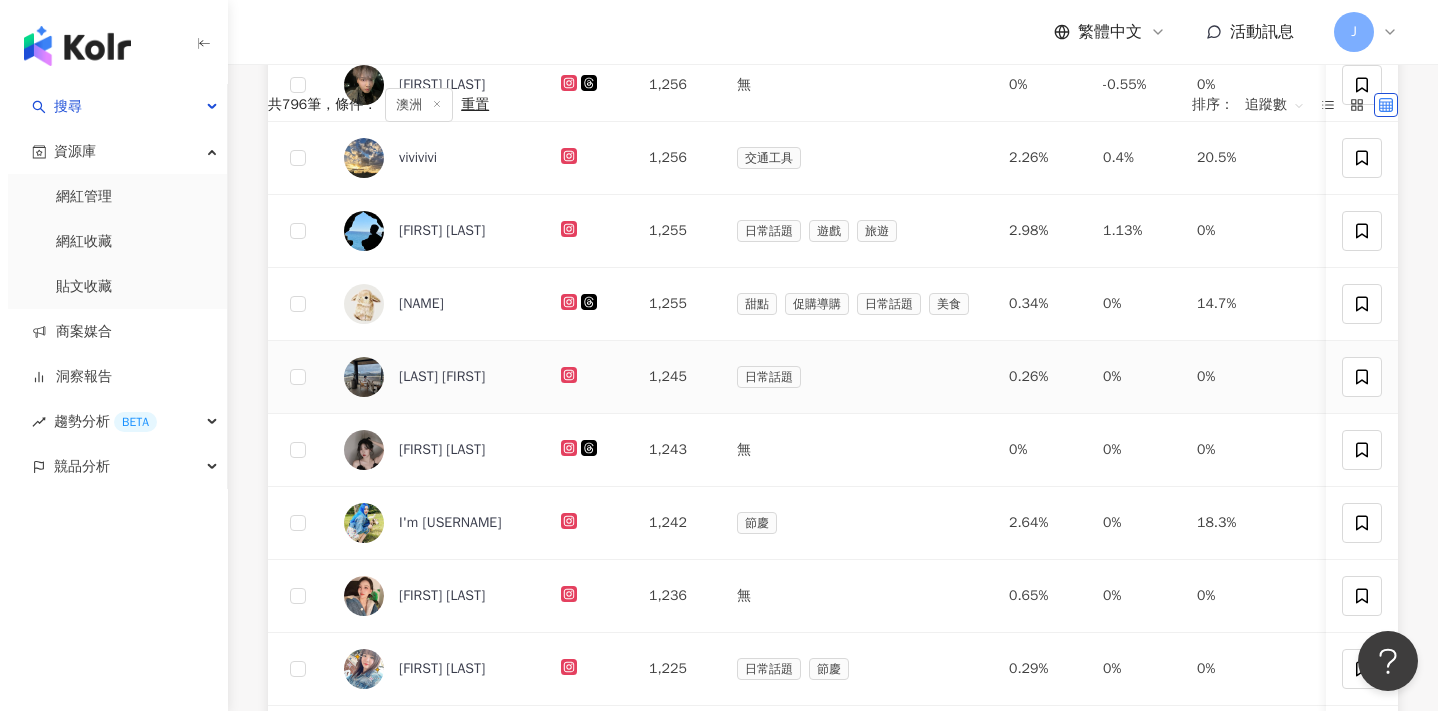 scroll, scrollTop: 188, scrollLeft: 0, axis: vertical 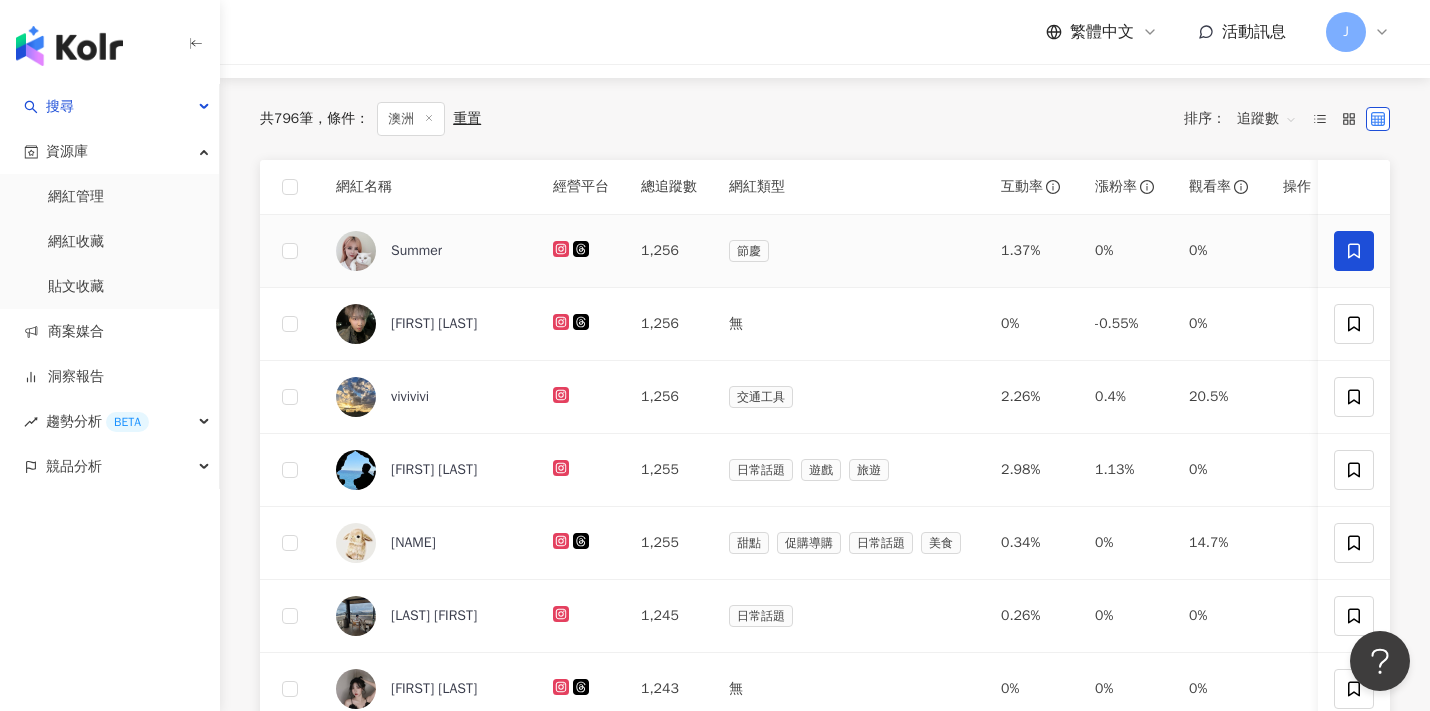 click at bounding box center [1354, 251] 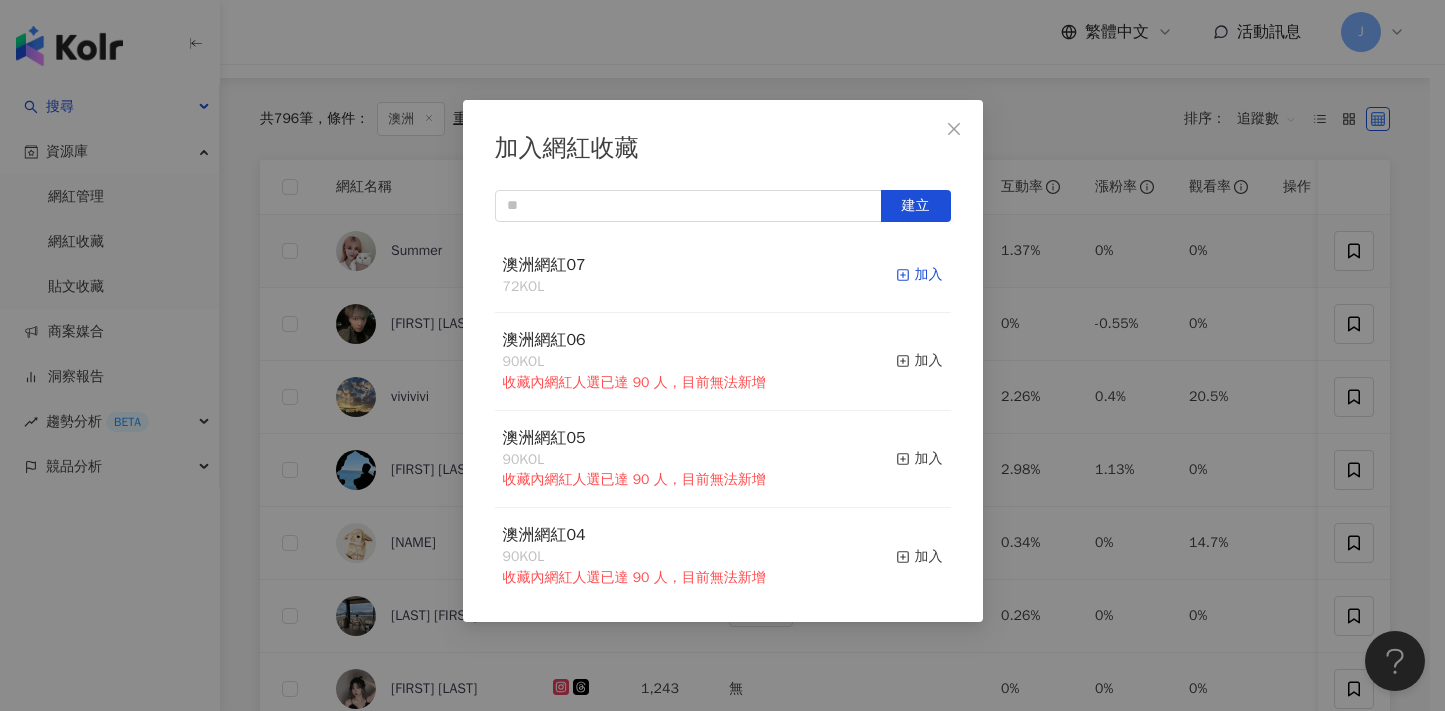 click 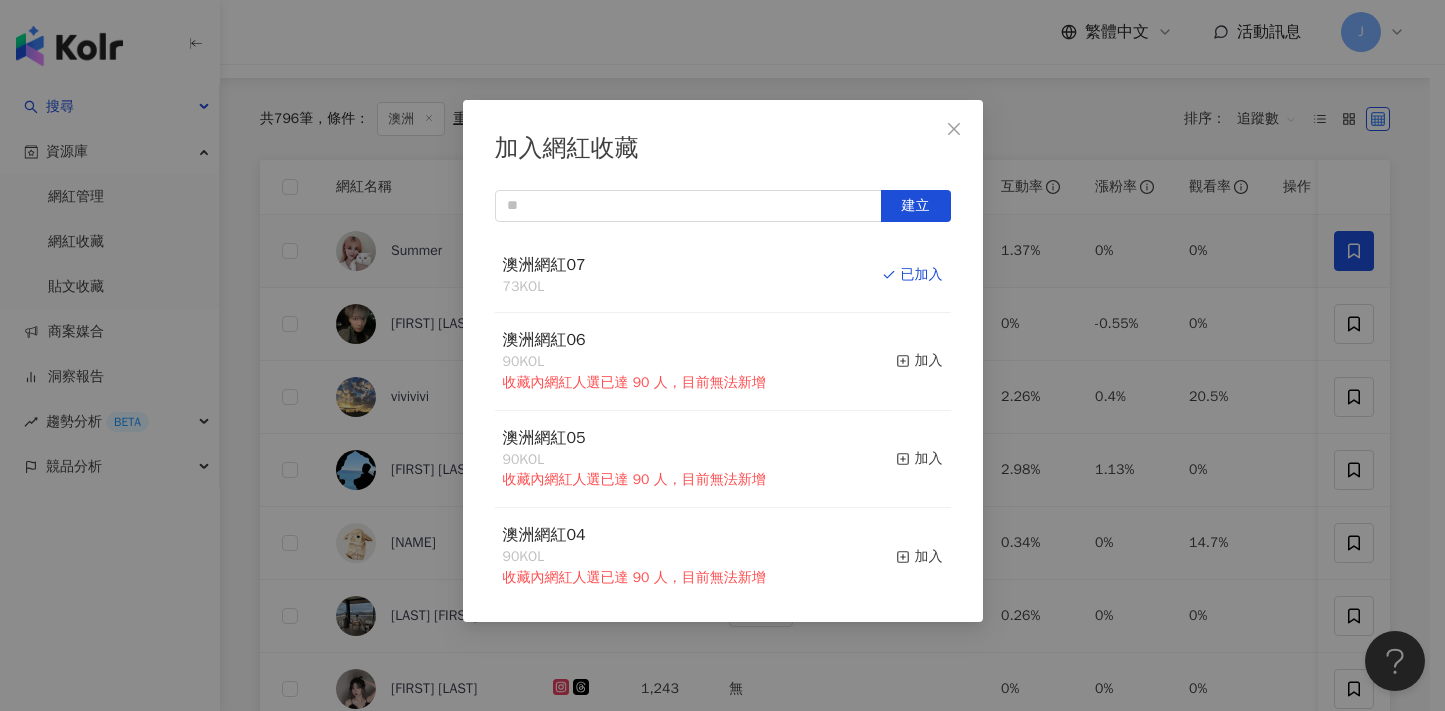 click on "加入網紅收藏 建立 澳洲網紅07 73  KOL 已加入 澳洲網紅06 90  KOL 收藏內網紅人選已達 90 人，目前無法新增 加入 澳洲網紅05 90  KOL 收藏內網紅人選已達 90 人，目前無法新增 加入 澳洲網紅04 90  KOL 收藏內網紅人選已達 90 人，目前無法新增 加入 澳洲網紅03 90  KOL 收藏內網紅人選已達 90 人，目前無法新增 加入 澳洲網紅02 90  KOL 收藏內網紅人選已達 90 人，目前無法新增 加入 澳洲網紅01 90  KOL 收藏內網紅人選已達 90 人，目前無法新增 加入 澳洲網紅 90  KOL 收藏內網紅人選已達 90 人，目前無法新增 加入 夏日藝術季 12  KOL 加入 臺中文創輔導專案 11  KOL 加入" at bounding box center [722, 355] 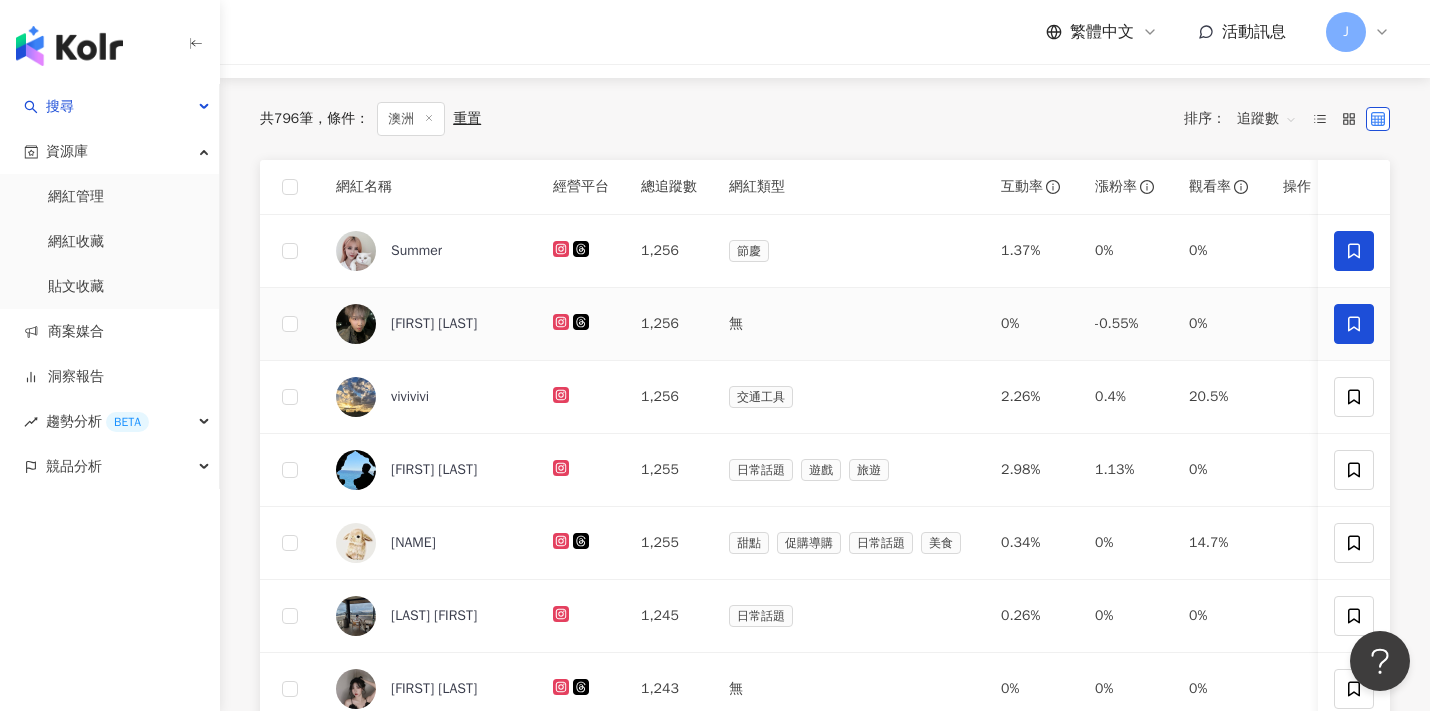 click at bounding box center [1354, 324] 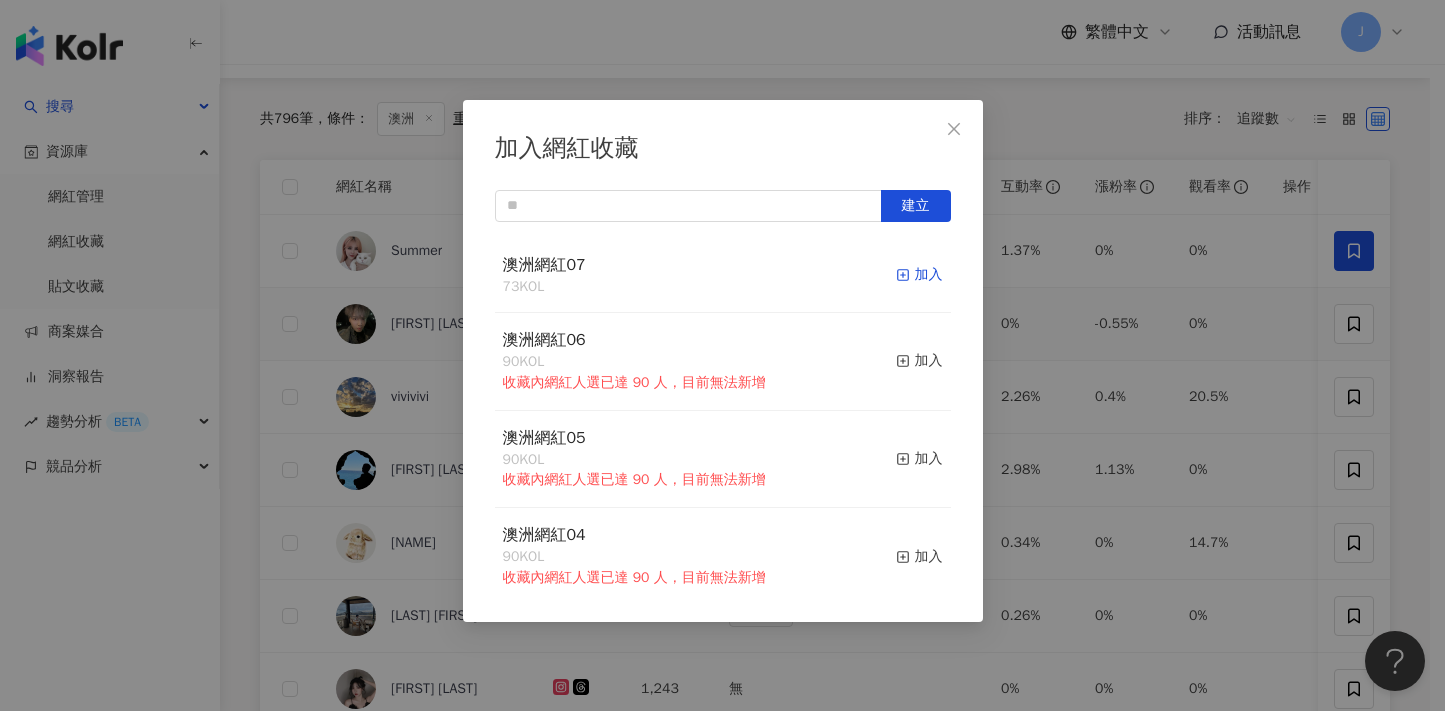 click at bounding box center [903, 274] 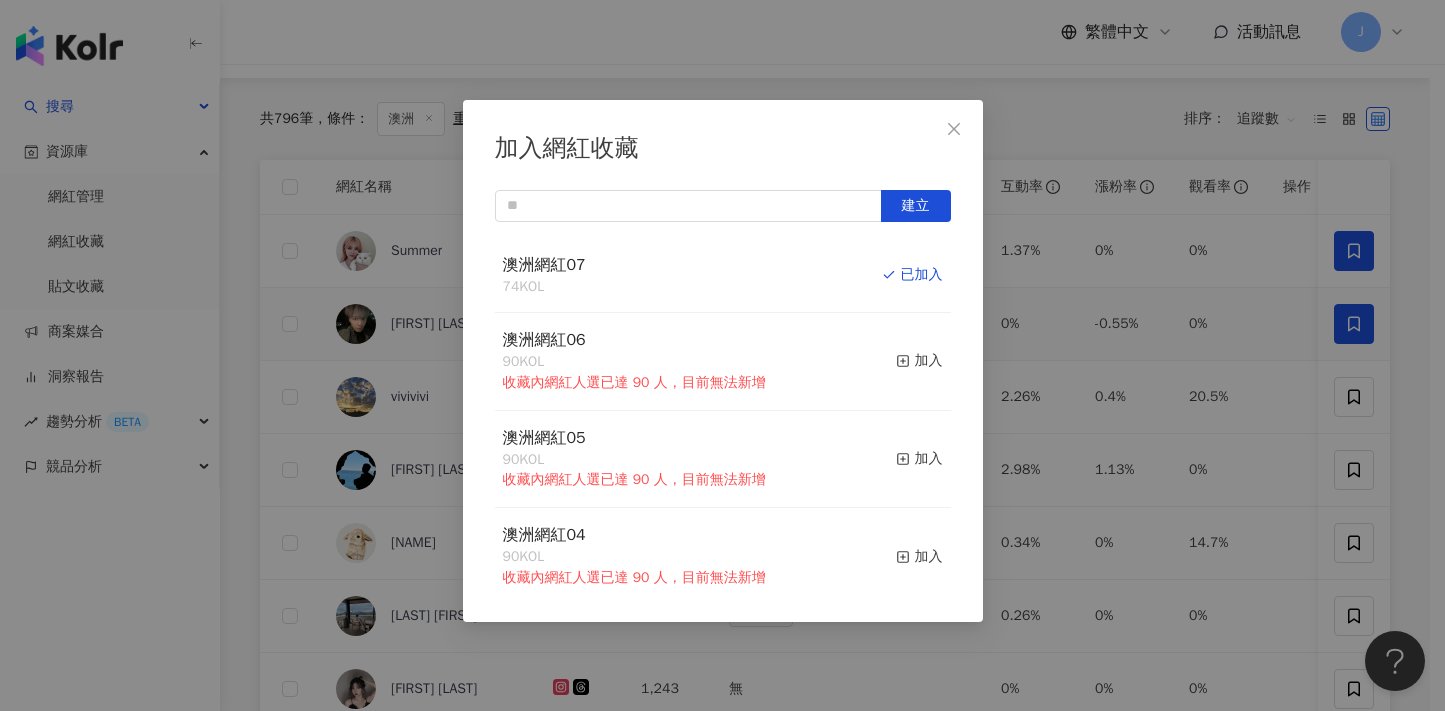 click on "加入網紅收藏 建立 澳洲網紅07 74  KOL 已加入 澳洲網紅06 90  KOL 收藏內網紅人選已達 90 人，目前無法新增 加入 澳洲網紅05 90  KOL 收藏內網紅人選已達 90 人，目前無法新增 加入 澳洲網紅04 90  KOL 收藏內網紅人選已達 90 人，目前無法新增 加入 澳洲網紅03 90  KOL 收藏內網紅人選已達 90 人，目前無法新增 加入 澳洲網紅02 90  KOL 收藏內網紅人選已達 90 人，目前無法新增 加入 澳洲網紅01 90  KOL 收藏內網紅人選已達 90 人，目前無法新增 加入 澳洲網紅 90  KOL 收藏內網紅人選已達 90 人，目前無法新增 加入 夏日藝術季 12  KOL 加入 臺中文創輔導專案 11  KOL 加入" at bounding box center [722, 355] 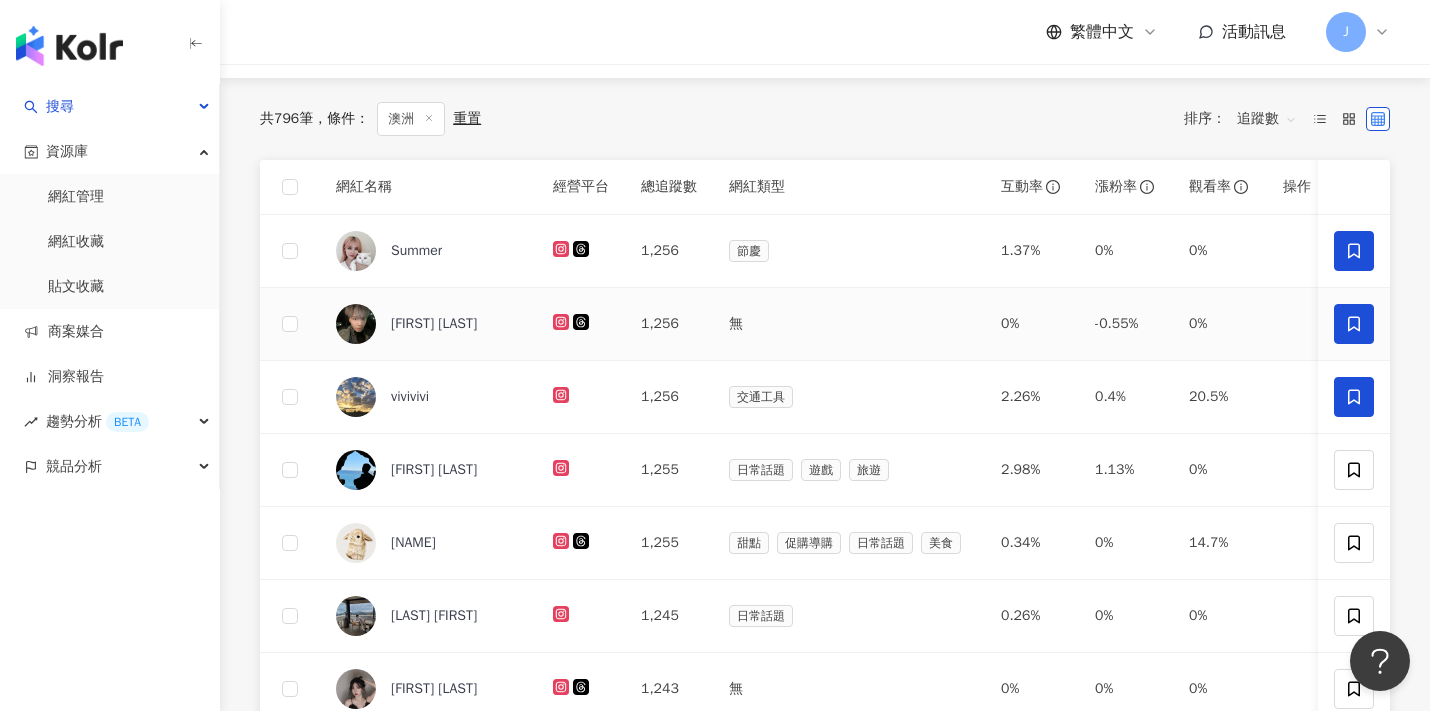 click at bounding box center (1354, 397) 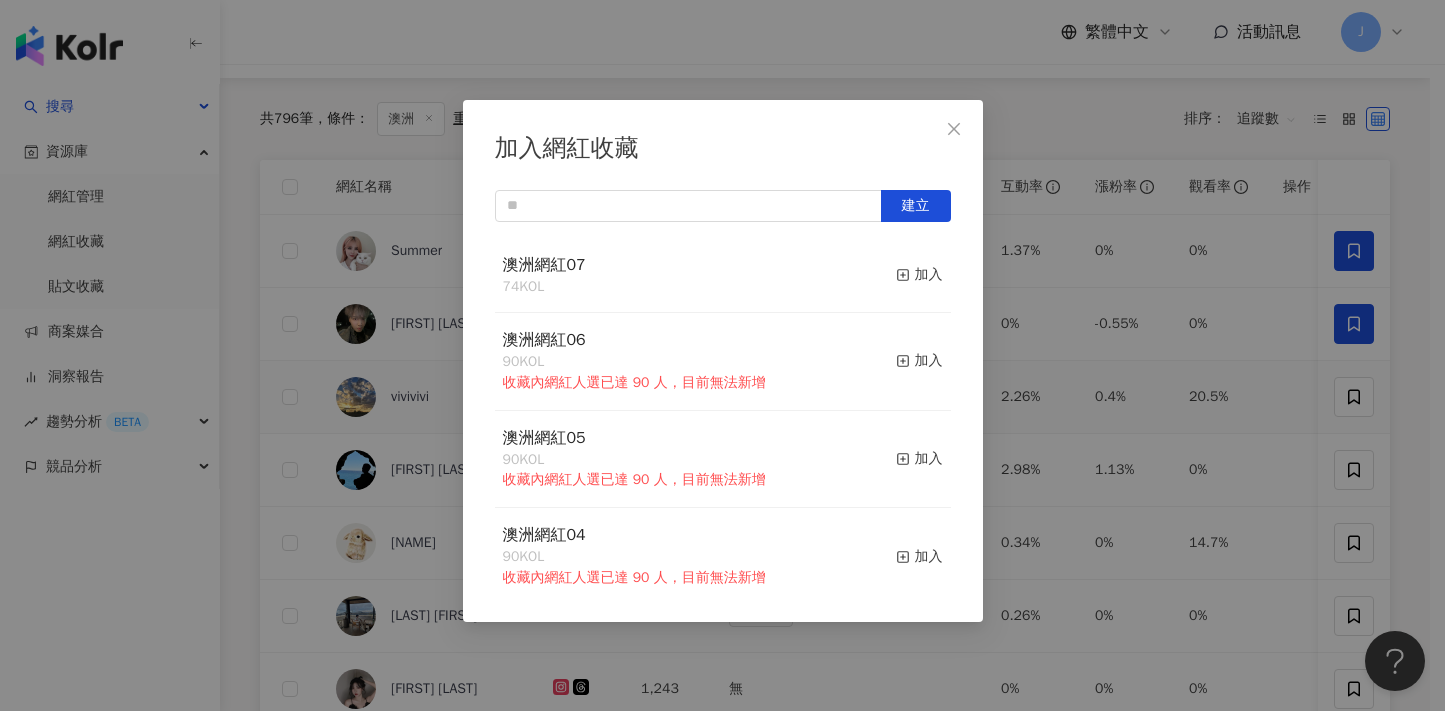 click on "加入" at bounding box center (919, 275) 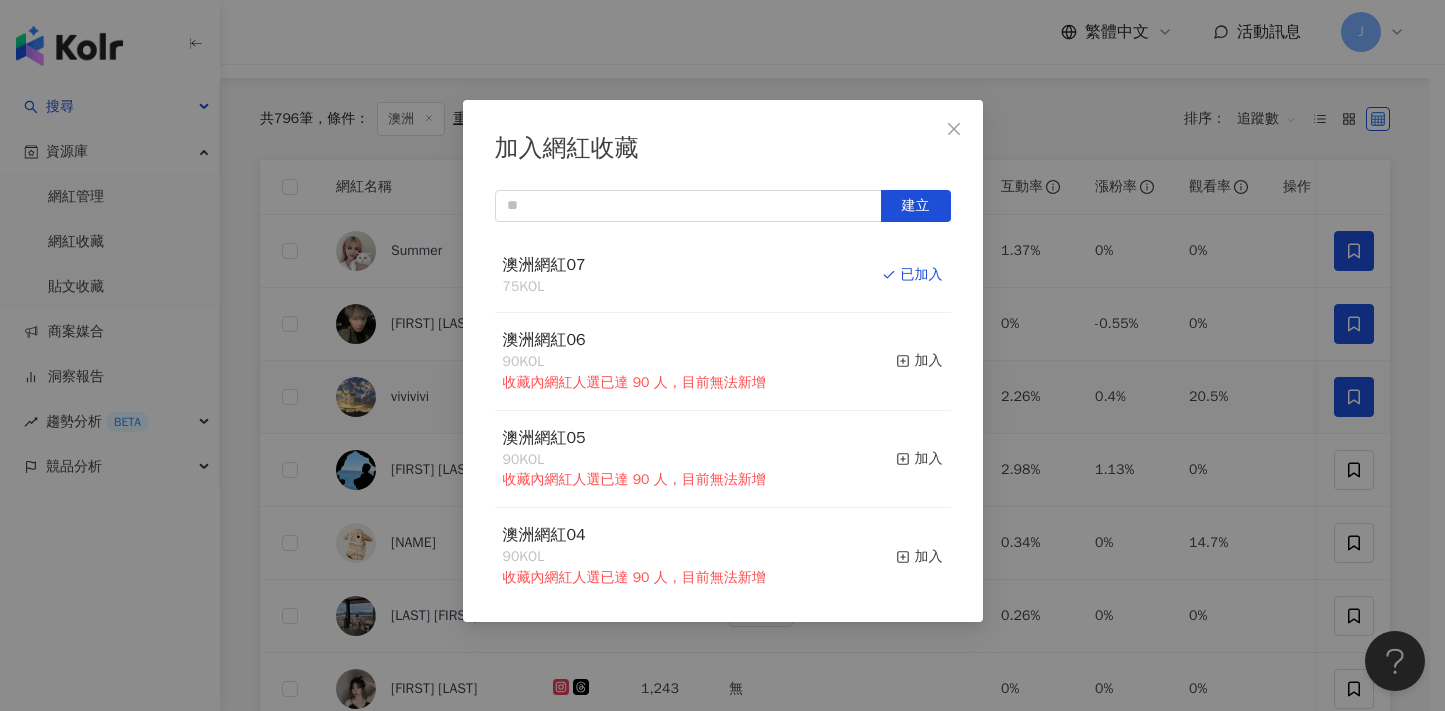 click on "加入網紅收藏 建立 澳洲網紅07 75  KOL 已加入 澳洲網紅06 90  KOL 收藏內網紅人選已達 90 人，目前無法新增 加入 澳洲網紅05 90  KOL 收藏內網紅人選已達 90 人，目前無法新增 加入 澳洲網紅04 90  KOL 收藏內網紅人選已達 90 人，目前無法新增 加入 澳洲網紅03 90  KOL 收藏內網紅人選已達 90 人，目前無法新增 加入 澳洲網紅02 90  KOL 收藏內網紅人選已達 90 人，目前無法新增 加入 澳洲網紅01 90  KOL 收藏內網紅人選已達 90 人，目前無法新增 加入 澳洲網紅 90  KOL 收藏內網紅人選已達 90 人，目前無法新增 加入 夏日藝術季 12  KOL 加入 臺中文創輔導專案 11  KOL 加入" at bounding box center (722, 355) 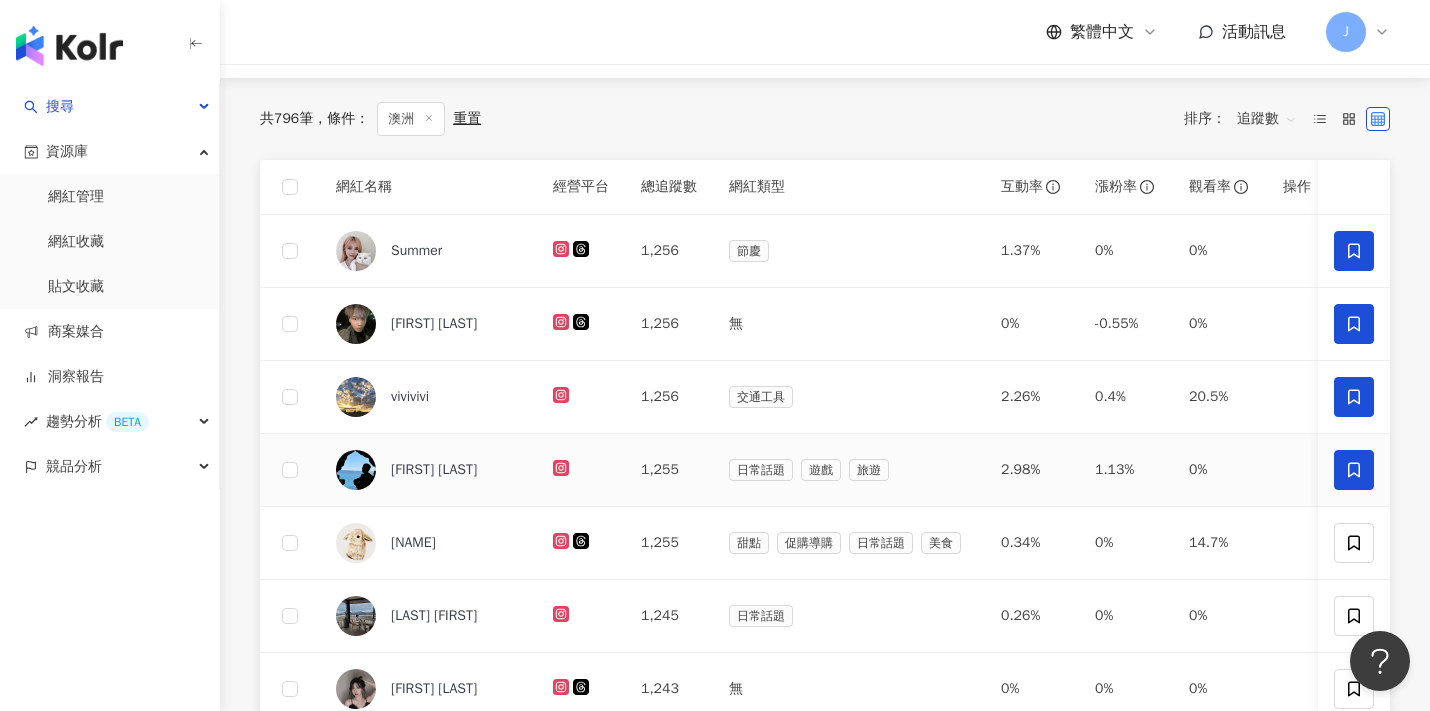 click at bounding box center (1354, 470) 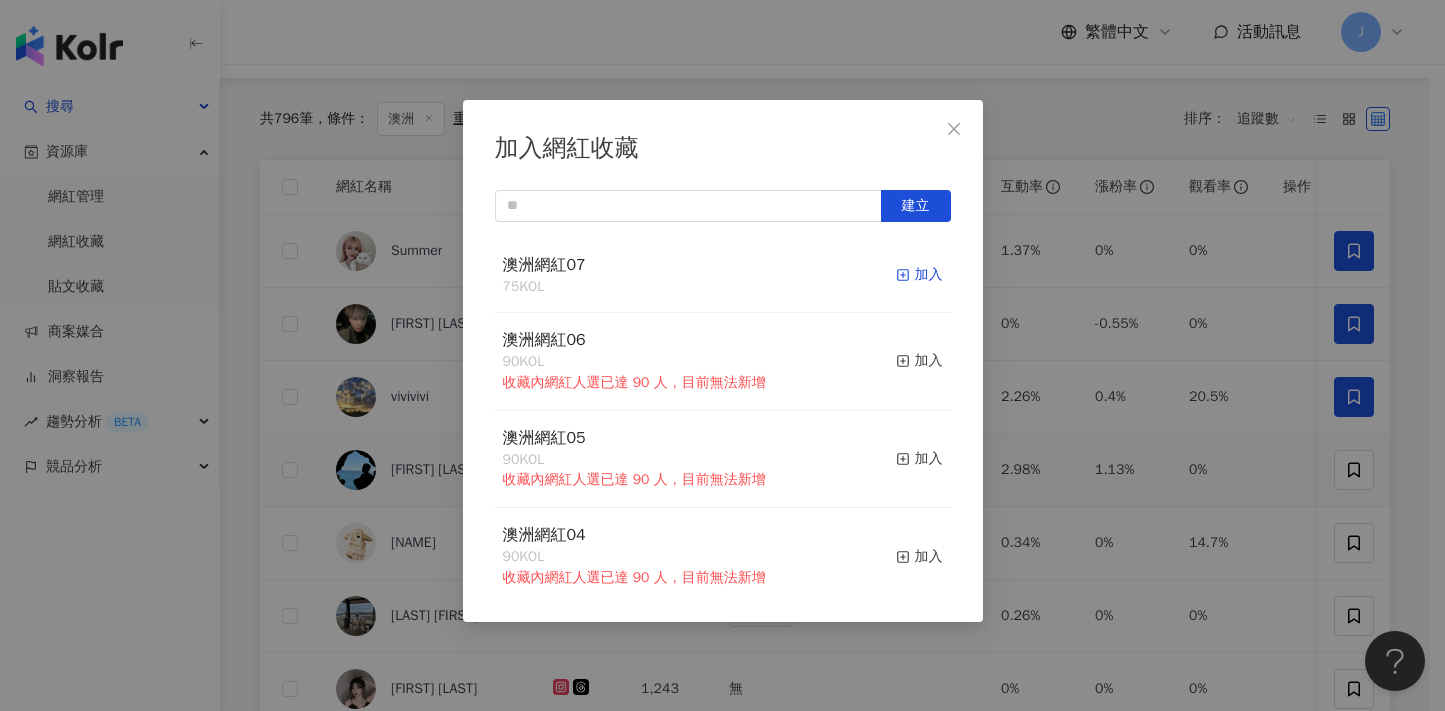 click on "加入" at bounding box center (919, 275) 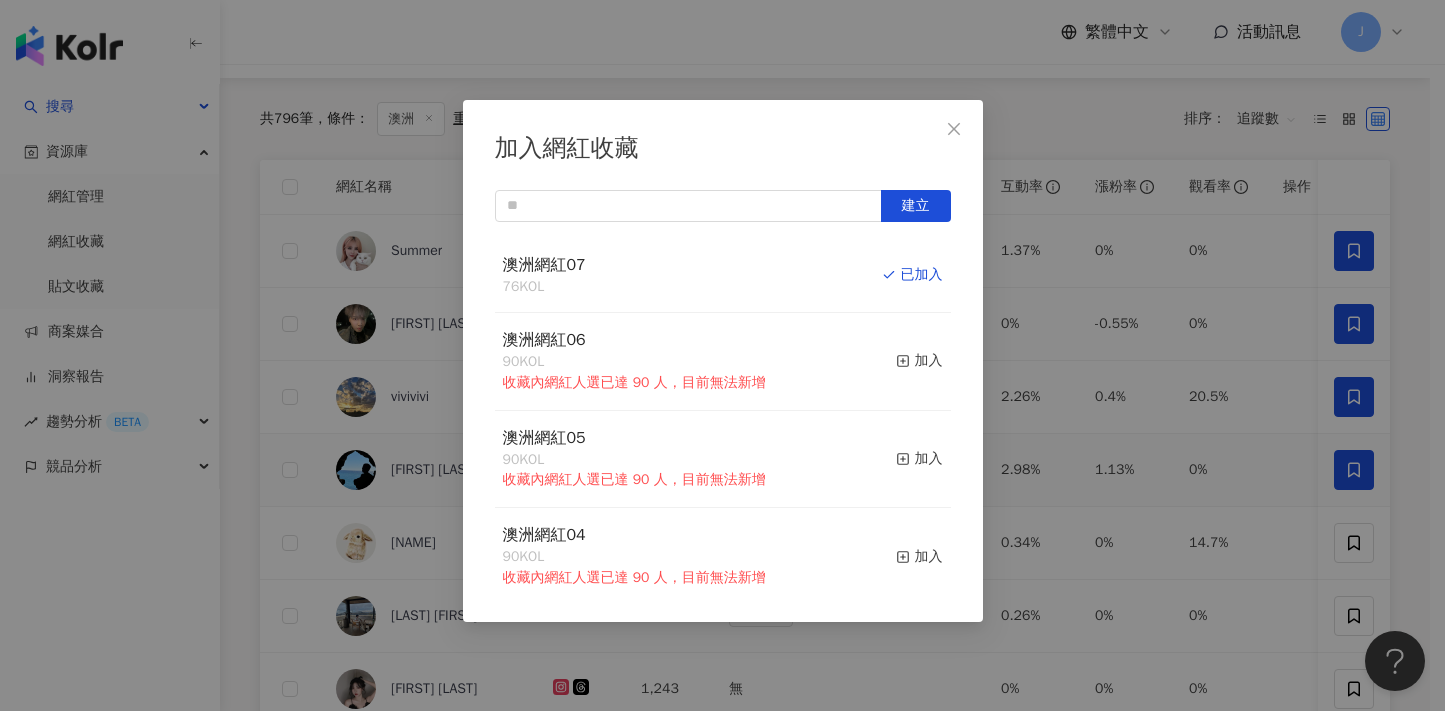 click on "加入網紅收藏 建立 澳洲網紅07 76  KOL 已加入 澳洲網紅06 90  KOL 收藏內網紅人選已達 90 人，目前無法新增 加入 澳洲網紅05 90  KOL 收藏內網紅人選已達 90 人，目前無法新增 加入 澳洲網紅04 90  KOL 收藏內網紅人選已達 90 人，目前無法新增 加入 澳洲網紅03 90  KOL 收藏內網紅人選已達 90 人，目前無法新增 加入 澳洲網紅02 90  KOL 收藏內網紅人選已達 90 人，目前無法新增 加入 澳洲網紅01 90  KOL 收藏內網紅人選已達 90 人，目前無法新增 加入 澳洲網紅 90  KOL 收藏內網紅人選已達 90 人，目前無法新增 加入 夏日藝術季 12  KOL 加入 臺中文創輔導專案 11  KOL 加入" at bounding box center [722, 355] 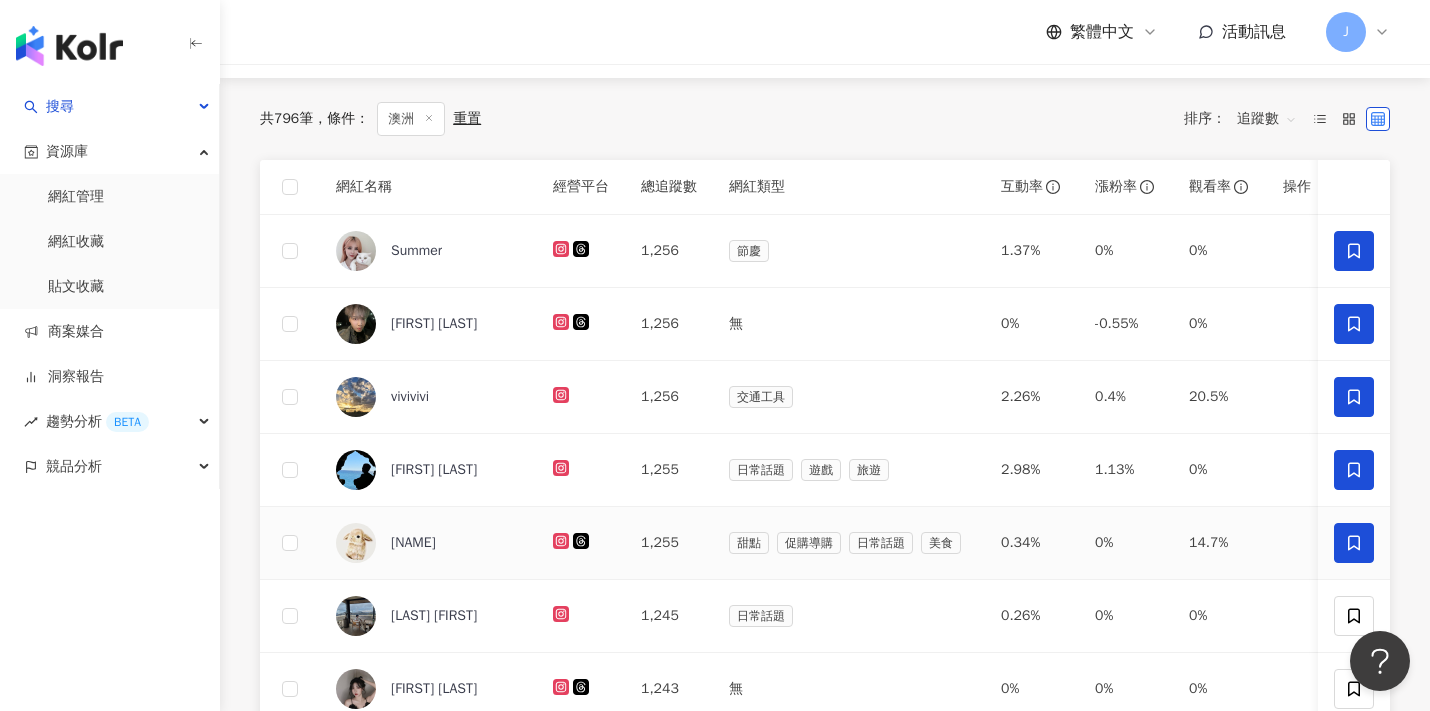 click at bounding box center (1354, 543) 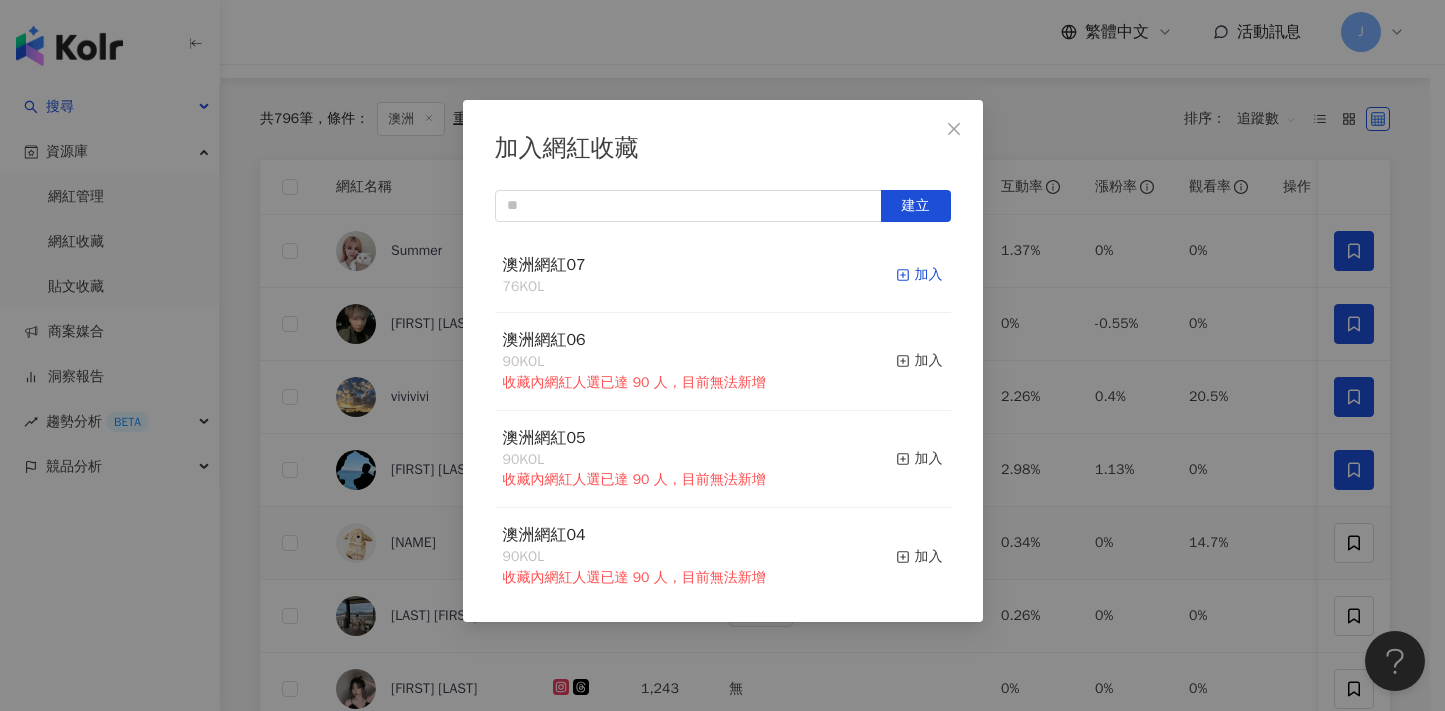 click on "加入" at bounding box center [919, 275] 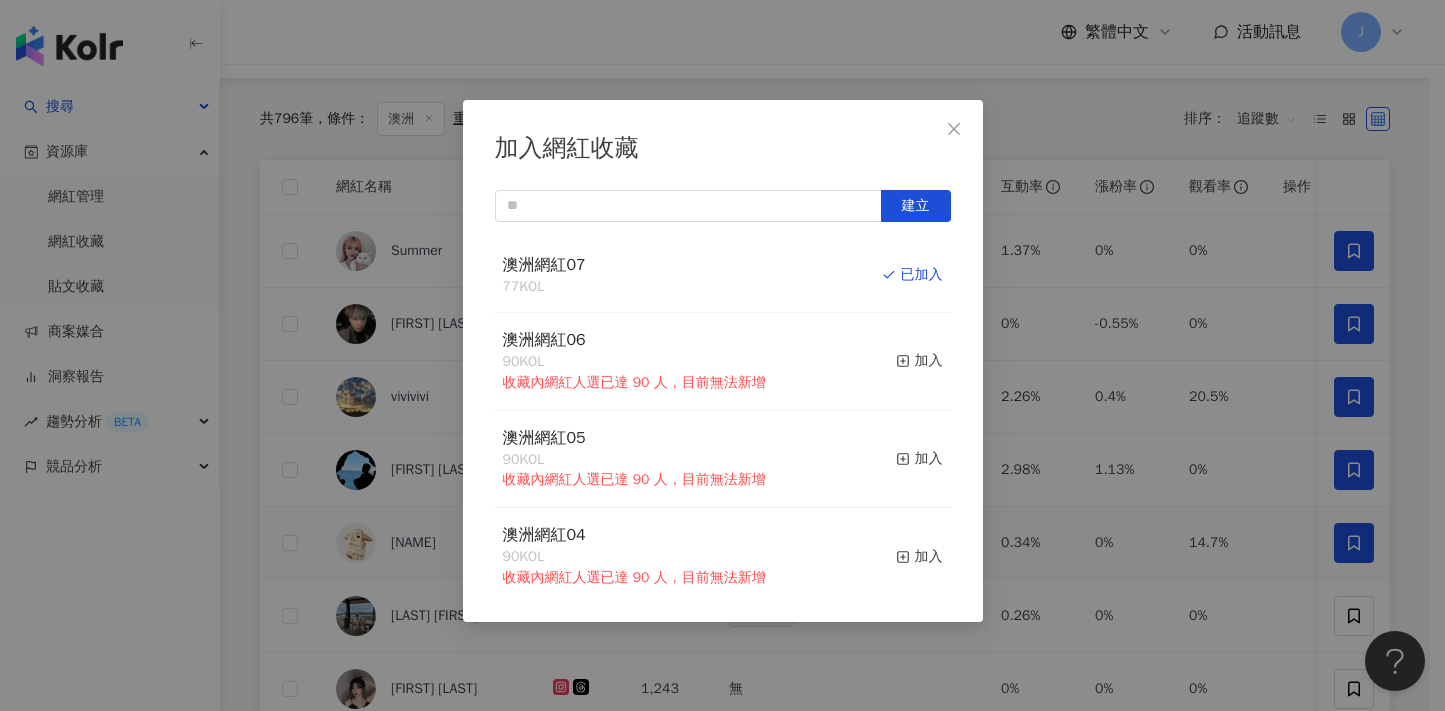 click on "加入網紅收藏 建立 澳洲網紅07 77  KOL 已加入 澳洲網紅06 90  KOL 收藏內網紅人選已達 90 人，目前無法新增 加入 澳洲網紅05 90  KOL 收藏內網紅人選已達 90 人，目前無法新增 加入 澳洲網紅04 90  KOL 收藏內網紅人選已達 90 人，目前無法新增 加入 澳洲網紅03 90  KOL 收藏內網紅人選已達 90 人，目前無法新增 加入 澳洲網紅02 90  KOL 收藏內網紅人選已達 90 人，目前無法新增 加入 澳洲網紅01 90  KOL 收藏內網紅人選已達 90 人，目前無法新增 加入 澳洲網紅 90  KOL 收藏內網紅人選已達 90 人，目前無法新增 加入 夏日藝術季 12  KOL 加入 臺中文創輔導專案 11  KOL 加入" at bounding box center [722, 355] 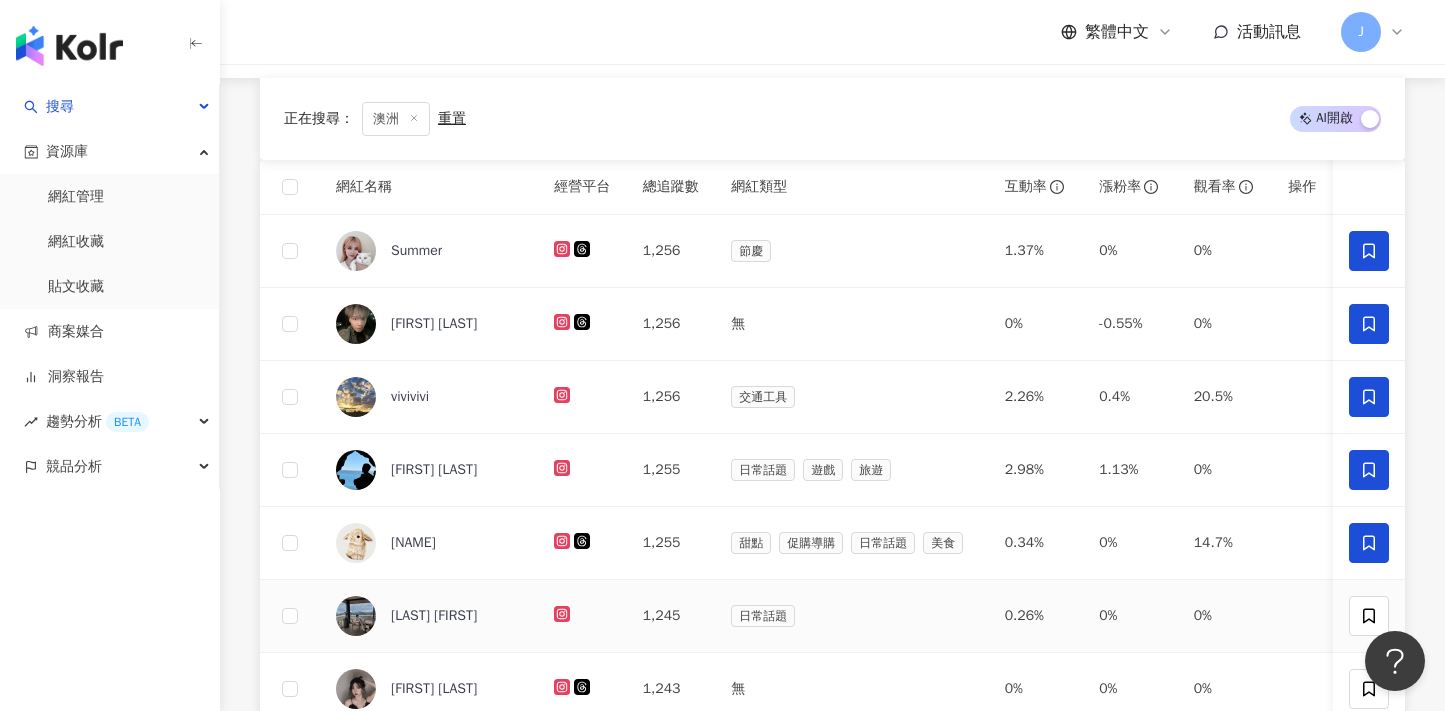 scroll, scrollTop: 423, scrollLeft: 0, axis: vertical 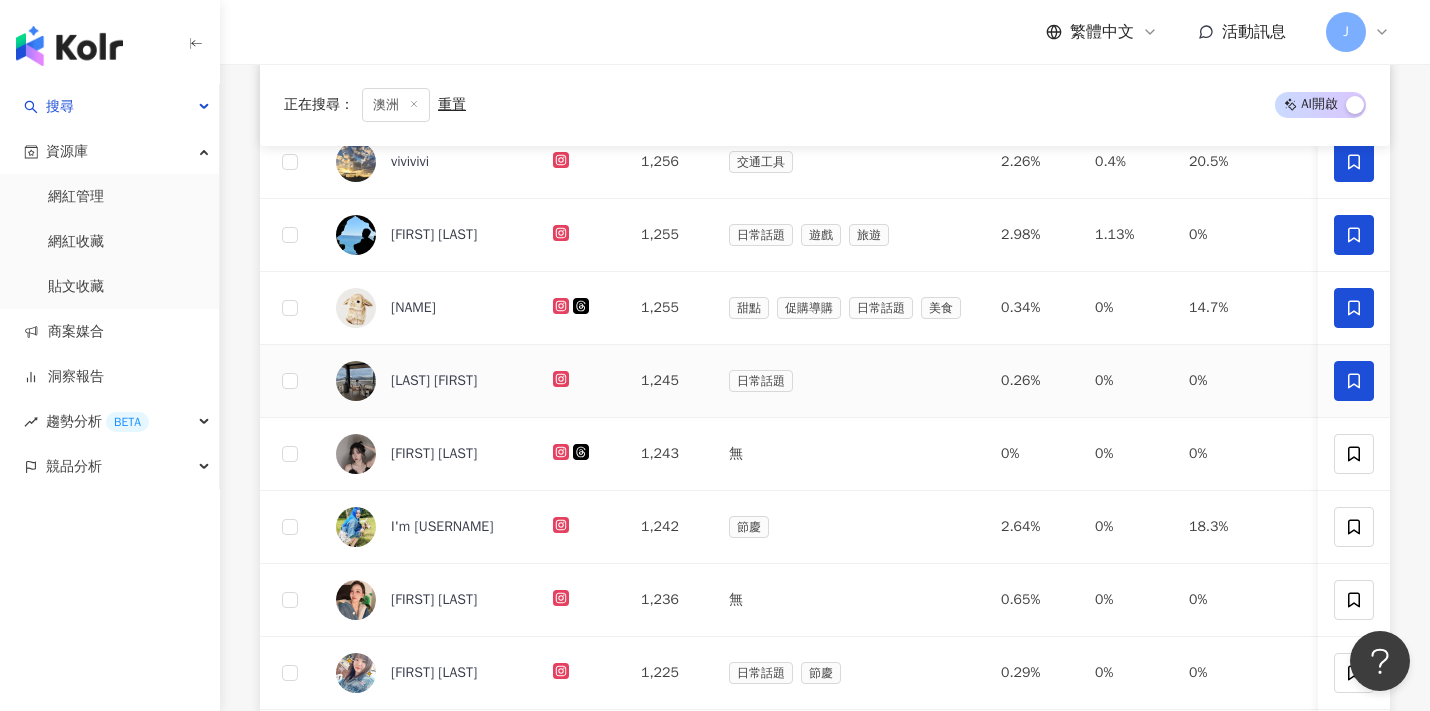 click at bounding box center (1354, 381) 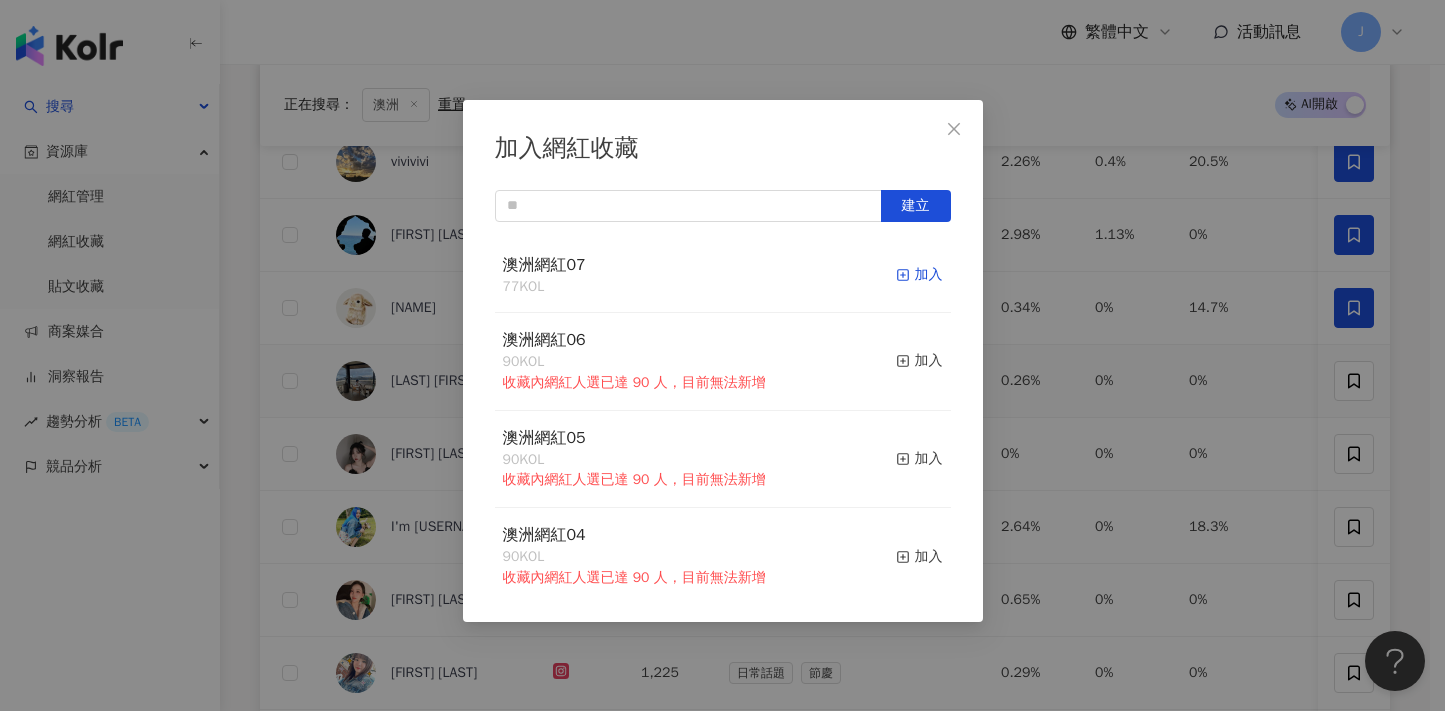 click on "加入" at bounding box center [919, 275] 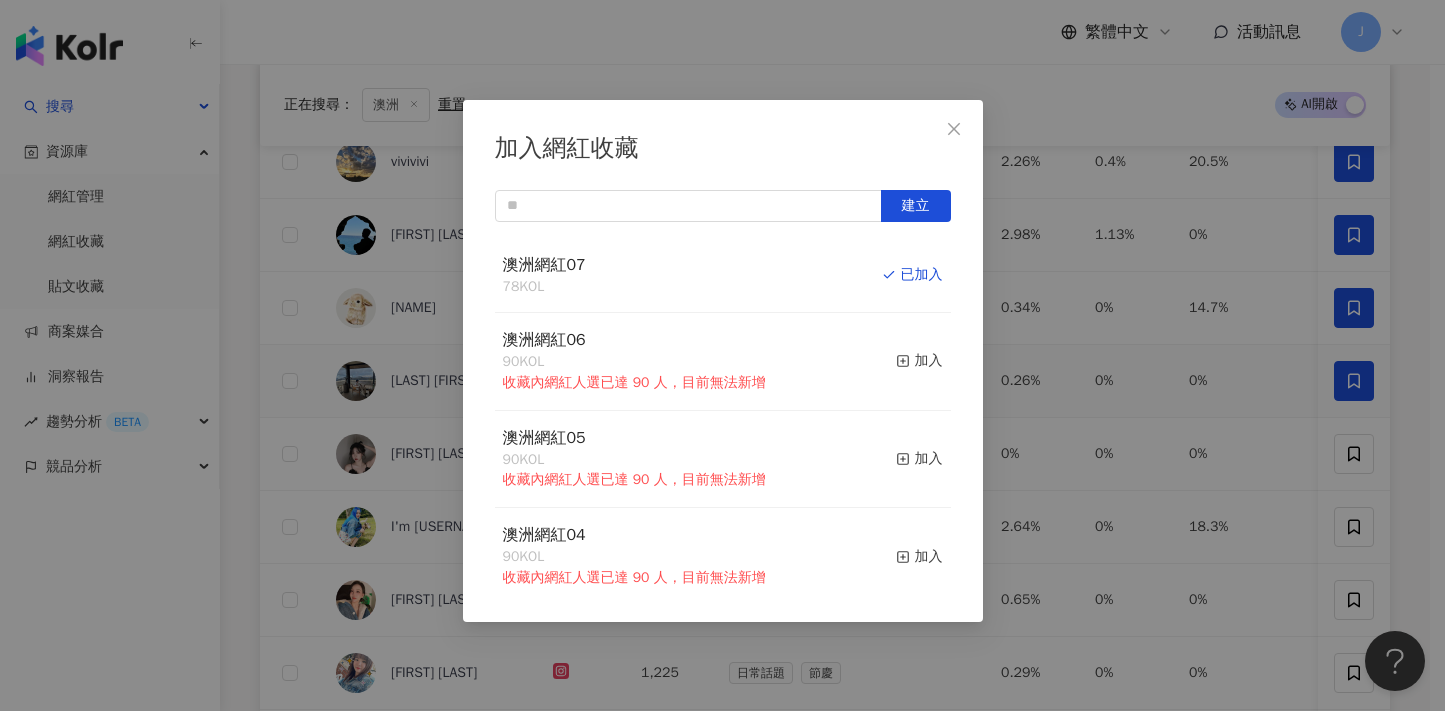 click on "加入網紅收藏 建立 澳洲網紅07 78  KOL 已加入 澳洲網紅06 90  KOL 收藏內網紅人選已達 90 人，目前無法新增 加入 澳洲網紅05 90  KOL 收藏內網紅人選已達 90 人，目前無法新增 加入 澳洲網紅04 90  KOL 收藏內網紅人選已達 90 人，目前無法新增 加入 澳洲網紅03 90  KOL 收藏內網紅人選已達 90 人，目前無法新增 加入 澳洲網紅02 90  KOL 收藏內網紅人選已達 90 人，目前無法新增 加入 澳洲網紅01 90  KOL 收藏內網紅人選已達 90 人，目前無法新增 加入 澳洲網紅 90  KOL 收藏內網紅人選已達 90 人，目前無法新增 加入 夏日藝術季 12  KOL 加入 臺中文創輔導專案 11  KOL 加入" at bounding box center [722, 355] 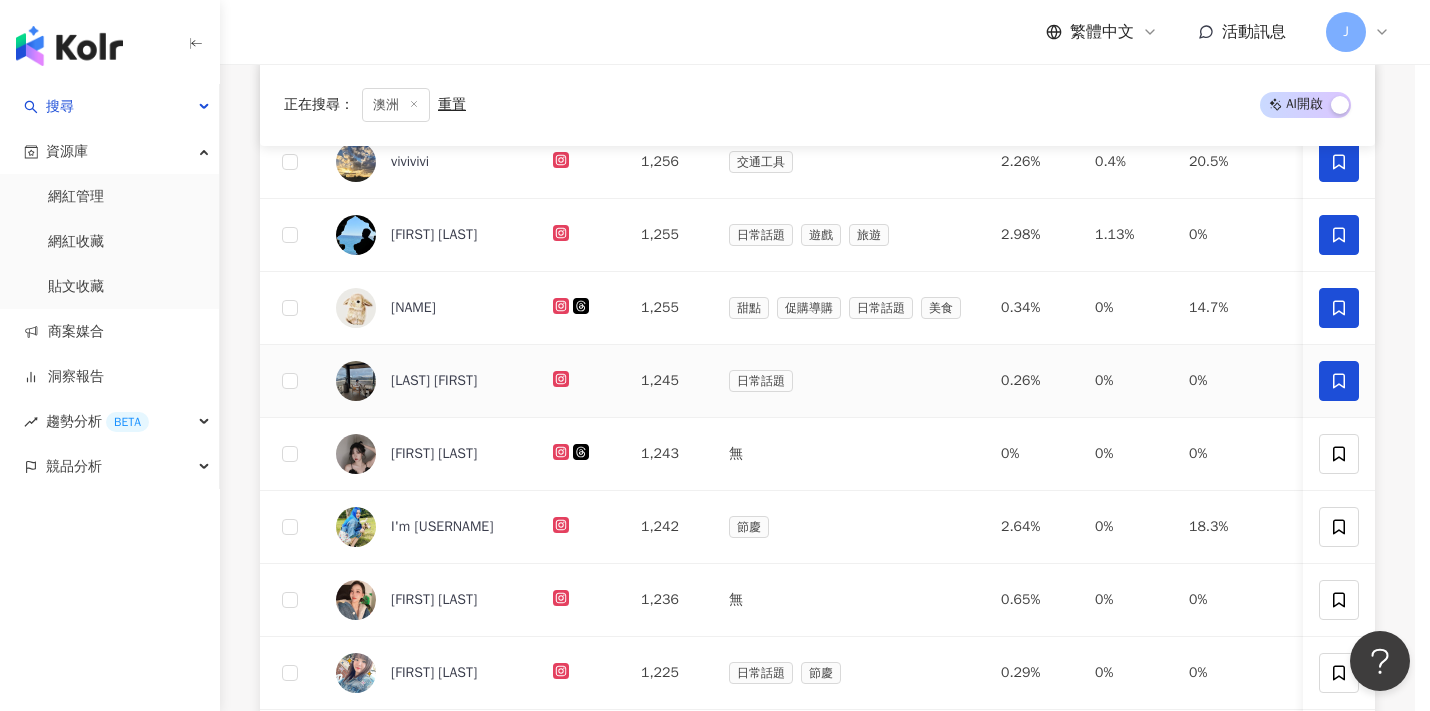 click at bounding box center (1339, 454) 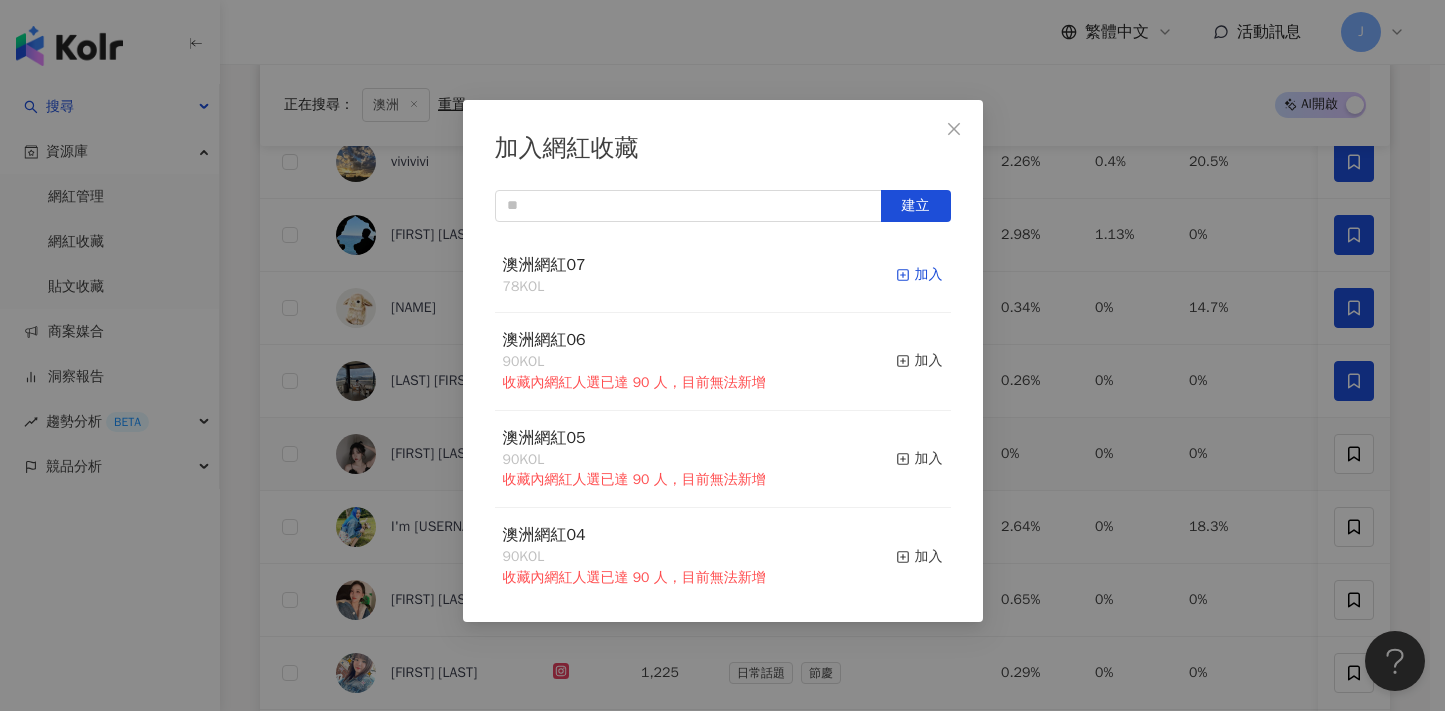 click on "加入" at bounding box center [919, 275] 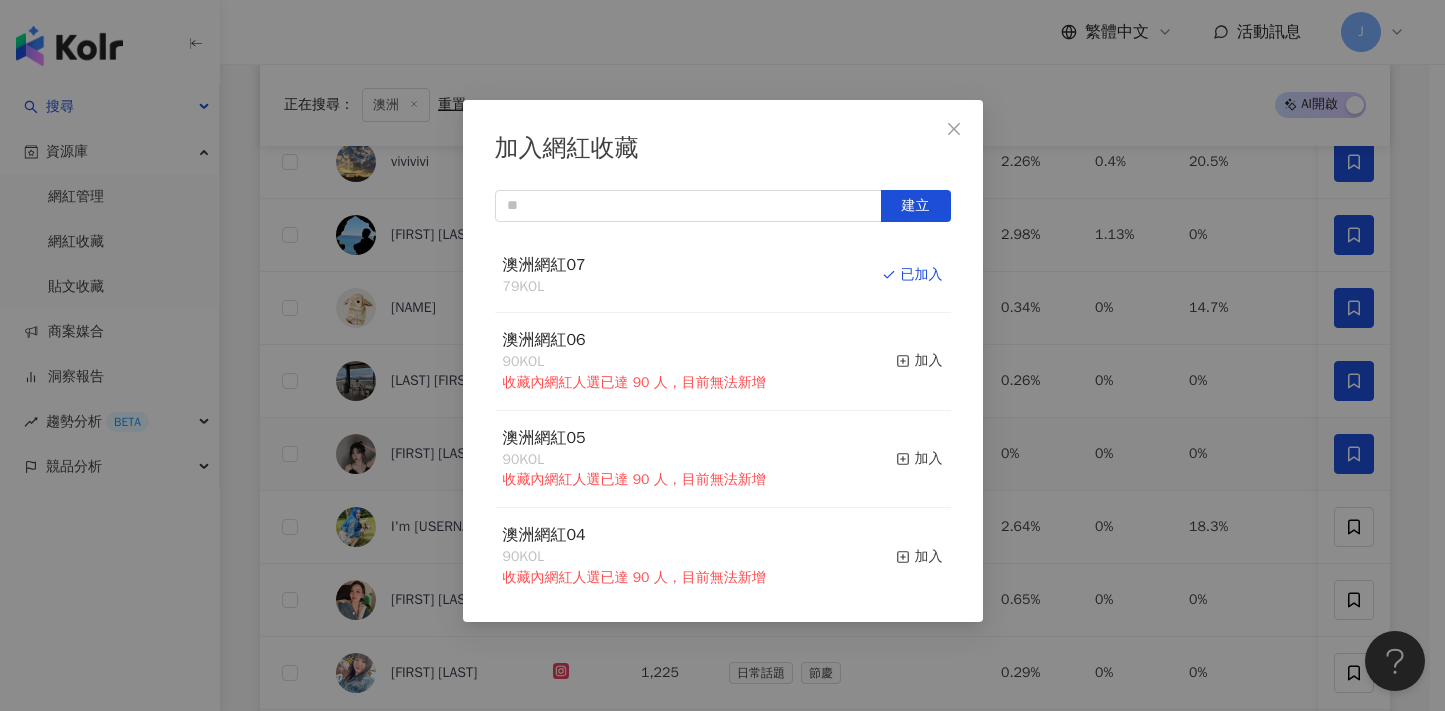 click on "加入網紅收藏 建立 澳洲網紅07 79  KOL 已加入 澳洲網紅06 90  KOL 收藏內網紅人選已達 90 人，目前無法新增 加入 澳洲網紅05 90  KOL 收藏內網紅人選已達 90 人，目前無法新增 加入 澳洲網紅04 90  KOL 收藏內網紅人選已達 90 人，目前無法新增 加入 澳洲網紅03 90  KOL 收藏內網紅人選已達 90 人，目前無法新增 加入 澳洲網紅02 90  KOL 收藏內網紅人選已達 90 人，目前無法新增 加入 澳洲網紅01 90  KOL 收藏內網紅人選已達 90 人，目前無法新增 加入 澳洲網紅 90  KOL 收藏內網紅人選已達 90 人，目前無法新增 加入 夏日藝術季 12  KOL 加入 臺中文創輔導專案 11  KOL 加入" at bounding box center [722, 355] 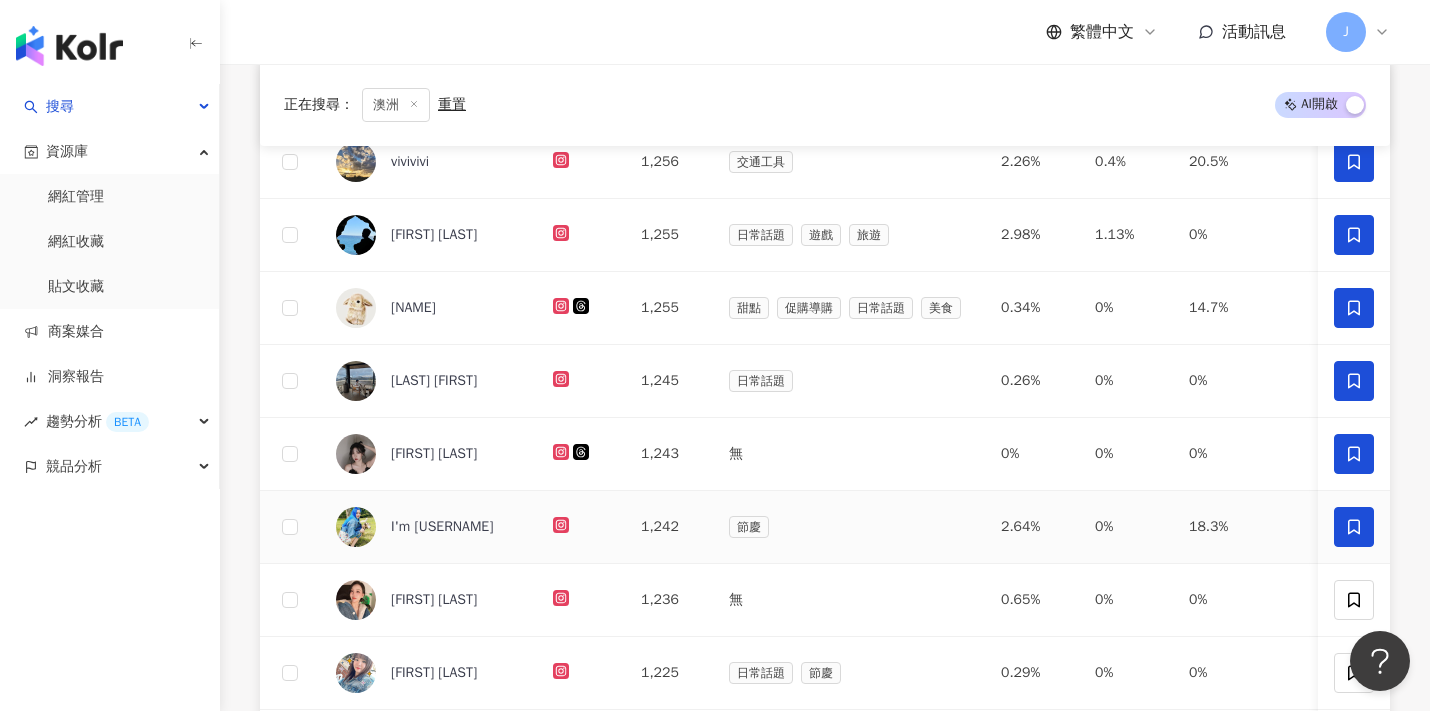 click at bounding box center (1354, 527) 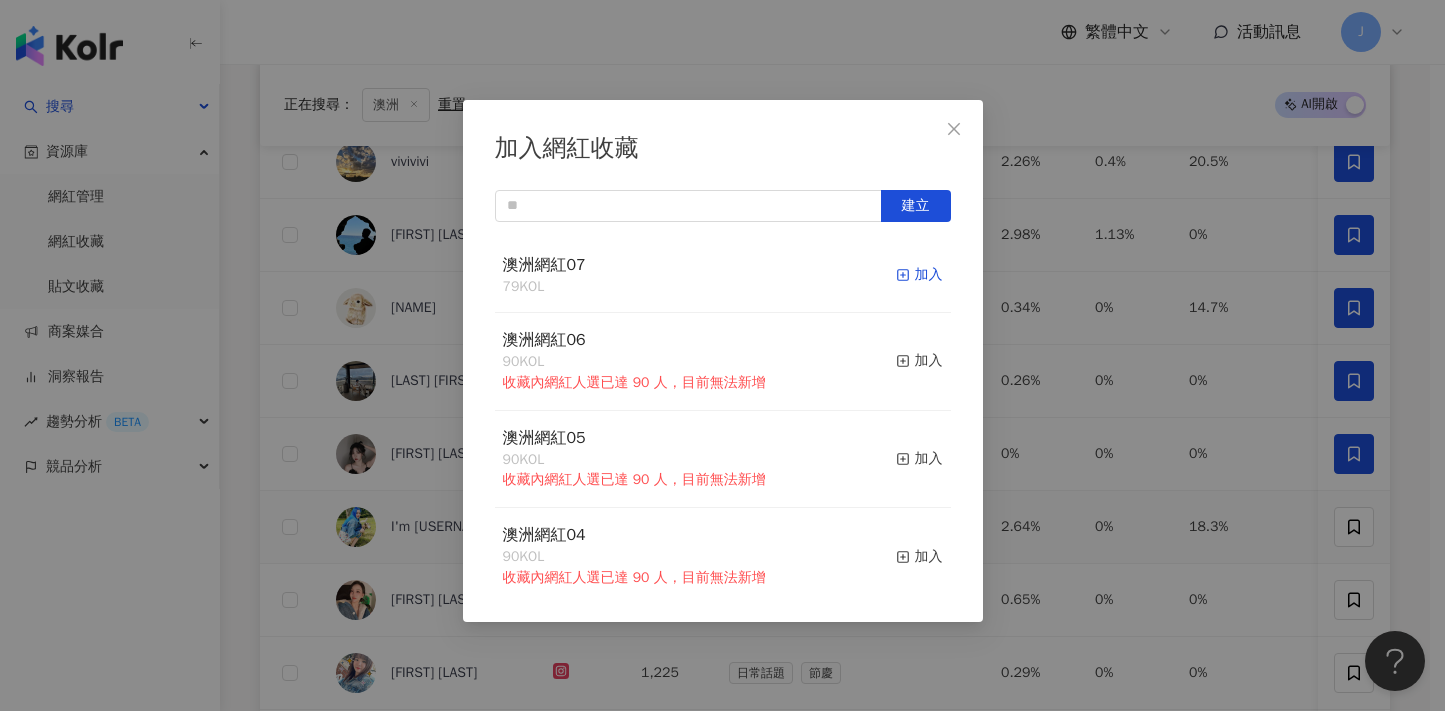 click on "加入" at bounding box center (919, 275) 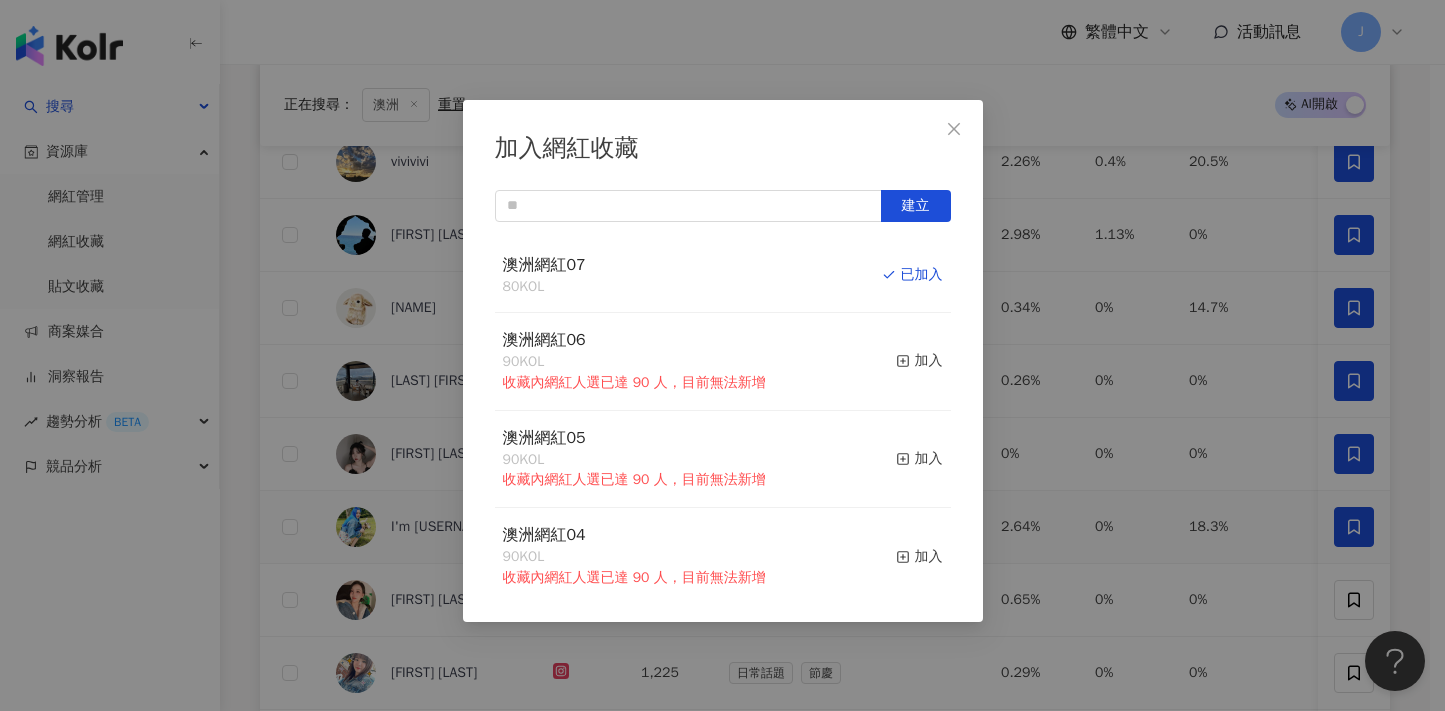 click on "加入網紅收藏 建立 澳洲網紅07 80  KOL 已加入 澳洲網紅06 90  KOL 收藏內網紅人選已達 90 人，目前無法新增 加入 澳洲網紅05 90  KOL 收藏內網紅人選已達 90 人，目前無法新增 加入 澳洲網紅04 90  KOL 收藏內網紅人選已達 90 人，目前無法新增 加入 澳洲網紅03 90  KOL 收藏內網紅人選已達 90 人，目前無法新增 加入 澳洲網紅02 90  KOL 收藏內網紅人選已達 90 人，目前無法新增 加入 澳洲網紅01 90  KOL 收藏內網紅人選已達 90 人，目前無法新增 加入 澳洲網紅 90  KOL 收藏內網紅人選已達 90 人，目前無法新增 加入 夏日藝術季 12  KOL 加入 臺中文創輔導專案 11  KOL 加入" at bounding box center [722, 355] 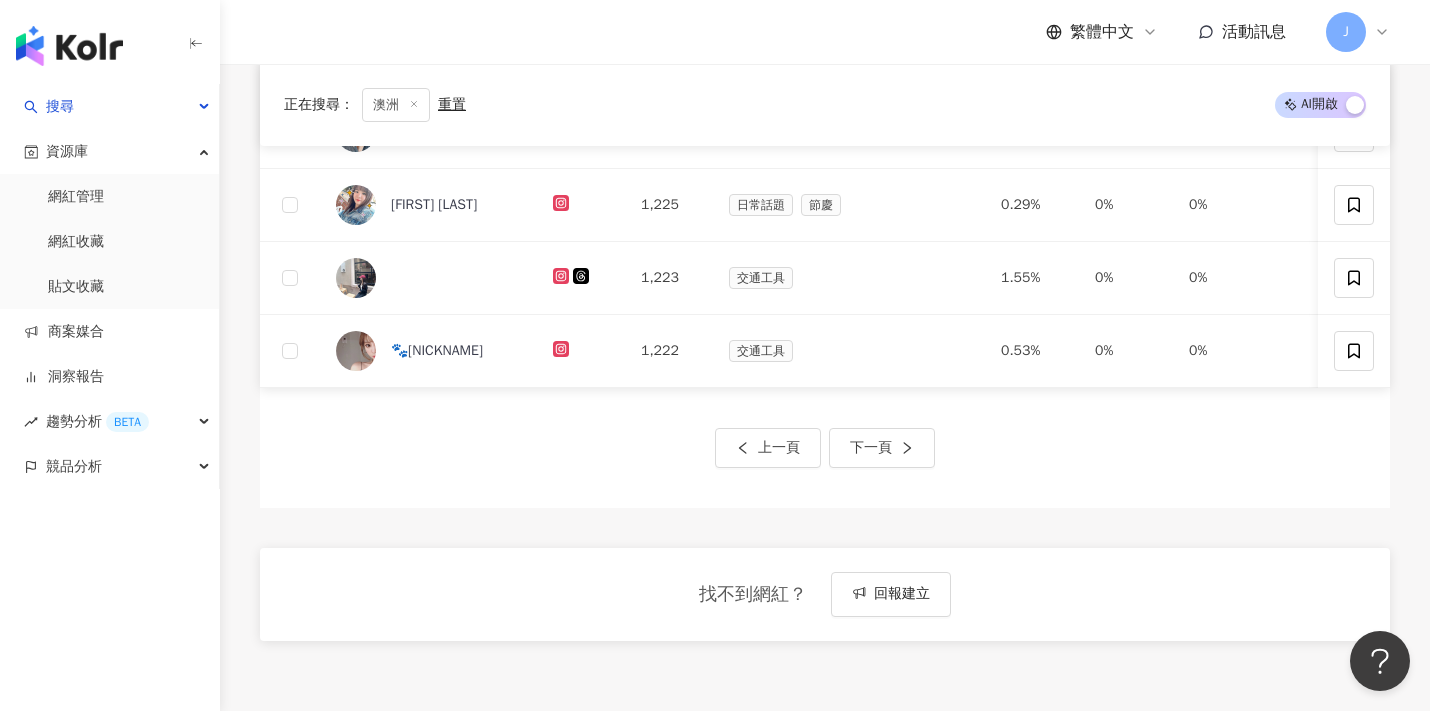 scroll, scrollTop: 732, scrollLeft: 0, axis: vertical 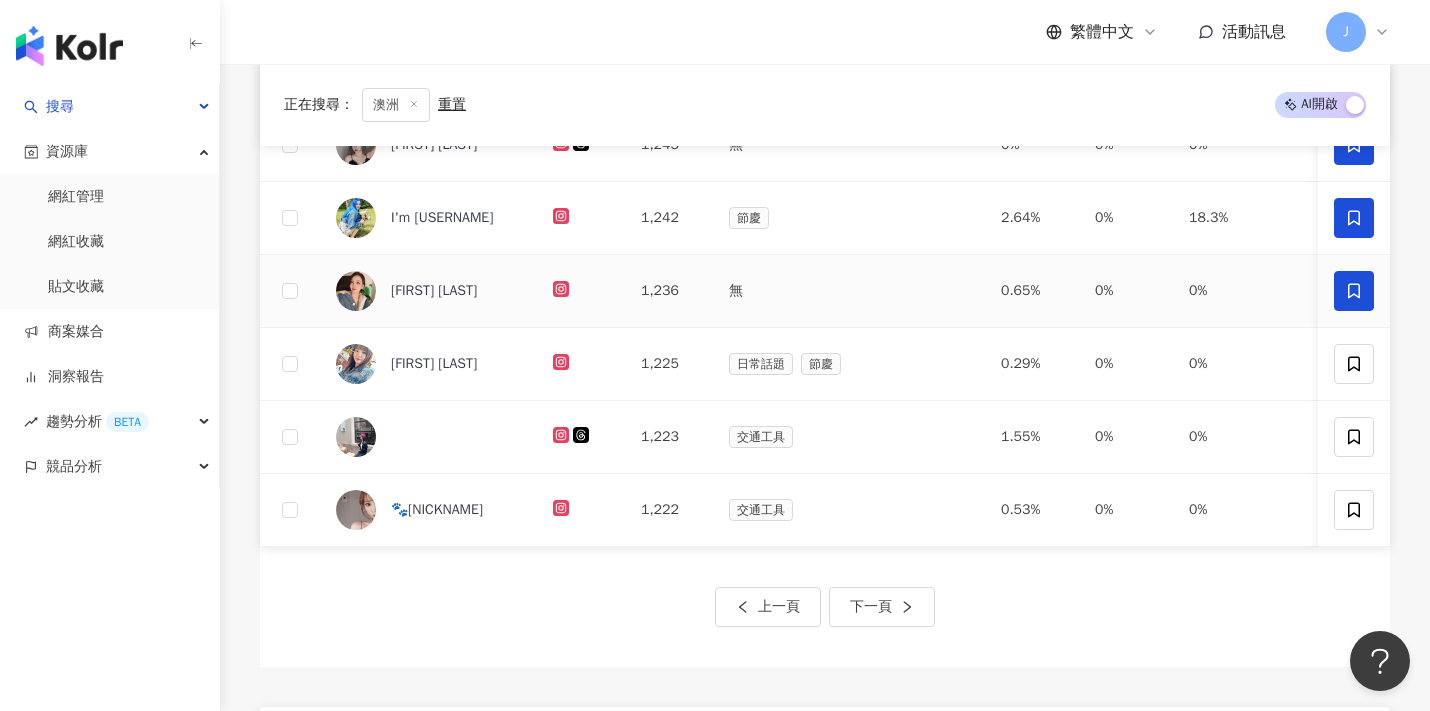 click at bounding box center [1354, 291] 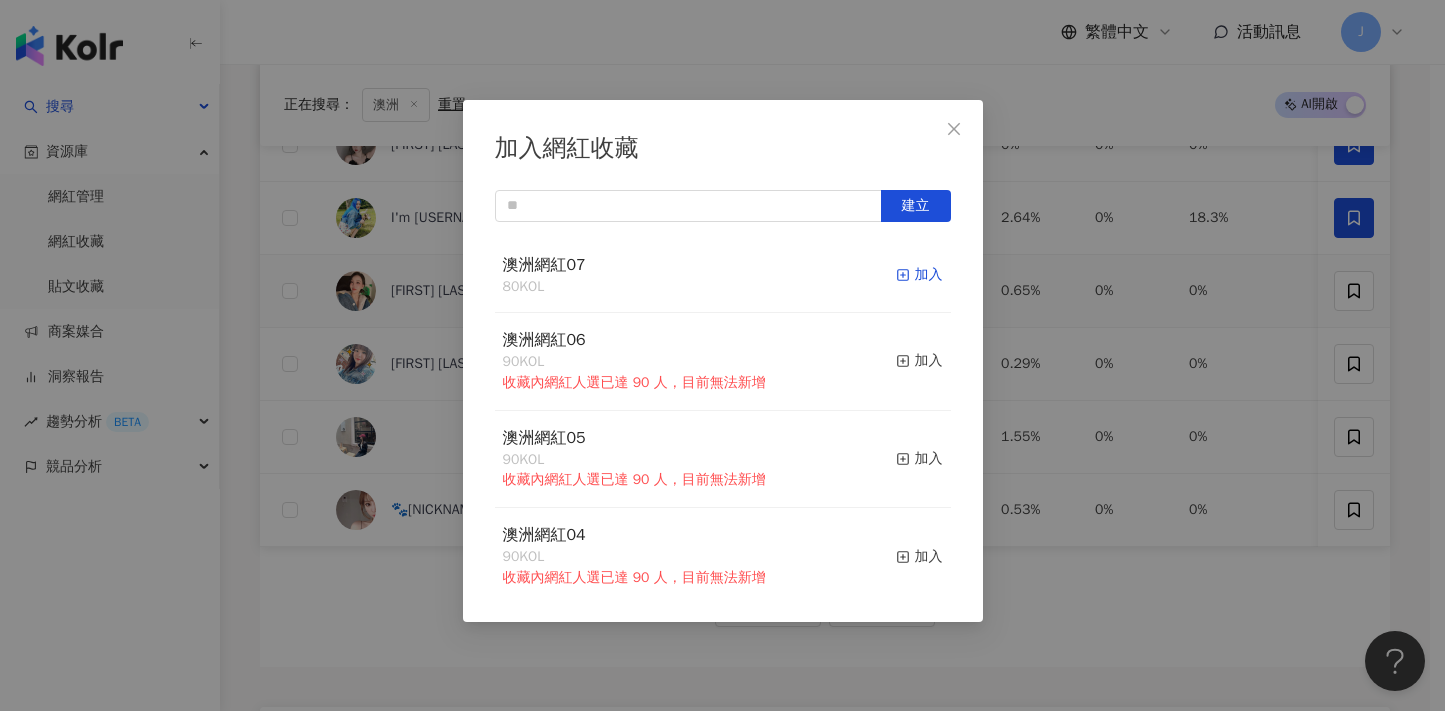 click on "加入" at bounding box center (919, 275) 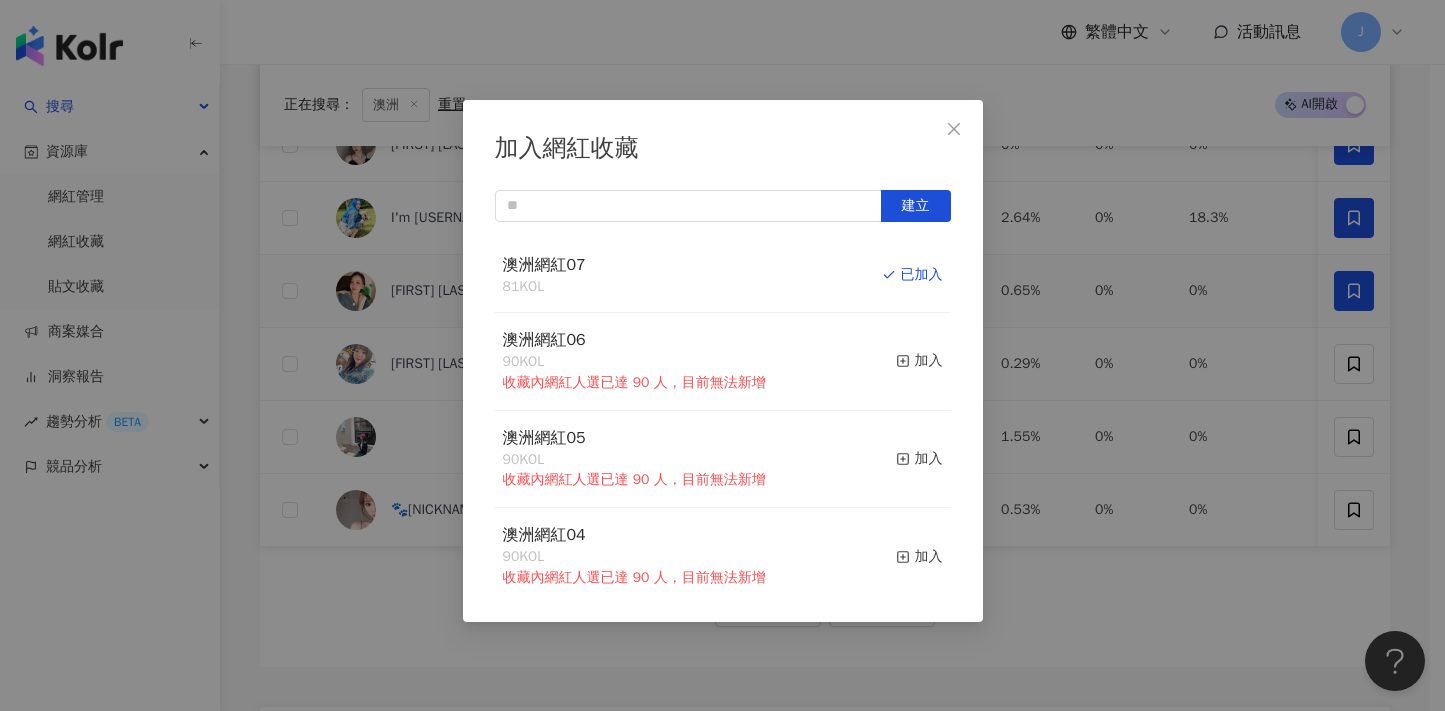 click on "加入網紅收藏 建立 澳洲網紅07 81  KOL 已加入 澳洲網紅06 90  KOL 收藏內網紅人選已達 90 人，目前無法新增 加入 澳洲網紅05 90  KOL 收藏內網紅人選已達 90 人，目前無法新增 加入 澳洲網紅04 90  KOL 收藏內網紅人選已達 90 人，目前無法新增 加入 澳洲網紅03 90  KOL 收藏內網紅人選已達 90 人，目前無法新增 加入 澳洲網紅02 90  KOL 收藏內網紅人選已達 90 人，目前無法新增 加入 澳洲網紅01 90  KOL 收藏內網紅人選已達 90 人，目前無法新增 加入 澳洲網紅 90  KOL 收藏內網紅人選已達 90 人，目前無法新增 加入 夏日藝術季 12  KOL 加入 臺中文創輔導專案 11  KOL 加入" at bounding box center (722, 355) 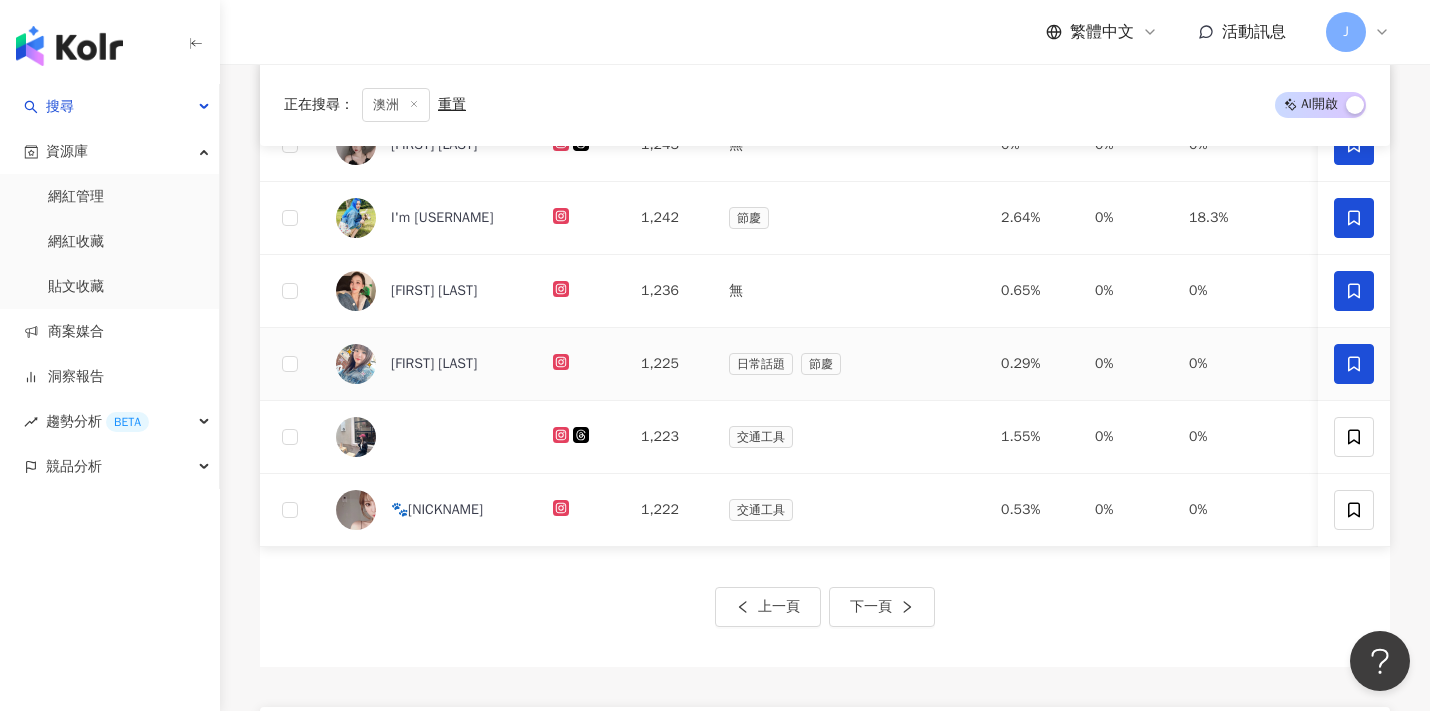 click at bounding box center (1354, 364) 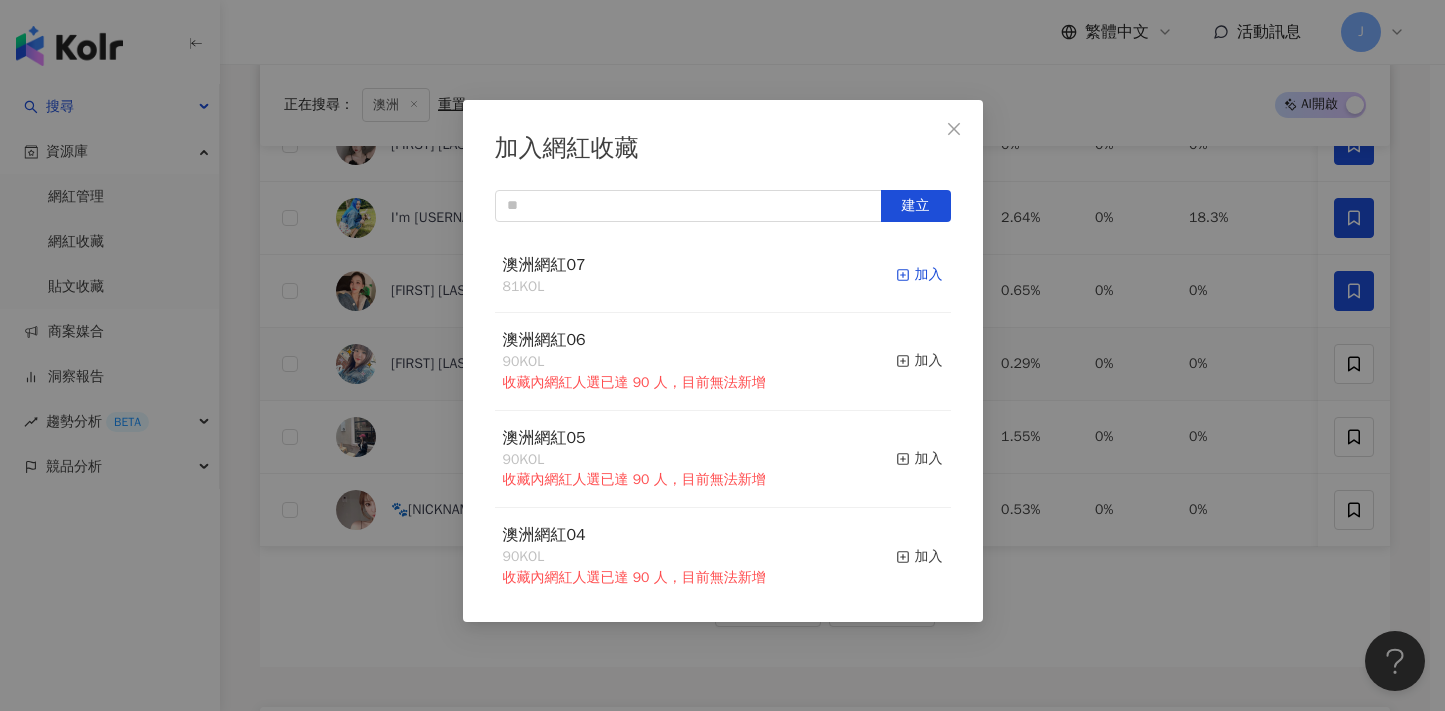 click on "加入" at bounding box center (919, 275) 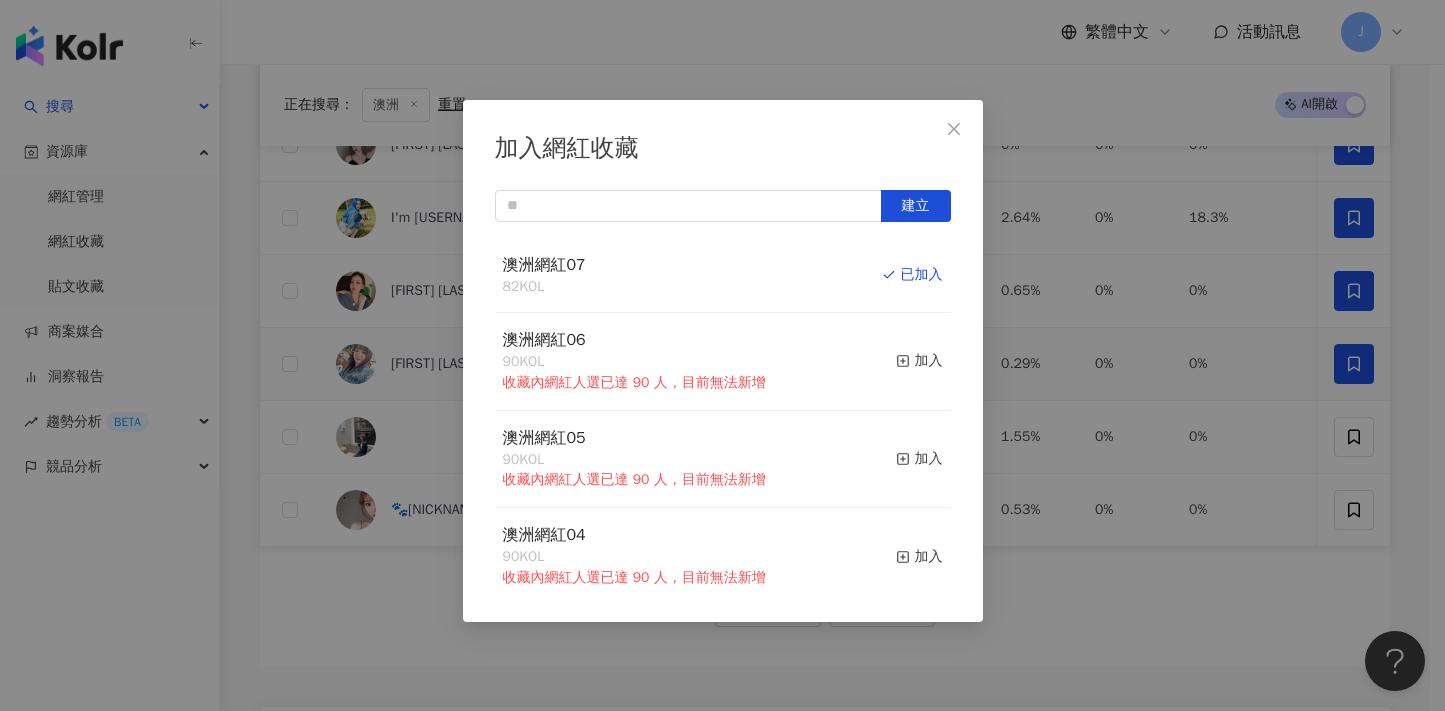 click on "加入網紅收藏 建立 澳洲網紅07 82  KOL 已加入 澳洲網紅06 90  KOL 收藏內網紅人選已達 90 人，目前無法新增 加入 澳洲網紅05 90  KOL 收藏內網紅人選已達 90 人，目前無法新增 加入 澳洲網紅04 90  KOL 收藏內網紅人選已達 90 人，目前無法新增 加入 澳洲網紅03 90  KOL 收藏內網紅人選已達 90 人，目前無法新增 加入 澳洲網紅02 90  KOL 收藏內網紅人選已達 90 人，目前無法新增 加入 澳洲網紅01 90  KOL 收藏內網紅人選已達 90 人，目前無法新增 加入 澳洲網紅 90  KOL 收藏內網紅人選已達 90 人，目前無法新增 加入 夏日藝術季 12  KOL 加入 臺中文創輔導專案 11  KOL 加入" at bounding box center (722, 355) 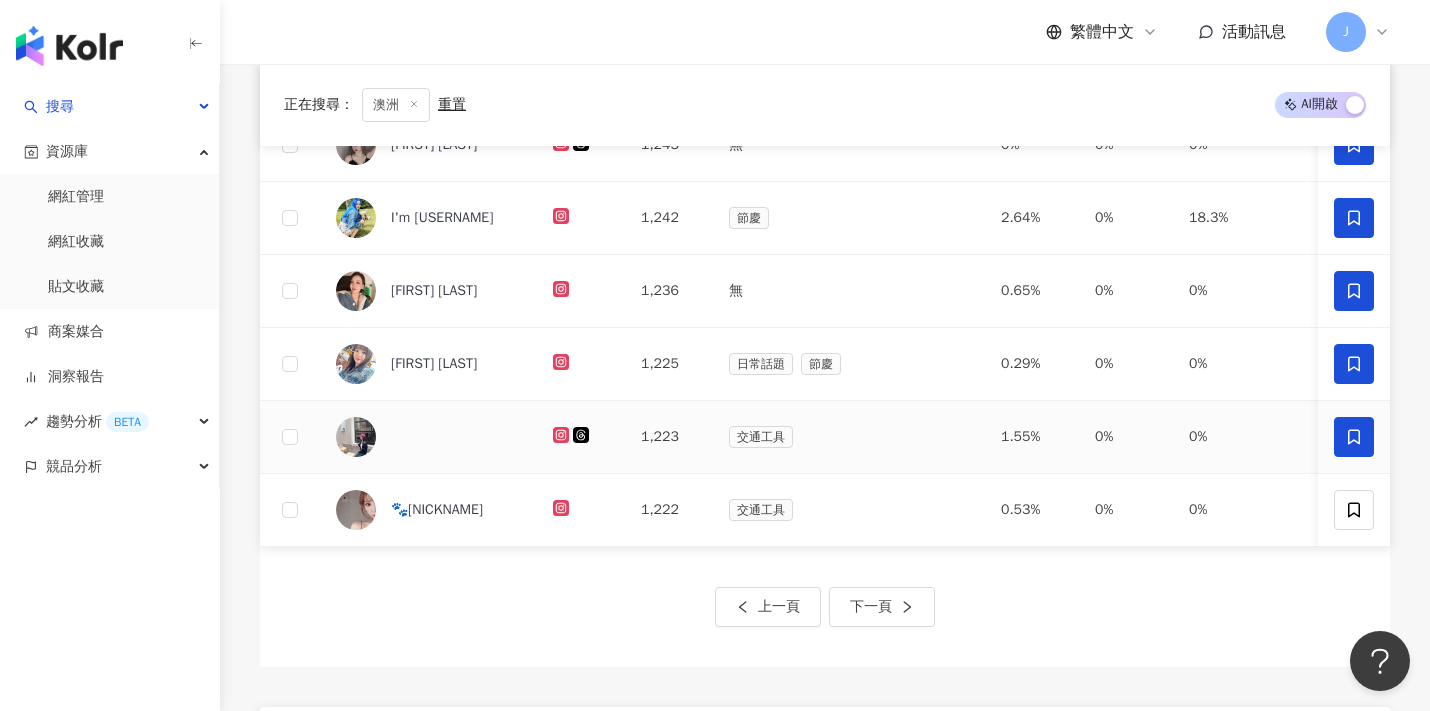 click at bounding box center (1354, 437) 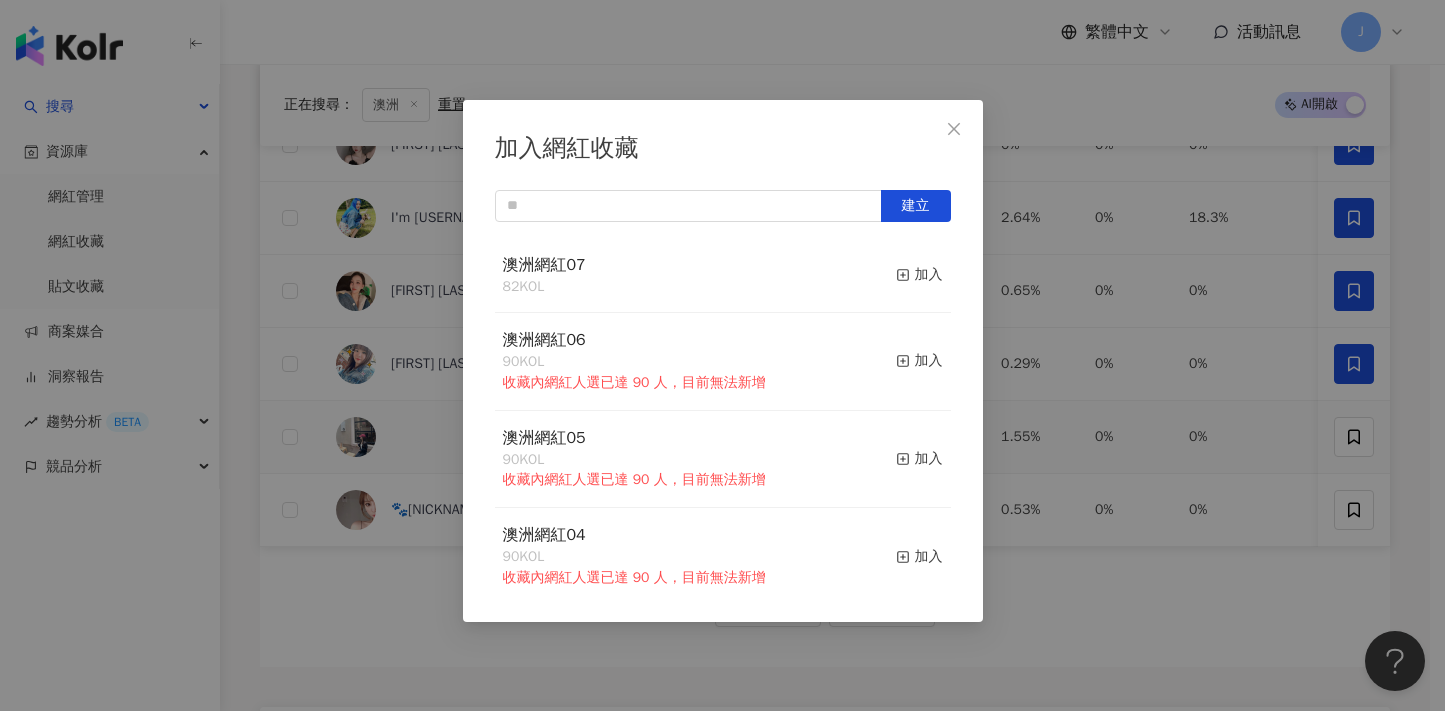 drag, startPoint x: 923, startPoint y: 277, endPoint x: 1034, endPoint y: 261, distance: 112.147224 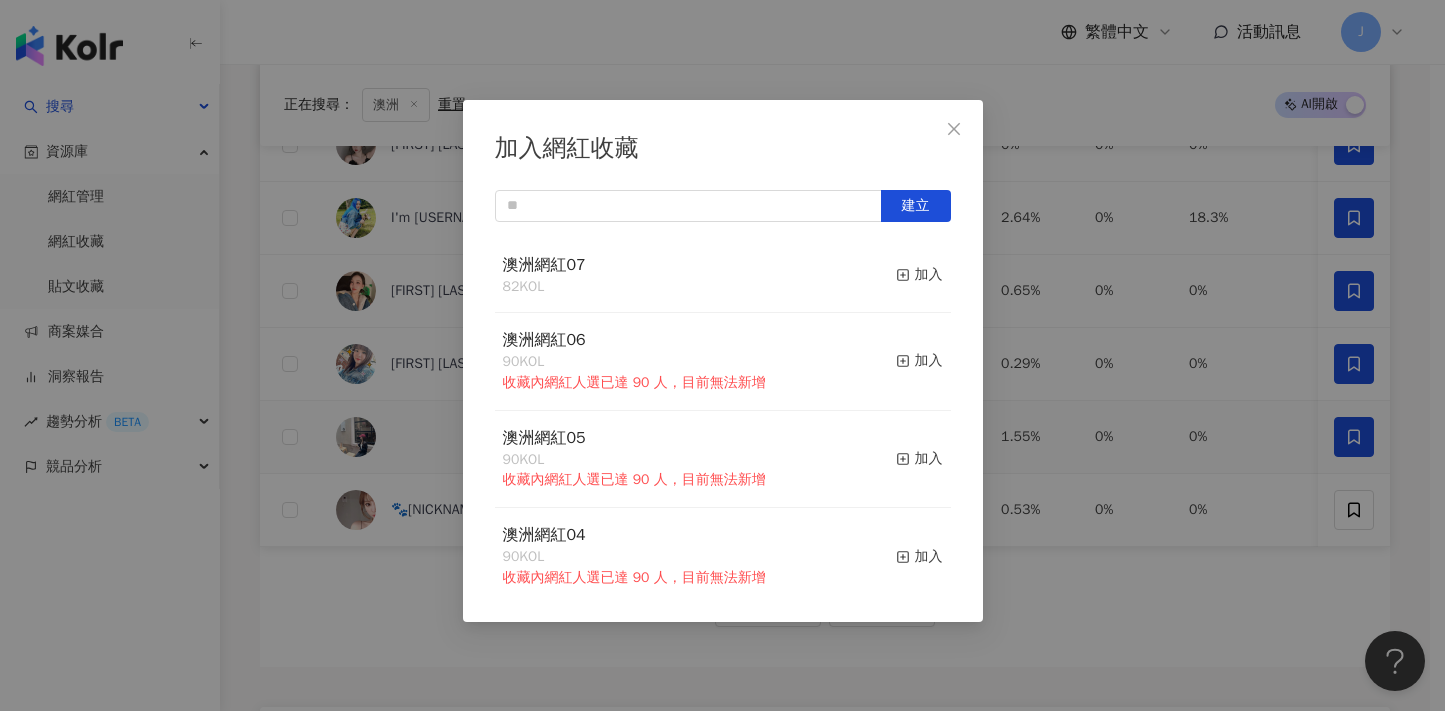 click on "加入網紅收藏 建立 澳洲網紅07 82  KOL 加入 澳洲網紅06 90  KOL 收藏內網紅人選已達 90 人，目前無法新增 加入 澳洲網紅05 90  KOL 收藏內網紅人選已達 90 人，目前無法新增 加入 澳洲網紅04 90  KOL 收藏內網紅人選已達 90 人，目前無法新增 加入 澳洲網紅03 90  KOL 收藏內網紅人選已達 90 人，目前無法新增 加入 澳洲網紅02 90  KOL 收藏內網紅人選已達 90 人，目前無法新增 加入 澳洲網紅01 90  KOL 收藏內網紅人選已達 90 人，目前無法新增 加入 澳洲網紅 90  KOL 收藏內網紅人選已達 90 人，目前無法新增 加入 夏日藝術季 12  KOL 加入 臺中文創輔導專案 11  KOL 加入" at bounding box center [722, 355] 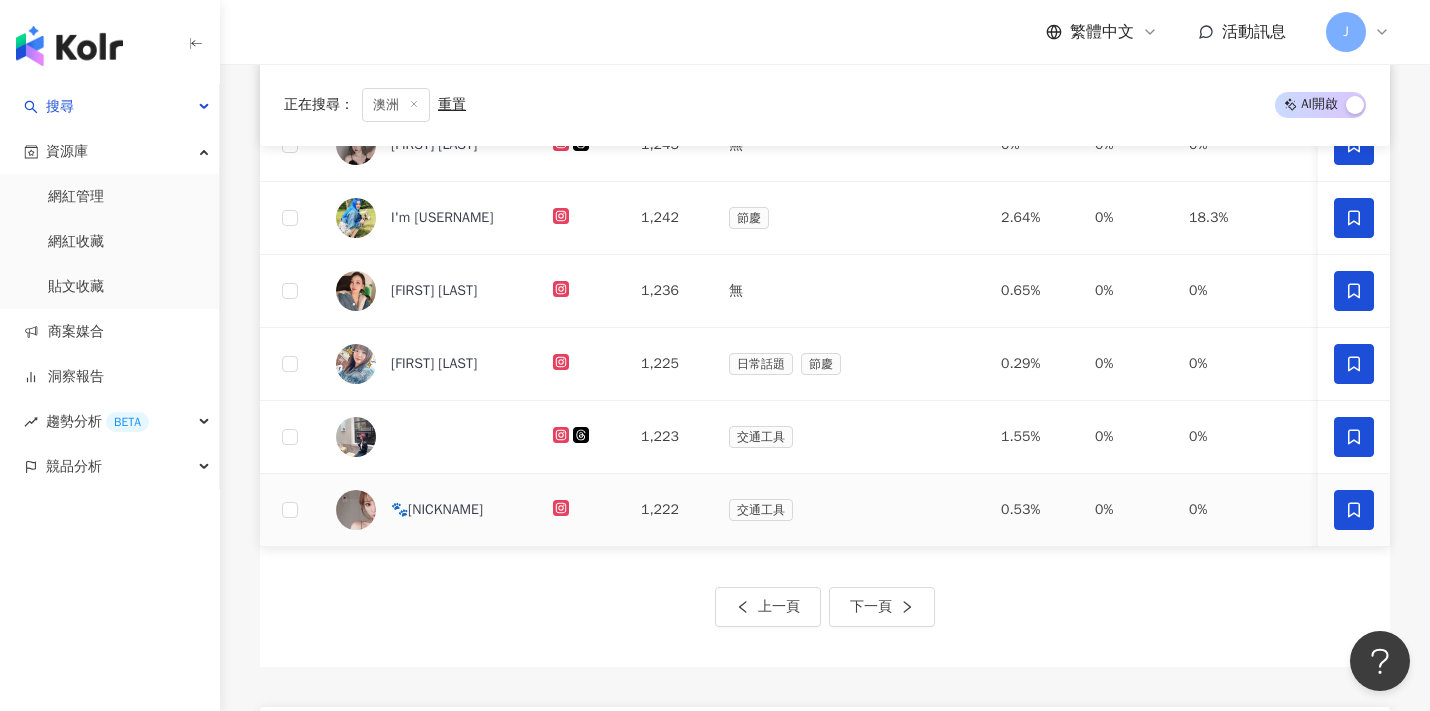 click at bounding box center [1354, 510] 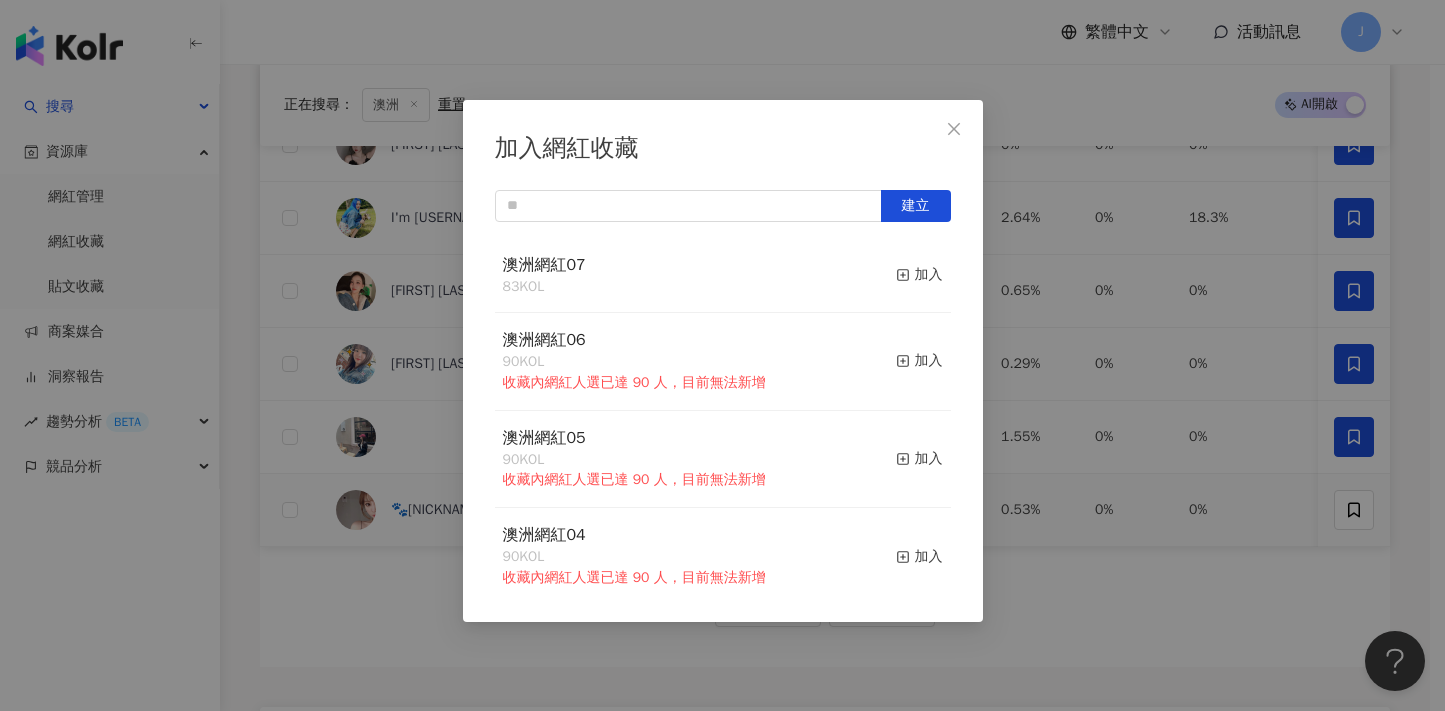 click on "加入" at bounding box center (919, 275) 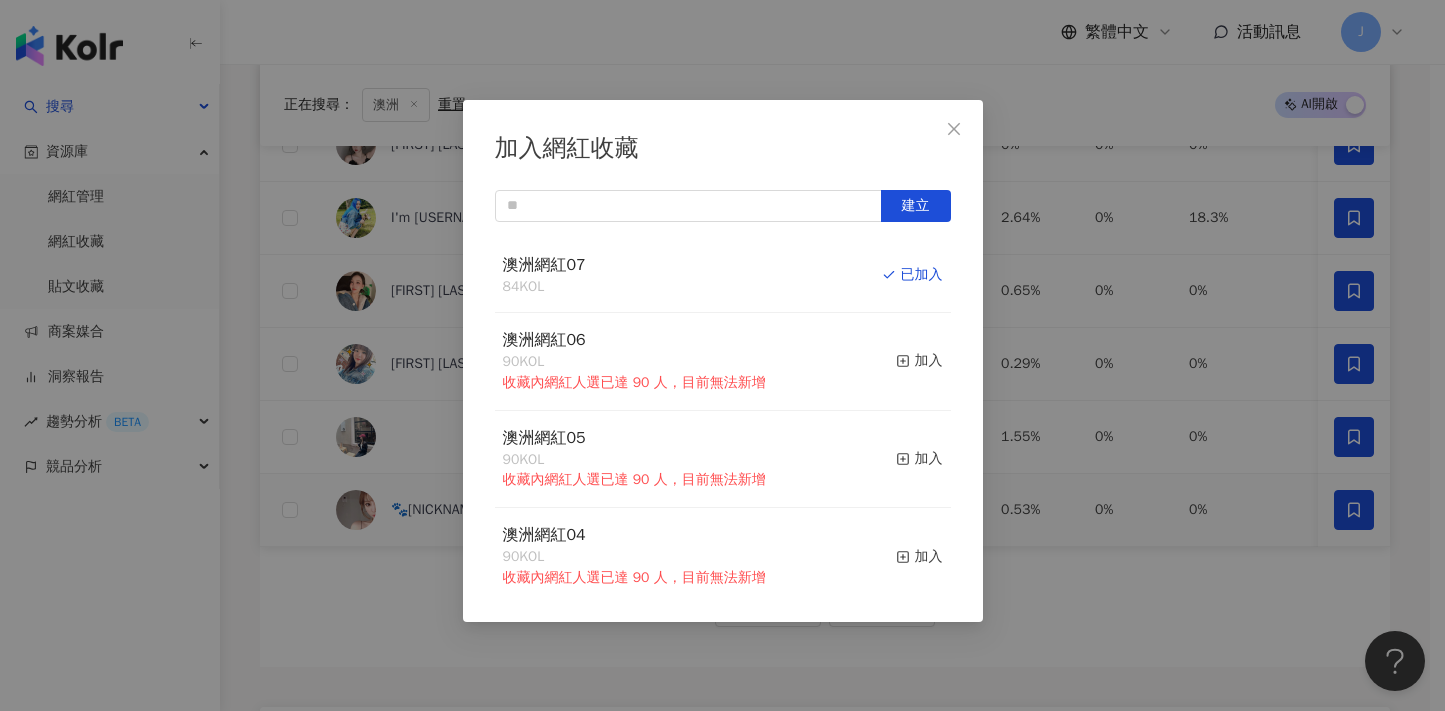 click on "加入網紅收藏 建立 澳洲網紅07 84  KOL 已加入 澳洲網紅06 90  KOL 收藏內網紅人選已達 90 人，目前無法新增 加入 澳洲網紅05 90  KOL 收藏內網紅人選已達 90 人，目前無法新增 加入 澳洲網紅04 90  KOL 收藏內網紅人選已達 90 人，目前無法新增 加入 澳洲網紅03 90  KOL 收藏內網紅人選已達 90 人，目前無法新增 加入 澳洲網紅02 90  KOL 收藏內網紅人選已達 90 人，目前無法新增 加入 澳洲網紅01 90  KOL 收藏內網紅人選已達 90 人，目前無法新增 加入 澳洲網紅 90  KOL 收藏內網紅人選已達 90 人，目前無法新增 加入 夏日藝術季 12  KOL 加入 臺中文創輔導專案 11  KOL 加入" at bounding box center [722, 355] 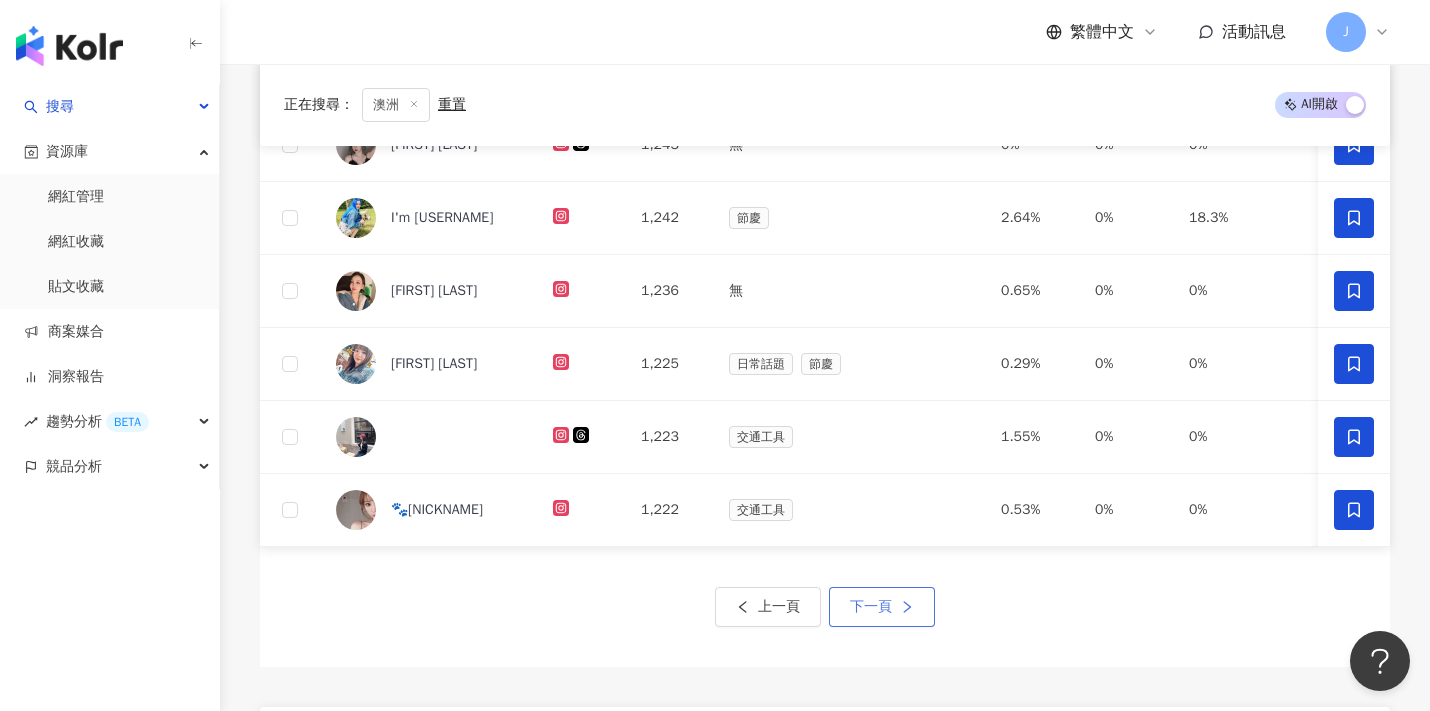 click on "下一頁" at bounding box center [882, 607] 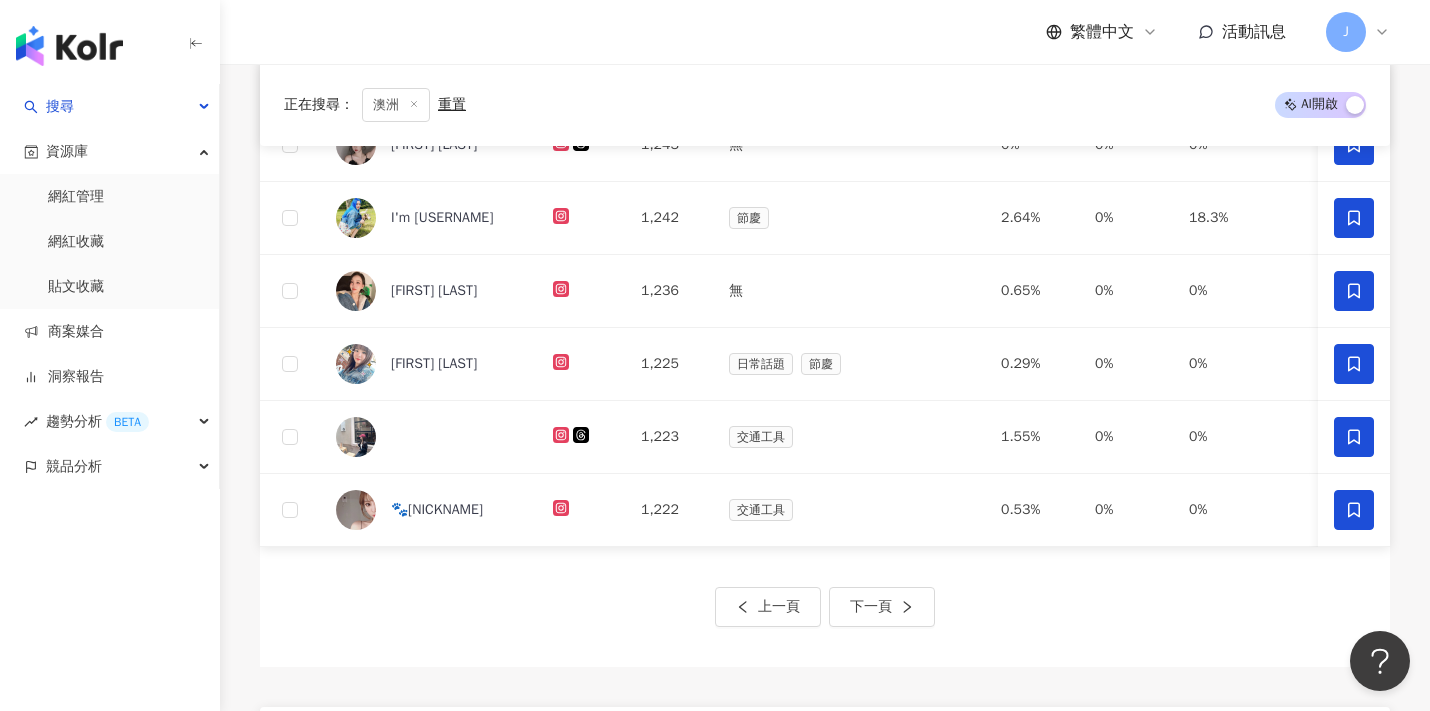 scroll, scrollTop: 560, scrollLeft: 0, axis: vertical 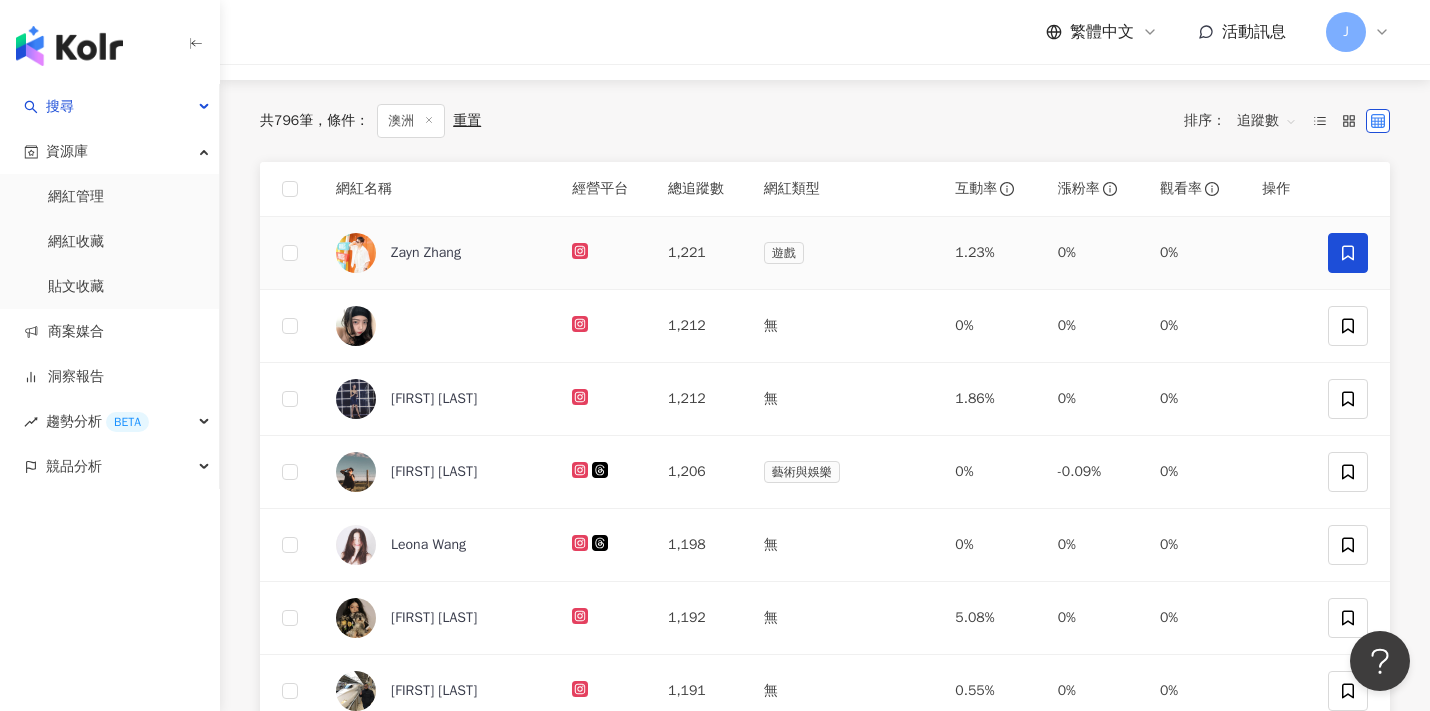 click 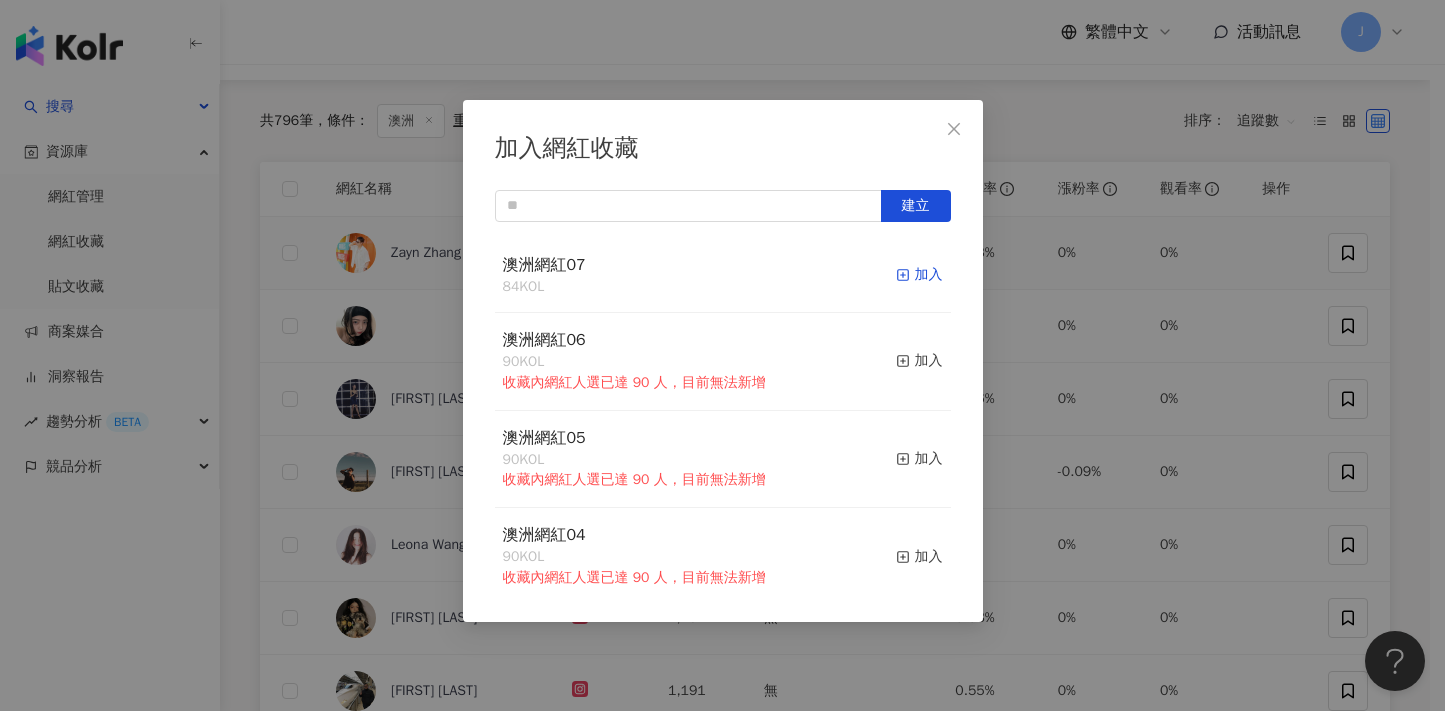 click on "加入" at bounding box center (919, 275) 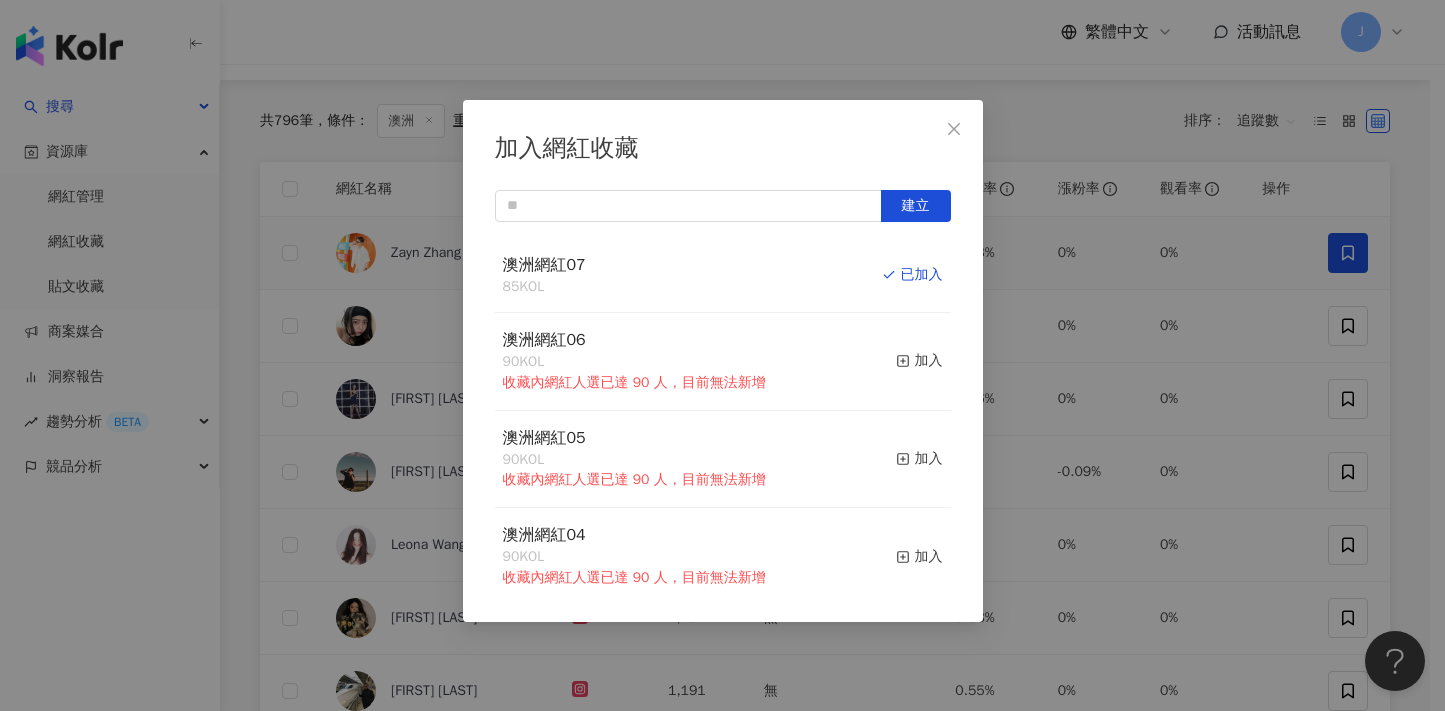 click on "加入網紅收藏 建立 澳洲網紅07 85  KOL 已加入 澳洲網紅06 90  KOL 收藏內網紅人選已達 90 人，目前無法新增 加入 澳洲網紅05 90  KOL 收藏內網紅人選已達 90 人，目前無法新增 加入 澳洲網紅04 90  KOL 收藏內網紅人選已達 90 人，目前無法新增 加入 澳洲網紅03 90  KOL 收藏內網紅人選已達 90 人，目前無法新增 加入 澳洲網紅02 90  KOL 收藏內網紅人選已達 90 人，目前無法新增 加入 澳洲網紅01 90  KOL 收藏內網紅人選已達 90 人，目前無法新增 加入 澳洲網紅 90  KOL 收藏內網紅人選已達 90 人，目前無法新增 加入 夏日藝術季 12  KOL 加入 臺中文創輔導專案 11  KOL 加入" at bounding box center (722, 355) 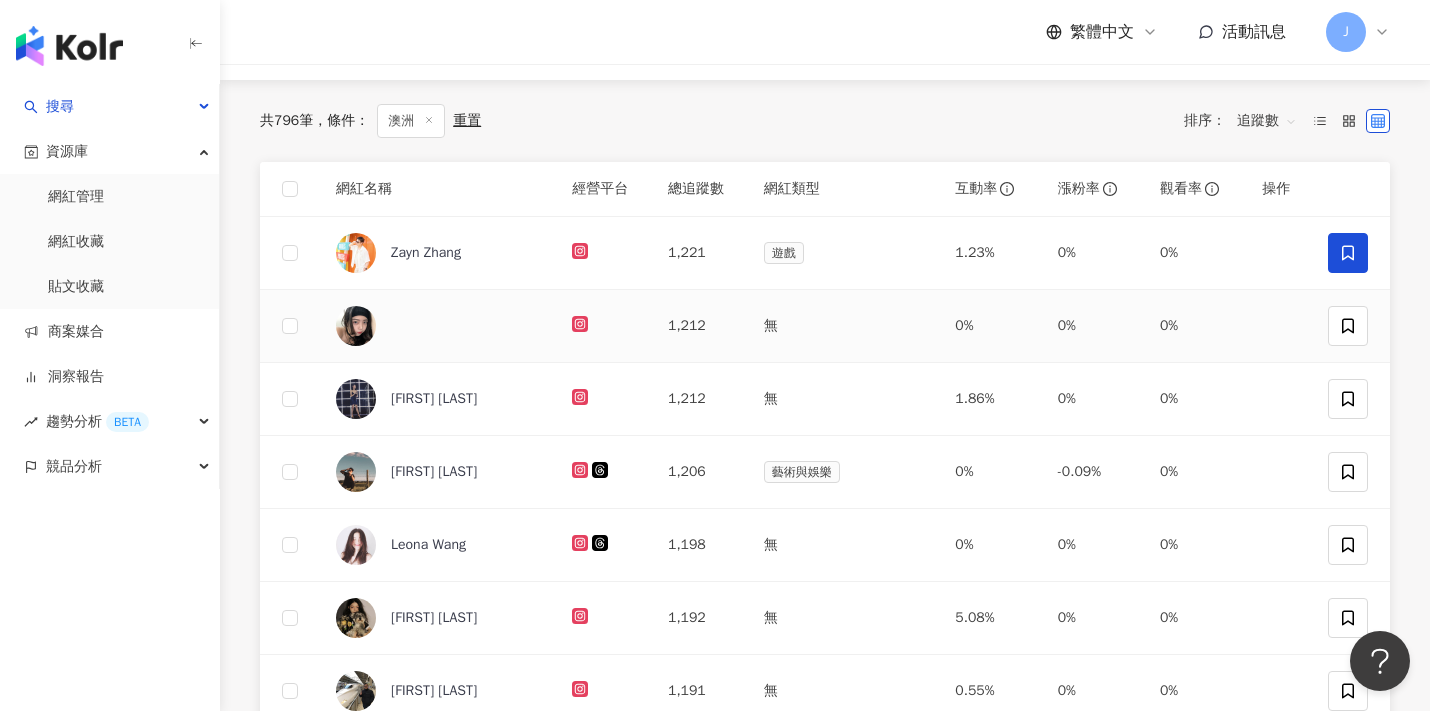 click at bounding box center [1351, 326] 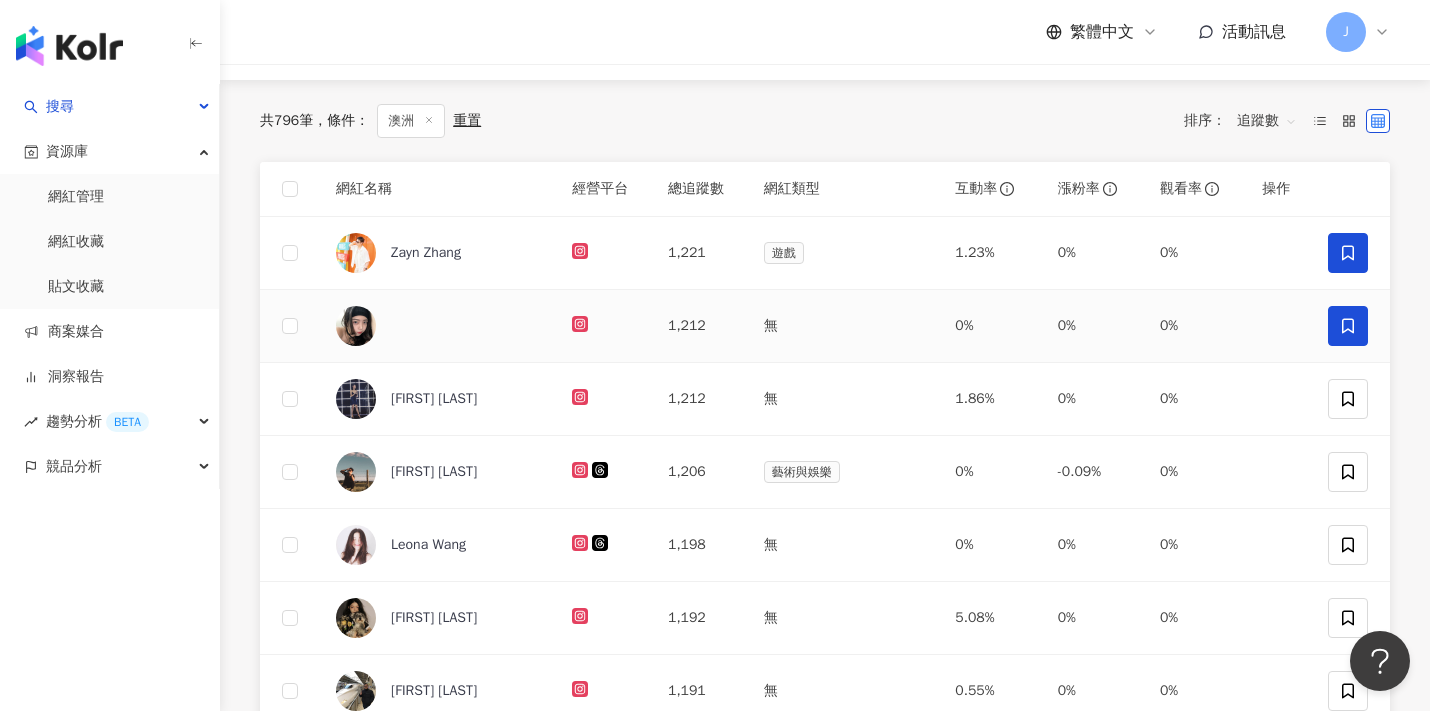 click at bounding box center (1348, 326) 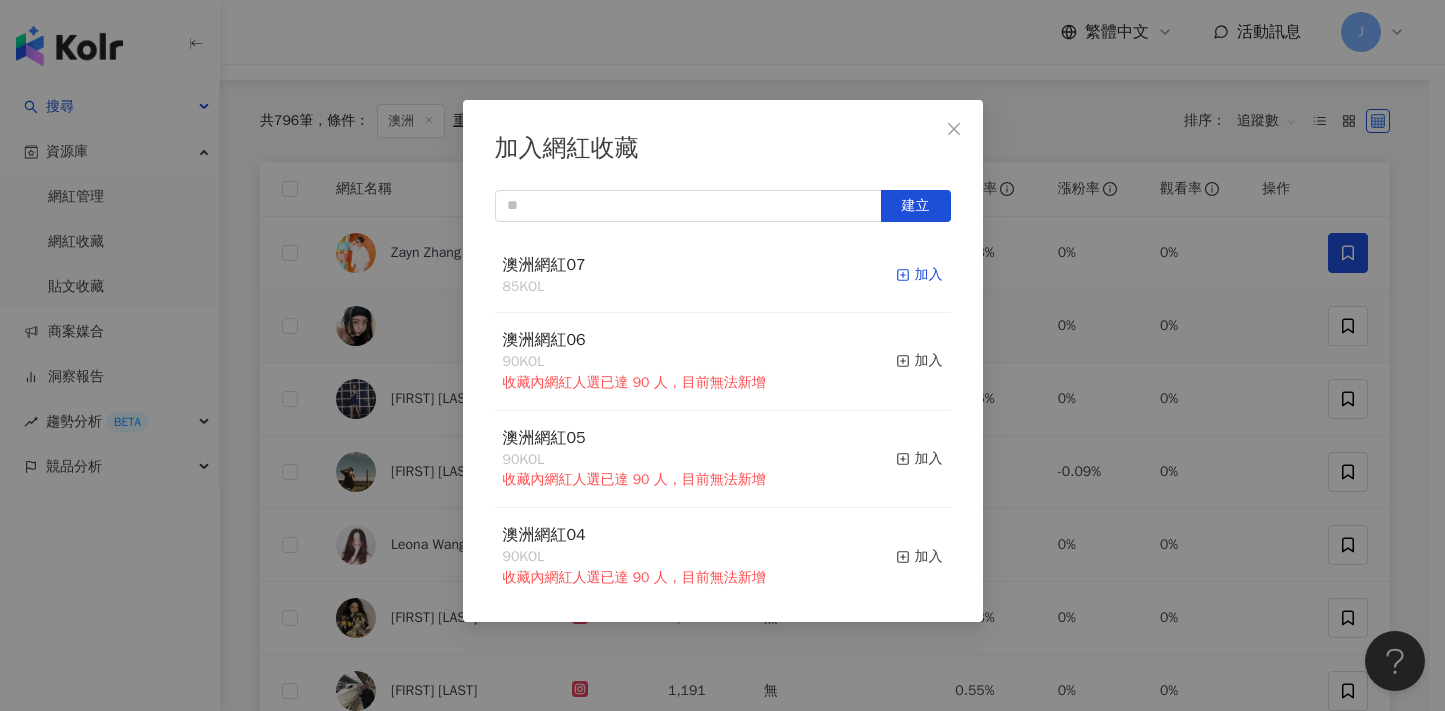 click on "加入" at bounding box center (919, 275) 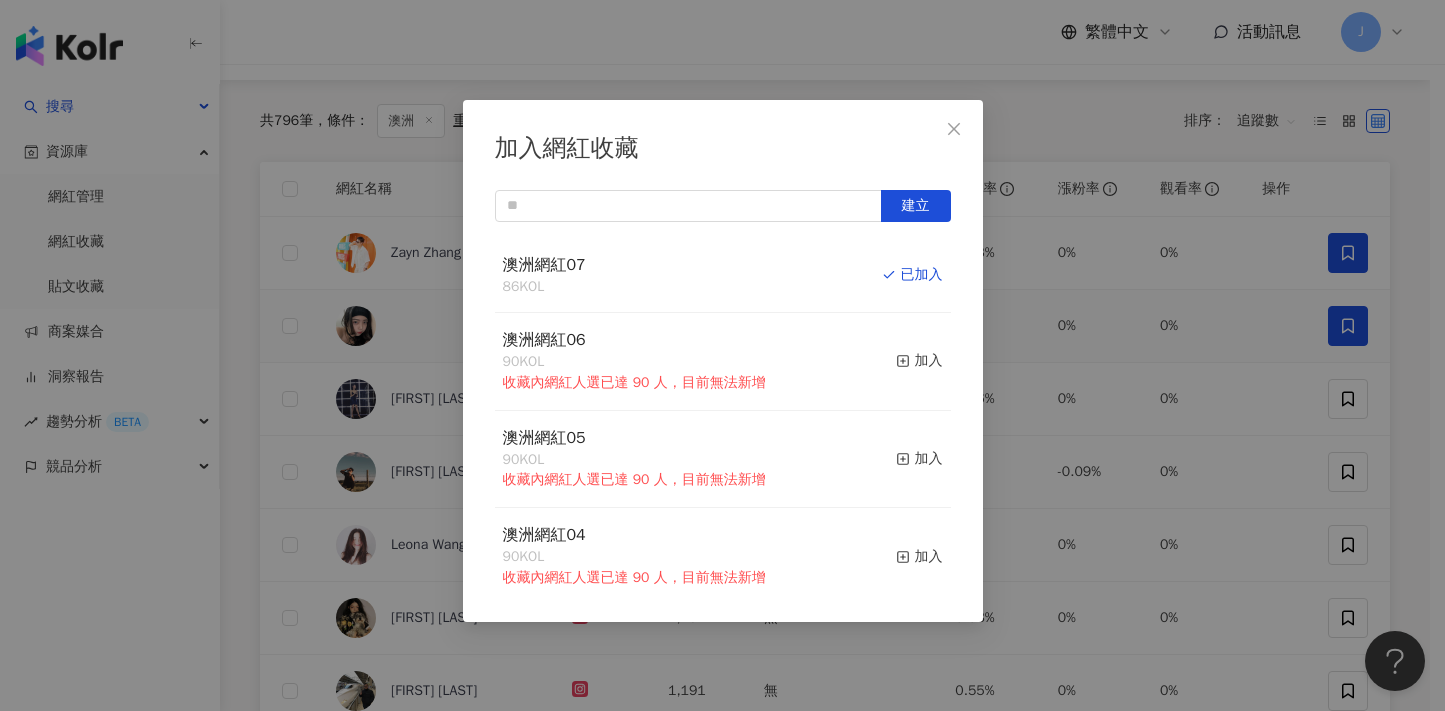 drag, startPoint x: 1054, startPoint y: 266, endPoint x: 1167, endPoint y: 318, distance: 124.39051 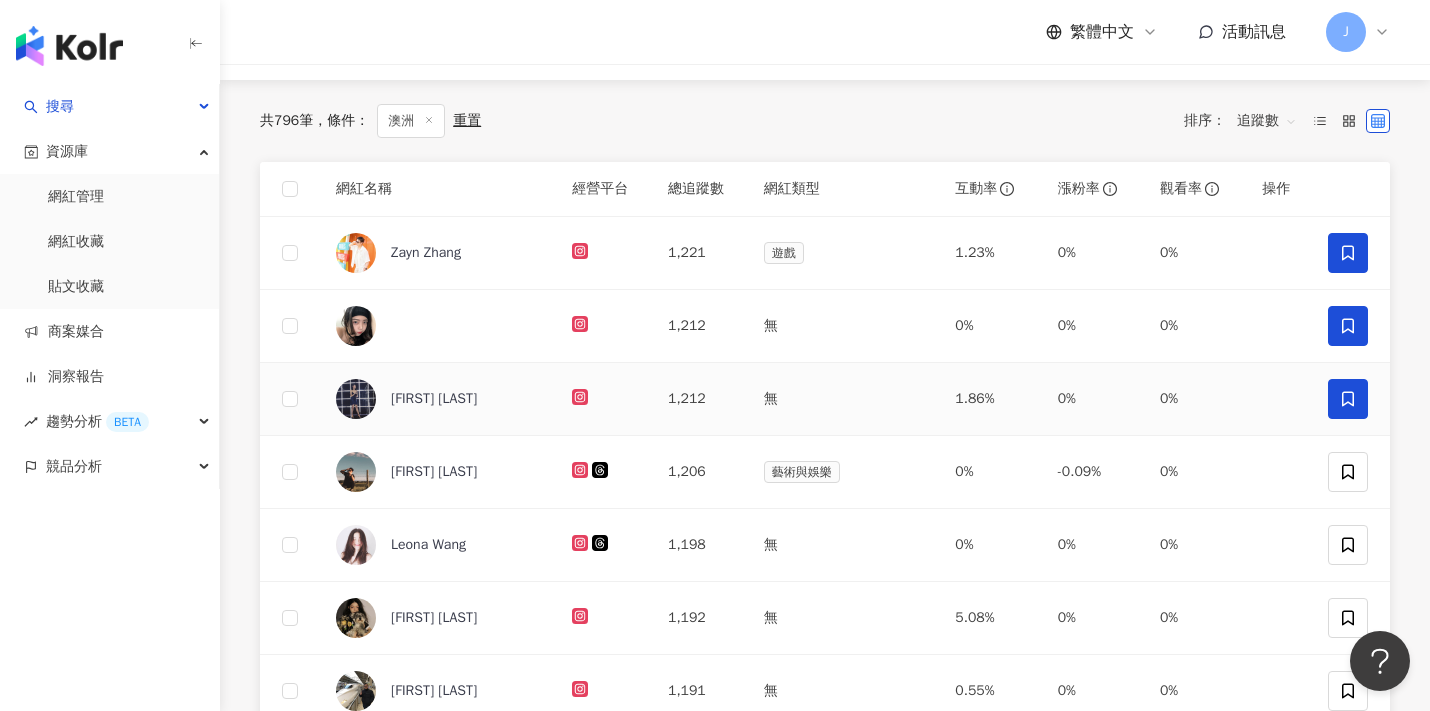 click 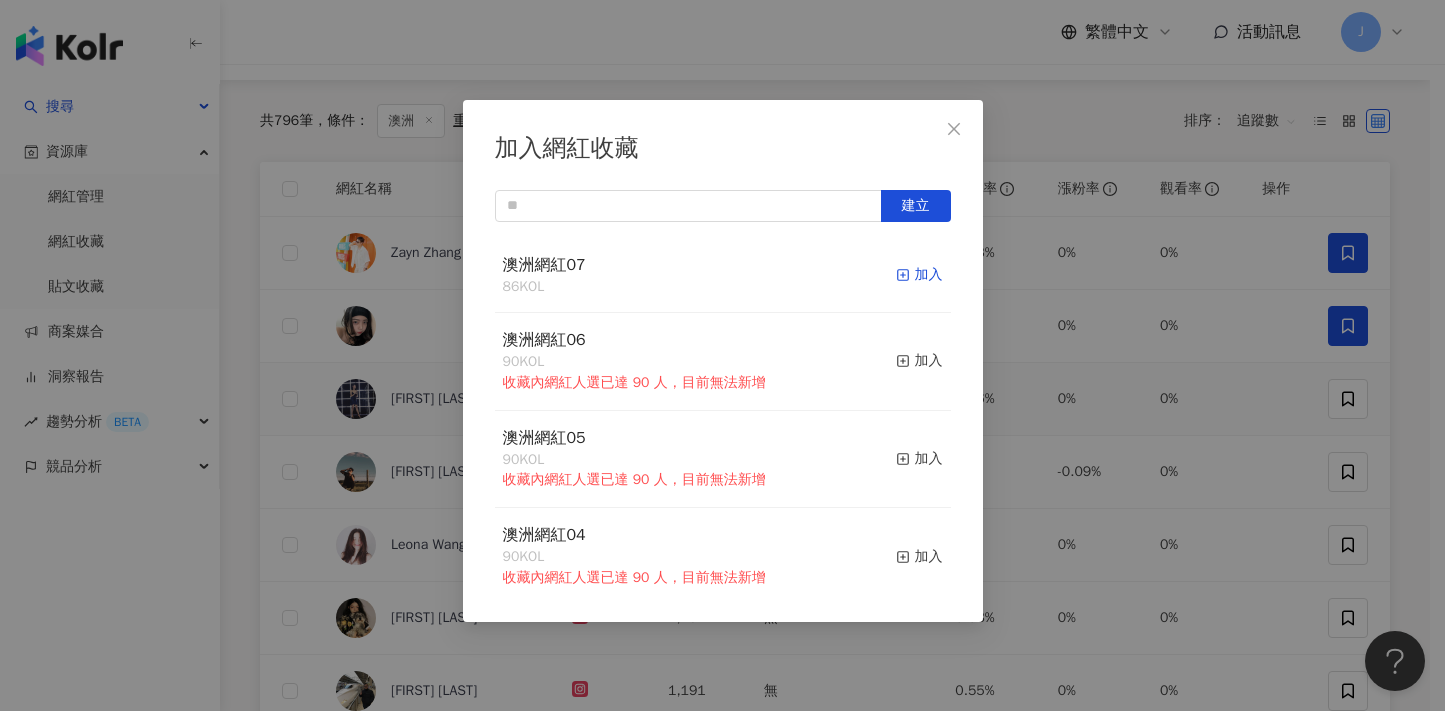 click on "加入" at bounding box center (919, 275) 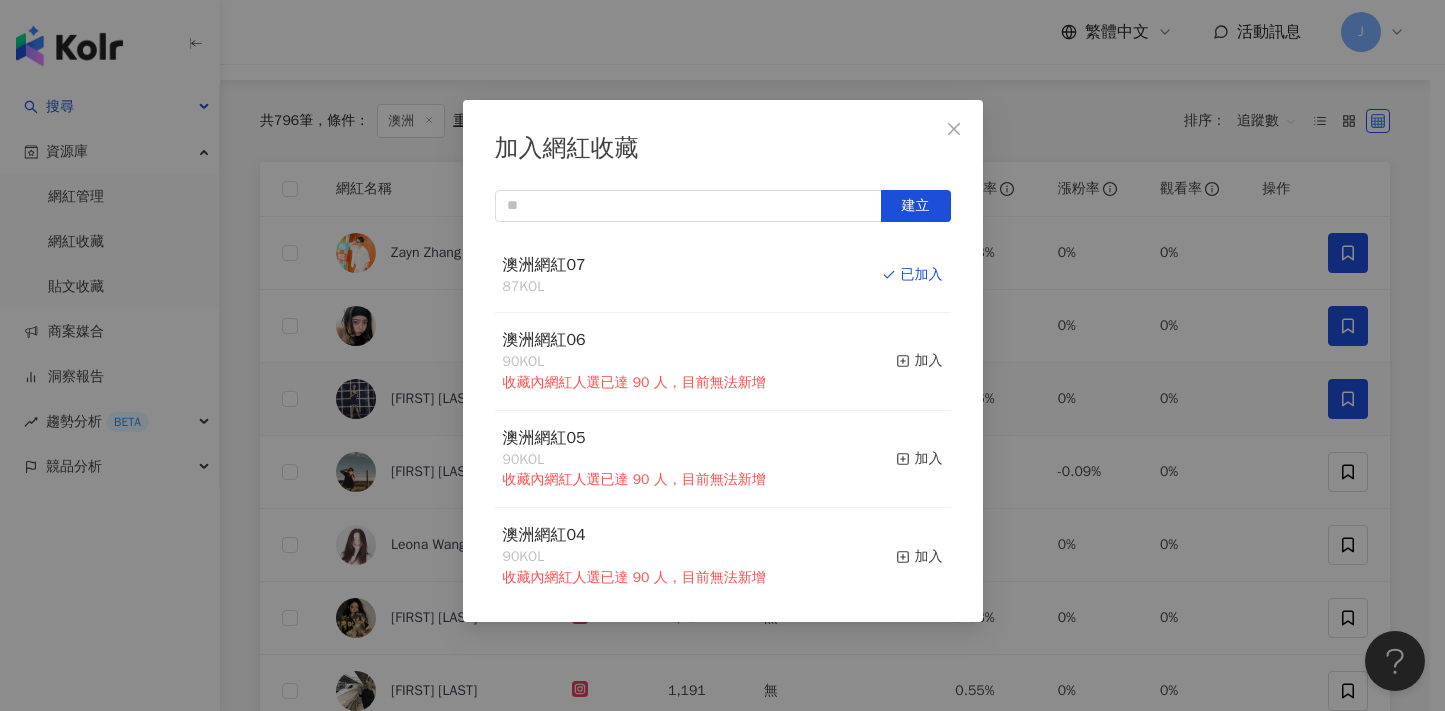 click on "加入網紅收藏 建立 澳洲網紅07 87  KOL 已加入 澳洲網紅06 90  KOL 收藏內網紅人選已達 90 人，目前無法新增 加入 澳洲網紅05 90  KOL 收藏內網紅人選已達 90 人，目前無法新增 加入 澳洲網紅04 90  KOL 收藏內網紅人選已達 90 人，目前無法新增 加入 澳洲網紅03 90  KOL 收藏內網紅人選已達 90 人，目前無法新增 加入 澳洲網紅02 90  KOL 收藏內網紅人選已達 90 人，目前無法新增 加入 澳洲網紅01 90  KOL 收藏內網紅人選已達 90 人，目前無法新增 加入 澳洲網紅 90  KOL 收藏內網紅人選已達 90 人，目前無法新增 加入 夏日藝術季 12  KOL 加入 臺中文創輔導專案 11  KOL 加入" at bounding box center [722, 355] 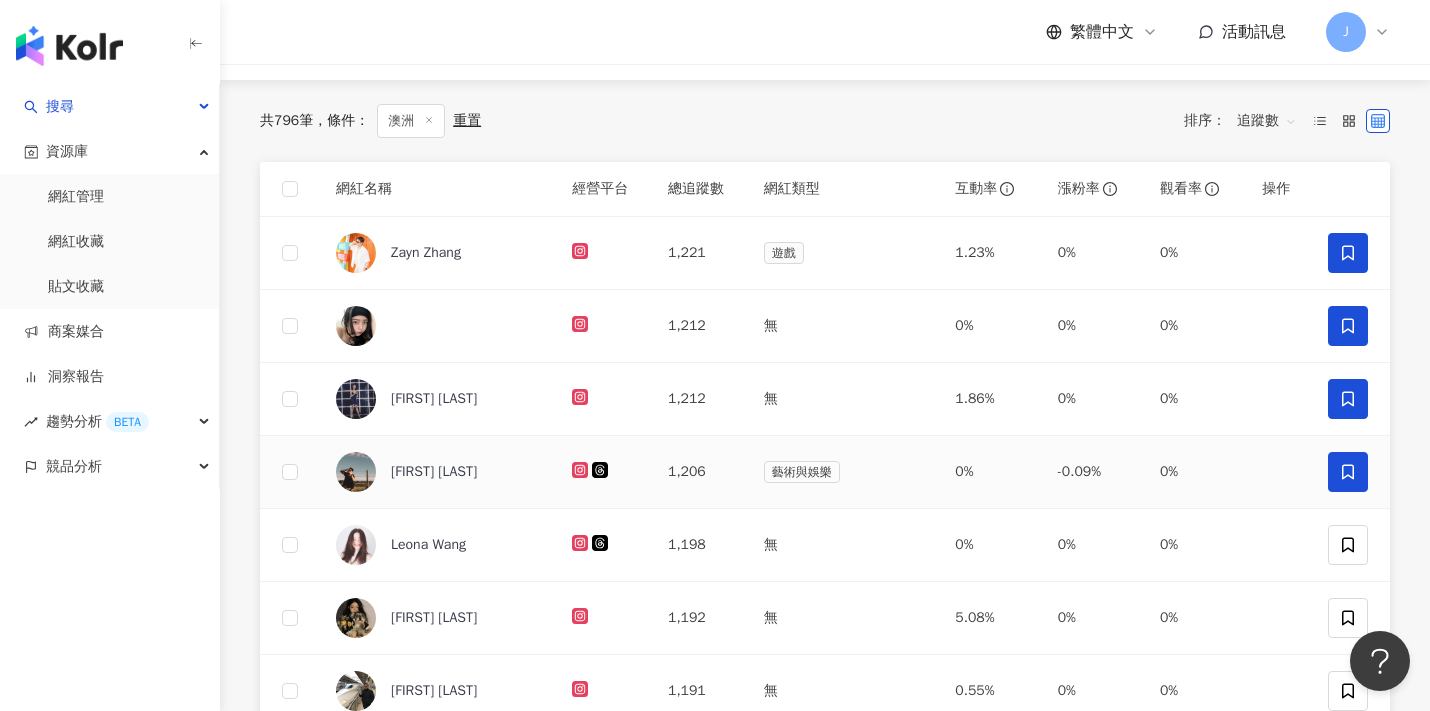 click 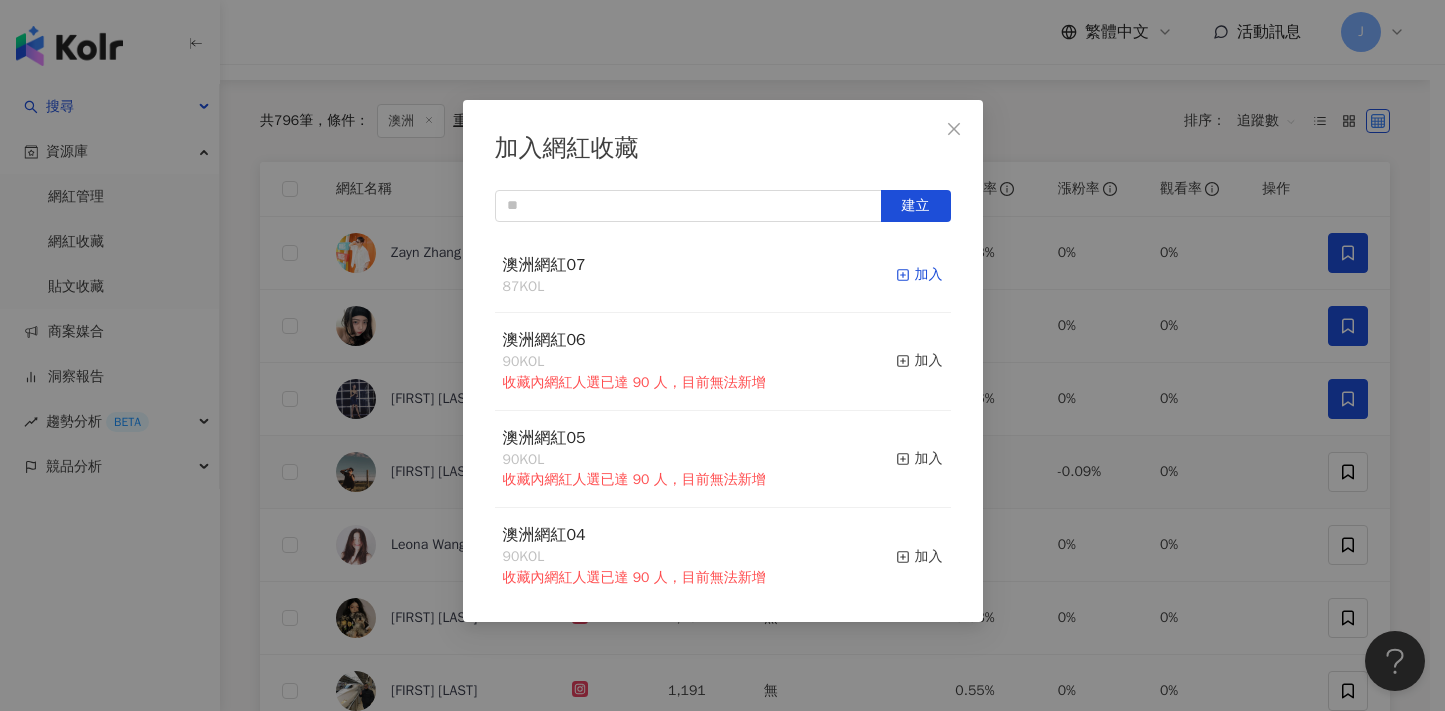 click 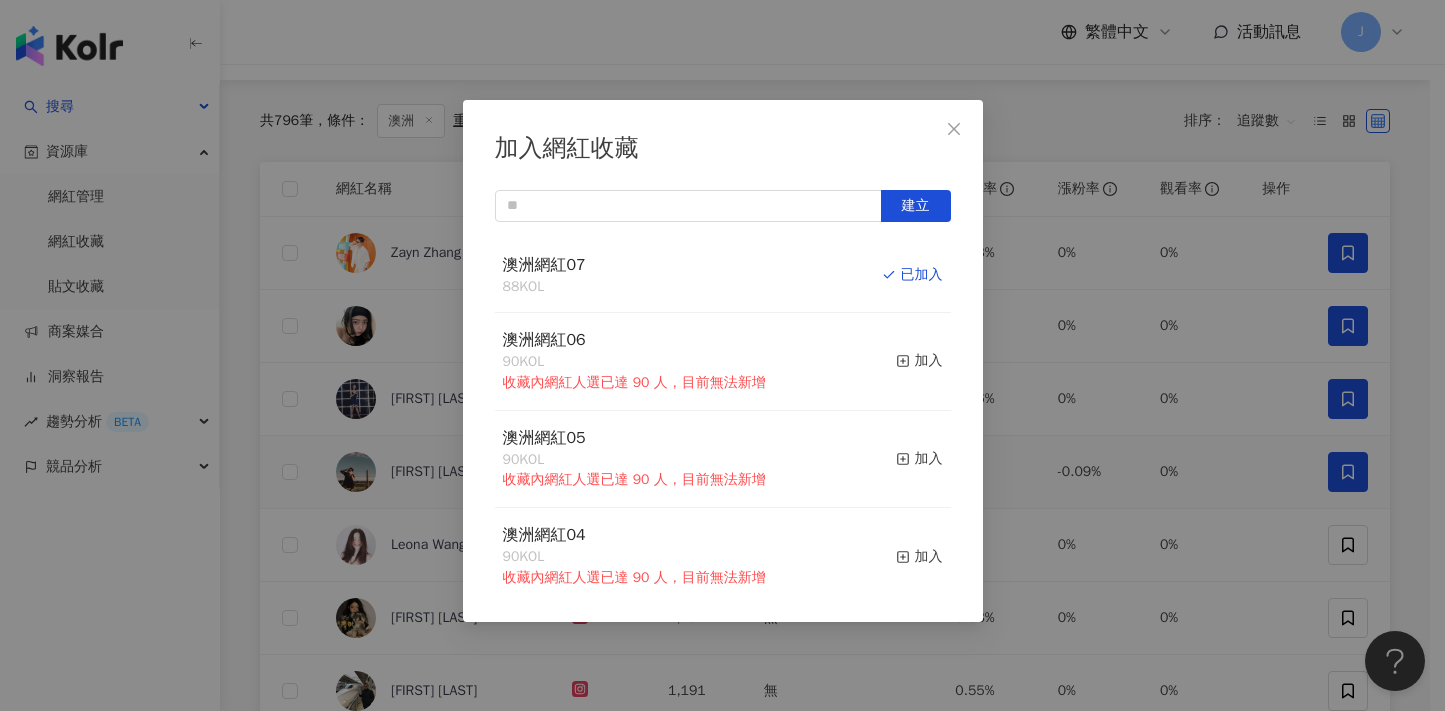 click on "加入網紅收藏 建立 澳洲網紅07 88  KOL 已加入 澳洲網紅06 90  KOL 收藏內網紅人選已達 90 人，目前無法新增 加入 澳洲網紅05 90  KOL 收藏內網紅人選已達 90 人，目前無法新增 加入 澳洲網紅04 90  KOL 收藏內網紅人選已達 90 人，目前無法新增 加入 澳洲網紅03 90  KOL 收藏內網紅人選已達 90 人，目前無法新增 加入 澳洲網紅02 90  KOL 收藏內網紅人選已達 90 人，目前無法新增 加入 澳洲網紅01 90  KOL 收藏內網紅人選已達 90 人，目前無法新增 加入 澳洲網紅 90  KOL 收藏內網紅人選已達 90 人，目前無法新增 加入 夏日藝術季 12  KOL 加入 臺中文創輔導專案 11  KOL 加入" at bounding box center [722, 355] 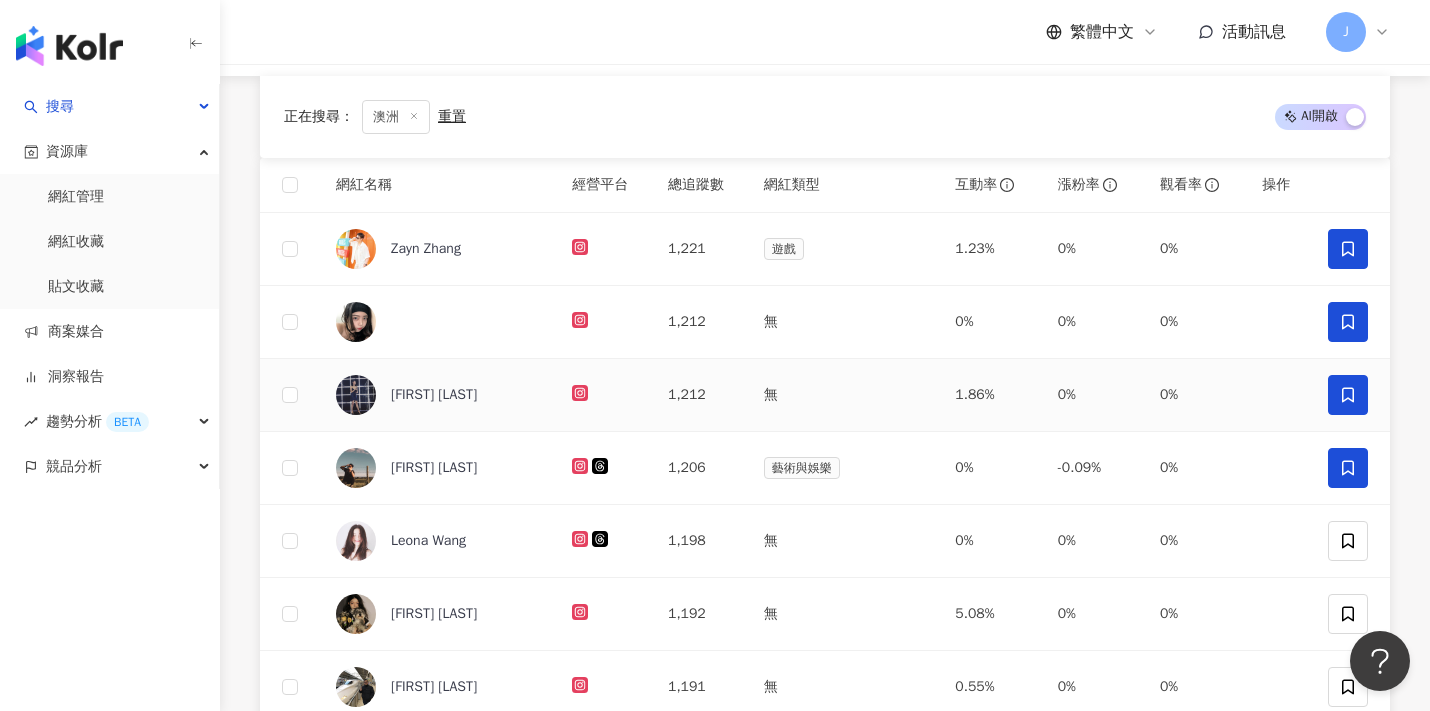 scroll, scrollTop: 334, scrollLeft: 0, axis: vertical 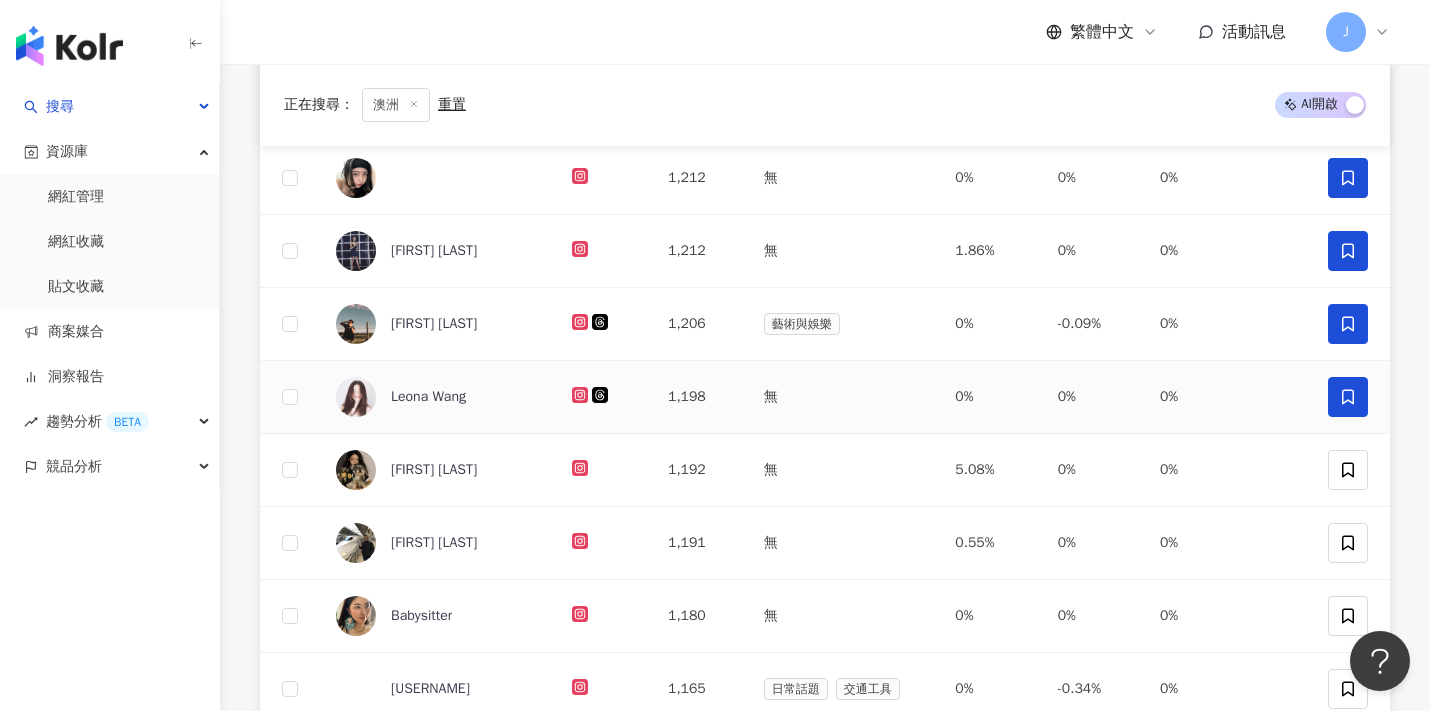 click at bounding box center (1348, 397) 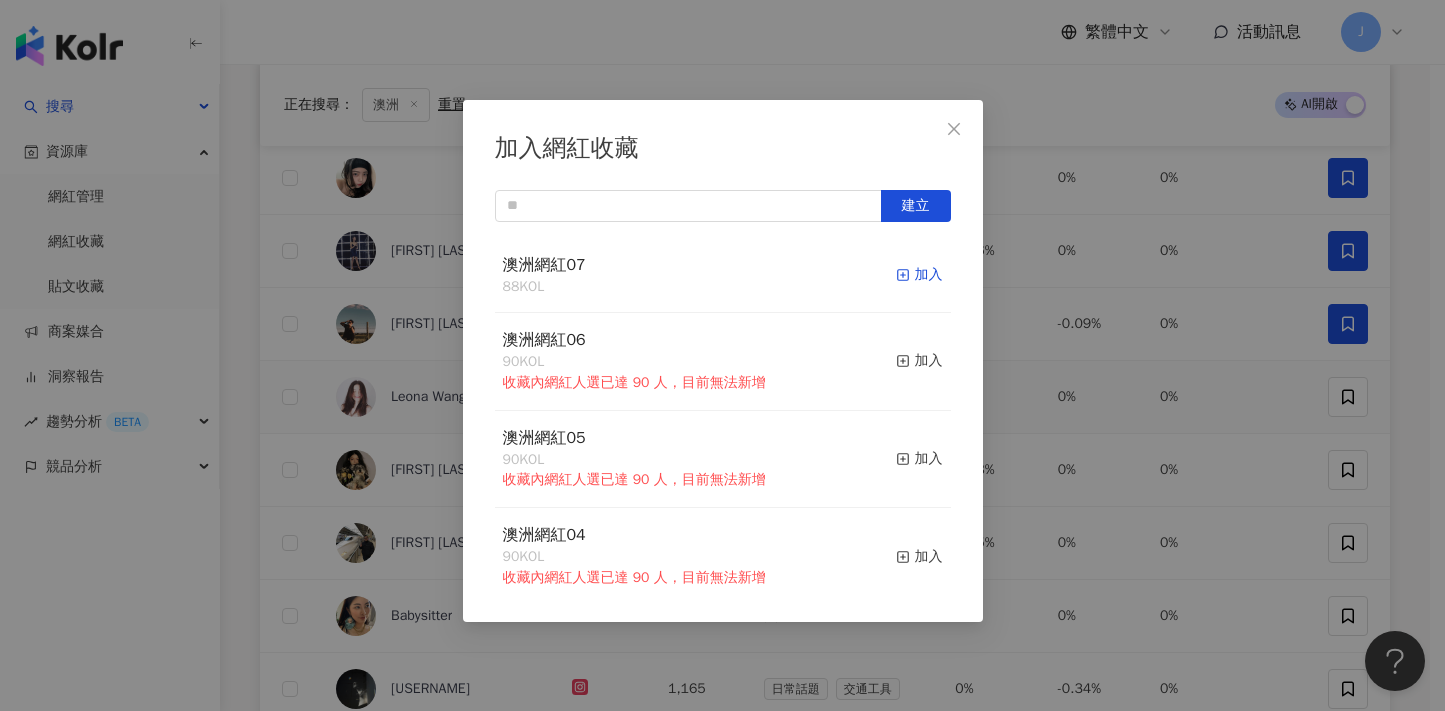 click on "加入" at bounding box center [919, 275] 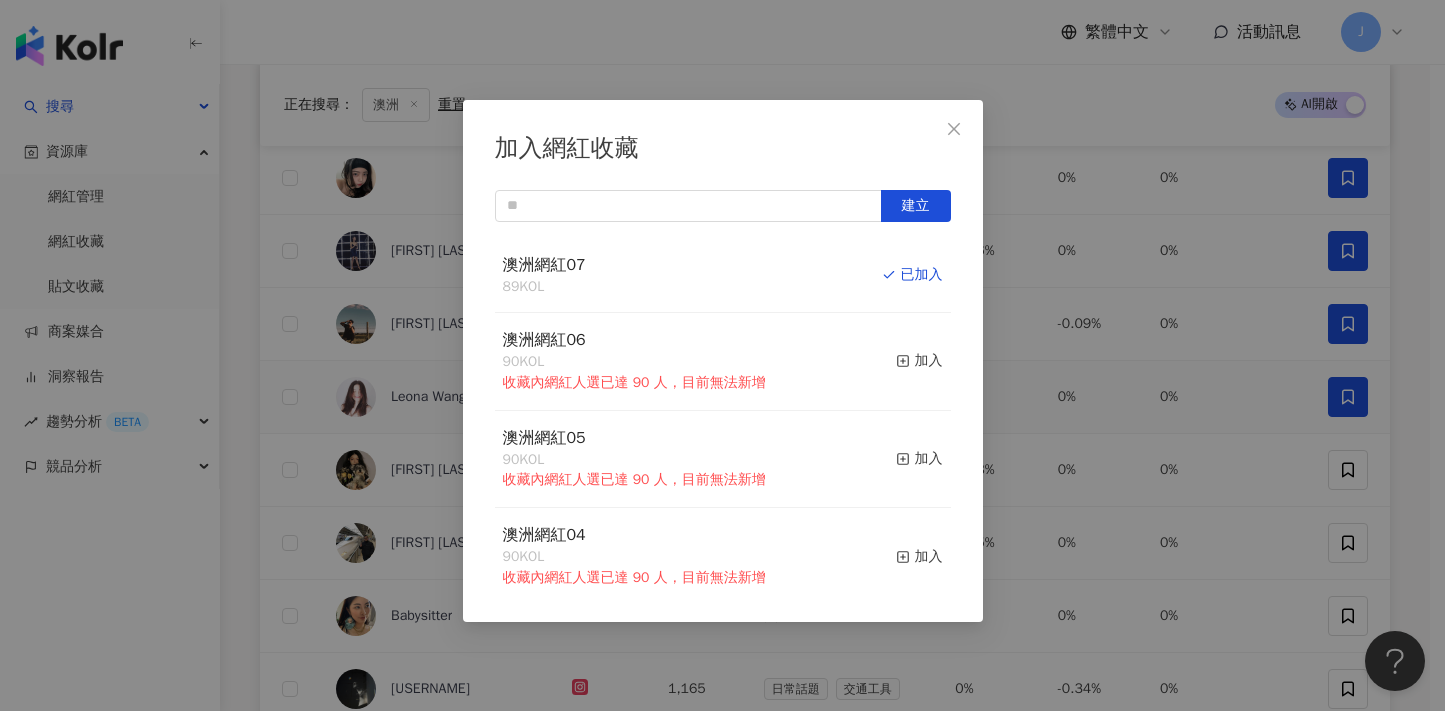 click on "加入網紅收藏 建立 澳洲網紅07 89  KOL 已加入 澳洲網紅06 90  KOL 收藏內網紅人選已達 90 人，目前無法新增 加入 澳洲網紅05 90  KOL 收藏內網紅人選已達 90 人，目前無法新增 加入 澳洲網紅04 90  KOL 收藏內網紅人選已達 90 人，目前無法新增 加入 澳洲網紅03 90  KOL 收藏內網紅人選已達 90 人，目前無法新增 加入 澳洲網紅02 90  KOL 收藏內網紅人選已達 90 人，目前無法新增 加入 澳洲網紅01 90  KOL 收藏內網紅人選已達 90 人，目前無法新增 加入 澳洲網紅 90  KOL 收藏內網紅人選已達 90 人，目前無法新增 加入 夏日藝術季 12  KOL 加入 臺中文創輔導專案 11  KOL 加入" at bounding box center (722, 355) 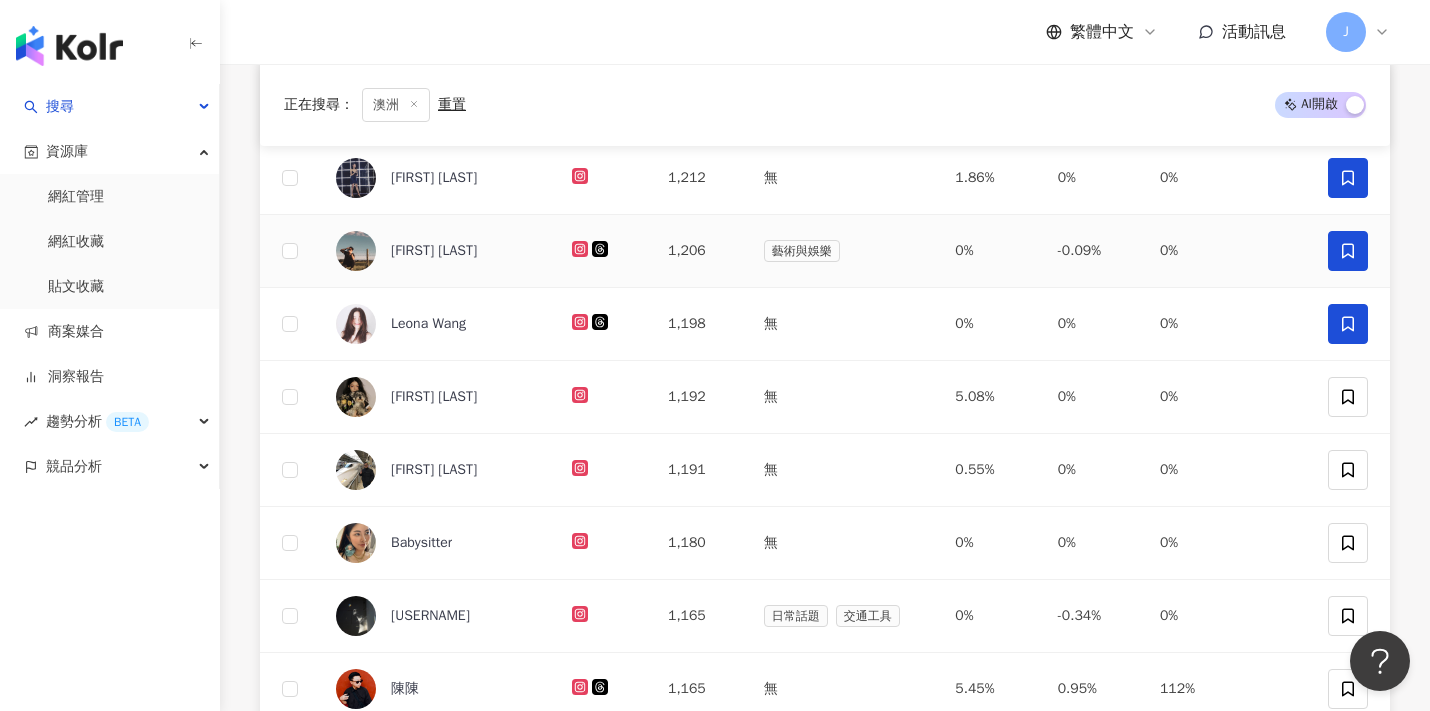 scroll, scrollTop: 411, scrollLeft: 0, axis: vertical 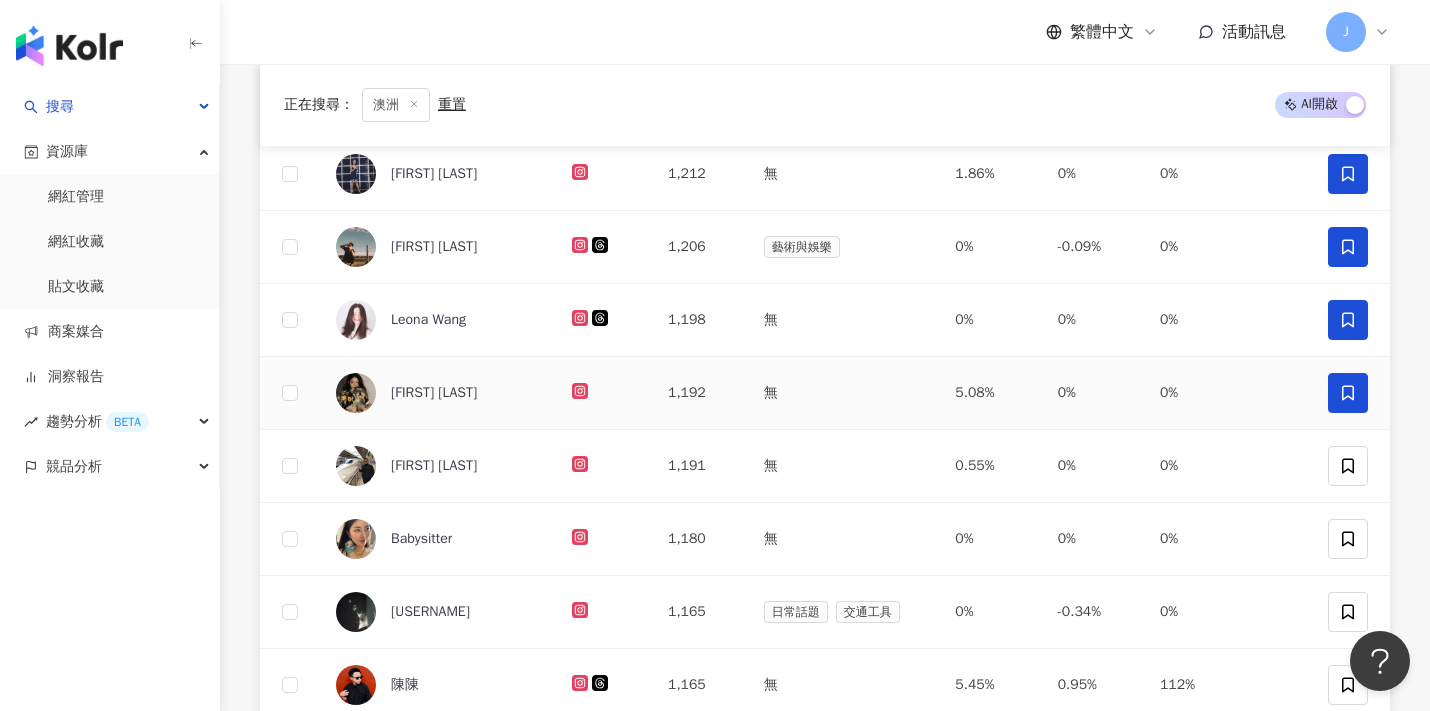 click 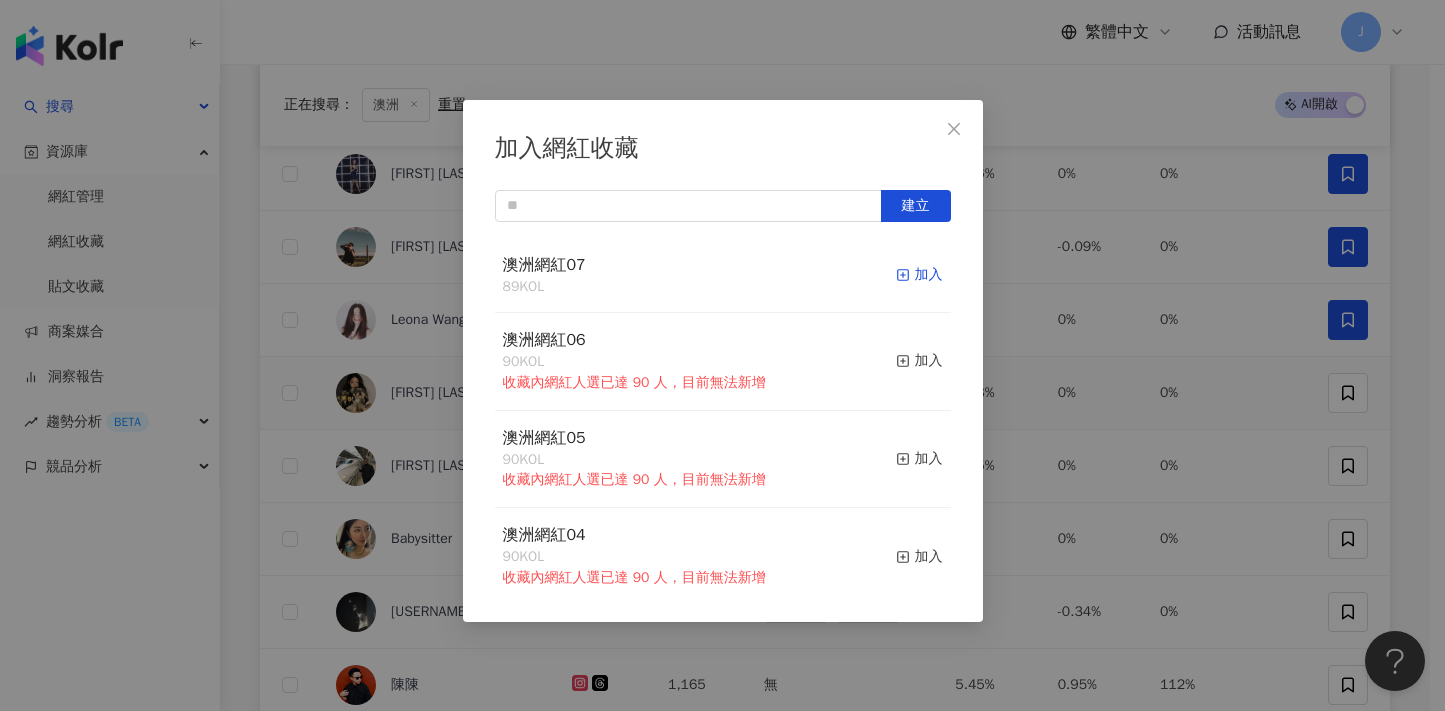 click on "加入" at bounding box center [919, 275] 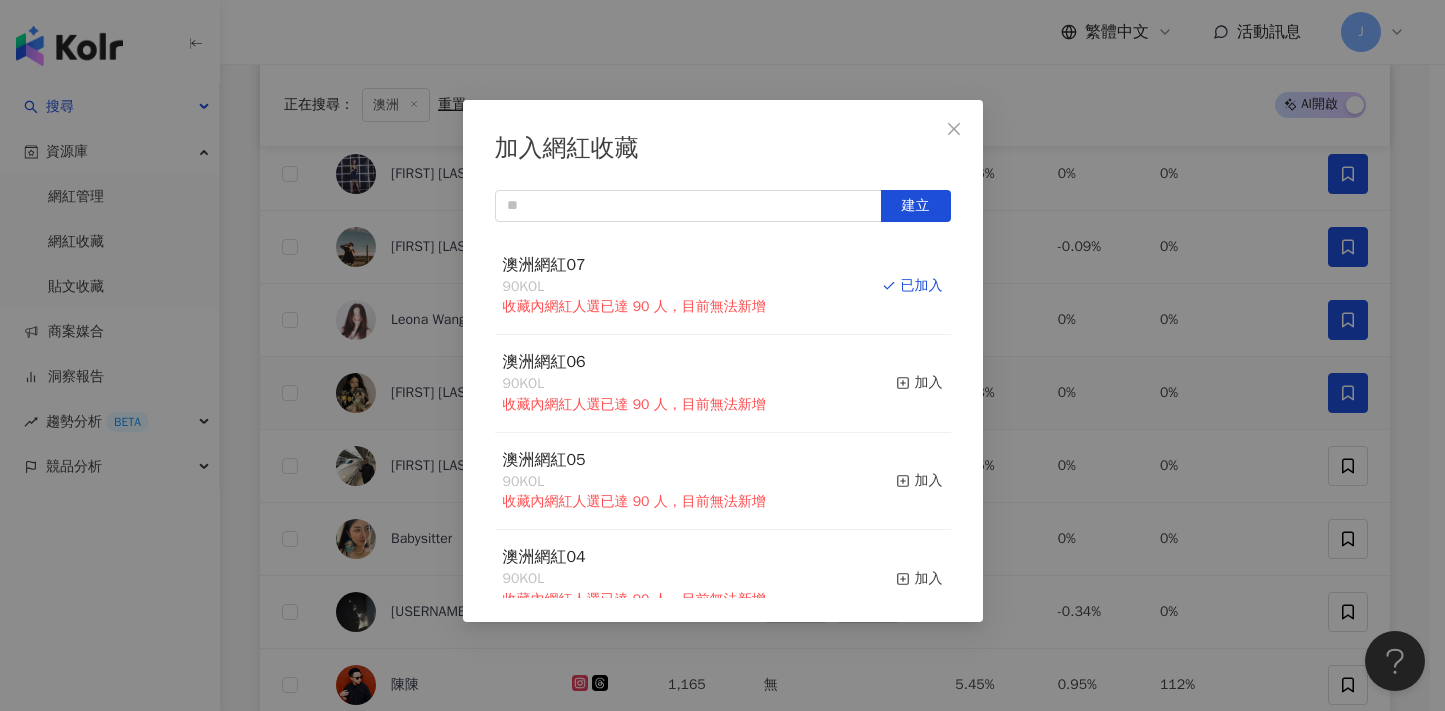 click on "加入網紅收藏 建立 澳洲網紅07 90  KOL 收藏內網紅人選已達 90 人，目前無法新增 已加入 澳洲網紅06 90  KOL 收藏內網紅人選已達 90 人，目前無法新增 加入 澳洲網紅05 90  KOL 收藏內網紅人選已達 90 人，目前無法新增 加入 澳洲網紅04 90  KOL 收藏內網紅人選已達 90 人，目前無法新增 加入 澳洲網紅03 90  KOL 收藏內網紅人選已達 90 人，目前無法新增 加入 澳洲網紅02 90  KOL 收藏內網紅人選已達 90 人，目前無法新增 加入 澳洲網紅01 90  KOL 收藏內網紅人選已達 90 人，目前無法新增 加入 澳洲網紅 90  KOL 收藏內網紅人選已達 90 人，目前無法新增 加入 夏日藝術季 12  KOL 加入 臺中文創輔導專案 11  KOL 加入" at bounding box center [722, 355] 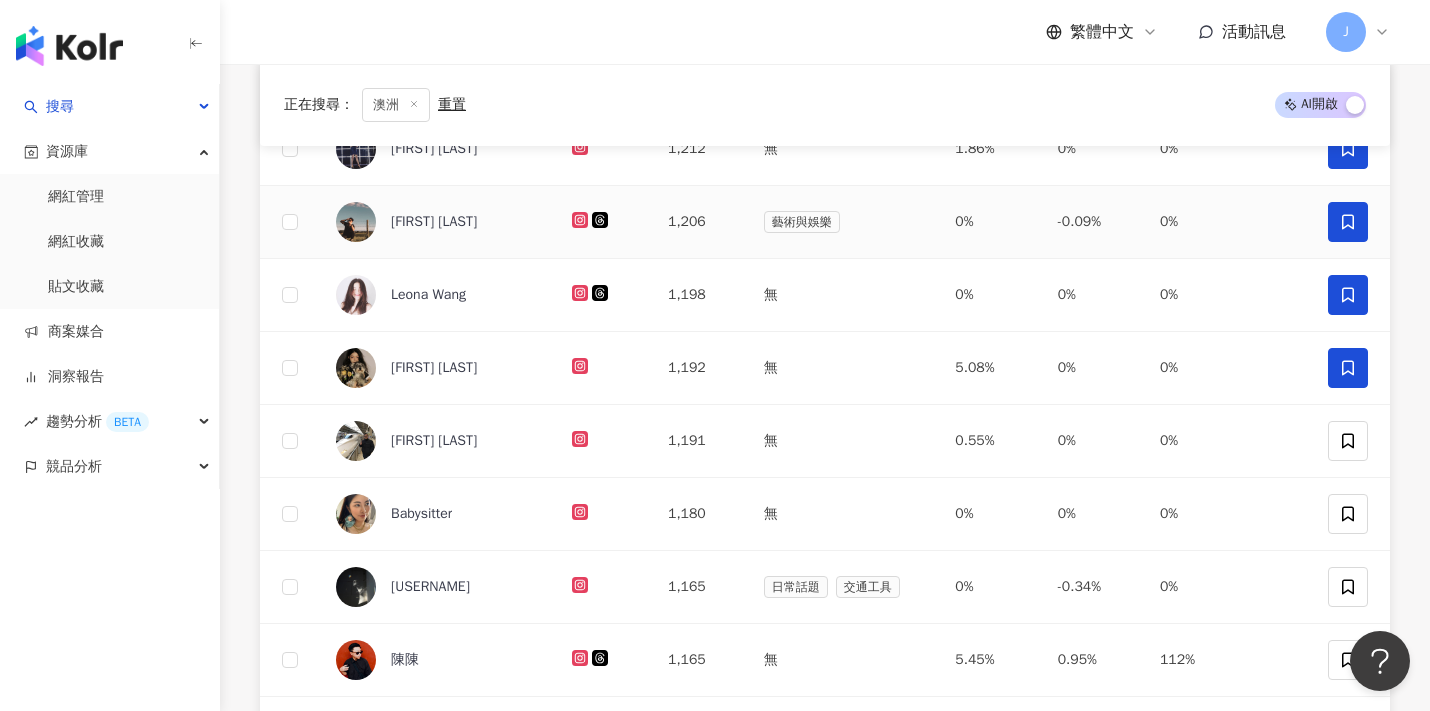 scroll, scrollTop: 499, scrollLeft: 0, axis: vertical 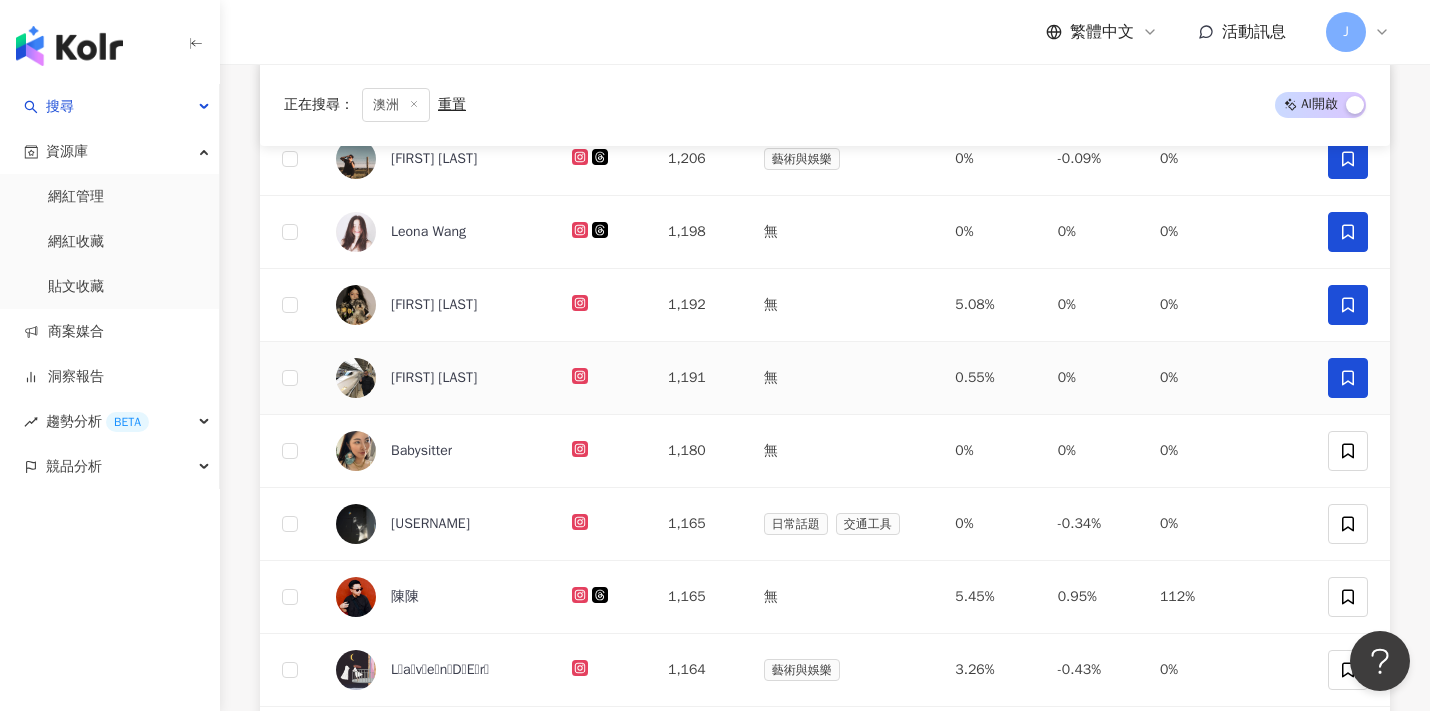 click at bounding box center (1348, 378) 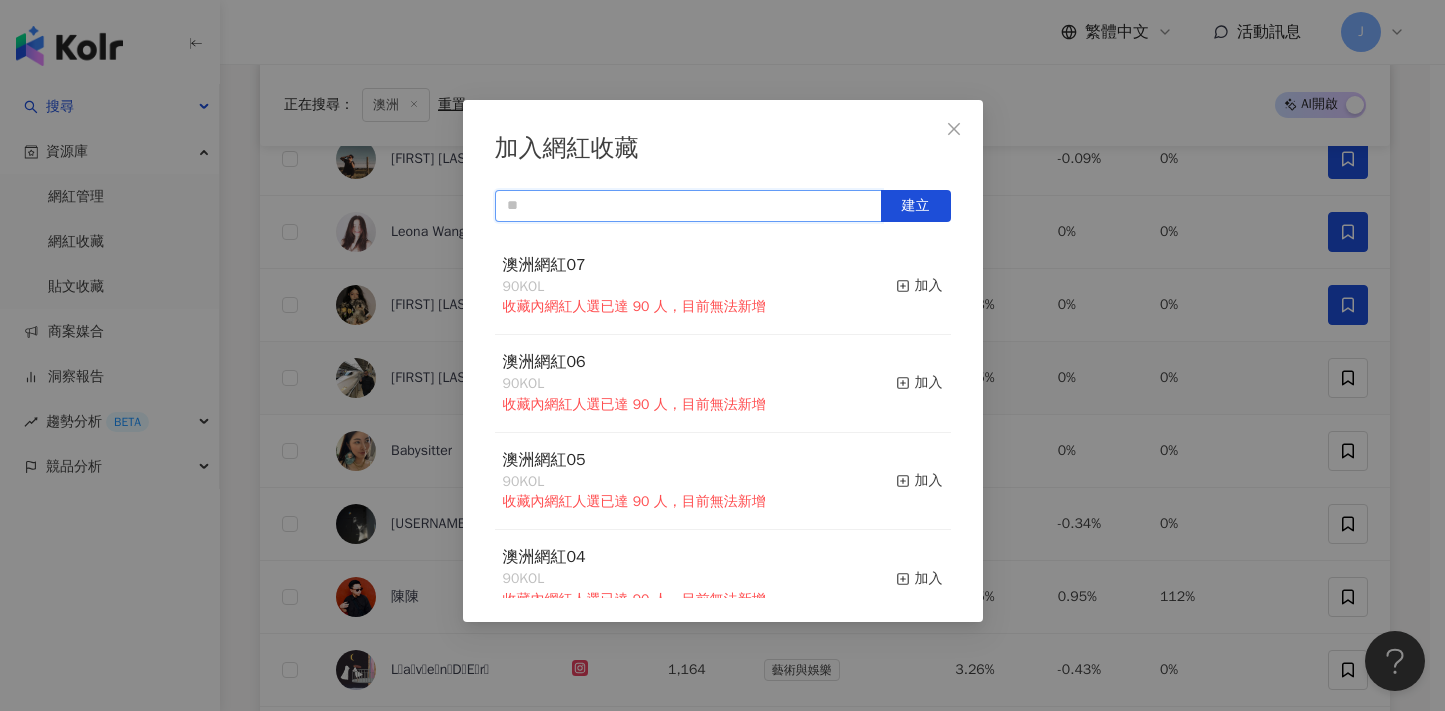 click at bounding box center [688, 206] 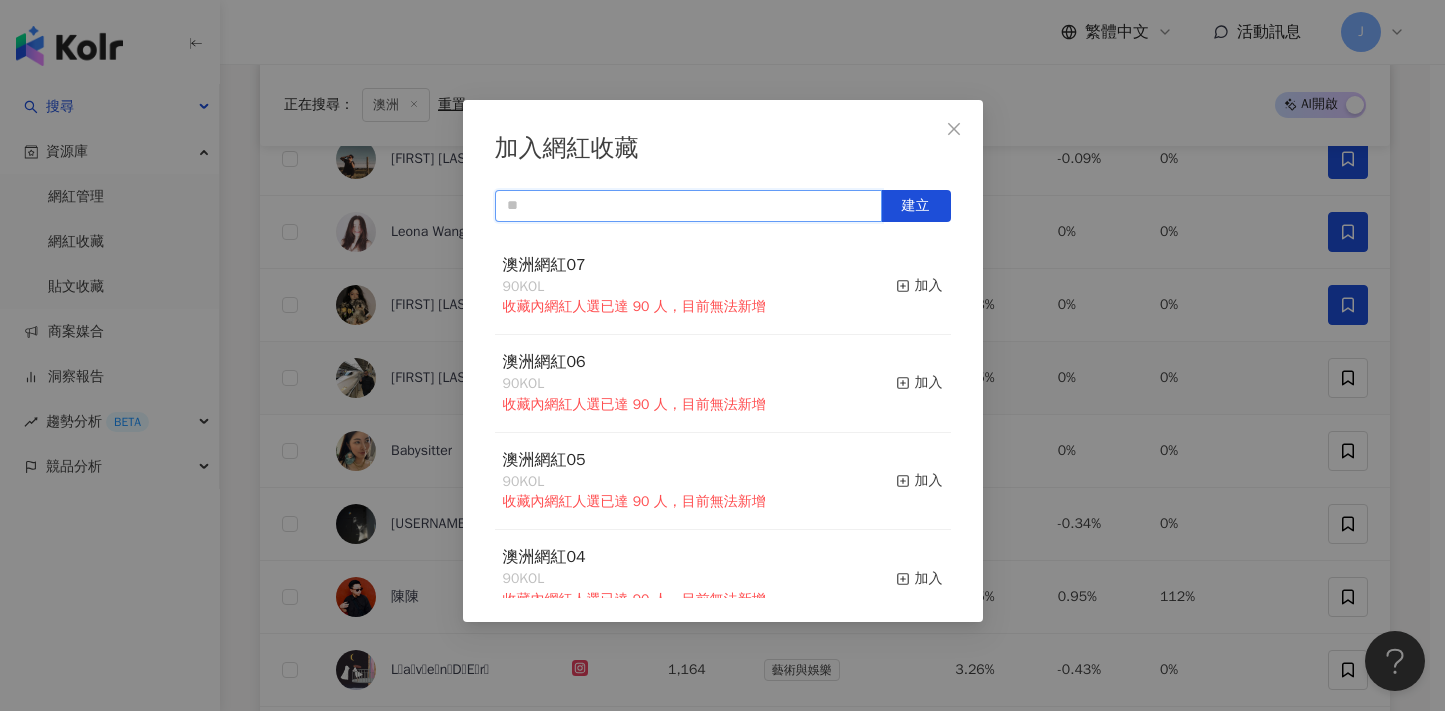 paste on "******" 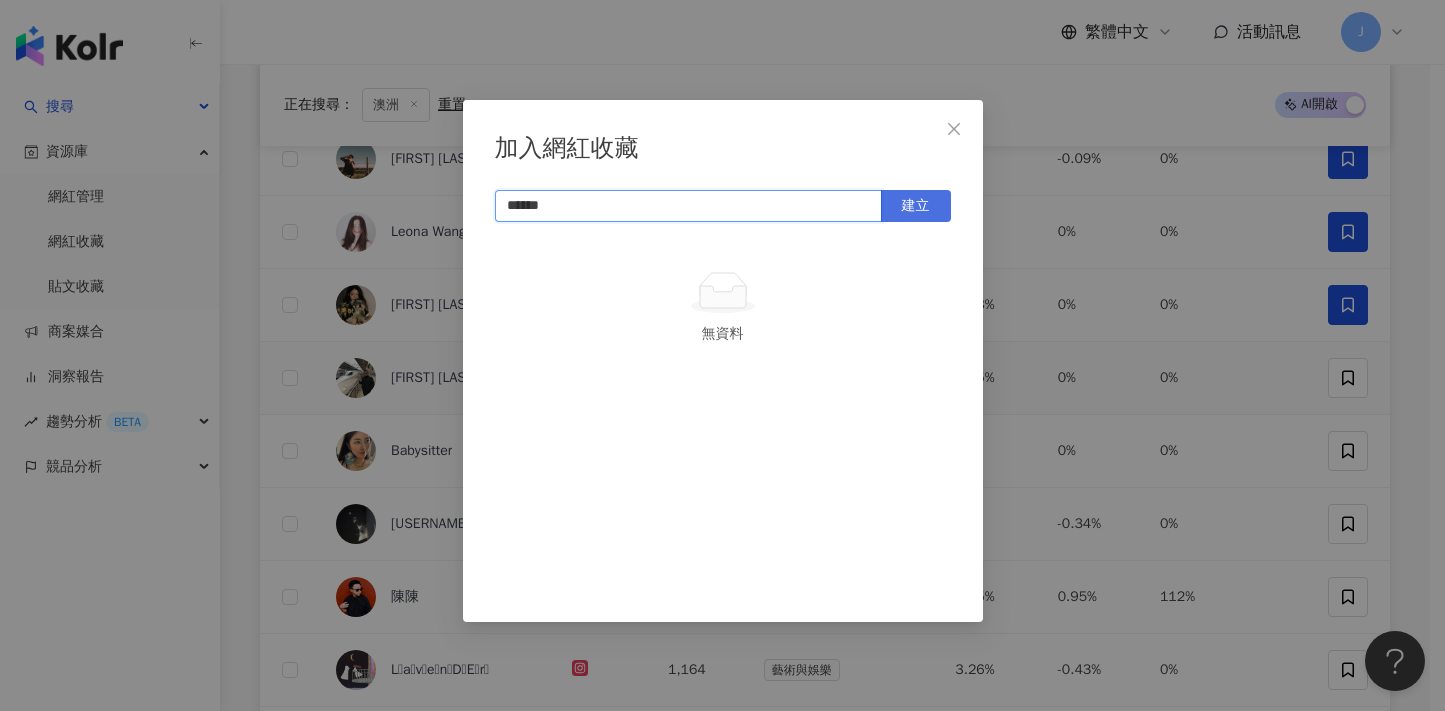 click on "建立" at bounding box center [916, 206] 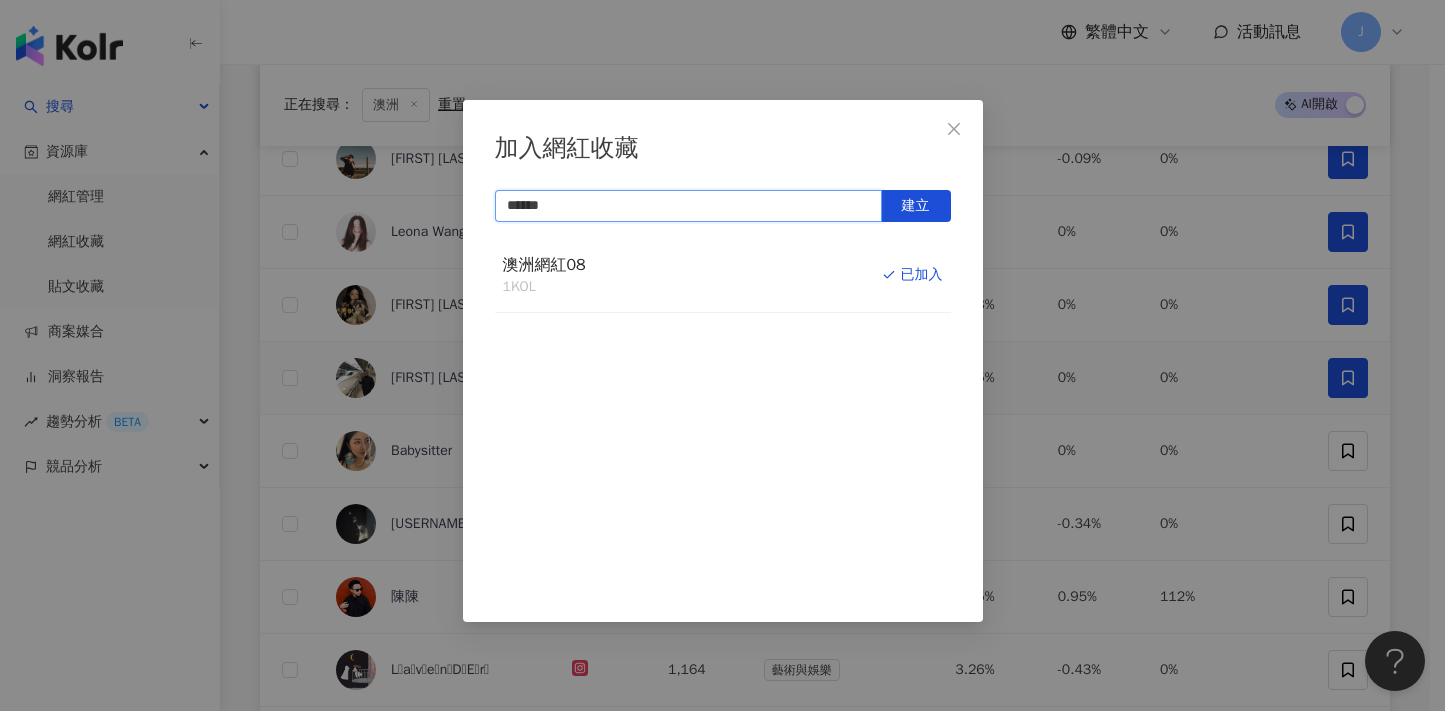 type on "******" 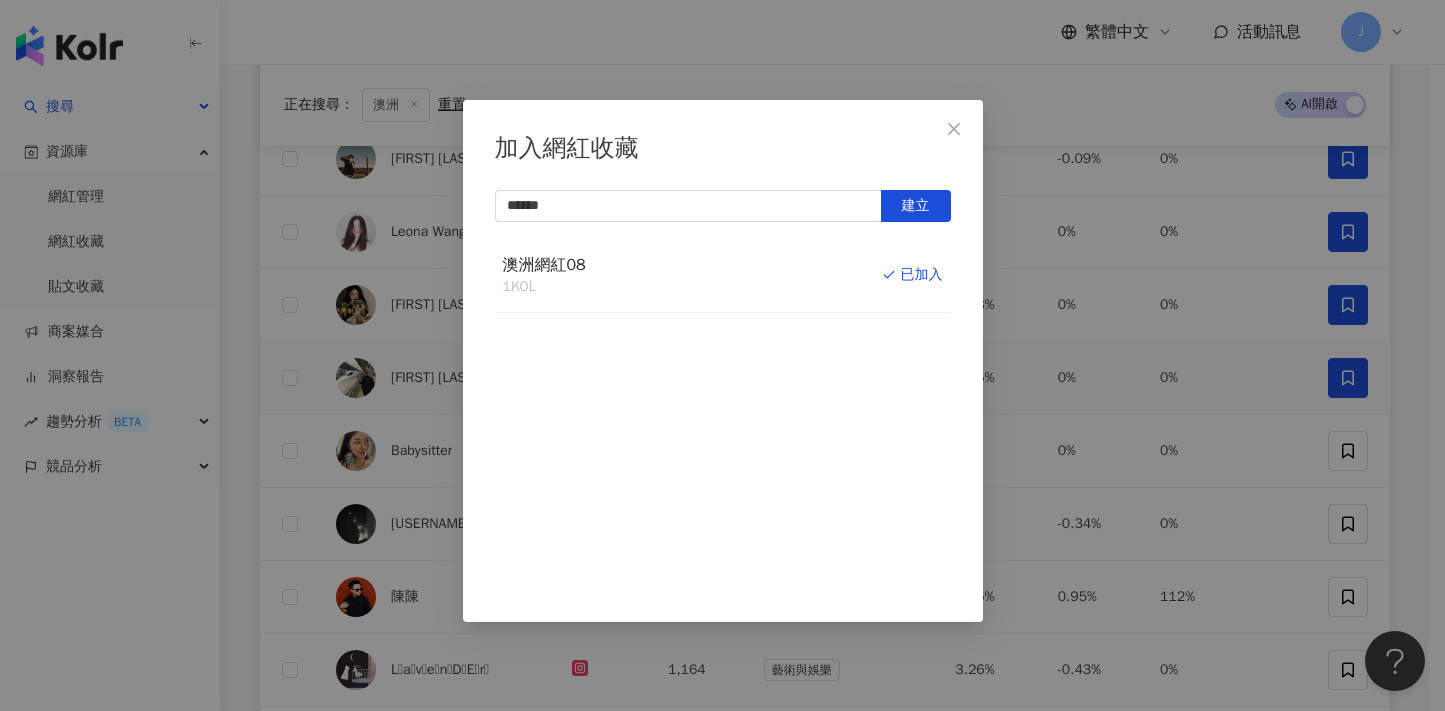 click on "加入網紅收藏 ****** 建立 澳洲網紅08 1  KOL 已加入" at bounding box center (722, 355) 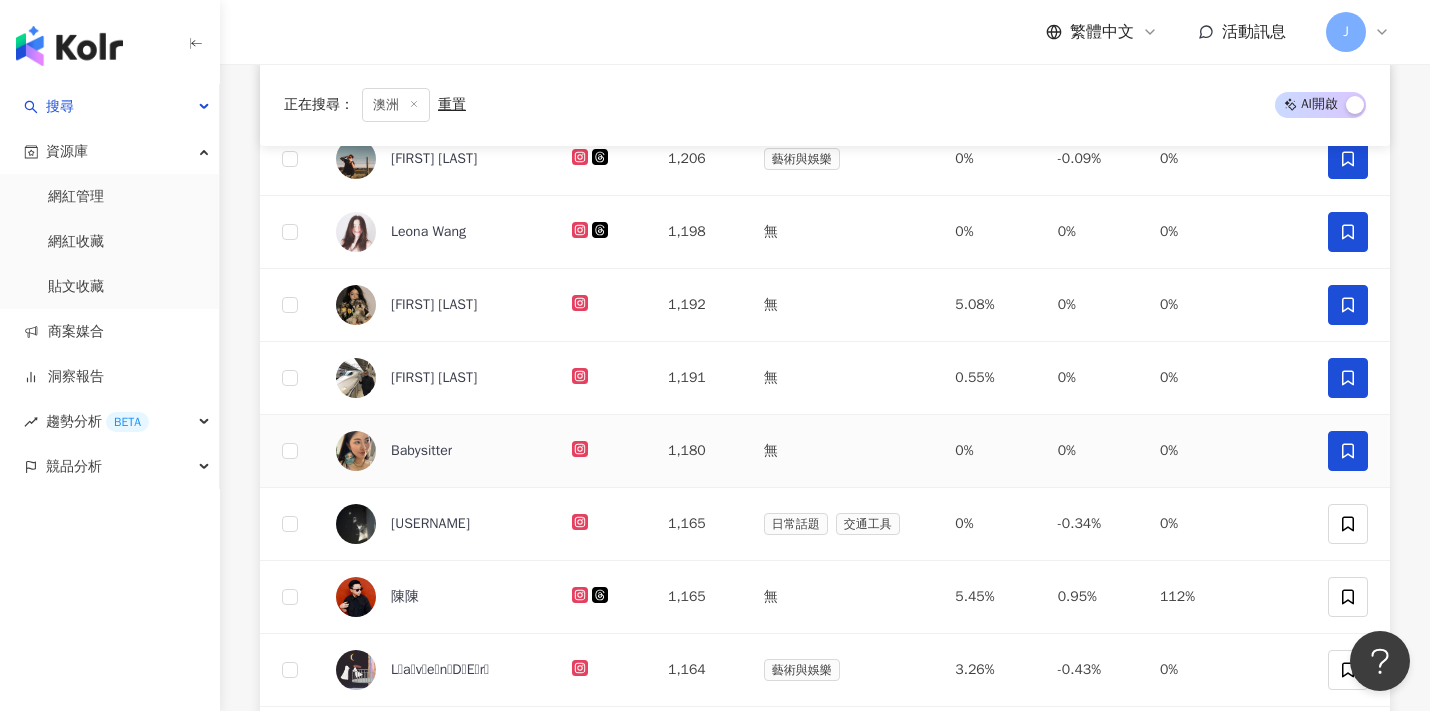 click 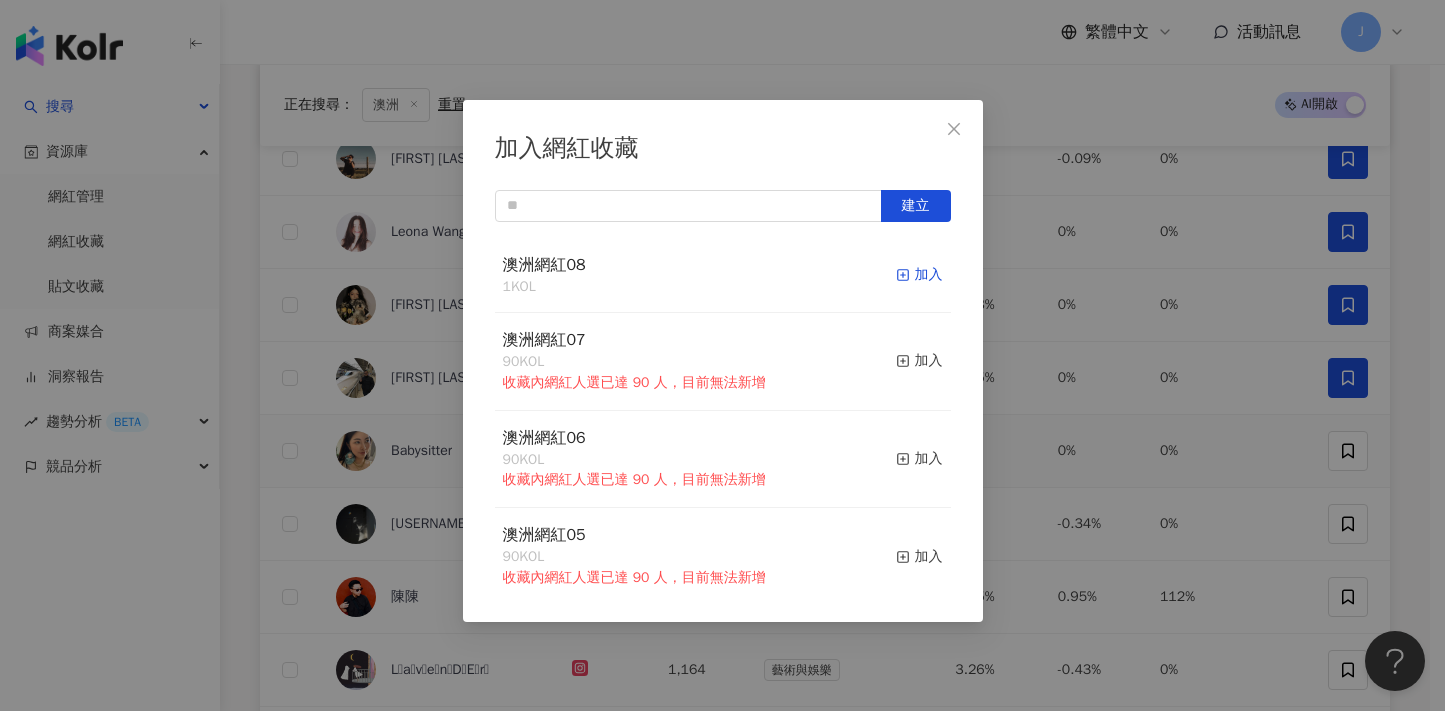 click on "加入" at bounding box center (919, 275) 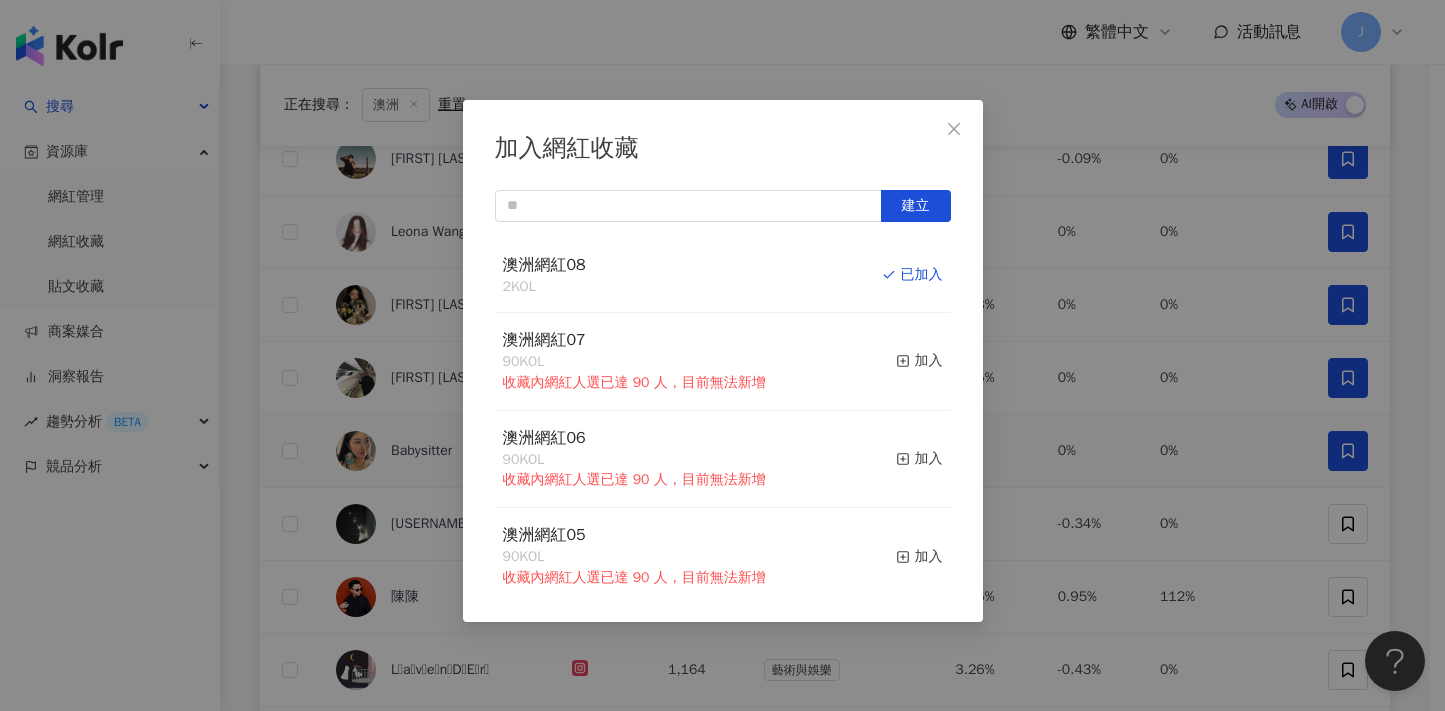 click on "加入網紅收藏 建立 澳洲網紅08 2  KOL 已加入 澳洲網紅07 90  KOL 收藏內網紅人選已達 90 人，目前無法新增 加入 澳洲網紅06 90  KOL 收藏內網紅人選已達 90 人，目前無法新增 加入 澳洲網紅05 90  KOL 收藏內網紅人選已達 90 人，目前無法新增 加入 澳洲網紅04 90  KOL 收藏內網紅人選已達 90 人，目前無法新增 加入 澳洲網紅03 90  KOL 收藏內網紅人選已達 90 人，目前無法新增 加入 澳洲網紅02 90  KOL 收藏內網紅人選已達 90 人，目前無法新增 加入 澳洲網紅01 90  KOL 收藏內網紅人選已達 90 人，目前無法新增 加入 澳洲網紅 90  KOL 收藏內網紅人選已達 90 人，目前無法新增 加入 夏日藝術季 12  KOL 加入" at bounding box center [722, 355] 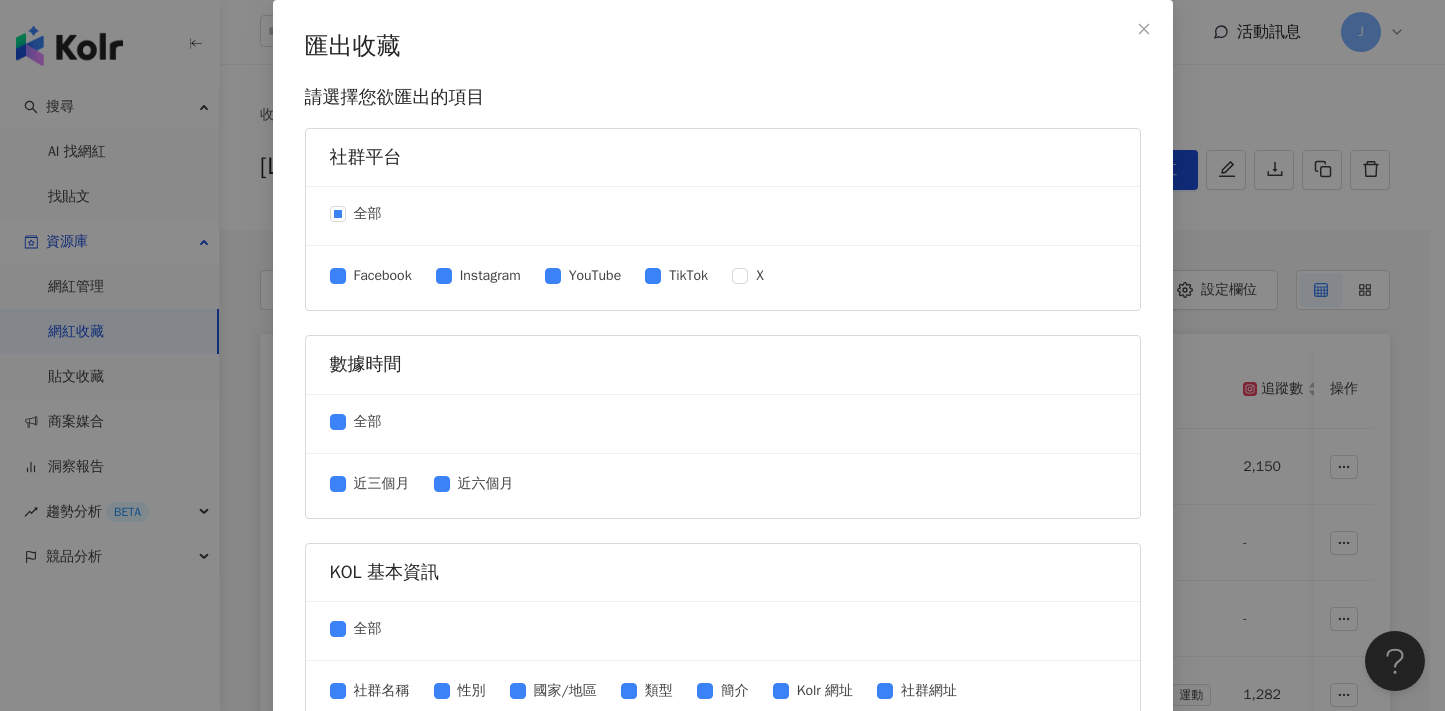scroll, scrollTop: 0, scrollLeft: 0, axis: both 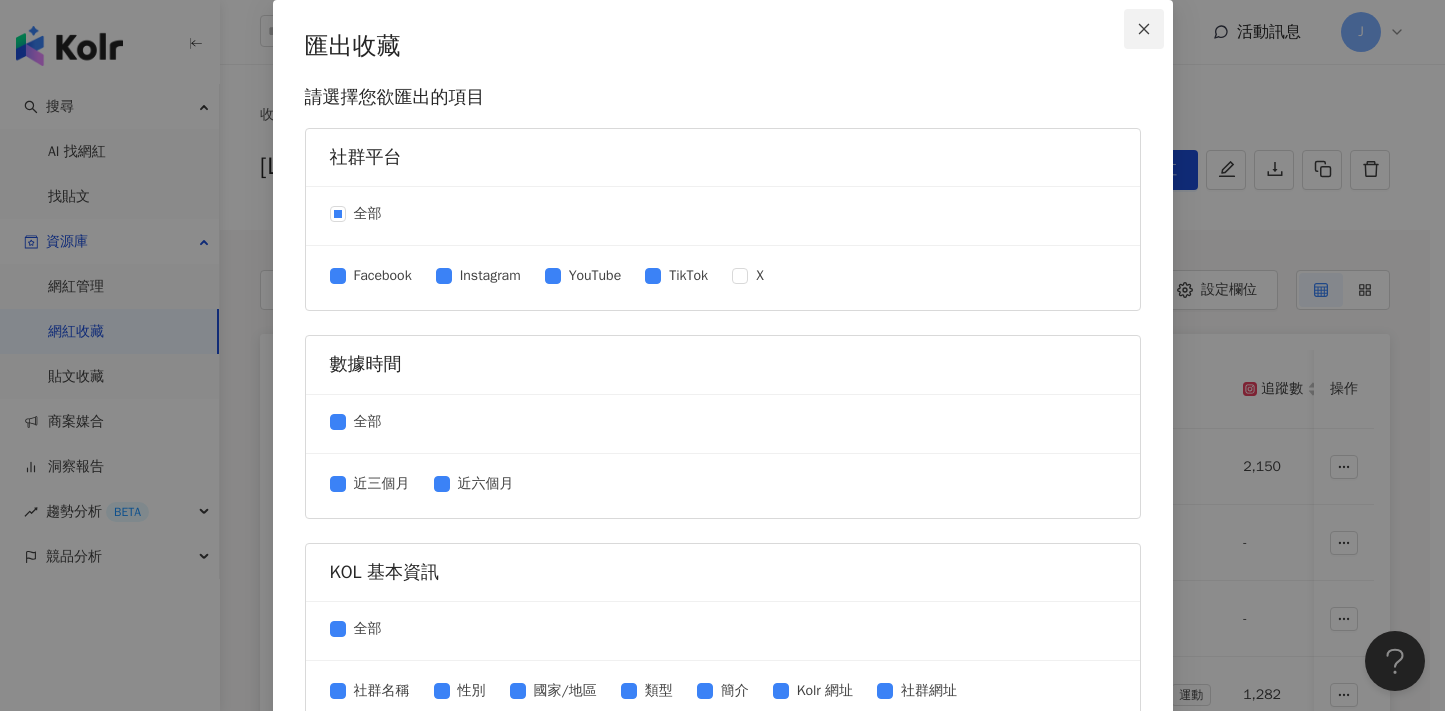 click 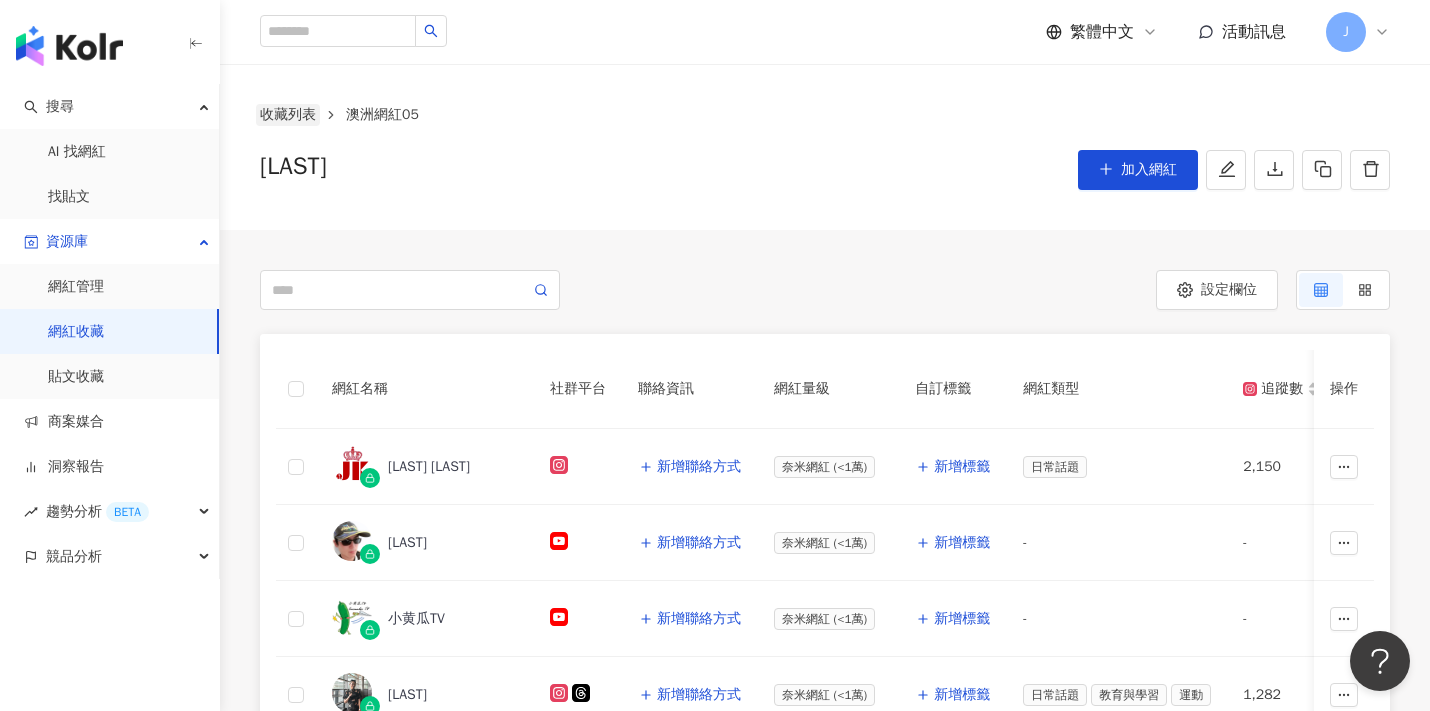 click on "收藏列表" at bounding box center (288, 115) 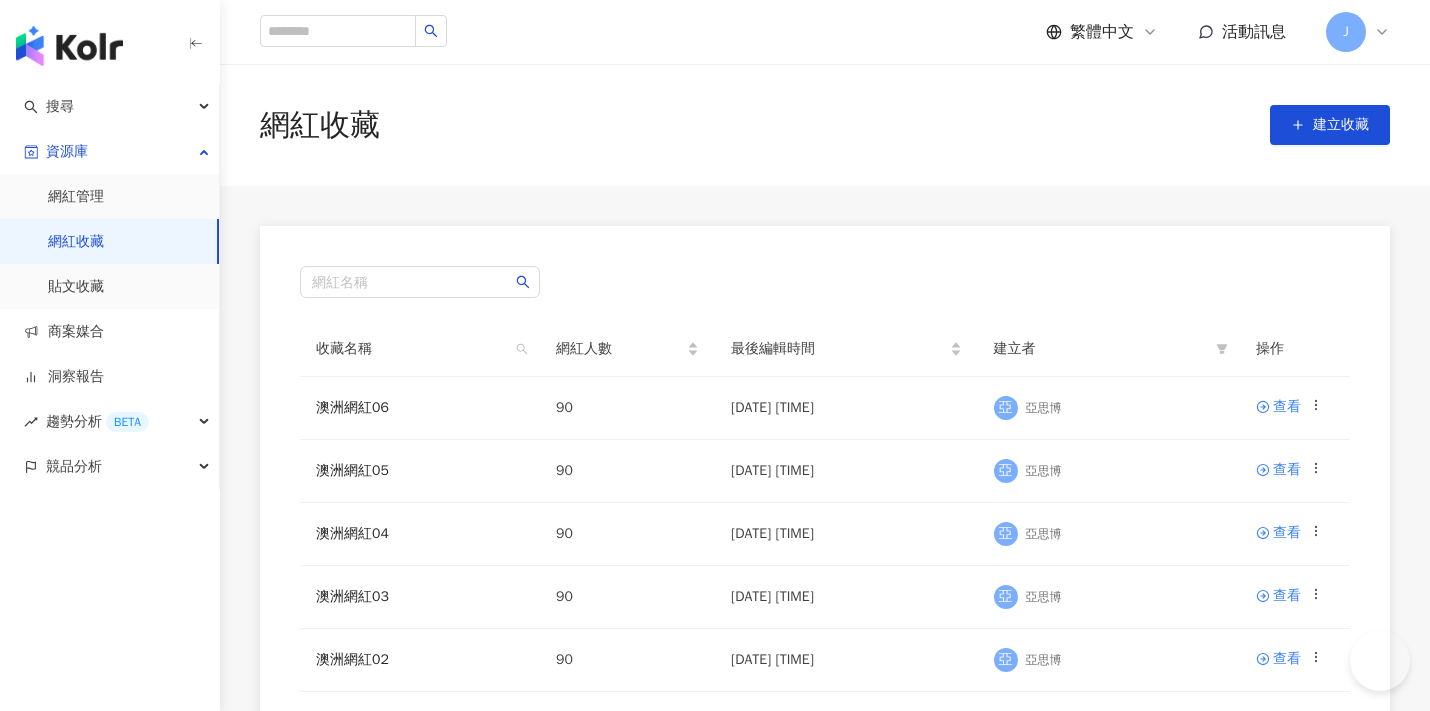 scroll, scrollTop: 0, scrollLeft: 0, axis: both 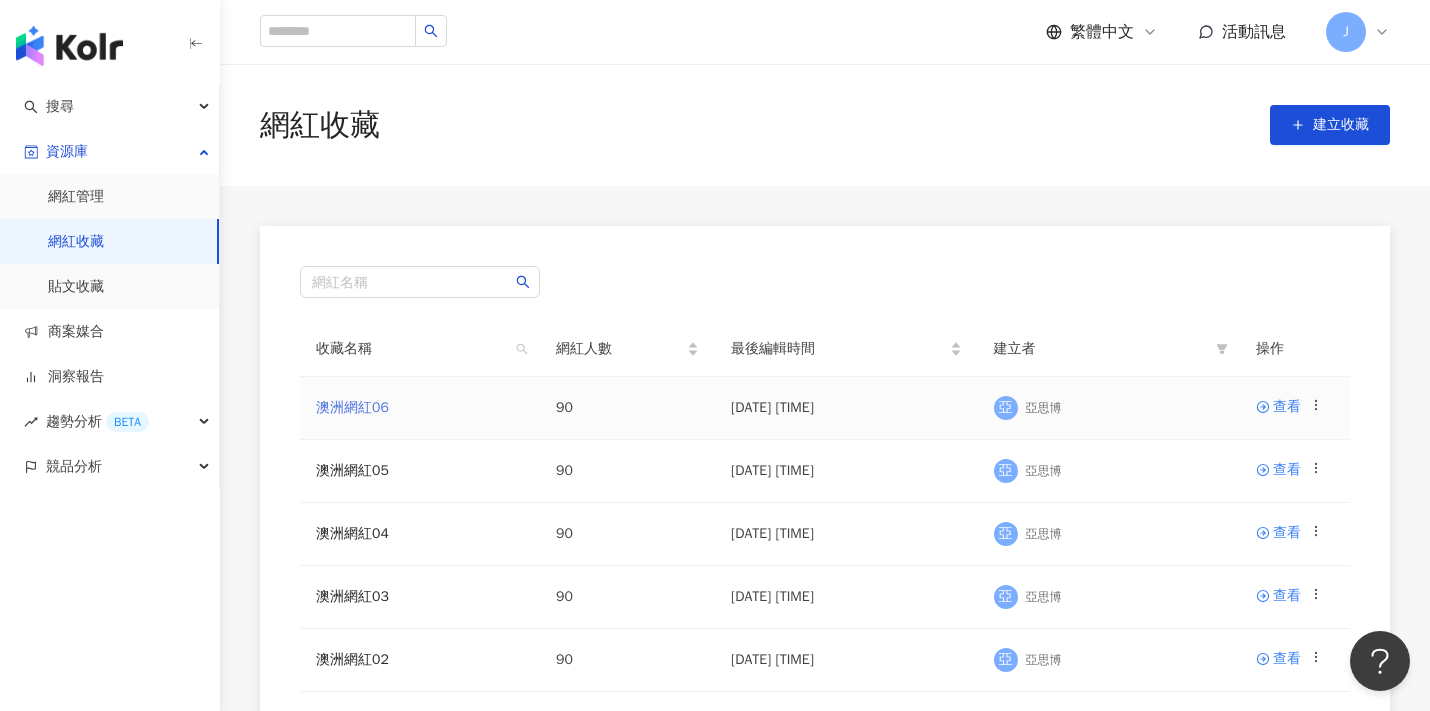 click on "澳洲網紅06" at bounding box center [352, 407] 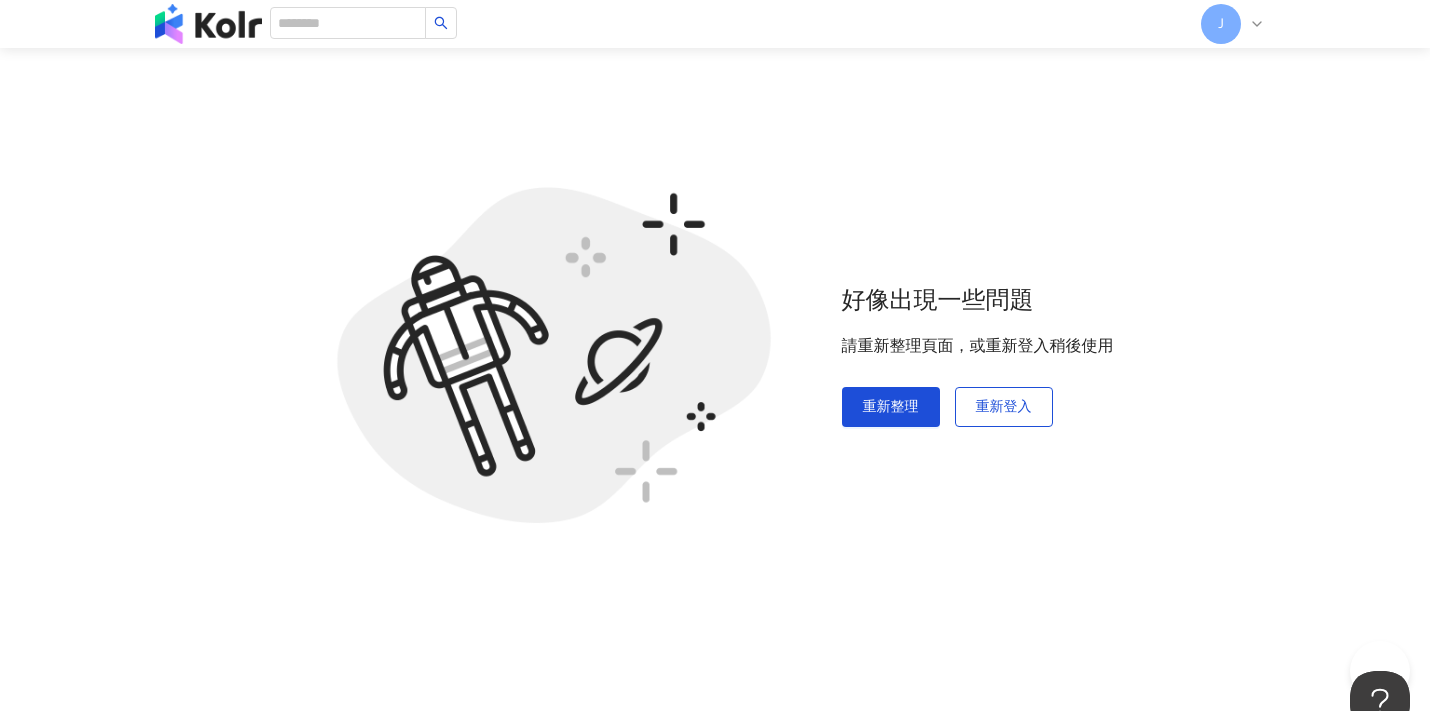 click on "好像出現一些問題 請重新整理頁面，或重新登入稍後使用 重新整理 重新登入" at bounding box center [715, 355] 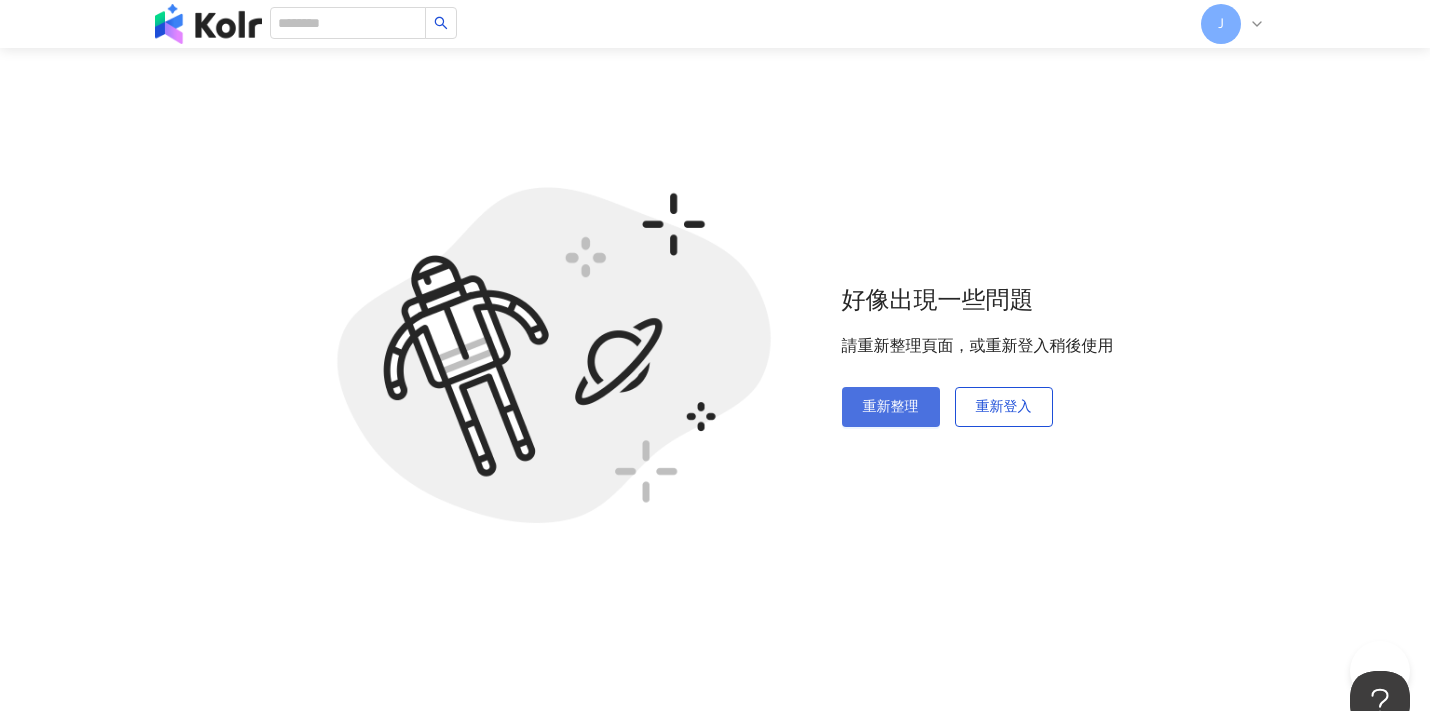 click on "重新整理" at bounding box center (891, 407) 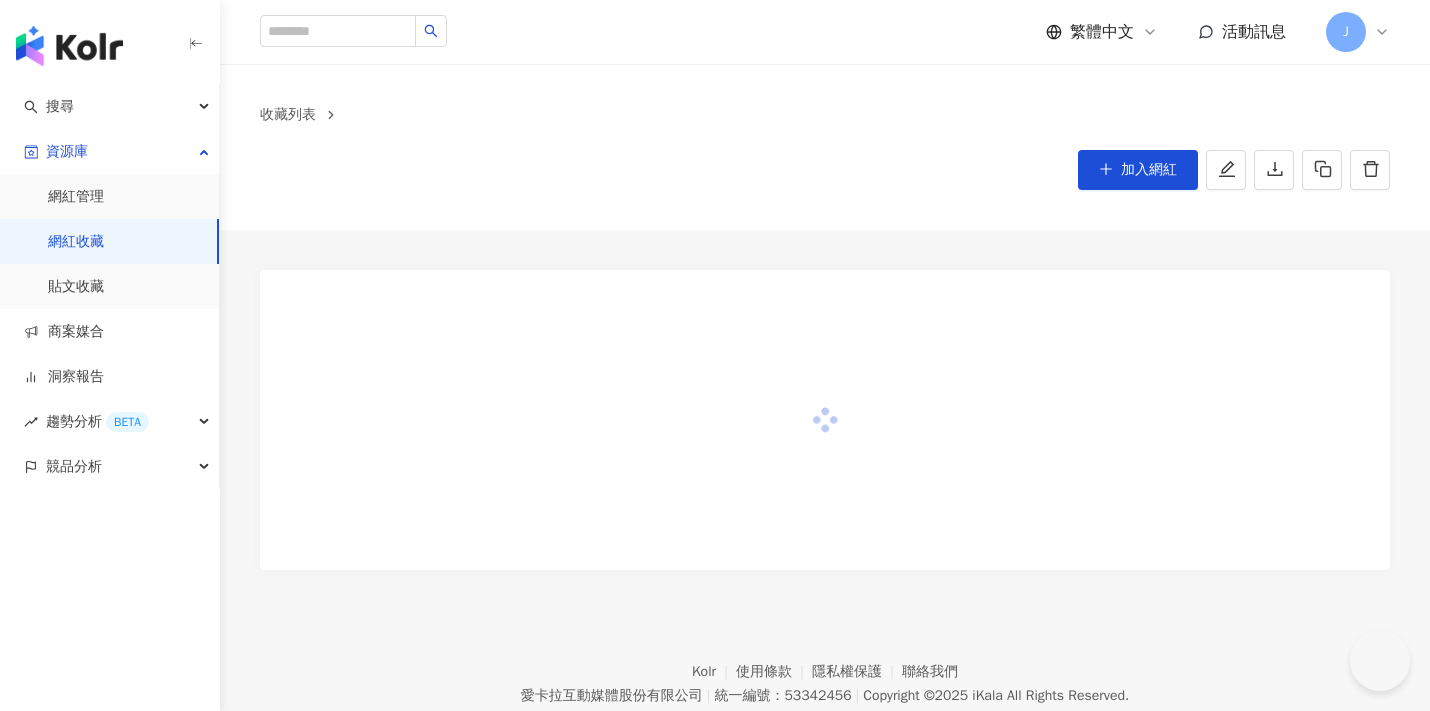 scroll, scrollTop: 0, scrollLeft: 0, axis: both 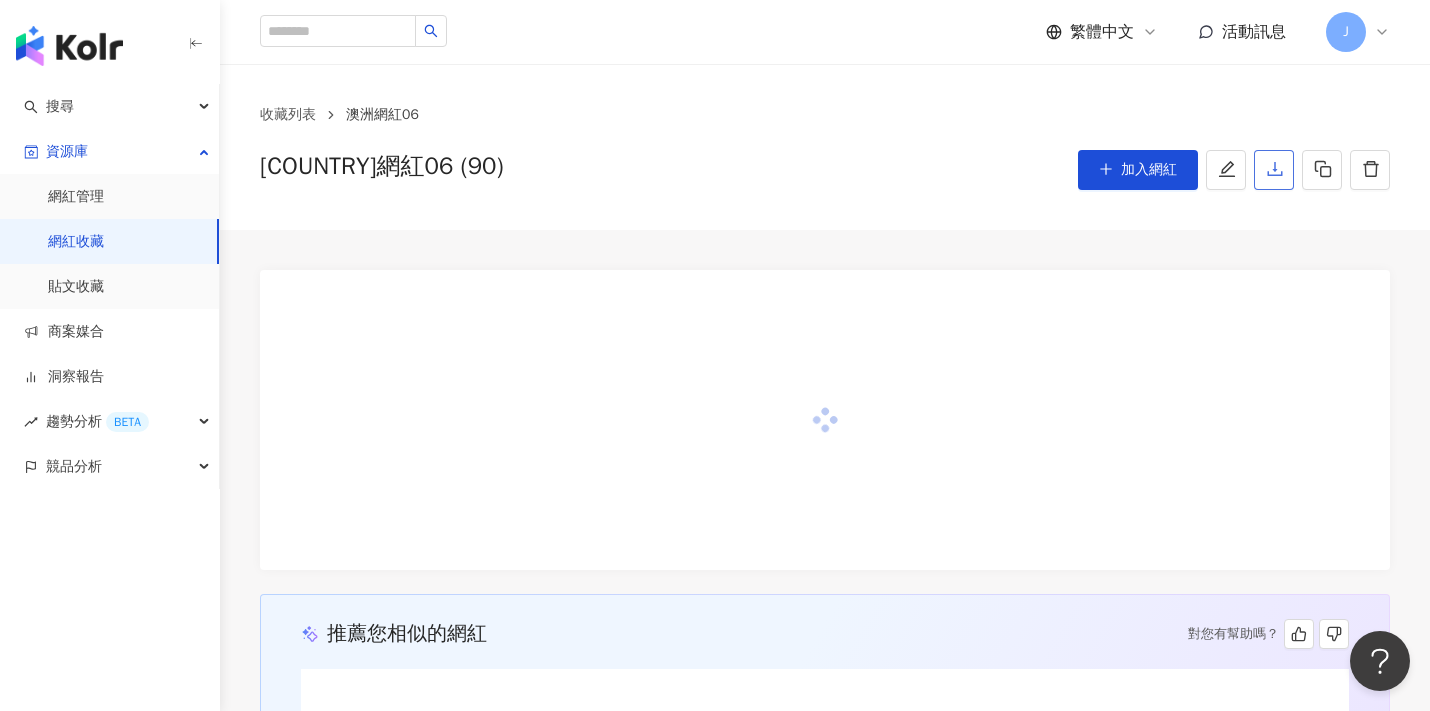 click 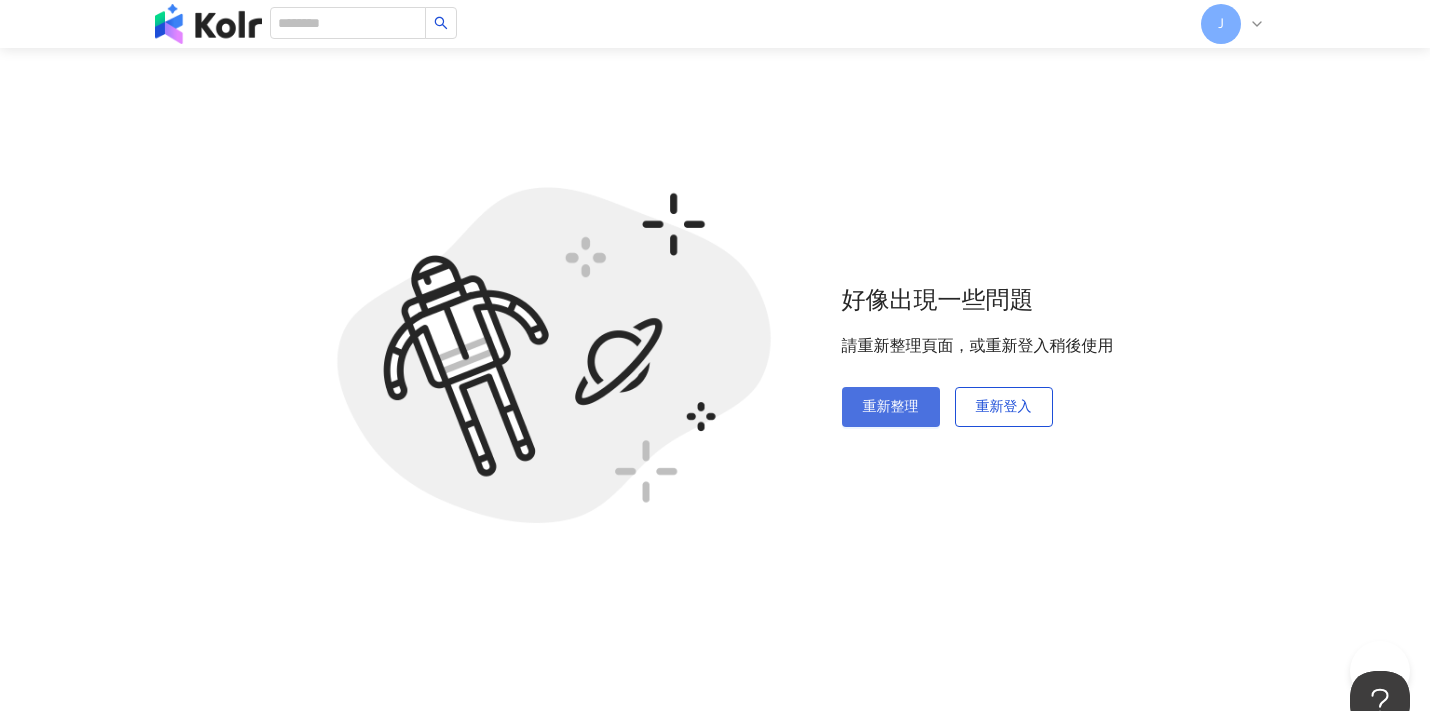 click on "重新整理" at bounding box center (891, 407) 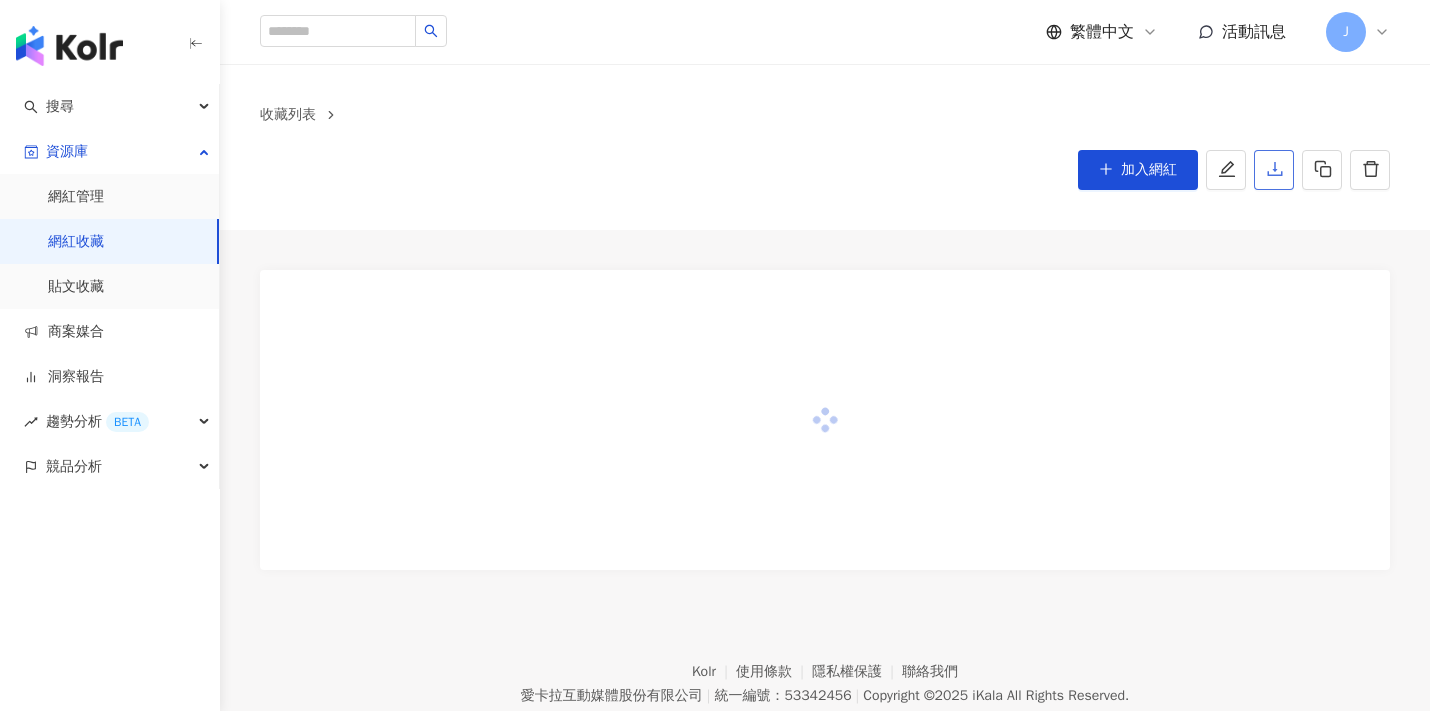 scroll, scrollTop: 0, scrollLeft: 0, axis: both 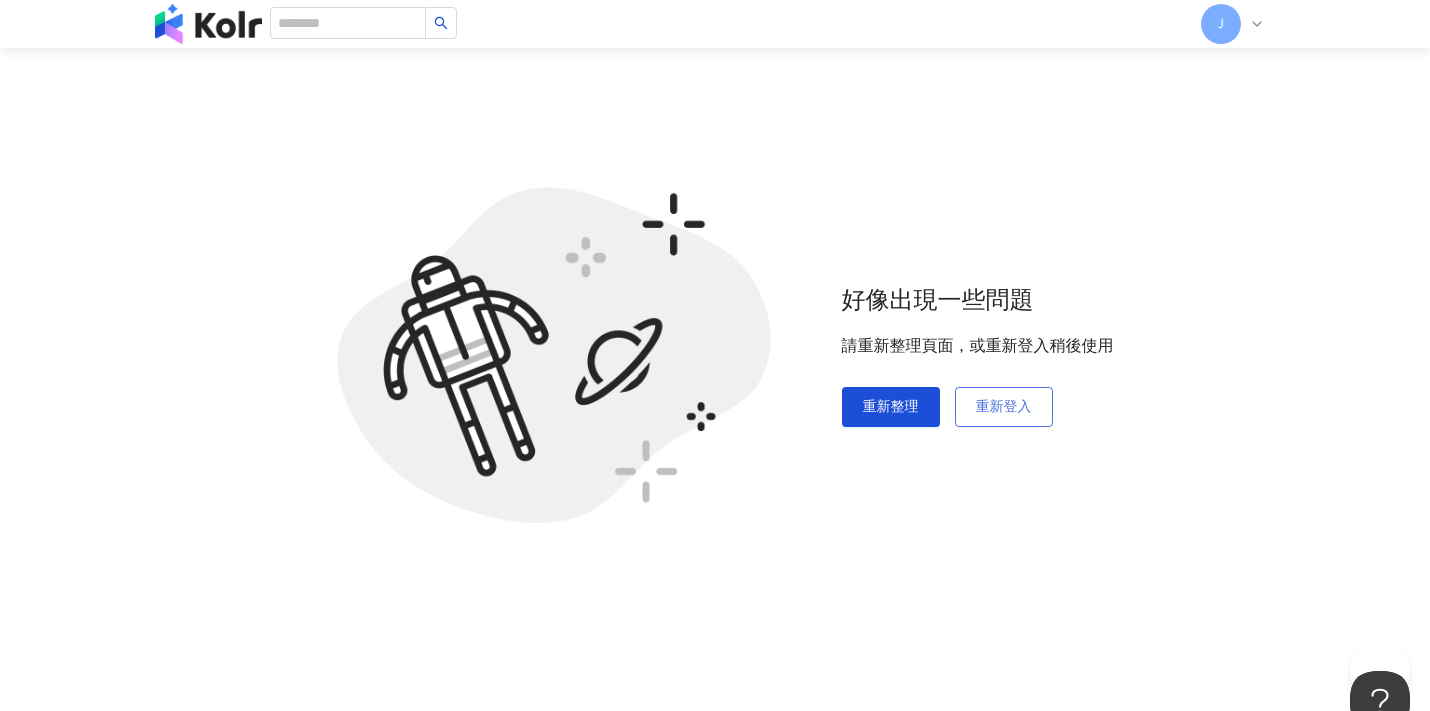 click on "重新登入" at bounding box center (1004, 407) 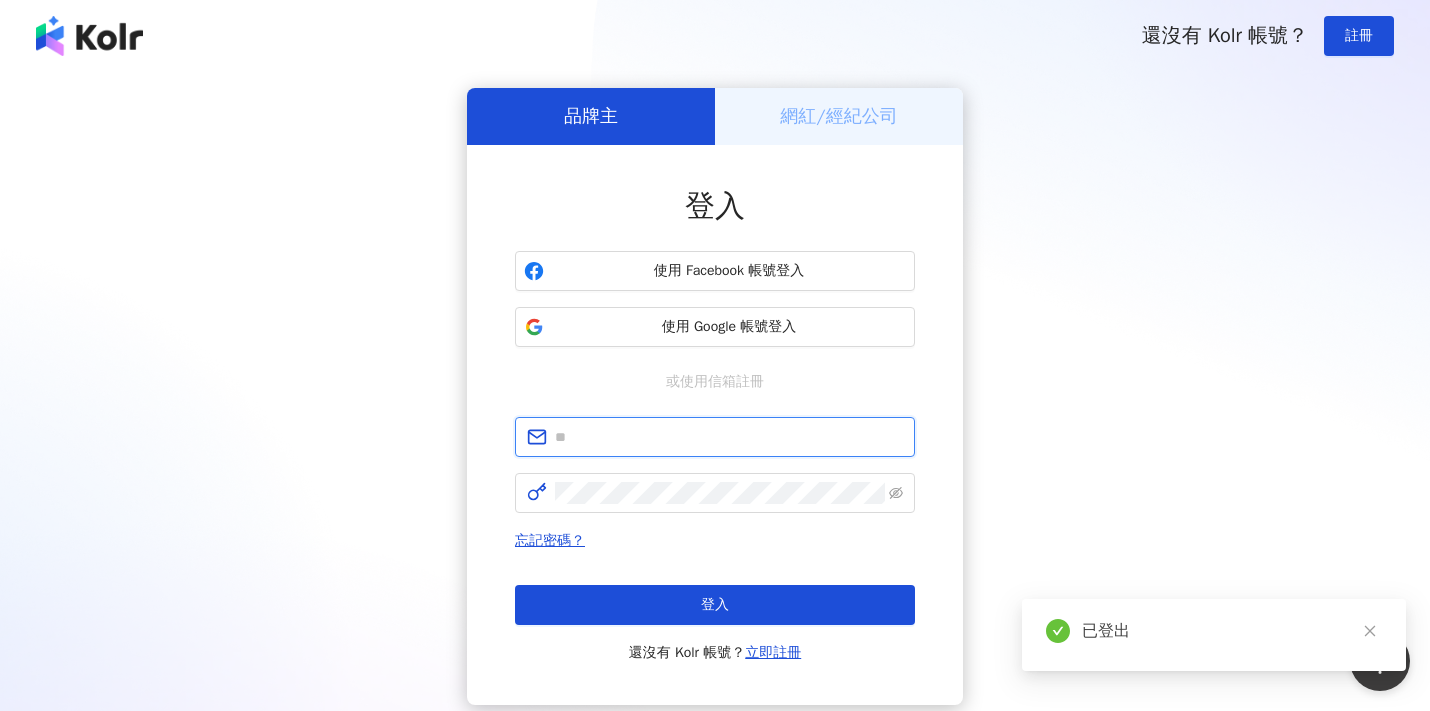 scroll, scrollTop: 0, scrollLeft: 0, axis: both 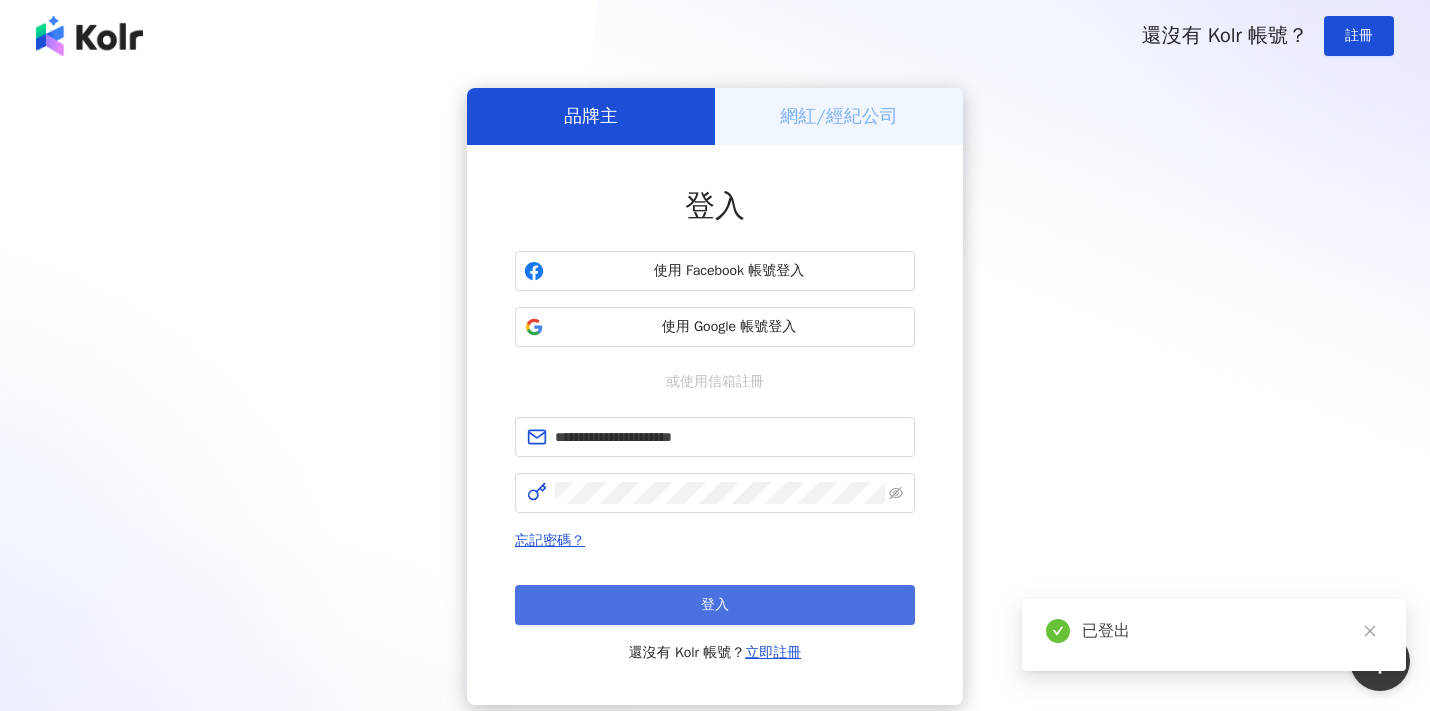 click on "登入" at bounding box center [715, 605] 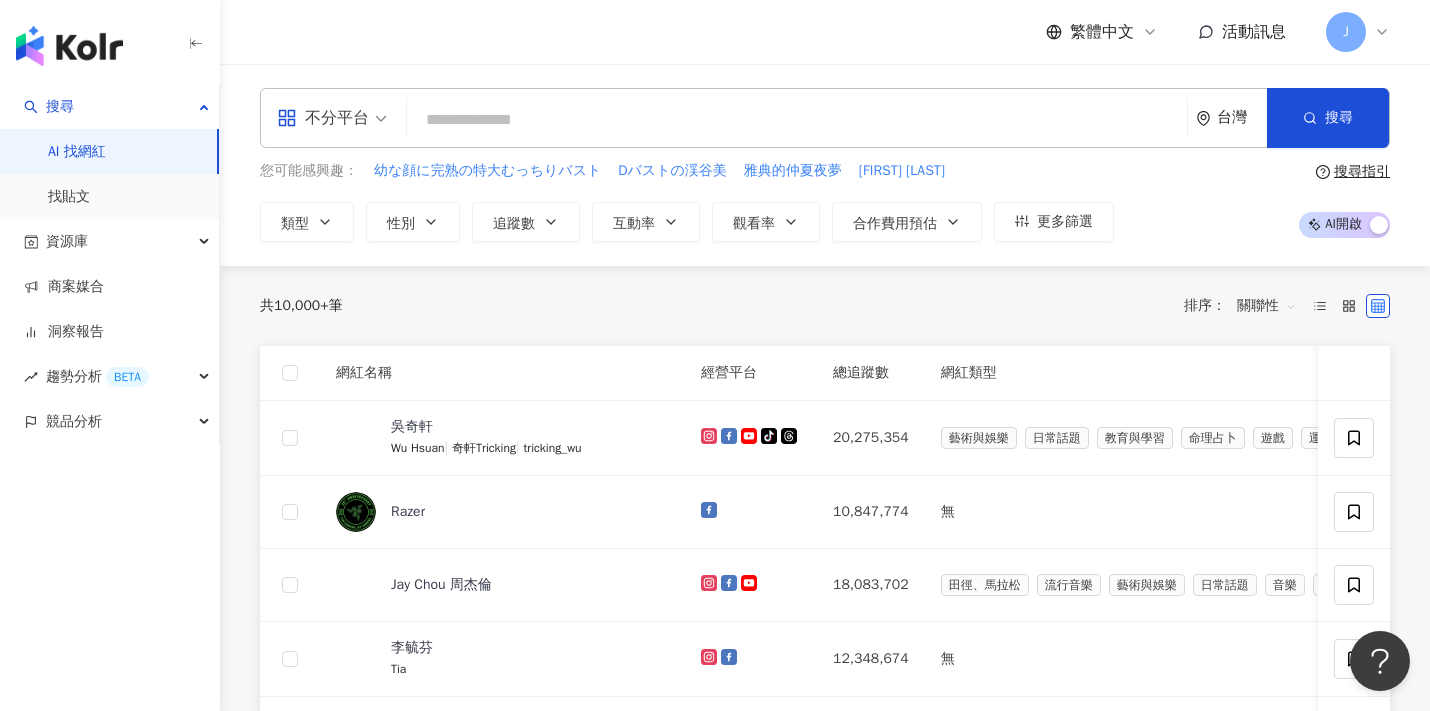 scroll, scrollTop: 4, scrollLeft: 0, axis: vertical 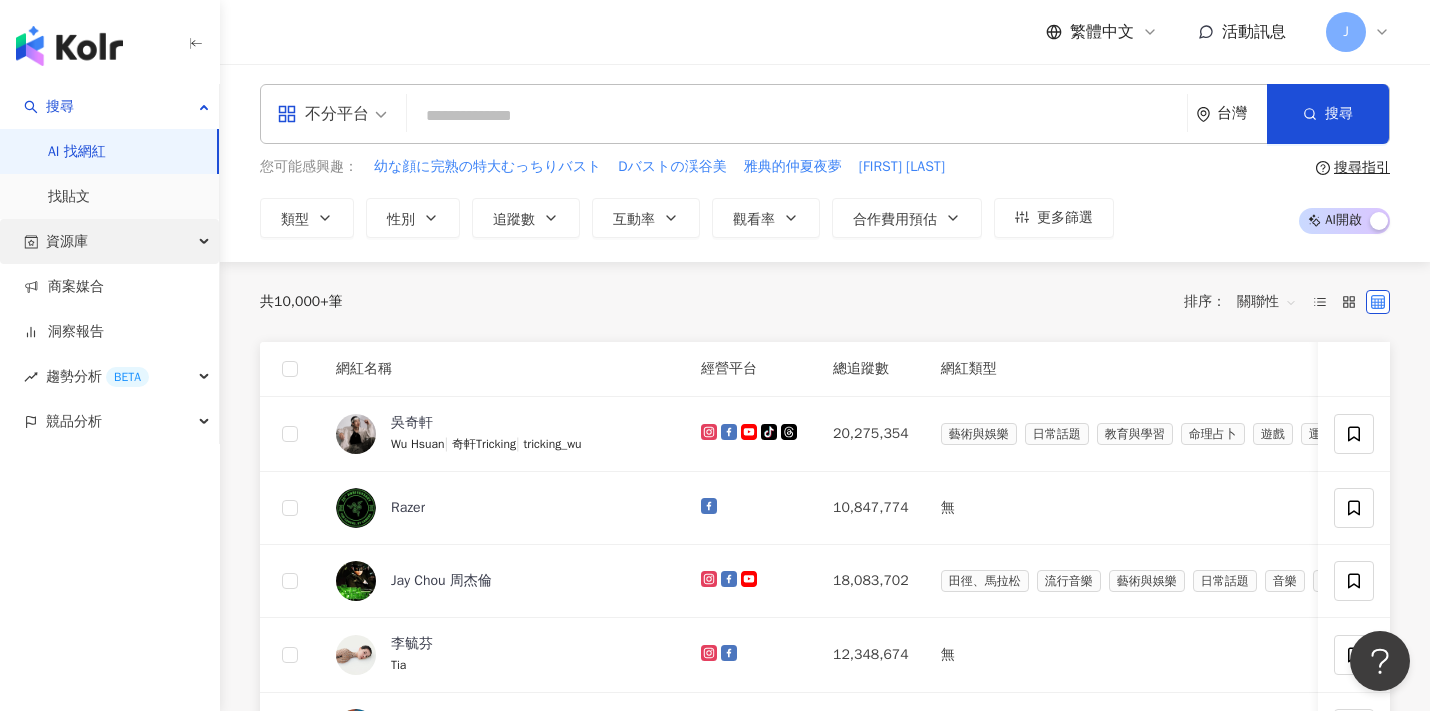 click on "資源庫" at bounding box center [109, 241] 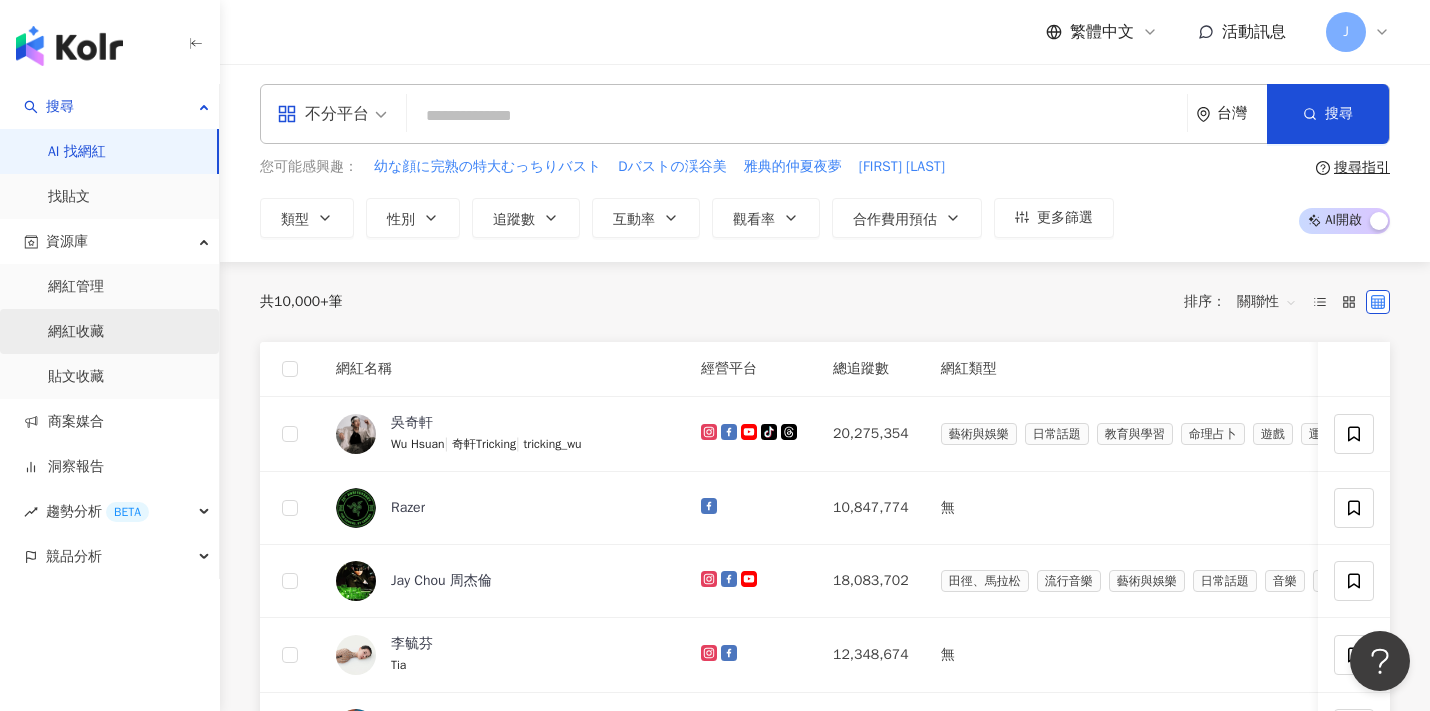 click on "網紅收藏" at bounding box center [76, 332] 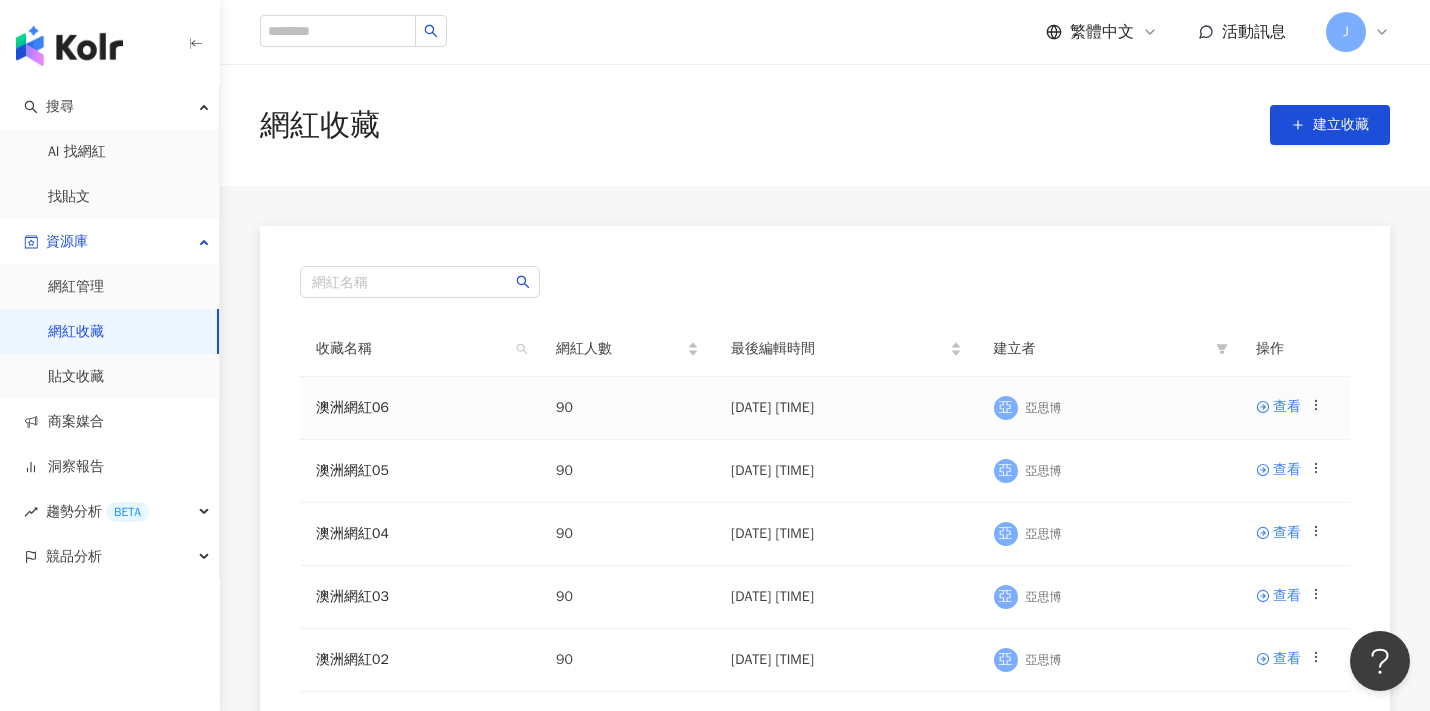 click on "澳洲網紅06" at bounding box center [420, 408] 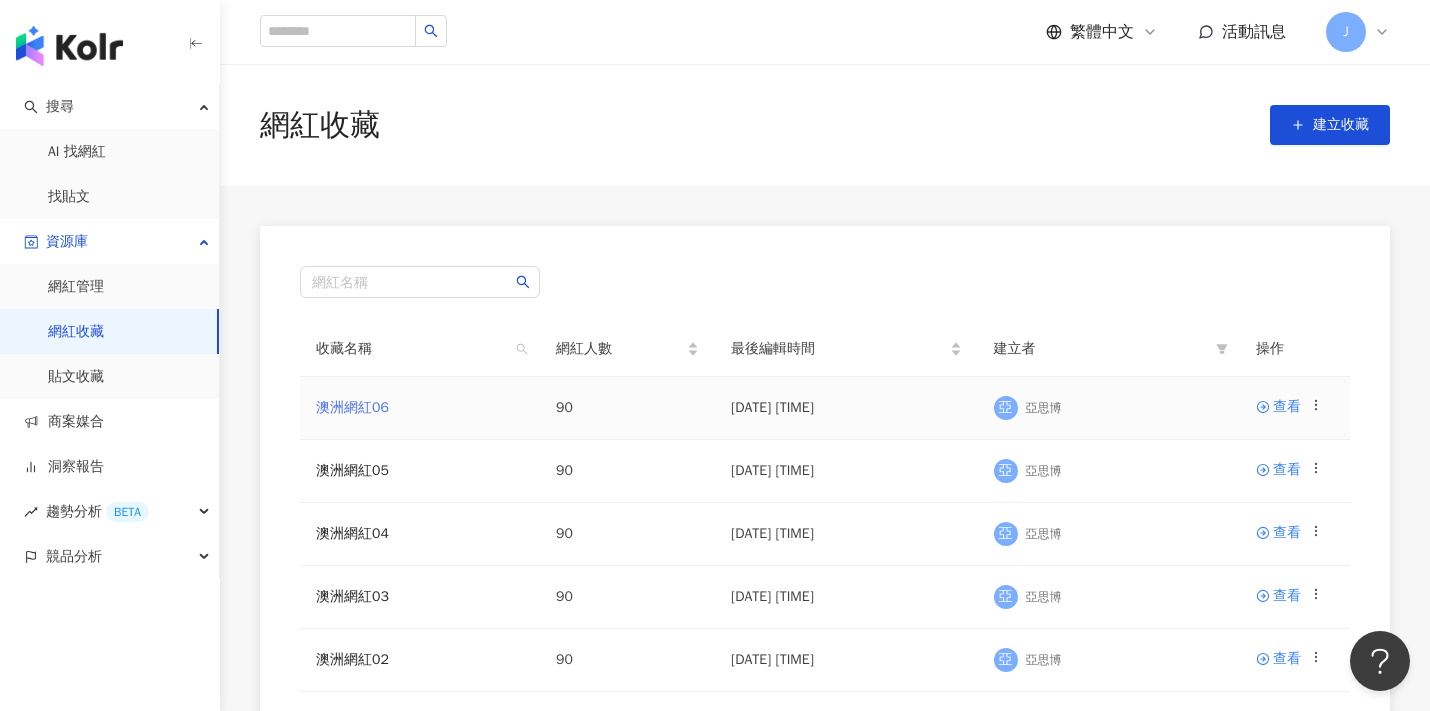 click on "澳洲網紅06" at bounding box center [352, 407] 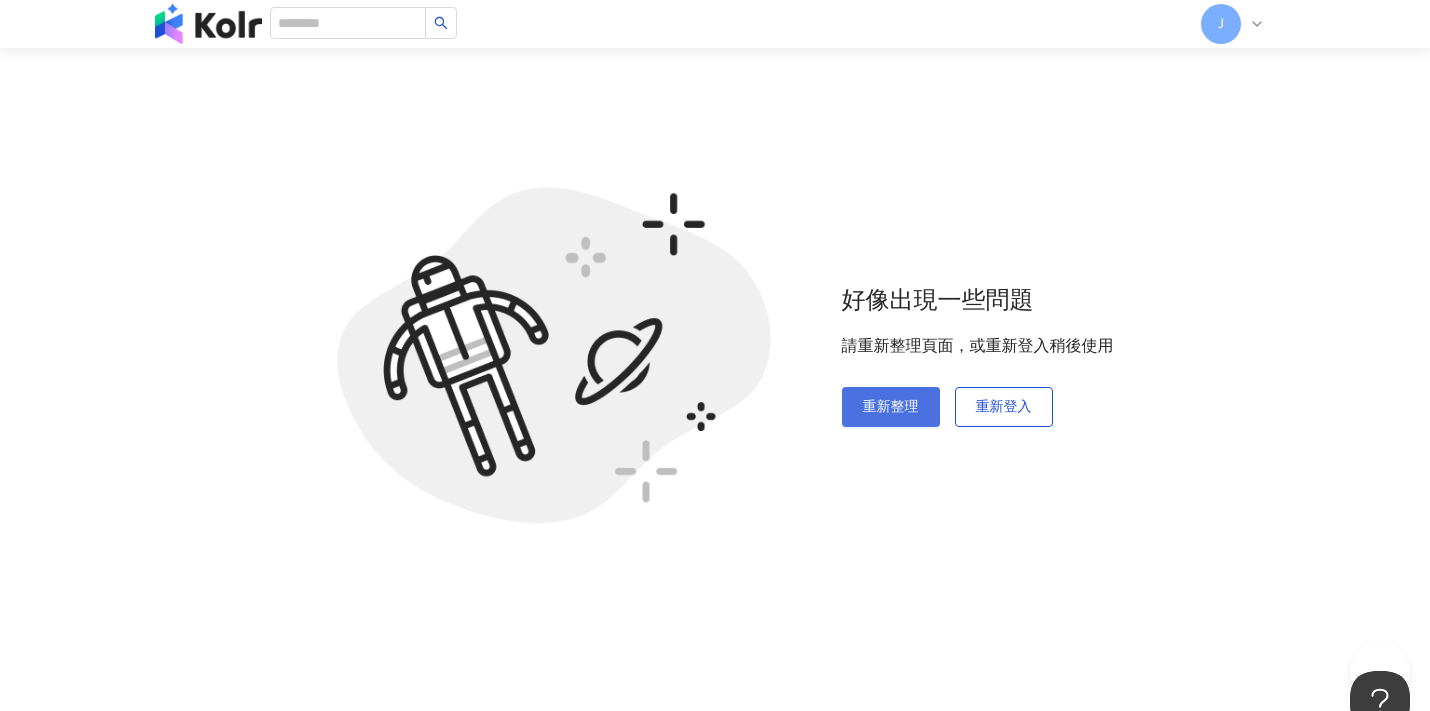click on "重新整理" at bounding box center [891, 407] 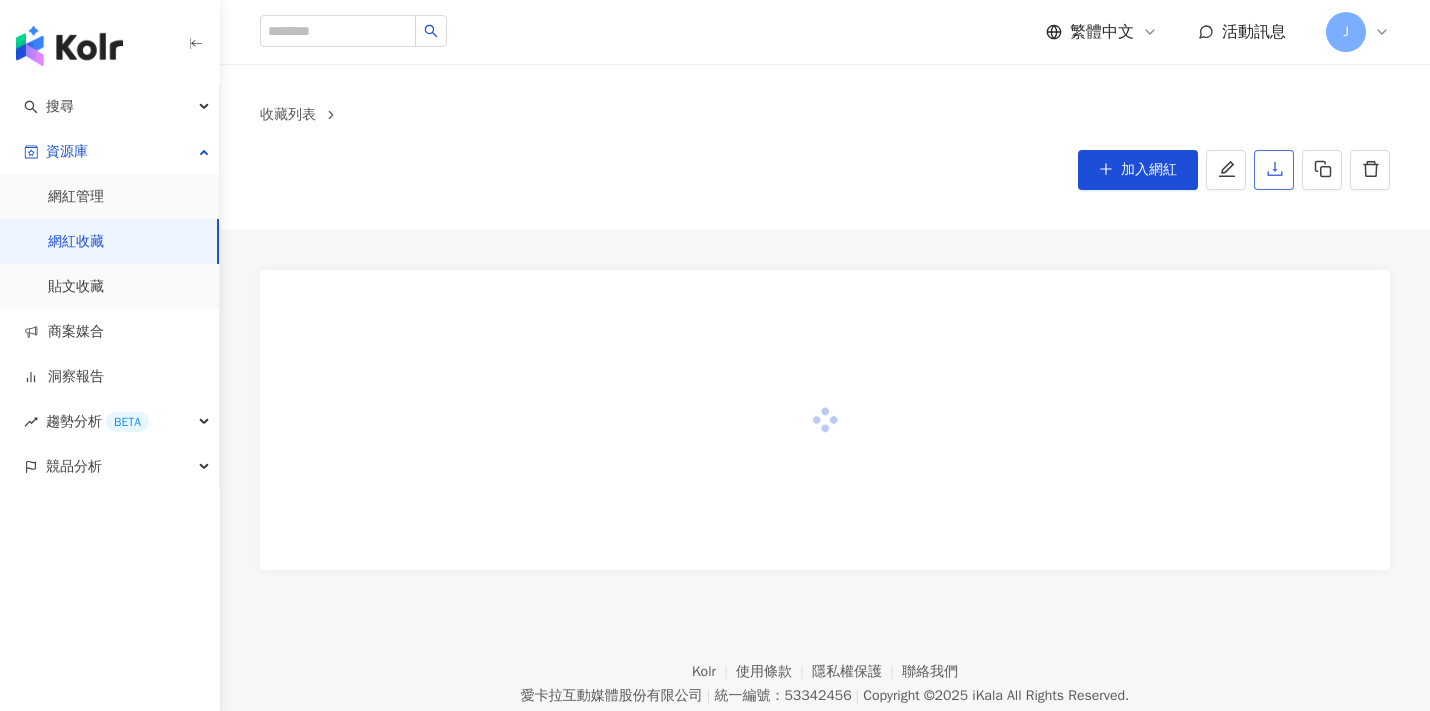 click 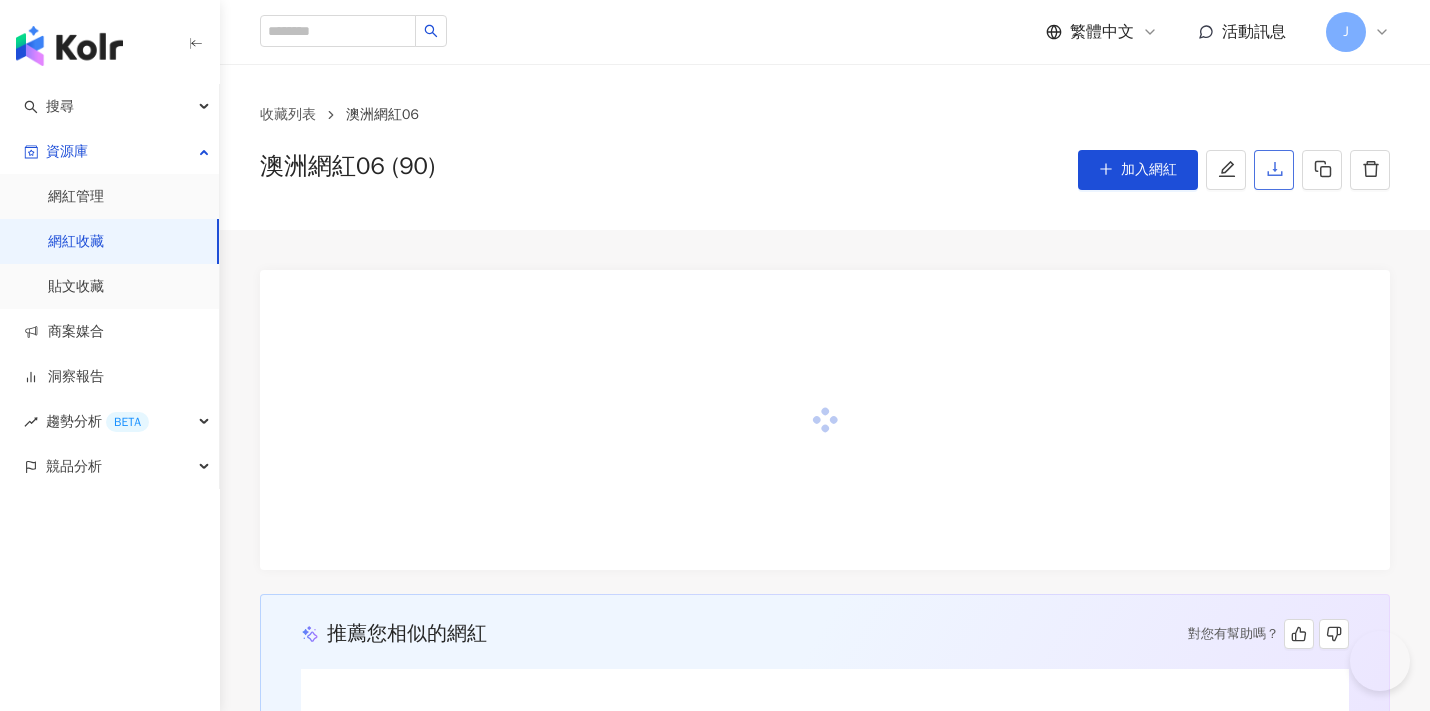 scroll, scrollTop: 0, scrollLeft: 0, axis: both 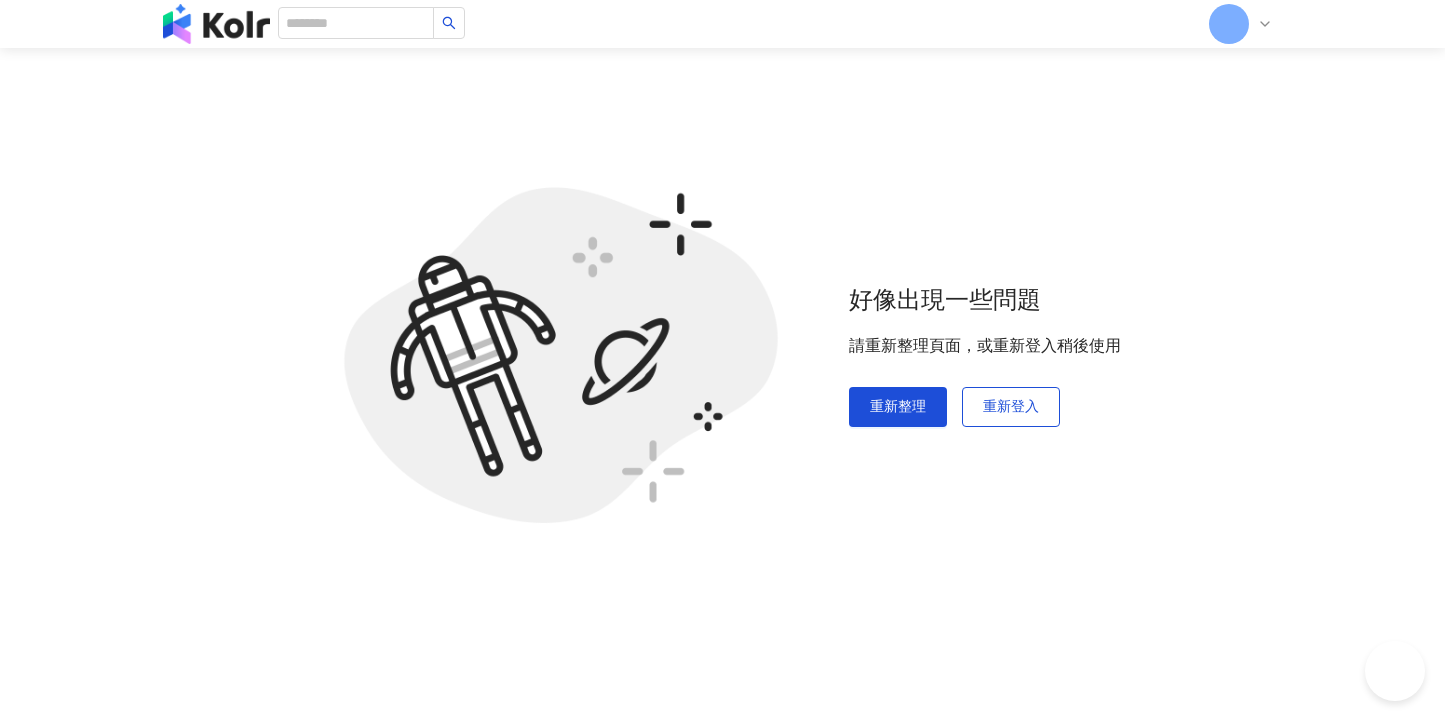 click on "好像出現一些問題 請重新整理頁面，或重新登入稍後使用 重新整理 重新登入" at bounding box center [722, 355] 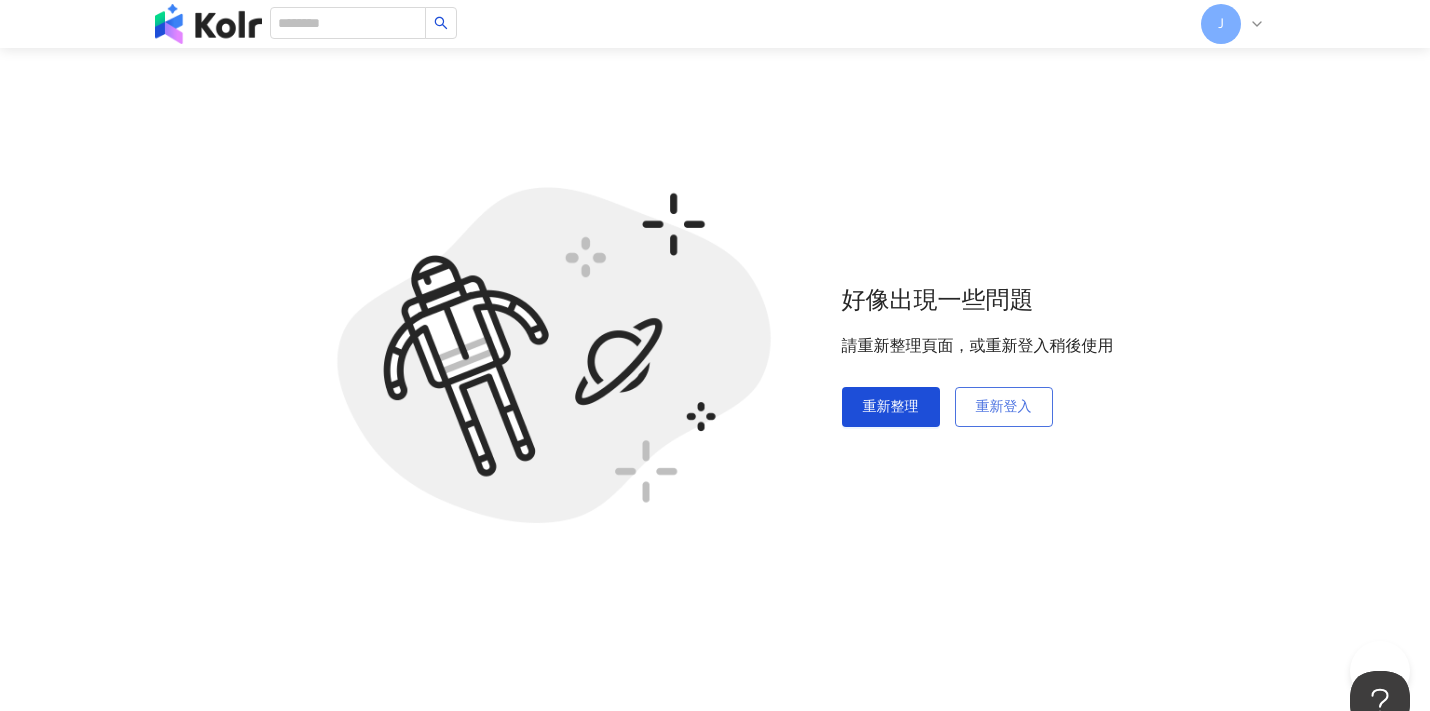 scroll, scrollTop: 0, scrollLeft: 0, axis: both 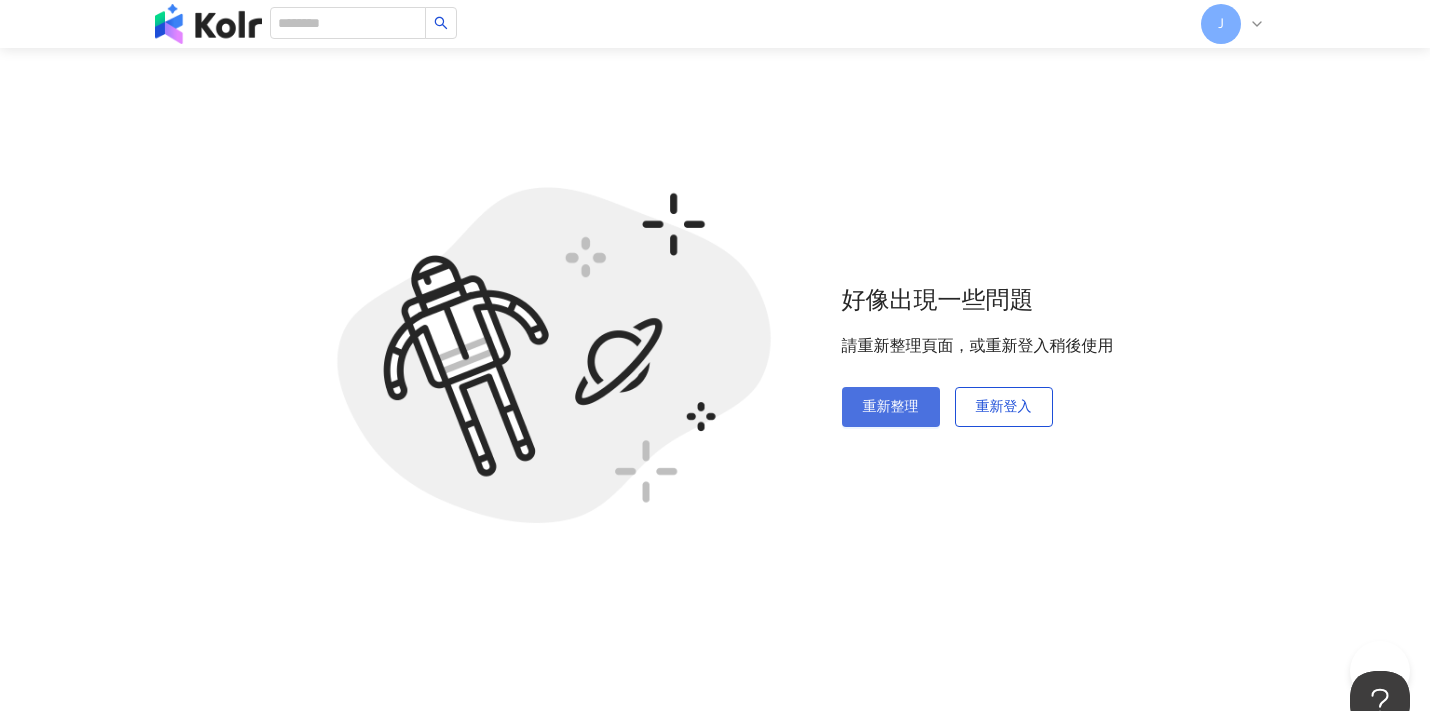 click on "重新整理" at bounding box center (891, 407) 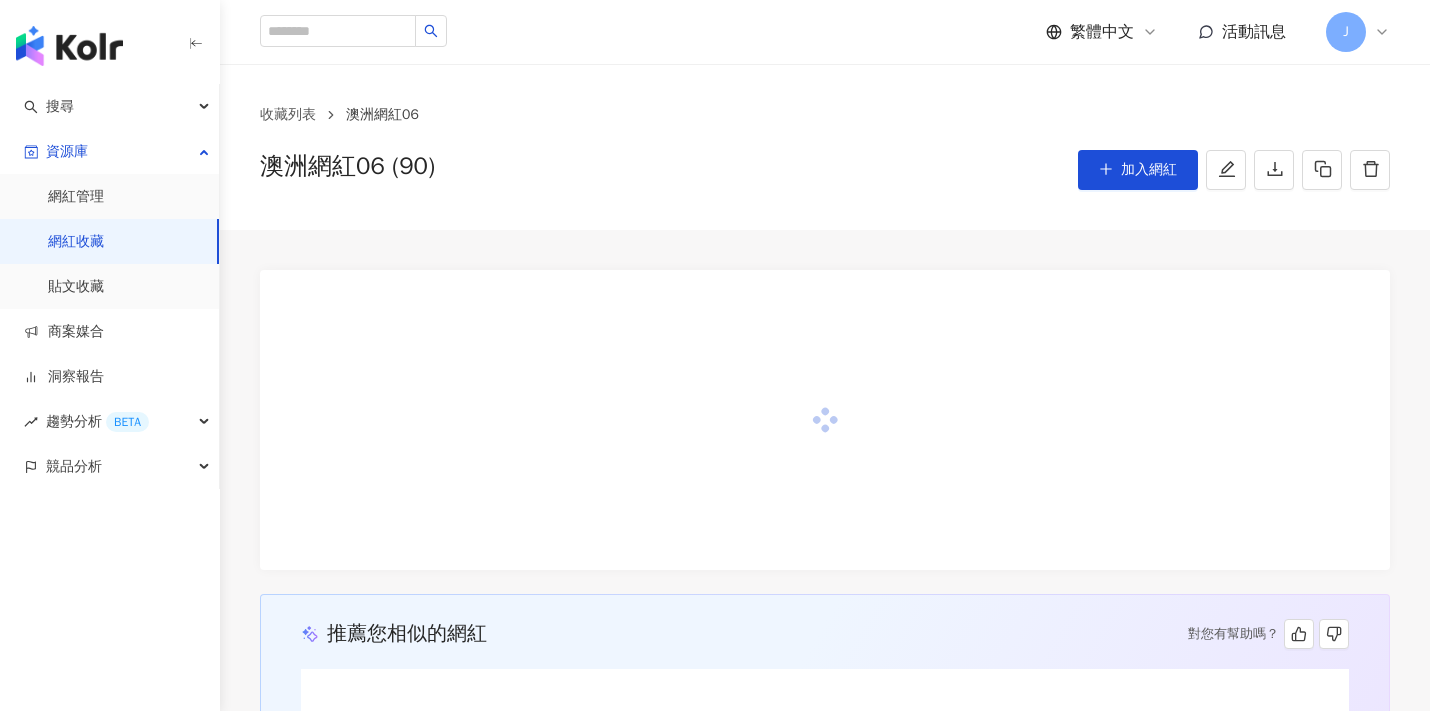 scroll, scrollTop: 0, scrollLeft: 0, axis: both 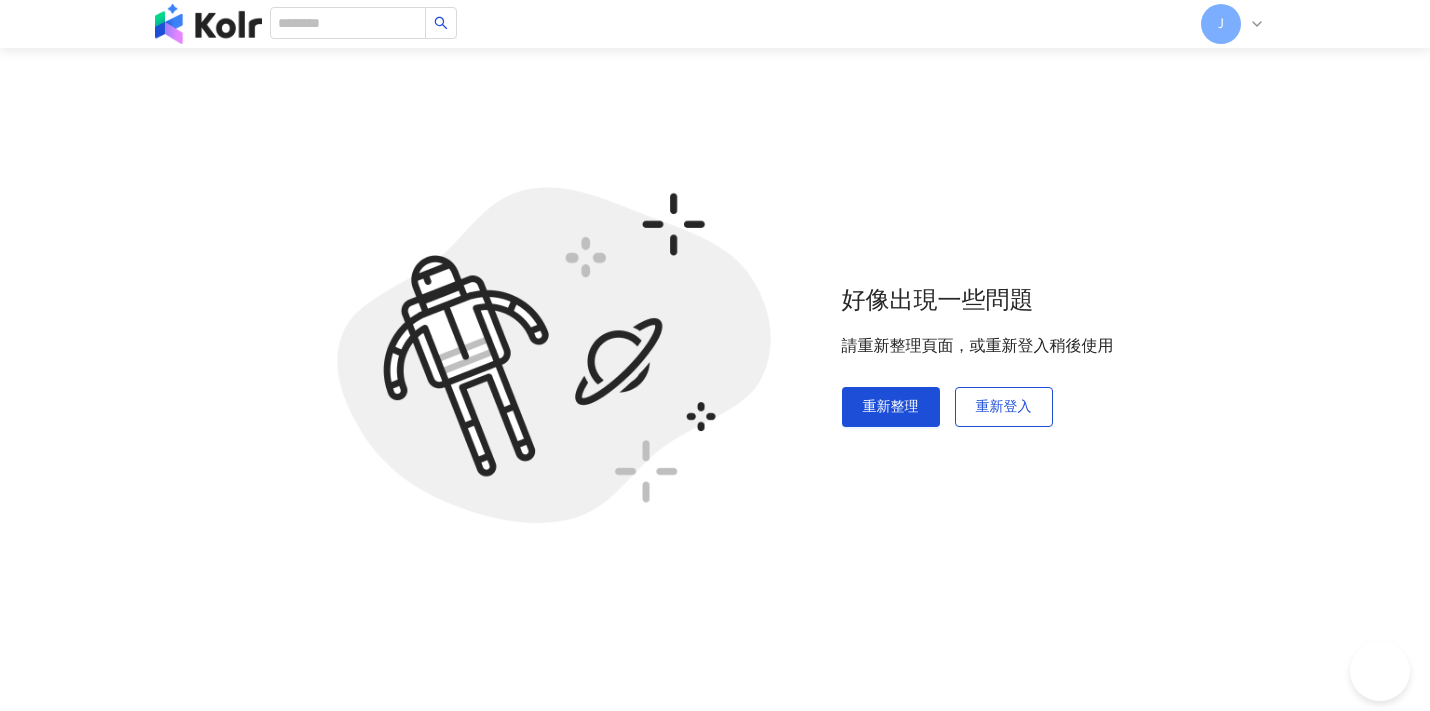 click on "好像出現一些問題 請重新整理頁面，或重新登入稍後使用 重新整理 重新登入" at bounding box center (715, 355) 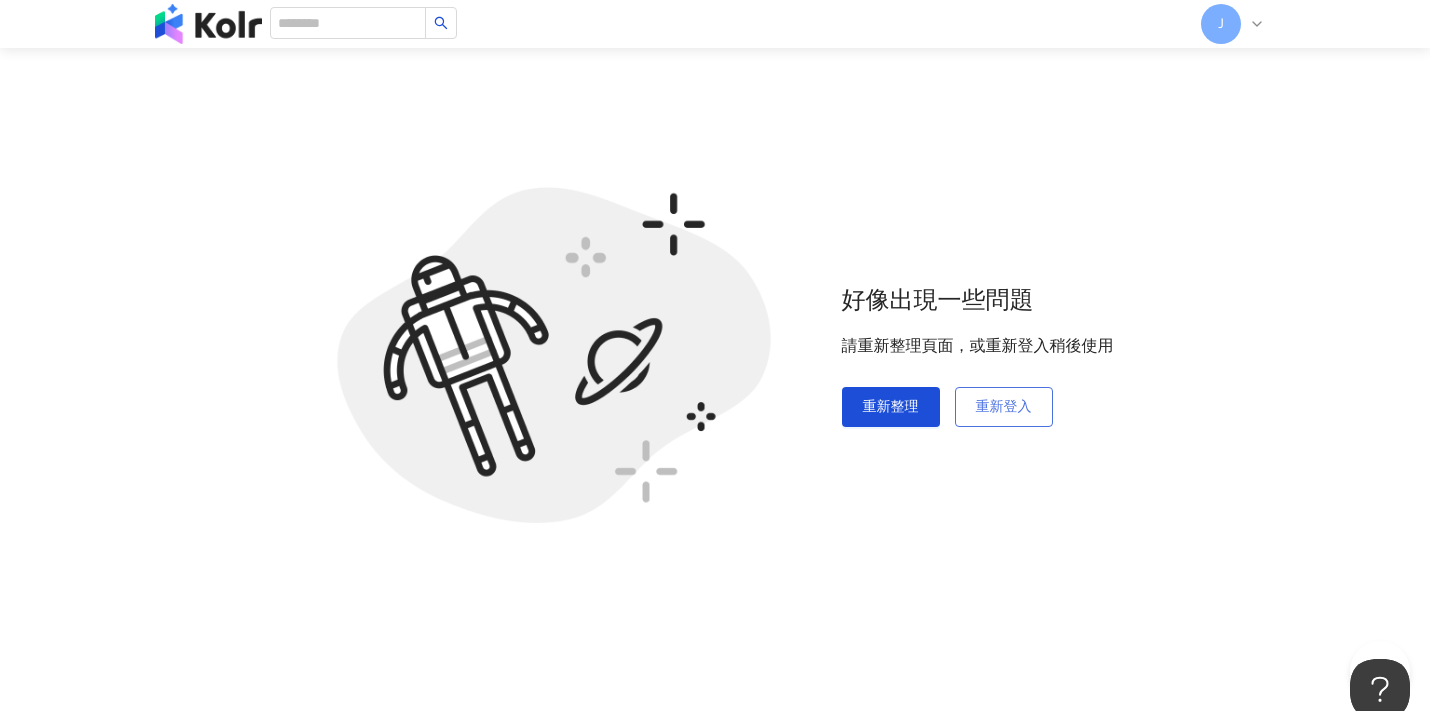 scroll, scrollTop: 0, scrollLeft: 0, axis: both 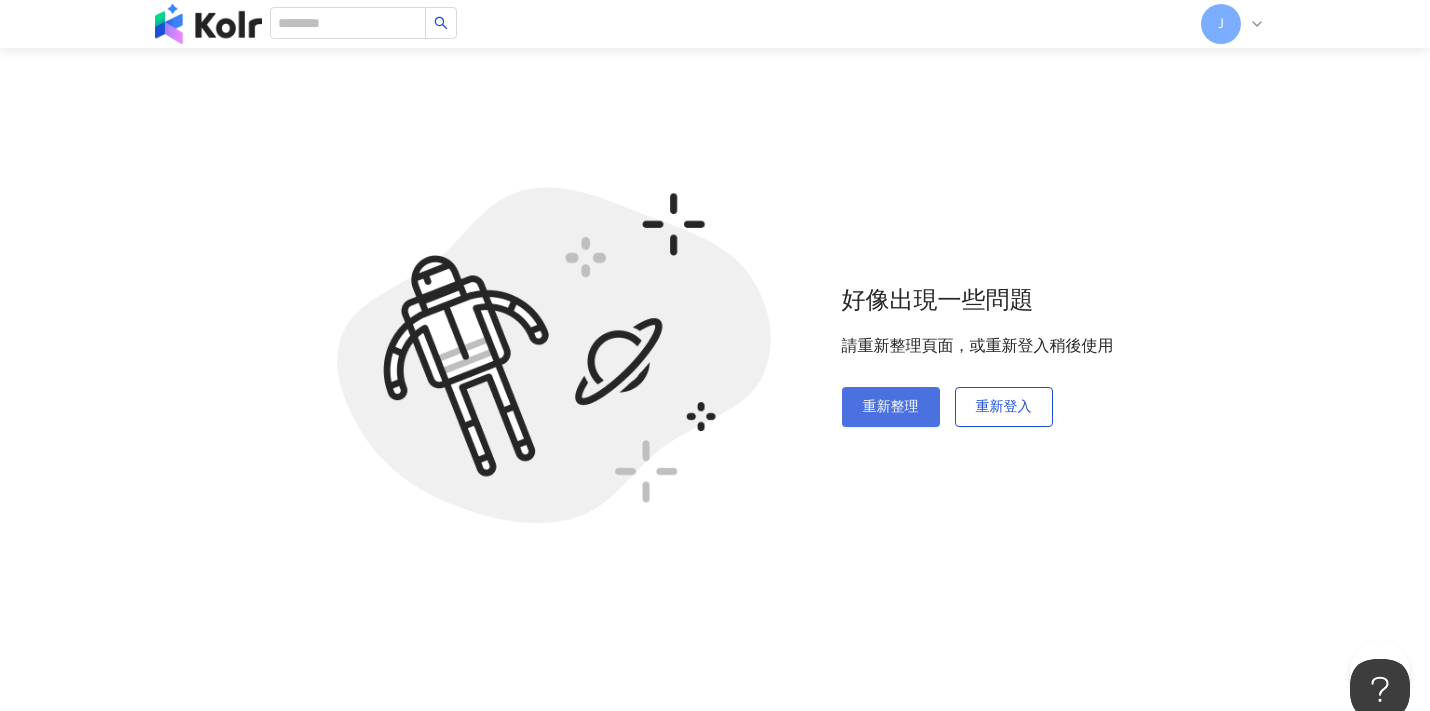 click on "重新整理" at bounding box center [891, 407] 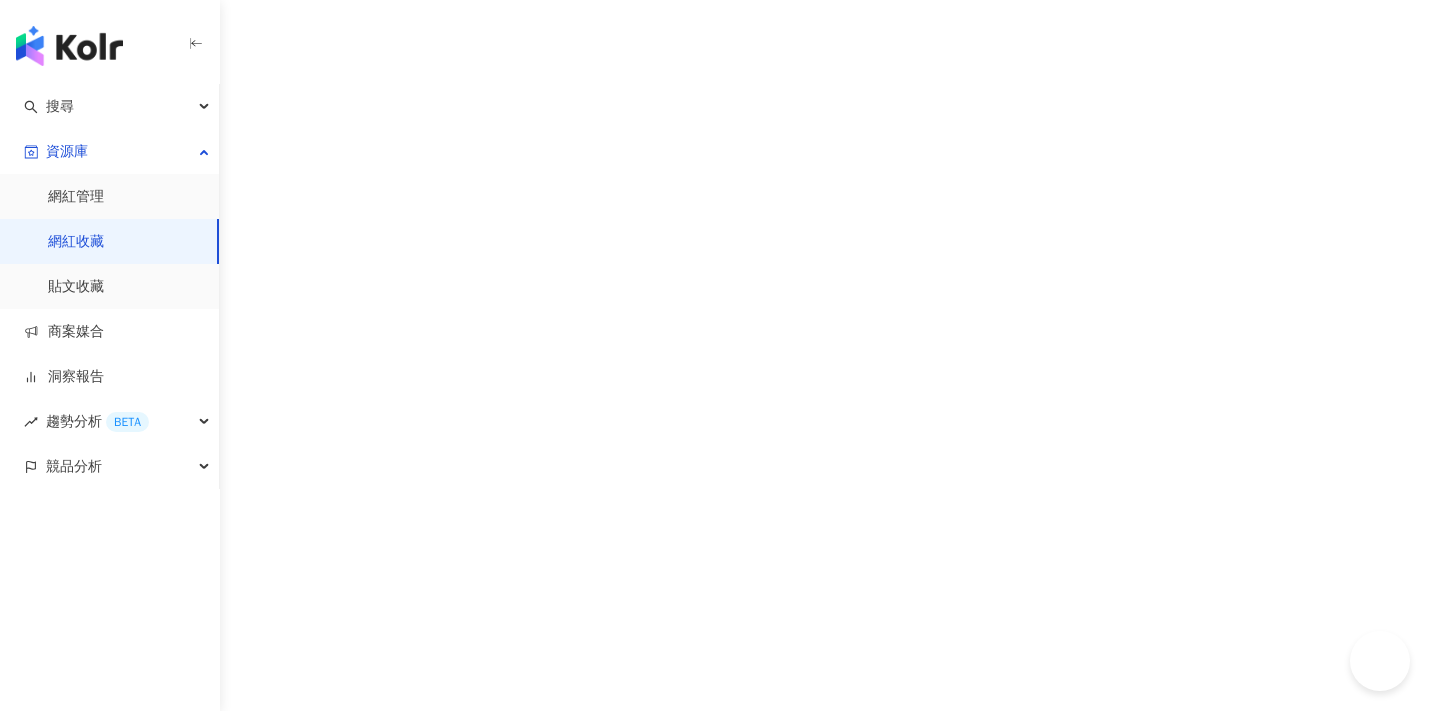 scroll, scrollTop: 0, scrollLeft: 0, axis: both 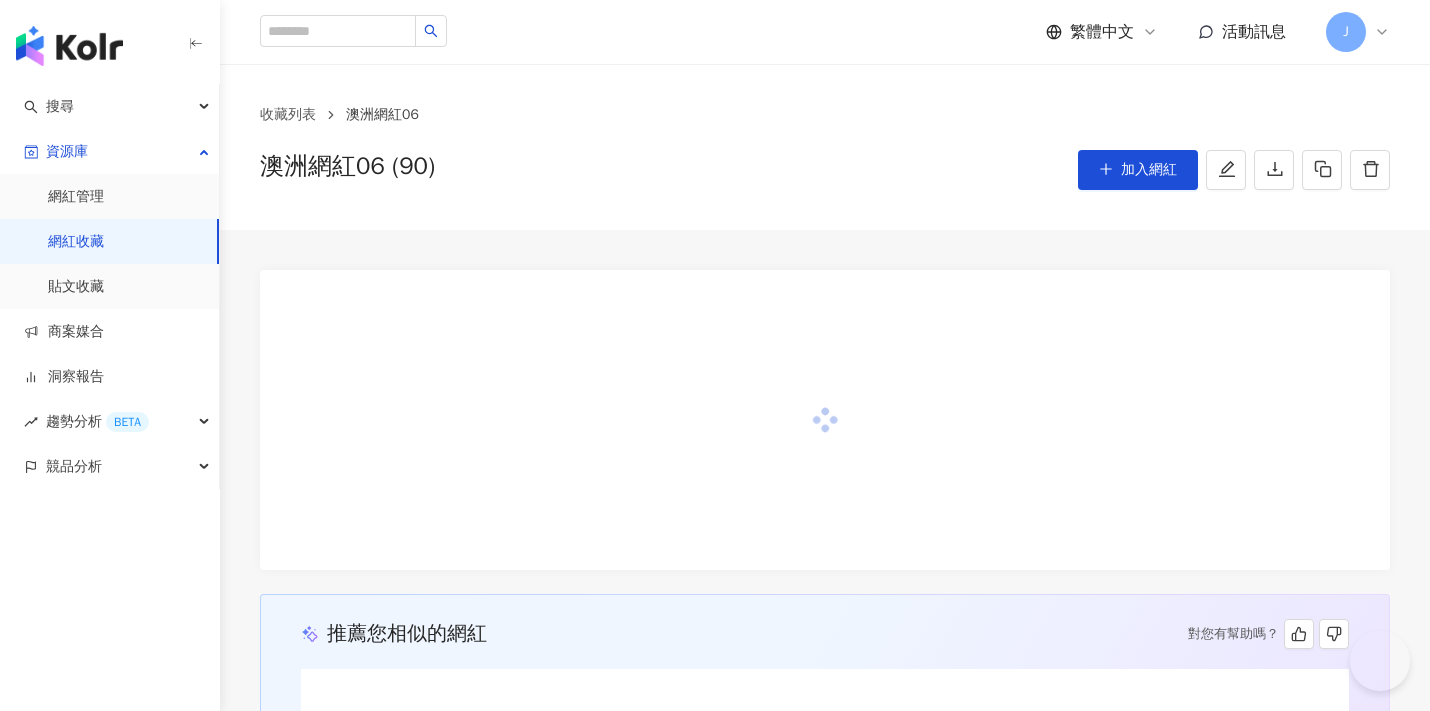 click 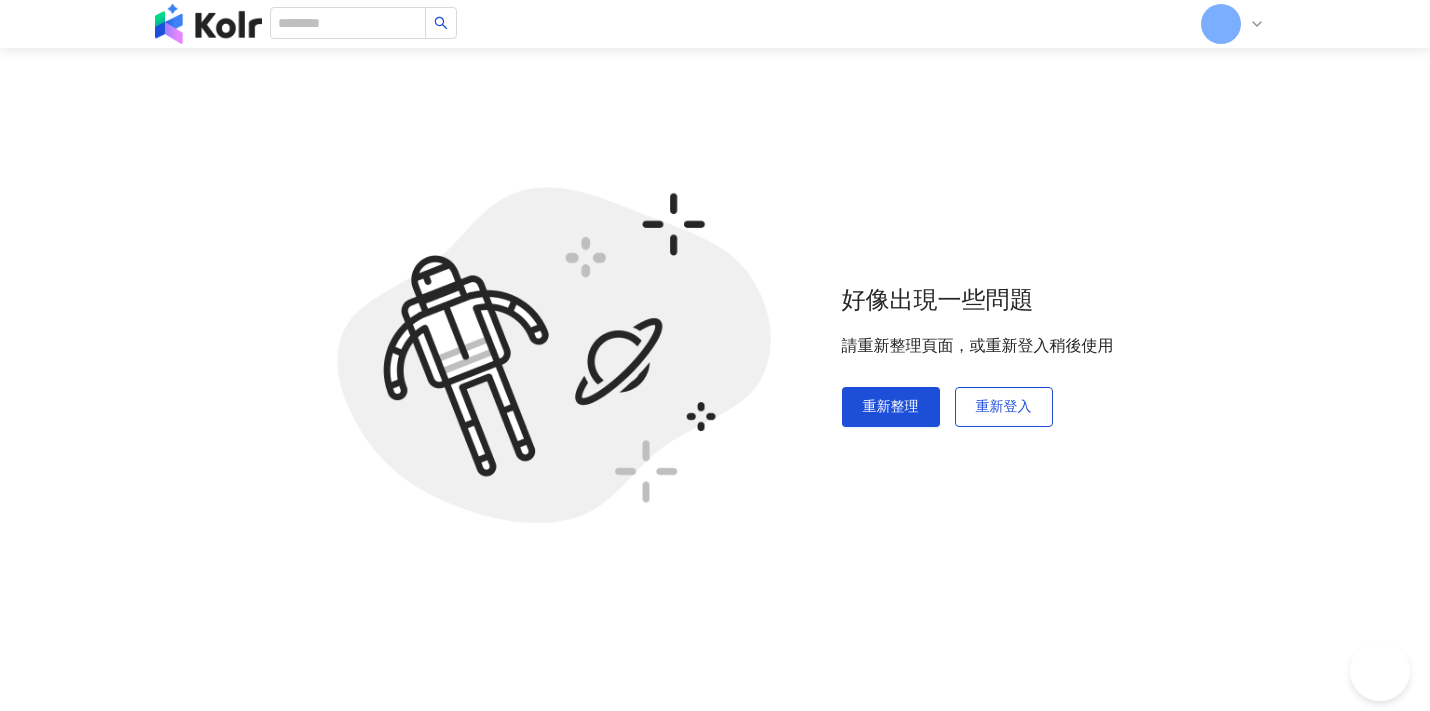 click on "好像出現一些問題 請重新整理頁面，或重新登入稍後使用 重新整理 重新登入" at bounding box center (715, 355) 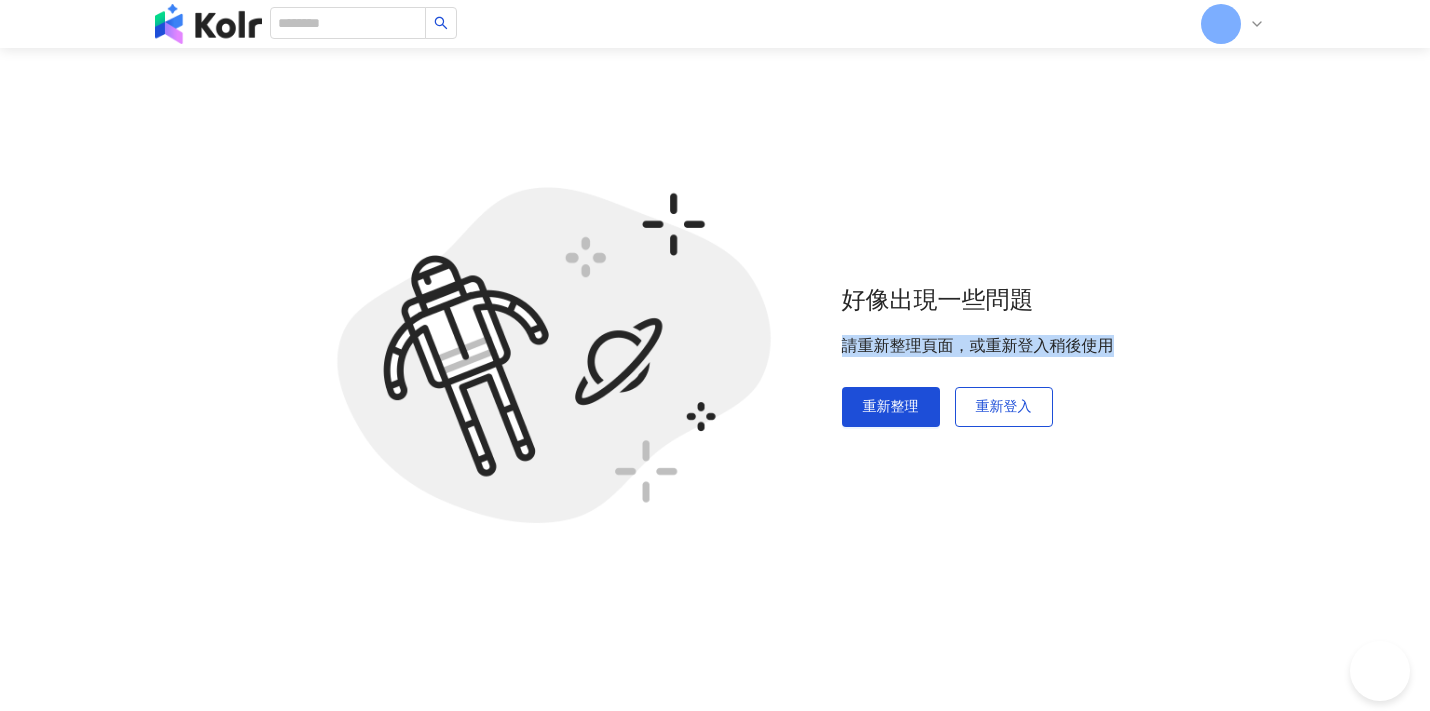 click on "好像出現一些問題 請重新整理頁面，或重新登入稍後使用 重新整理 重新登入" at bounding box center [715, 355] 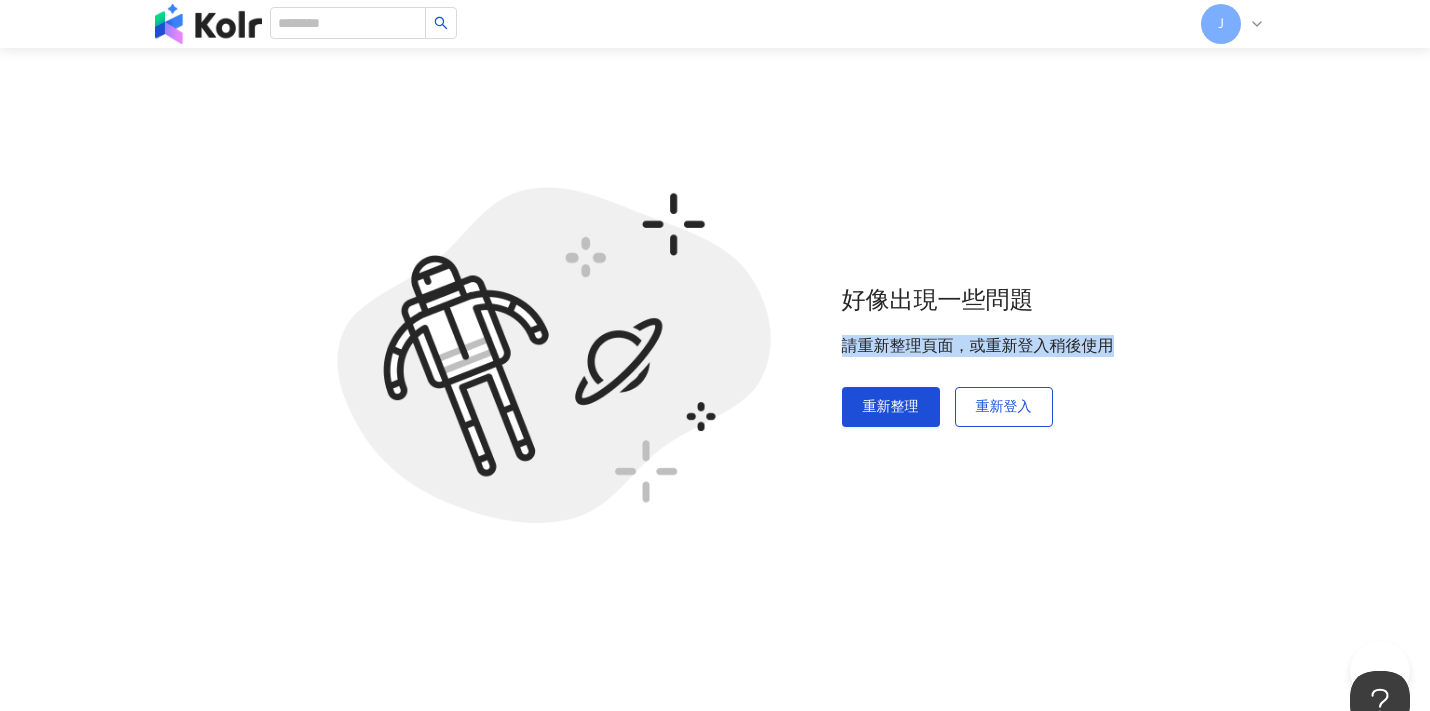 click on "好像出現一些問題 請重新整理頁面，或重新登入稍後使用 重新整理 重新登入" at bounding box center (715, 355) 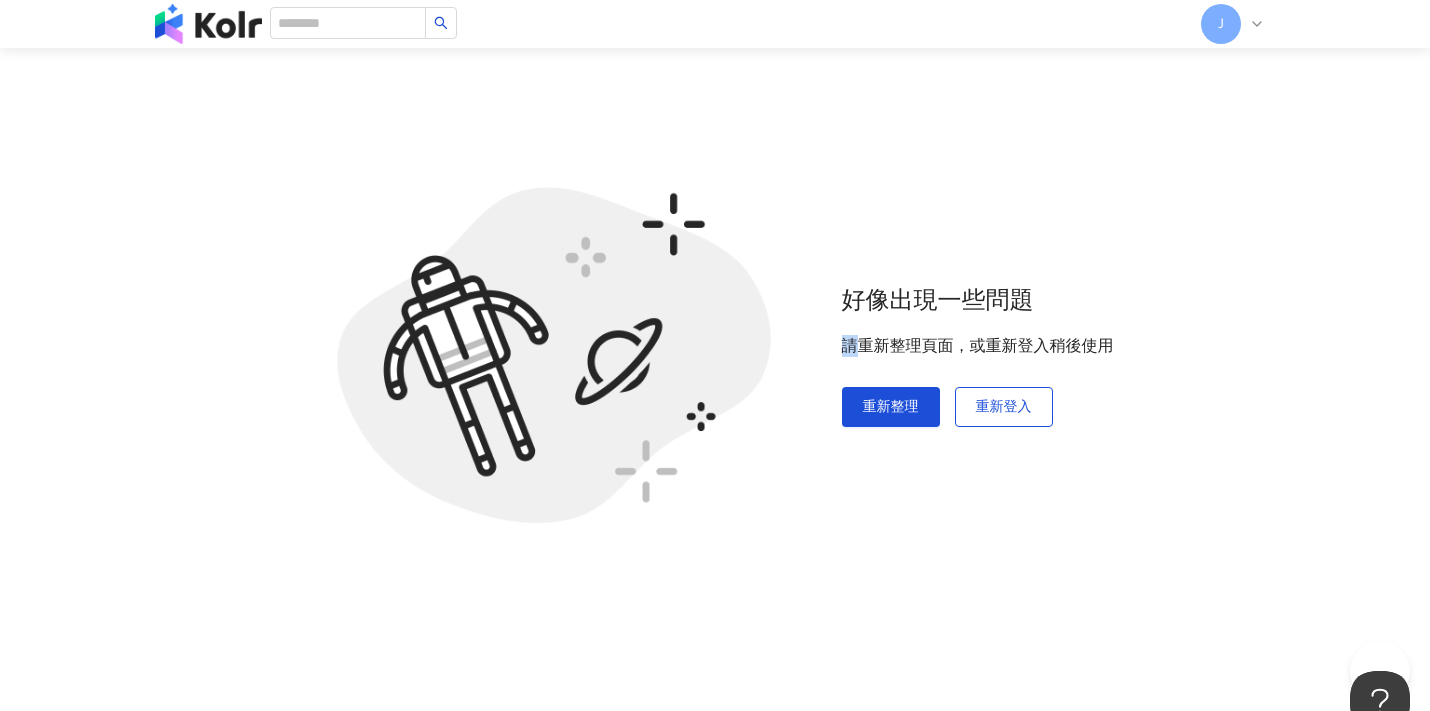 click on "好像出現一些問題 請重新整理頁面，或重新登入稍後使用 重新整理 重新登入" at bounding box center (715, 355) 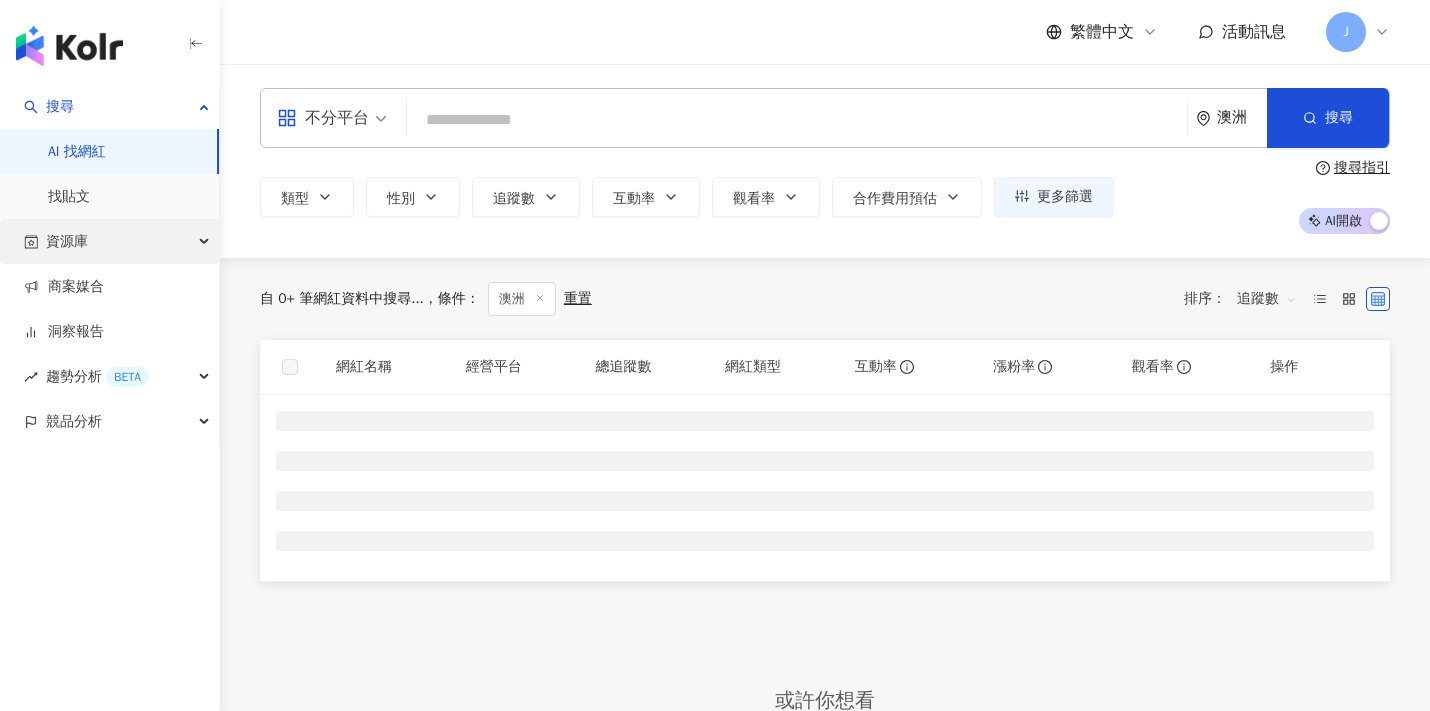 scroll, scrollTop: 0, scrollLeft: 0, axis: both 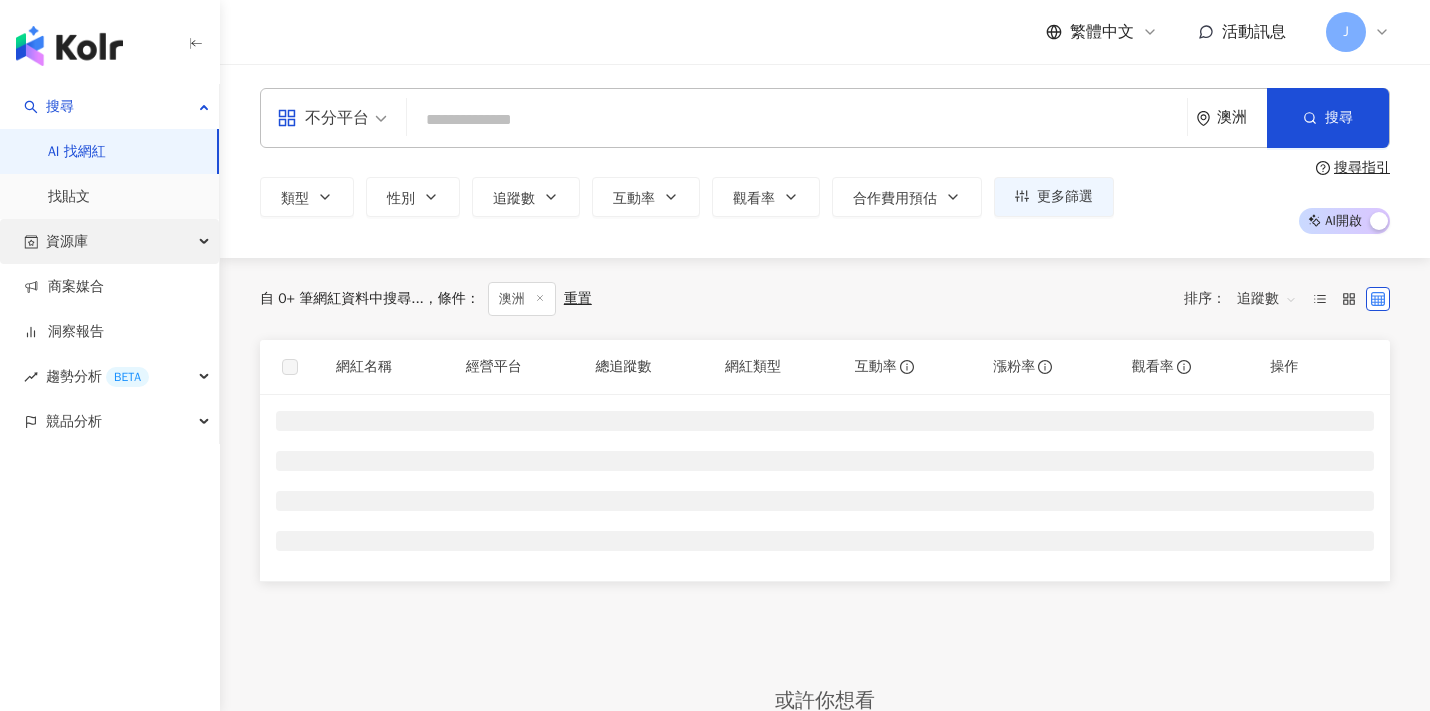 click on "資源庫" at bounding box center (109, 241) 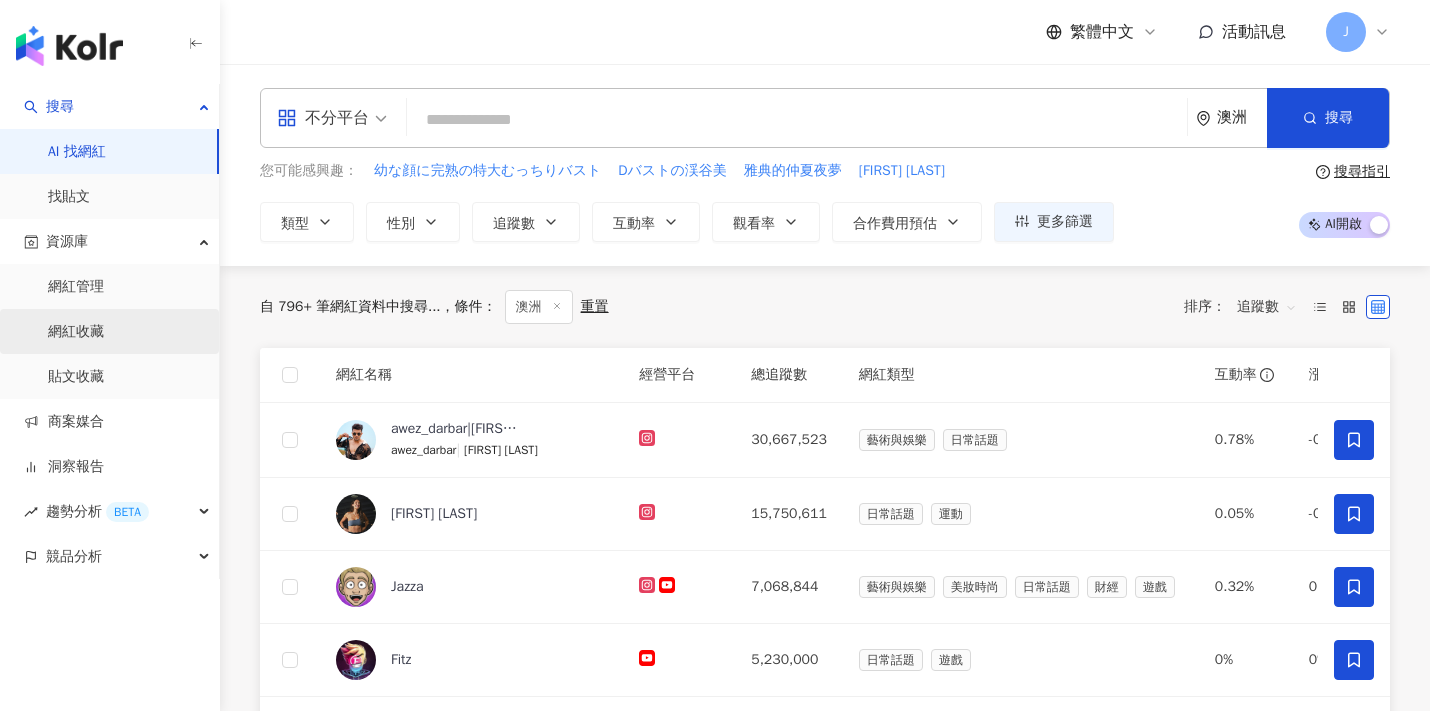 click on "網紅收藏" at bounding box center [76, 332] 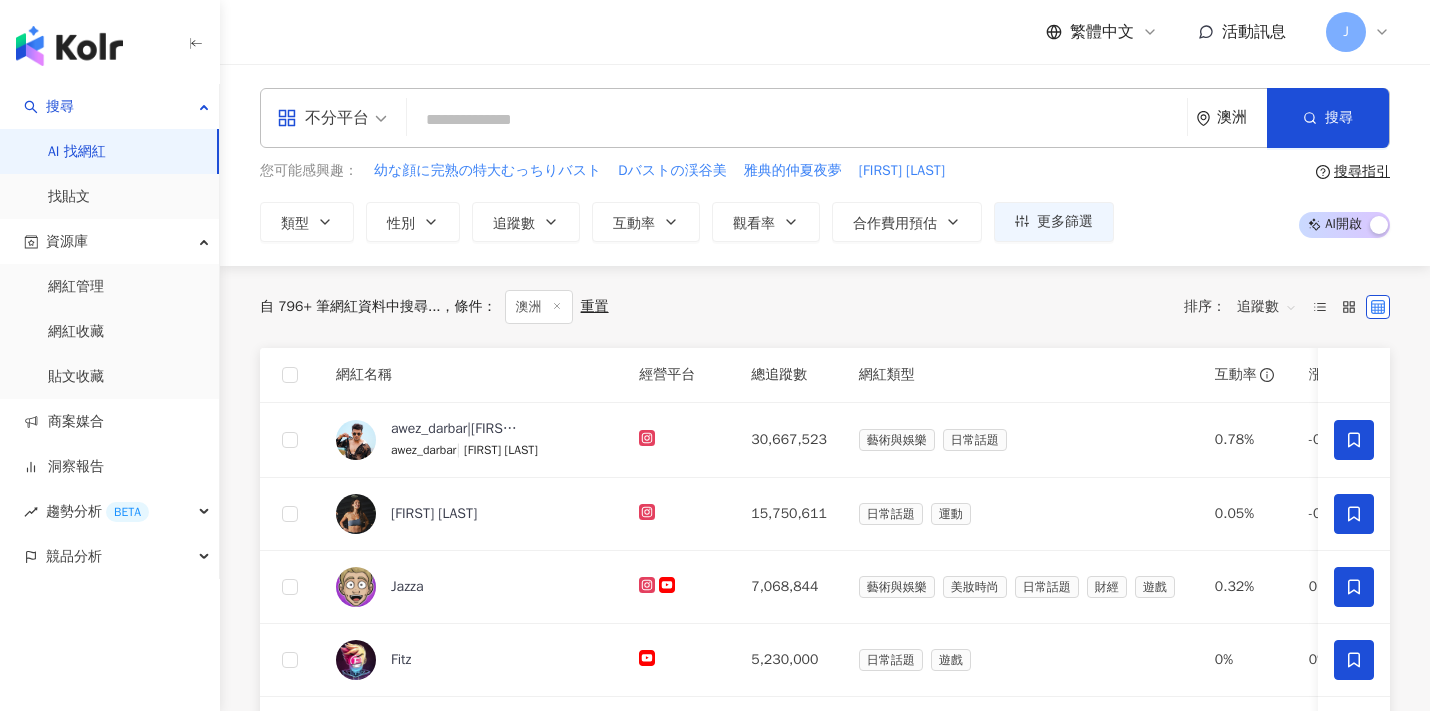 scroll, scrollTop: 0, scrollLeft: 0, axis: both 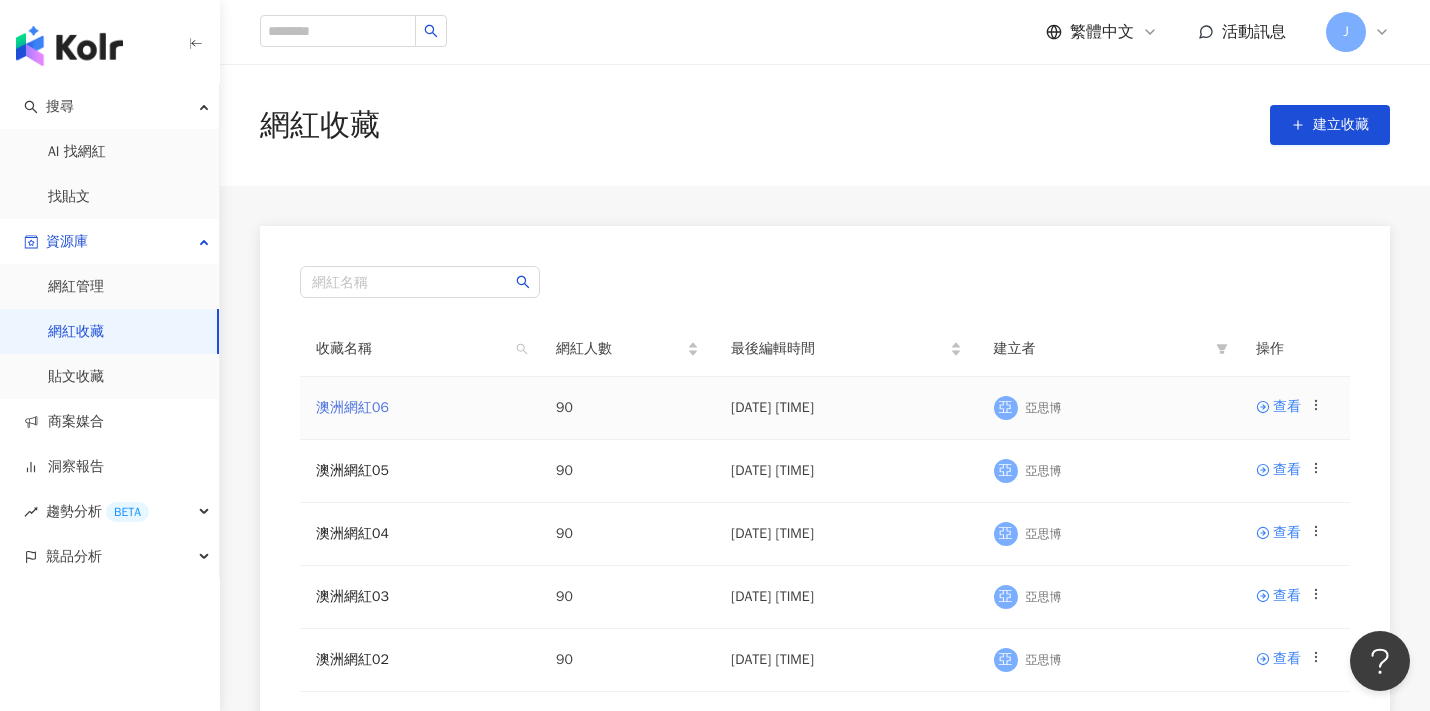 click on "澳洲網紅06" at bounding box center [352, 407] 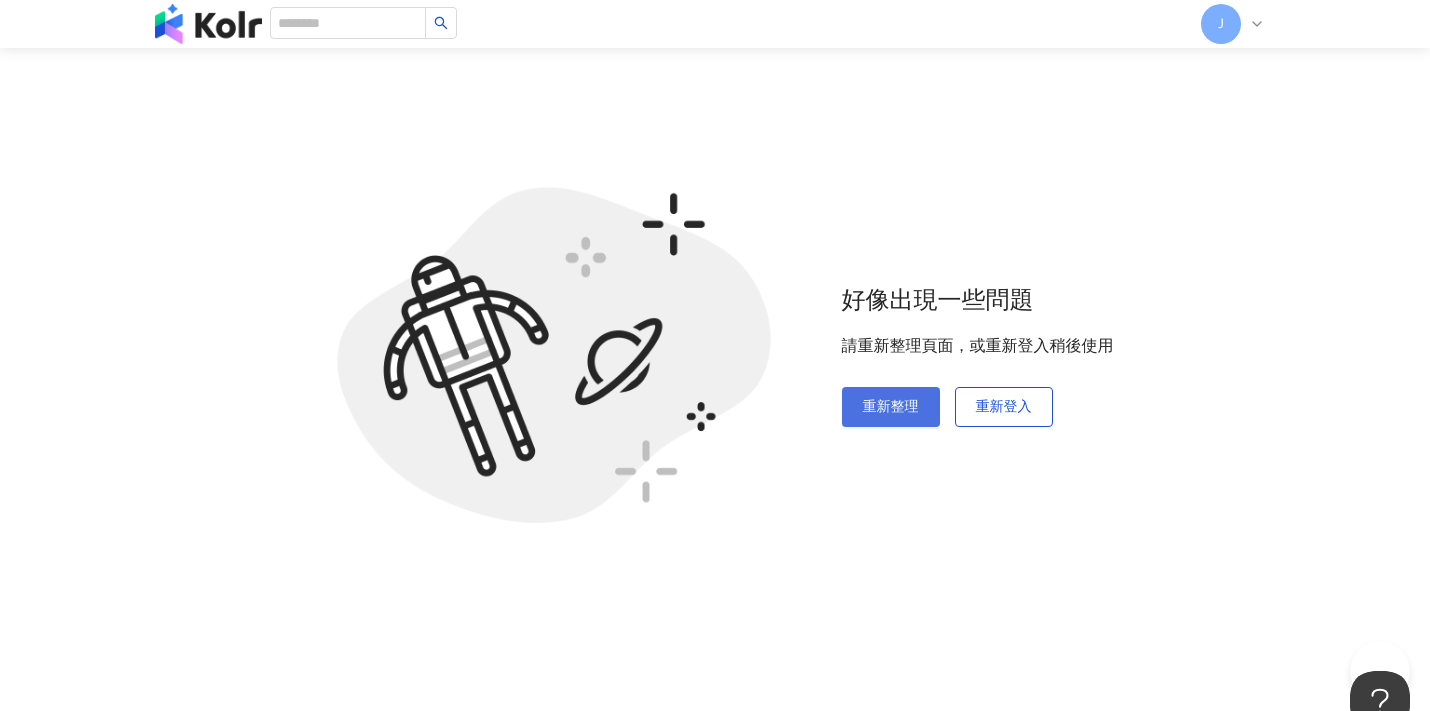 click on "重新整理" at bounding box center (891, 407) 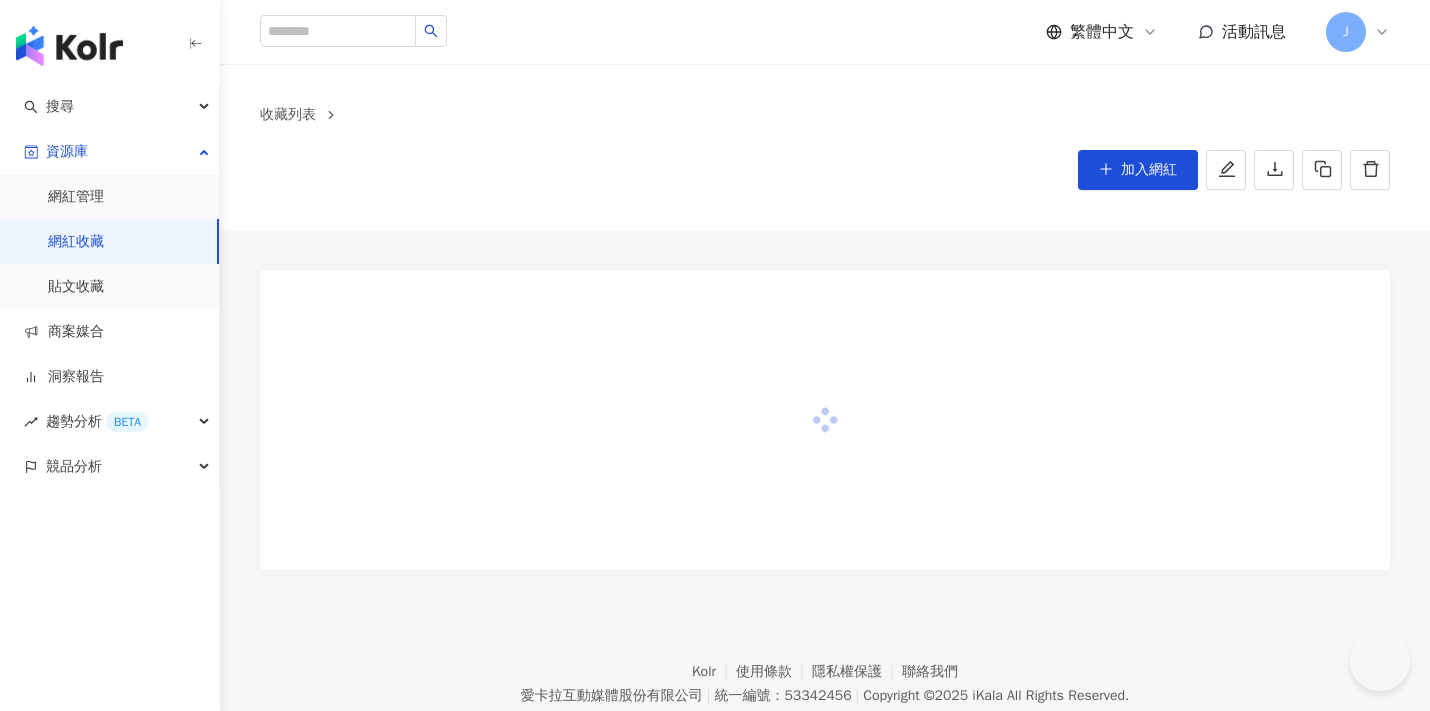 scroll, scrollTop: 0, scrollLeft: 0, axis: both 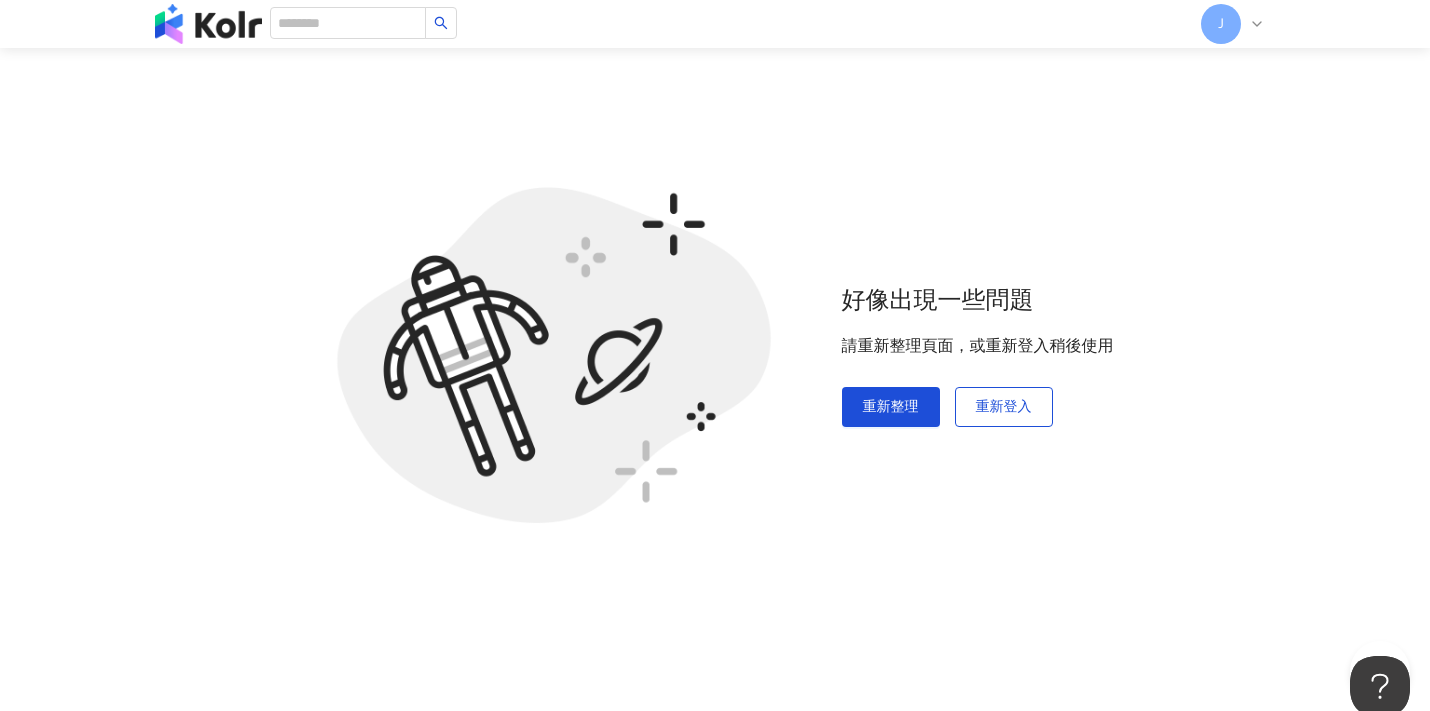 click on "好像出現一些問題 請重新整理頁面，或重新登入稍後使用 重新整理 重新登入" at bounding box center [715, 355] 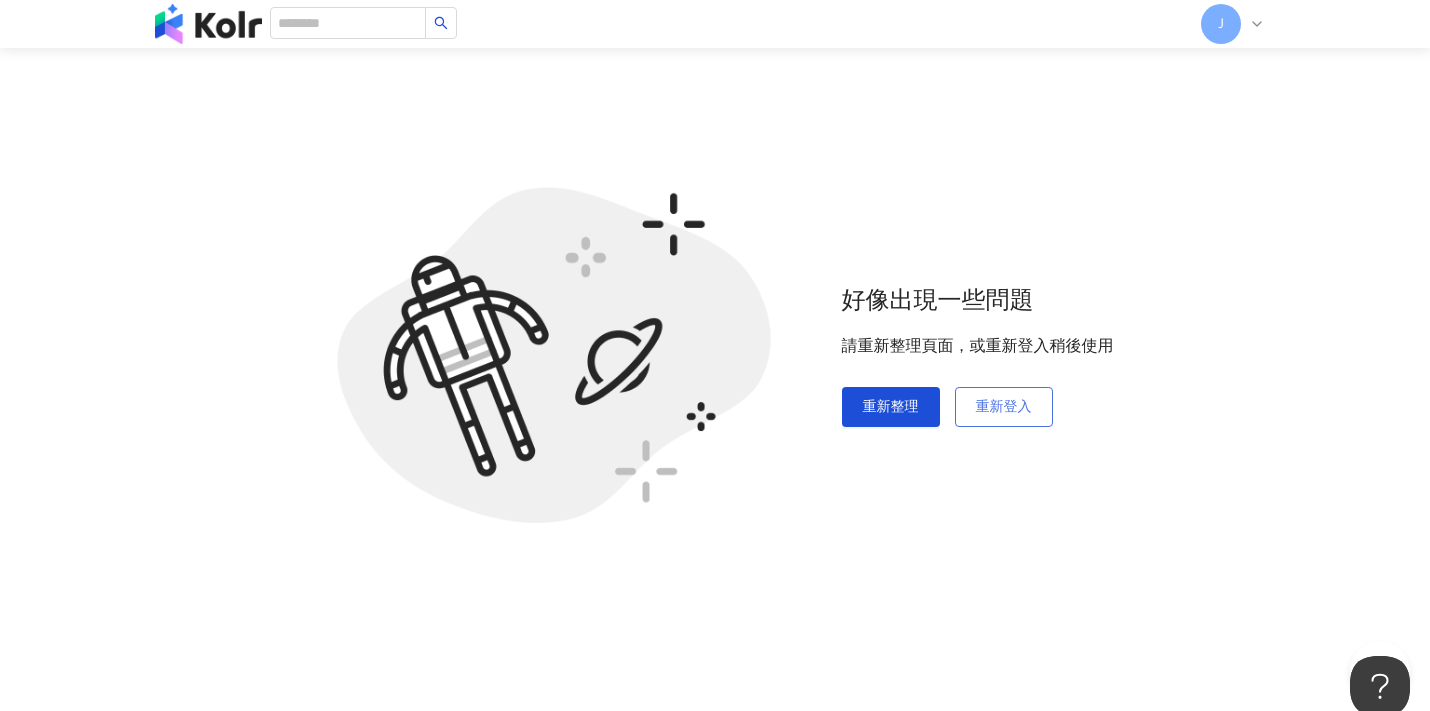click on "重新登入" at bounding box center (1004, 407) 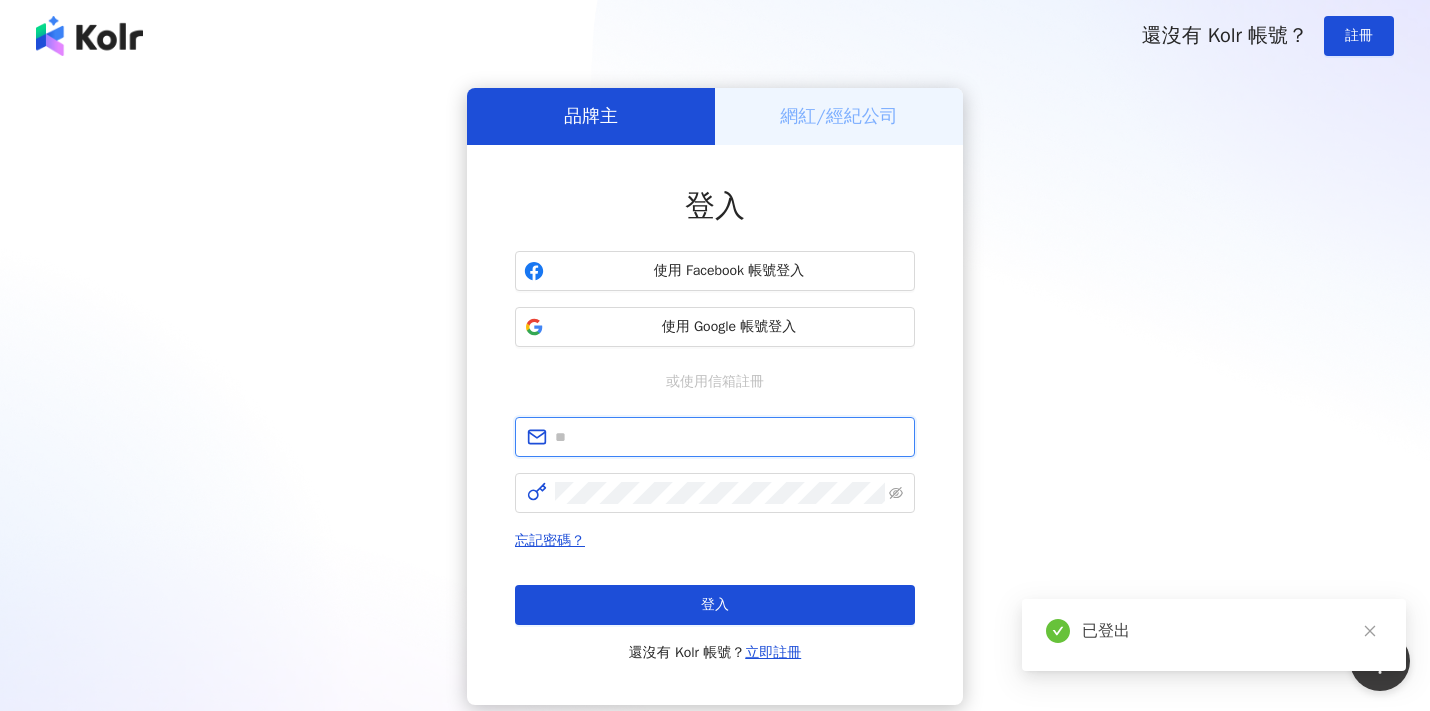 scroll, scrollTop: 0, scrollLeft: 0, axis: both 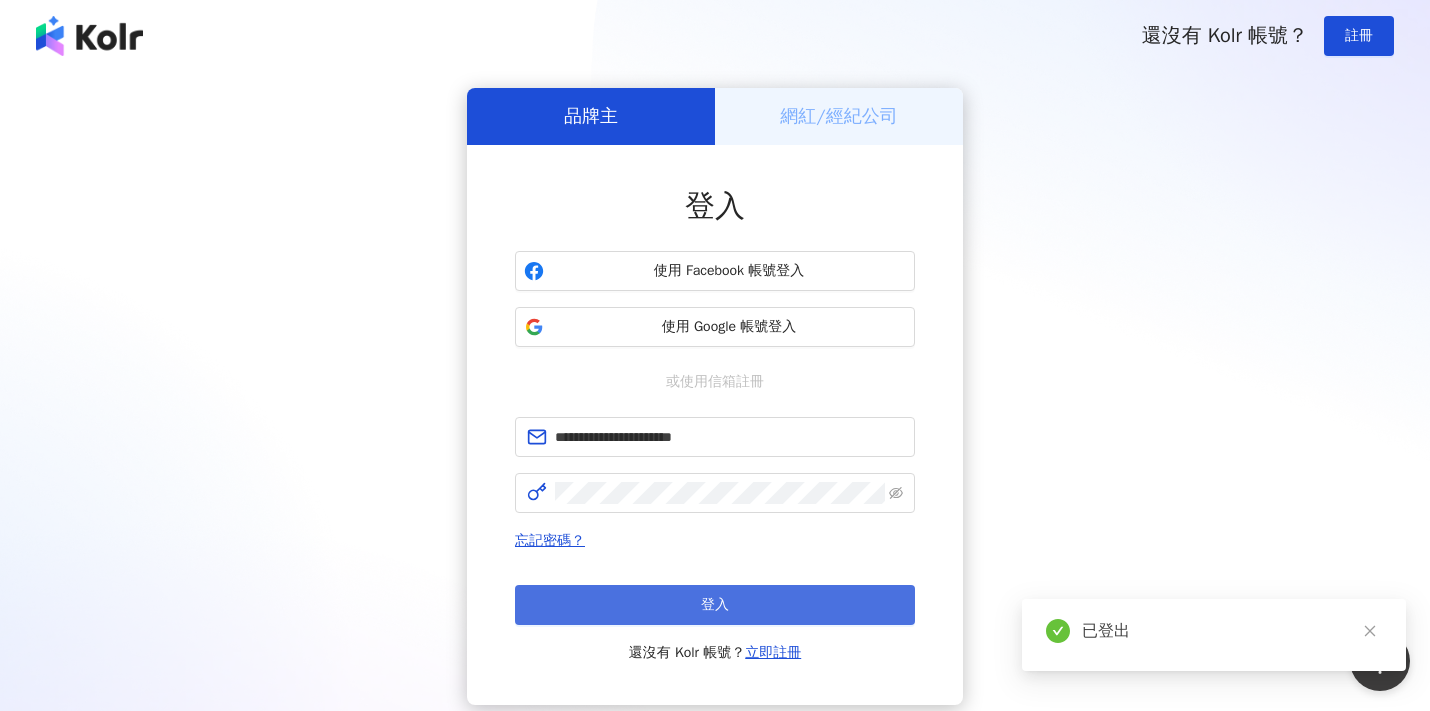 click on "登入" at bounding box center [715, 605] 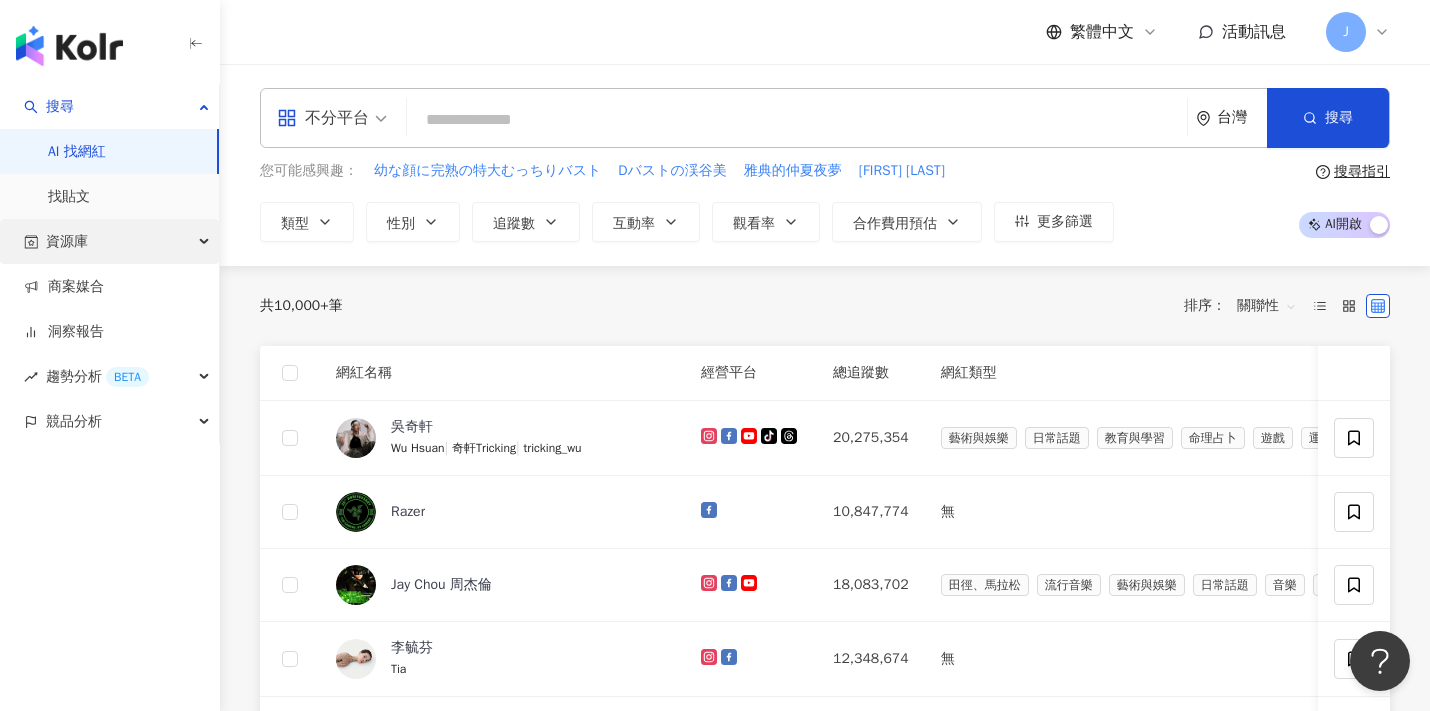 click on "資源庫" at bounding box center (109, 241) 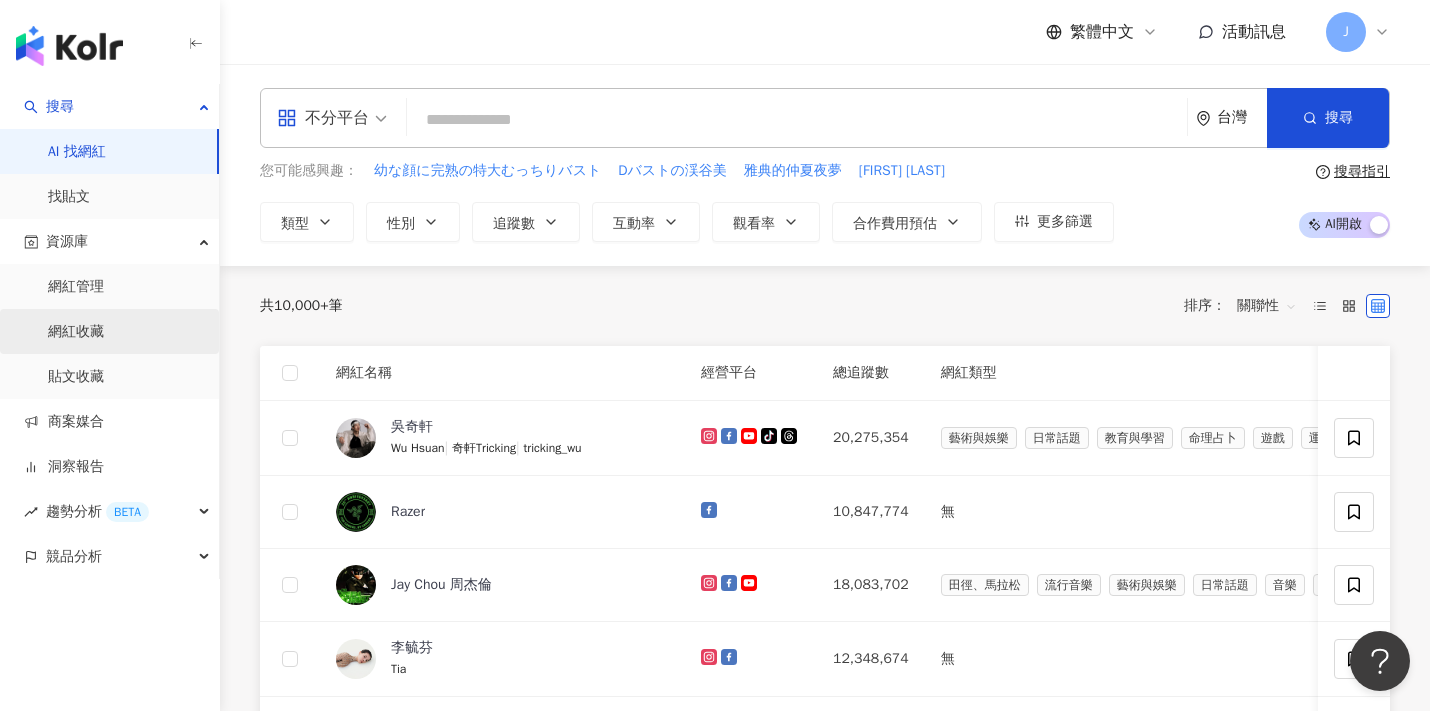 click on "網紅收藏" at bounding box center [76, 332] 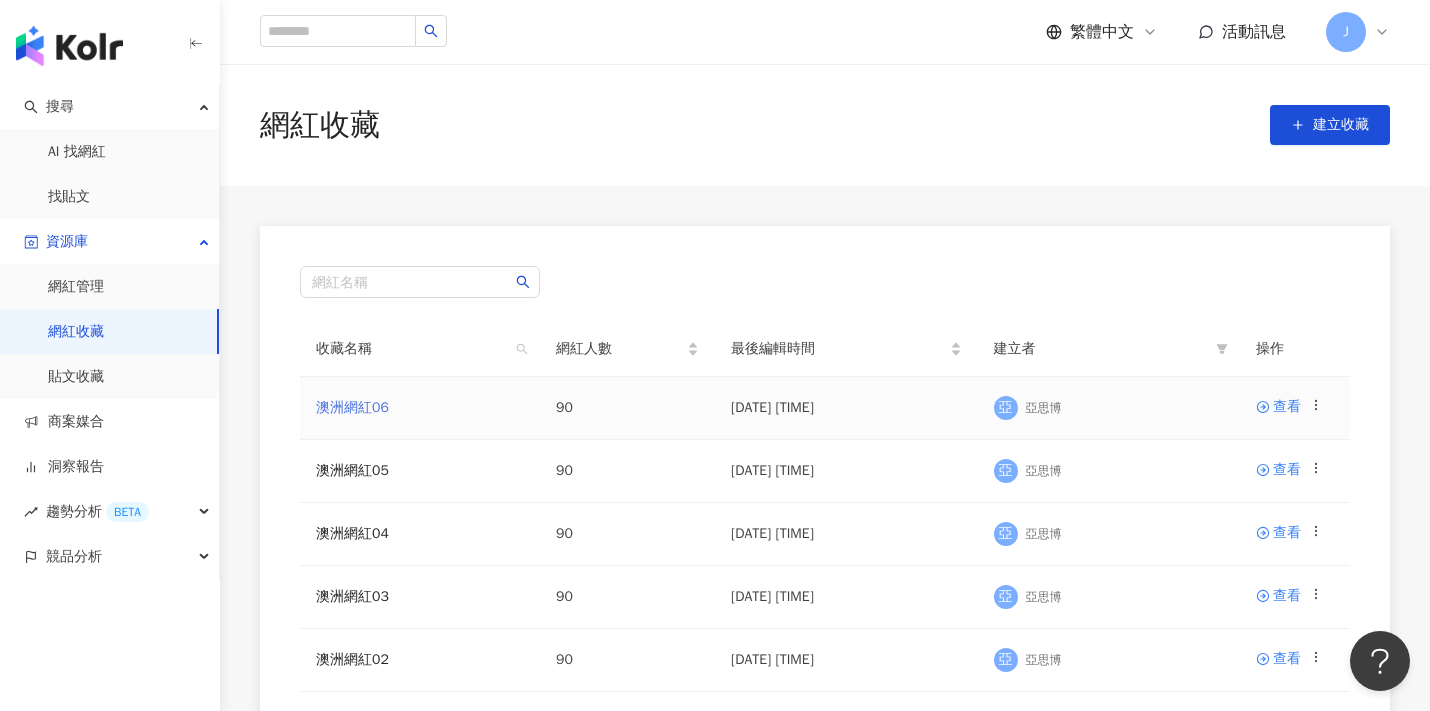 click on "澳洲網紅06" at bounding box center (352, 407) 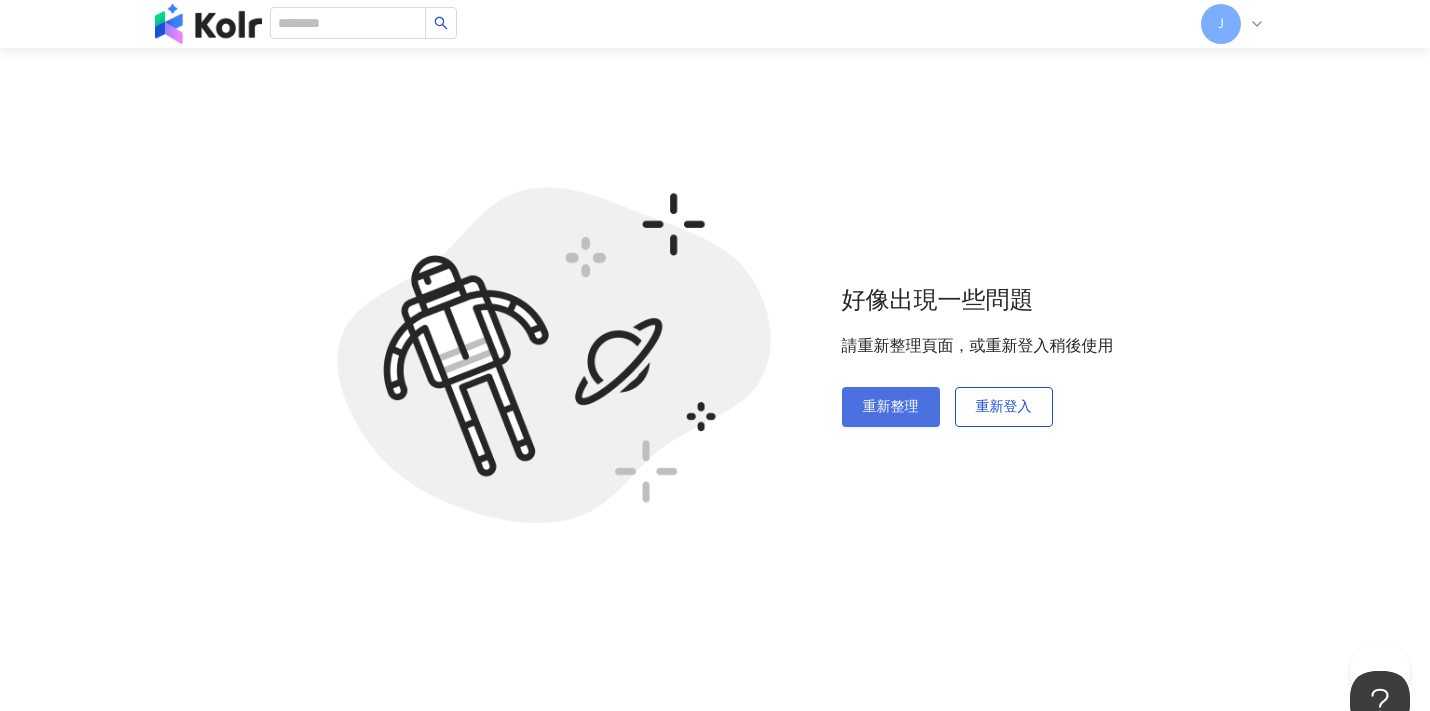 click on "重新整理" at bounding box center (891, 407) 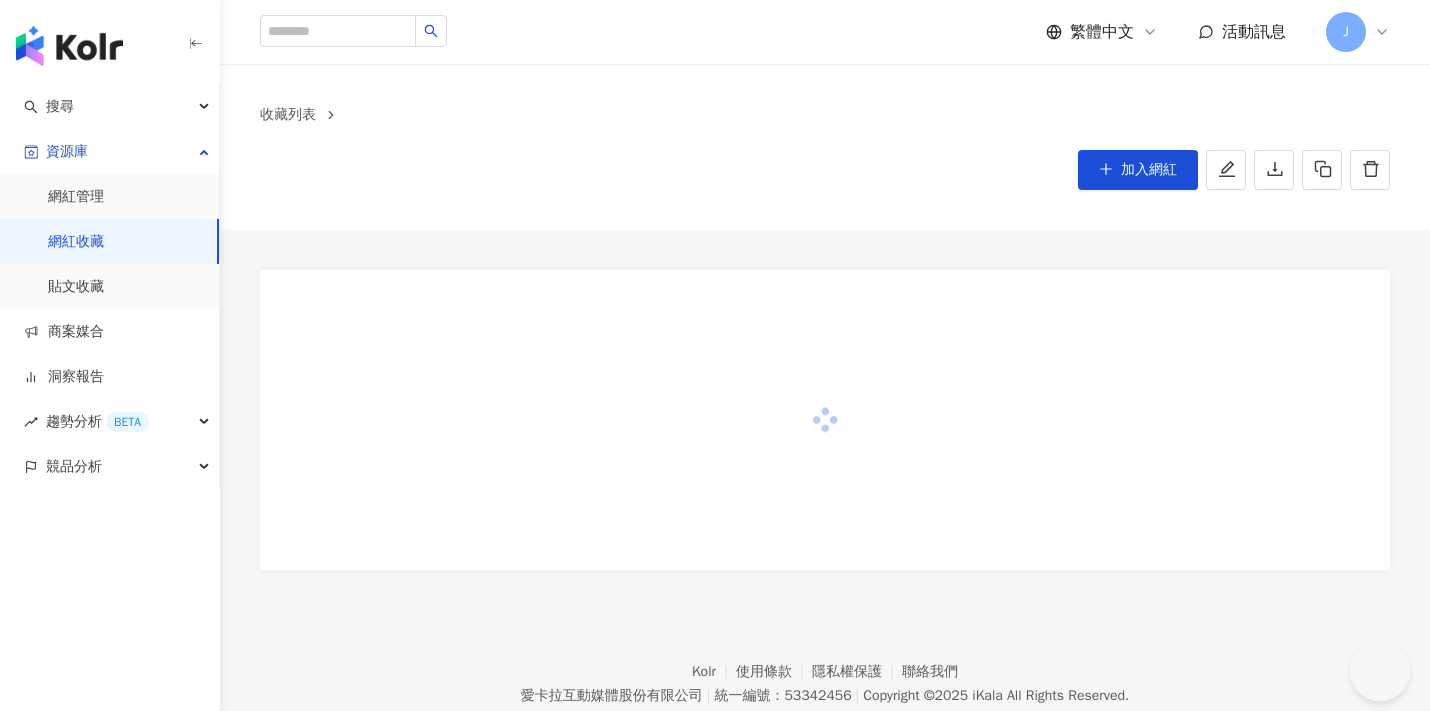 scroll, scrollTop: 0, scrollLeft: 0, axis: both 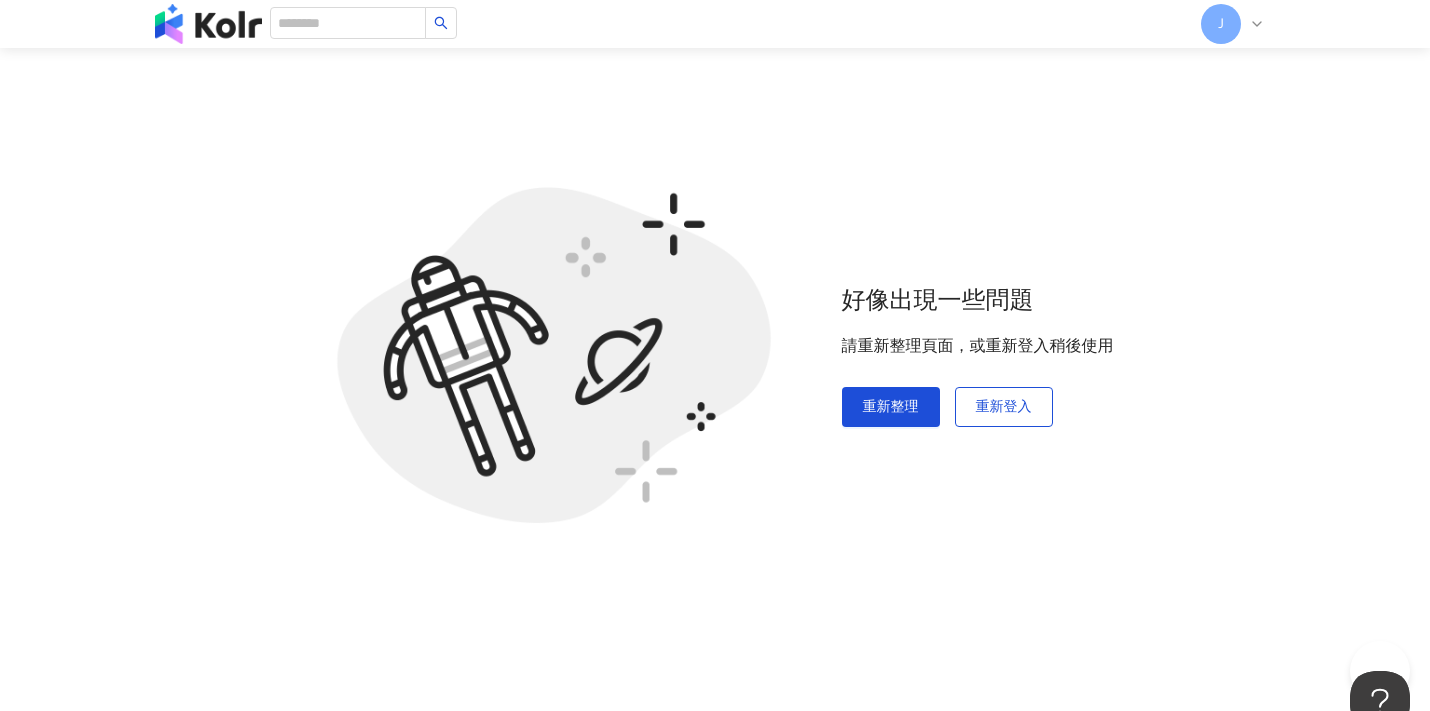 click at bounding box center [208, 24] 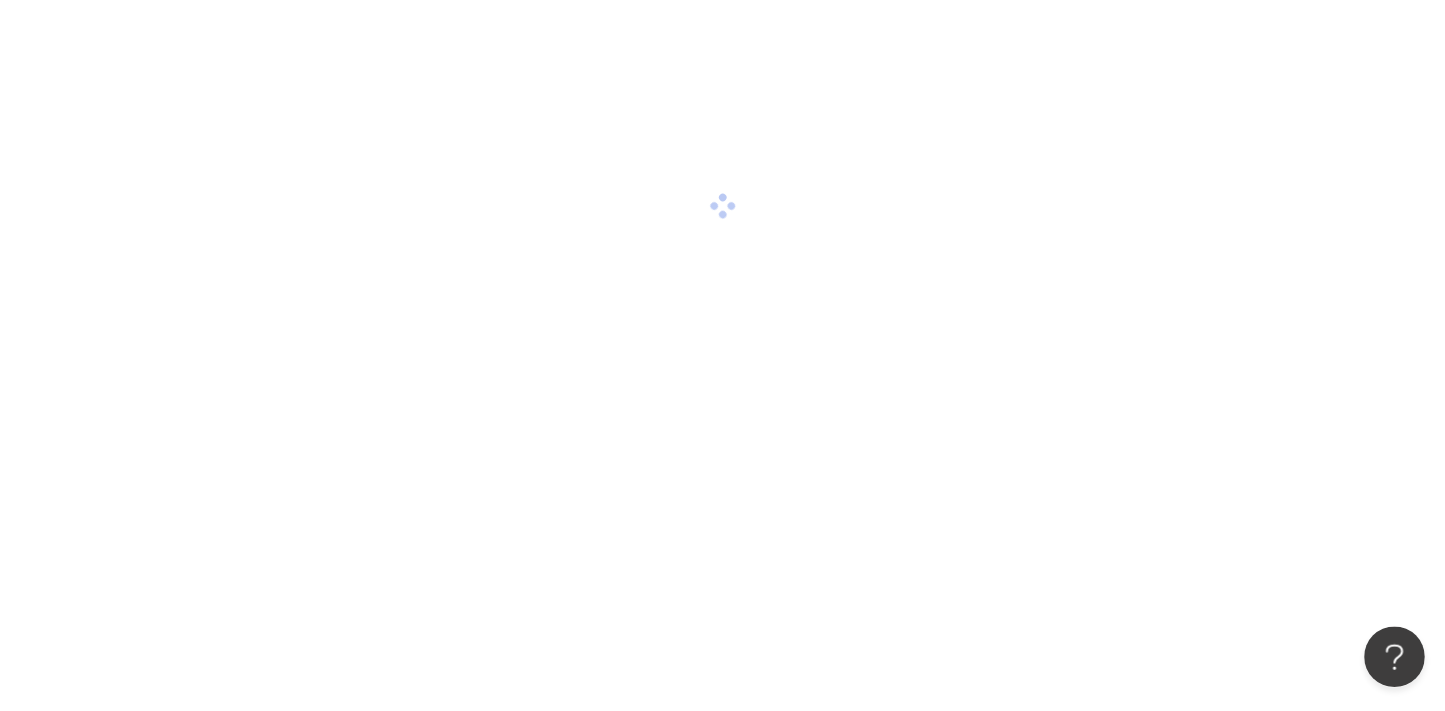 scroll, scrollTop: 0, scrollLeft: 0, axis: both 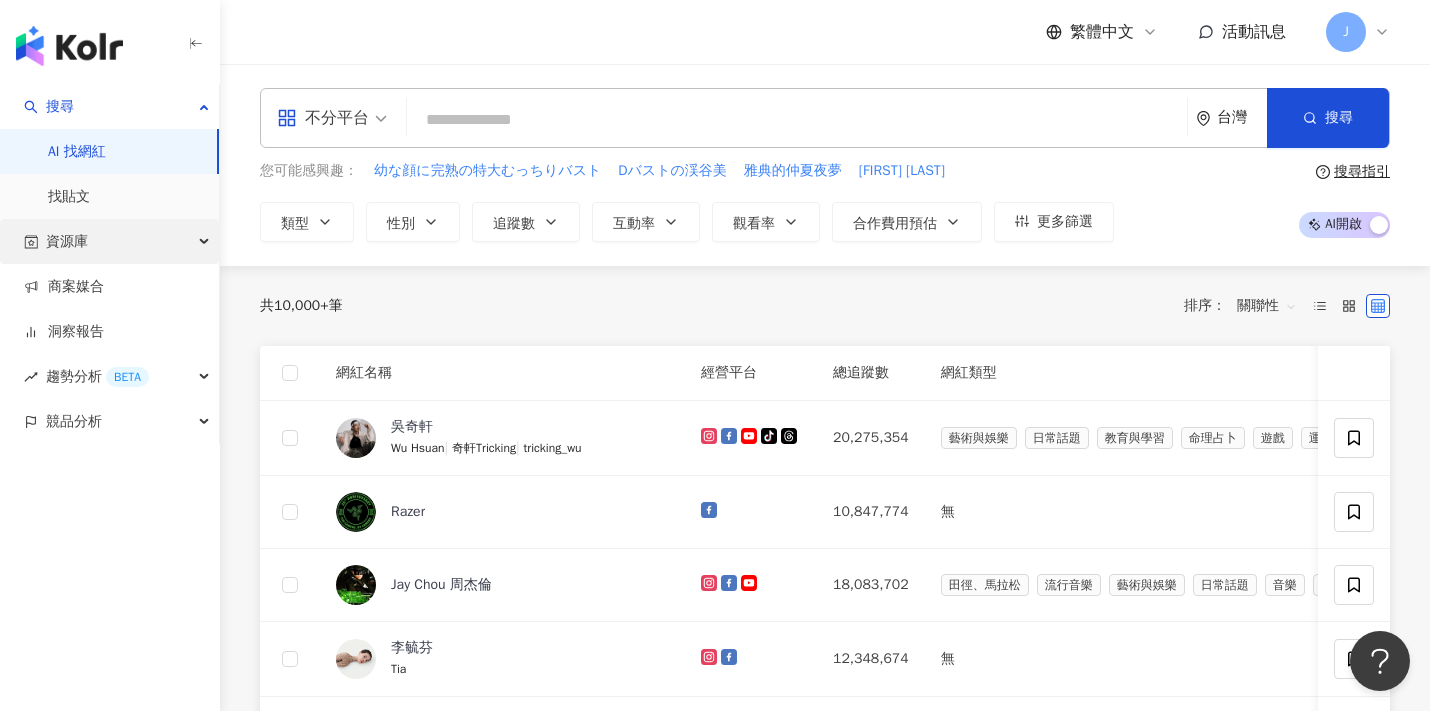 click on "資源庫" at bounding box center (109, 241) 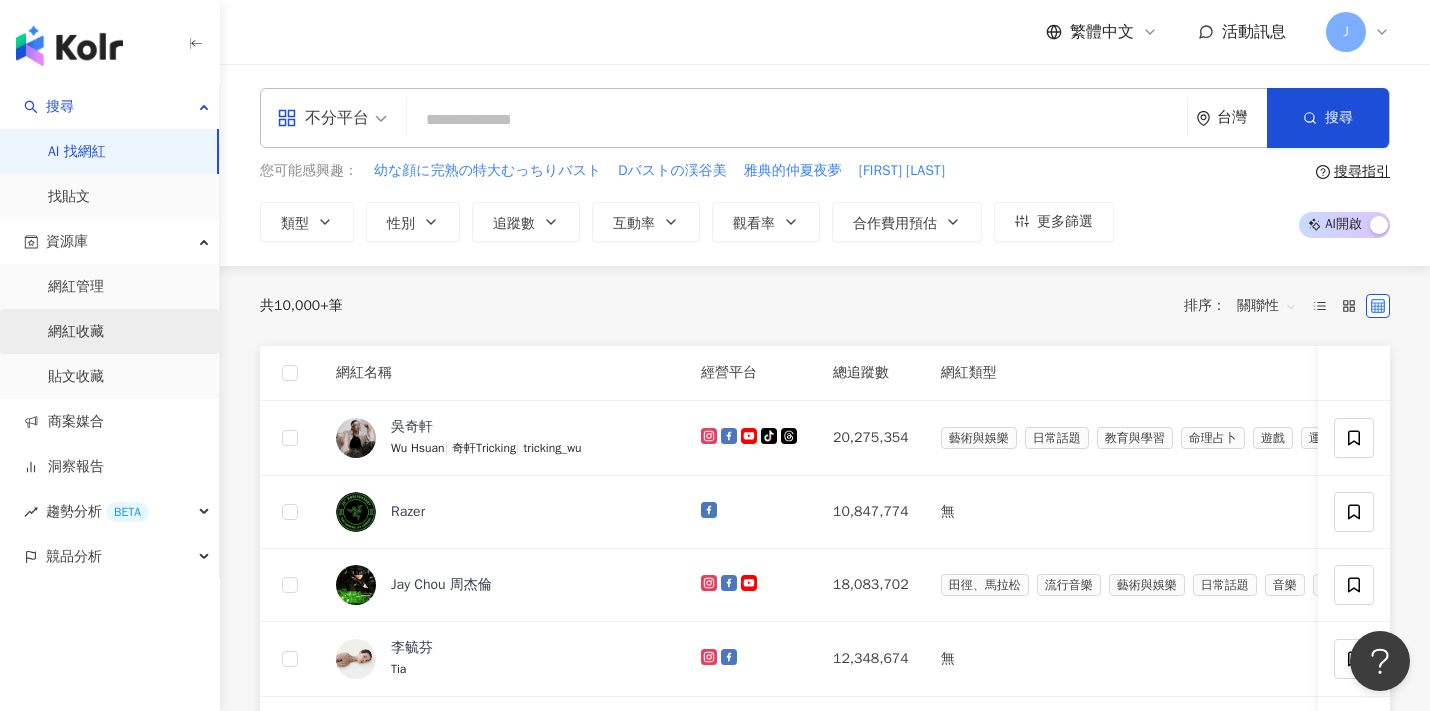 click on "網紅收藏" at bounding box center (76, 332) 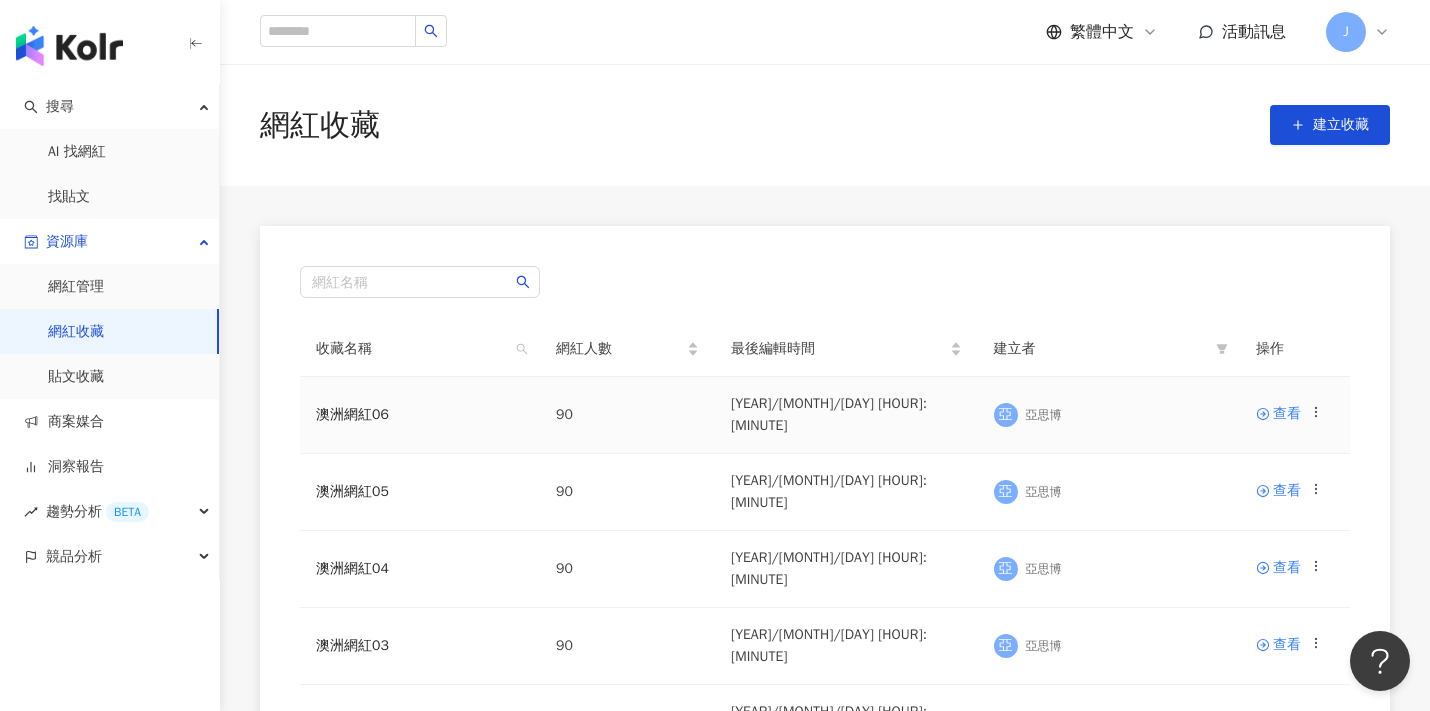 click 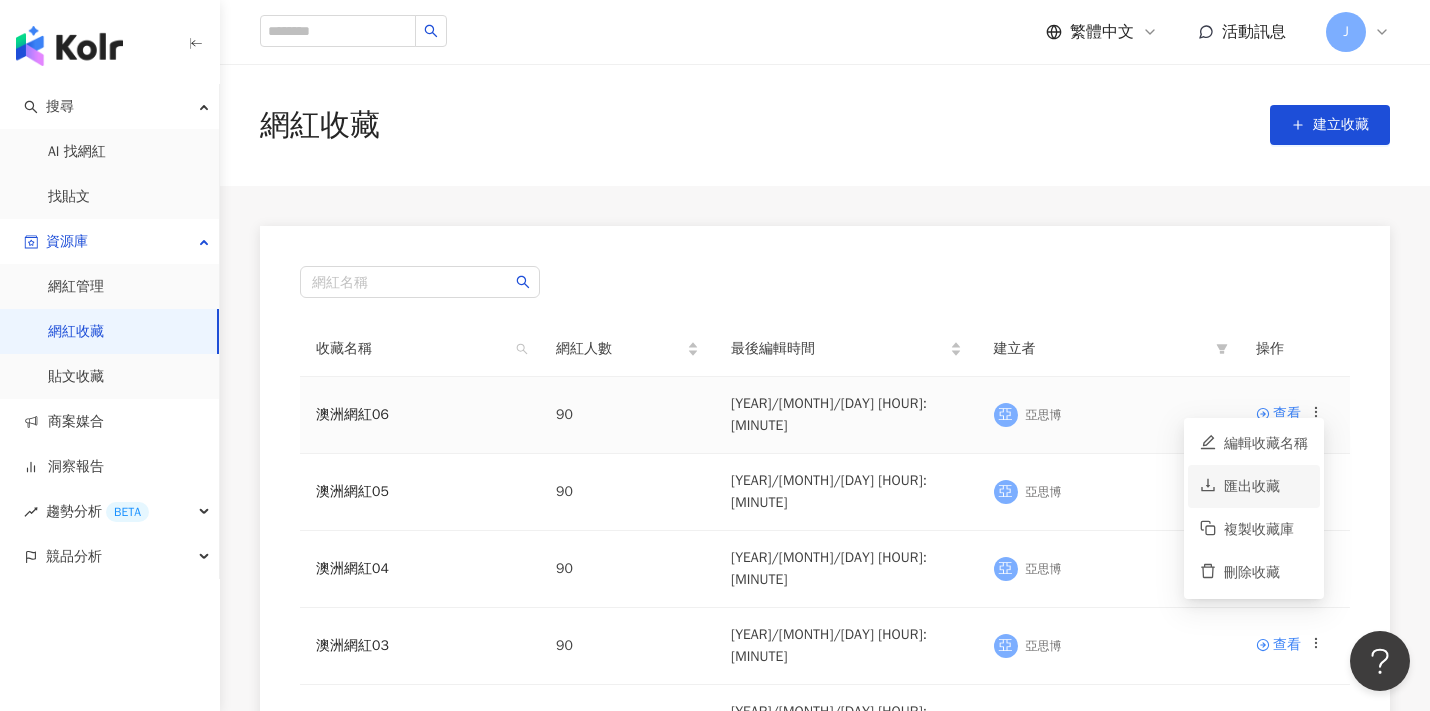 click on "匯出收藏" at bounding box center (1266, 487) 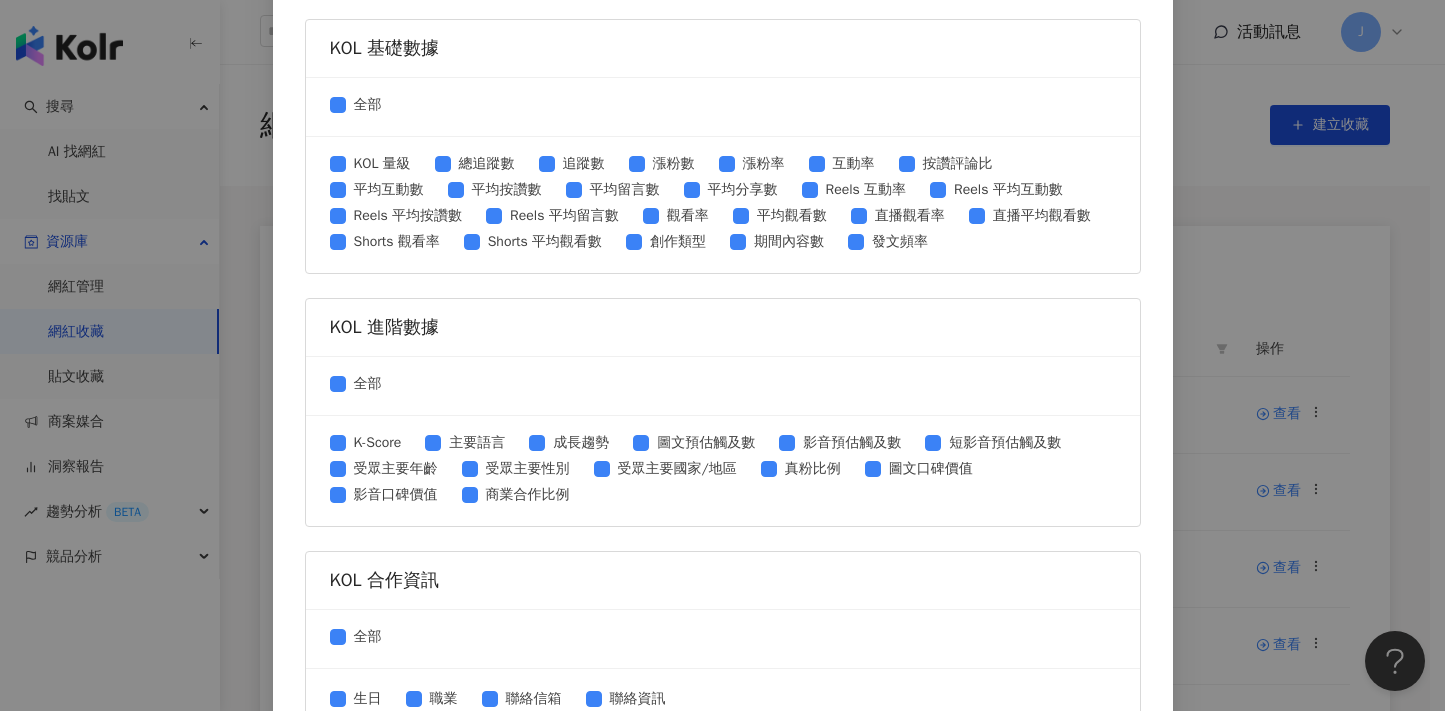 scroll, scrollTop: 841, scrollLeft: 0, axis: vertical 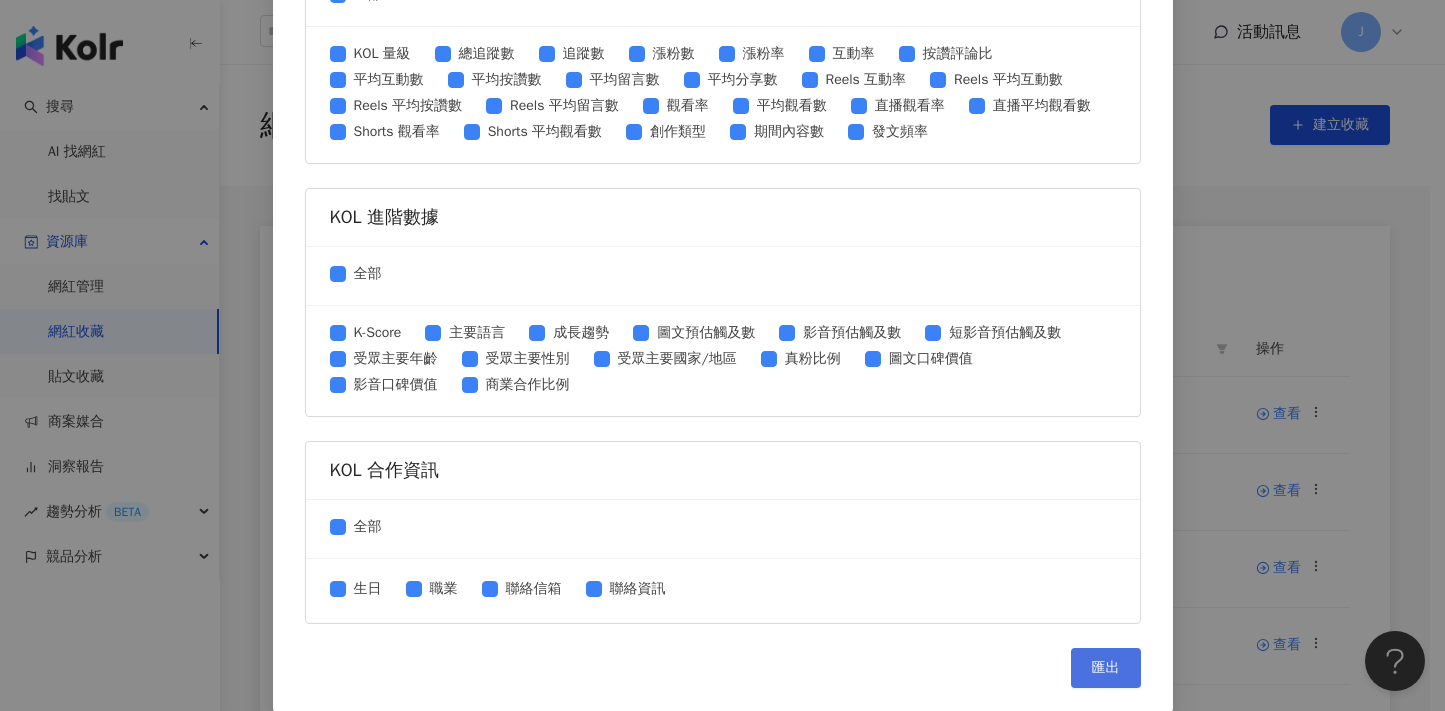 click on "匯出" at bounding box center [1106, 668] 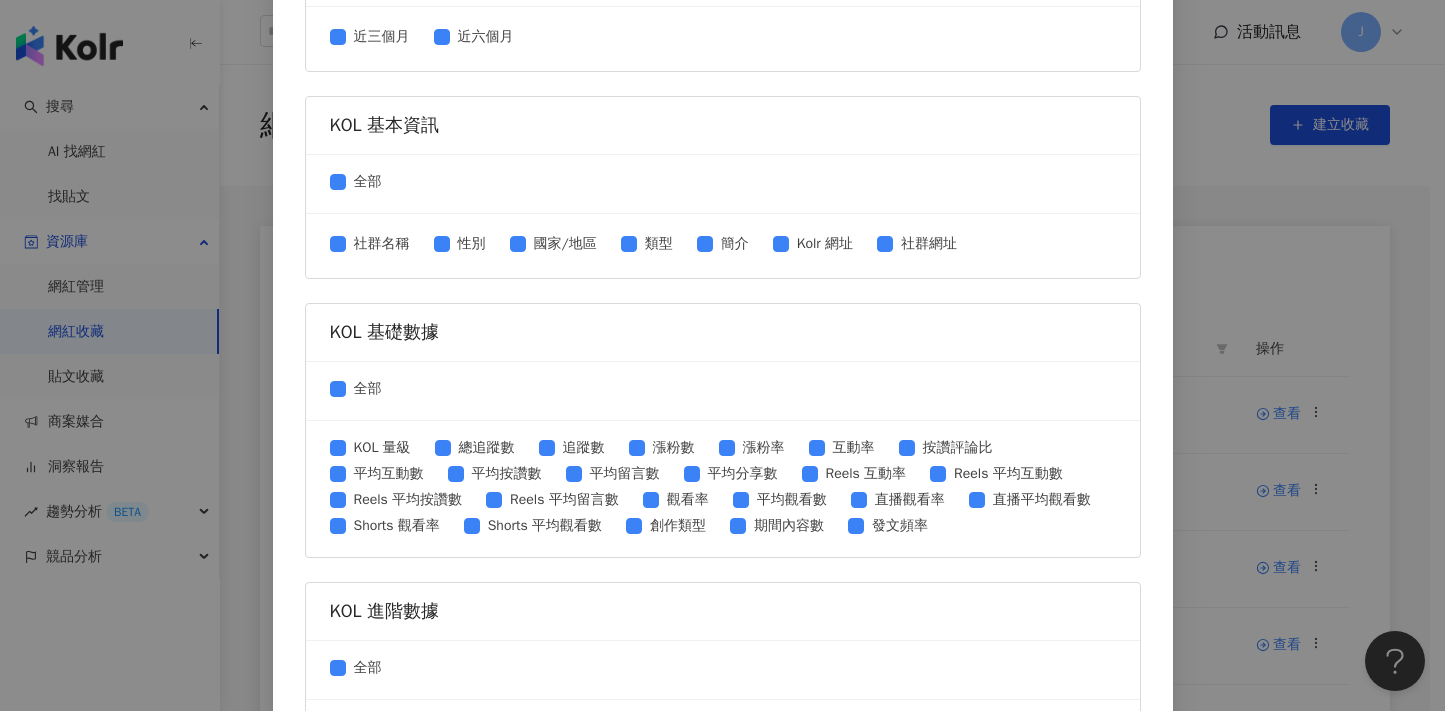 scroll, scrollTop: 443, scrollLeft: 0, axis: vertical 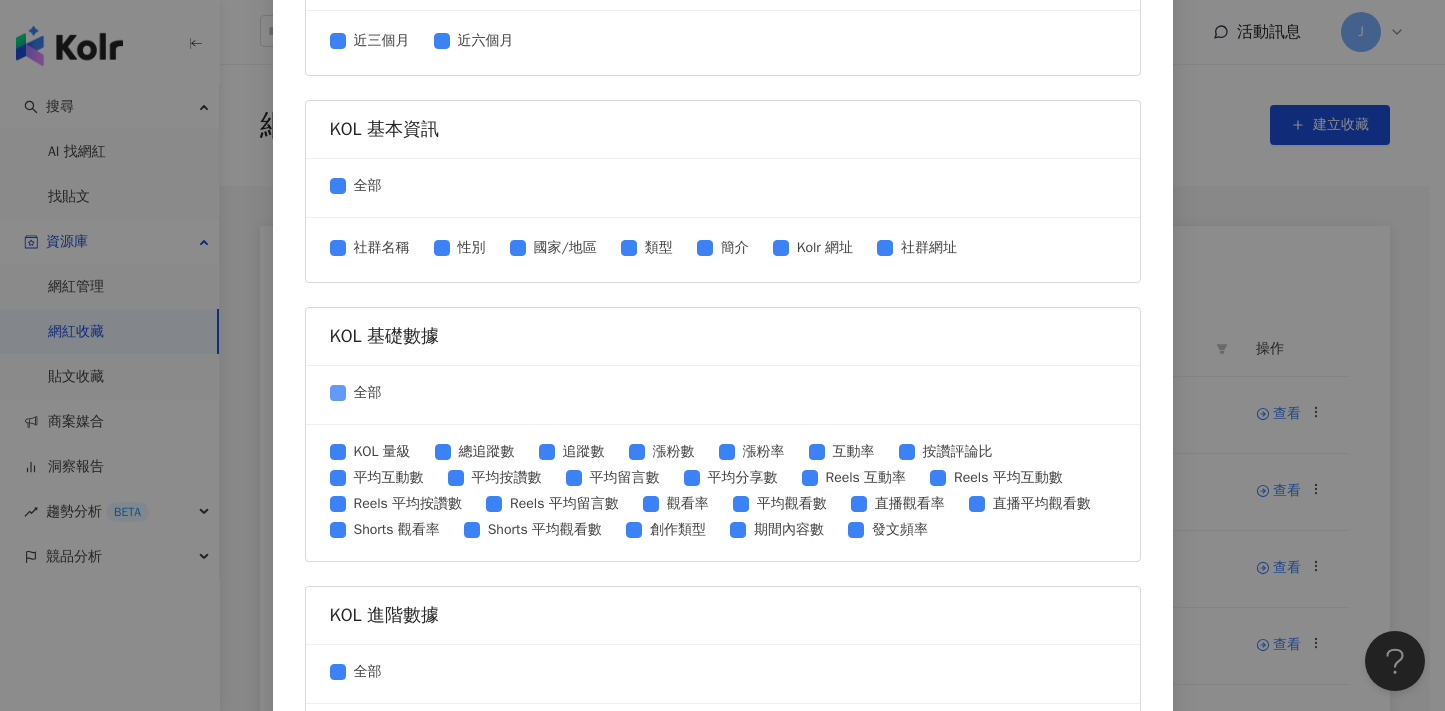 click at bounding box center (338, 393) 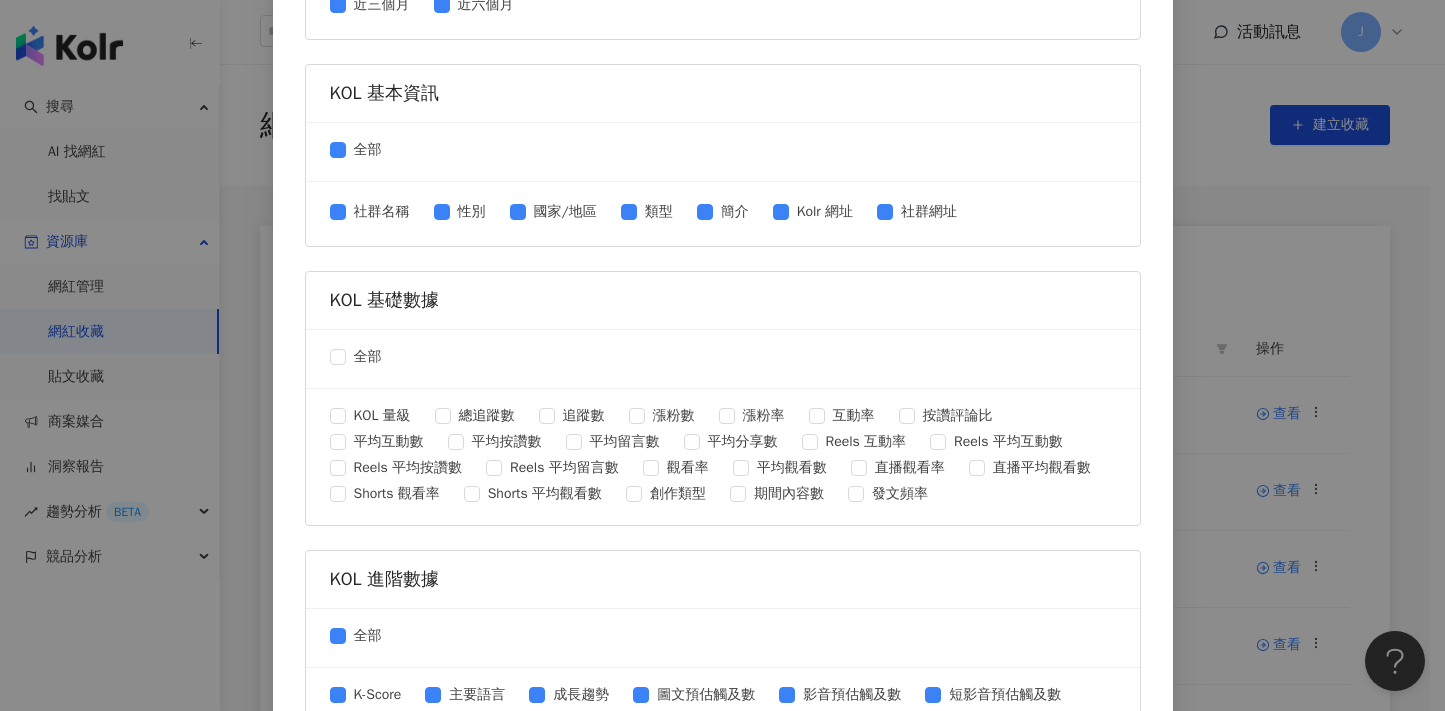 scroll, scrollTop: 667, scrollLeft: 0, axis: vertical 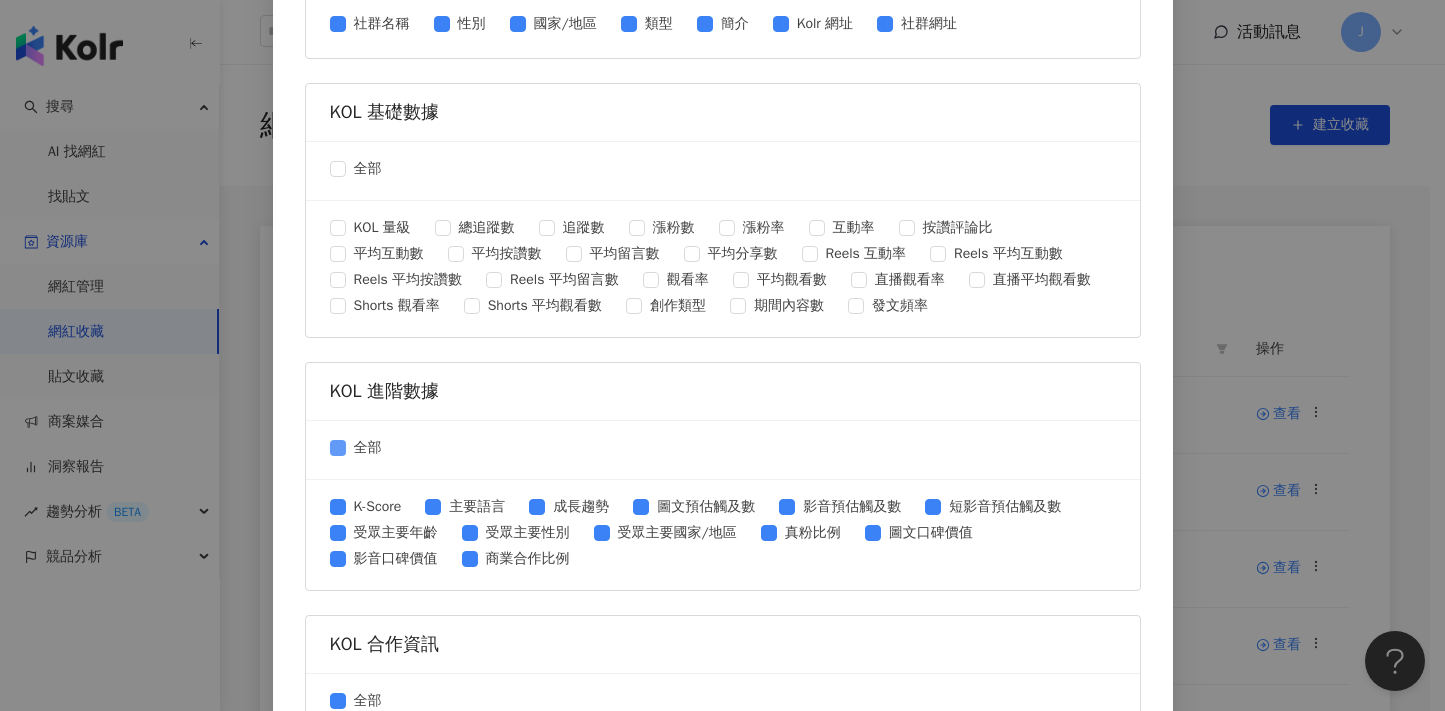 click on "全部" at bounding box center [360, 448] 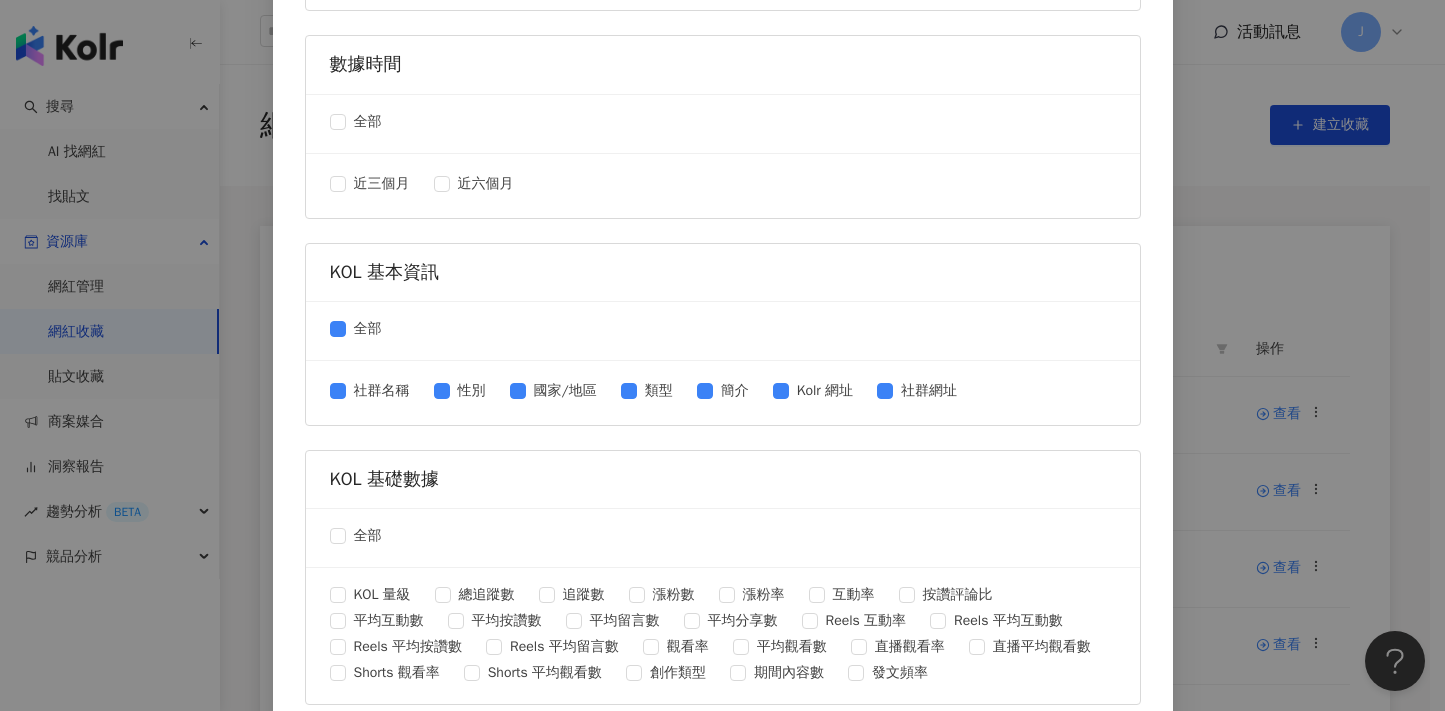 scroll, scrollTop: 841, scrollLeft: 0, axis: vertical 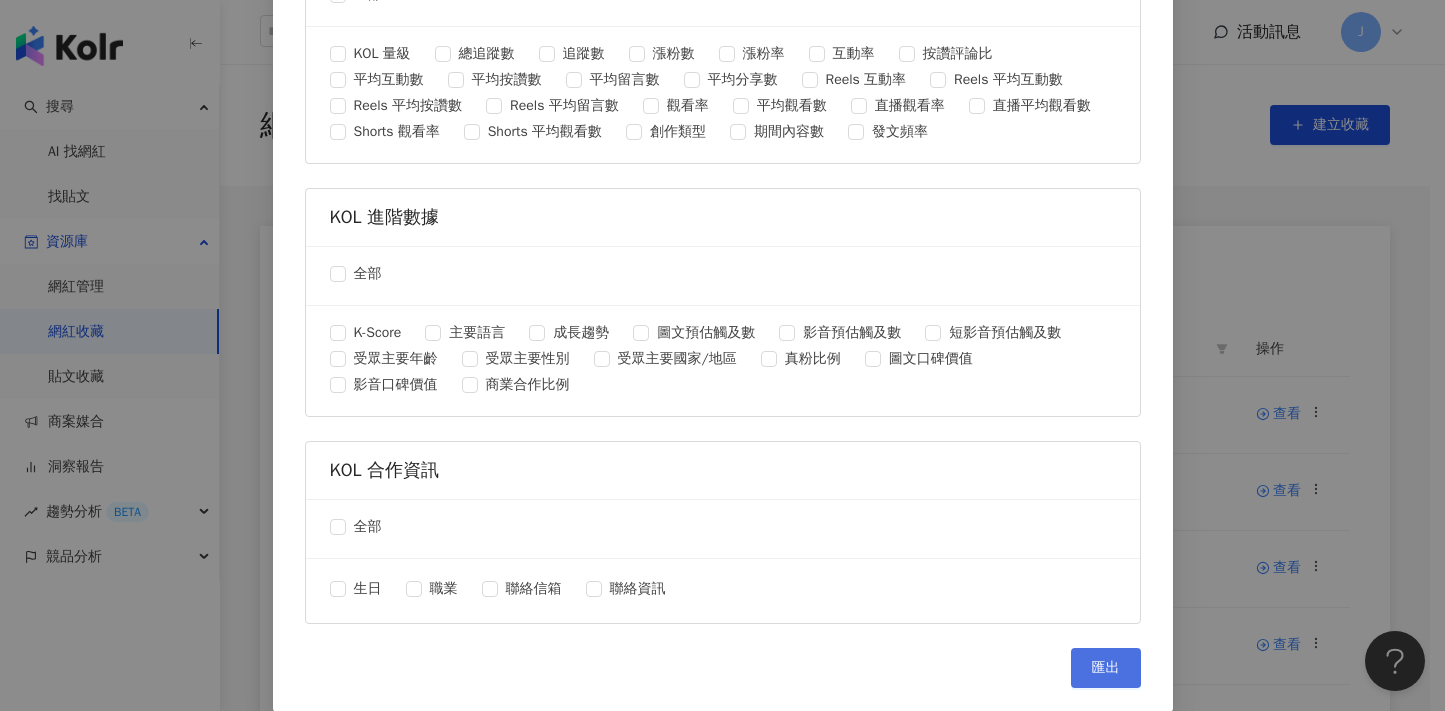 click on "匯出" at bounding box center [1106, 668] 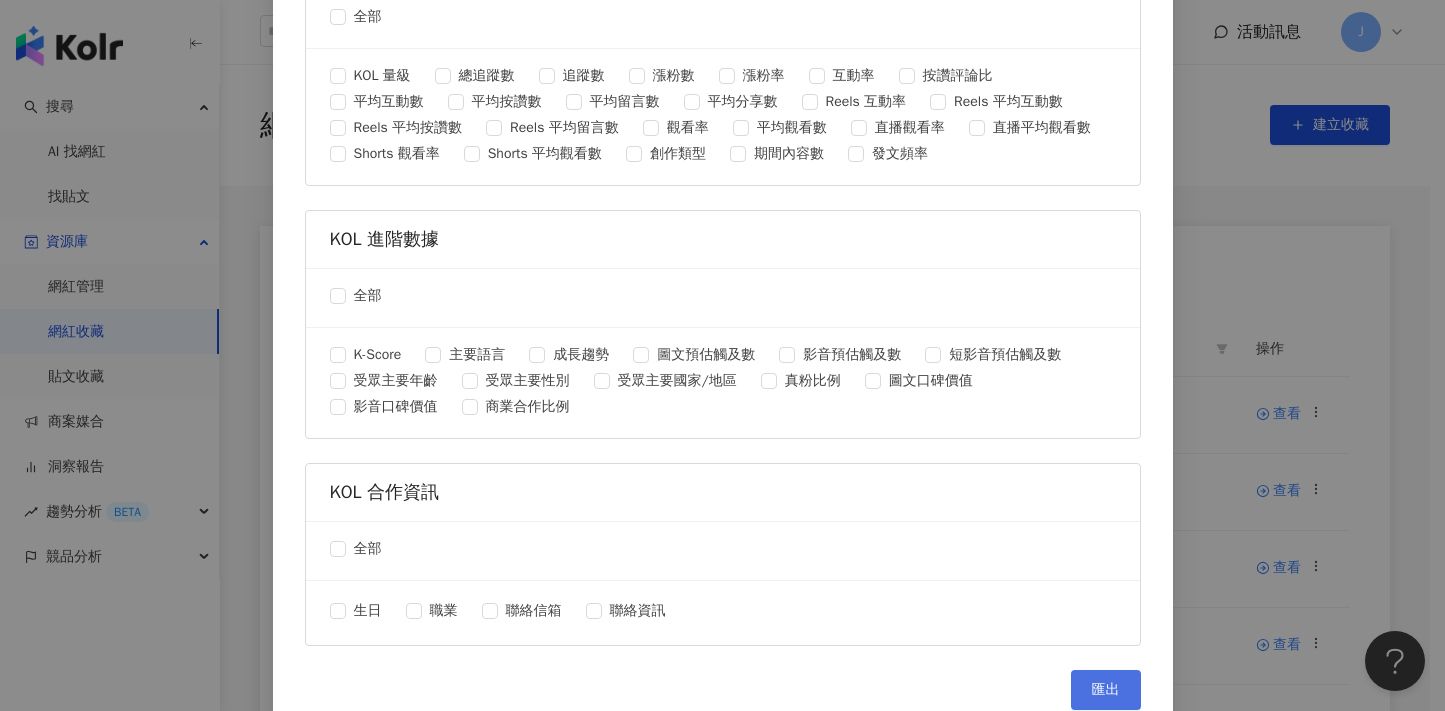 click on "匯出" at bounding box center [1106, 690] 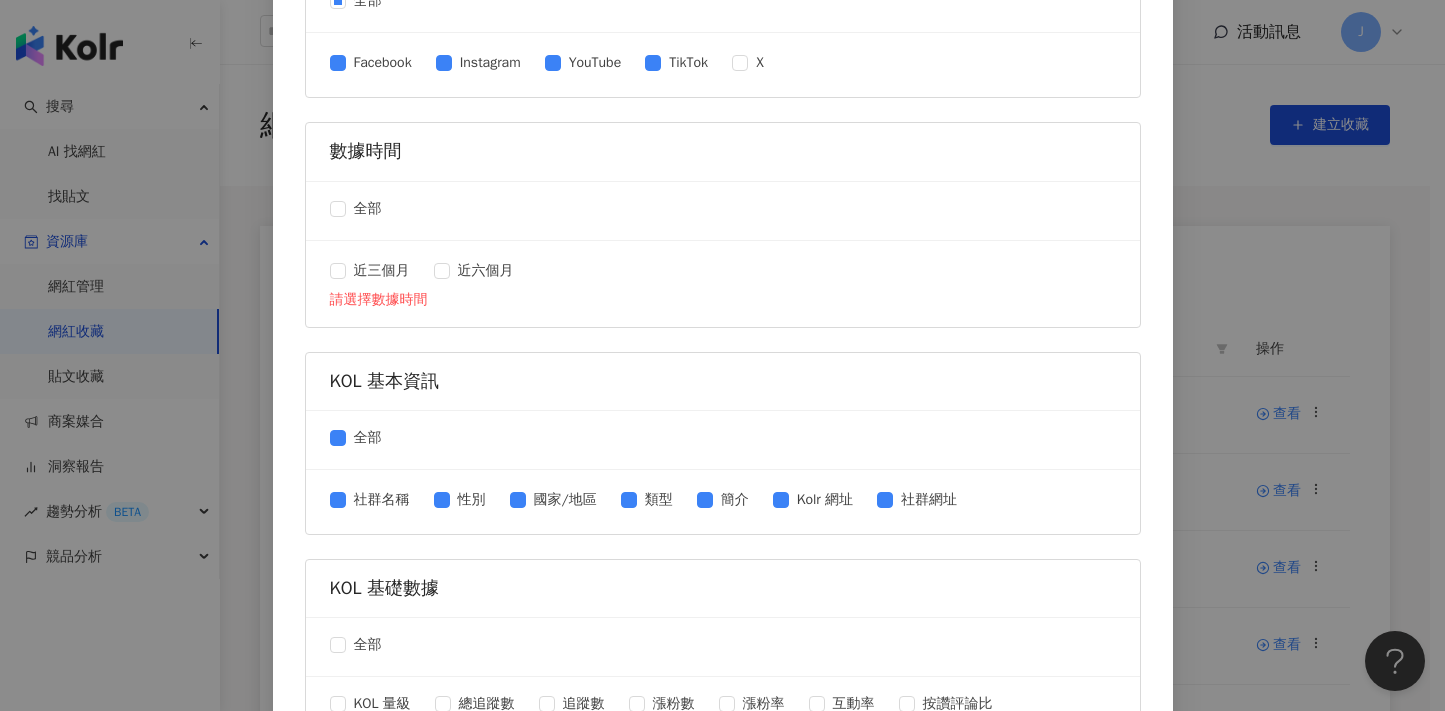 scroll, scrollTop: 0, scrollLeft: 0, axis: both 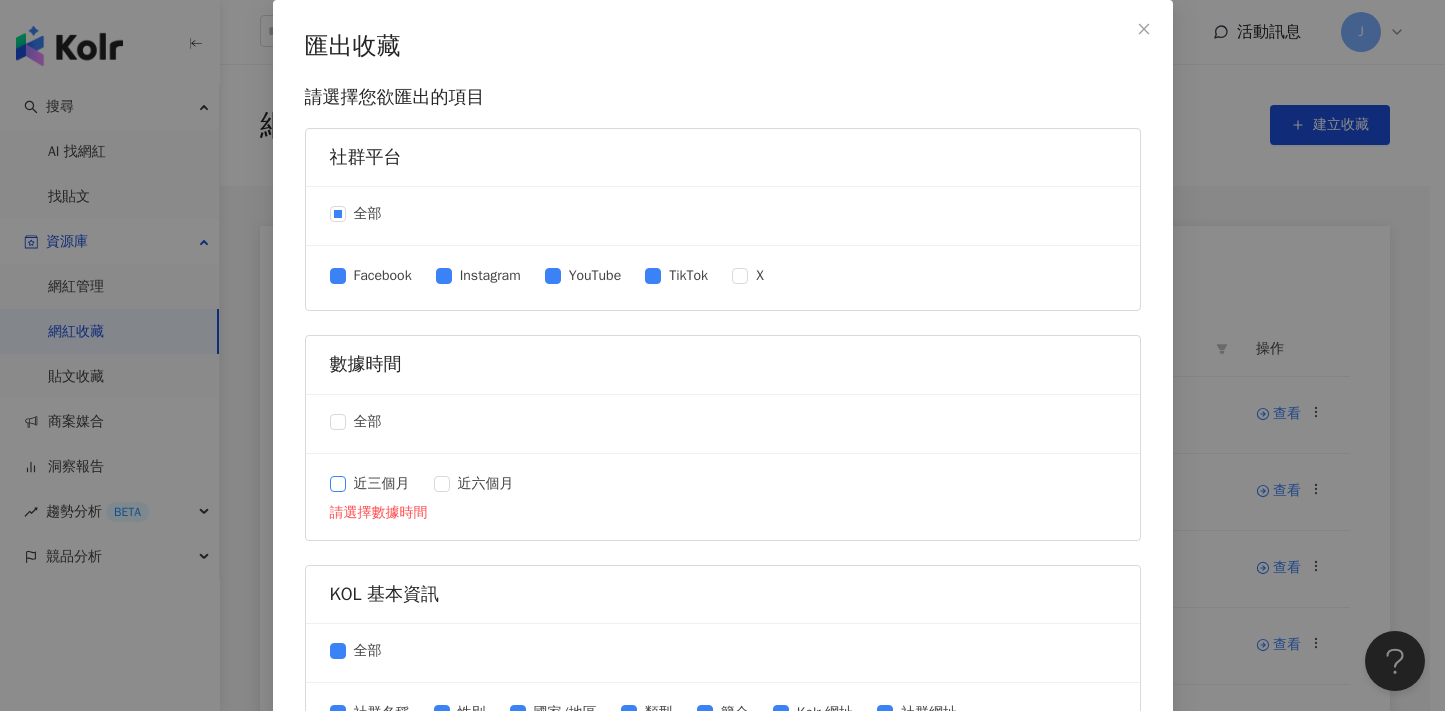 click on "近三個月" at bounding box center [382, 484] 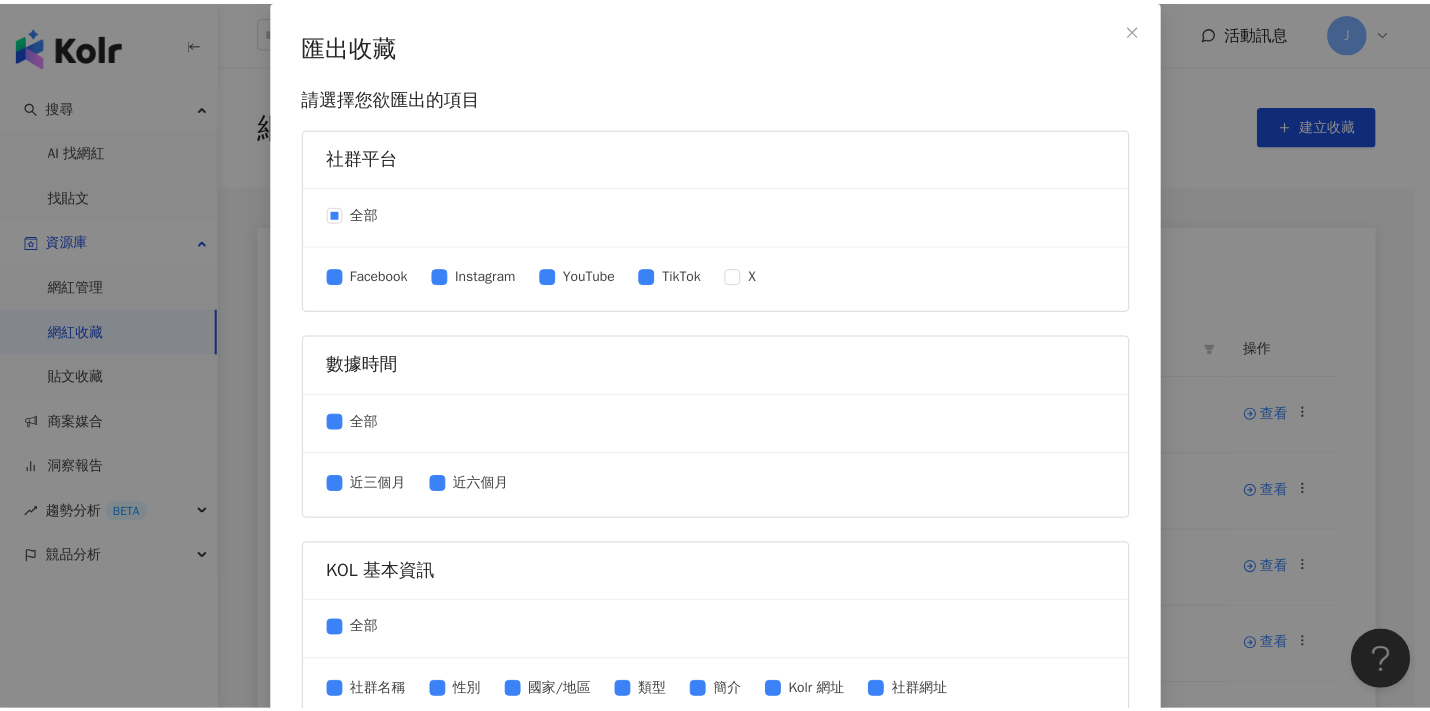 scroll, scrollTop: 841, scrollLeft: 0, axis: vertical 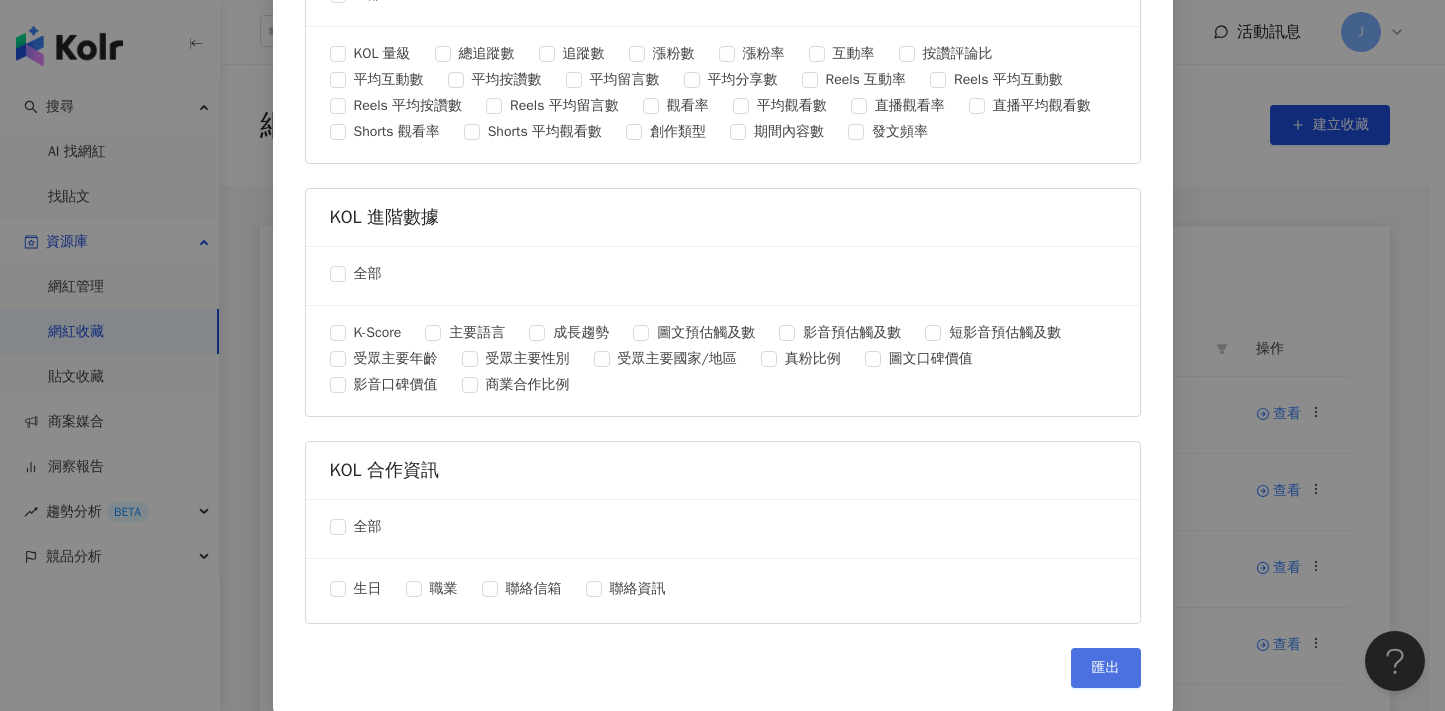 click on "匯出" at bounding box center (1106, 668) 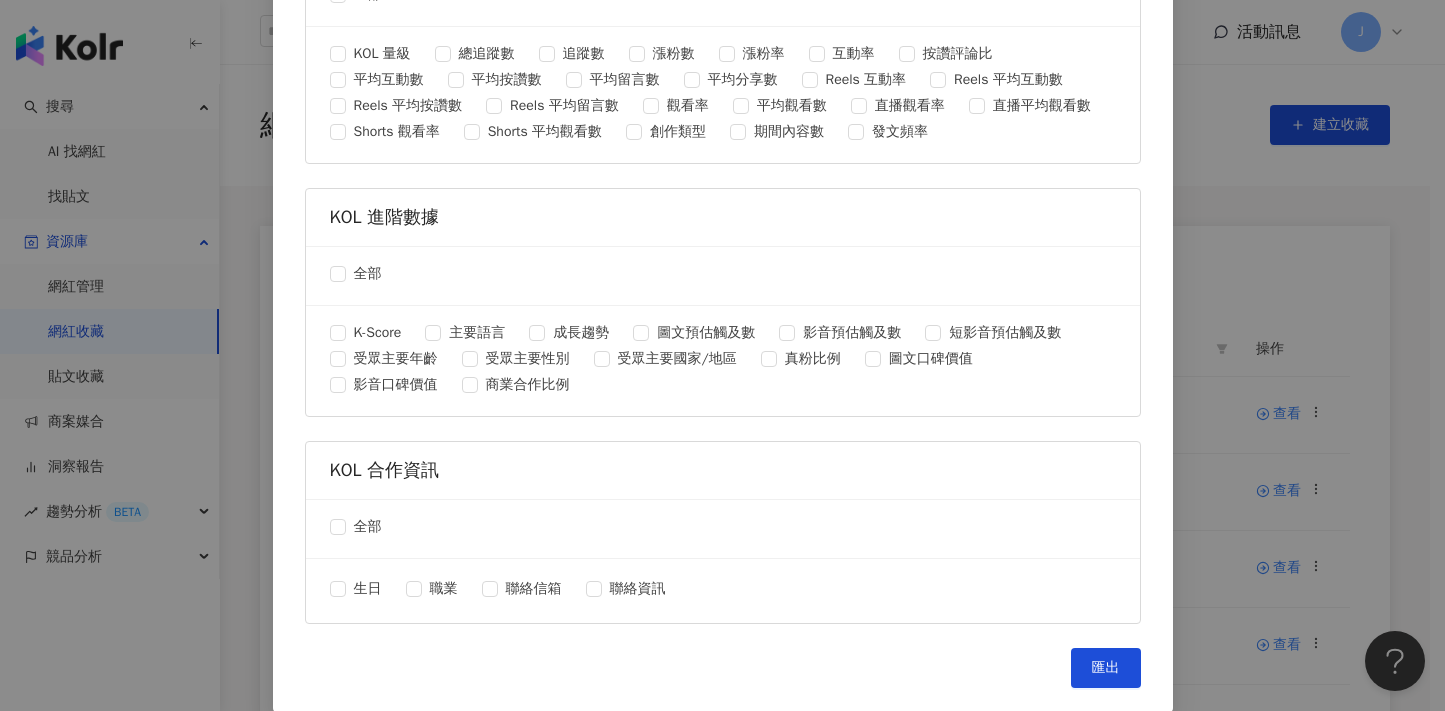 click on "匯出收藏 請選擇您欲匯出的項目 社群平台 全部 Facebook Instagram YouTube TikTok X 數據時間 全部 近三個月 近六個月 KOL 基本資訊 全部 社群名稱 性別 國家/地區 類型 簡介 Kolr 網址 社群網址 KOL 基礎數據 全部 KOL 量級 總追蹤數 追蹤數 漲粉數 漲粉率 互動率 按讚評論比 平均互動數 平均按讚數 平均留言數 平均分享數 Reels 互動率 Reels 平均互動數 Reels 平均按讚數 Reels 平均留言數 觀看率 平均觀看數 直播觀看率 直播平均觀看數 Shorts 觀看率 Shorts 平均觀看數 創作類型 期間內容數 發文頻率 KOL 進階數據 全部 K-Score 主要語言 成長趨勢 圖文預估觸及數 影音預估觸及數 短影音預估觸及數 受眾主要年齡 受眾主要性別 受眾主要國家/地區 真粉比例 圖文口碑價值 影音口碑價值 商業合作比例 KOL 合作資訊 全部 生日 職業 聯絡信箱 聯絡資訊 匯出" at bounding box center (722, 355) 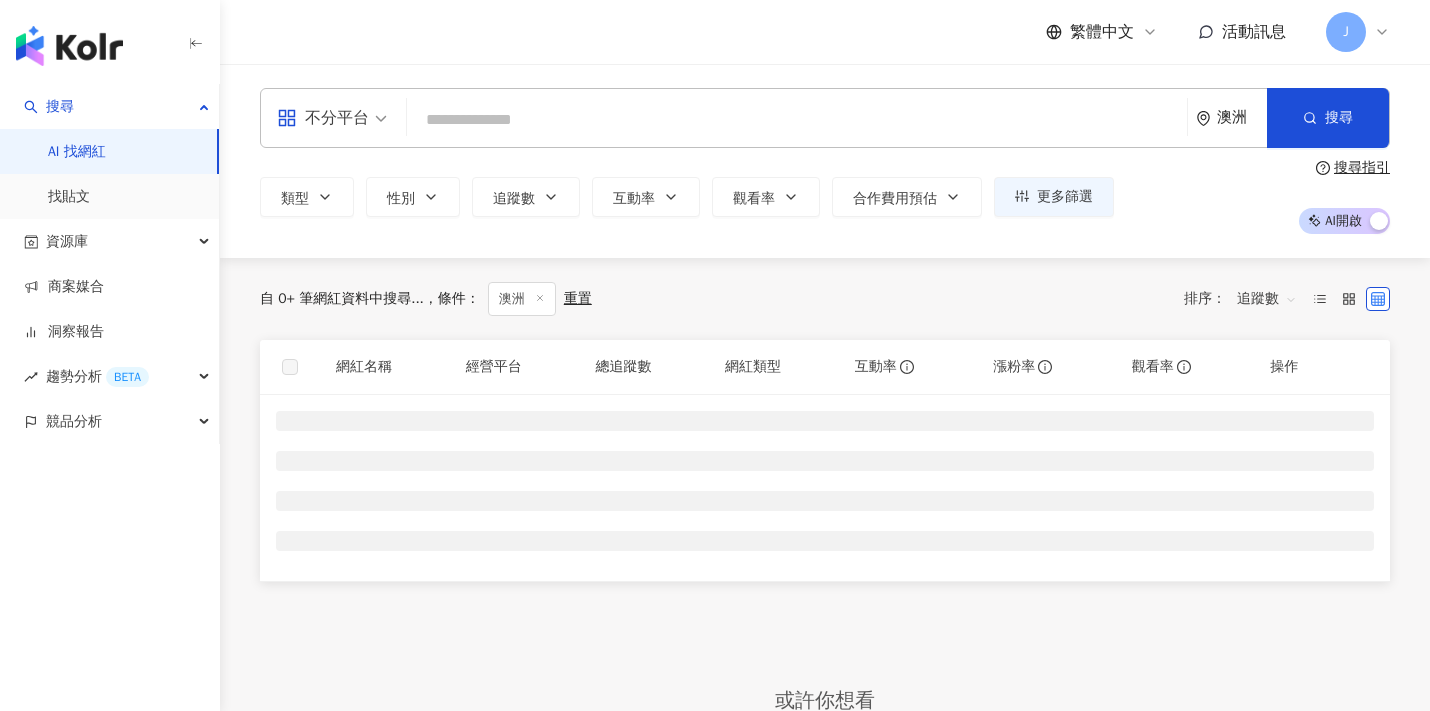 scroll, scrollTop: 0, scrollLeft: 0, axis: both 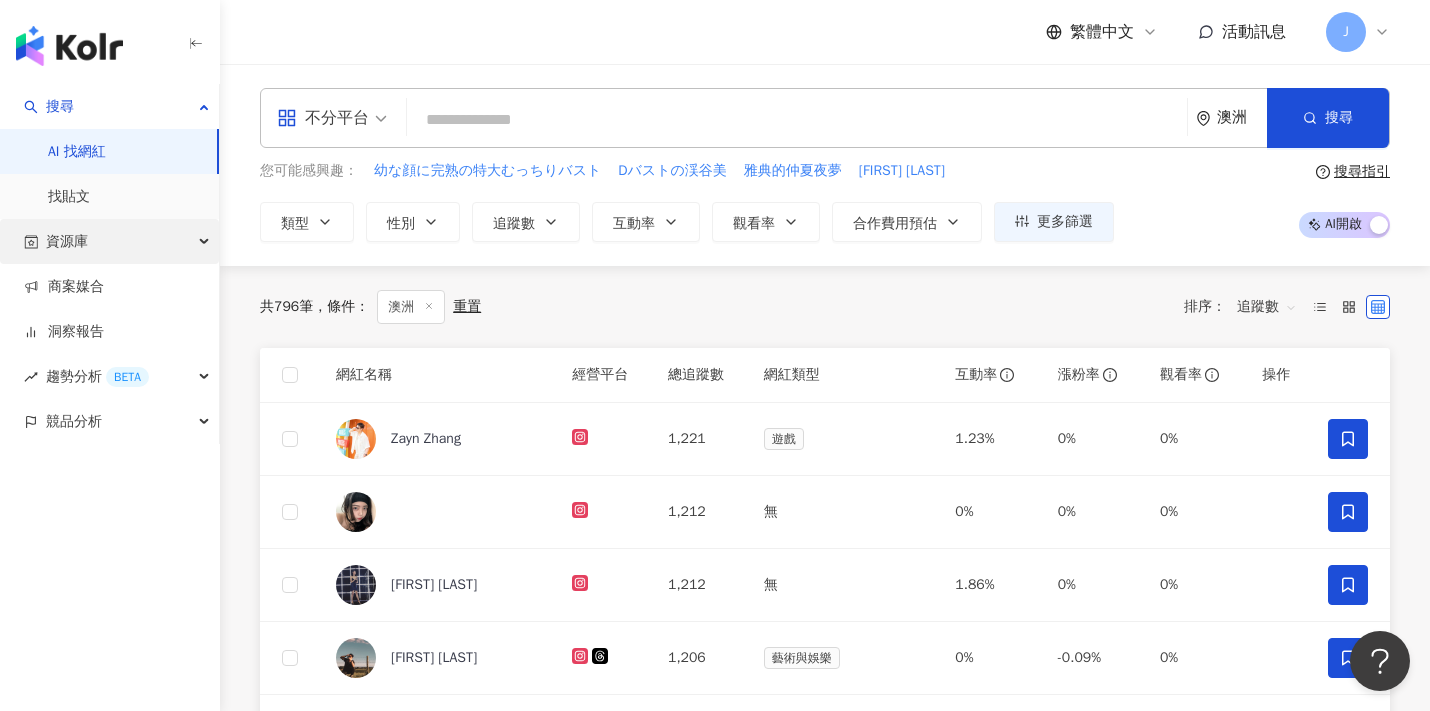 click on "資源庫" at bounding box center [109, 241] 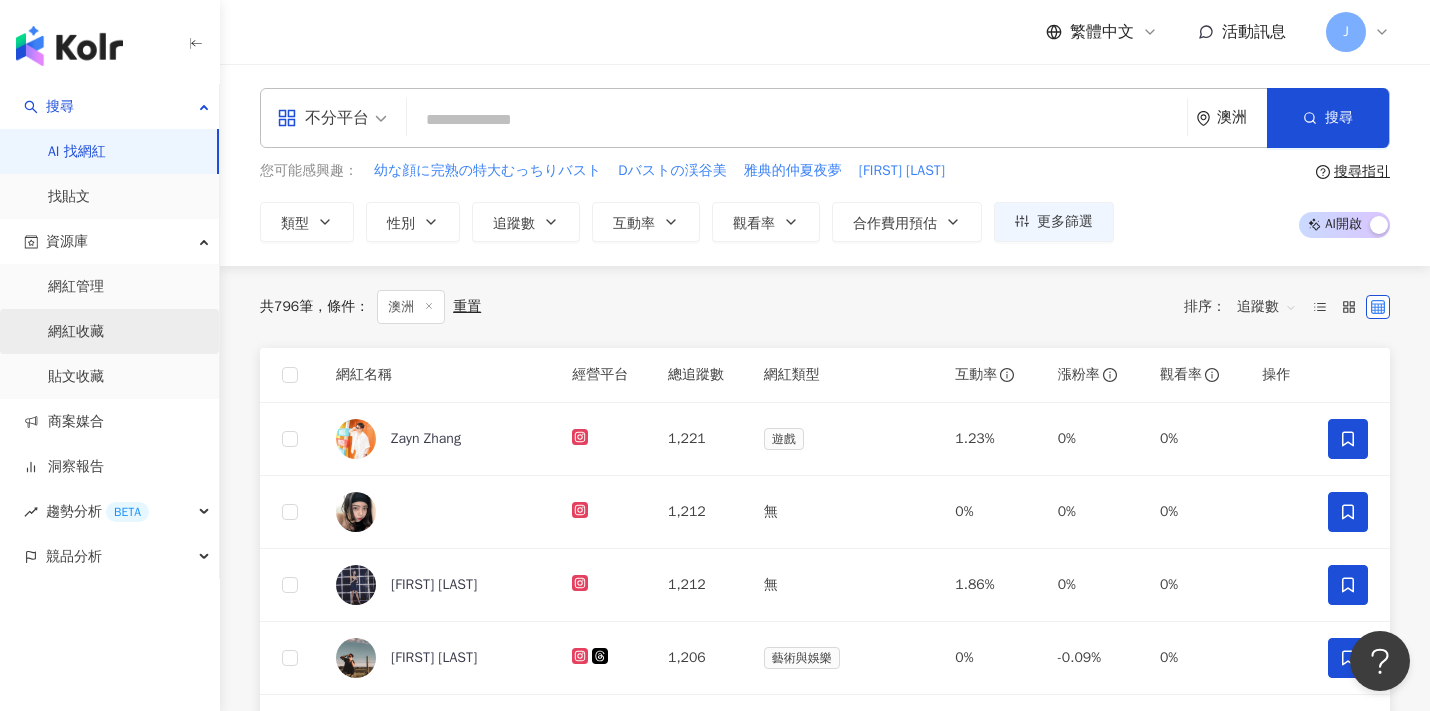 click on "網紅收藏" at bounding box center [76, 332] 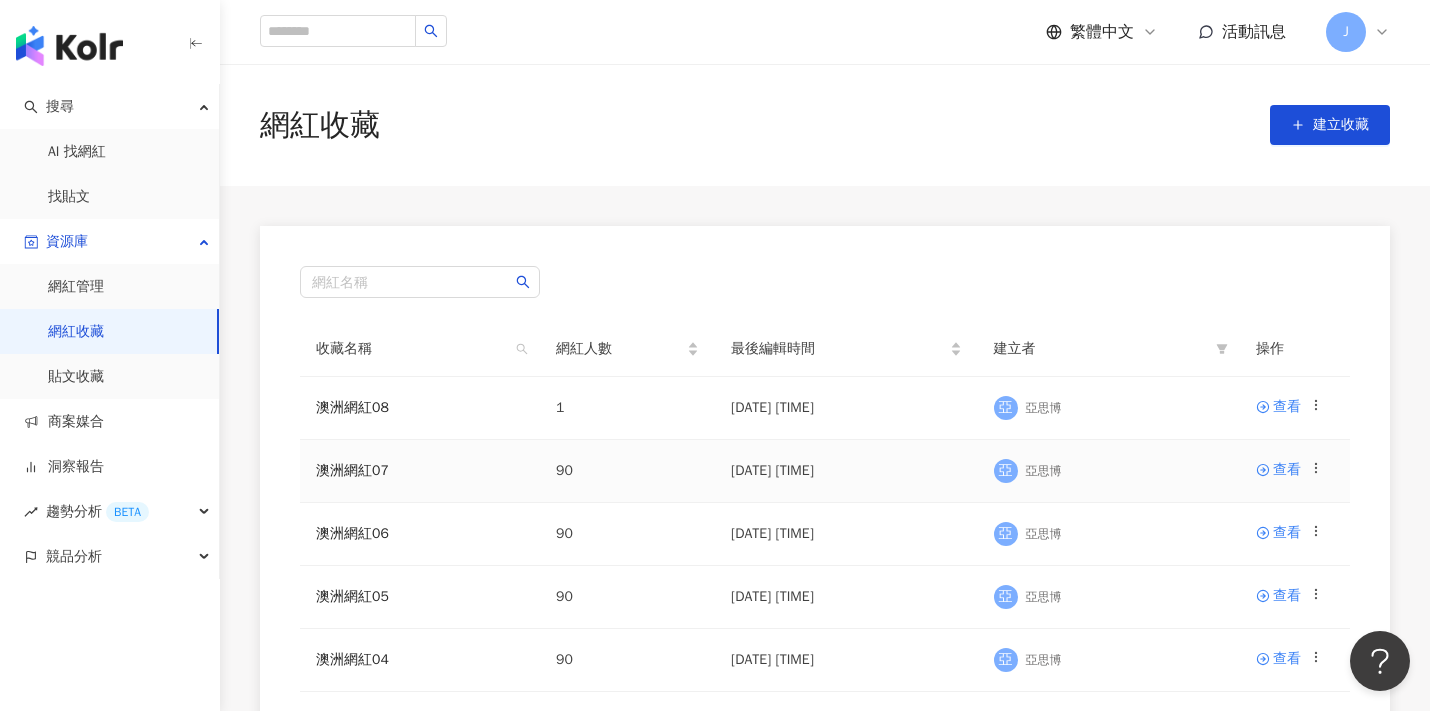 click 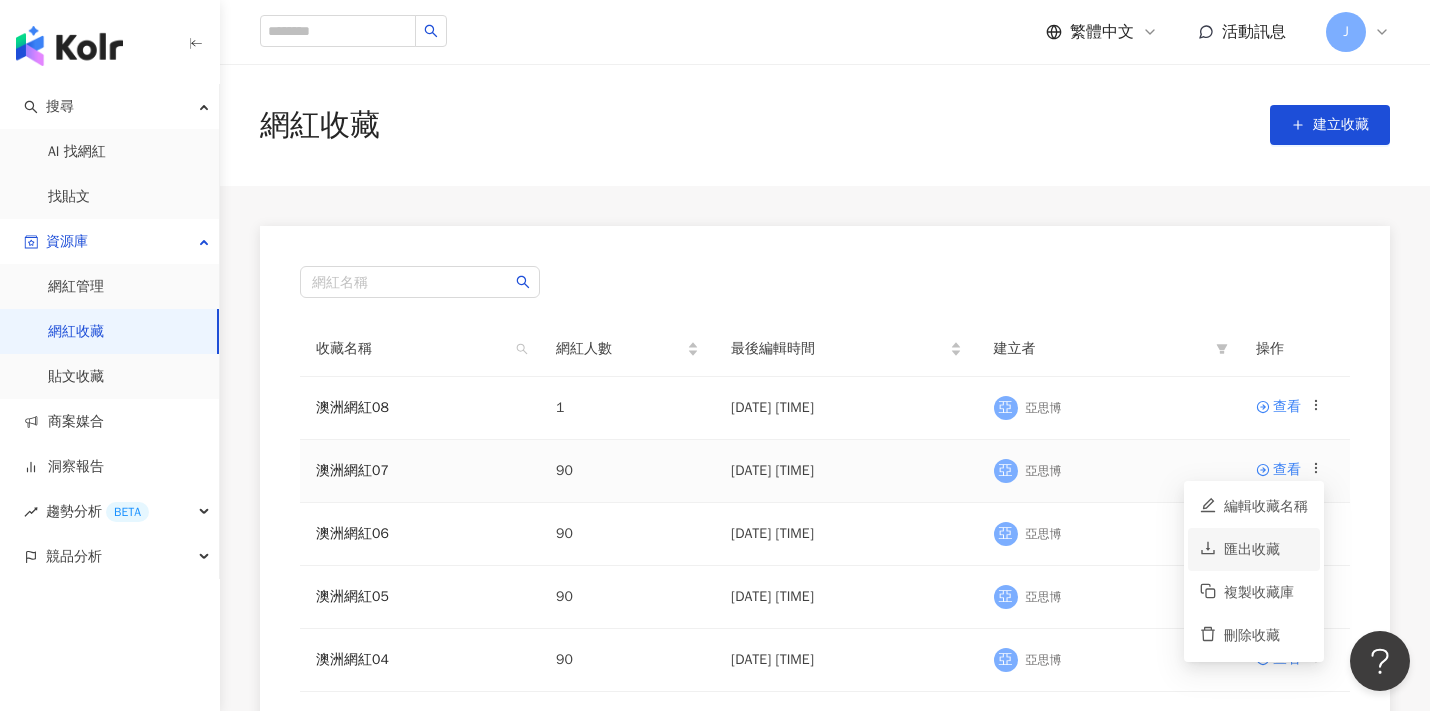click on "匯出收藏" at bounding box center (1266, 550) 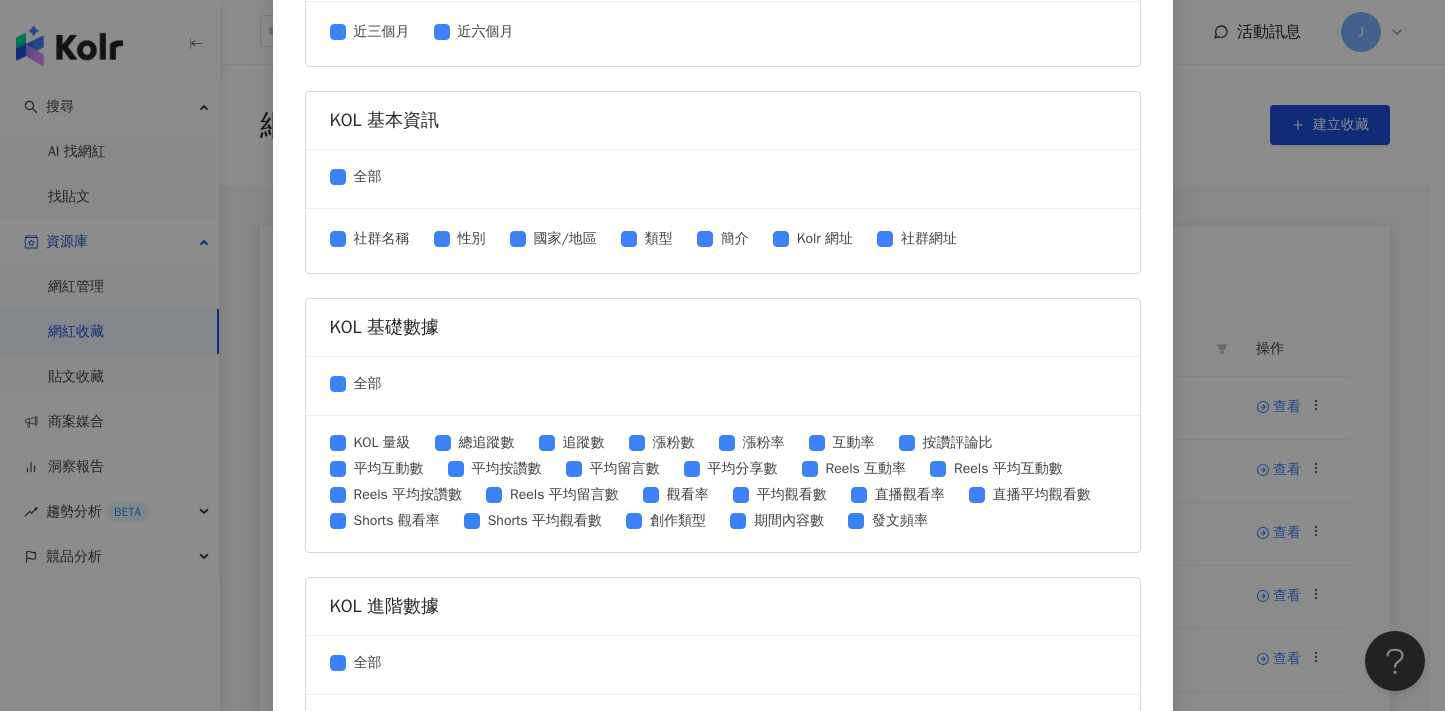 scroll, scrollTop: 456, scrollLeft: 0, axis: vertical 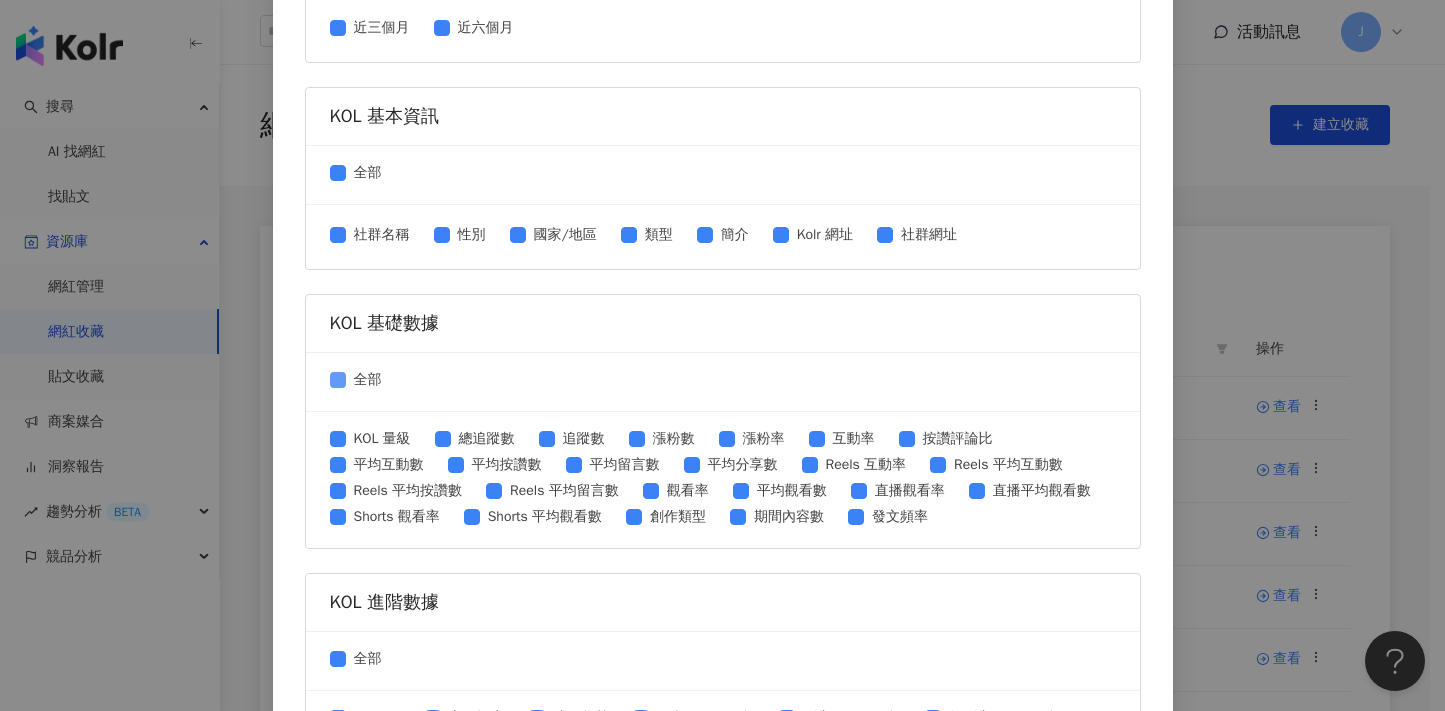 click at bounding box center [338, 380] 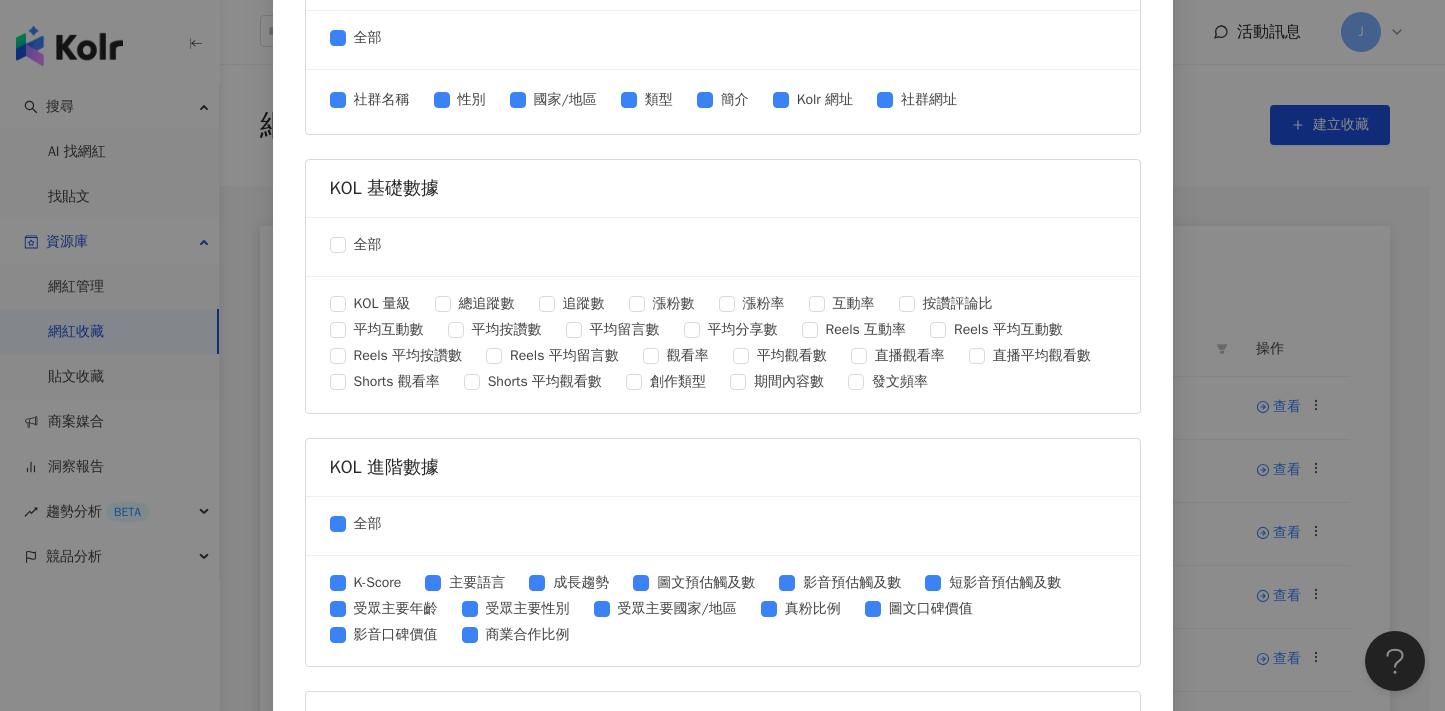 scroll, scrollTop: 804, scrollLeft: 0, axis: vertical 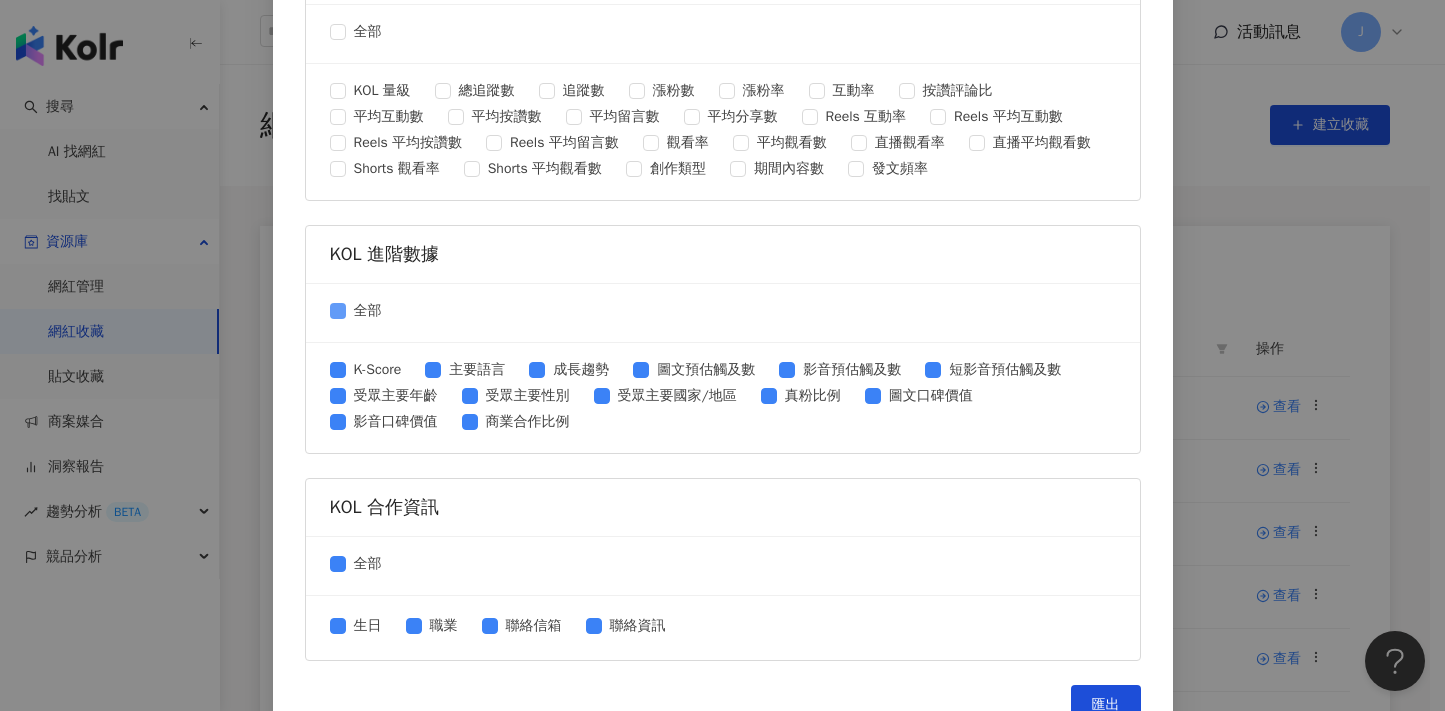click at bounding box center [338, 311] 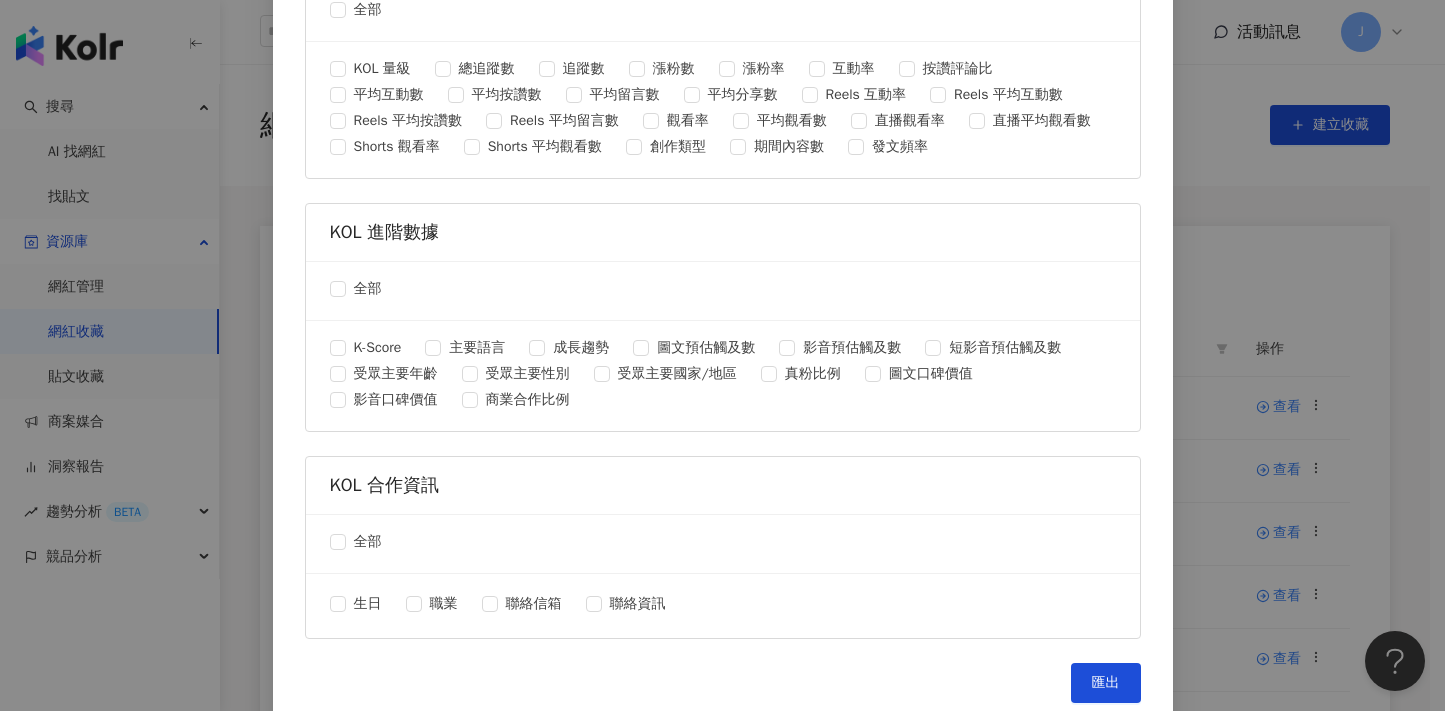 scroll, scrollTop: 841, scrollLeft: 0, axis: vertical 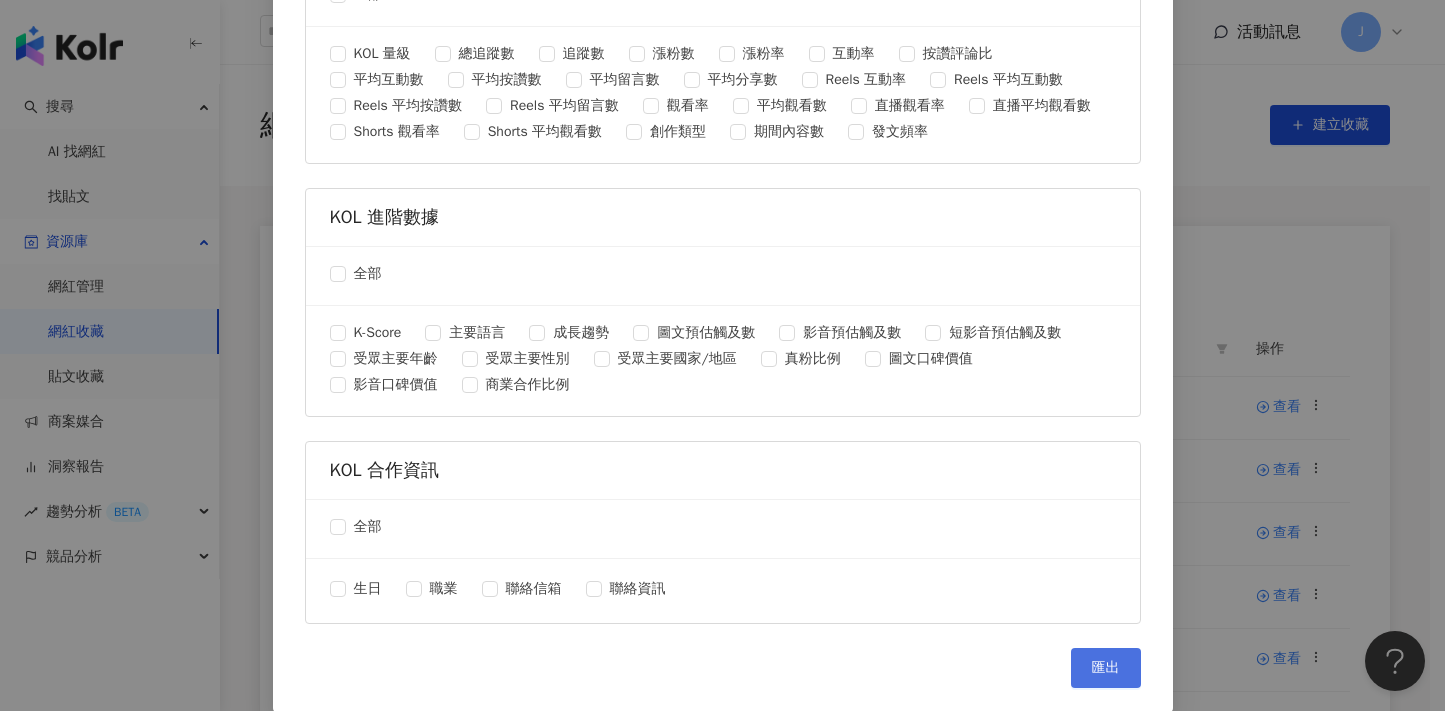 click on "匯出" at bounding box center (1106, 668) 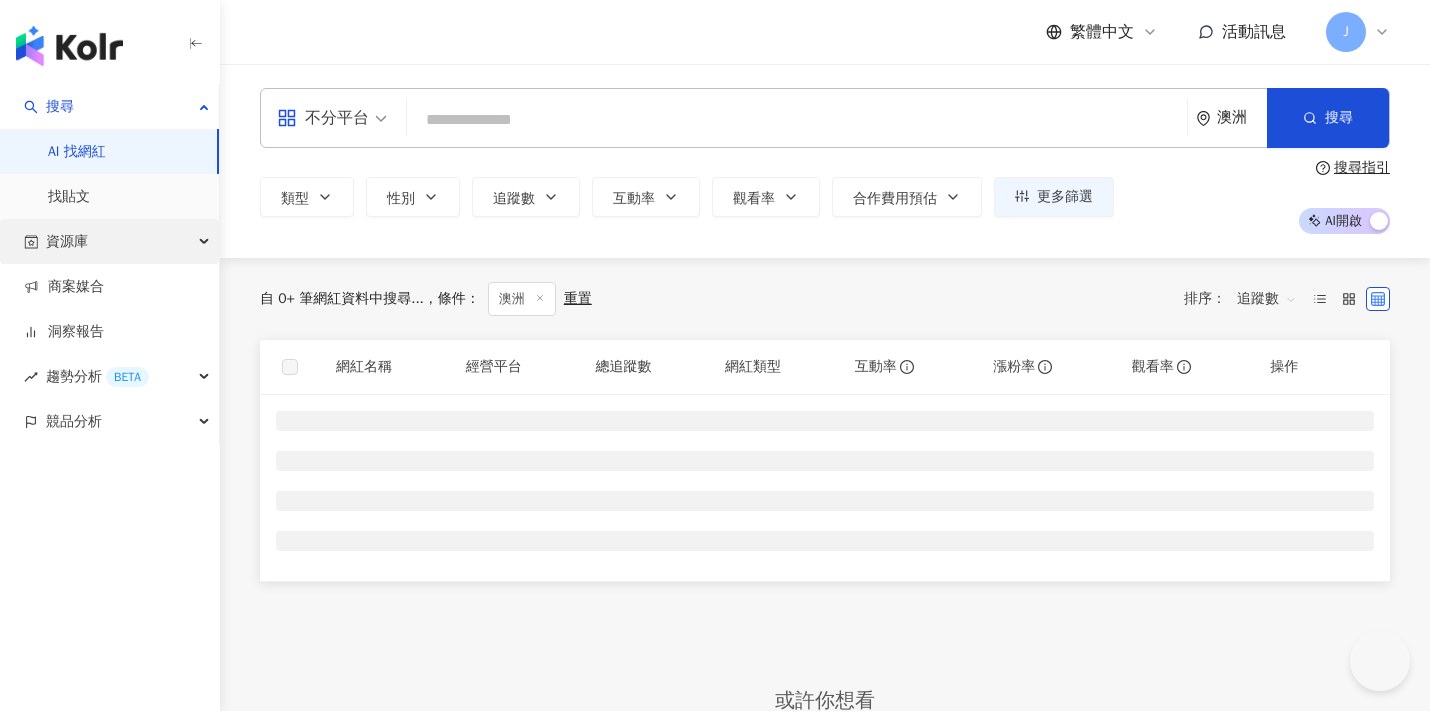 scroll, scrollTop: 0, scrollLeft: 0, axis: both 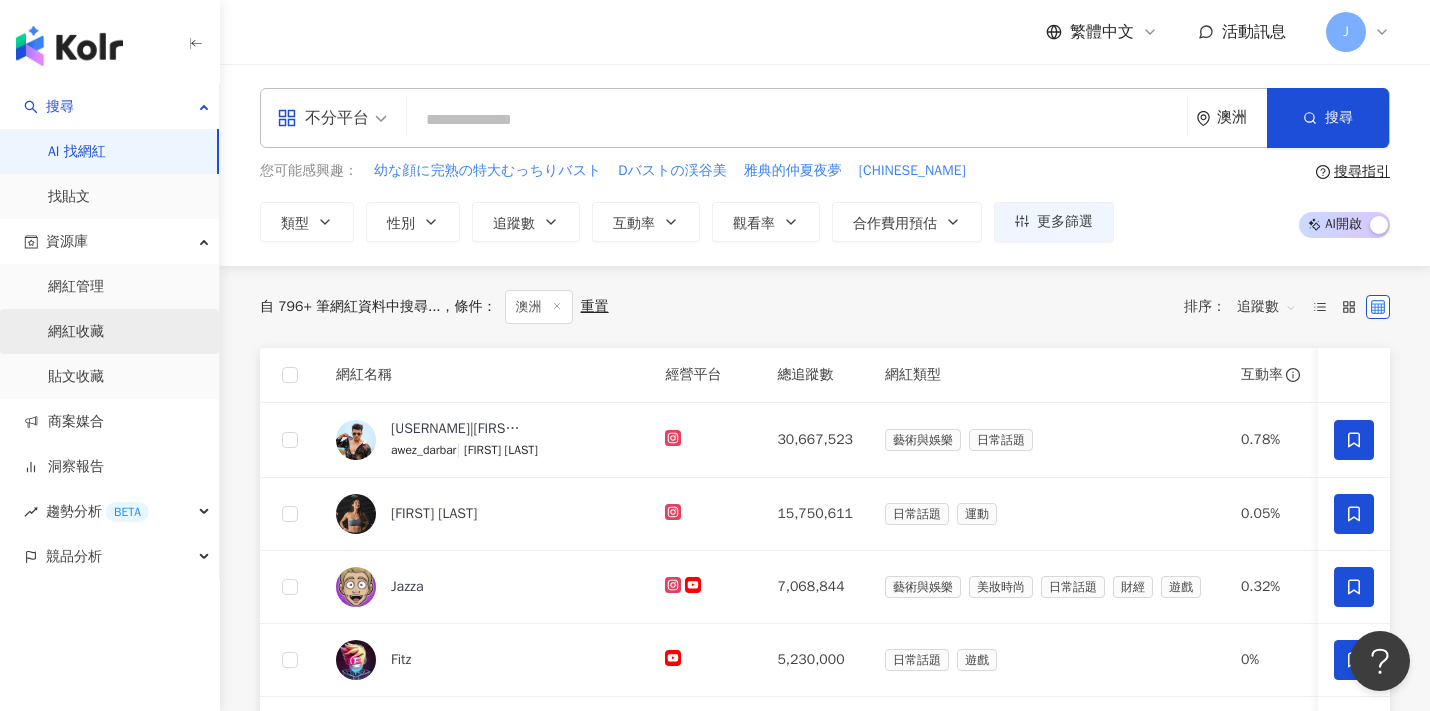 click on "網紅收藏" at bounding box center (76, 332) 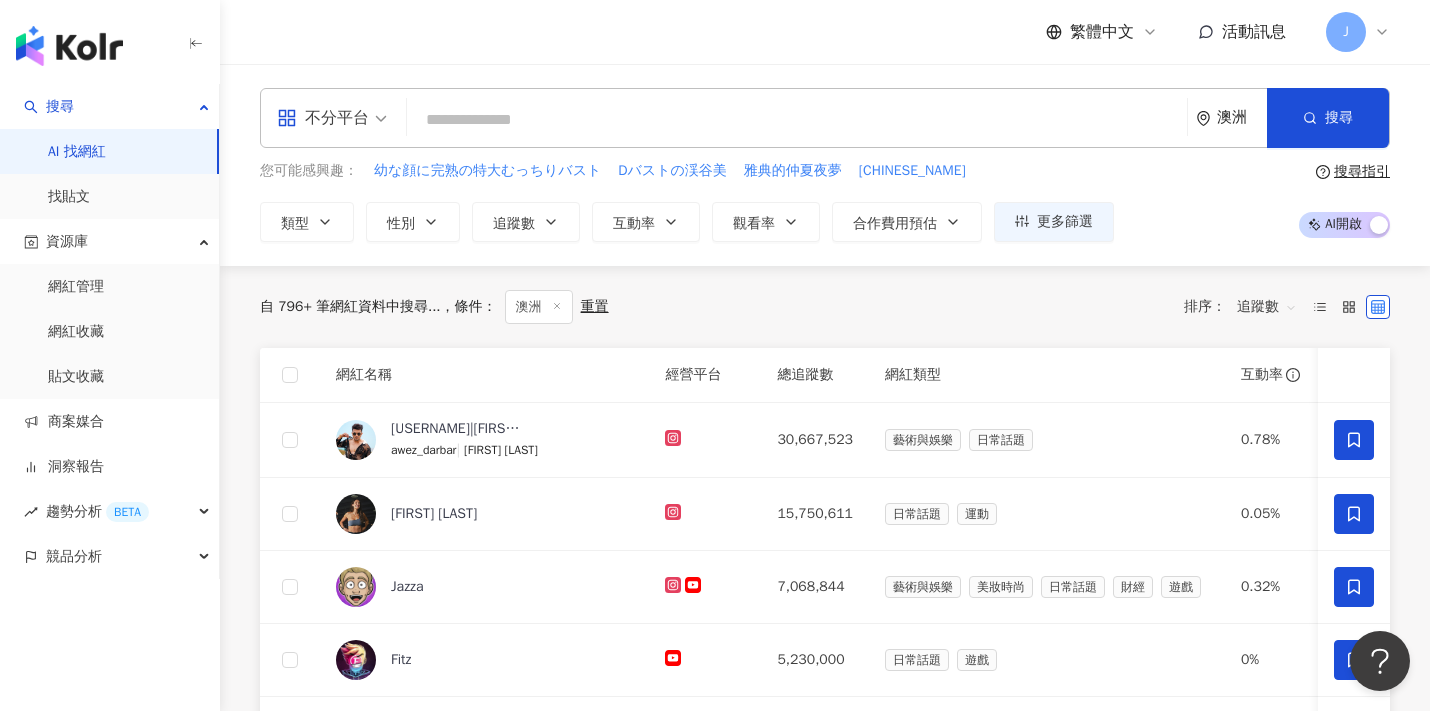 scroll, scrollTop: 0, scrollLeft: 0, axis: both 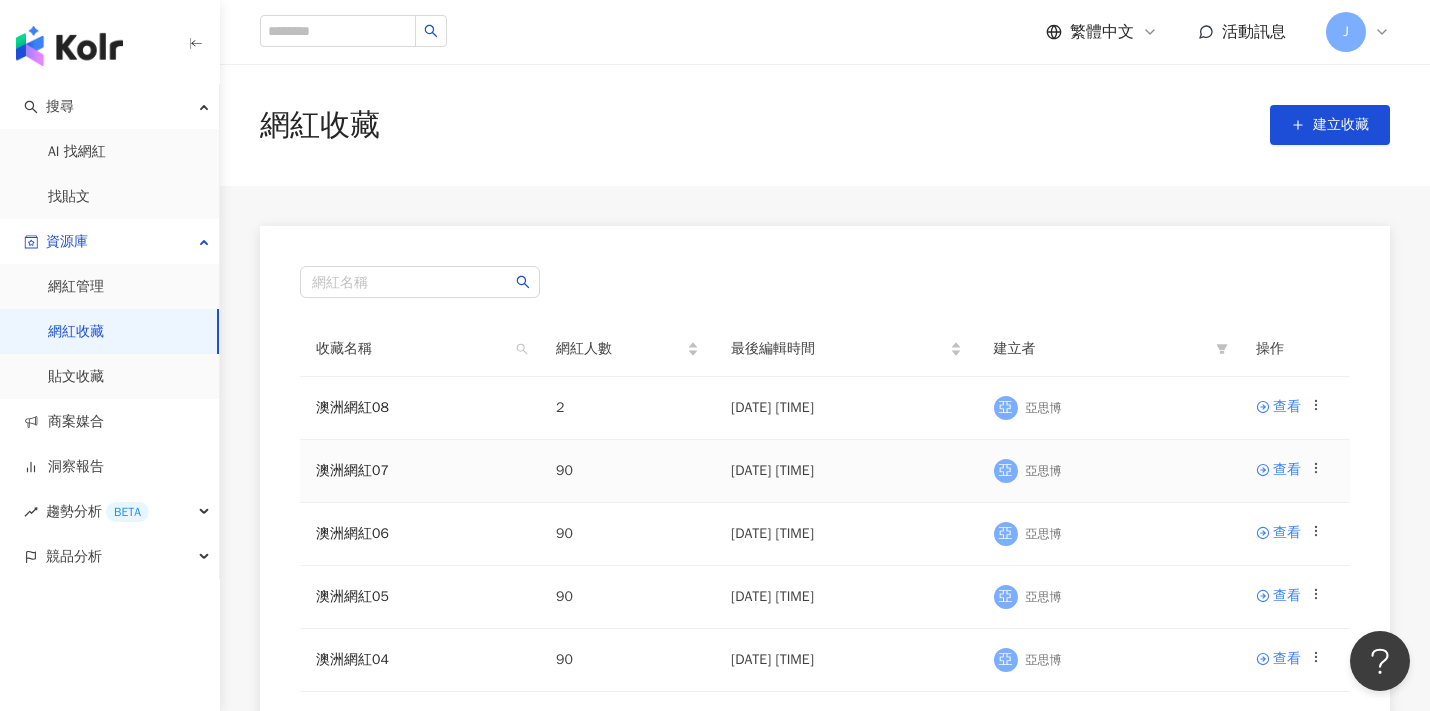 click 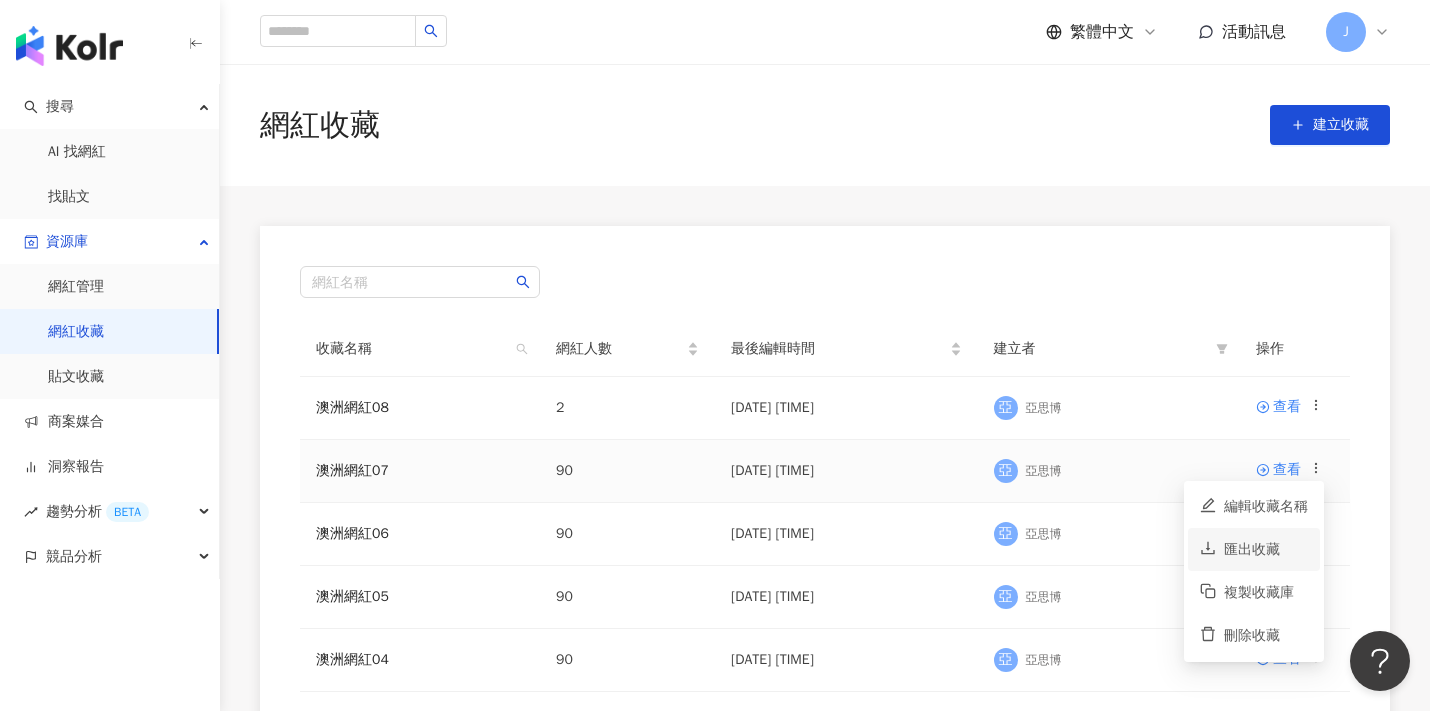 click on "匯出收藏" at bounding box center (1266, 550) 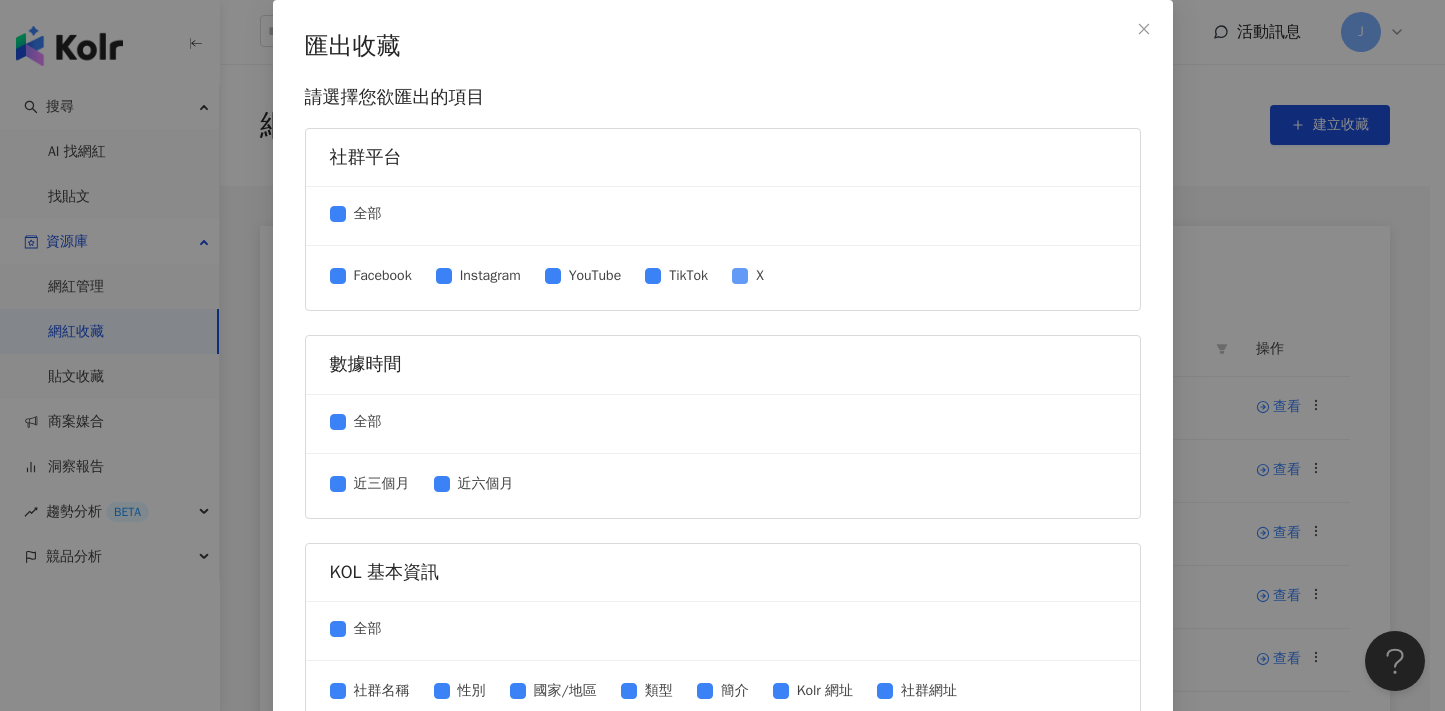 click at bounding box center (740, 276) 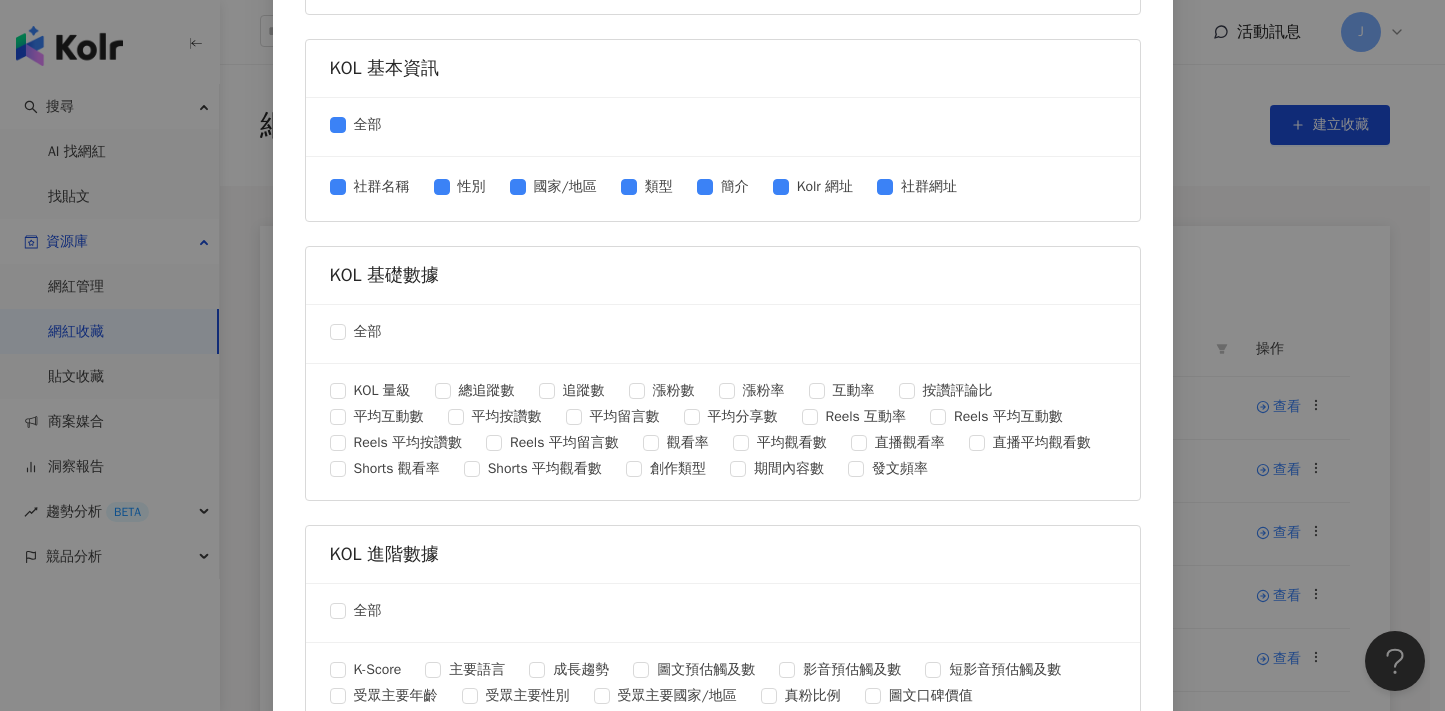 scroll, scrollTop: 841, scrollLeft: 0, axis: vertical 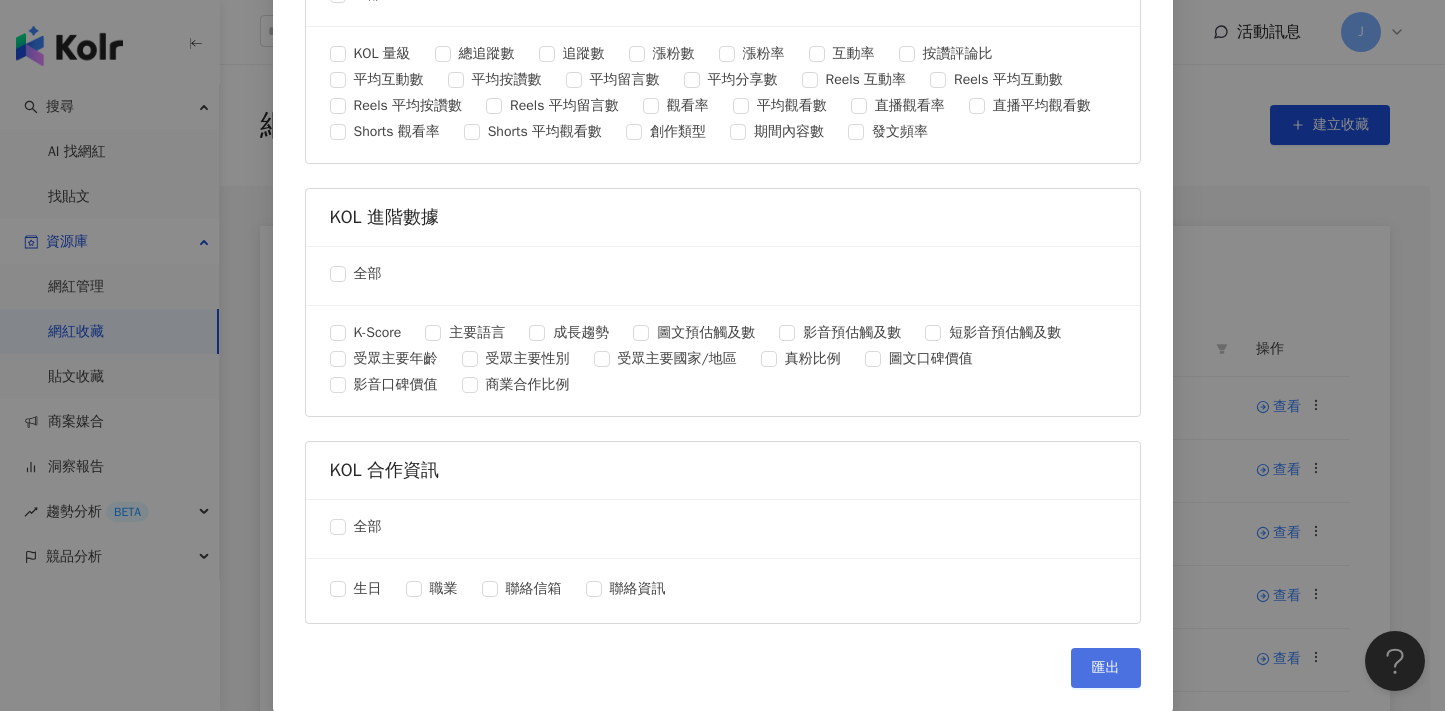 click on "匯出" at bounding box center [1106, 668] 